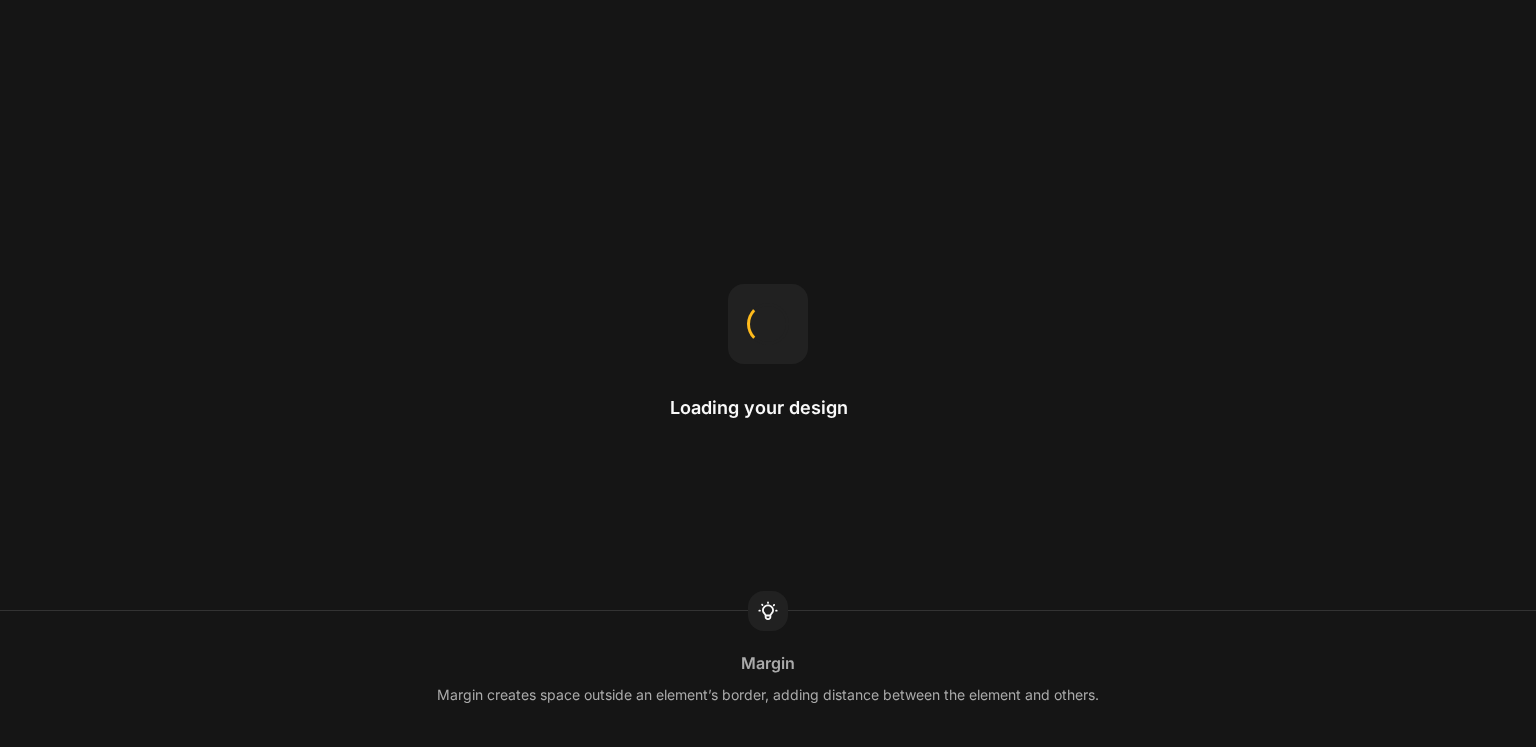 scroll, scrollTop: 0, scrollLeft: 0, axis: both 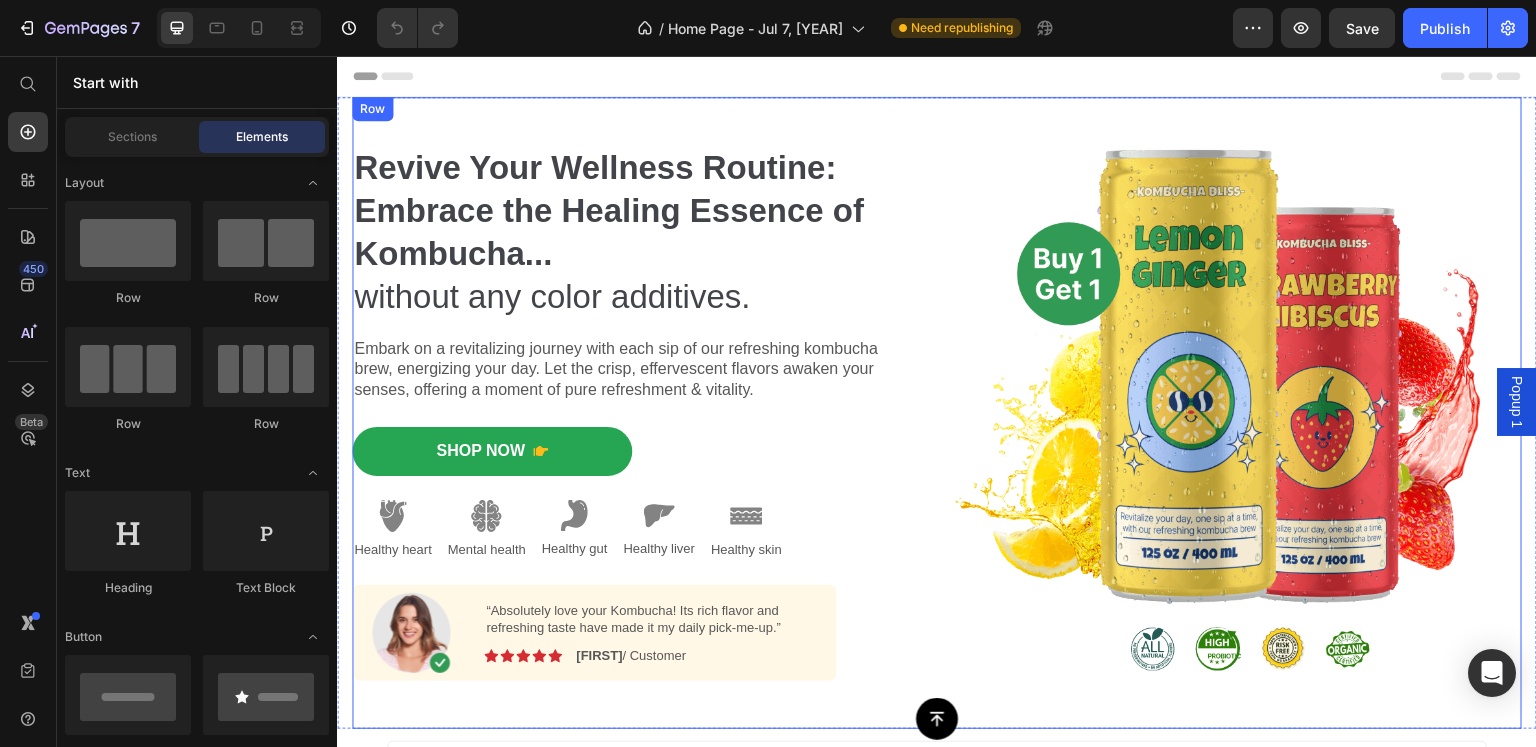click on "Revive Your Wellness Routine: Embrace the Healing Essence of Kombucha... without any color additives. Heading Embark on a revitalizing journey with each sip of our refreshing kombucha brew, energizing your day. Let the crisp, effervescent flavors awaken your senses, offering a moment of pure refreshment & vitality. Text Block
Shop Now   Button Image Healthy heart Text Block Image Mental health Text Block Image Healthy gut Text Block Image Healthy liver Text Block Image Healthy skin Text Block Row Image “Absolutely love your Kombucha! Its rich flavor and refreshing taste have made it my daily pick-me-up.” Text Block Image Icon Icon Icon Icon Icon Icon List [FIRST]  / Customer Text Block Row Row Shop Now   👉    Button Row Image Row" at bounding box center [937, 413] 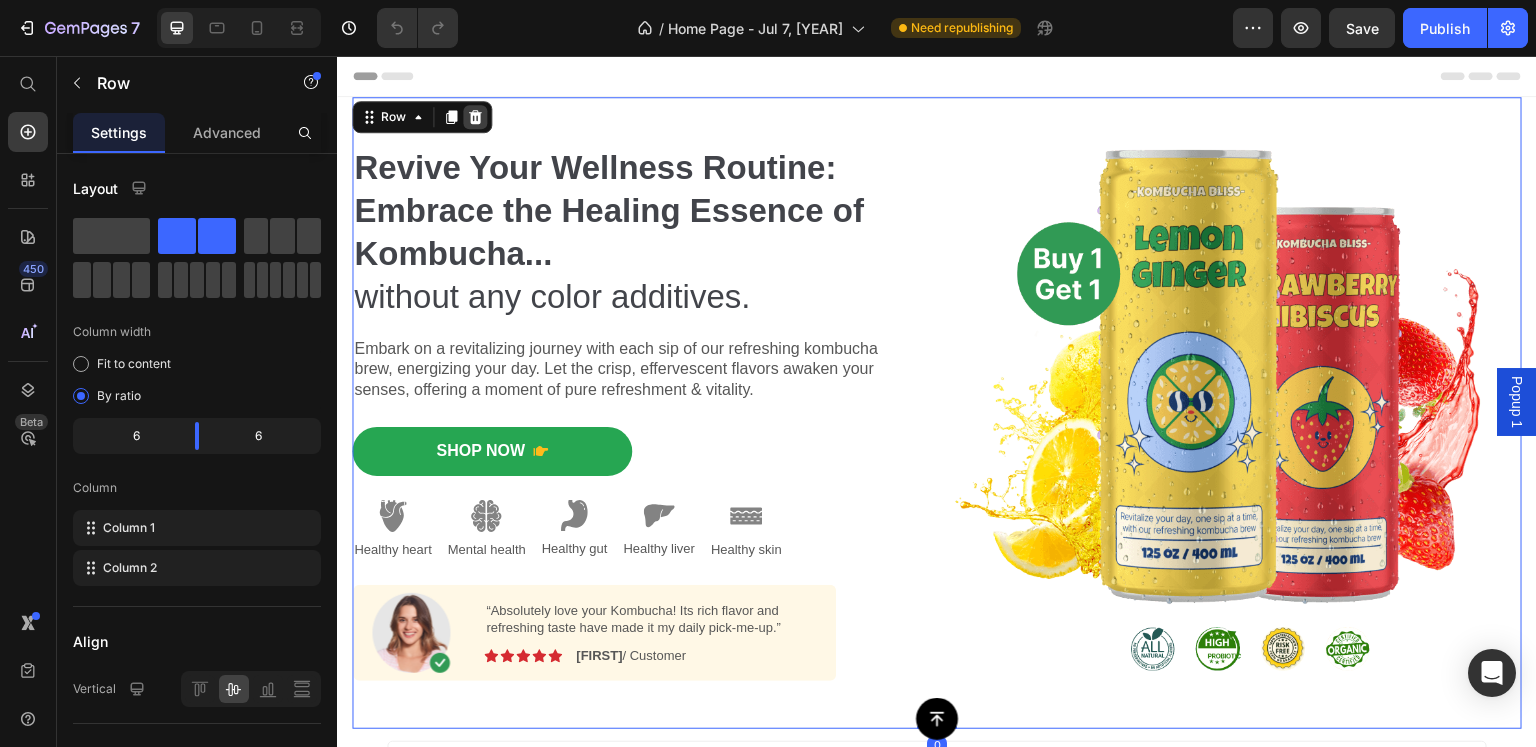 click 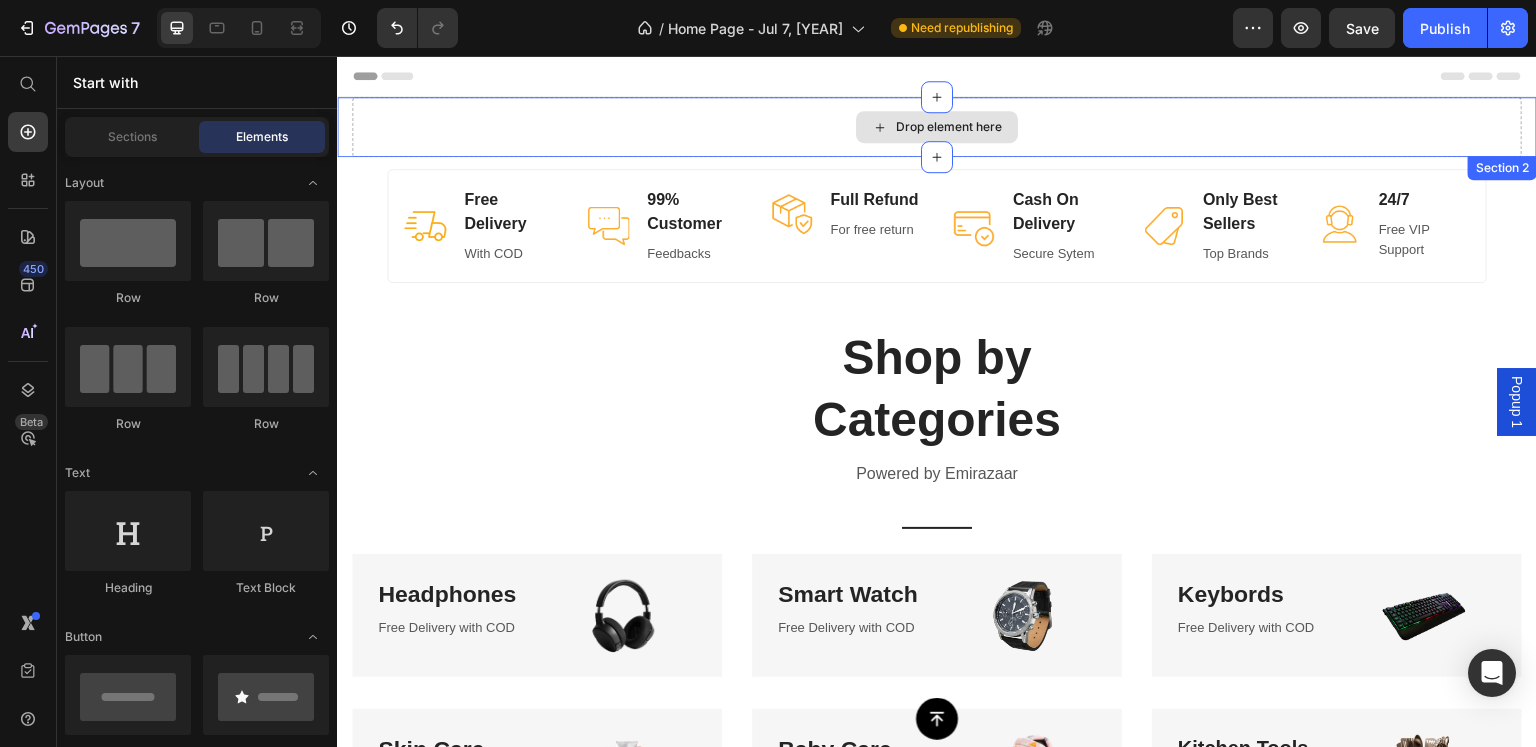 click on "Drop element here" at bounding box center [937, 127] 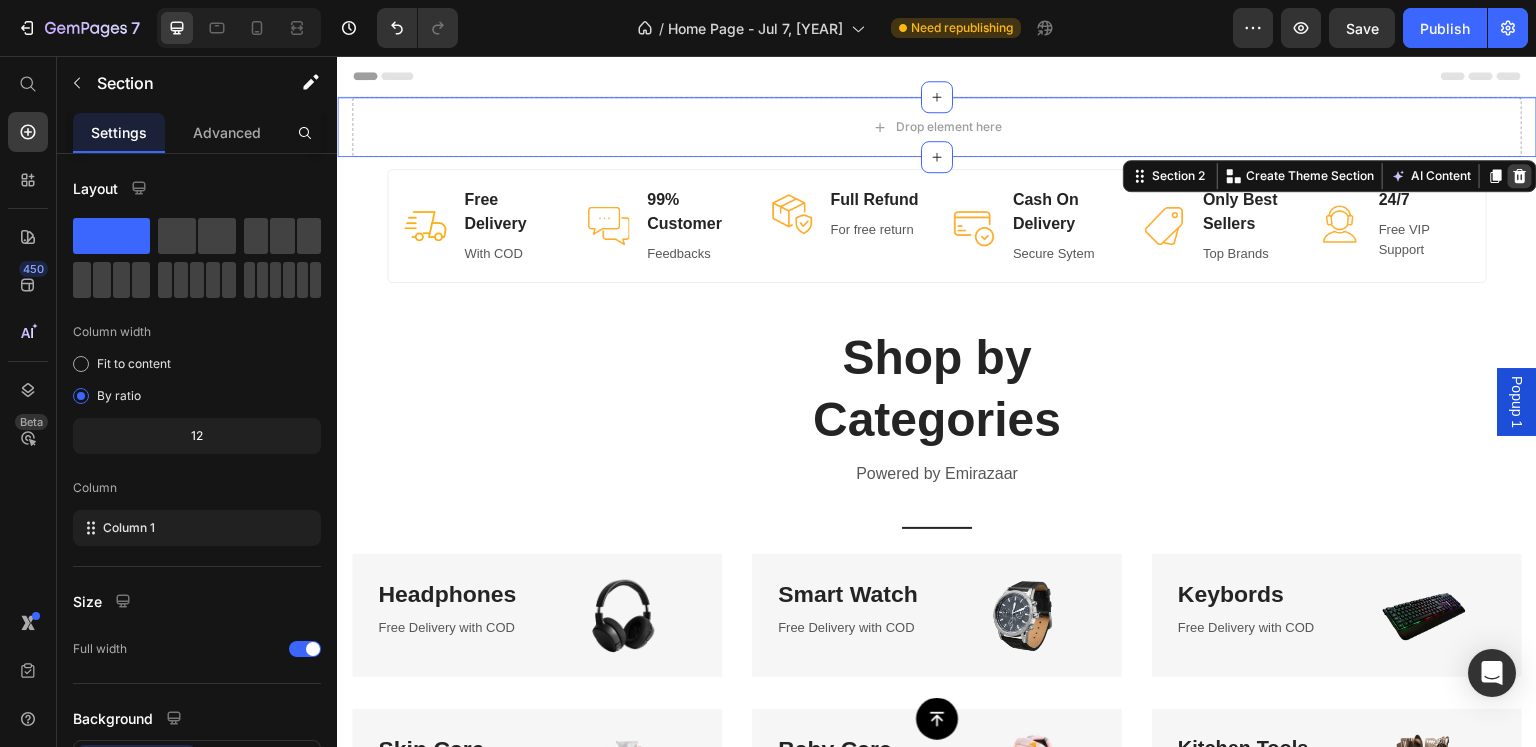 click 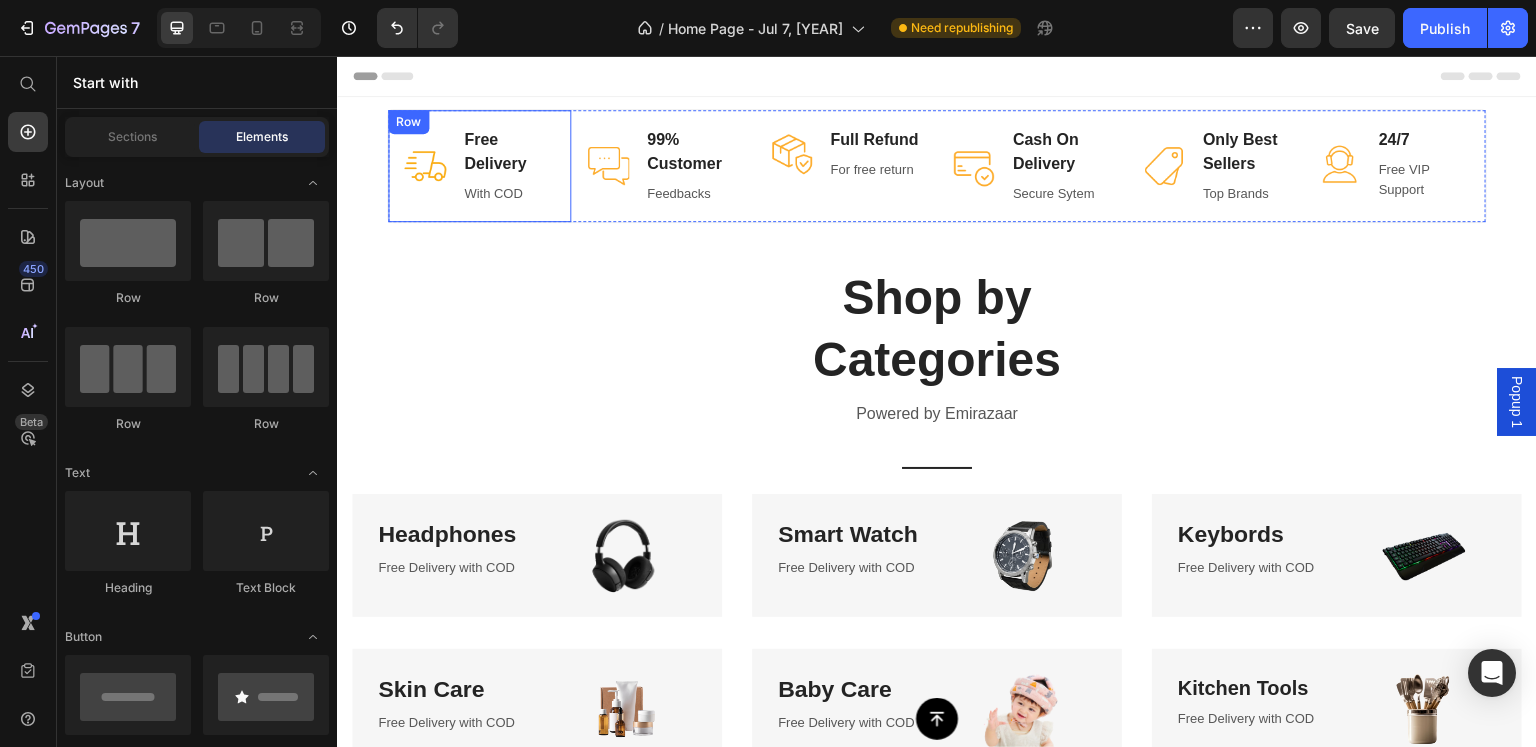 click on "Image Free Delivery Text block With COD Text block Row Image 99% Customer Text block Feedbacks Text block Row Image Full Refund Text block For free return Text block Row Image Cash On Delivery Text block Secure Sytem Text block Row Image Only Best Sellers Text block Top Brands Text block Row Image 24/7 Text block Free VIP Support Text block Row Row" at bounding box center (937, 166) 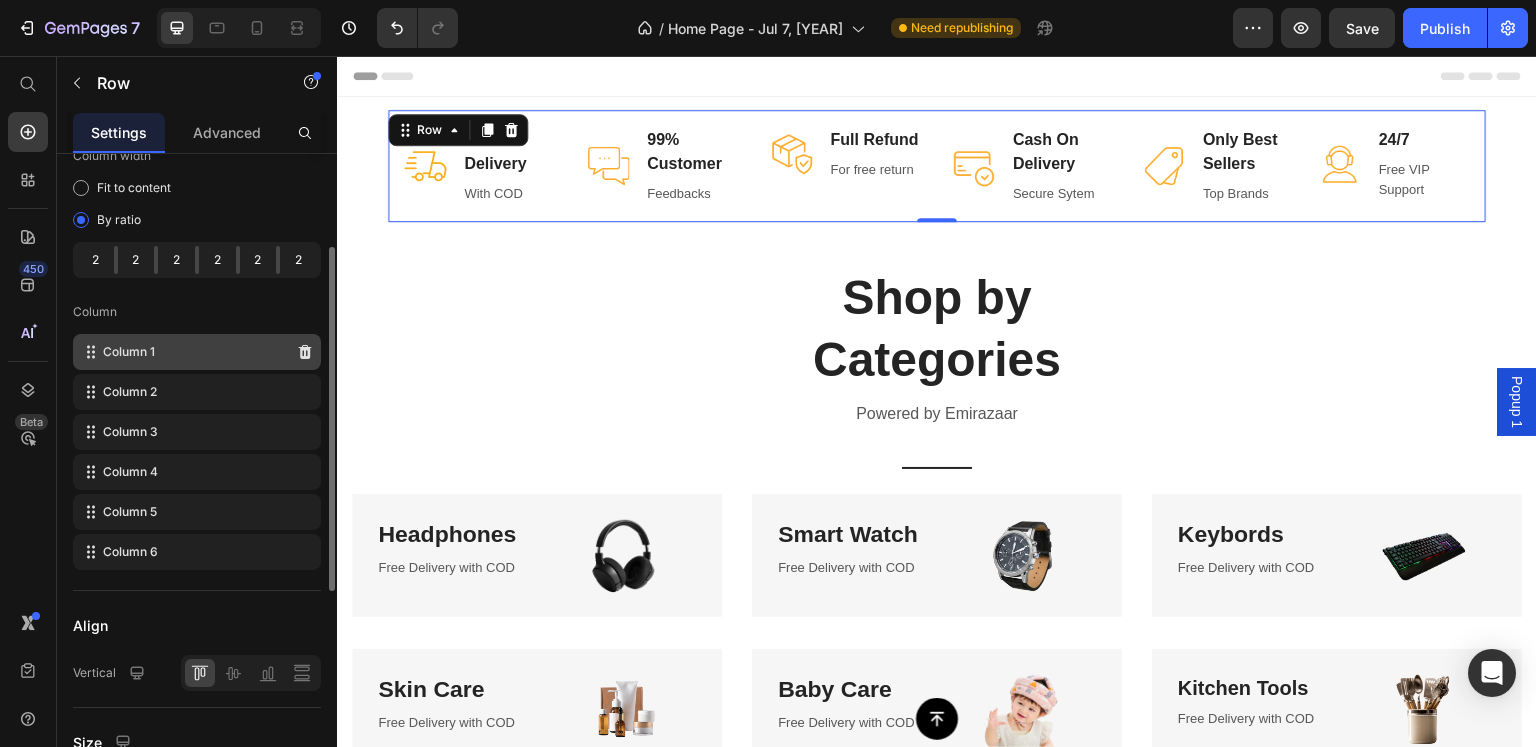 scroll, scrollTop: 0, scrollLeft: 0, axis: both 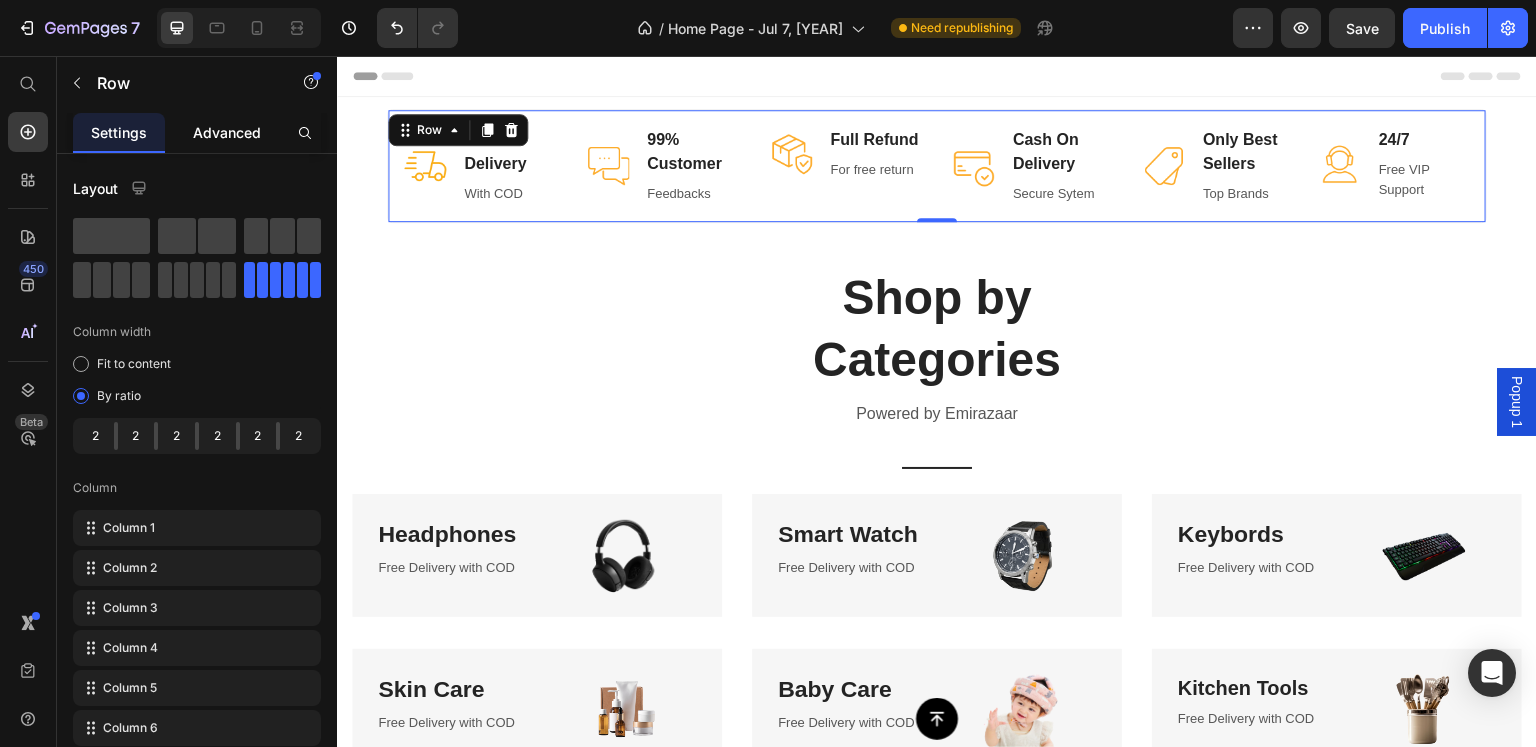 click on "Advanced" 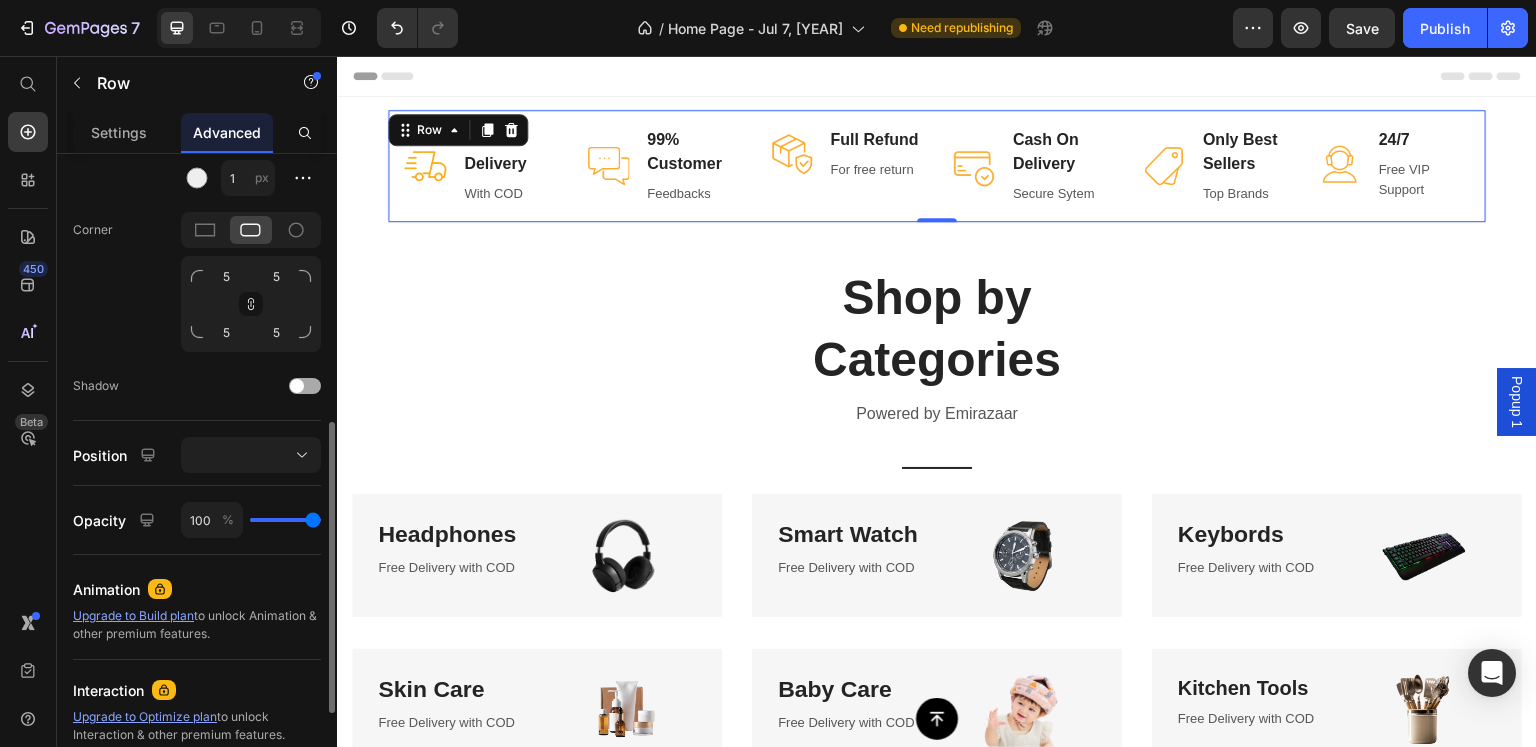 scroll, scrollTop: 700, scrollLeft: 0, axis: vertical 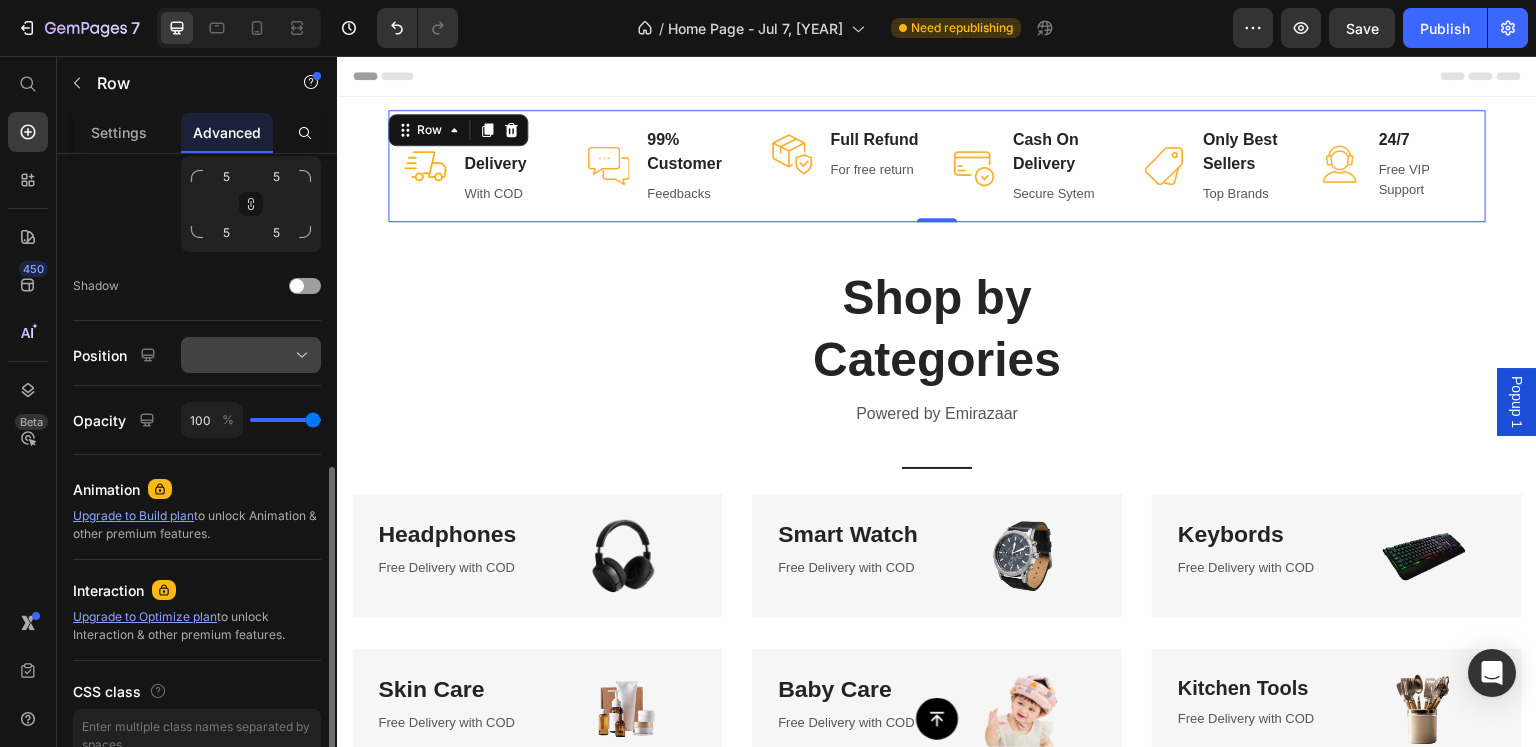 click at bounding box center (251, 355) 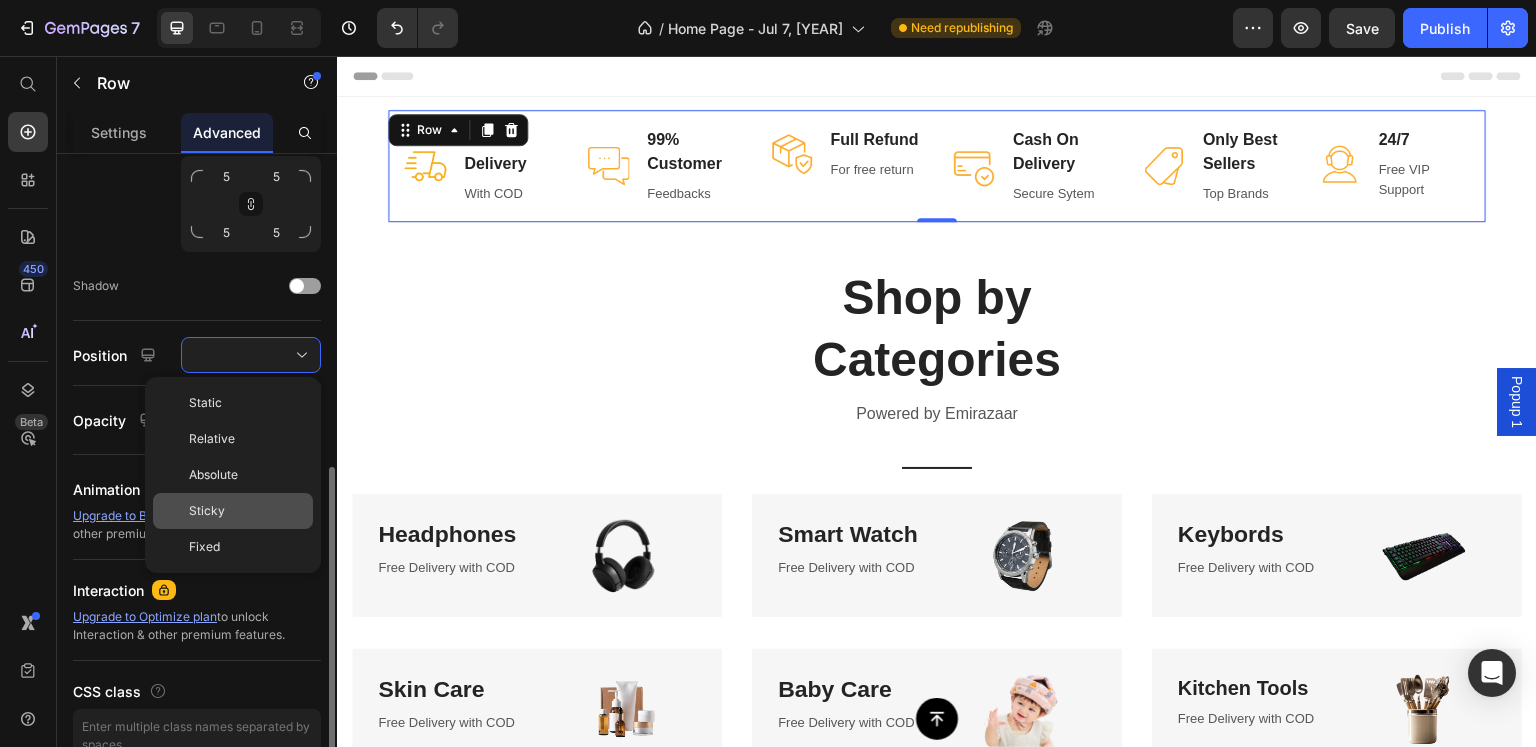 click on "Sticky" at bounding box center (247, 511) 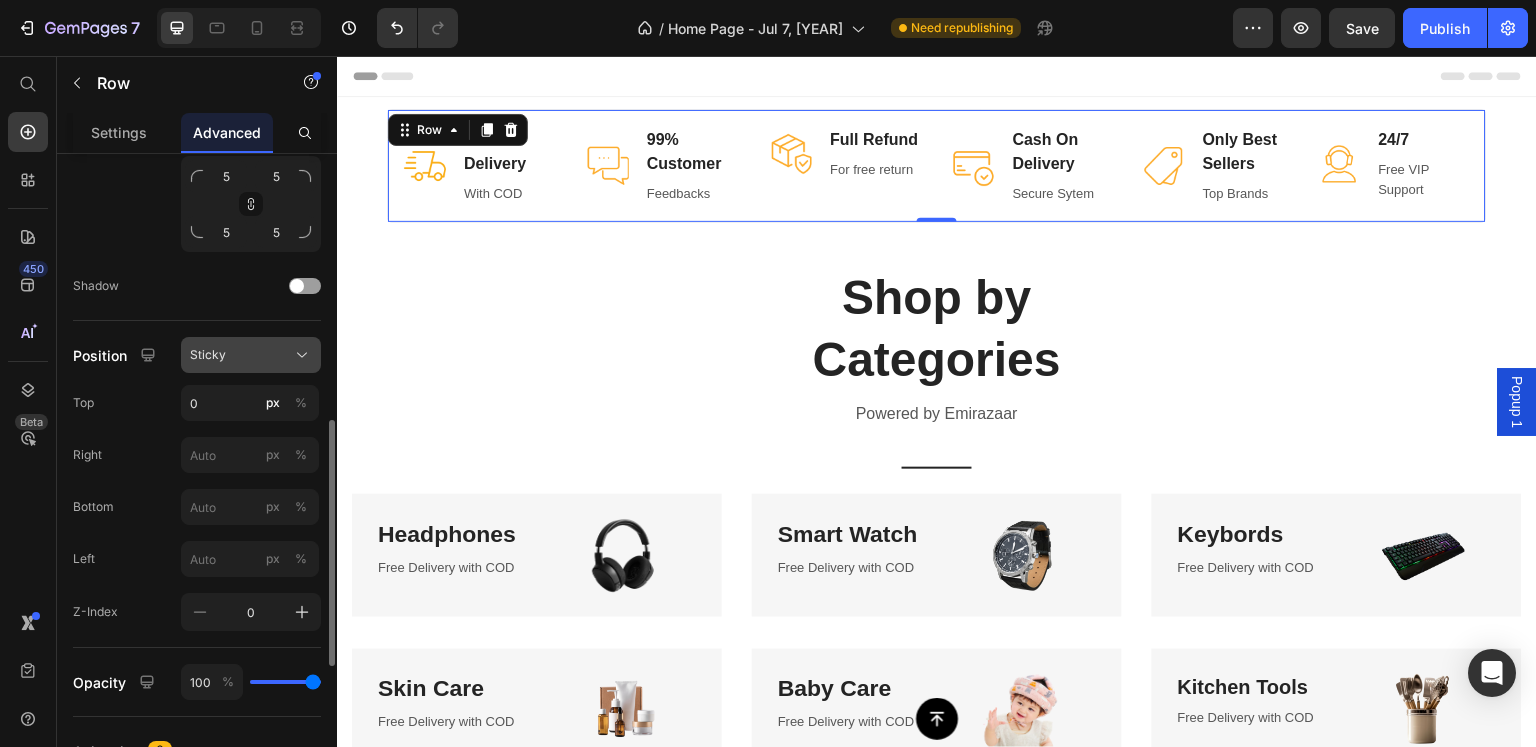 click on "Sticky" 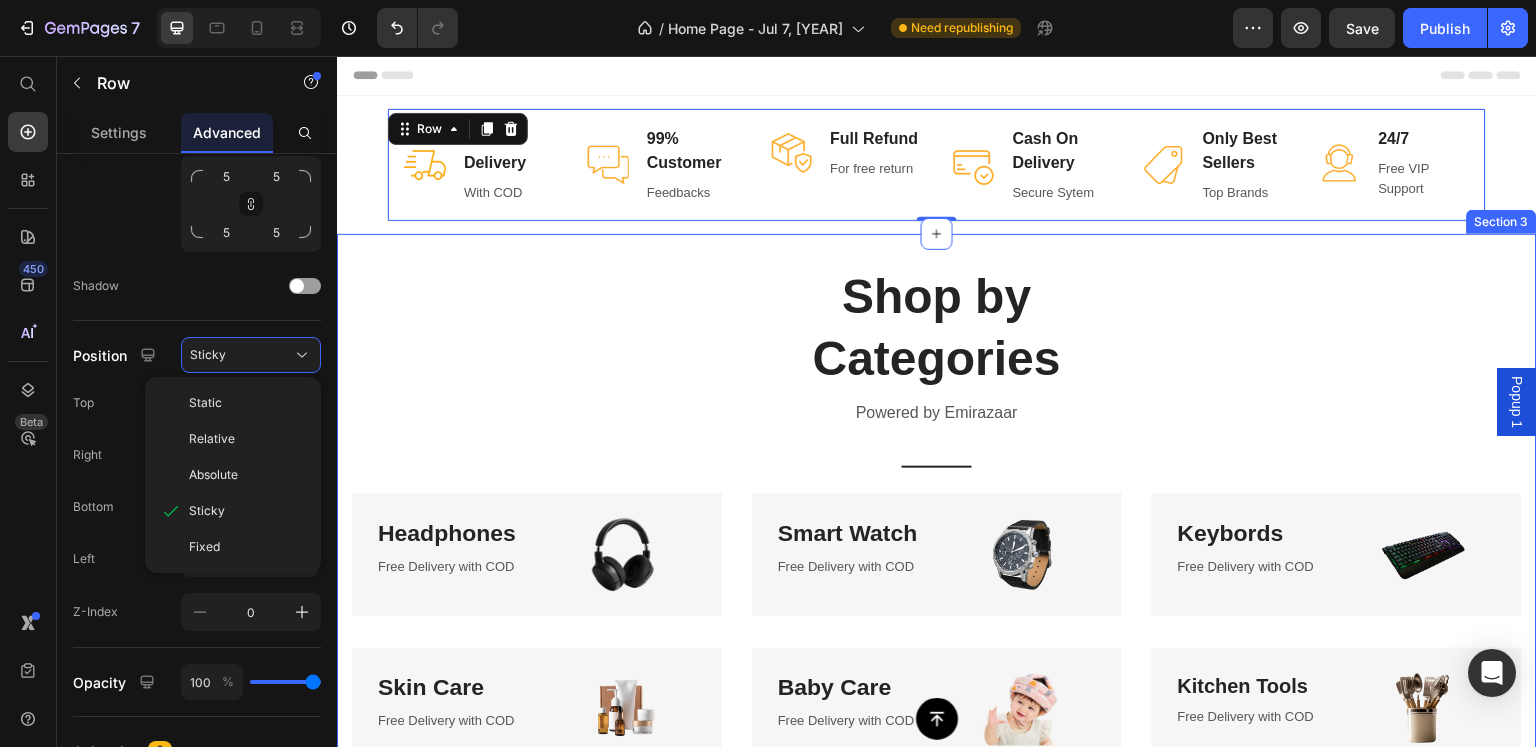scroll, scrollTop: 0, scrollLeft: 0, axis: both 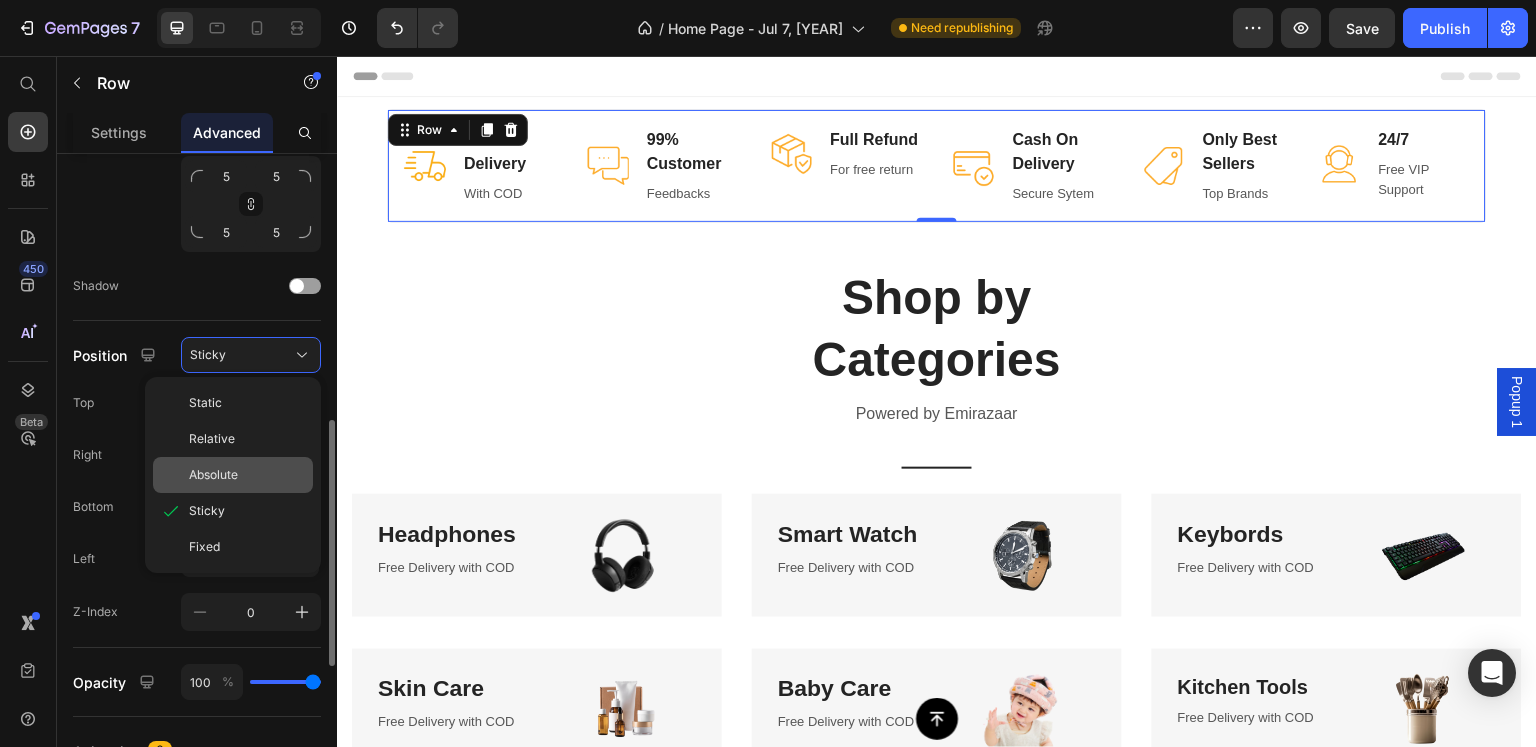 click on "Absolute" at bounding box center [213, 475] 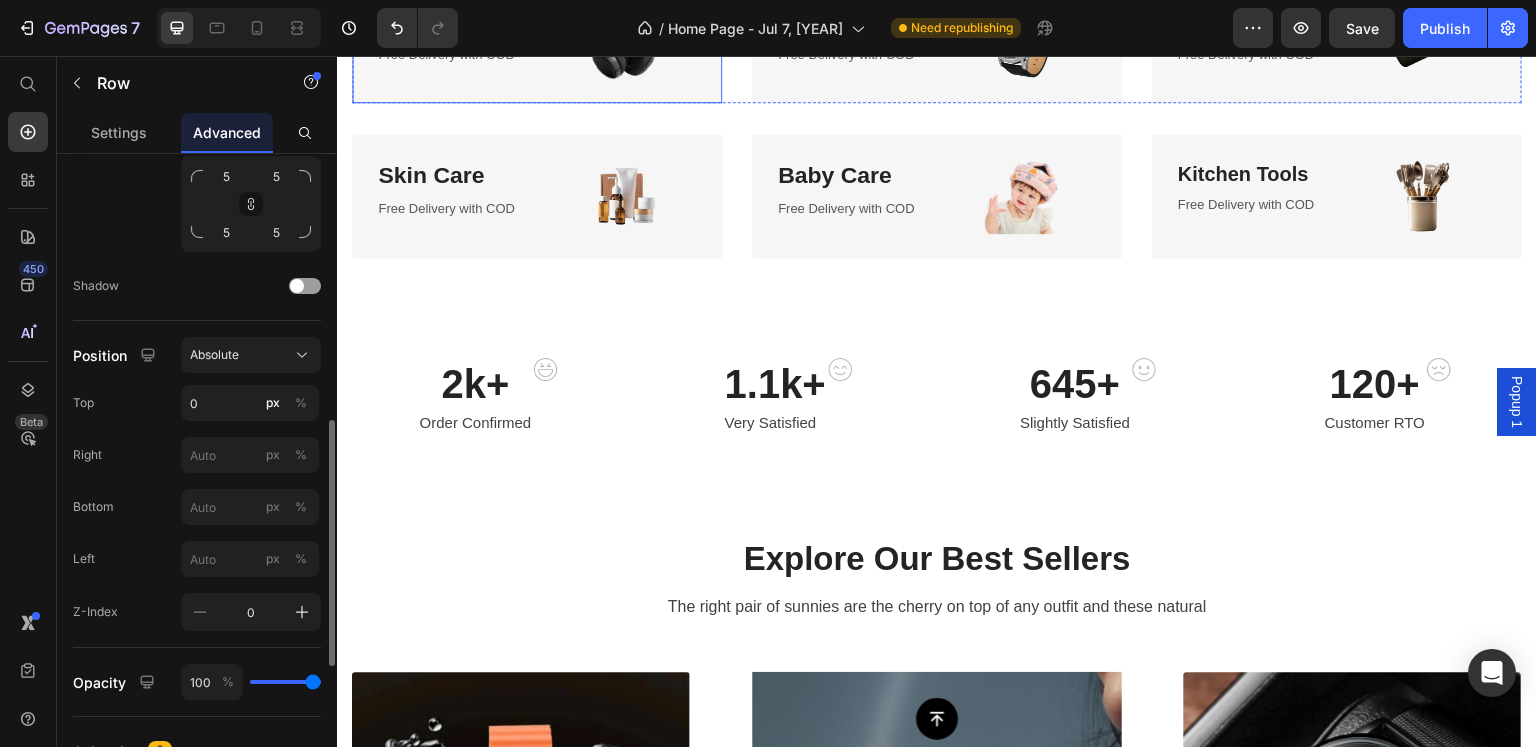 scroll, scrollTop: 0, scrollLeft: 0, axis: both 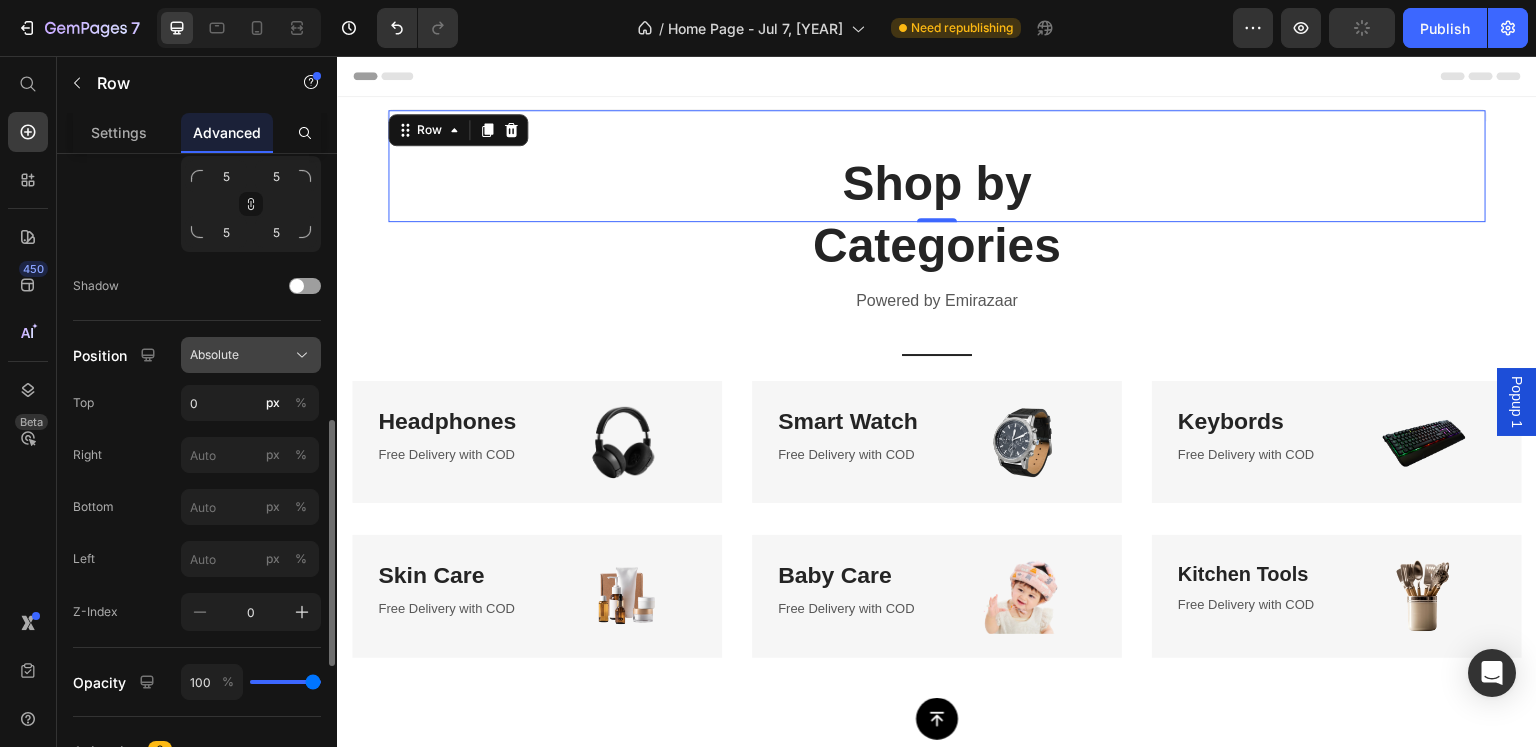 click on "Absolute" at bounding box center (251, 355) 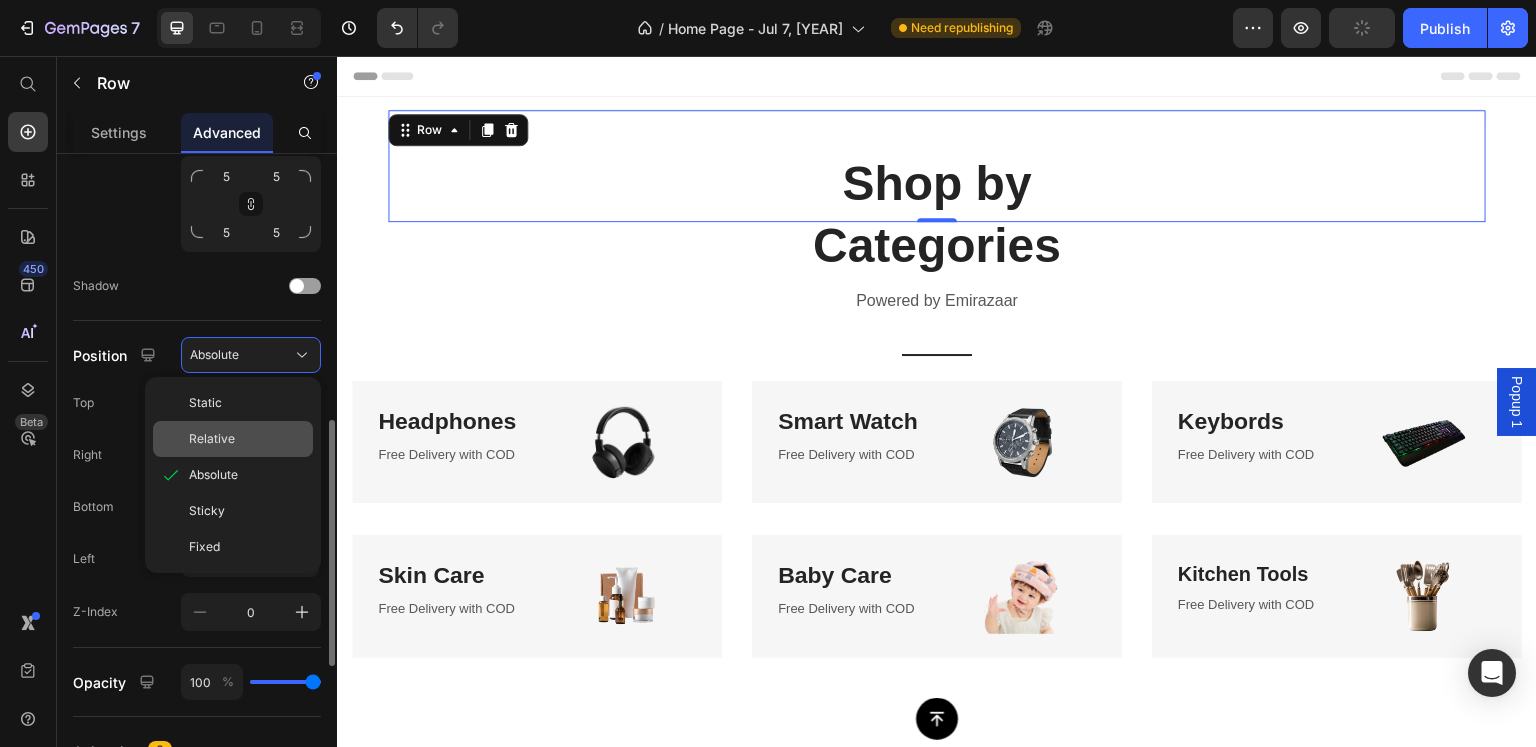 click on "Relative" 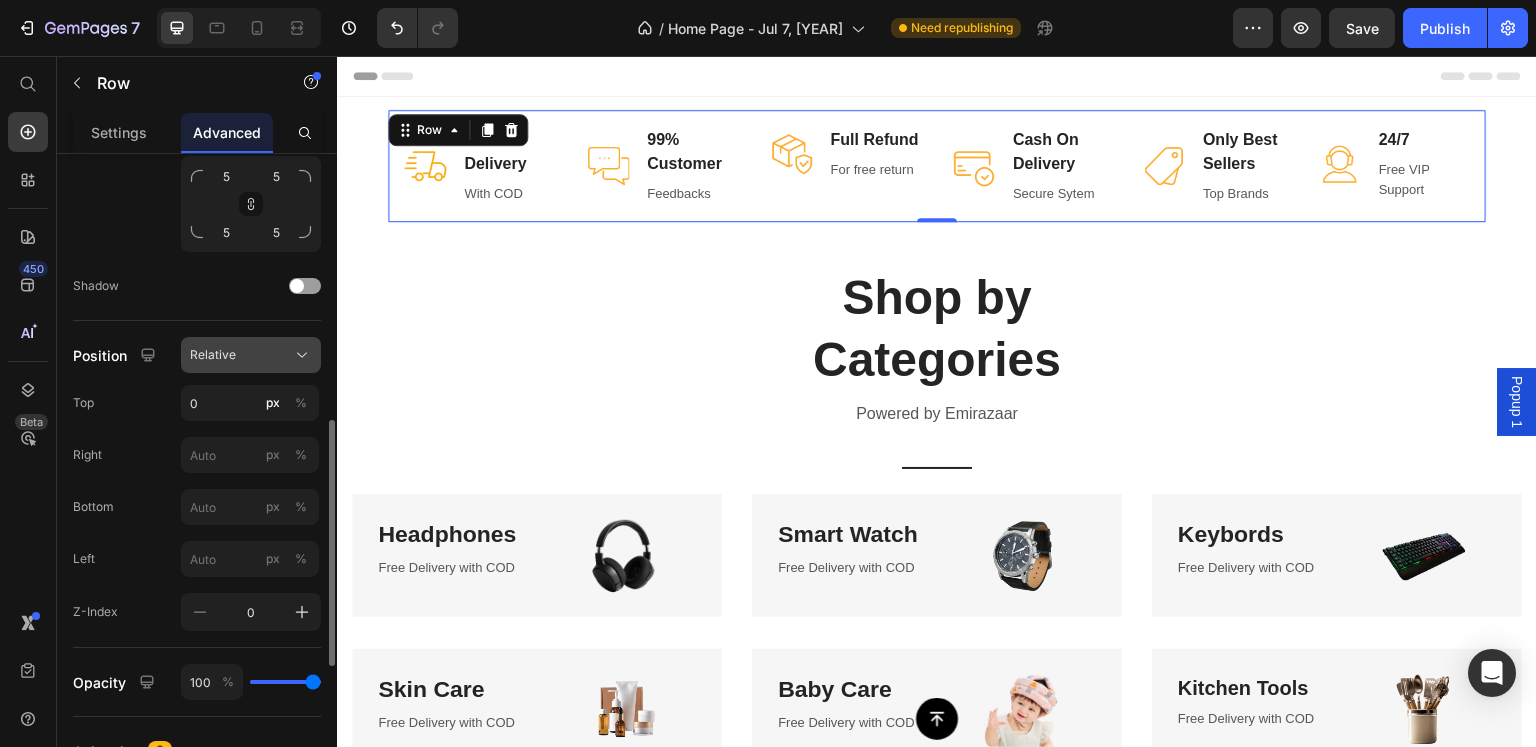click on "Relative" at bounding box center (251, 355) 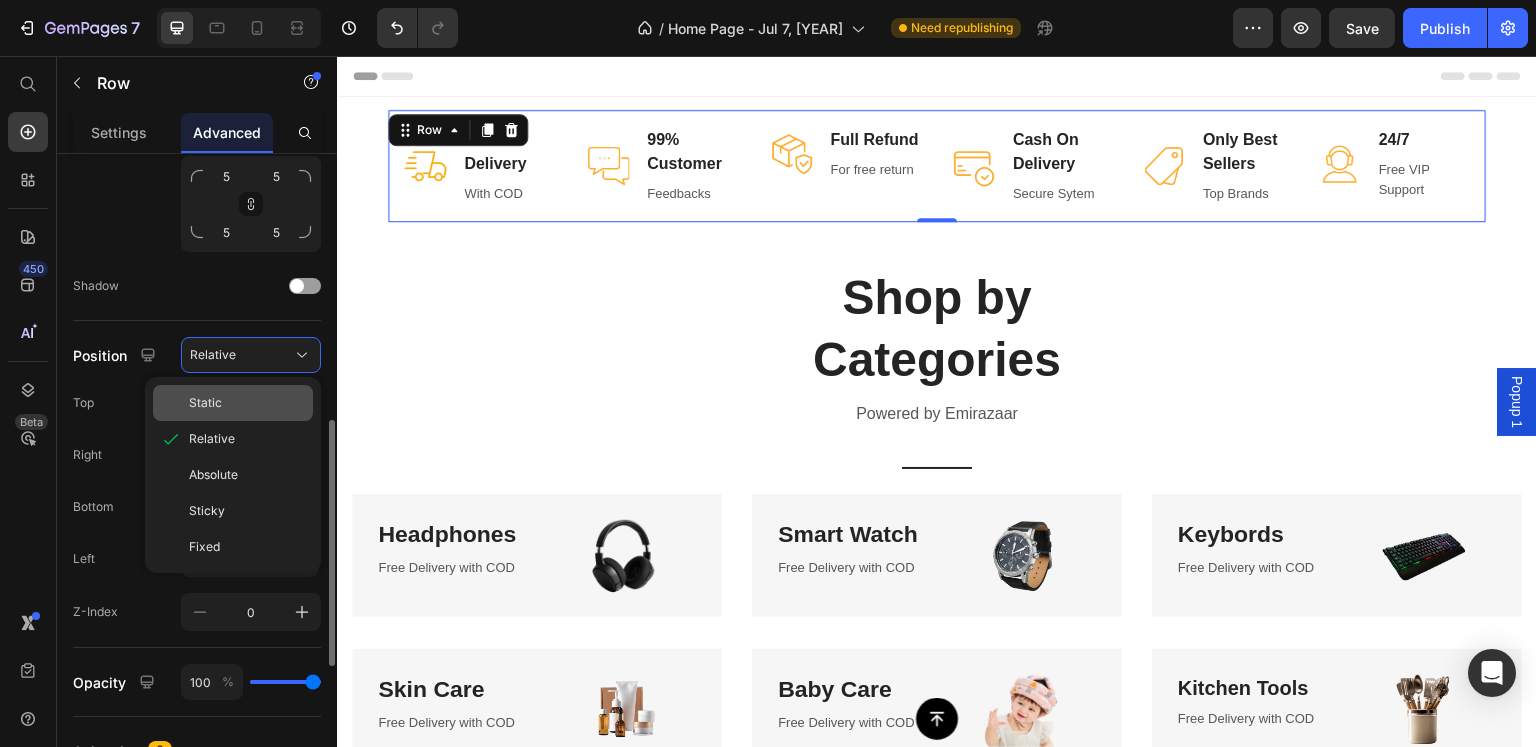 click on "Static" at bounding box center (247, 403) 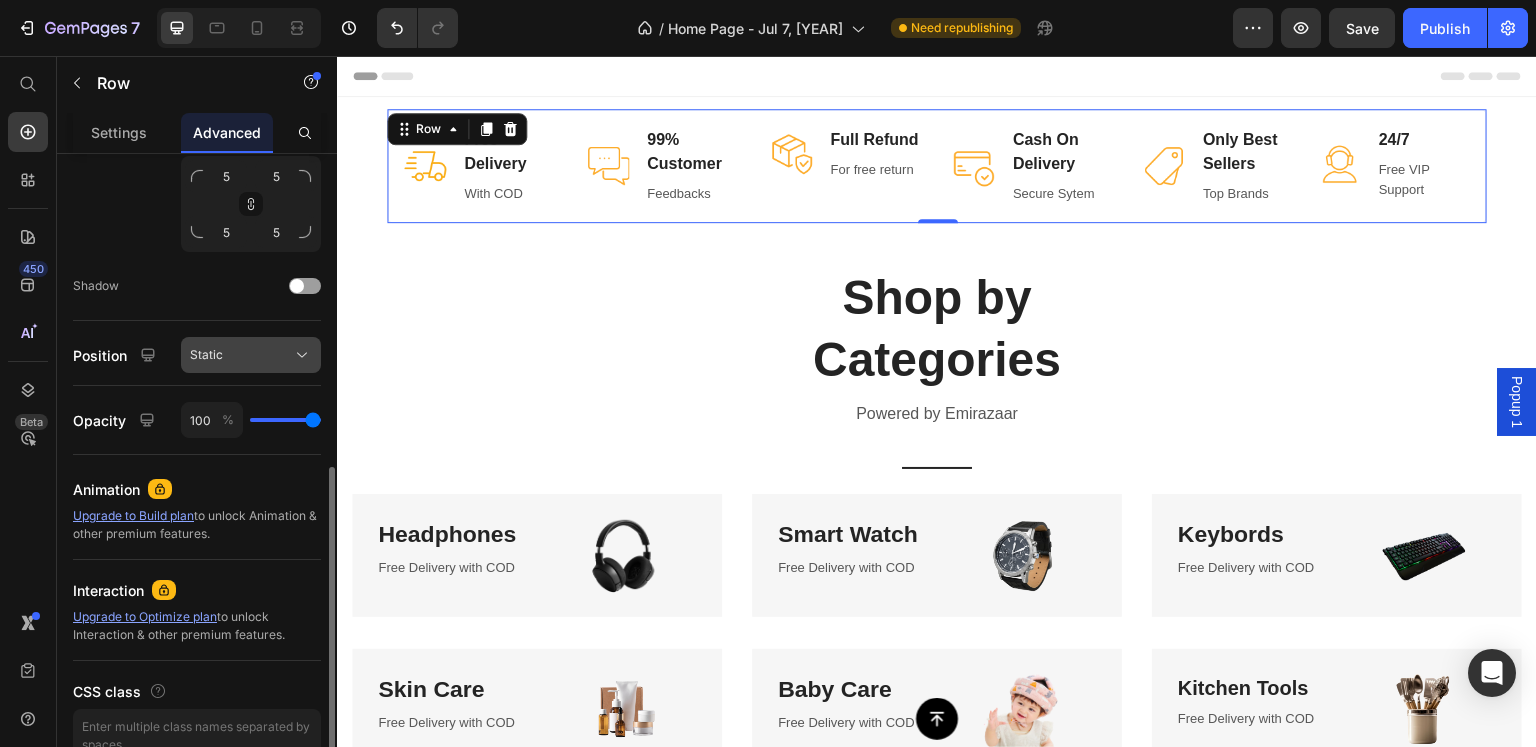 click on "Static" 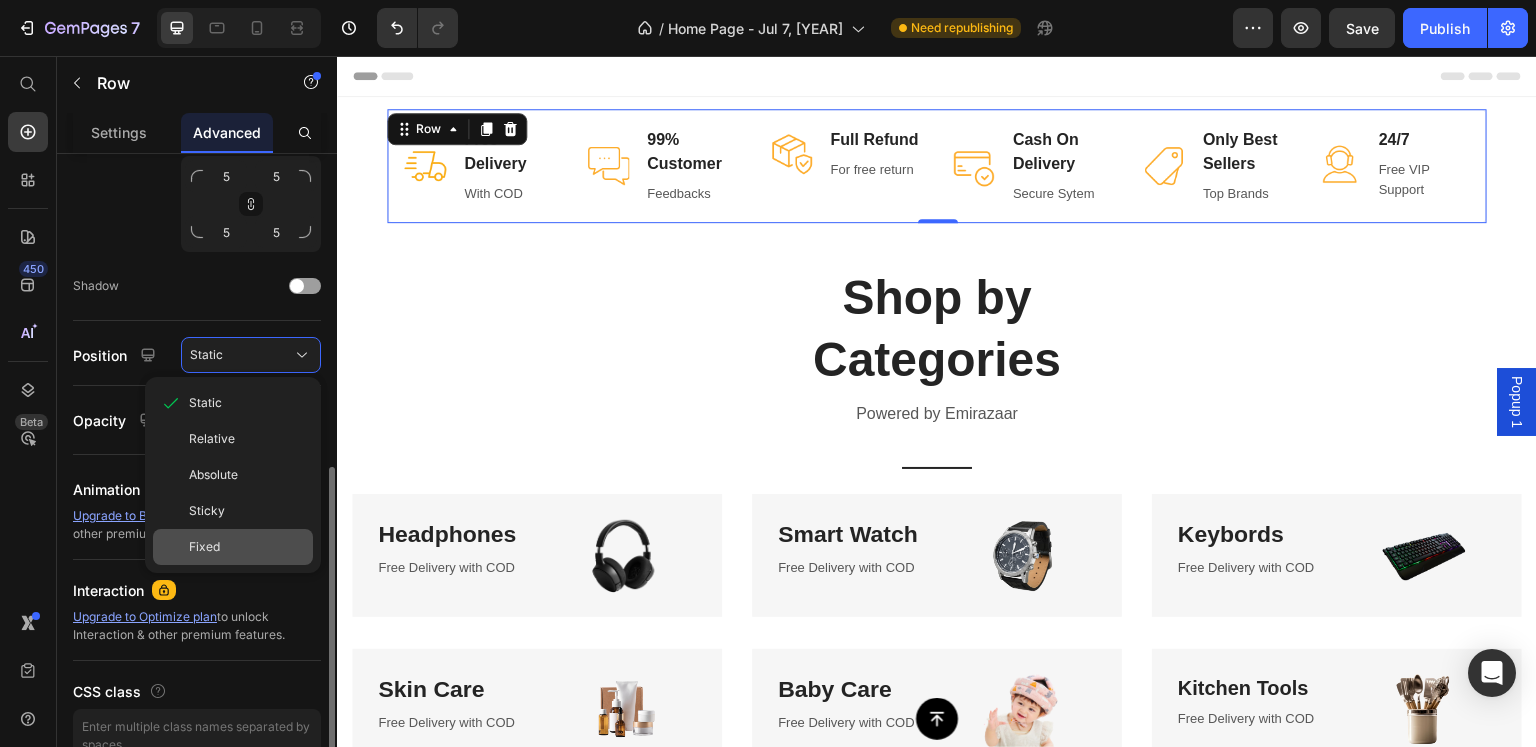 click on "Fixed" 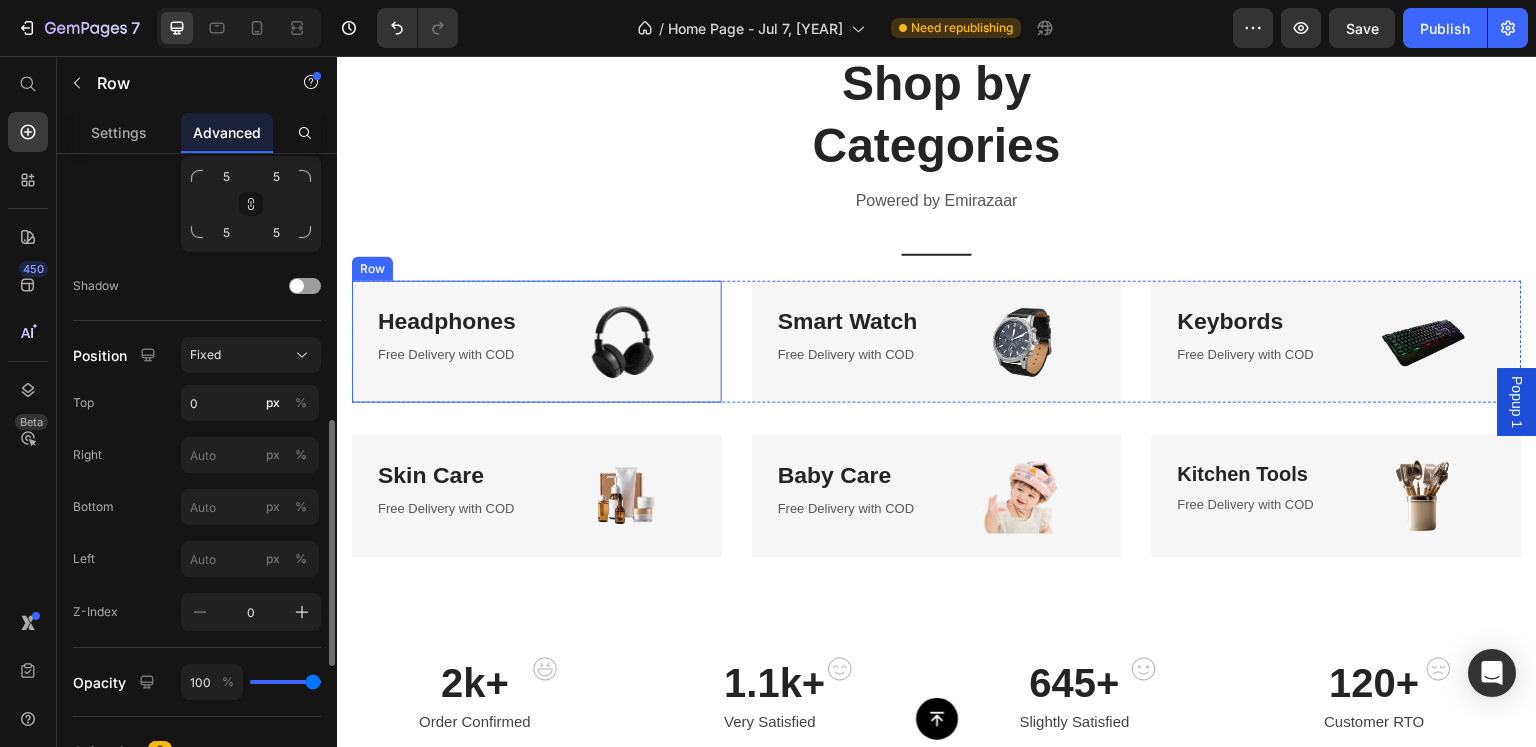 scroll, scrollTop: 0, scrollLeft: 0, axis: both 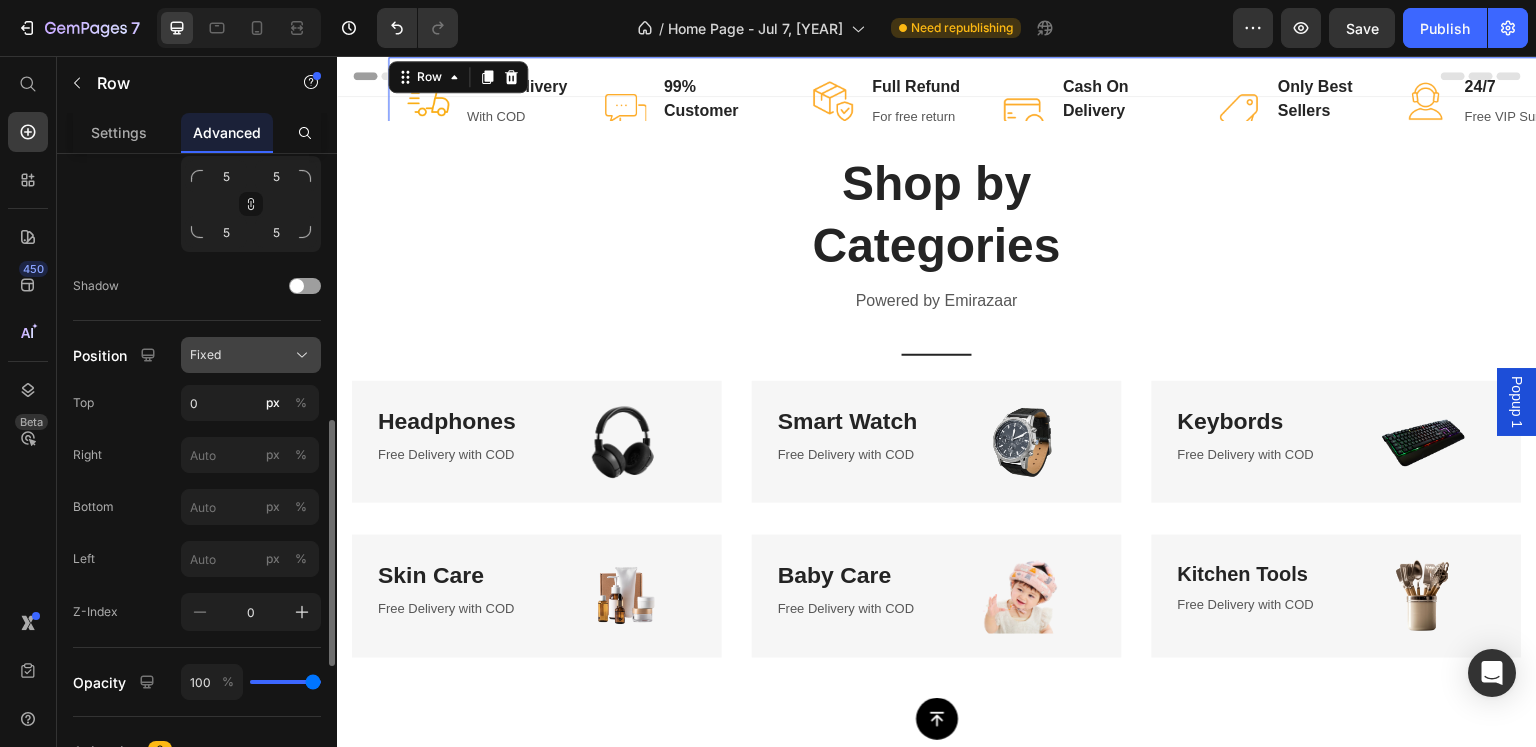 click on "Fixed" at bounding box center [205, 355] 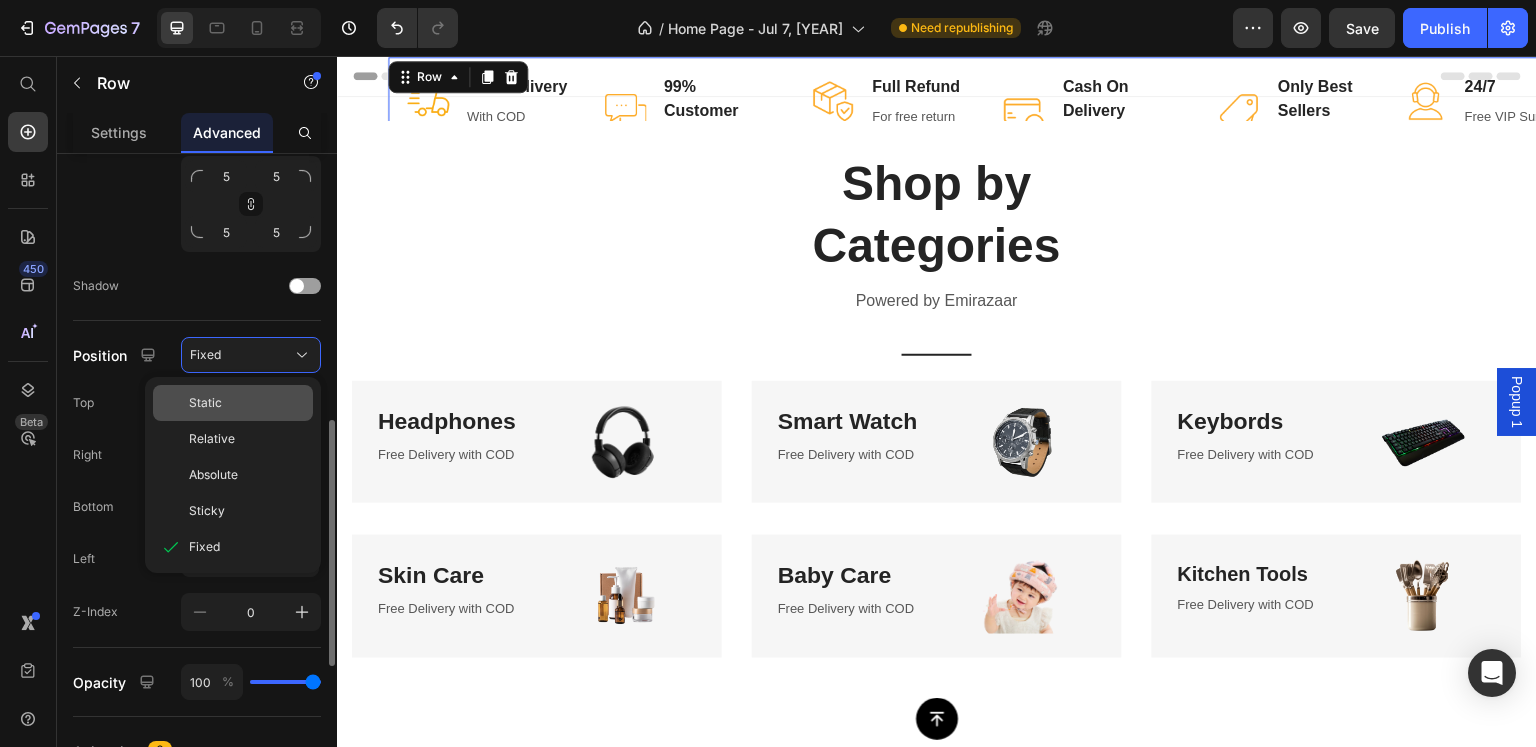 click on "Static" at bounding box center (205, 403) 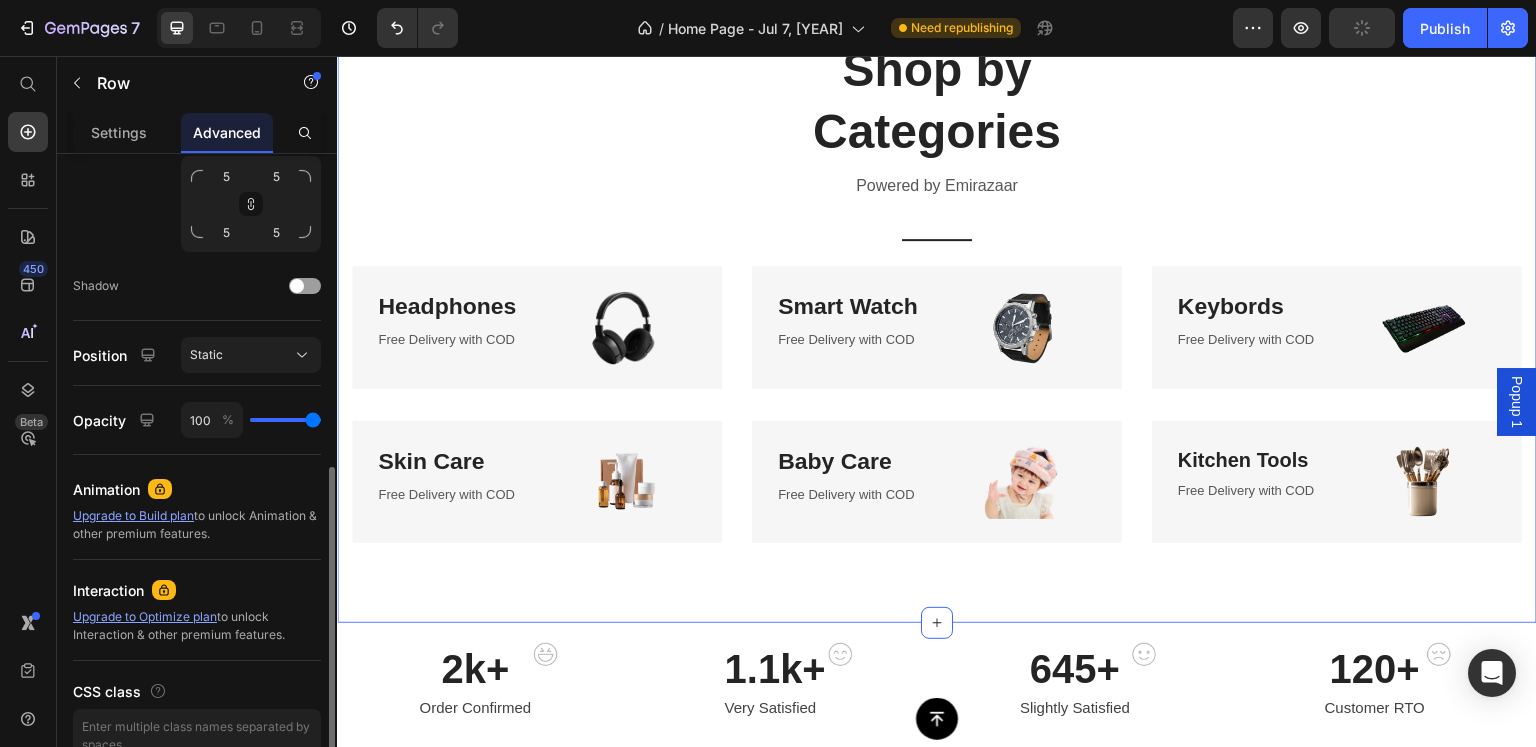 scroll, scrollTop: 0, scrollLeft: 0, axis: both 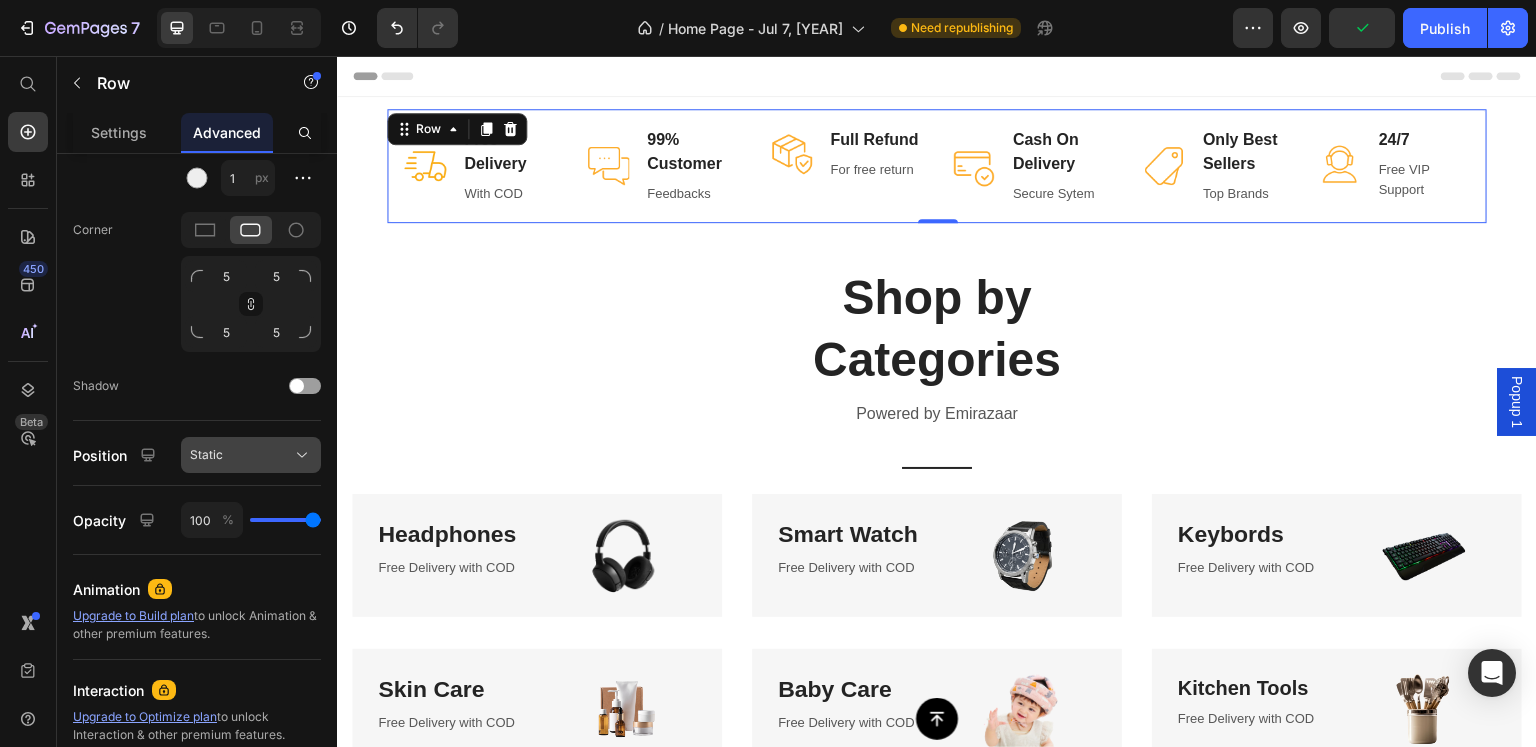 click on "Static" 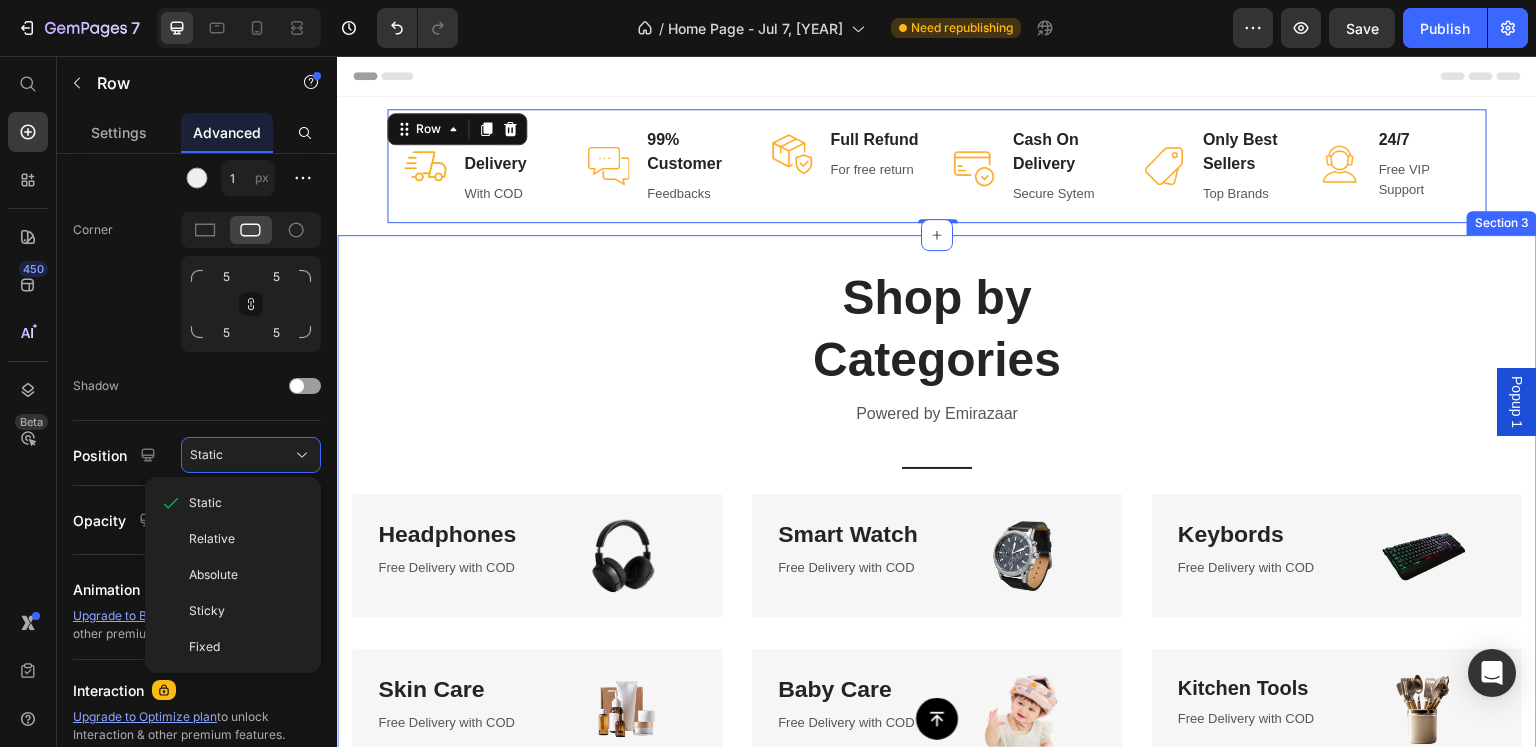 click on "Shop by Categories Heading Powered by Emirazaar Text block                Title Line Row Headphones Heading Free Delivery with COD Text block Image Row Smart Watch Heading Free Delivery with COD Text block Image Row Keybords Heading Free Delivery with COD Text block Image Row Row Skin Care  Heading Free Delivery with COD Text block Image Row Baby Care Heading Free Delivery with COD Text block Image Row Kitchen Tools Heading Free Delivery with COD Text block Image Row Row" at bounding box center [937, 518] 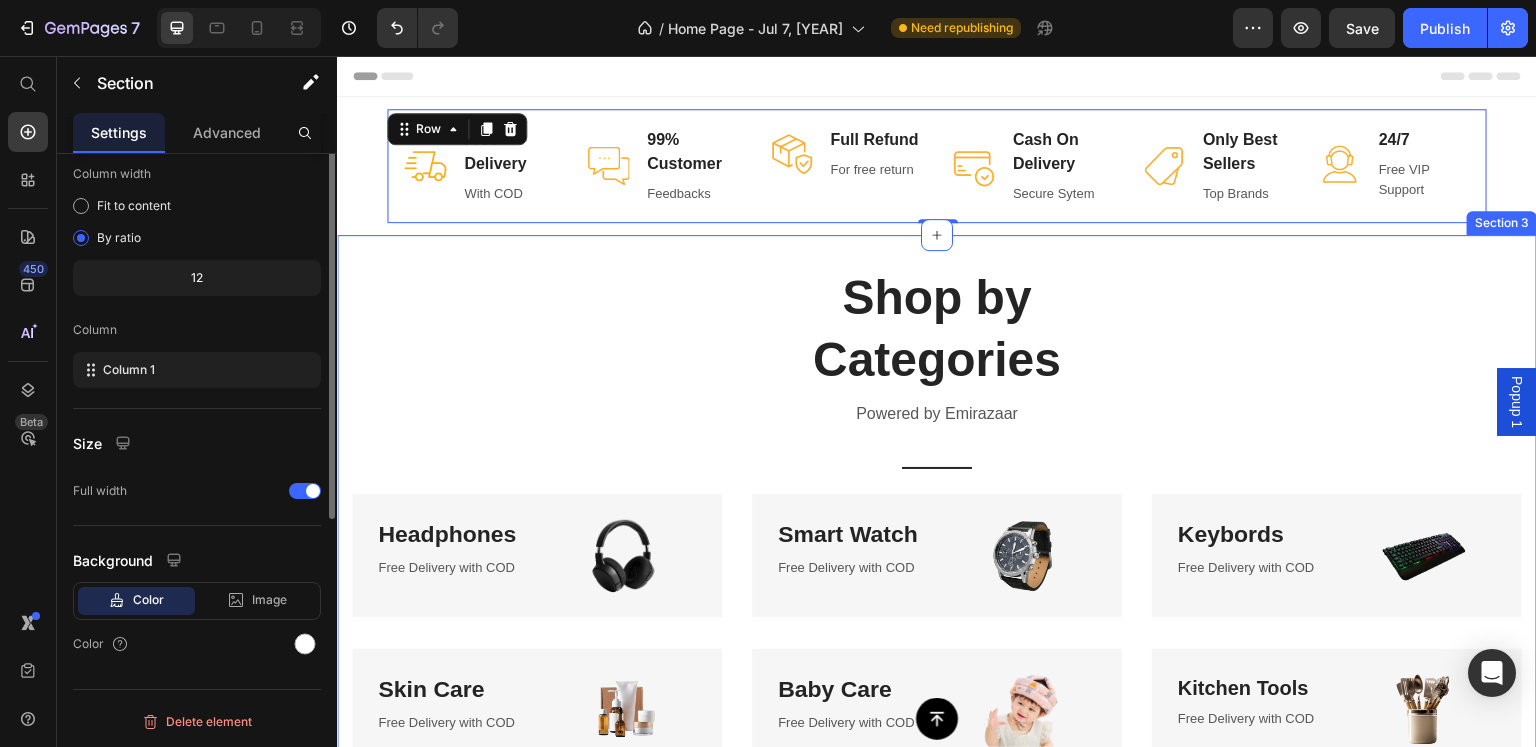 scroll, scrollTop: 0, scrollLeft: 0, axis: both 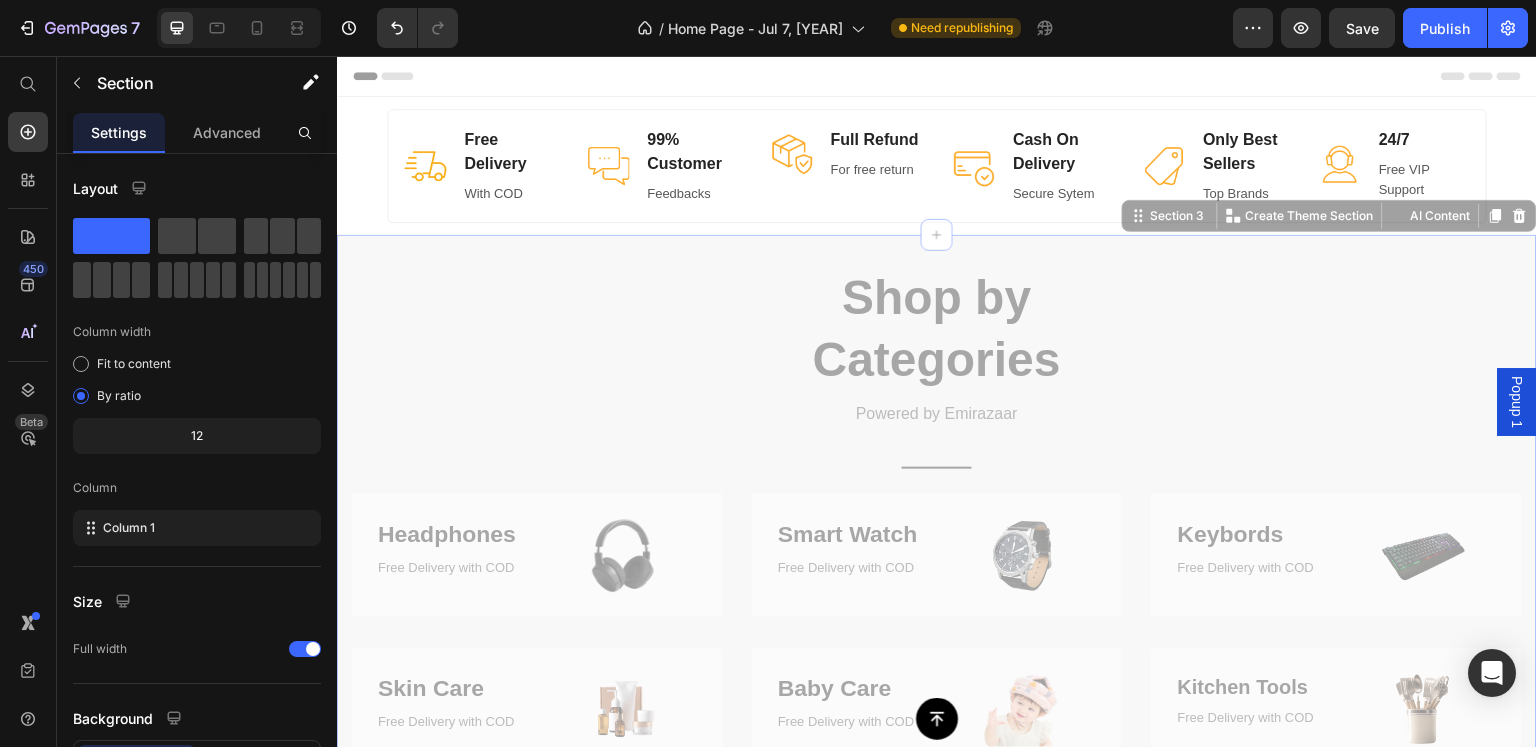 drag, startPoint x: 443, startPoint y: 253, endPoint x: 854, endPoint y: 390, distance: 433.23203 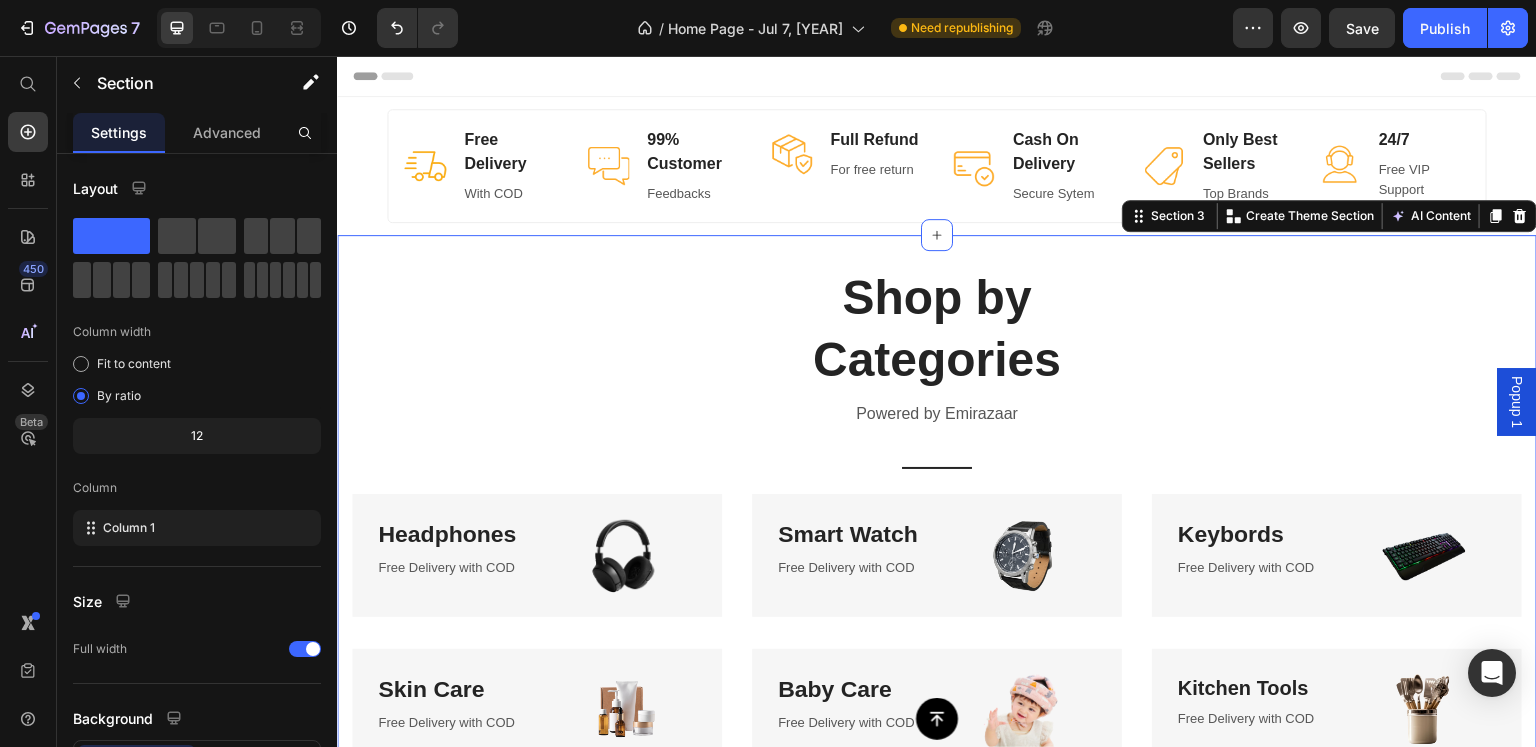 click on "Shop by Categories Heading Powered by Emirazaar Text block                Title Line Row Headphones Heading Free Delivery with COD Text block Image Row Smart Watch Heading Free Delivery with COD Text block Image Row Keybords Heading Free Delivery with COD Text block Image Row Row Skin Care  Heading Free Delivery with COD Text block Image Row Baby Care Heading Free Delivery with COD Text block Image Row Kitchen Tools Heading Free Delivery with COD Text block Image Row Row" at bounding box center (937, 518) 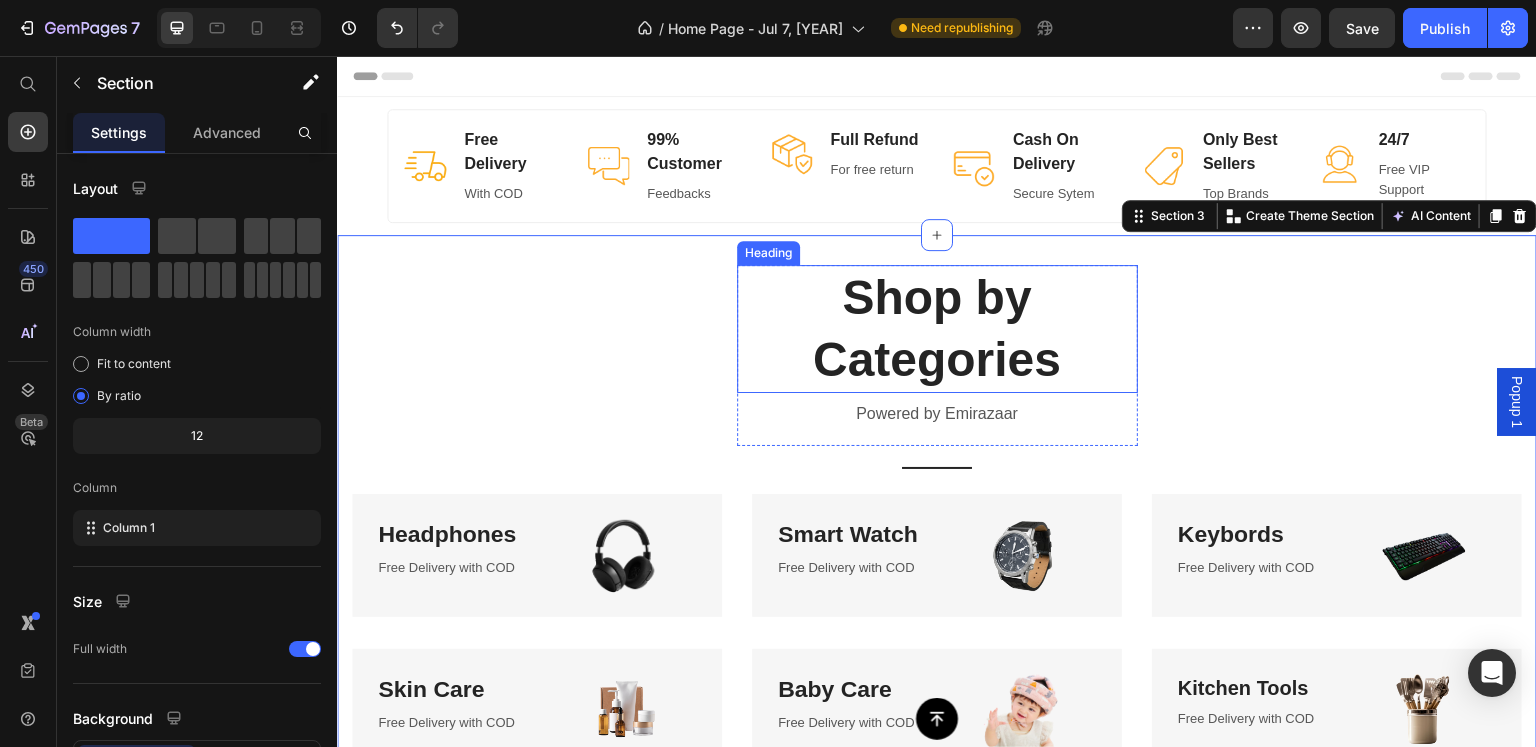 click on "Shop by Categories" at bounding box center (937, 329) 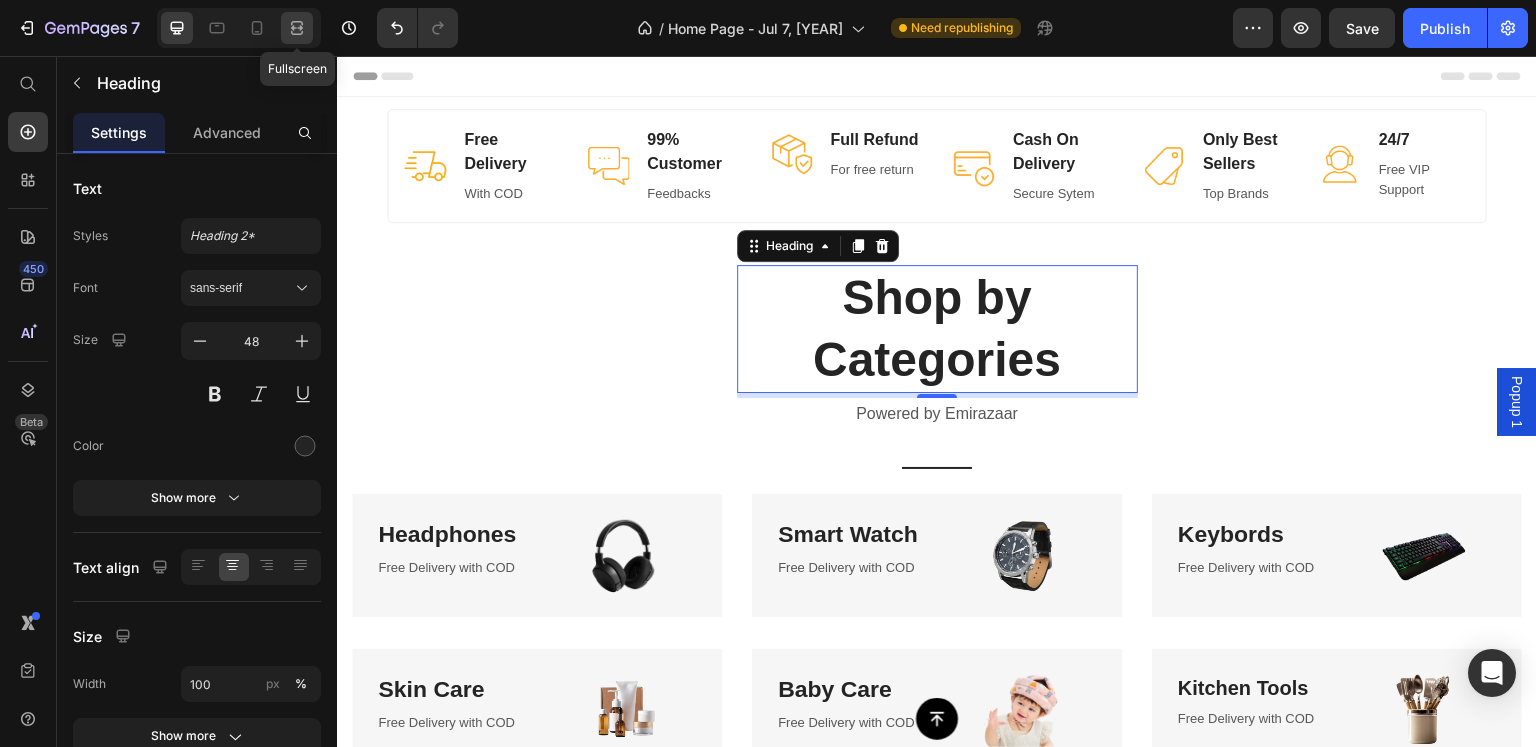 click 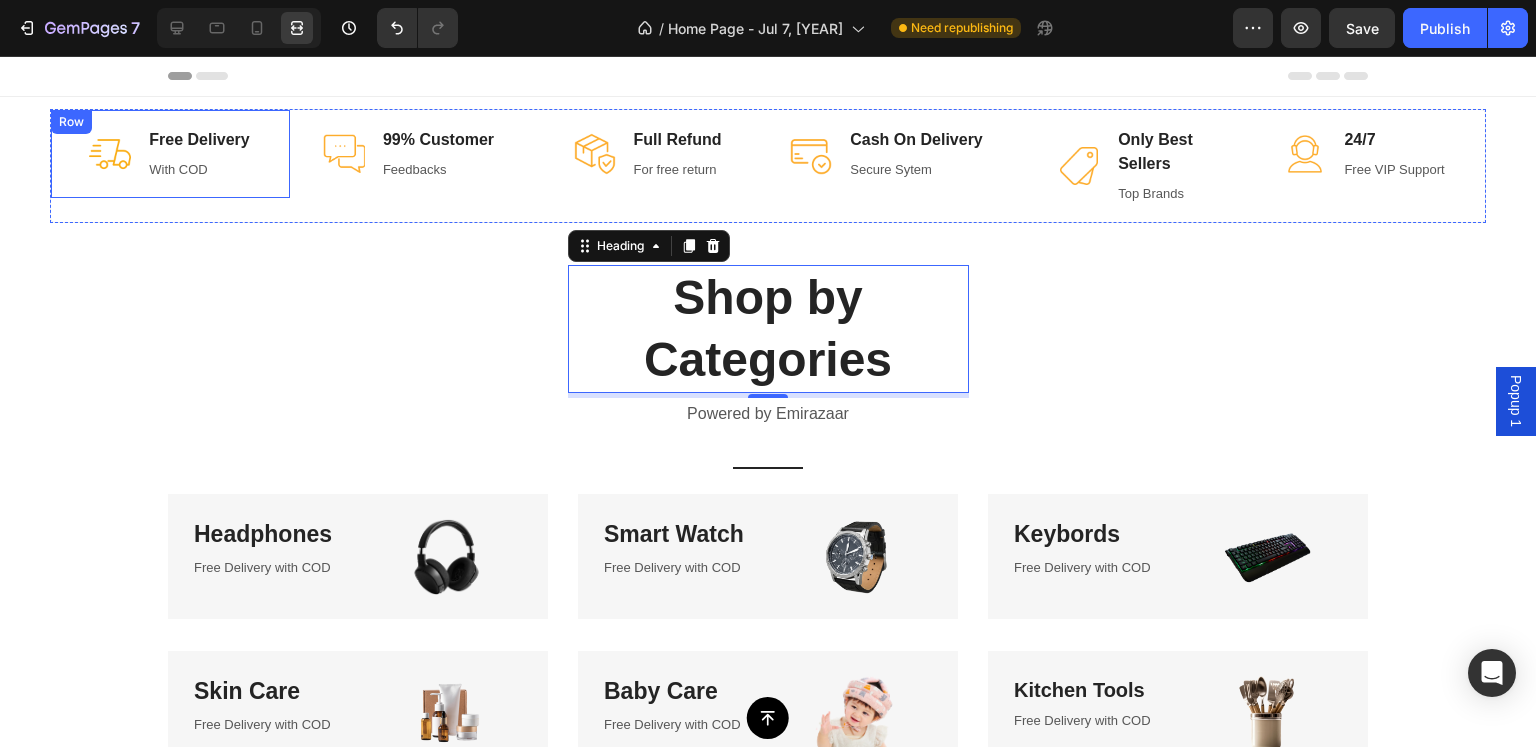 click on "Shop by Categories Heading   5 Powered by Emirazaar Text block                Title Line Row Headphones Heading Free Delivery with COD Text block Image Row Smart Watch Heading Free Delivery with COD Text block Image Row Keybords Heading Free Delivery with COD Text block Image Row Row Skin Care  Heading Free Delivery with COD Text block Image Row Baby Care Heading Free Delivery with COD Text block Image Row Kitchen Tools Heading Free Delivery with COD Text block Image Row Row" at bounding box center (768, 521) 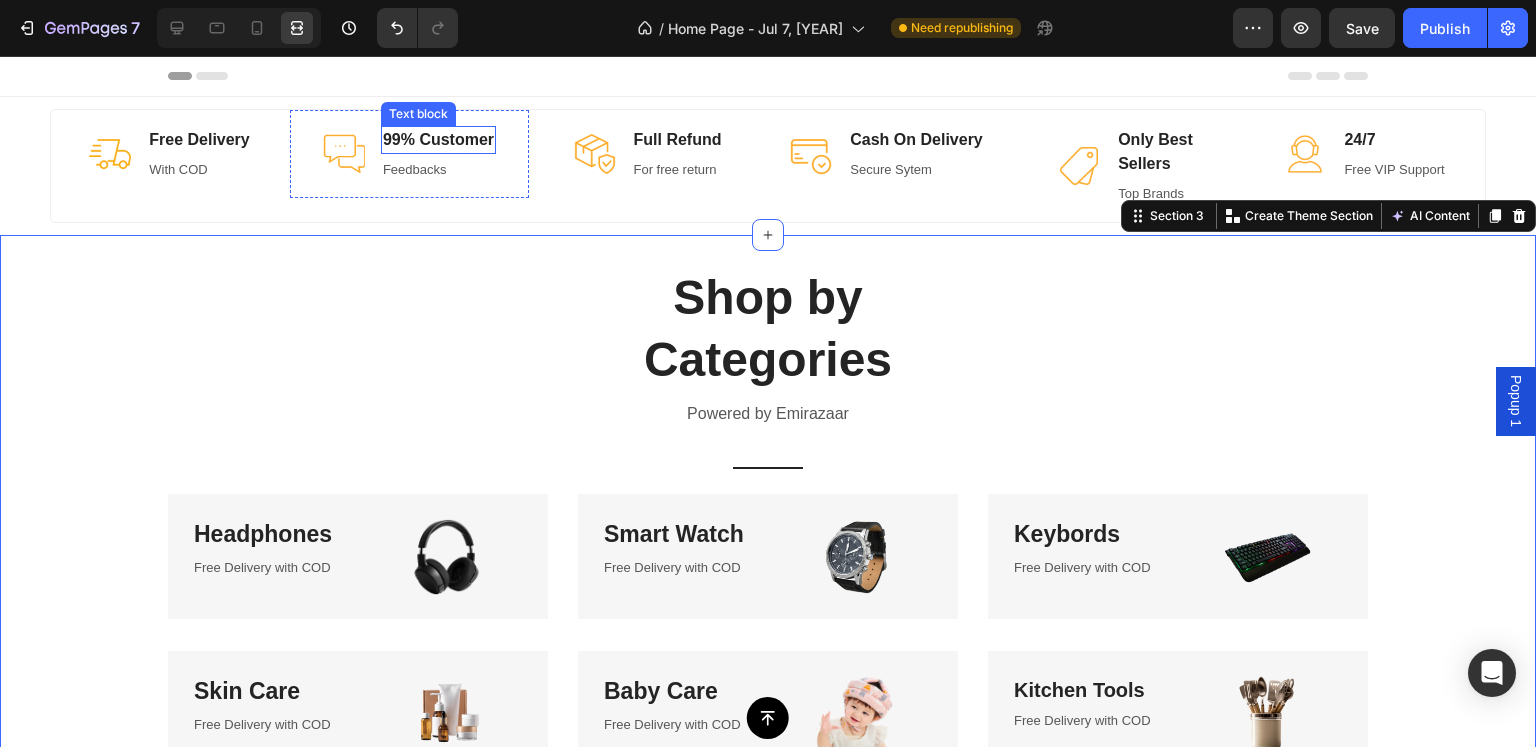 click on "99% Customer" at bounding box center [438, 140] 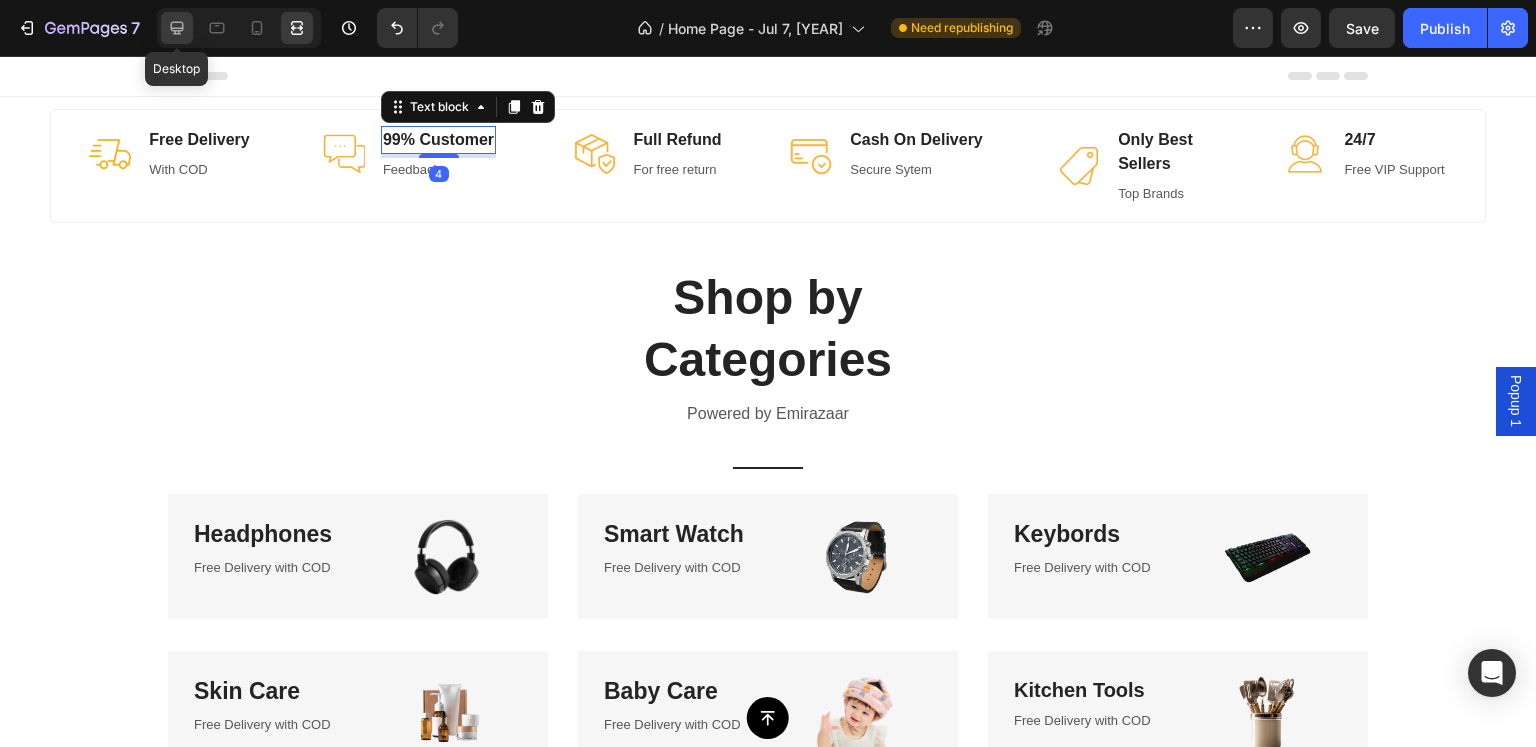 click 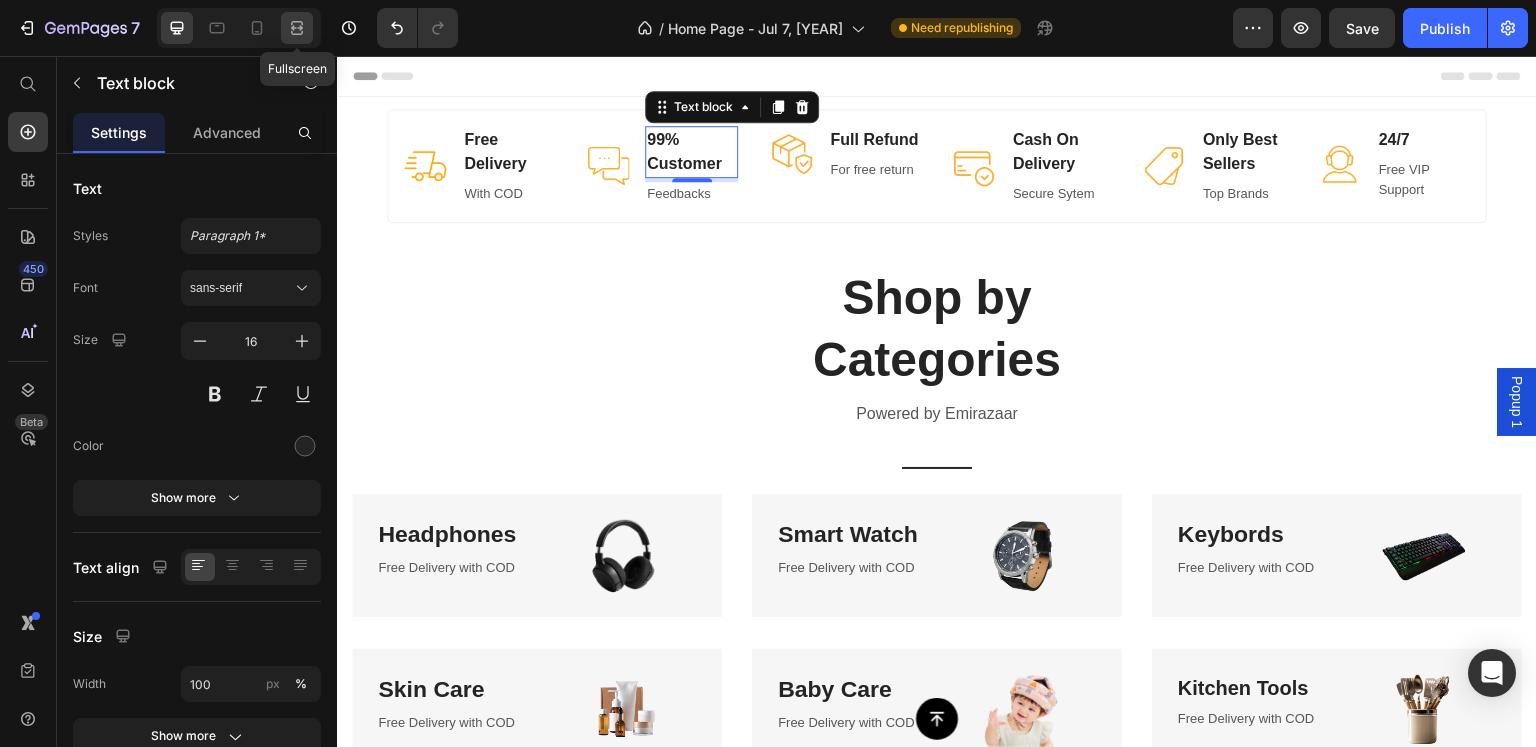 click 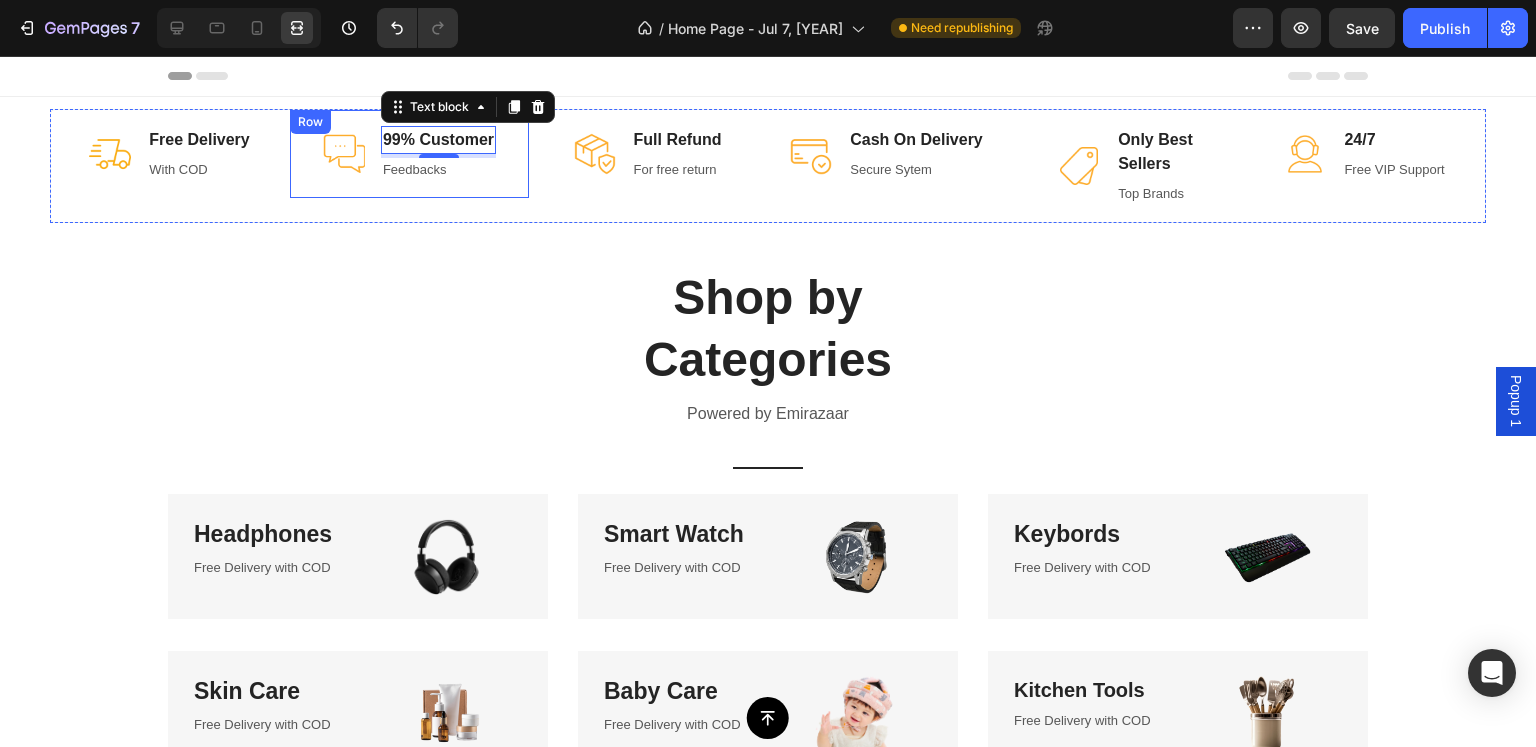 click on "Shop by Categories Heading Powered by Emirazaar Text block                Title Line Row Headphones Heading Free Delivery with COD Text block Image Row Smart Watch Heading Free Delivery with COD Text block Image Row Keybords Heading Free Delivery with COD Text block Image Row Row Skin Care  Heading Free Delivery with COD Text block Image Row Baby Care Heading Free Delivery with COD Text block Image Row Kitchen Tools Heading Free Delivery with COD Text block Image Row Row" at bounding box center (768, 521) 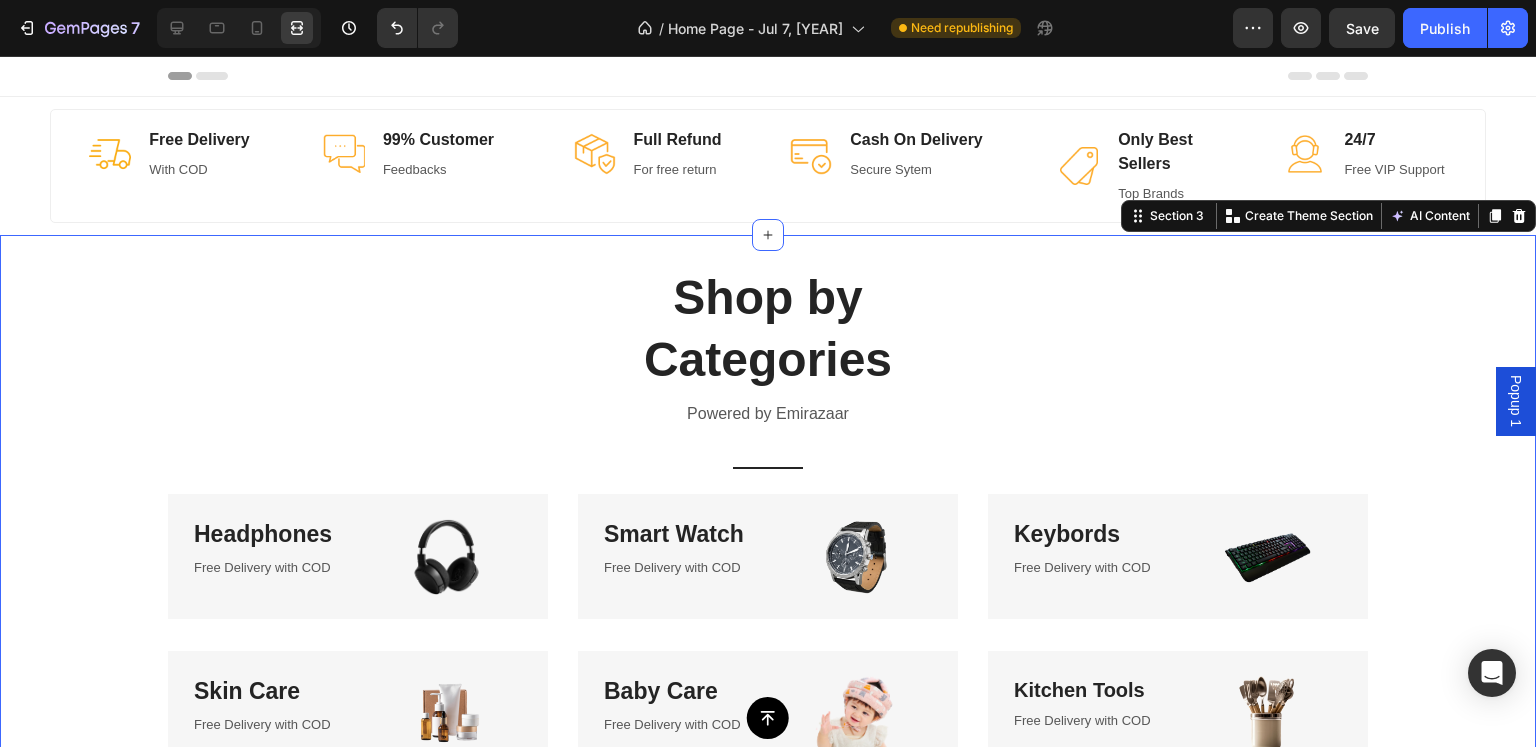 click on "Shop by Categories Heading Powered by Emirazaar Text block                Title Line Row Headphones Heading Free Delivery with COD Text block Image Row Smart Watch Heading Free Delivery with COD Text block Image Row Keybords Heading Free Delivery with COD Text block Image Row Row Skin Care  Heading Free Delivery with COD Text block Image Row Baby Care Heading Free Delivery with COD Text block Image Row Kitchen Tools Heading Free Delivery with COD Text block Image Row Row" at bounding box center [768, 521] 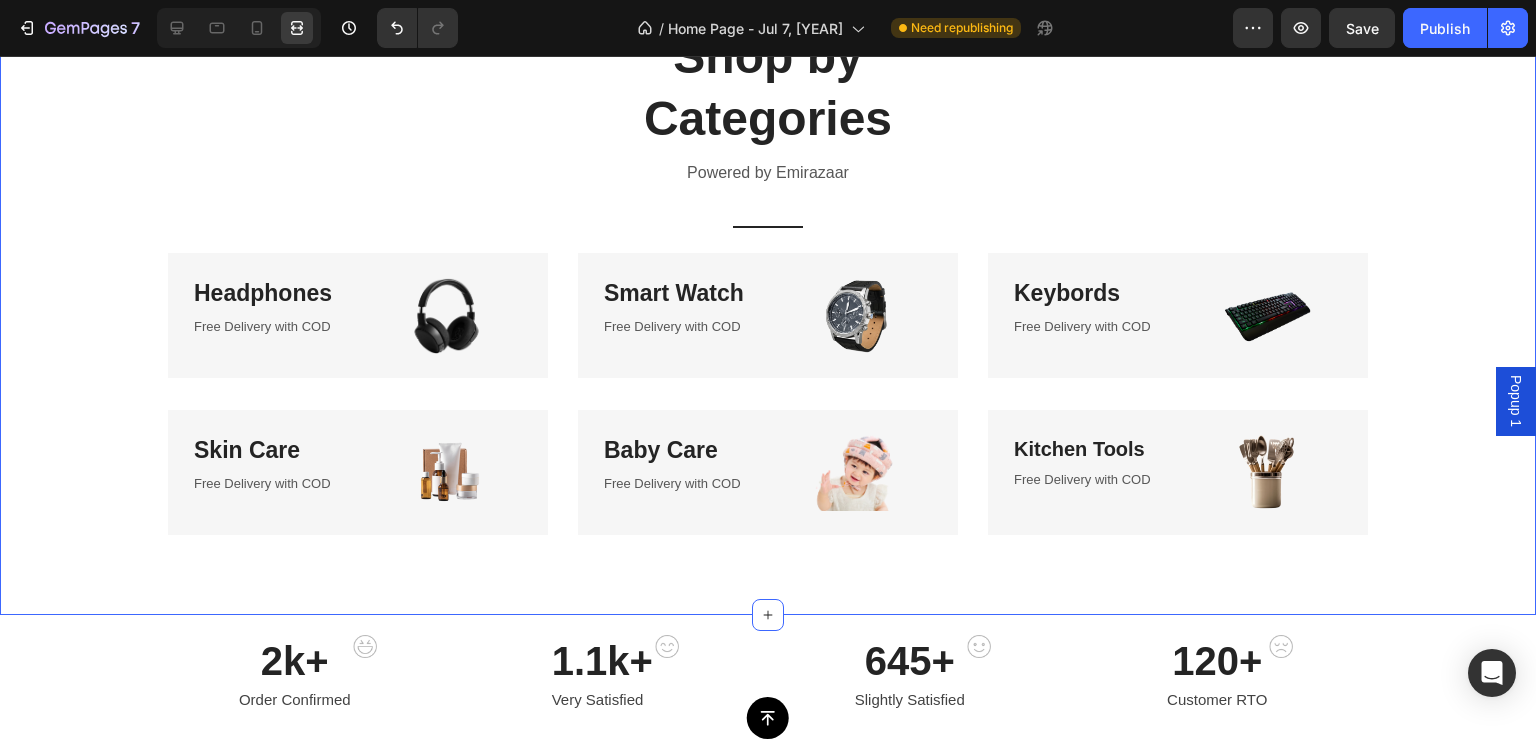 scroll, scrollTop: 0, scrollLeft: 0, axis: both 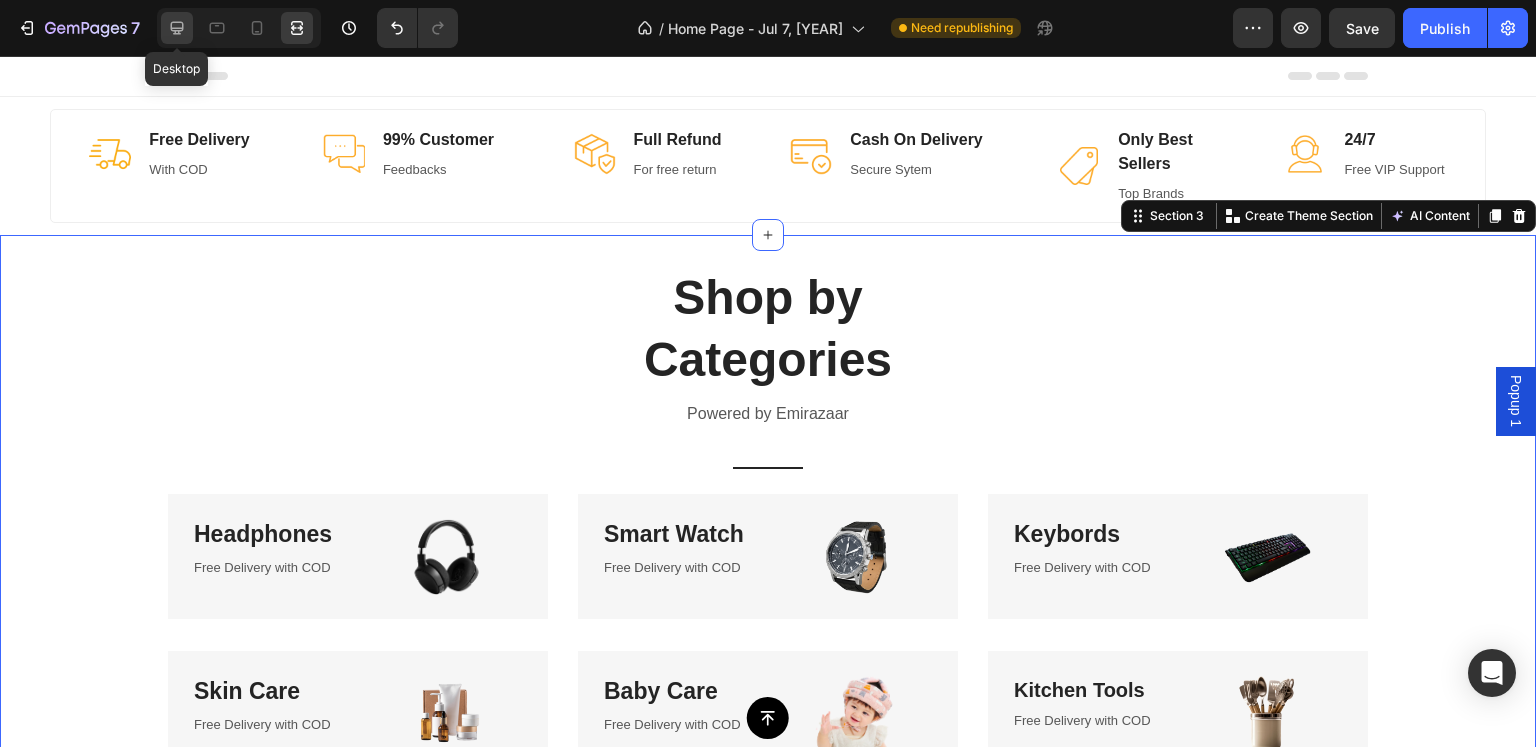click 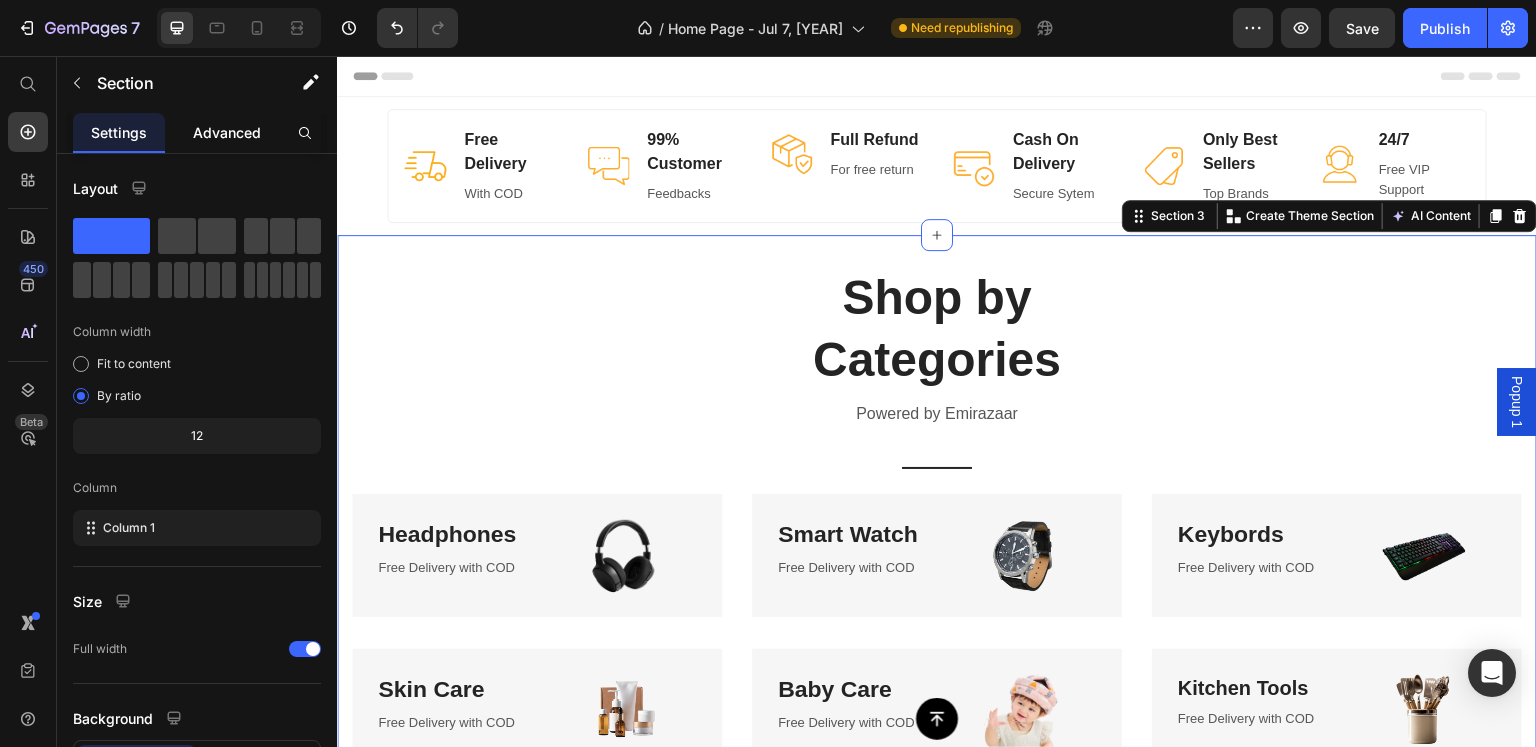 click on "Advanced" 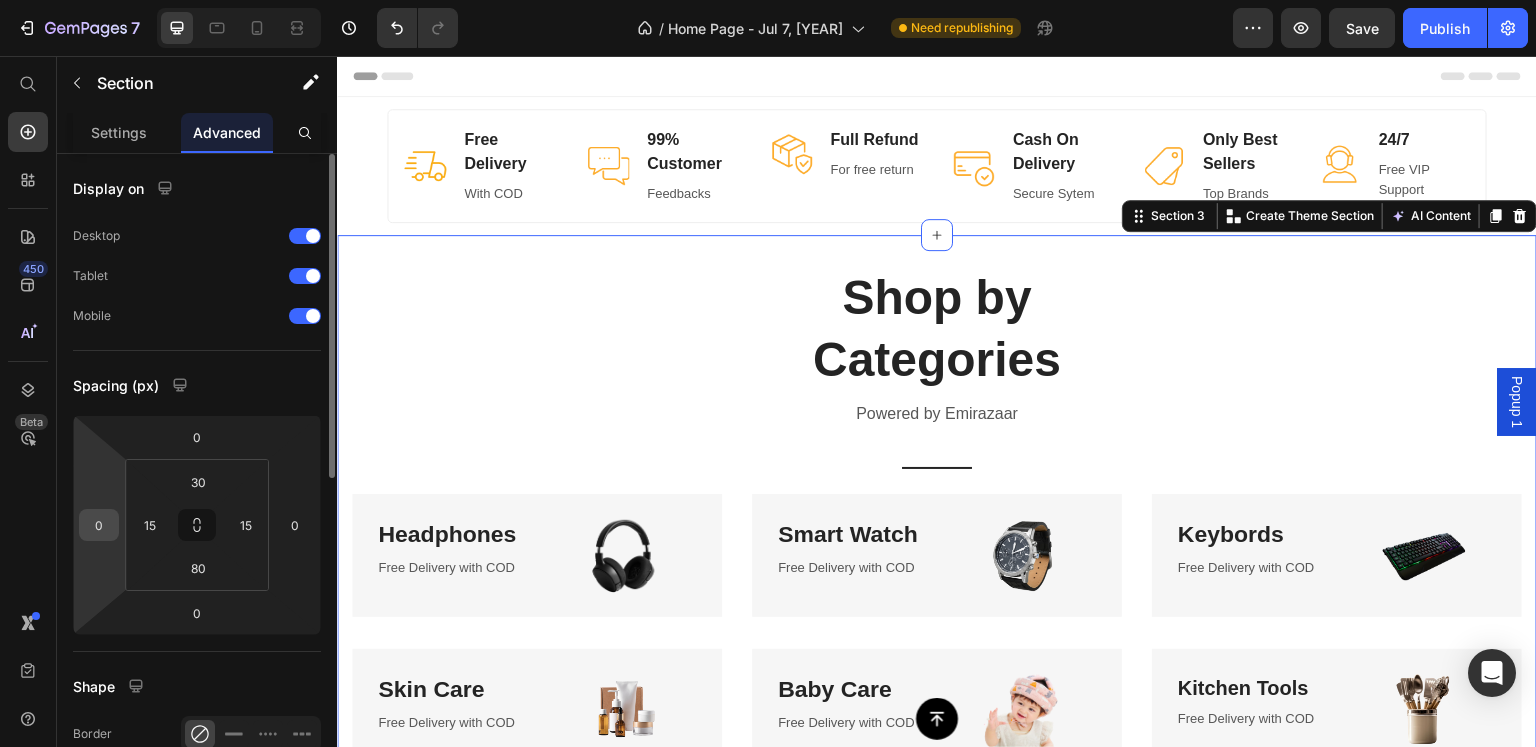 click on "0" at bounding box center [99, 525] 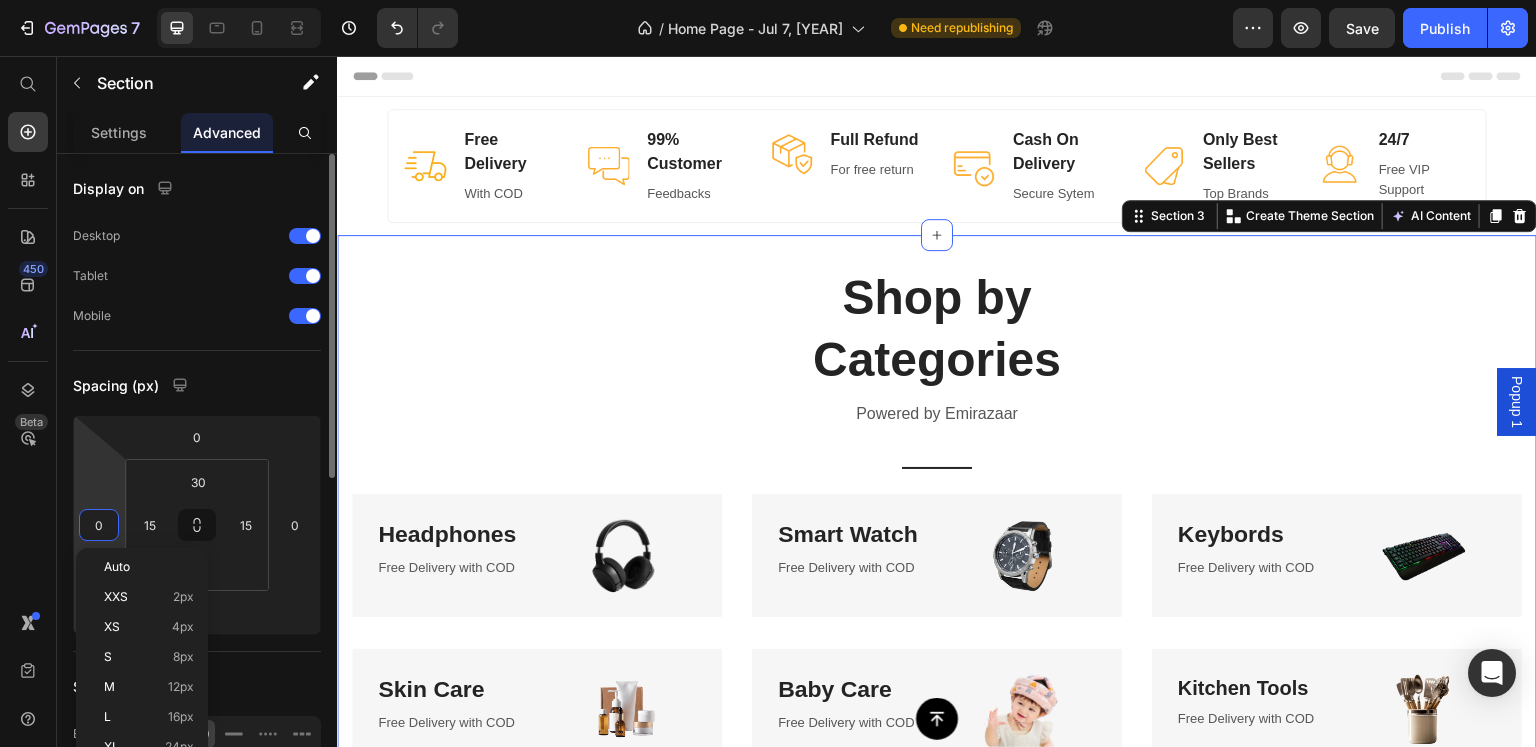 type on "1" 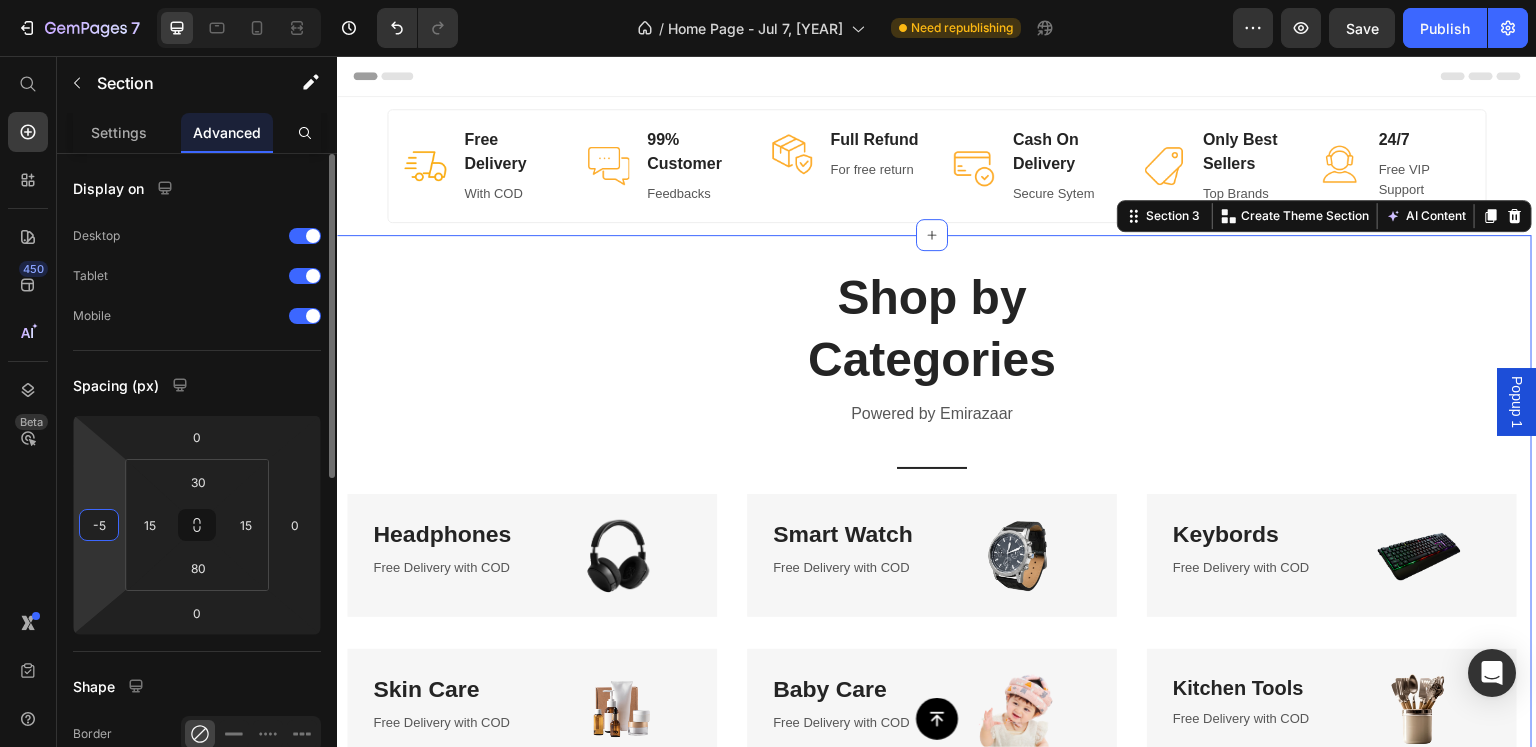 type on "-55" 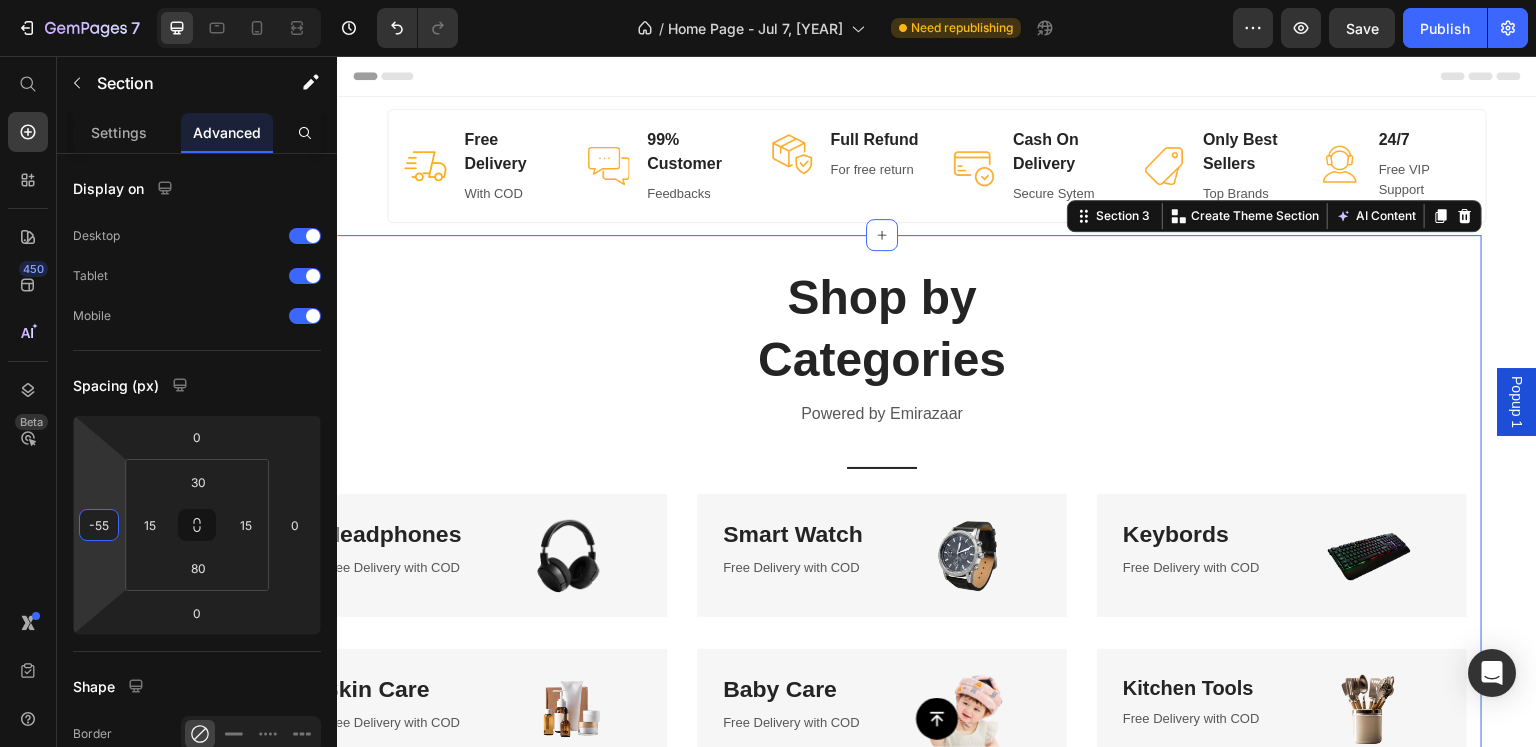click on "Shop by Categories Heading Powered by Emirazaar Text block                Title Line Row Headphones Heading Free Delivery with COD Text block Image Row Smart Watch Heading Free Delivery with COD Text block Image Row Keybords Heading Free Delivery with COD Text block Image Row Row Skin Care  Heading Free Delivery with COD Text block Image Row Baby Care Heading Free Delivery with COD Text block Image Row Kitchen Tools Heading Free Delivery with COD Text block Image Row Row Section 3   You can create reusable sections Create Theme Section AI Content Write with GemAI What would you like to describe here? Tone and Voice Persuasive Product LED 3W Tactical Flashlight – USB Rechargeable Emergency Torch | كشاف تكتيكي قوي للسيارة والمخيم Show more Generate" at bounding box center (937, 543) 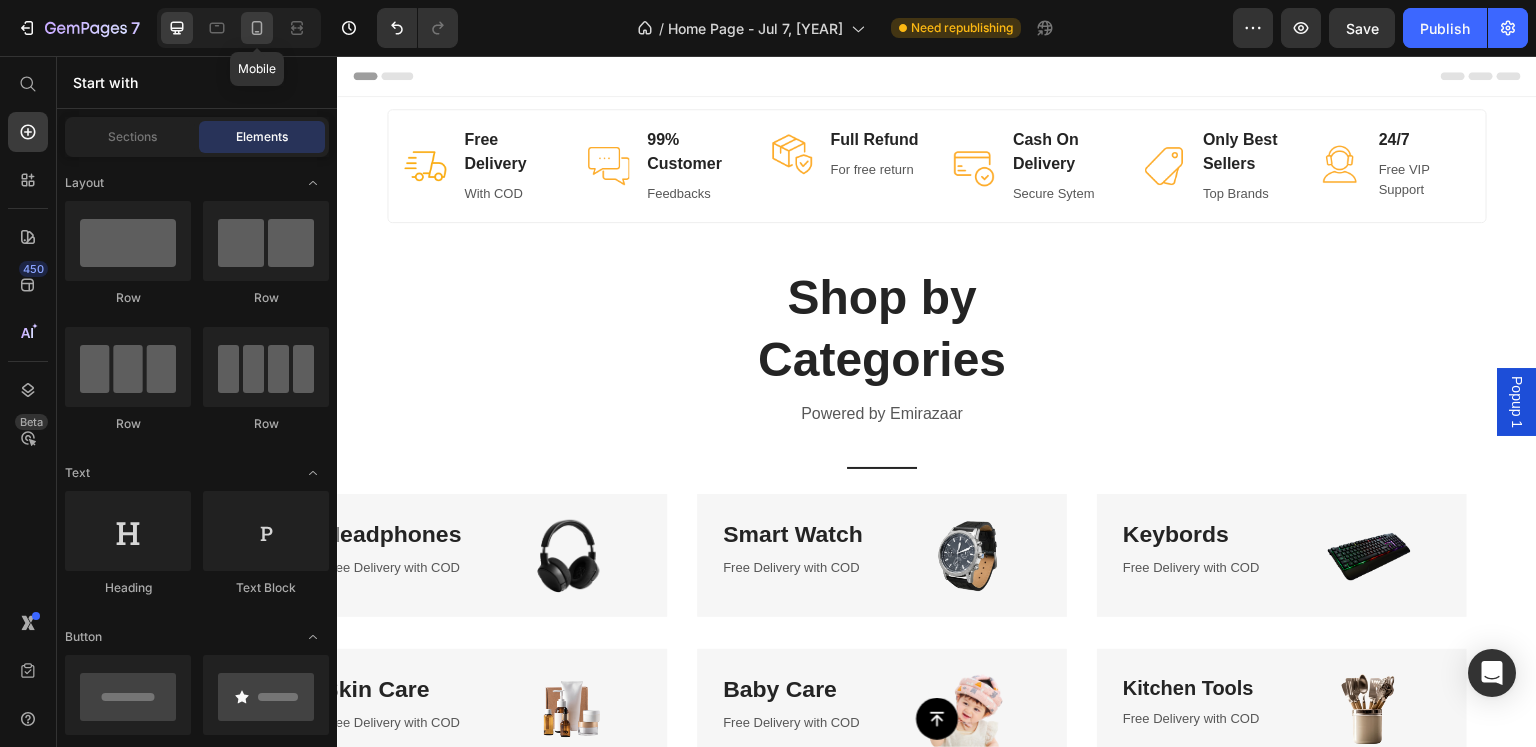 click 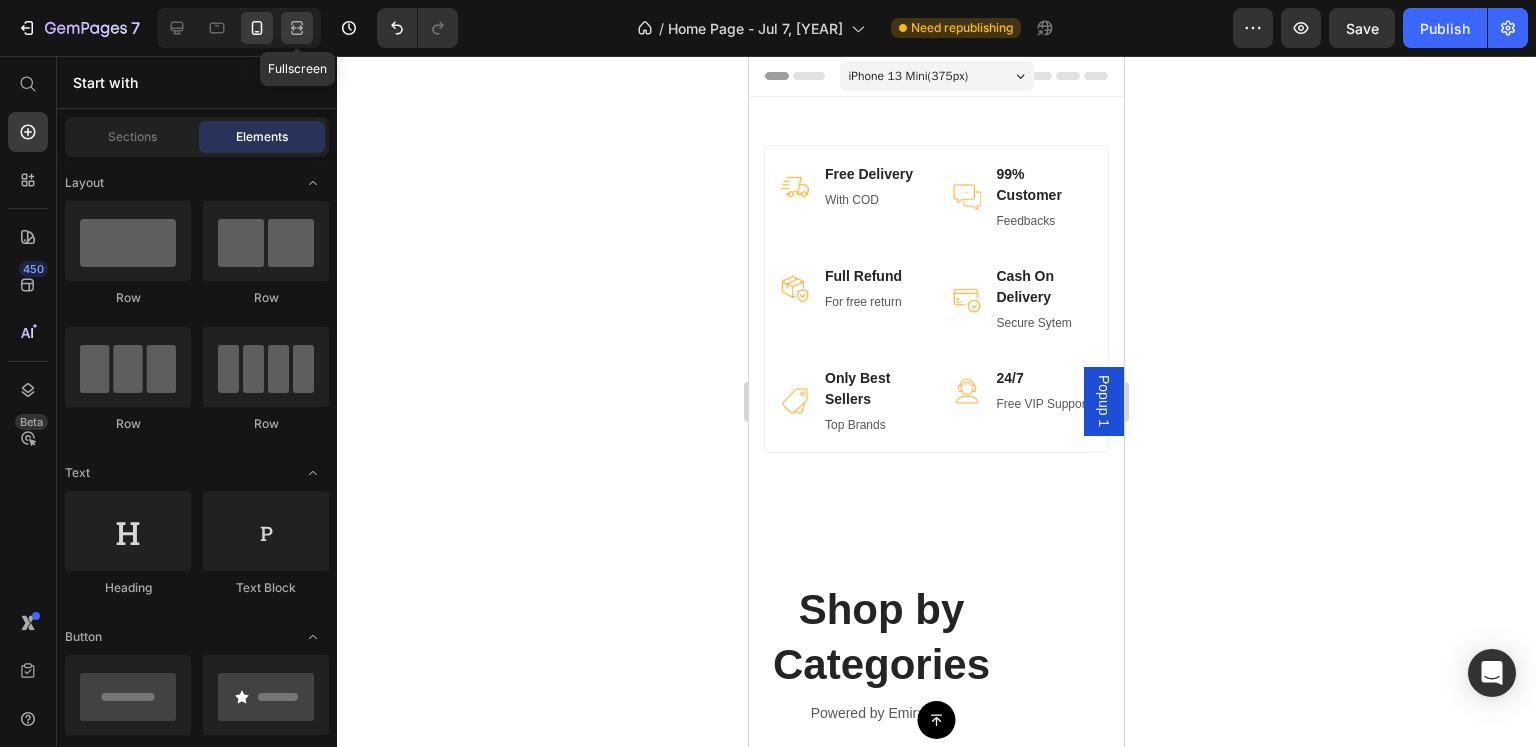 click 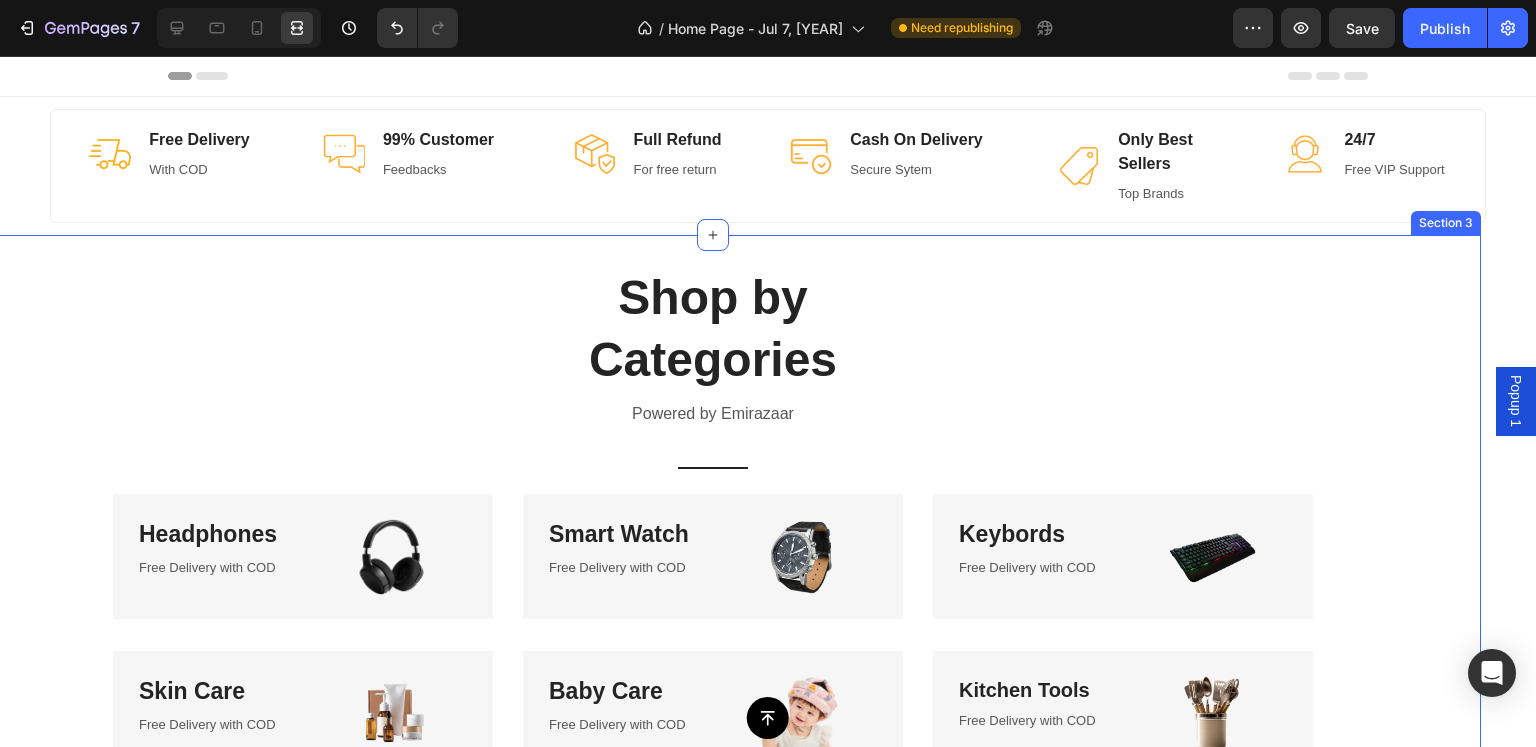click on "Shop by Categories Heading Powered by Emirazaar Text block                Title Line Row Headphones Heading Free Delivery with COD Text block Image Row Smart Watch Heading Free Delivery with COD Text block Image Row Keybords Heading Free Delivery with COD Text block Image Row Row Skin Care  Heading Free Delivery with COD Text block Image Row Baby Care Heading Free Delivery with COD Text block Image Row Kitchen Tools Heading Free Delivery with COD Text block Image Row Row" at bounding box center [713, 521] 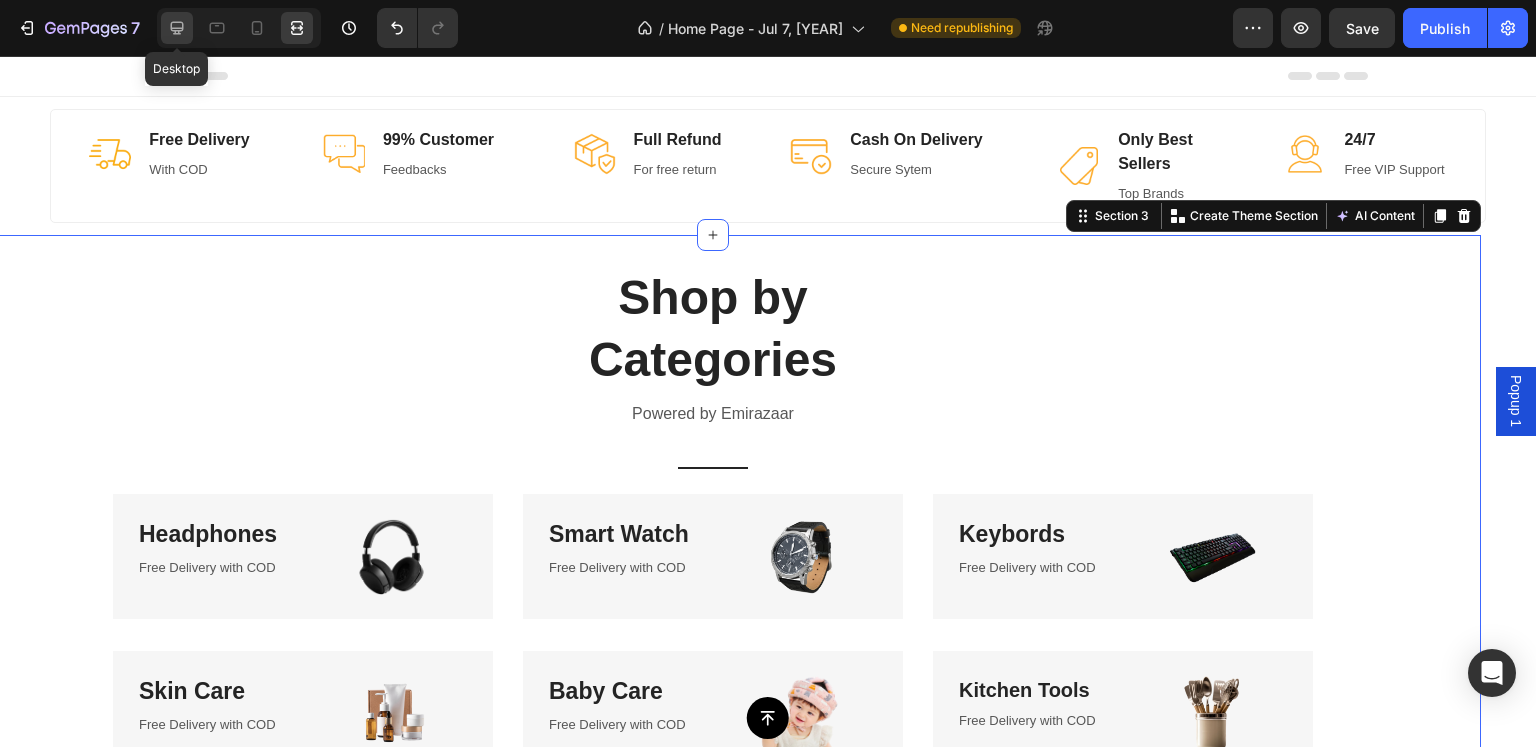 click 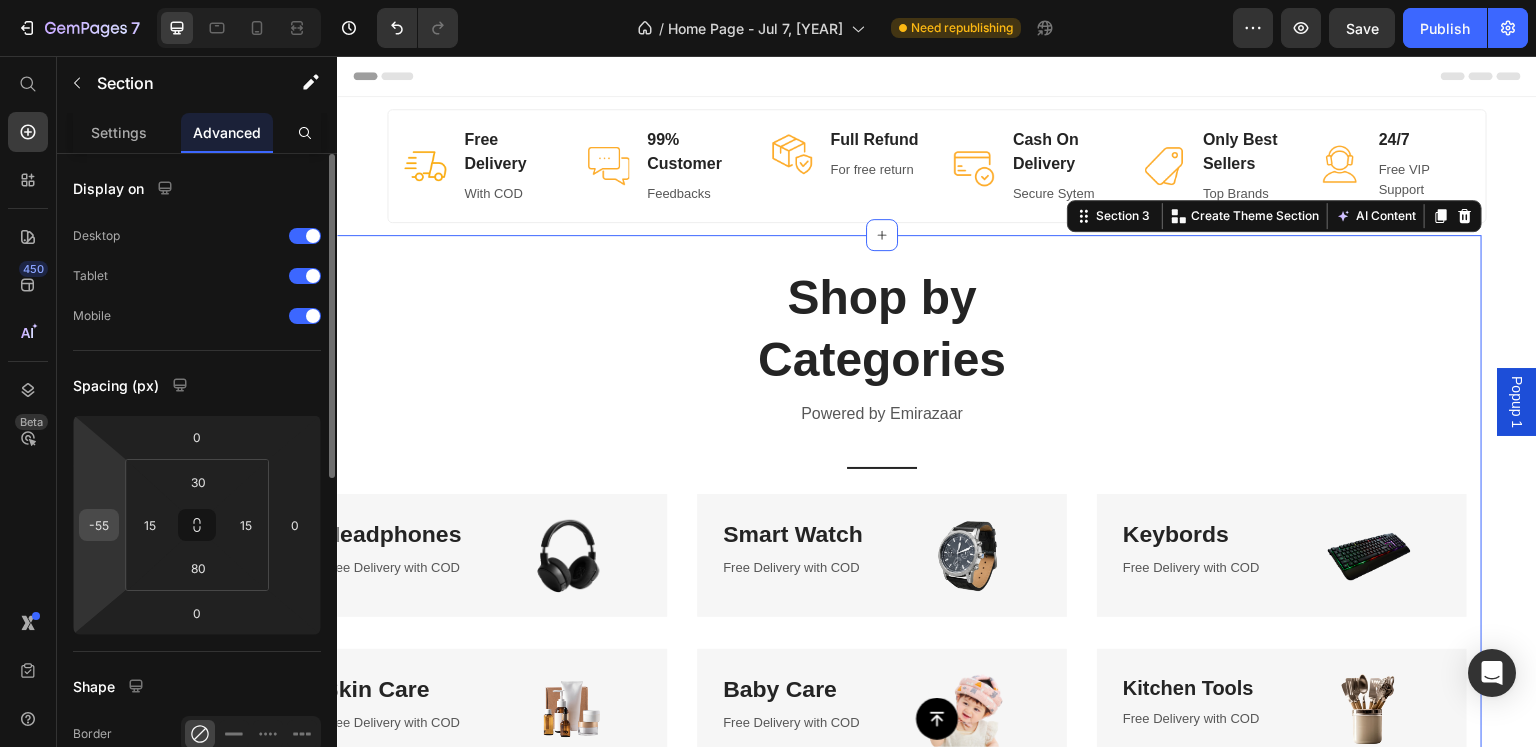 click on "-55" at bounding box center [99, 525] 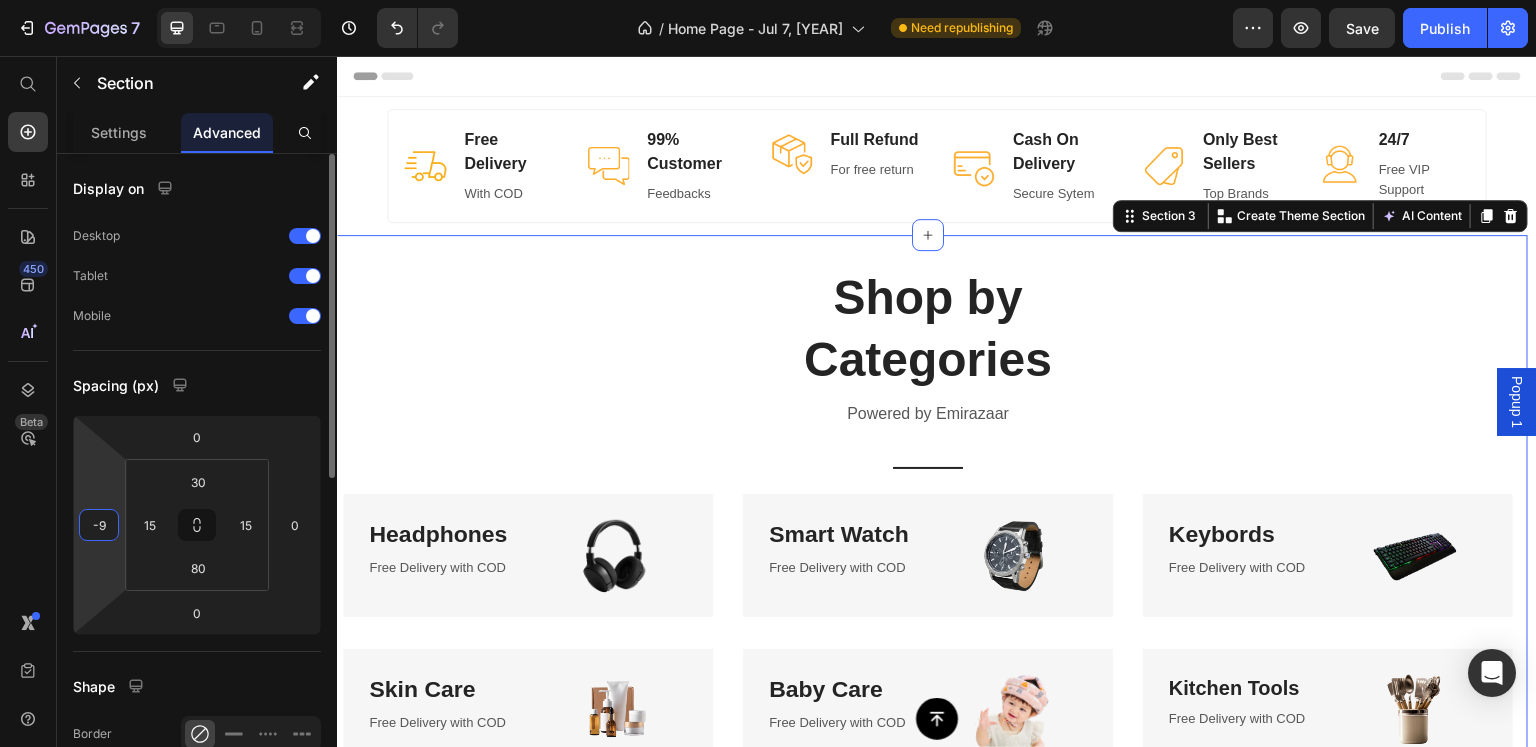type on "-99" 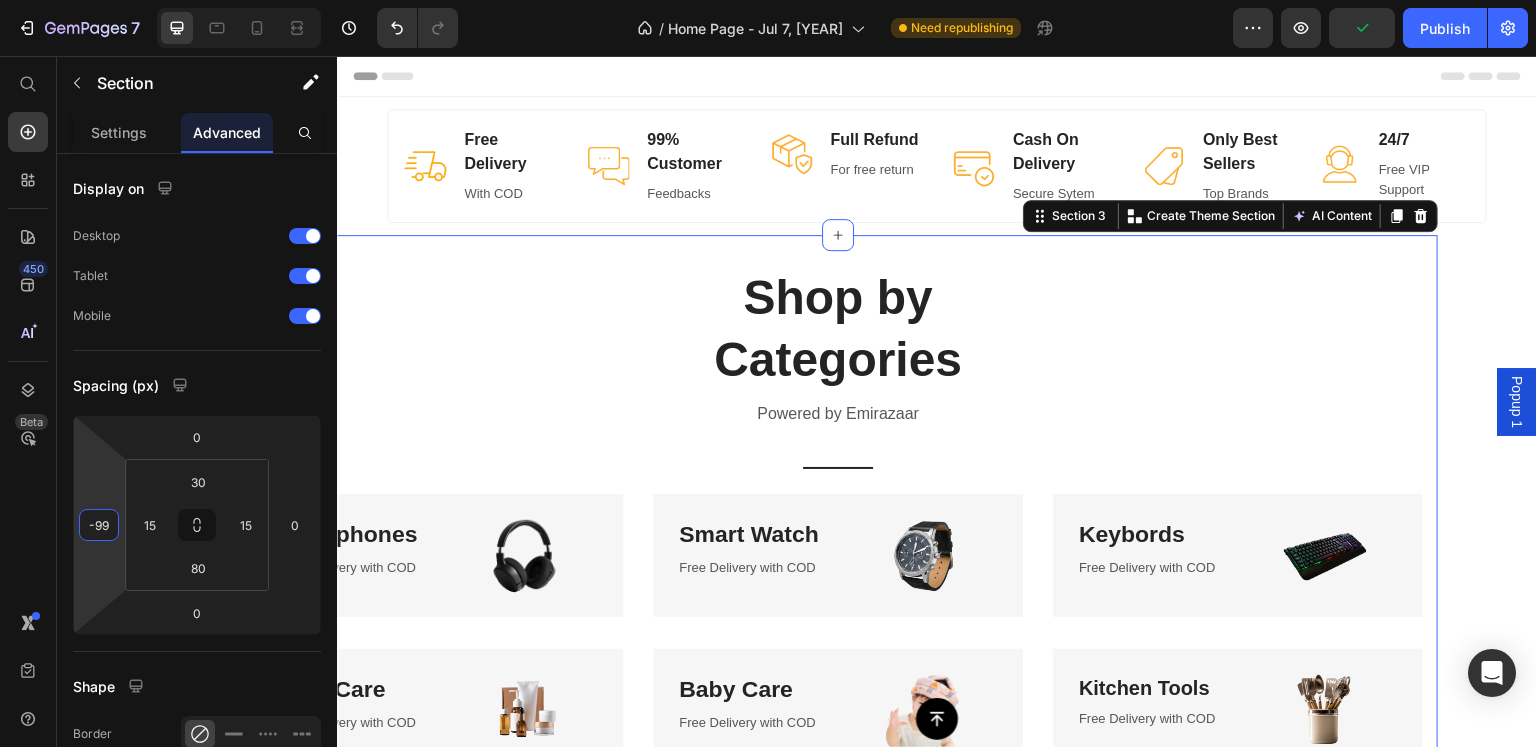 click on "Shop by Categories Heading Powered by Emirazaar Text block                Title Line Row Headphones Heading Free Delivery with COD Text block Image Row Smart Watch Heading Free Delivery with COD Text block Image Row Keybords Heading Free Delivery with COD Text block Image Row Row Skin Care  Heading Free Delivery with COD Text block Image Row Baby Care Heading Free Delivery with COD Text block Image Row Kitchen Tools Heading Free Delivery with COD Text block Image Row Row Section 3   You can create reusable sections Create Theme Section AI Content Write with GemAI What would you like to describe here? Tone and Voice Persuasive Product LED 3W Tactical Flashlight – USB Rechargeable Emergency Torch | كشاف تكتيكي قوي للسيارة والمخيم Show more Generate" at bounding box center (937, 543) 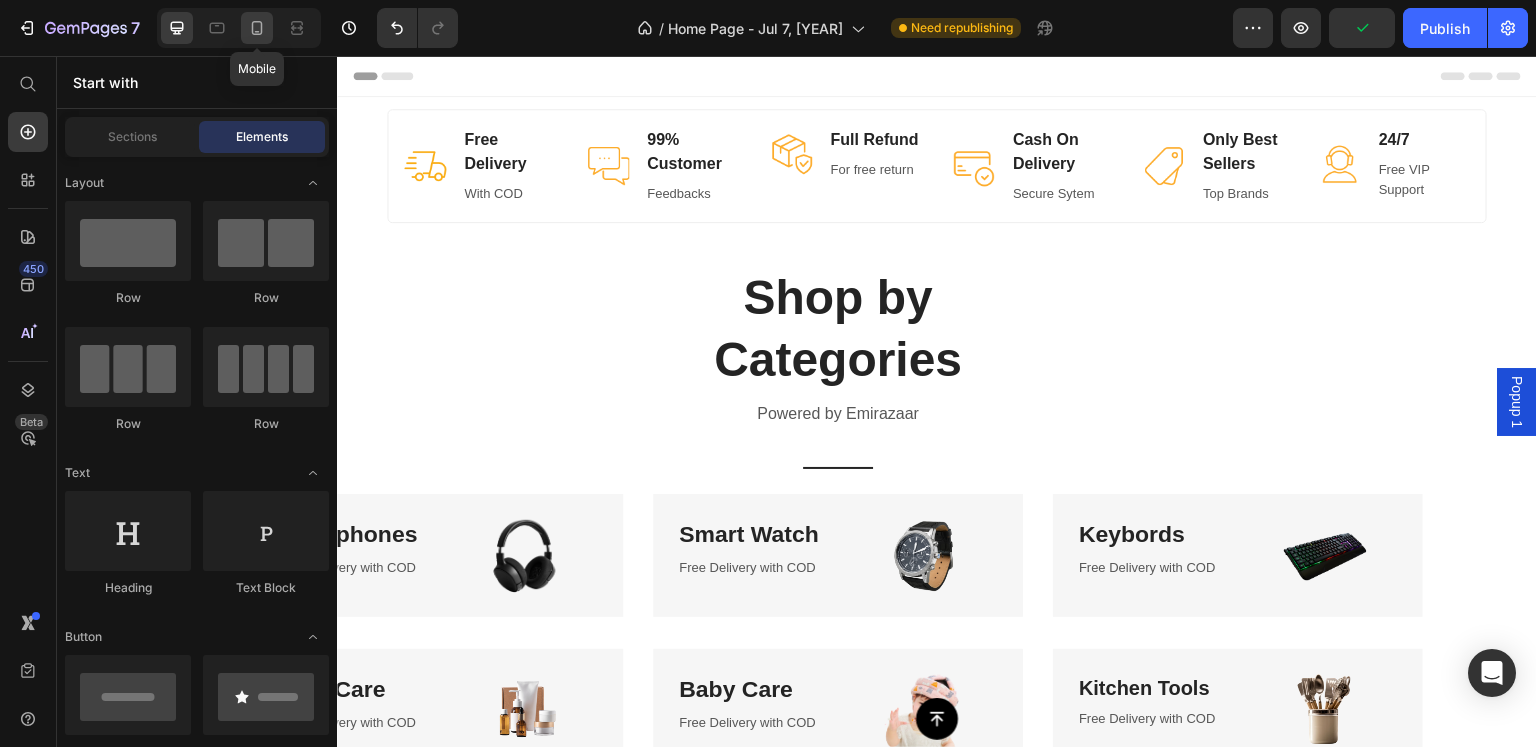 click 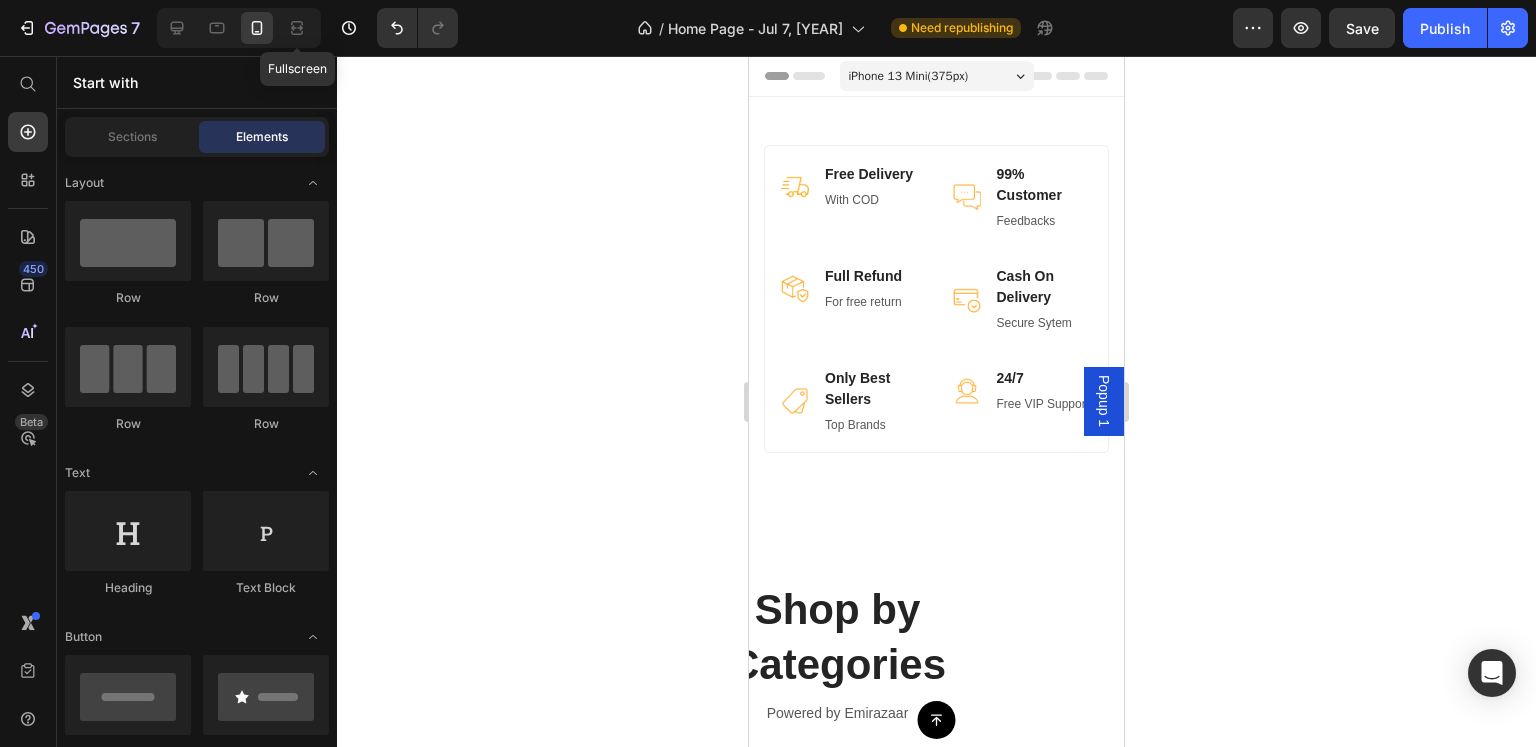 click on "Fullscreen" at bounding box center [239, 28] 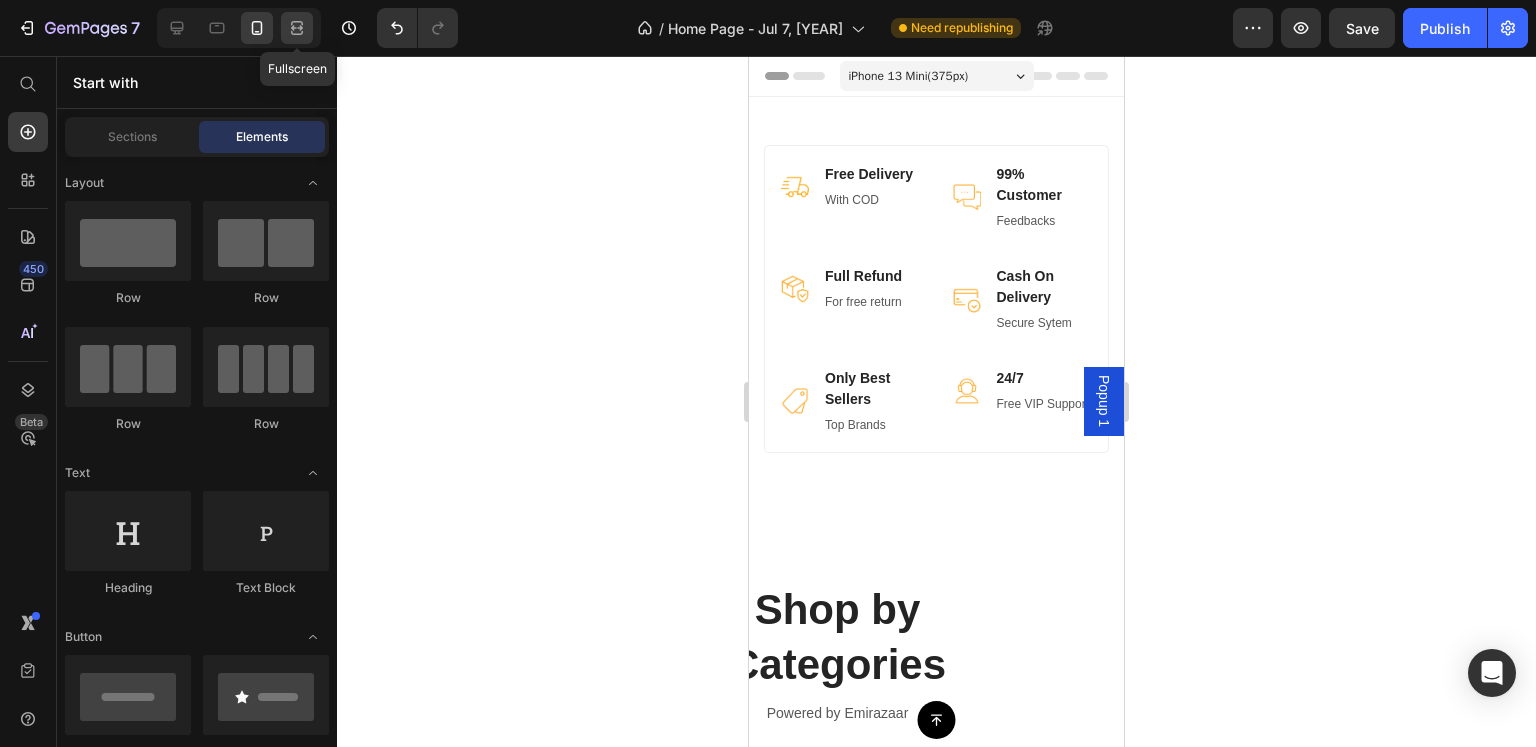 click 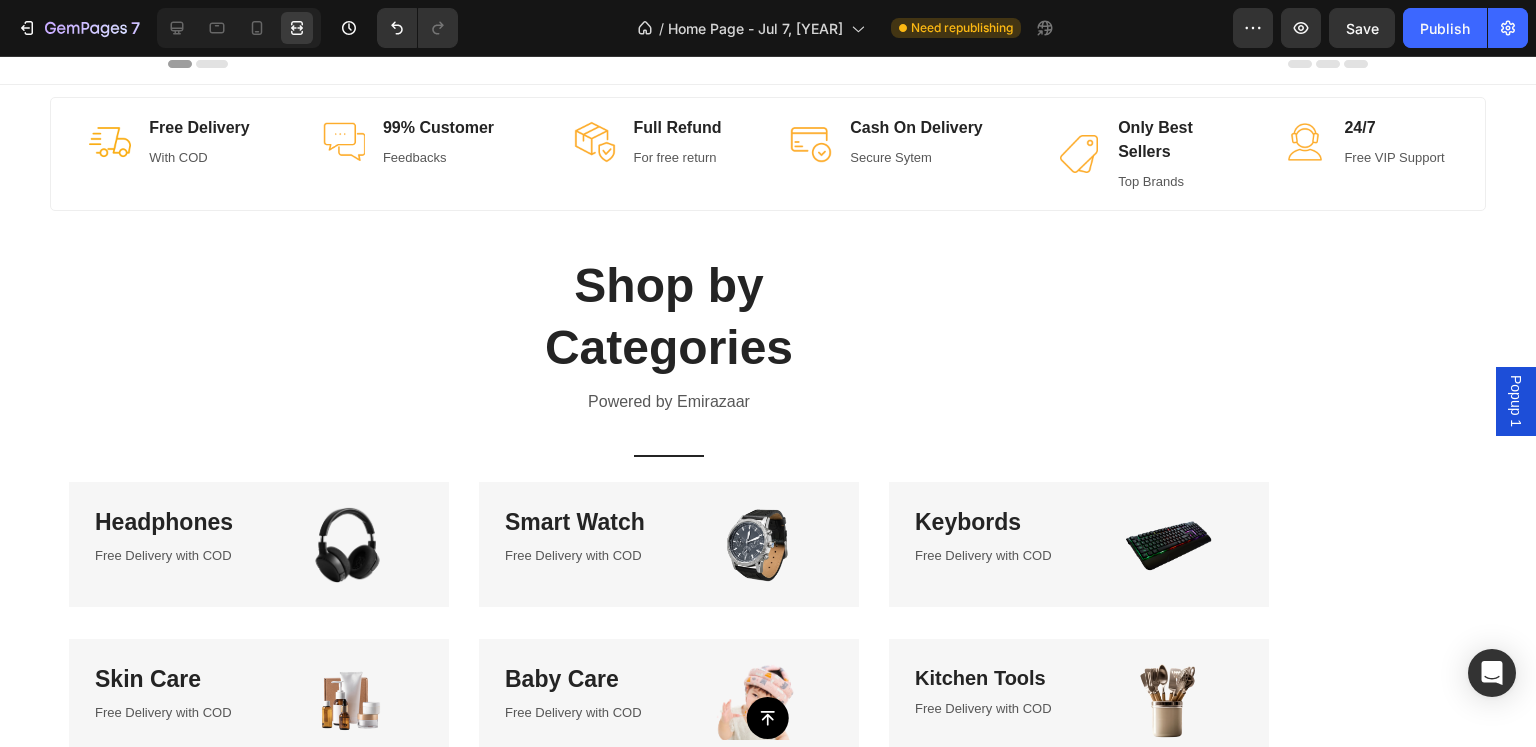 scroll, scrollTop: 0, scrollLeft: 0, axis: both 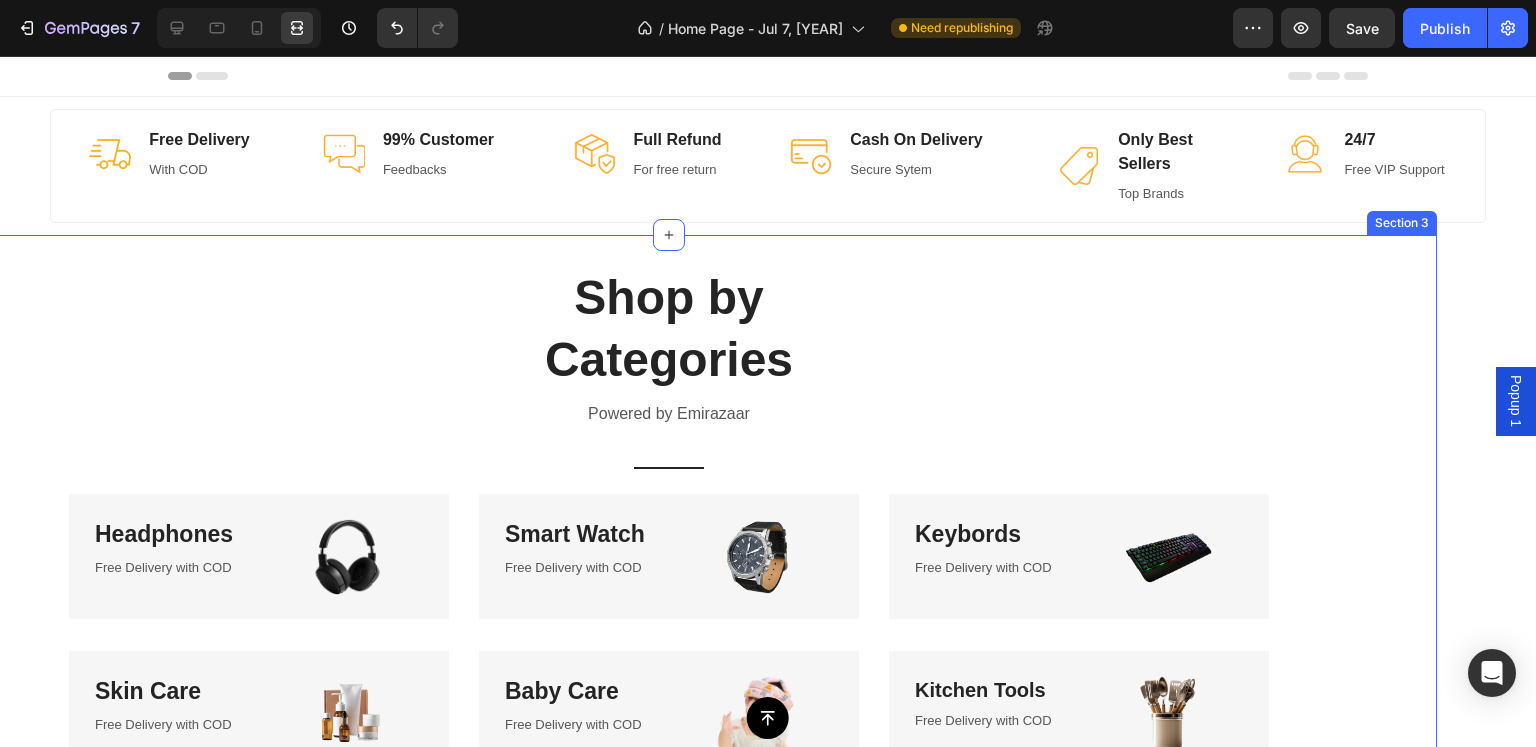 click on "Shop by Categories Heading Powered by Emirazaar Text block                Title Line Row Headphones Heading Free Delivery with COD Text block Image Row Smart Watch Heading Free Delivery with COD Text block Image Row Keybords Heading Free Delivery with COD Text block Image Row Row Skin Care  Heading Free Delivery with COD Text block Image Row Baby Care Heading Free Delivery with COD Text block Image Row Kitchen Tools Heading Free Delivery with COD Text block Image Row Row" at bounding box center (669, 521) 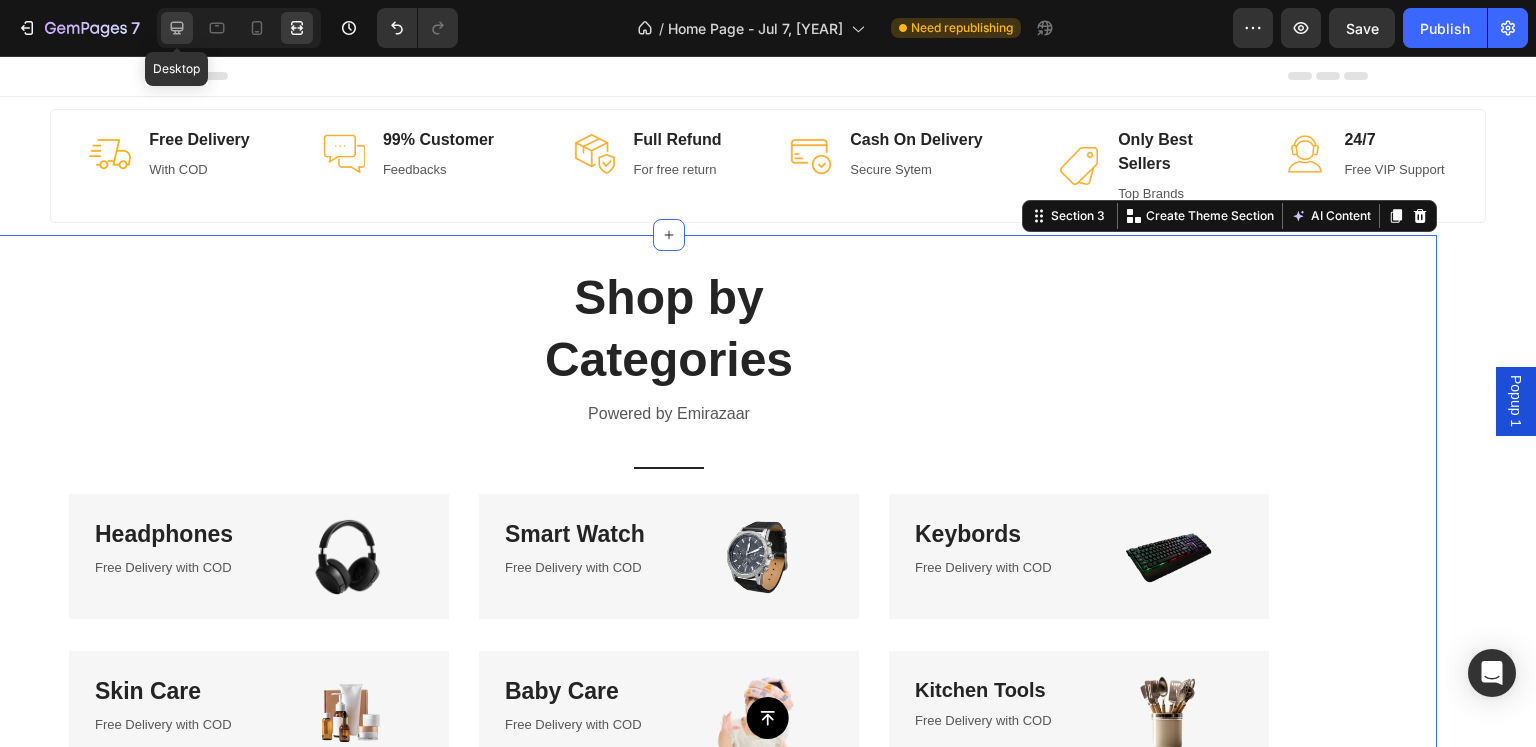 click 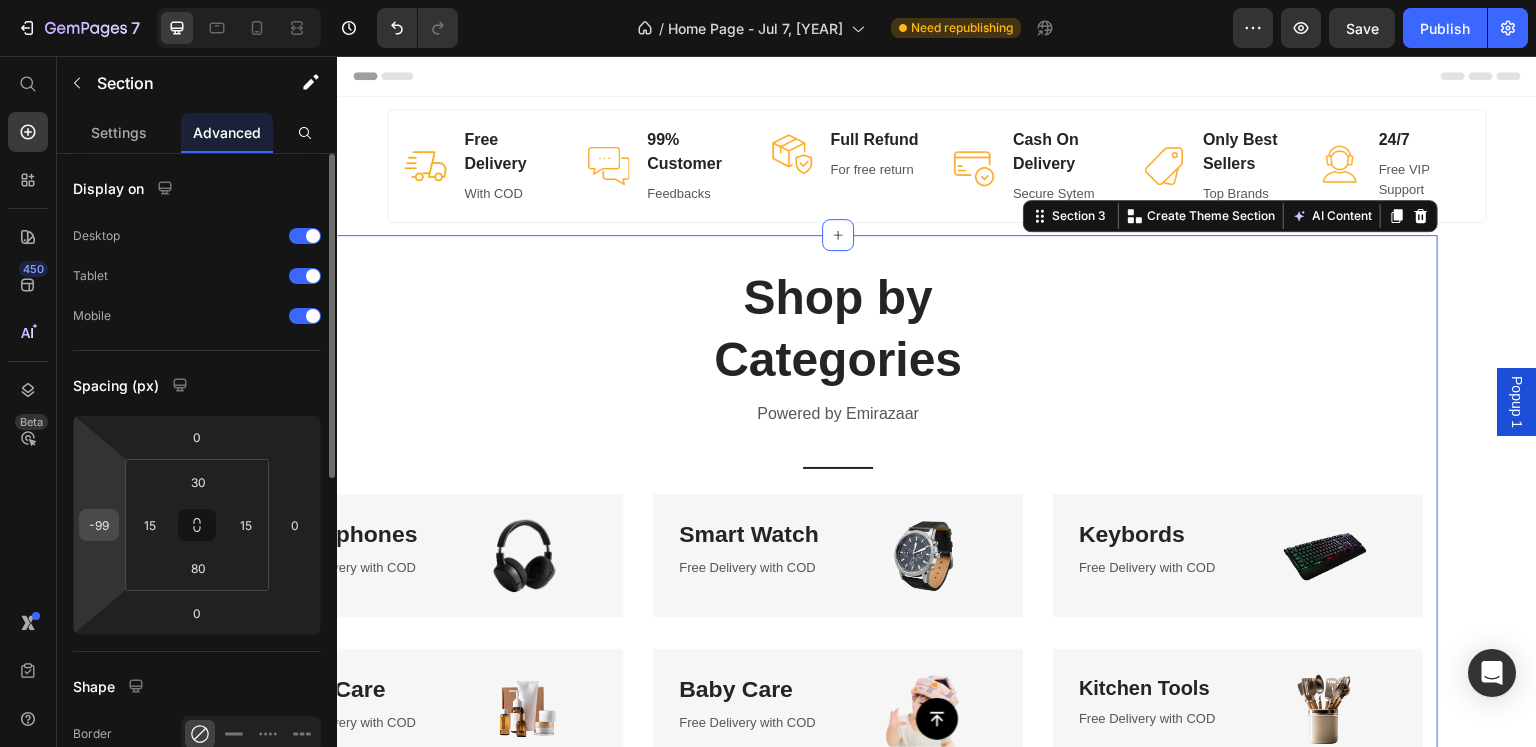 click on "-99" at bounding box center (99, 525) 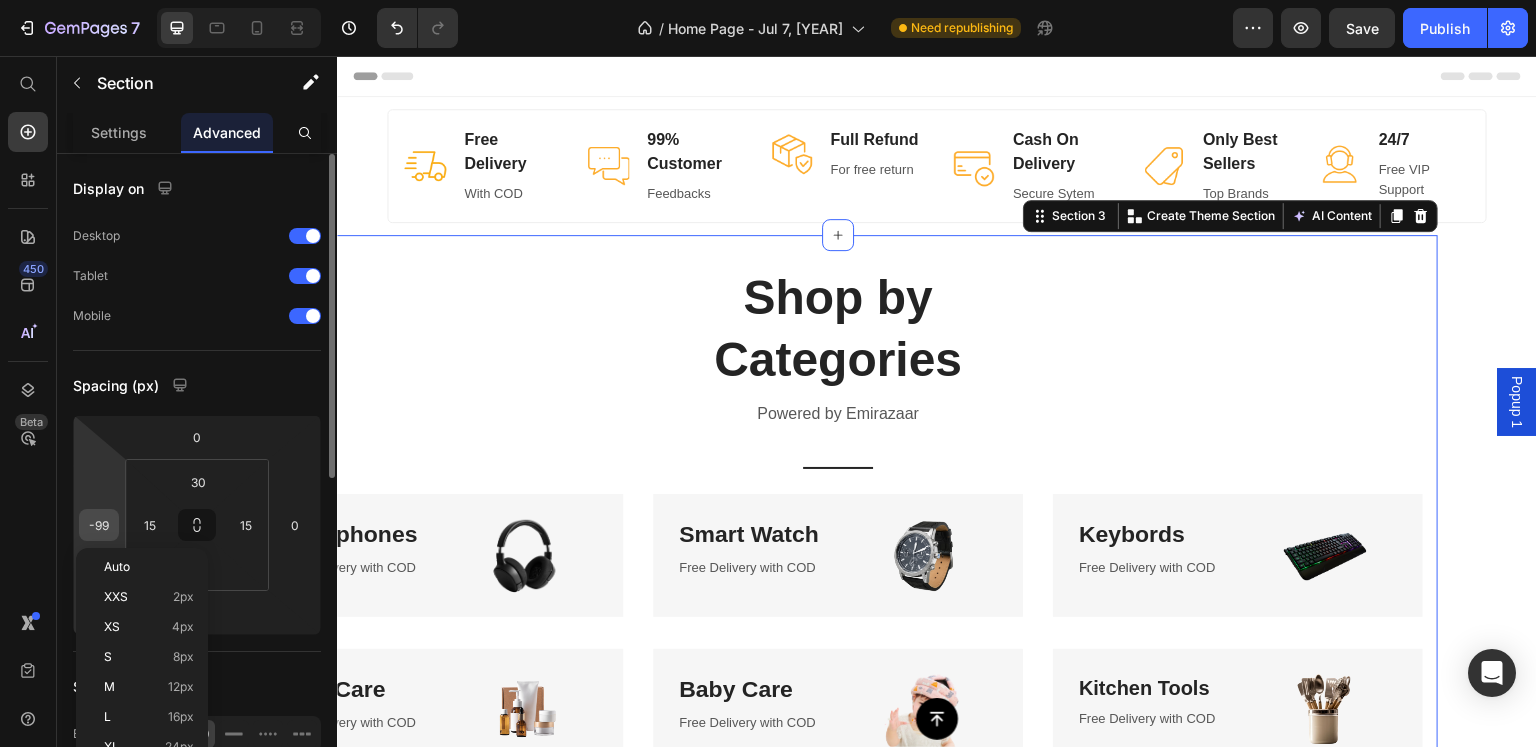 click on "-99" at bounding box center [99, 525] 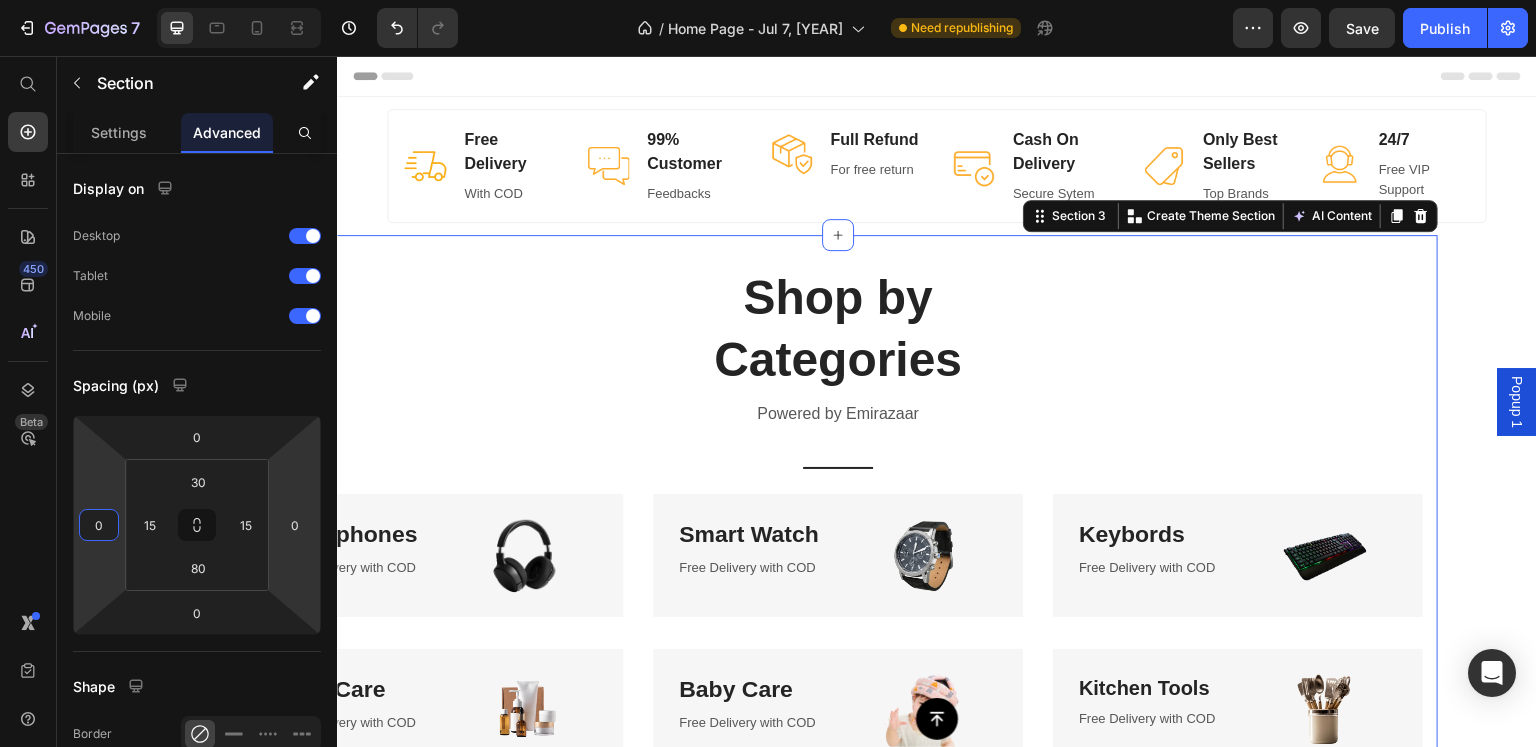 type on "0" 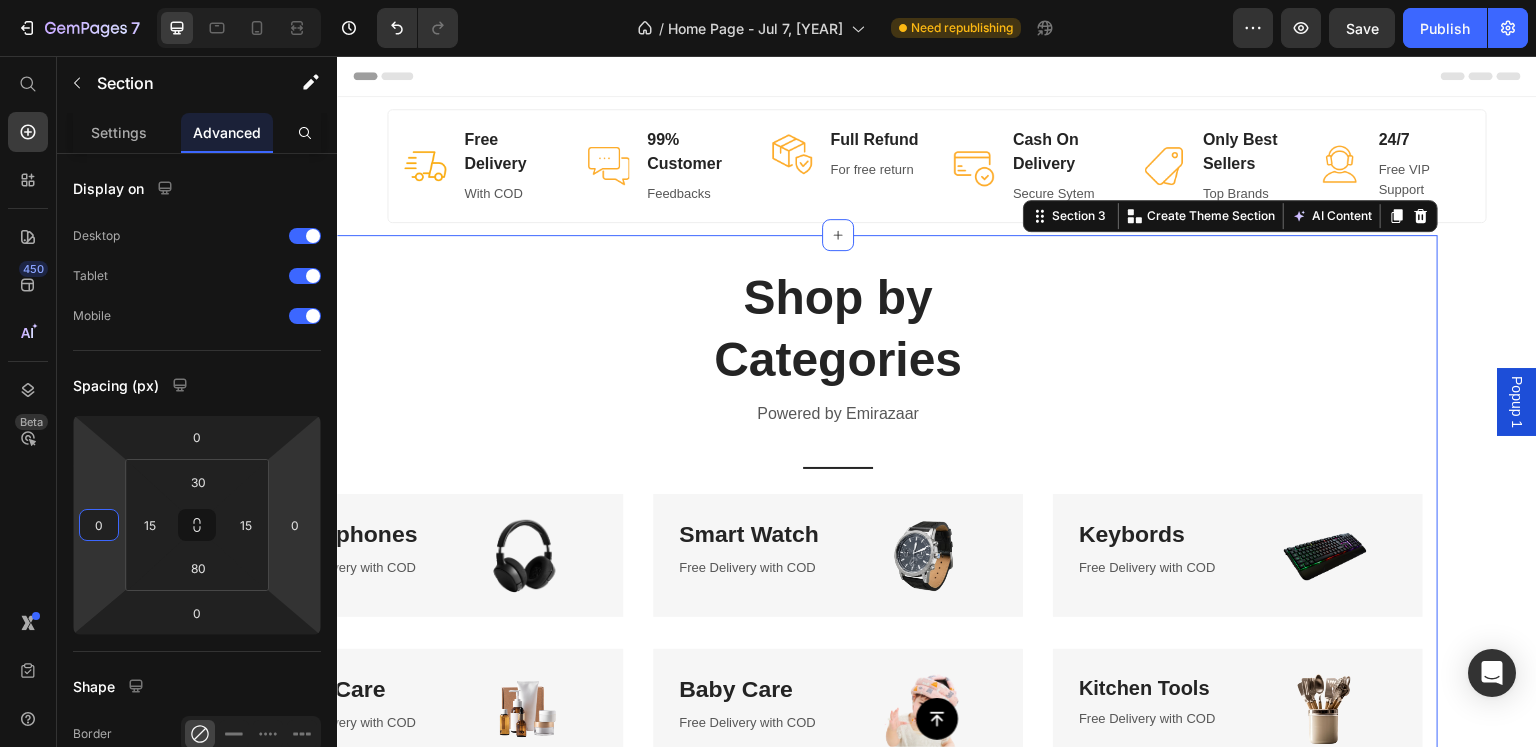 click on "Shop by Categories Heading Powered by Emirazaar Text block                Title Line Row Headphones Heading Free Delivery with COD Text block Image Row Smart Watch Heading Free Delivery with COD Text block Image Row Keybords Heading Free Delivery with COD Text block Image Row Row Skin Care  Heading Free Delivery with COD Text block Image Row Baby Care Heading Free Delivery with COD Text block Image Row Kitchen Tools Heading Free Delivery with COD Text block Image Row Row" at bounding box center [838, 518] 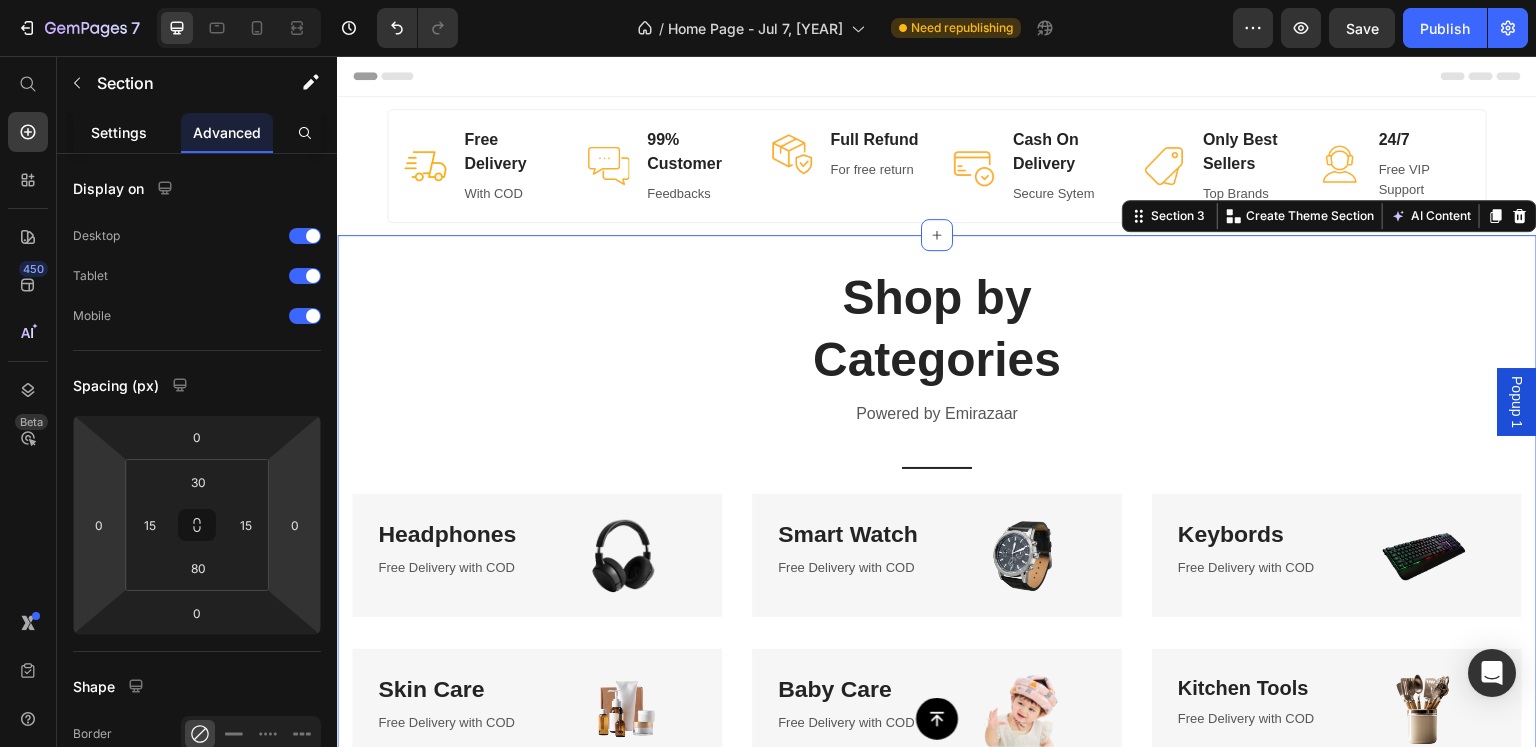 click on "Settings" at bounding box center [119, 132] 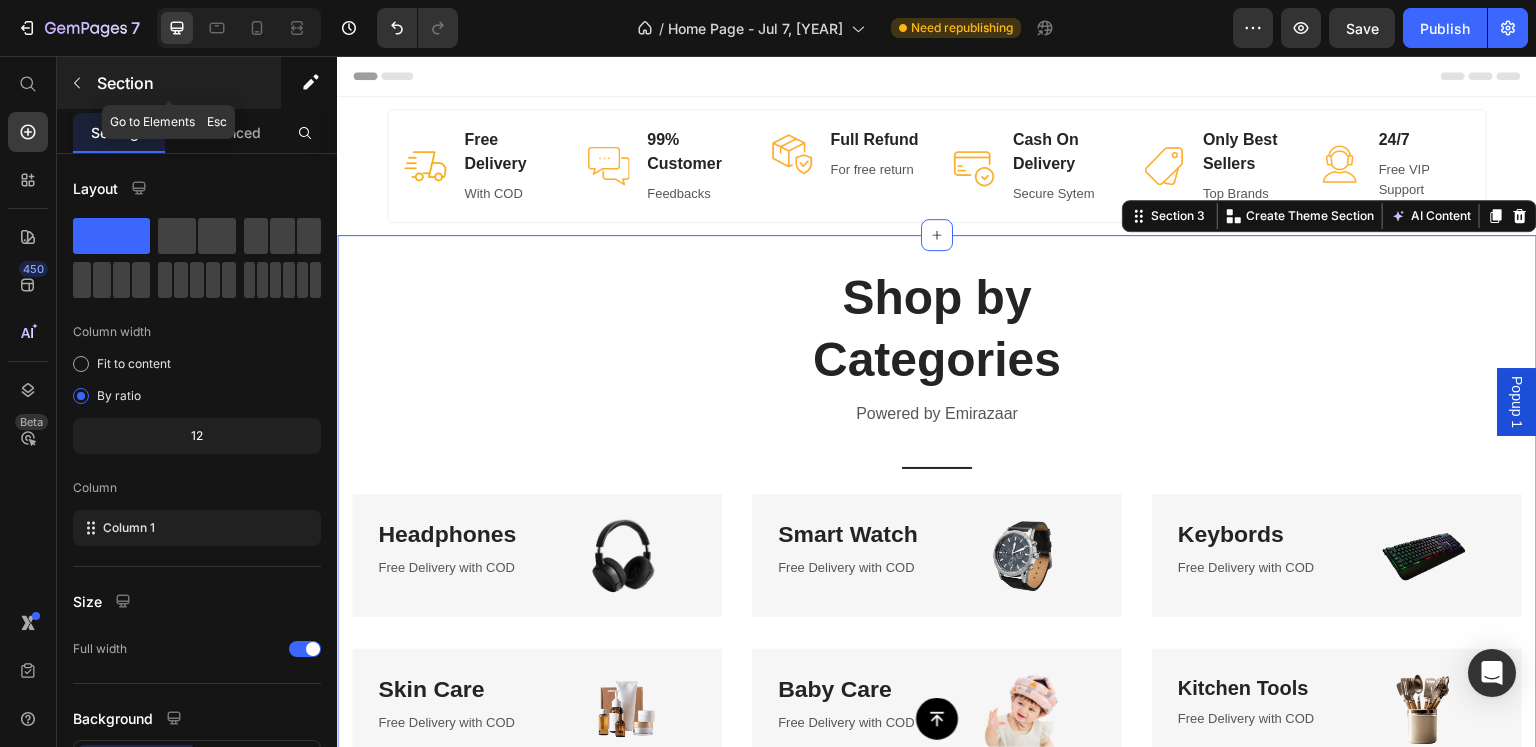 click 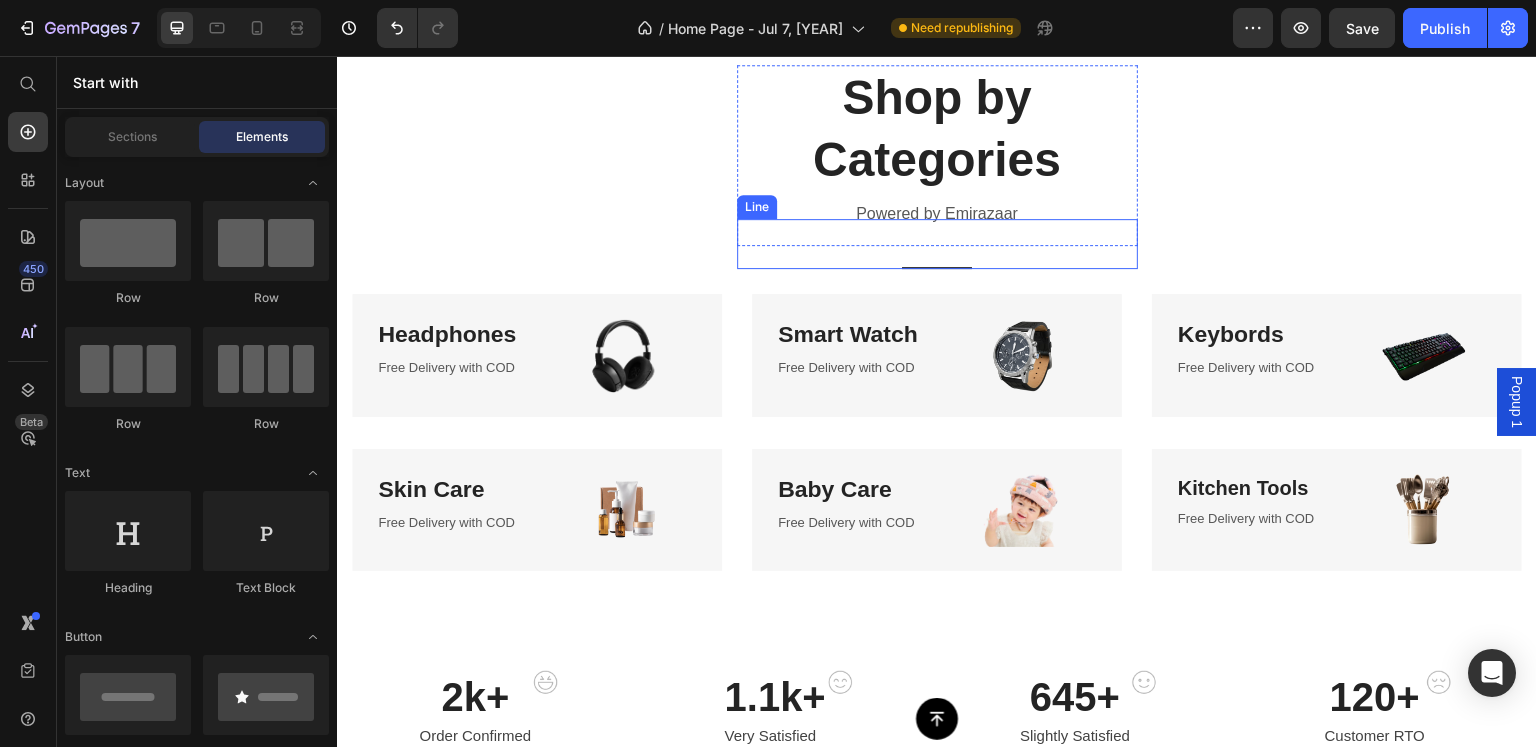 scroll, scrollTop: 0, scrollLeft: 0, axis: both 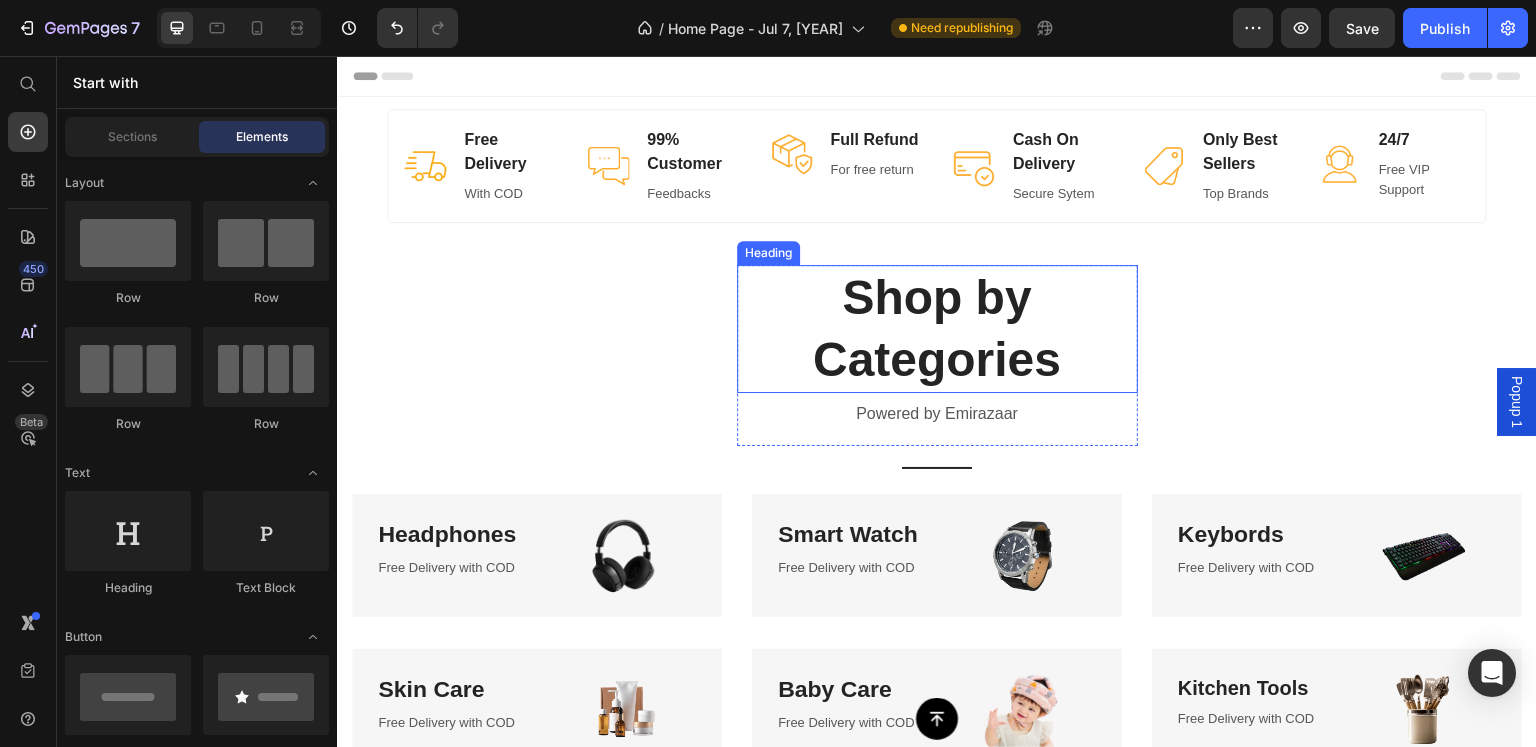 click on "Shop by Categories" at bounding box center [937, 329] 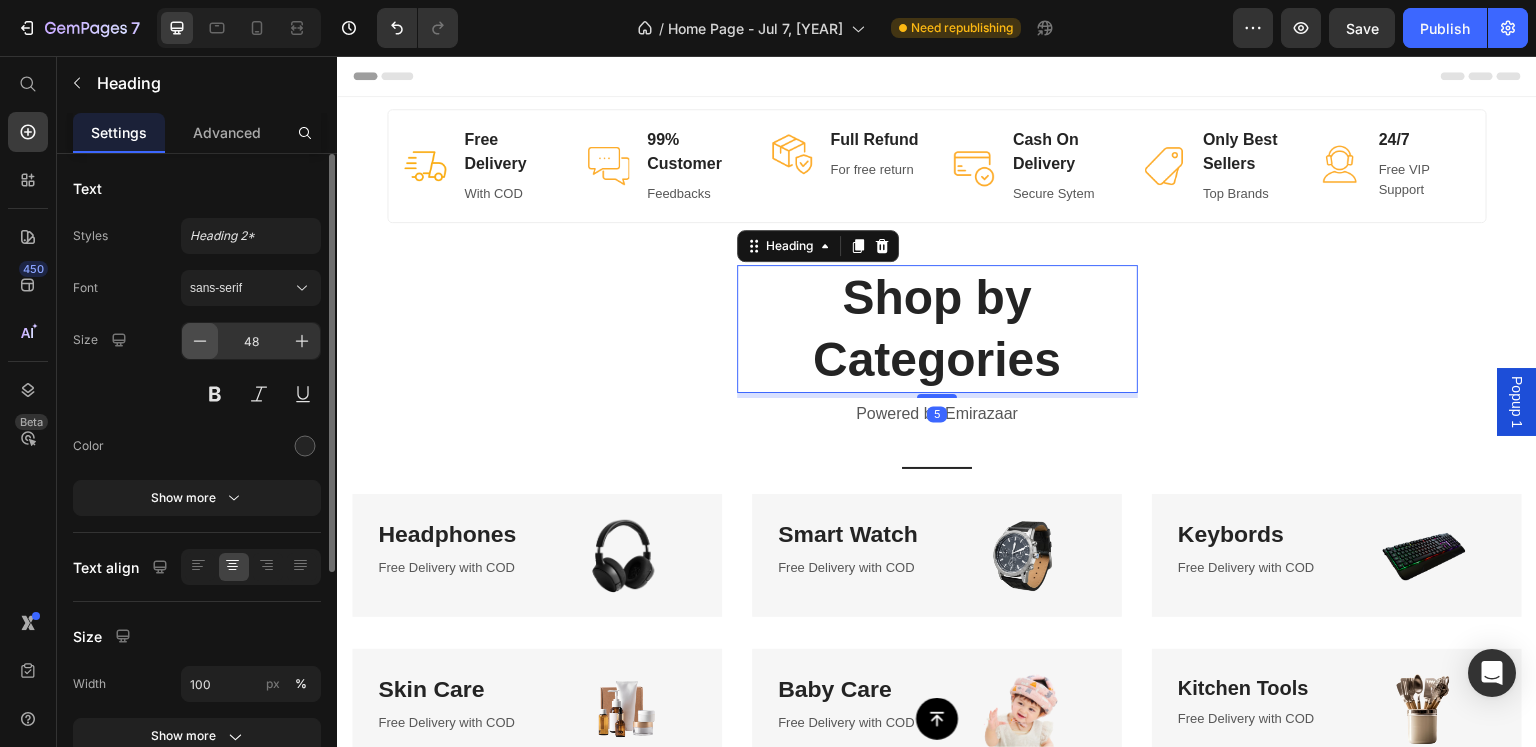 click 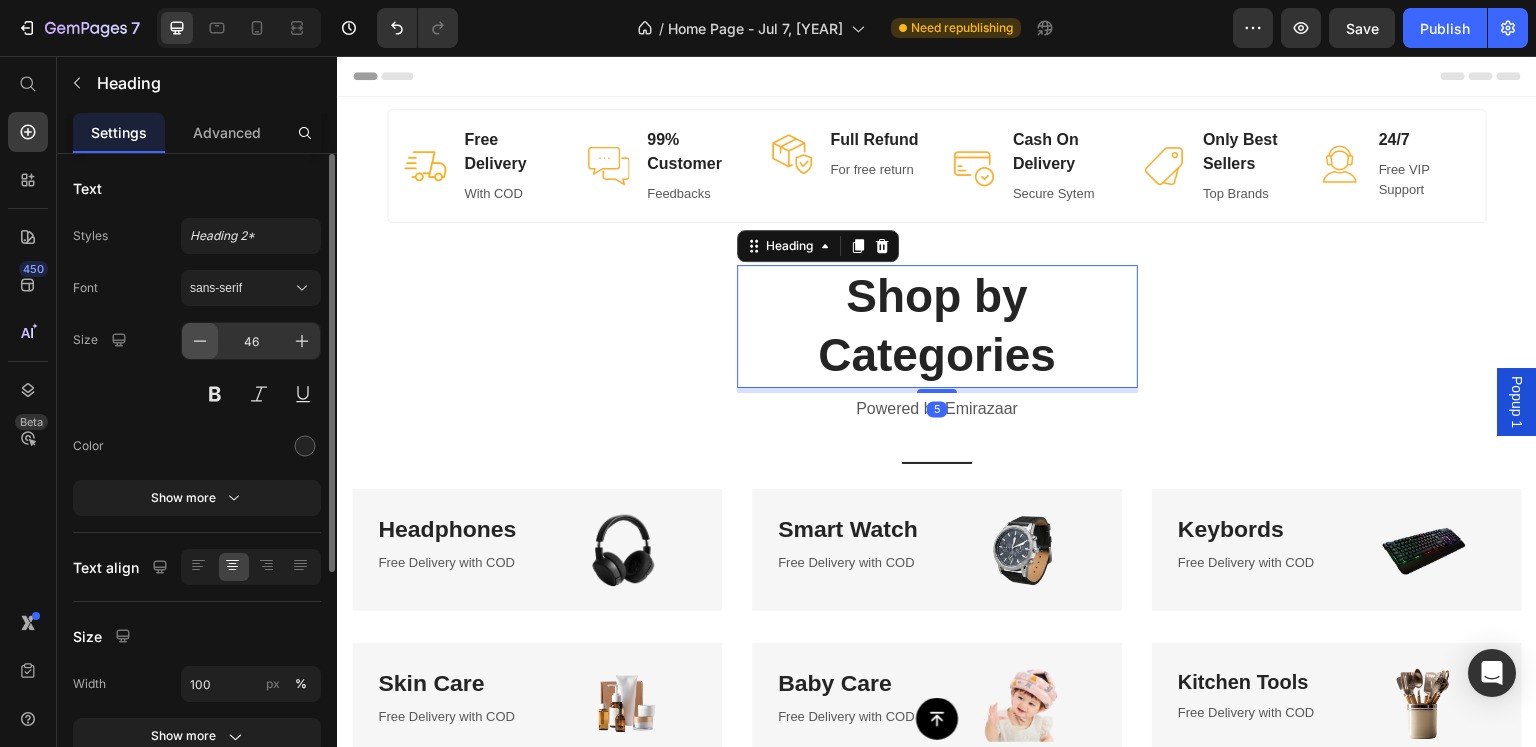 click 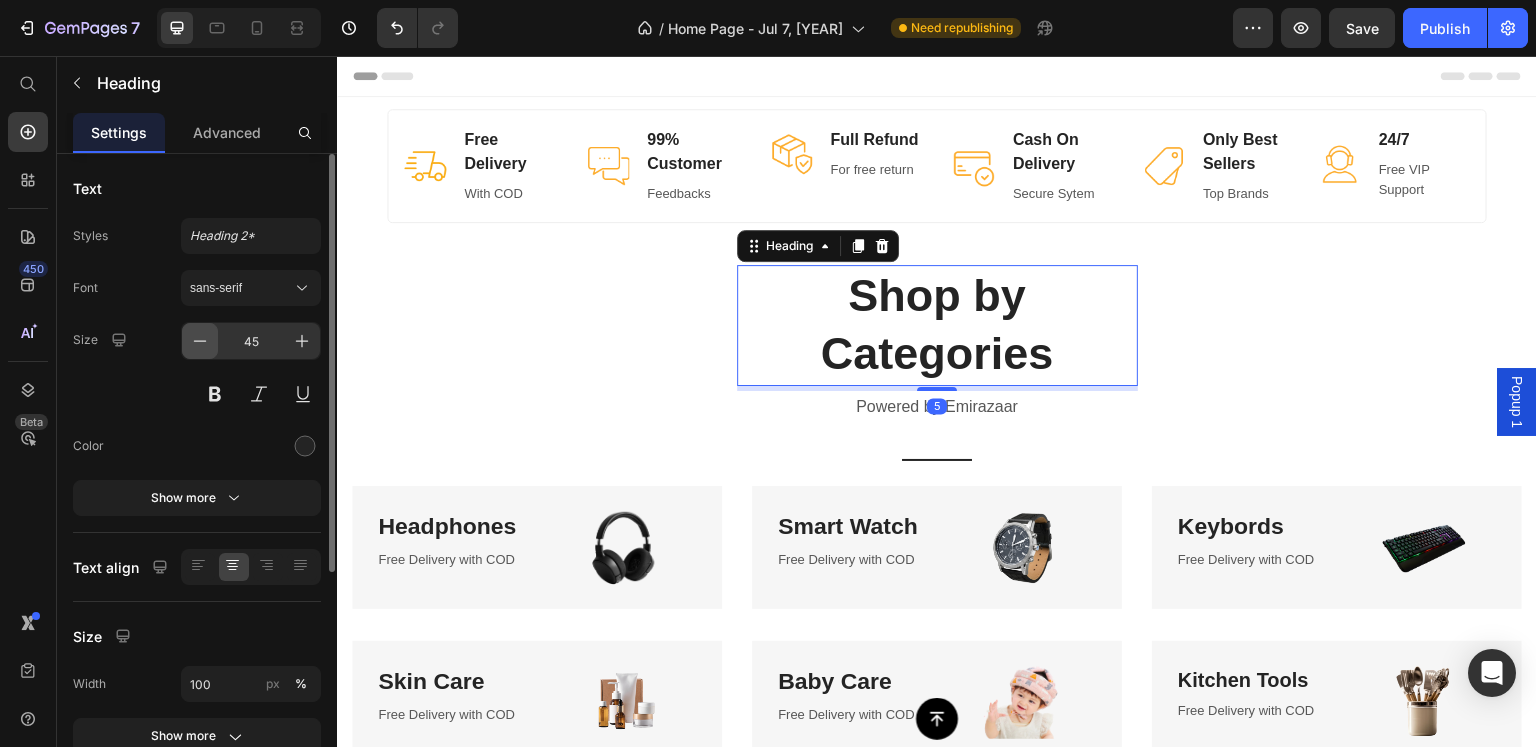 click 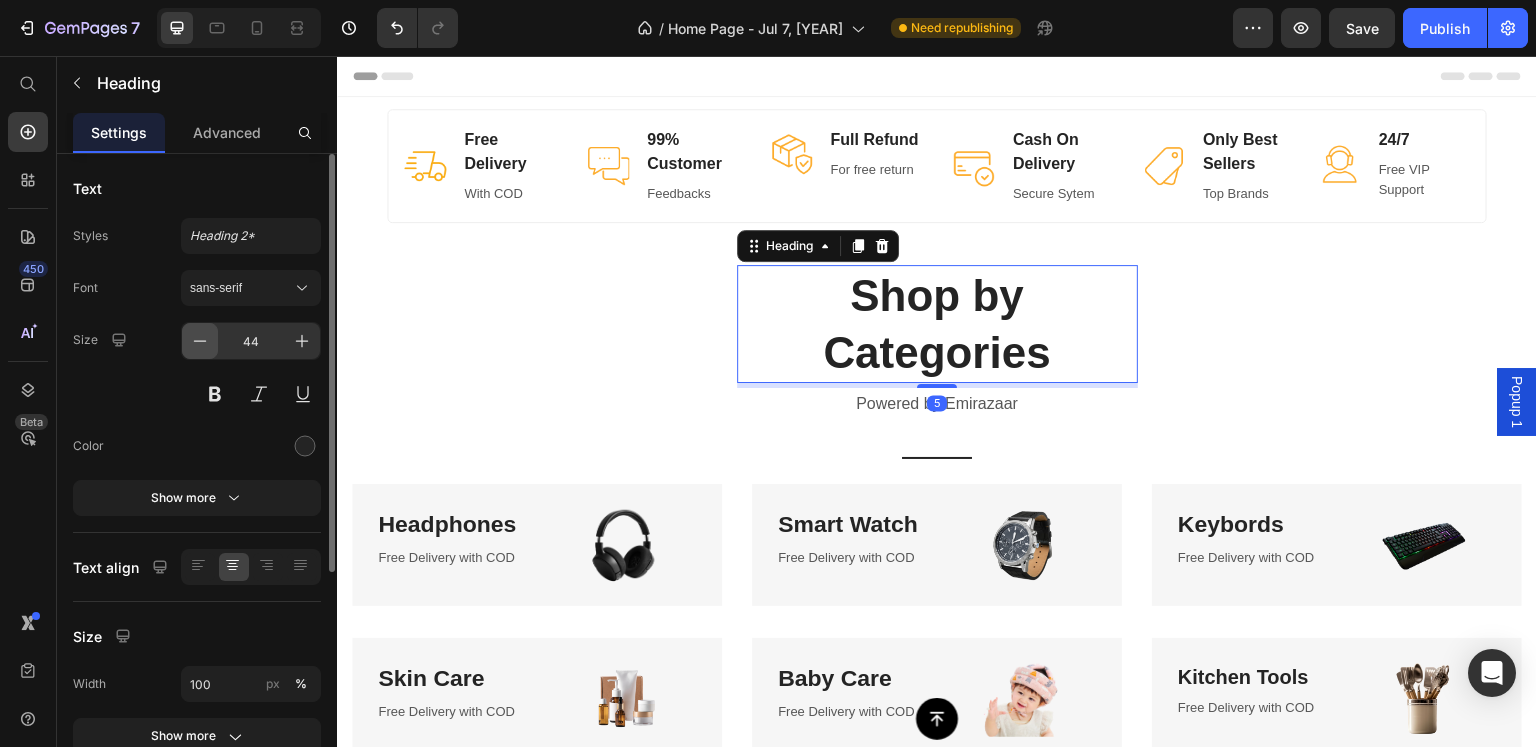 click 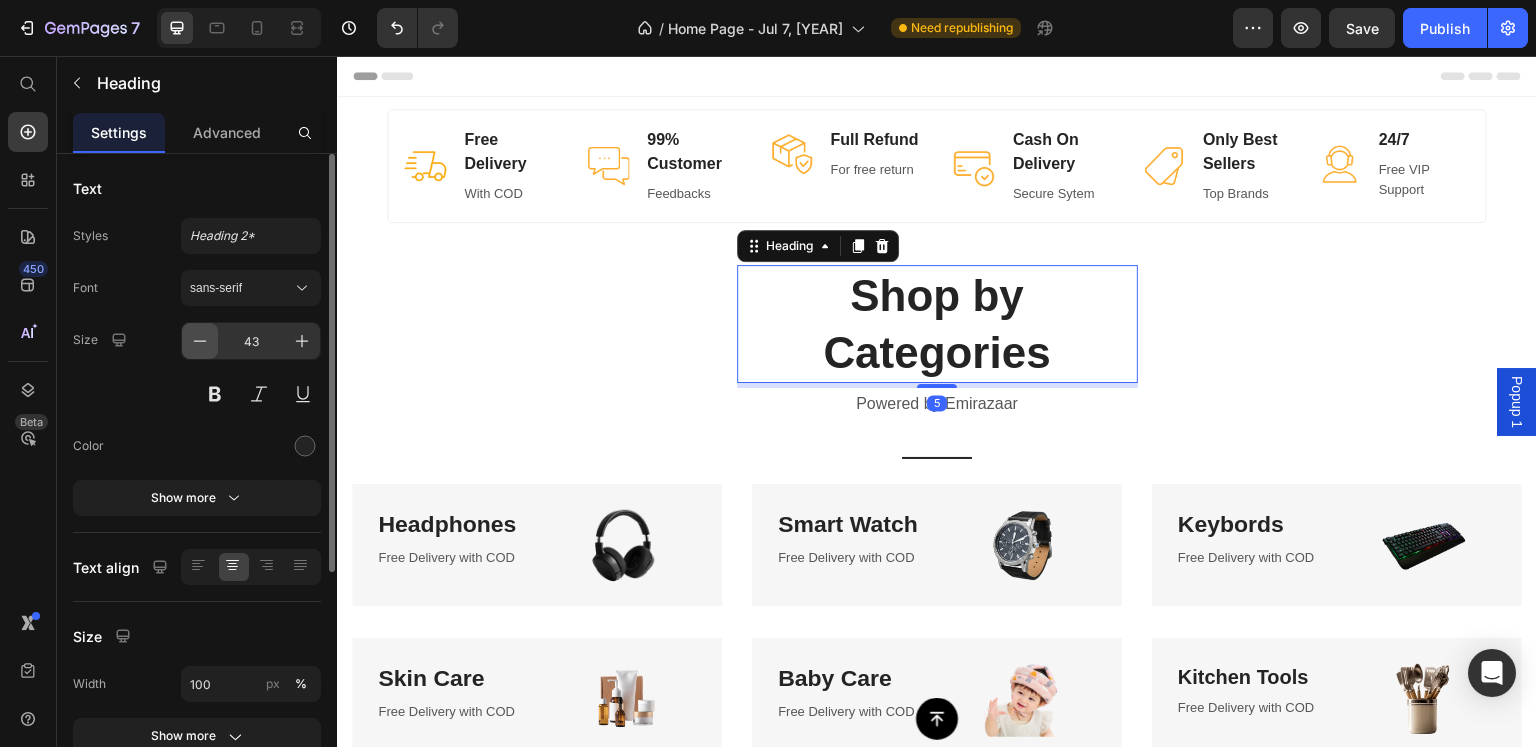 click 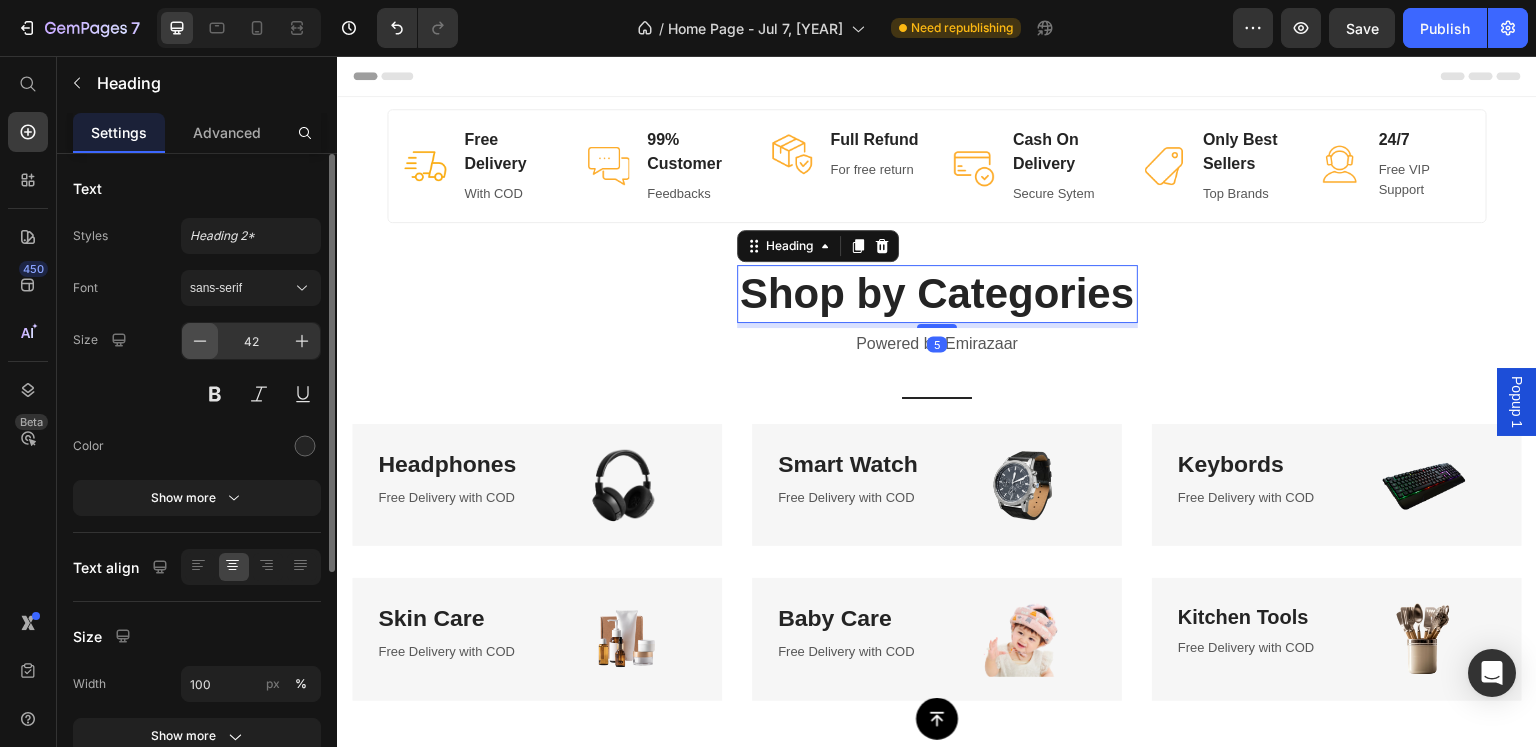 click 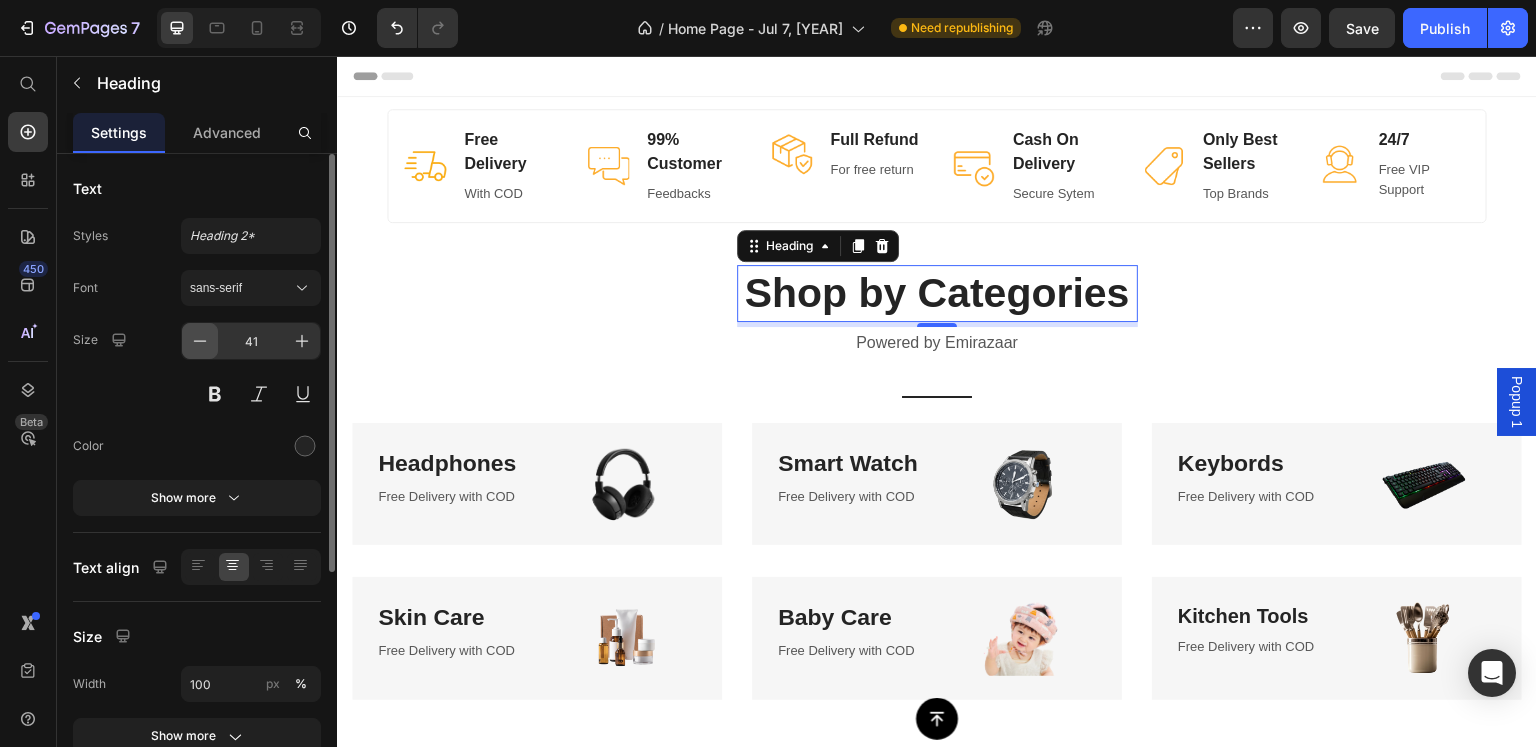 click 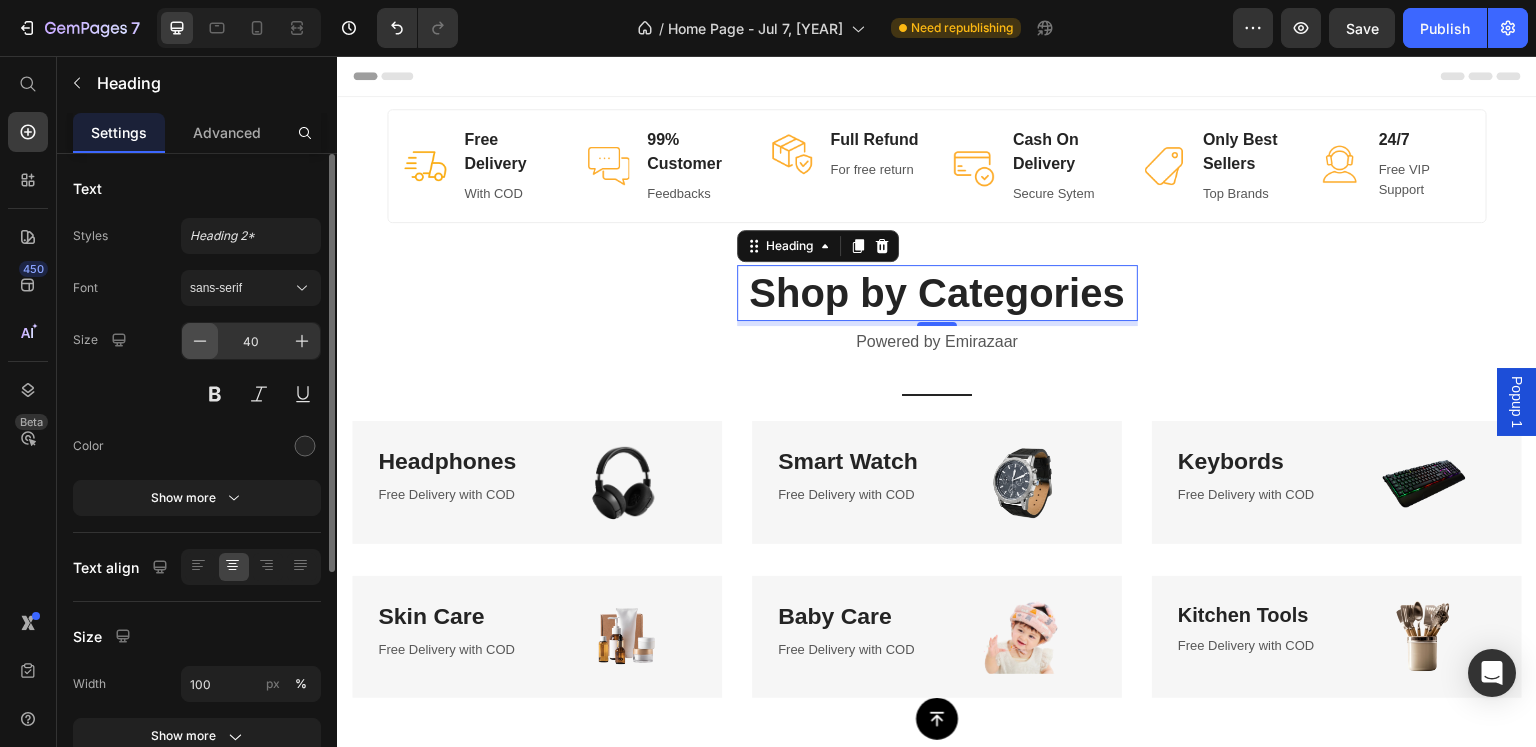 click 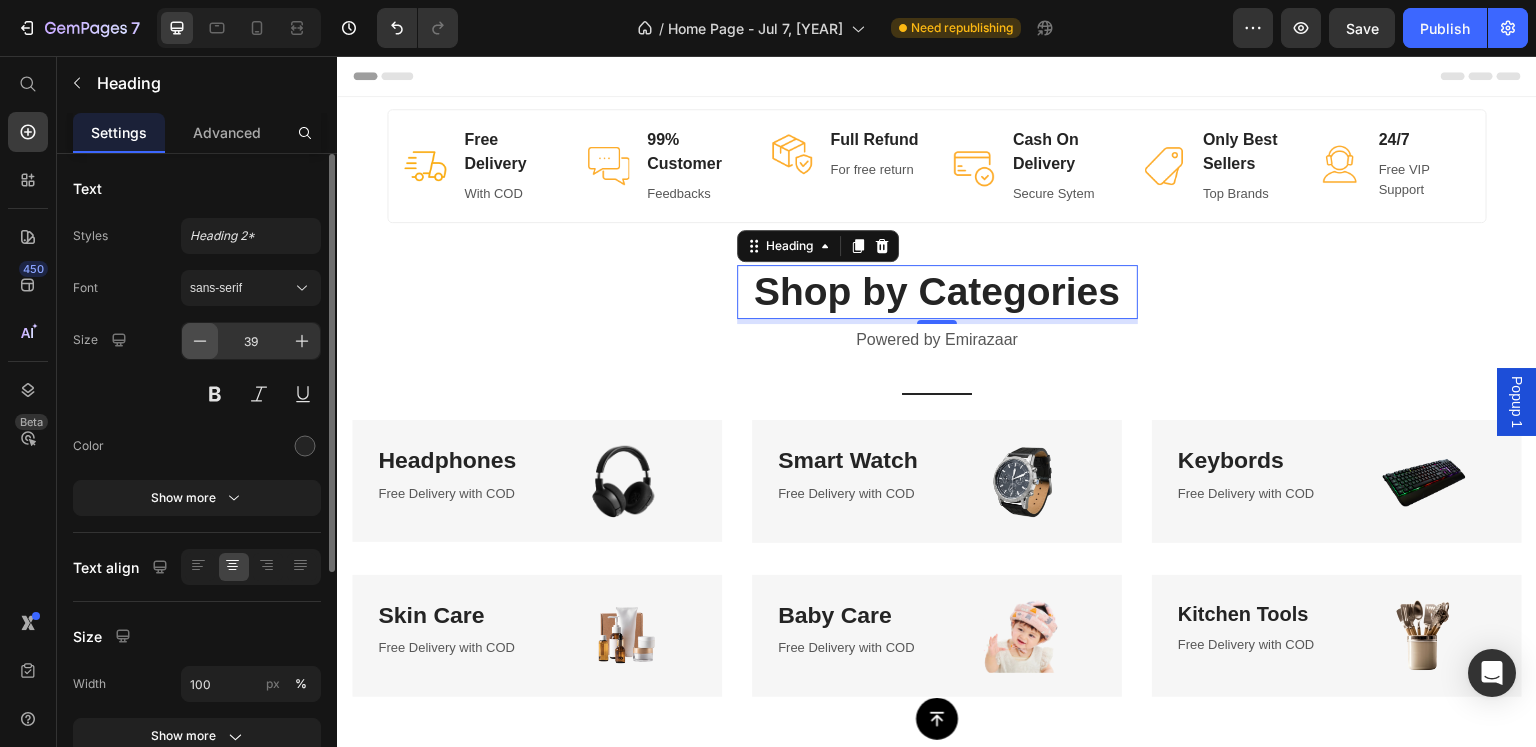 click 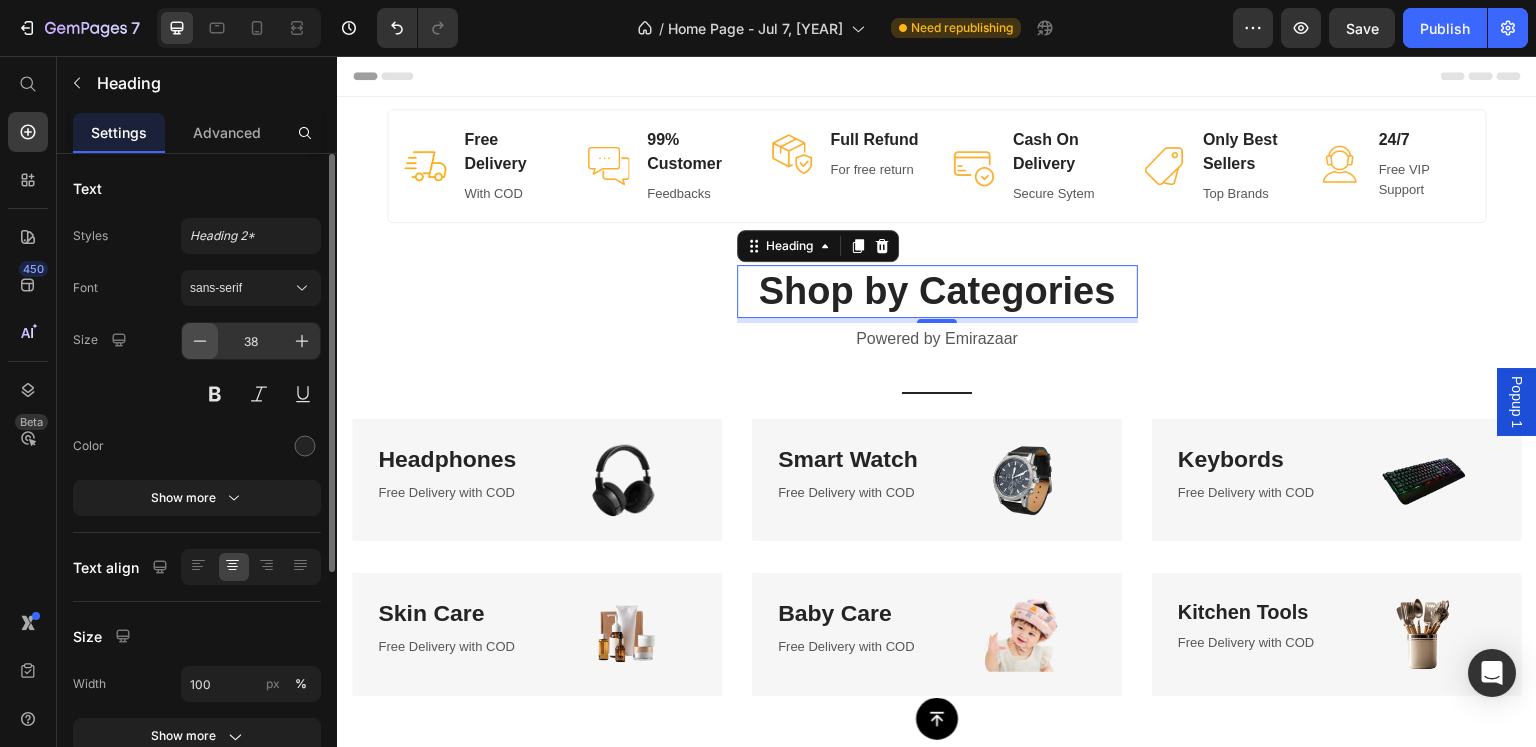 click 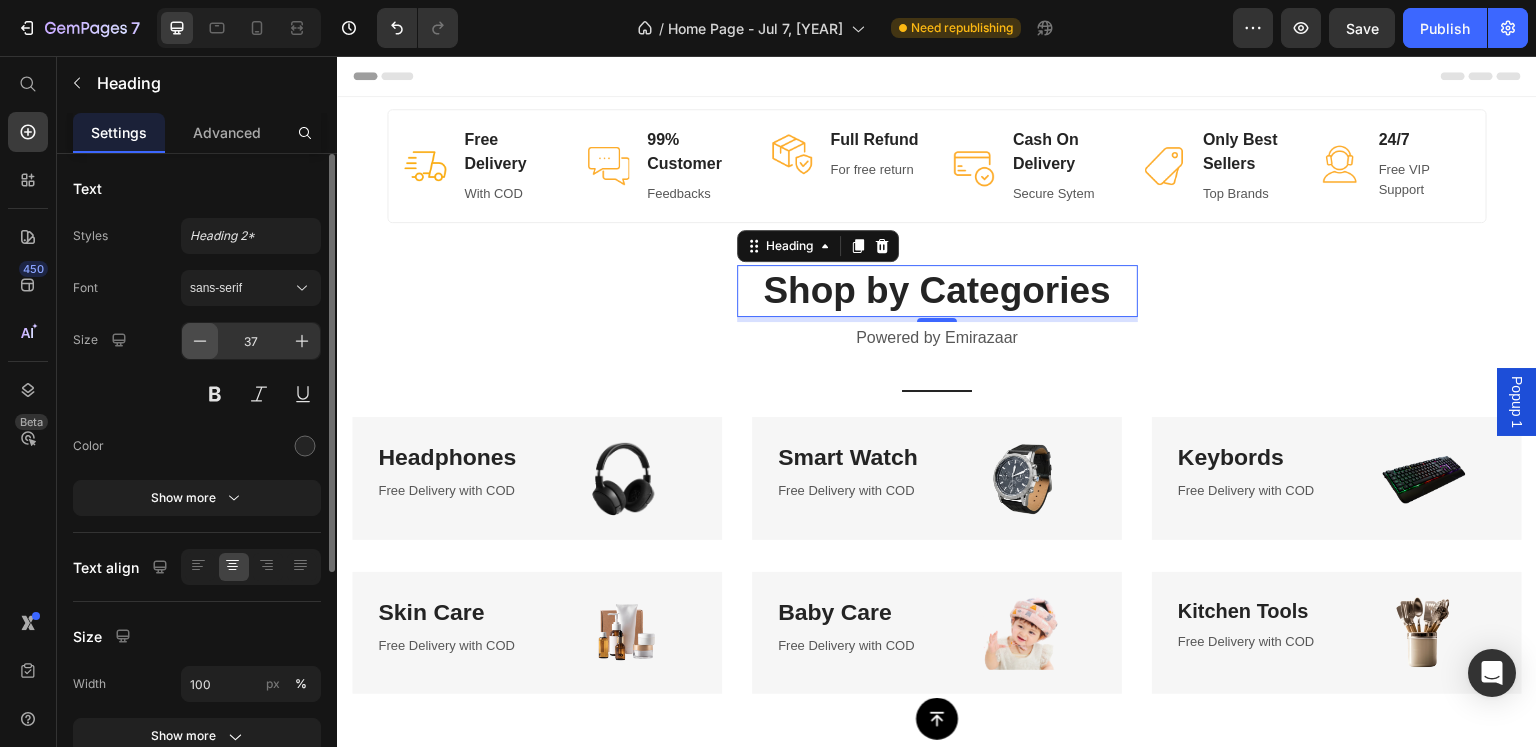 click 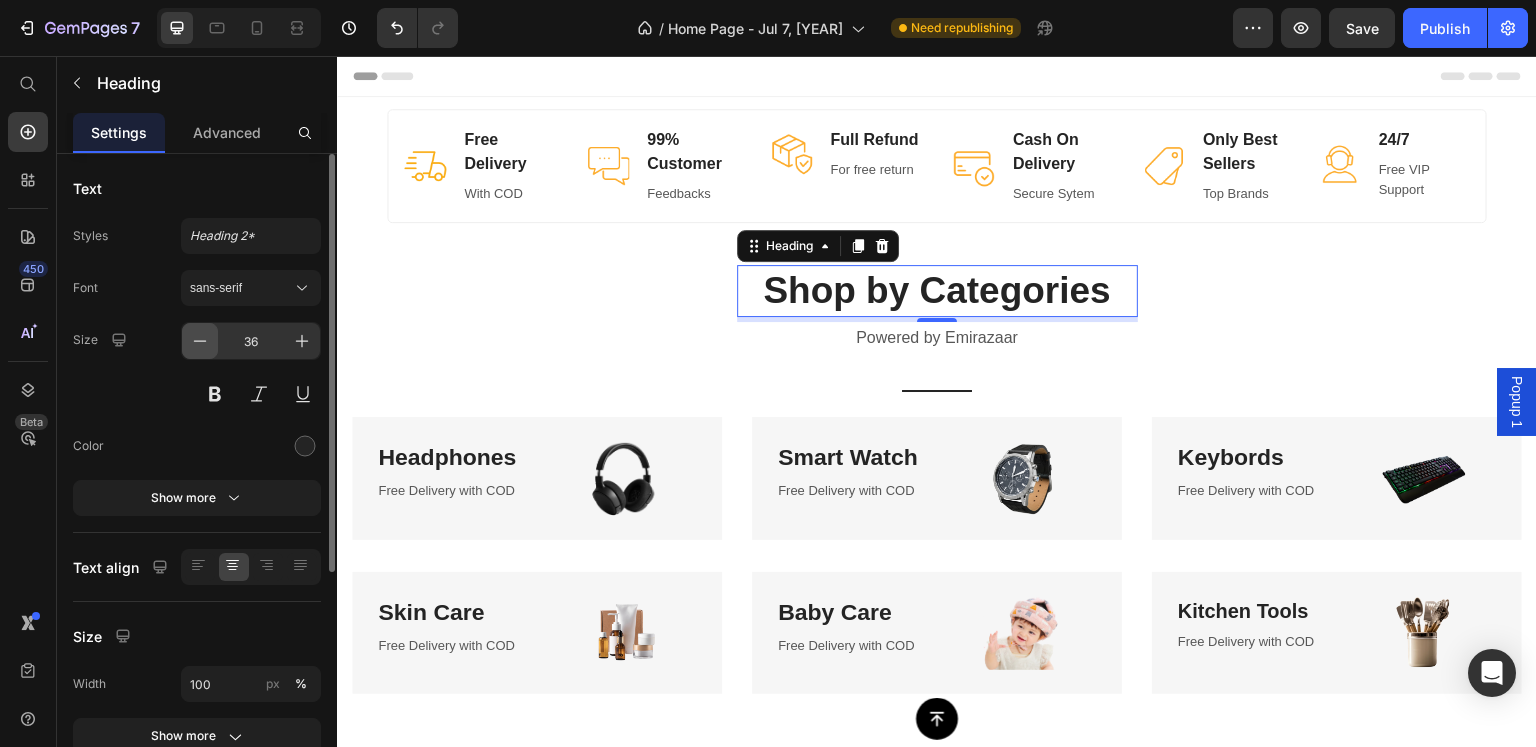 click 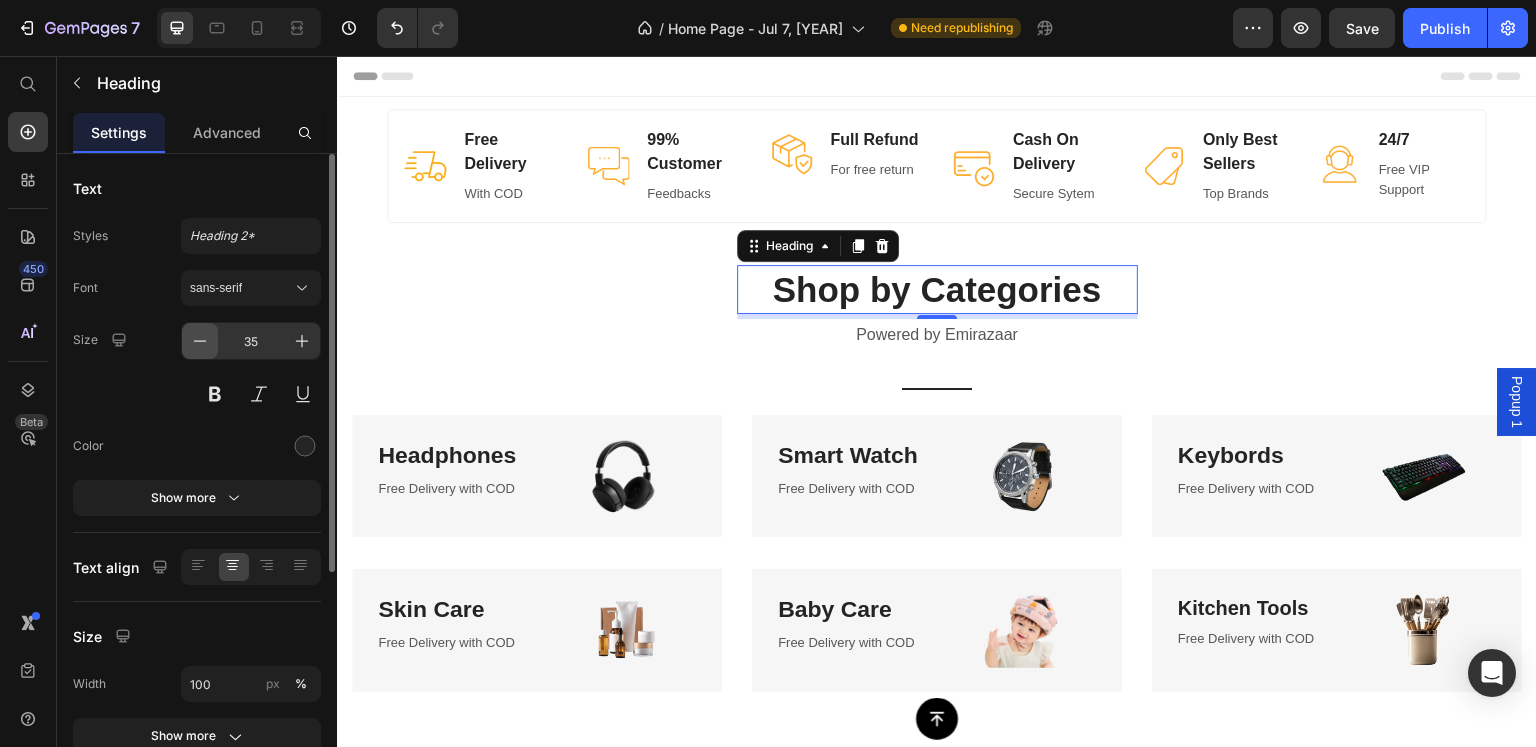 click 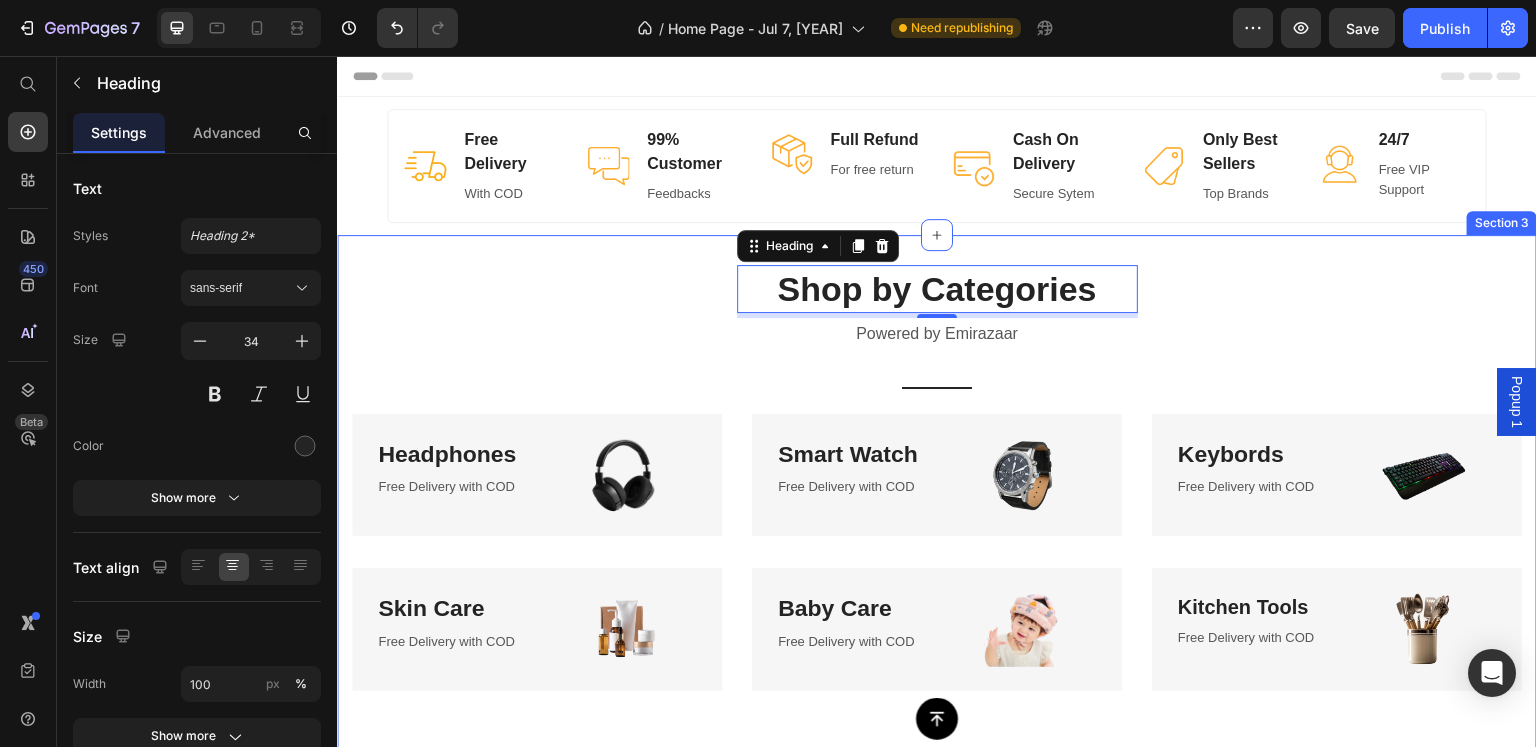 click on "Shop by Categories Heading   5 Powered by Emirazaar Text block                Title Line Row Headphones Heading Free Delivery with COD Text block Image Row Smart Watch Heading Free Delivery with COD Text block Image Row Keybords Heading Free Delivery with COD Text block Image Row Row Skin Care  Heading Free Delivery with COD Text block Image Row Baby Care Heading Free Delivery with COD Text block Image Row Kitchen Tools Heading Free Delivery with COD Text block Image Row Row" at bounding box center [937, 478] 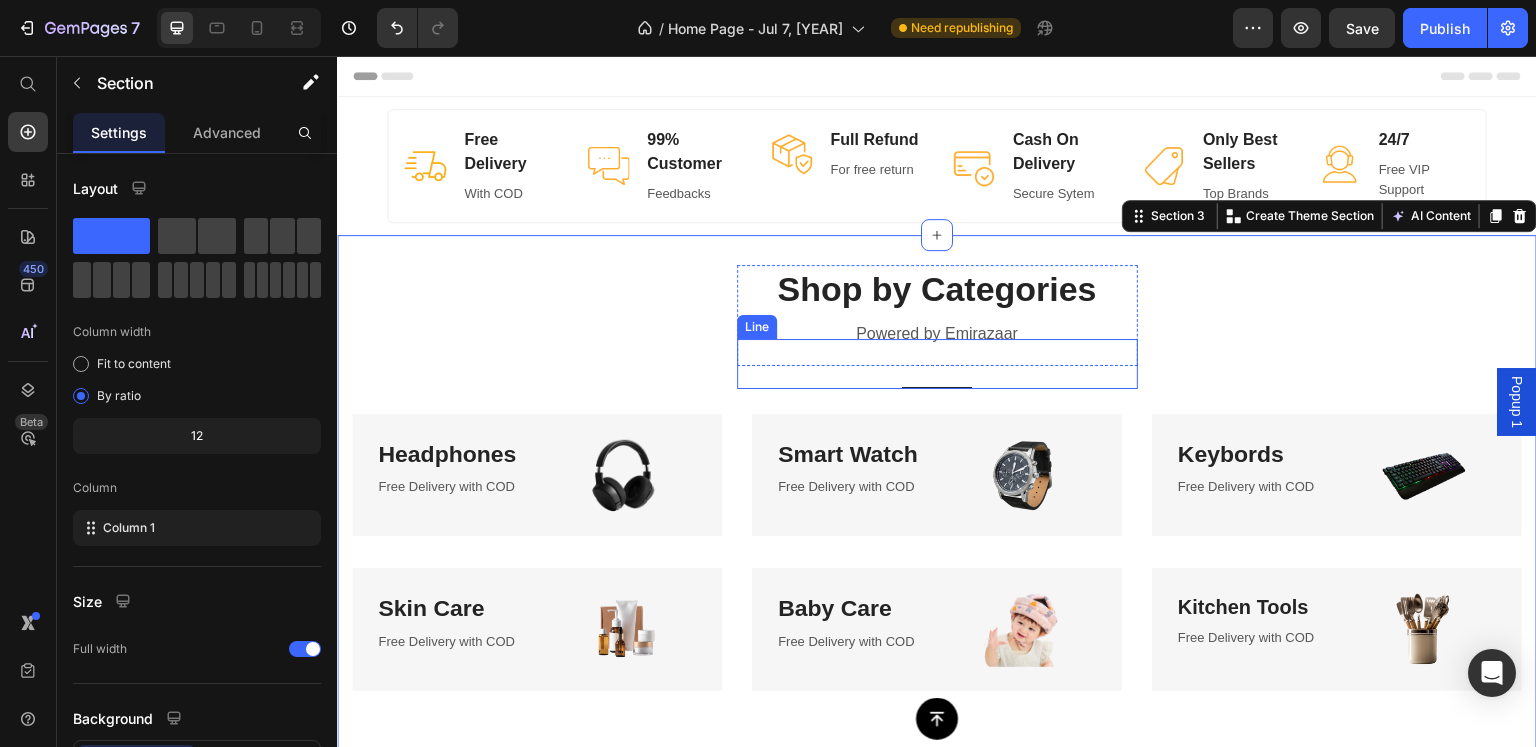 click on "Title Line" at bounding box center [937, 364] 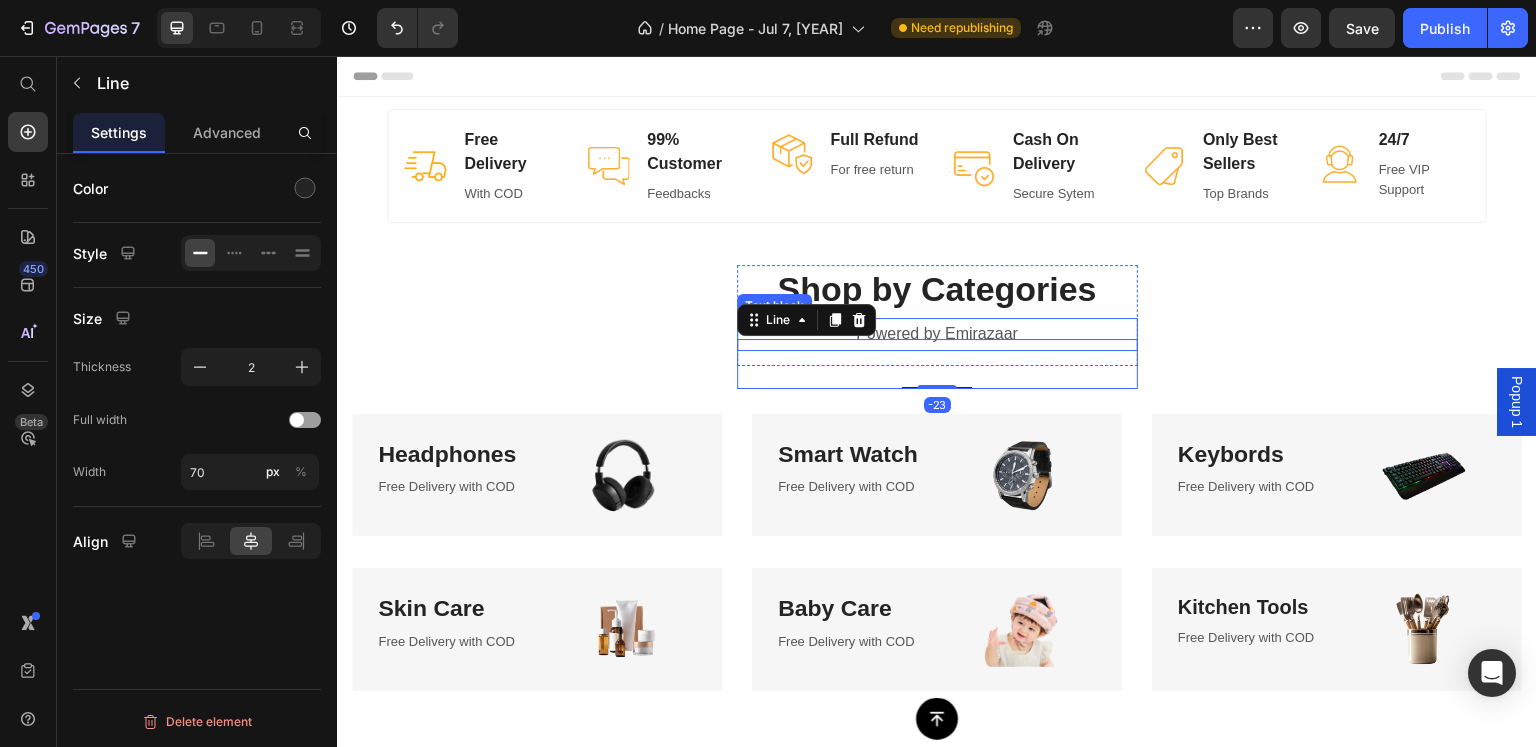 click on "Powered by Emirazaar" at bounding box center (937, 334) 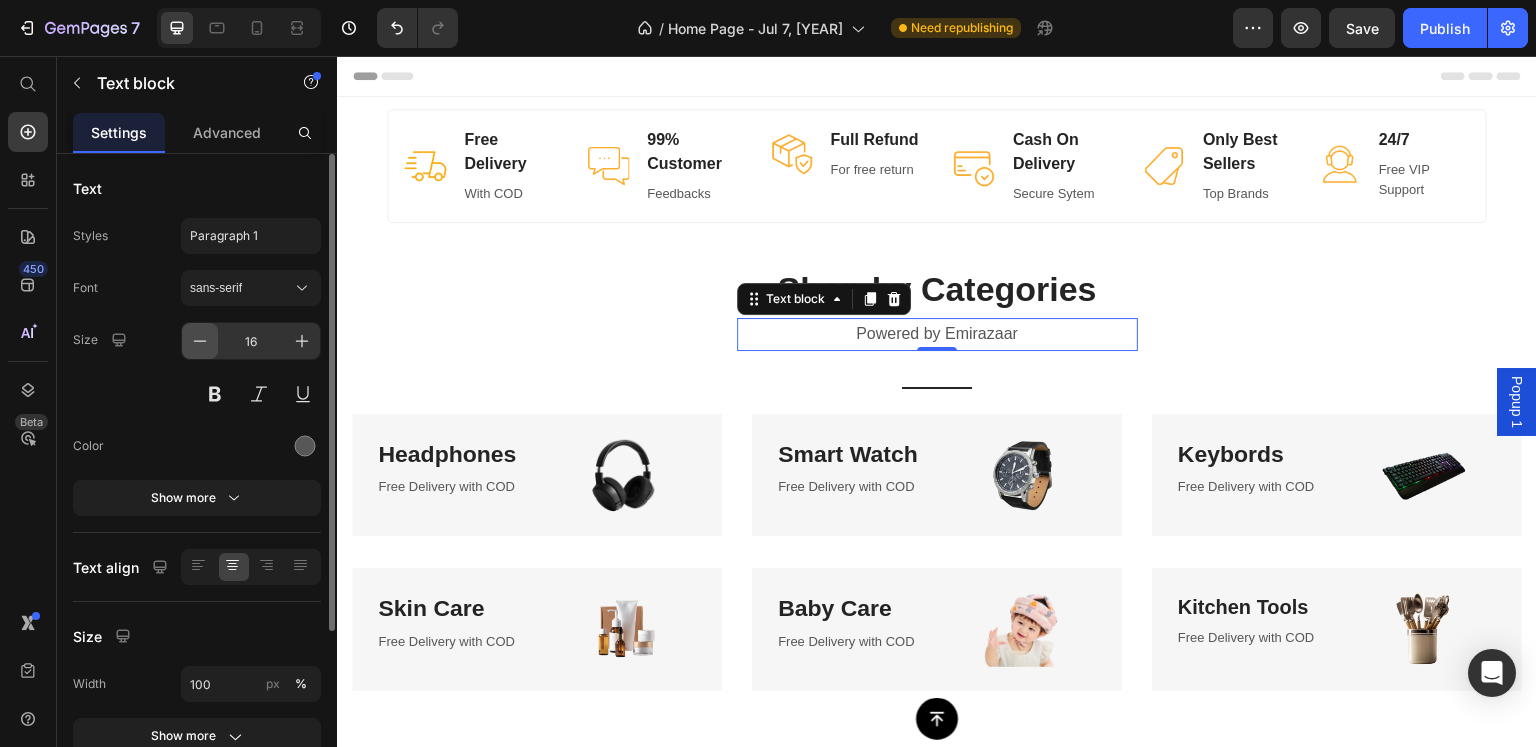 click 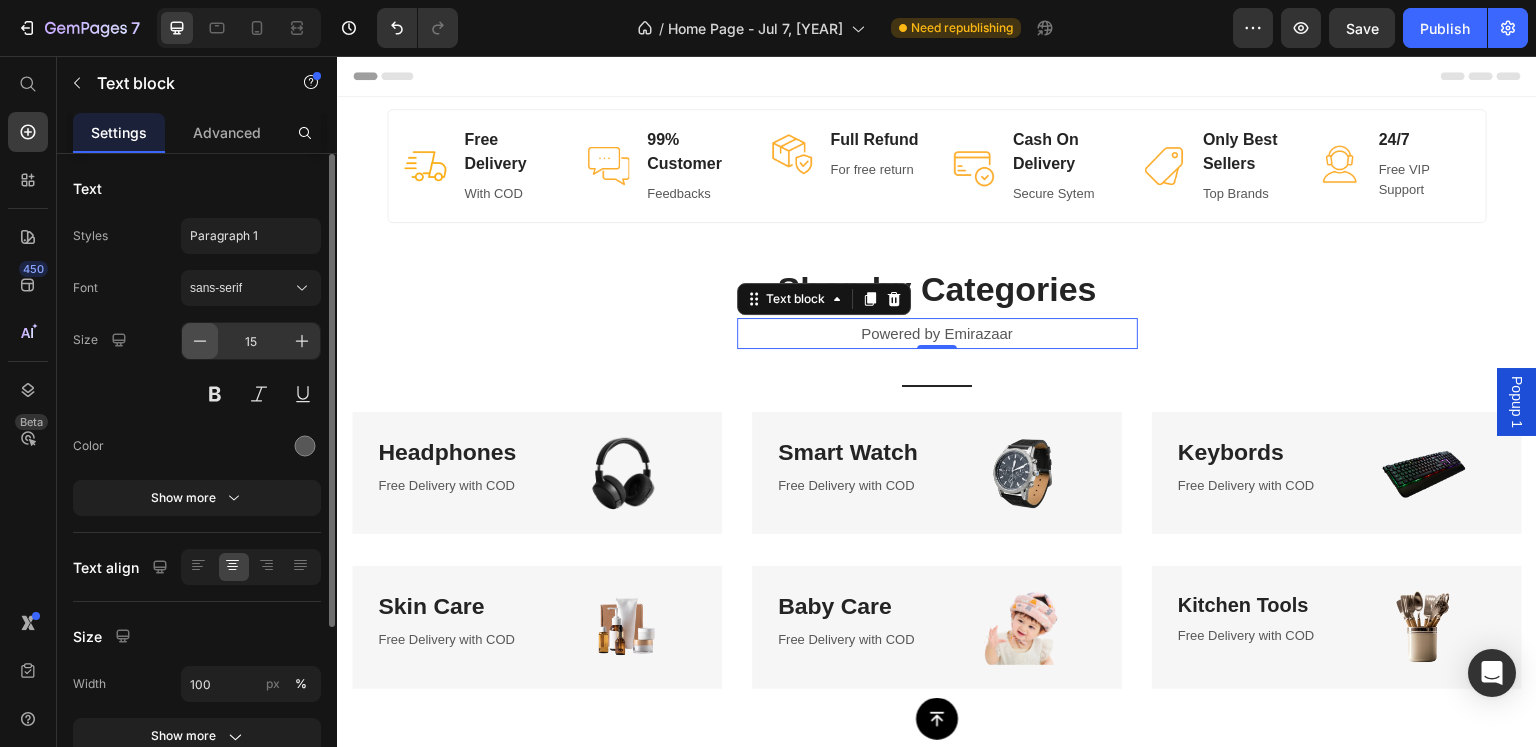 click 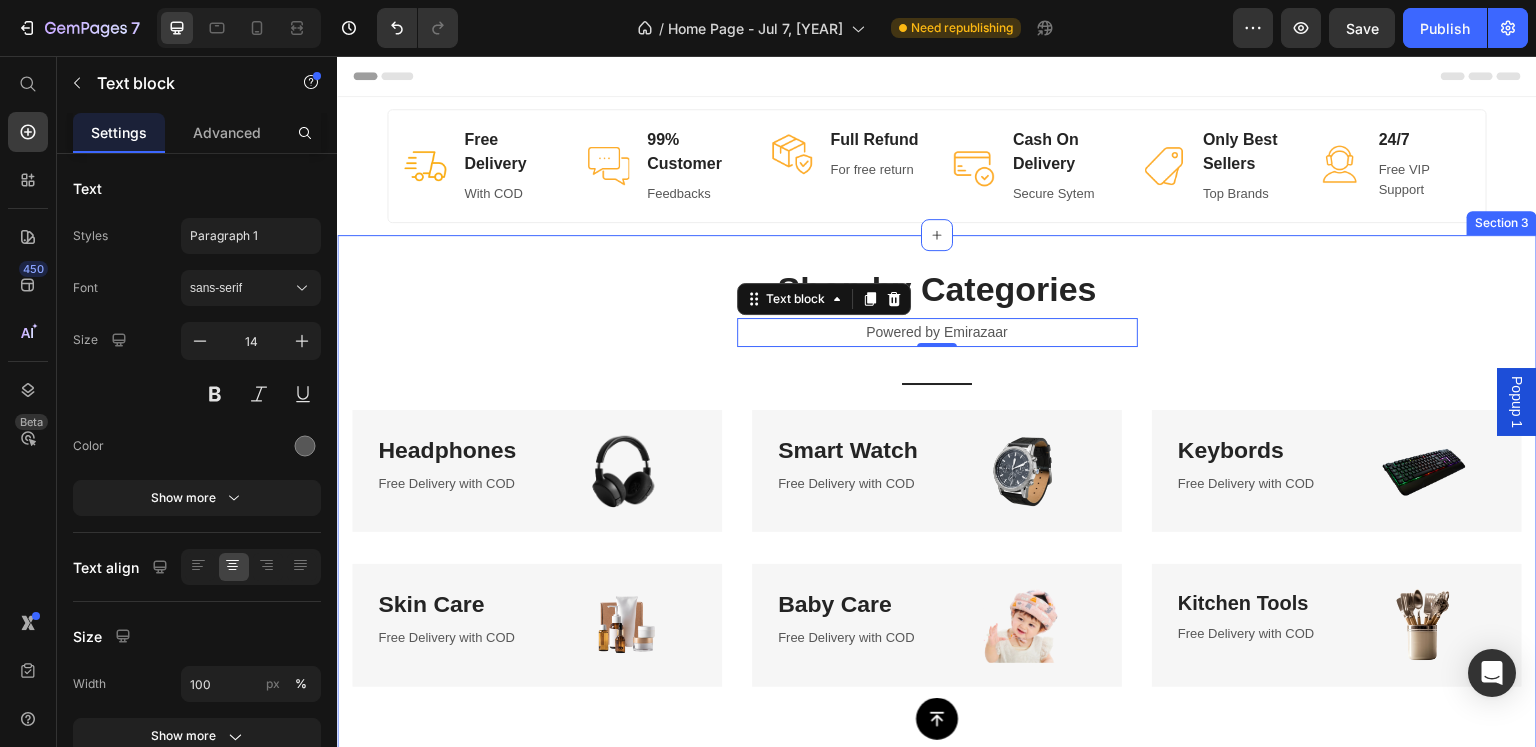 click on "Shop by Categories Heading Powered by Emirazaar Text block   0                Title Line Row Headphones Heading Free Delivery with COD Text block Image Row Smart Watch Heading Free Delivery with COD Text block Image Row Keybords Heading Free Delivery with COD Text block Image Row Row Skin Care  Heading Free Delivery with COD Text block Image Row Baby Care Heading Free Delivery with COD Text block Image Row Kitchen Tools Heading Free Delivery with COD Text block Image Row Row" at bounding box center (937, 476) 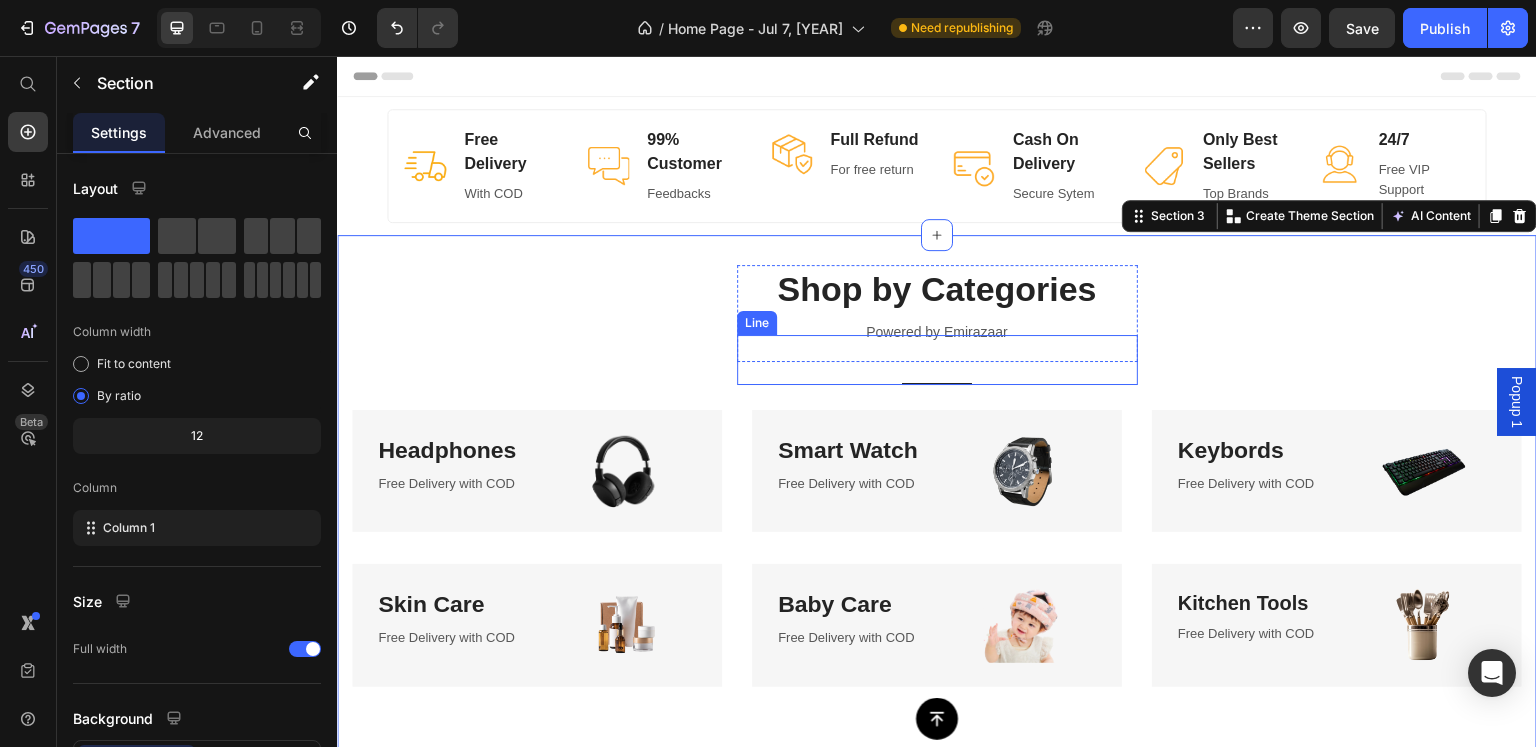 click on "Title Line" at bounding box center [937, 360] 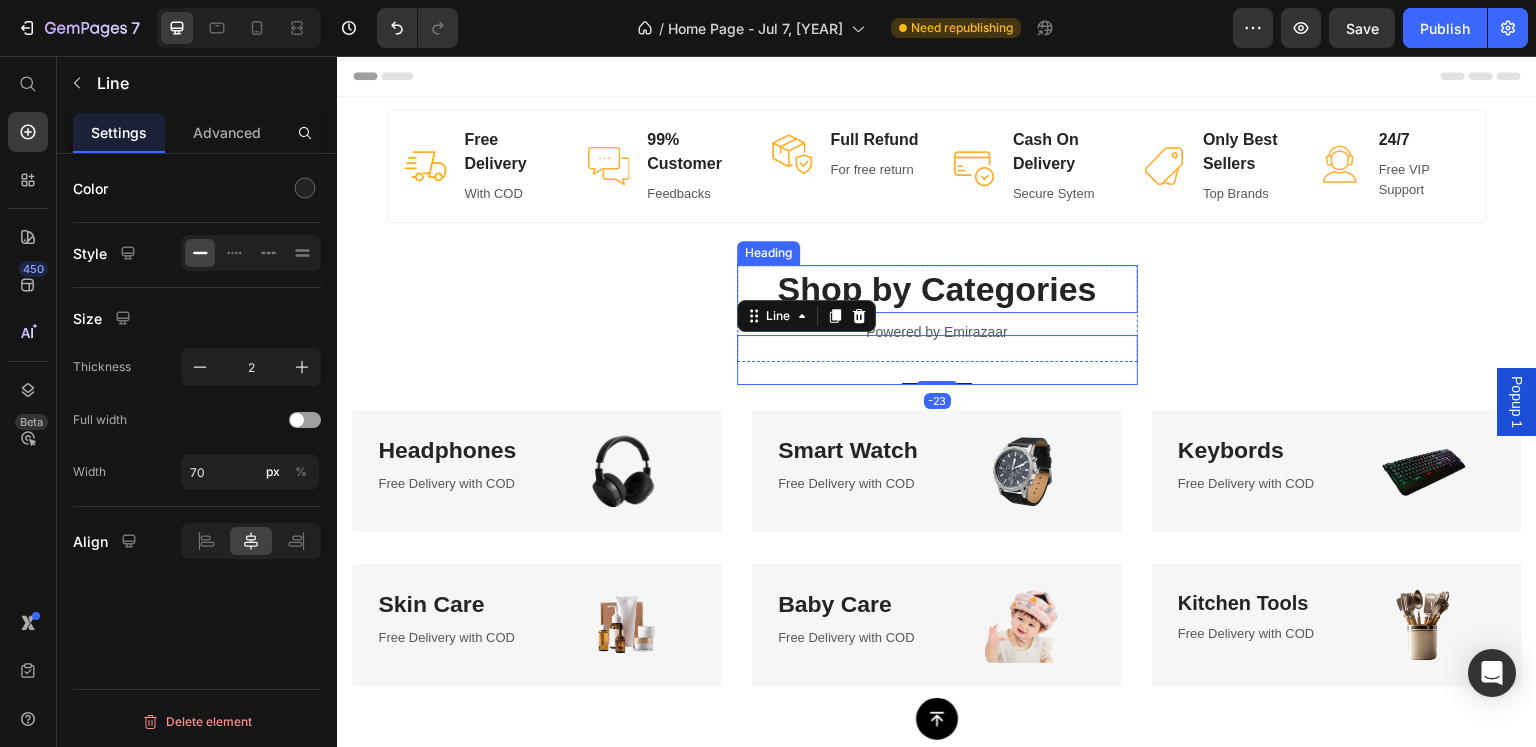 click on "Heading" at bounding box center (768, 253) 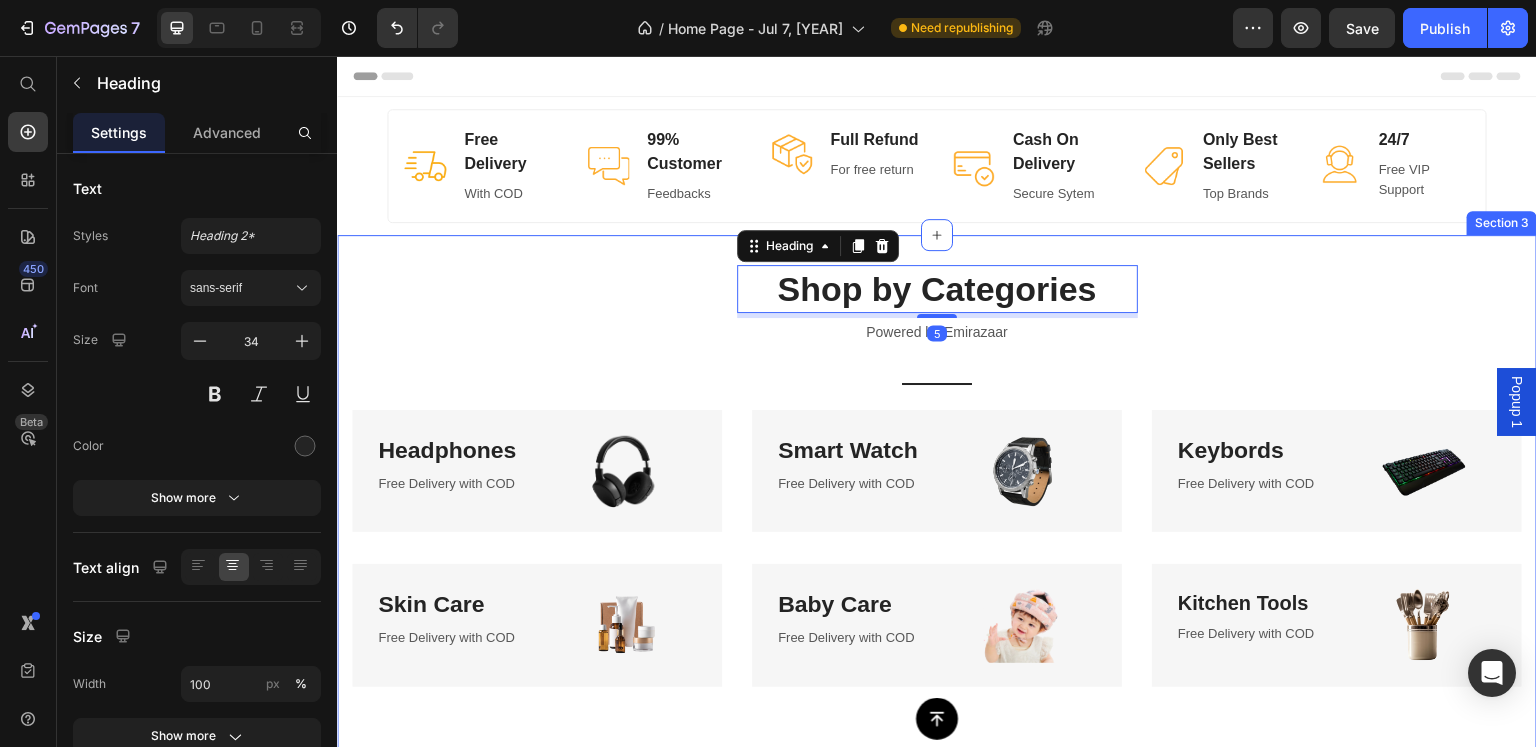 click on "Shop by Categories Heading   5 Powered by Emirazaar Text block                Title Line Row Headphones Heading Free Delivery with COD Text block Image Row Smart Watch Heading Free Delivery with COD Text block Image Row Keybords Heading Free Delivery with COD Text block Image Row Row Skin Care  Heading Free Delivery with COD Text block Image Row Baby Care Heading Free Delivery with COD Text block Image Row Kitchen Tools Heading Free Delivery with COD Text block Image Row Row Section 3" at bounding box center (937, 501) 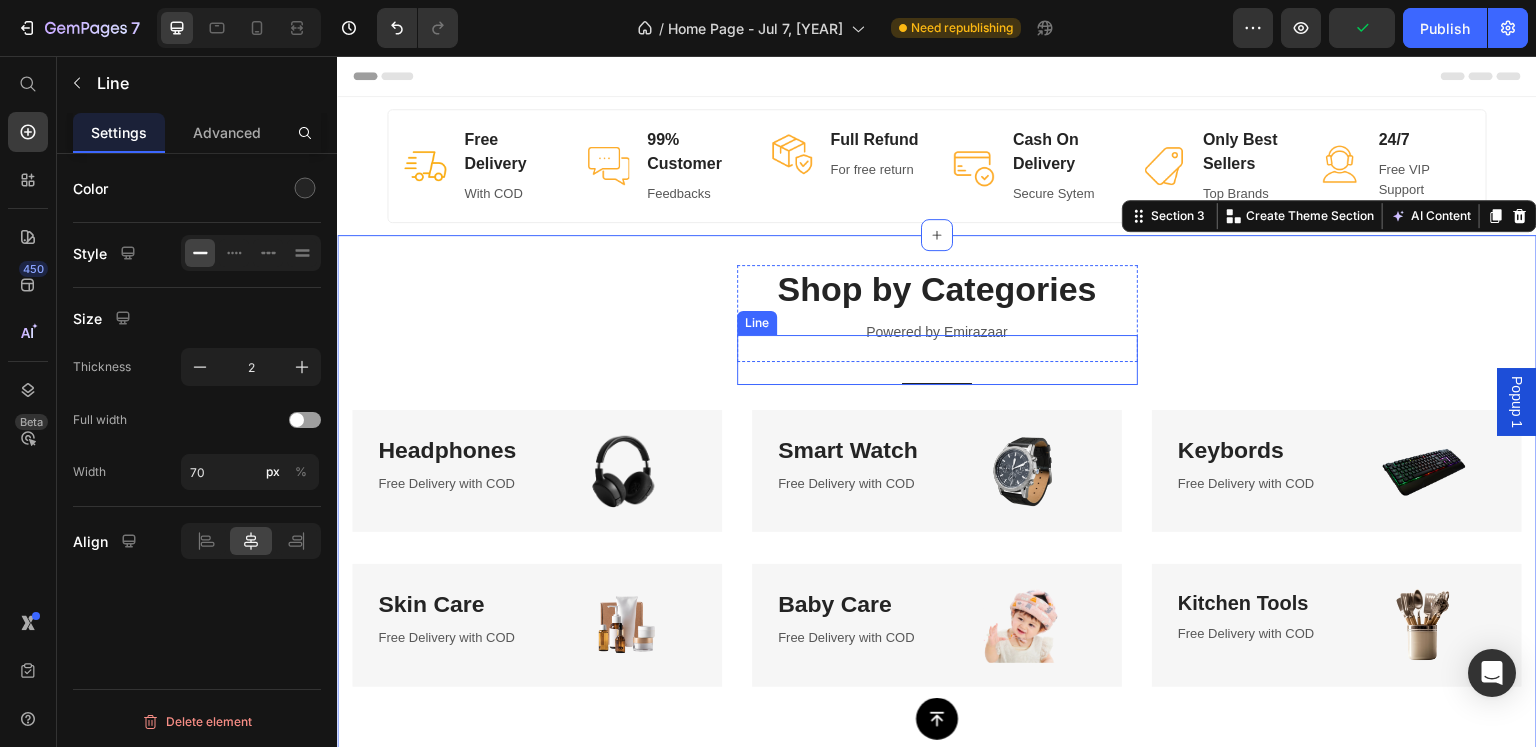 click on "Title" at bounding box center (937, 384) 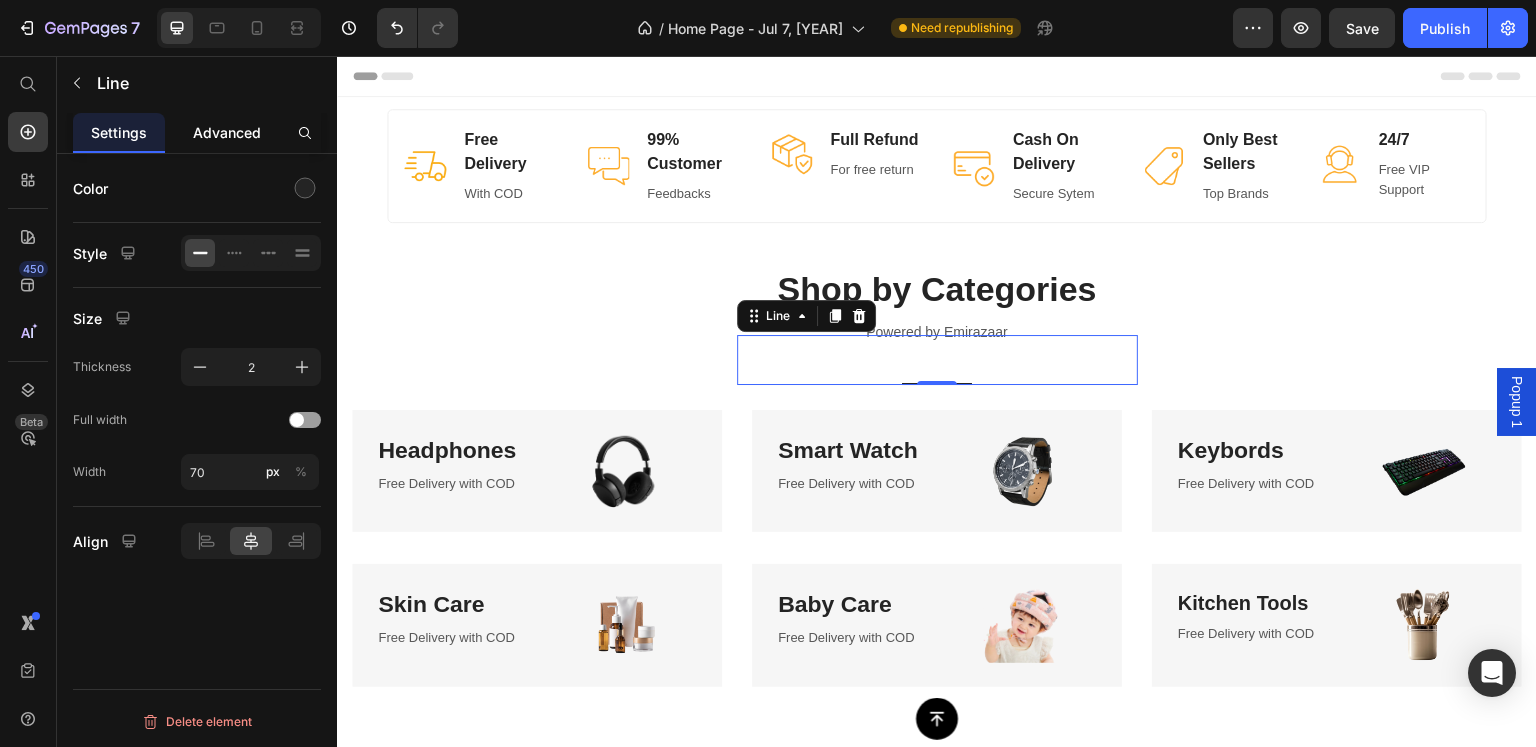 click on "Advanced" at bounding box center [227, 132] 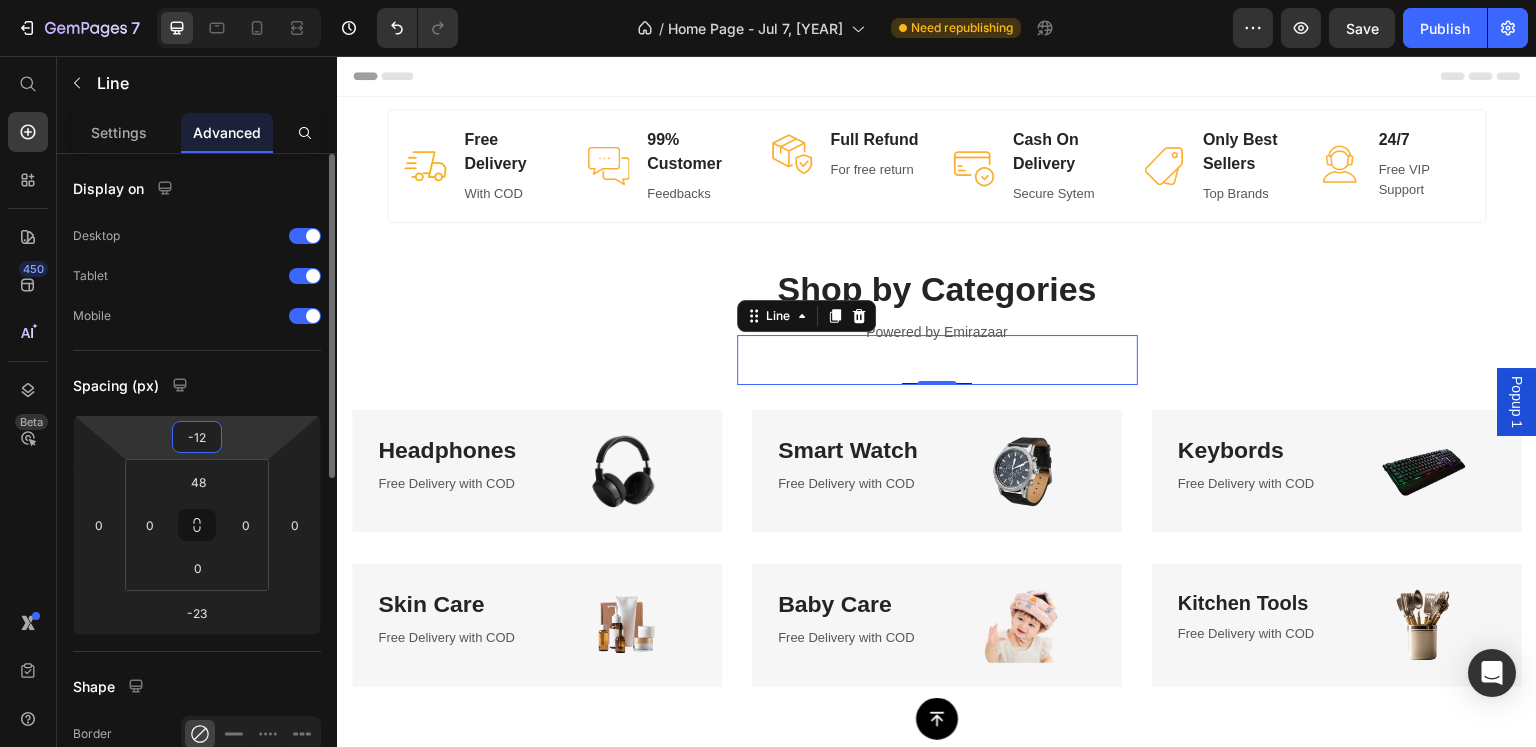 click on "-12" at bounding box center [197, 437] 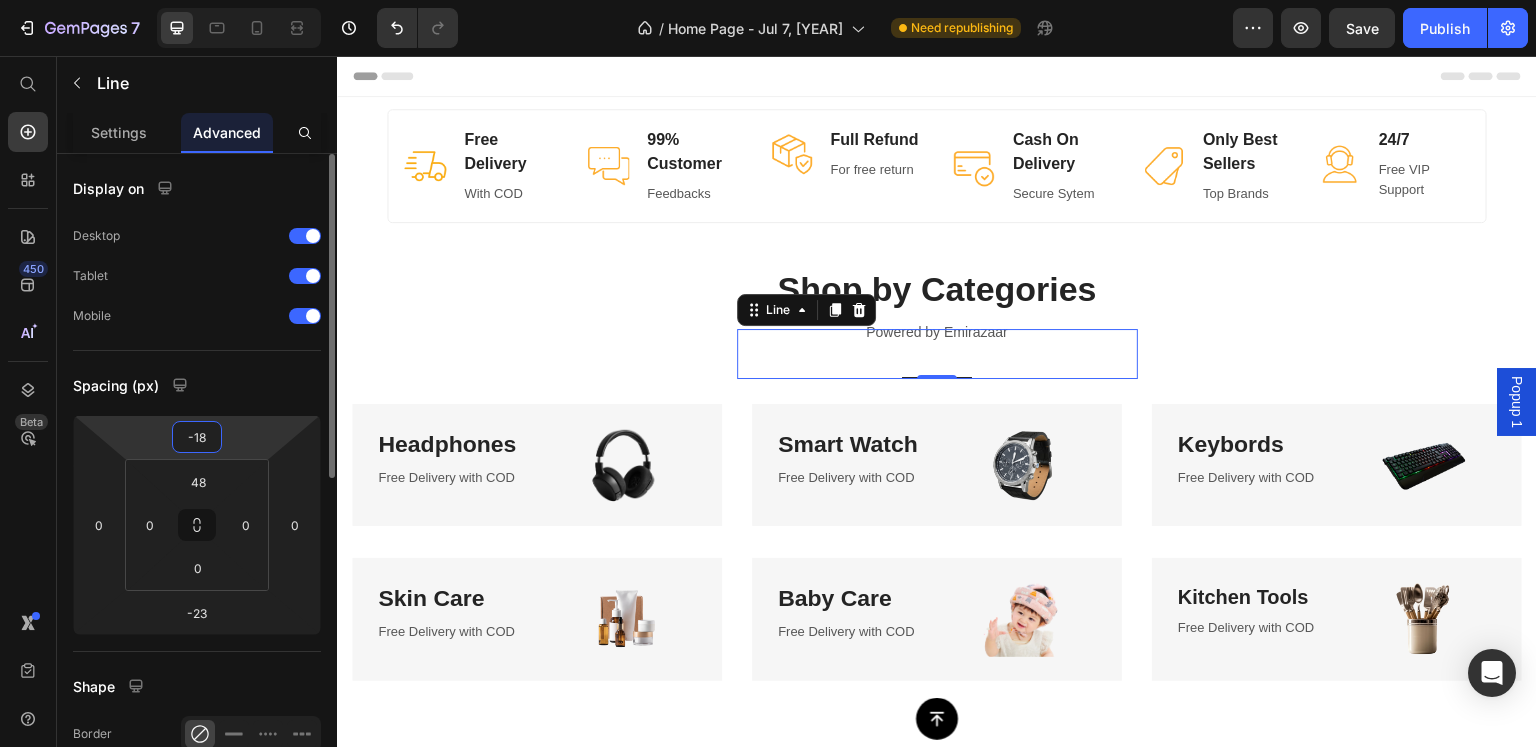 type on "-1" 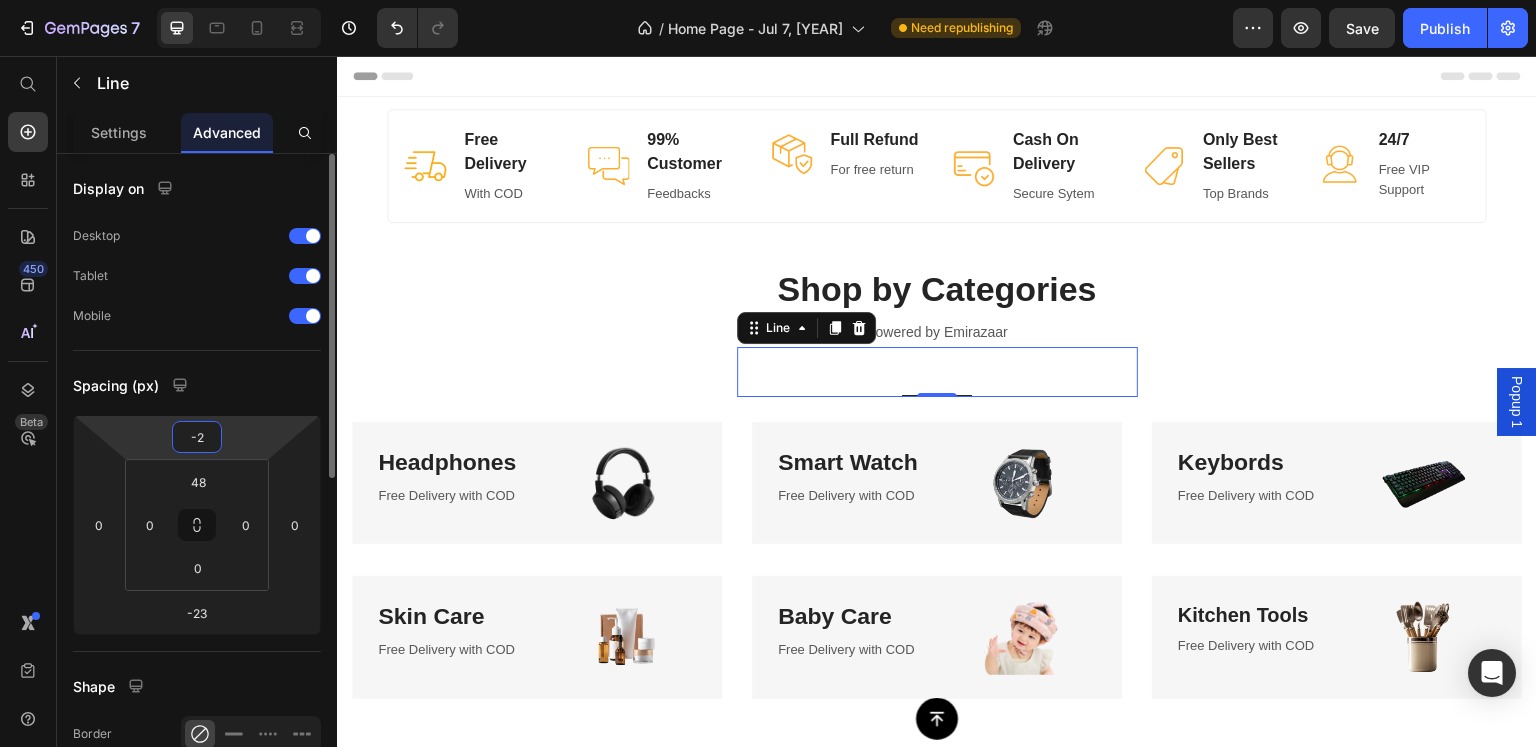 type on "-26" 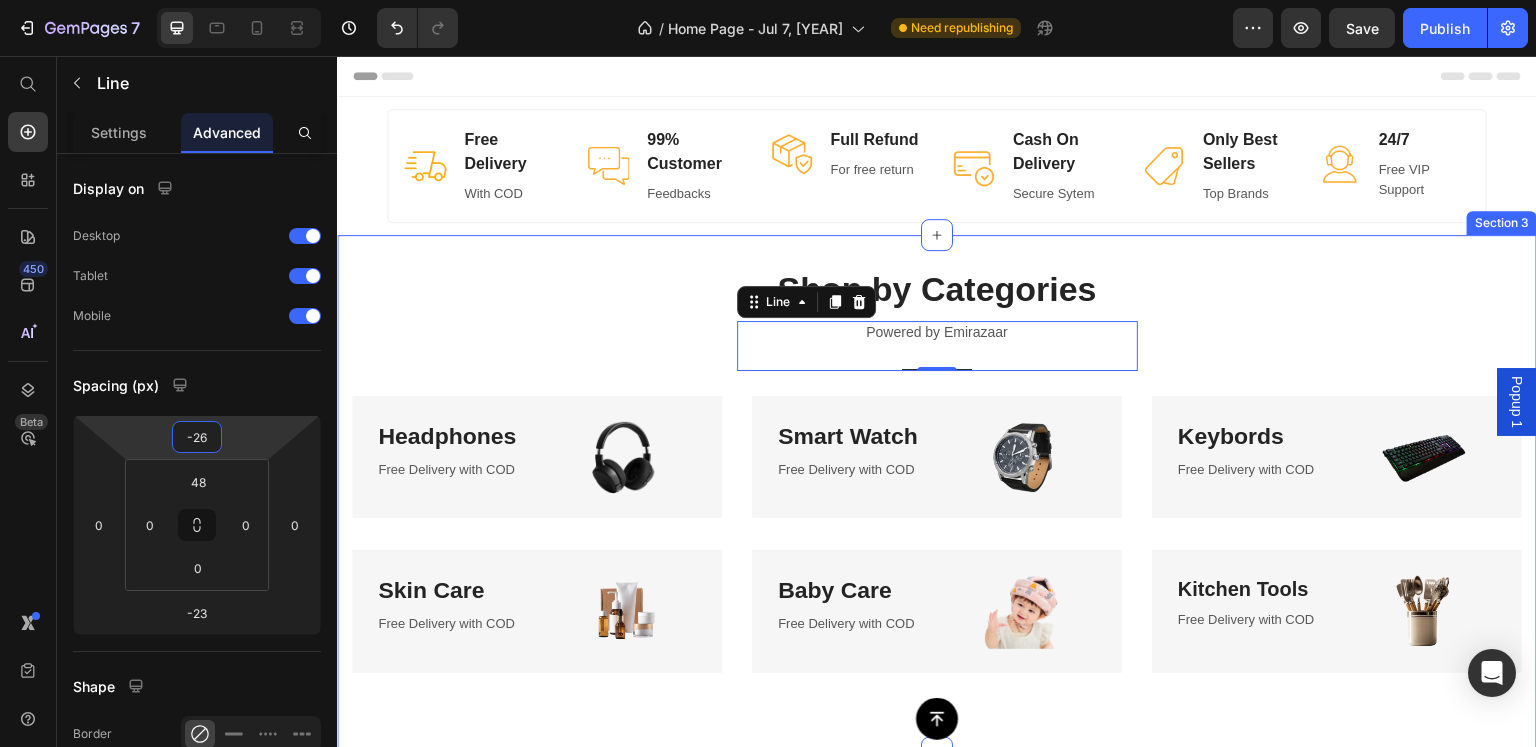 click on "Shop by Categories Heading Powered by Emirazaar Text block                Title Line   -23 Row Headphones Heading Free Delivery with COD Text block Image Row Smart Watch Heading Free Delivery with COD Text block Image Row Keybords Heading Free Delivery with COD Text block Image Row Row Skin Care  Heading Free Delivery with COD Text block Image Row Baby Care Heading Free Delivery with COD Text block Image Row Kitchen Tools Heading Free Delivery with COD Text block Image Row Row" at bounding box center (937, 469) 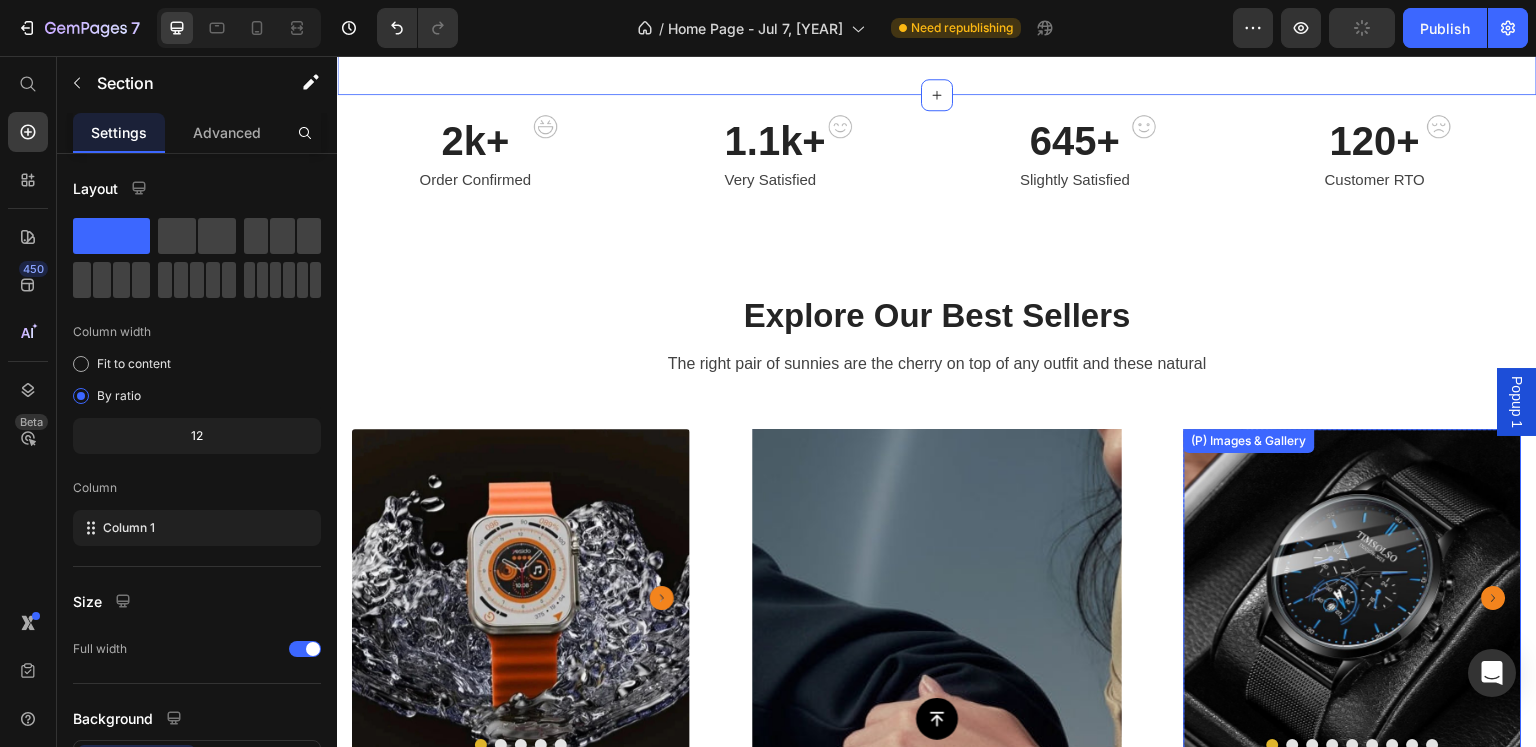 scroll, scrollTop: 700, scrollLeft: 0, axis: vertical 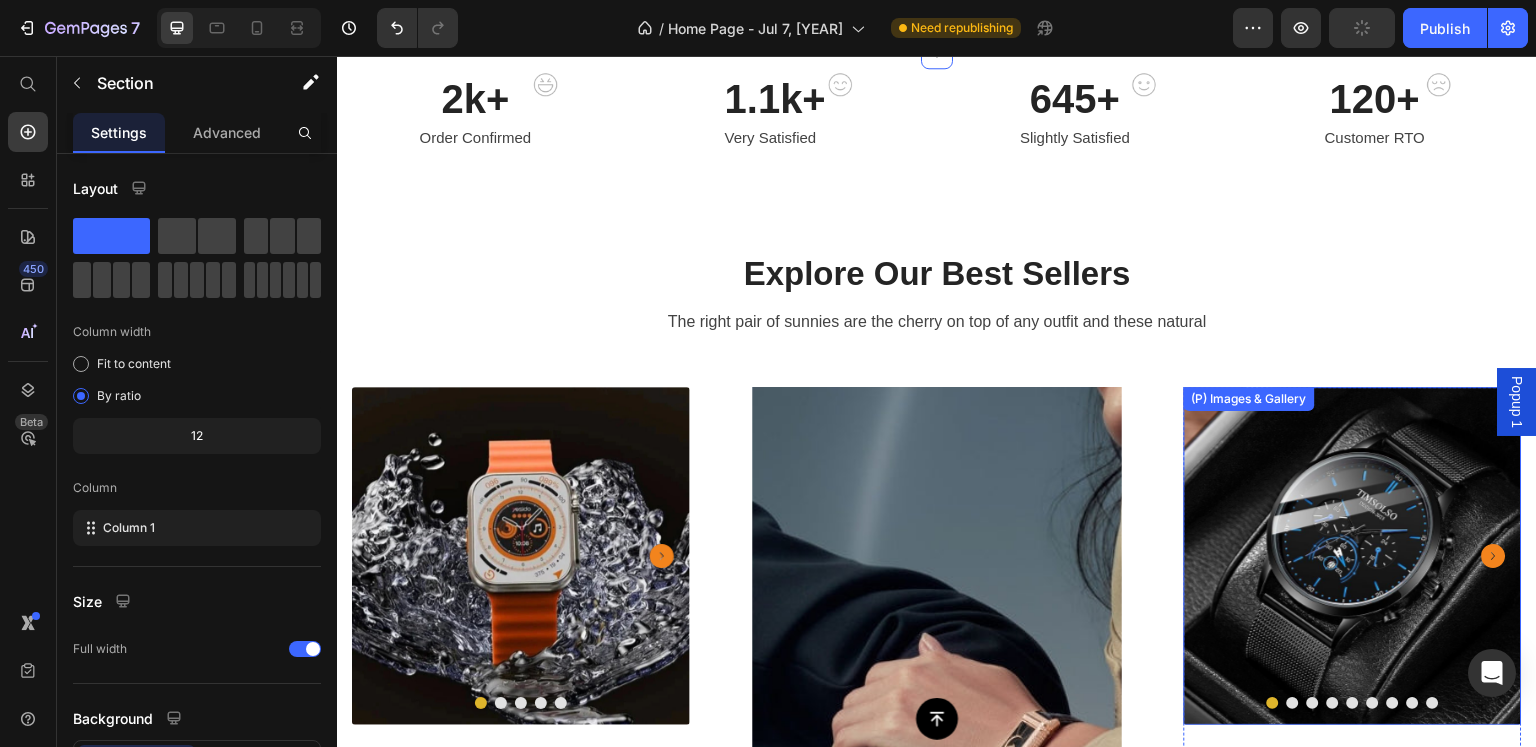 click on "Explore Our Best Sellers" at bounding box center (937, 274) 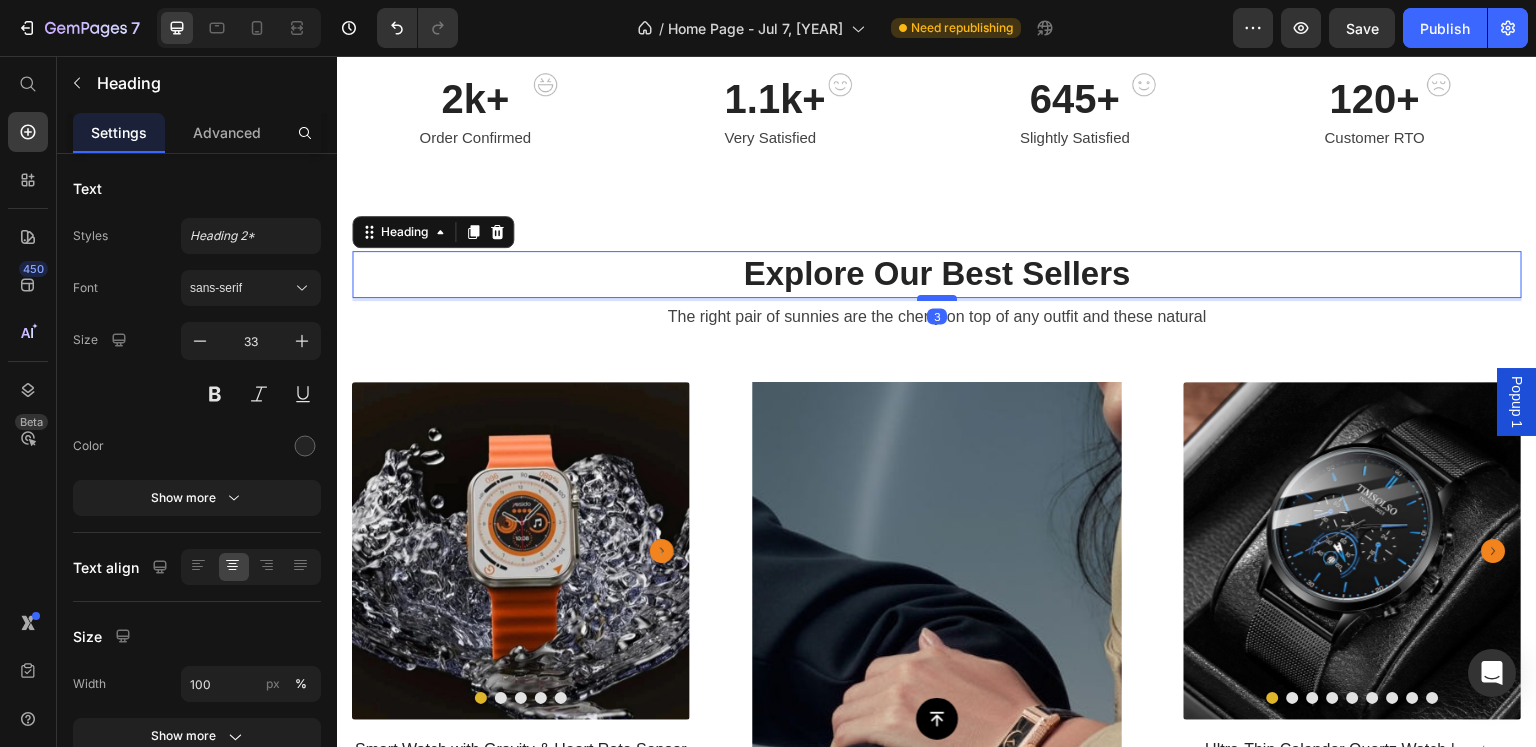 click at bounding box center (937, 298) 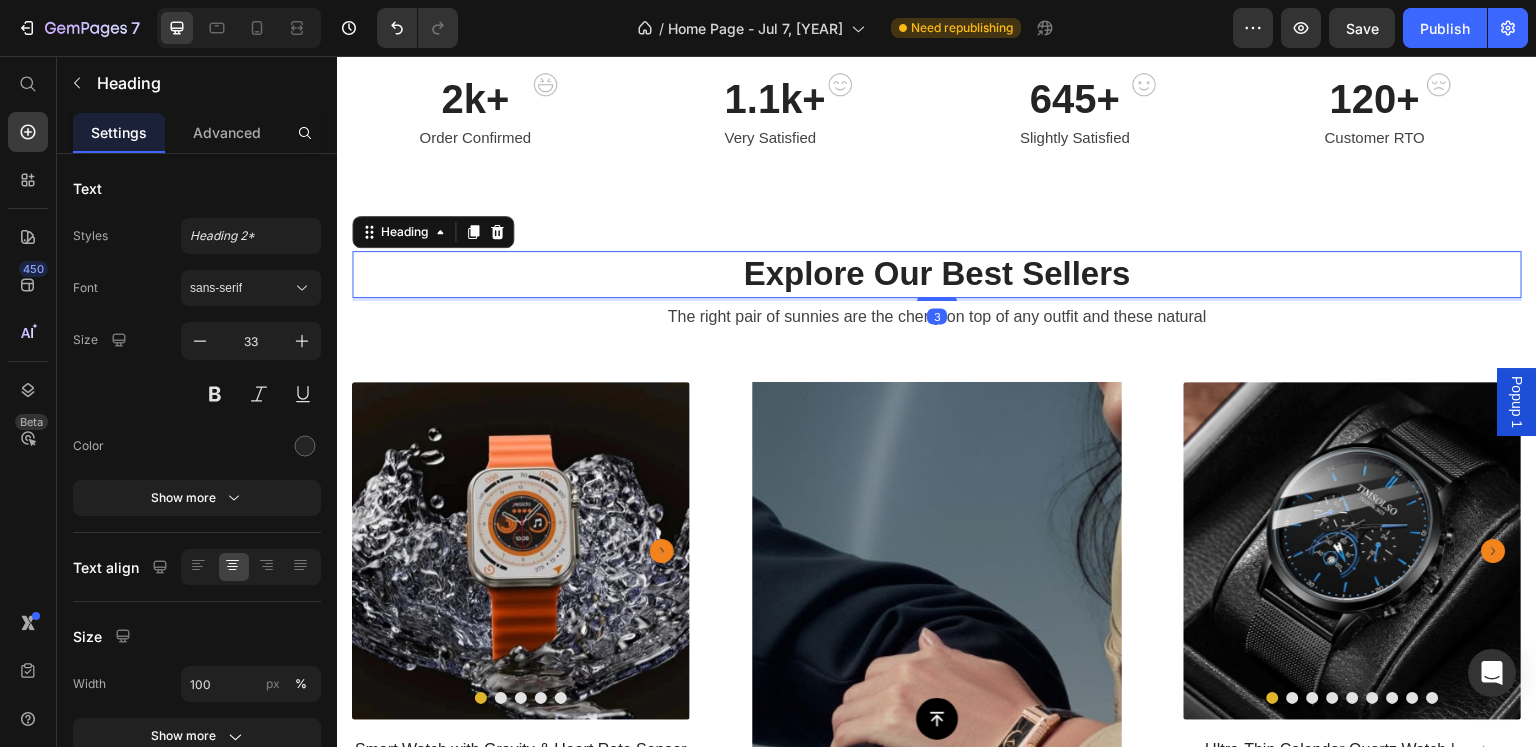 click on "Explore Our Best Sellers" at bounding box center (937, 274) 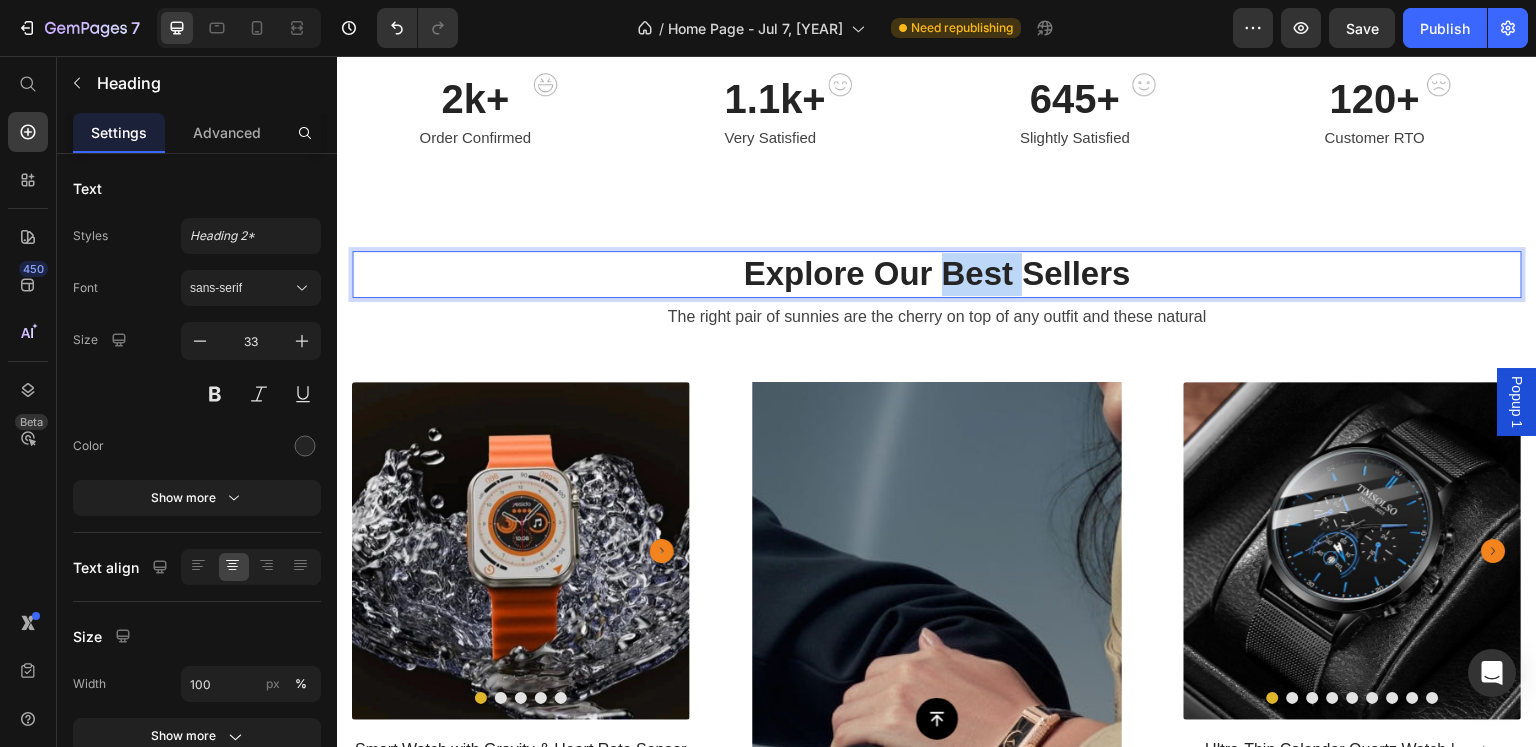 click on "Explore Our Best Sellers" at bounding box center (937, 274) 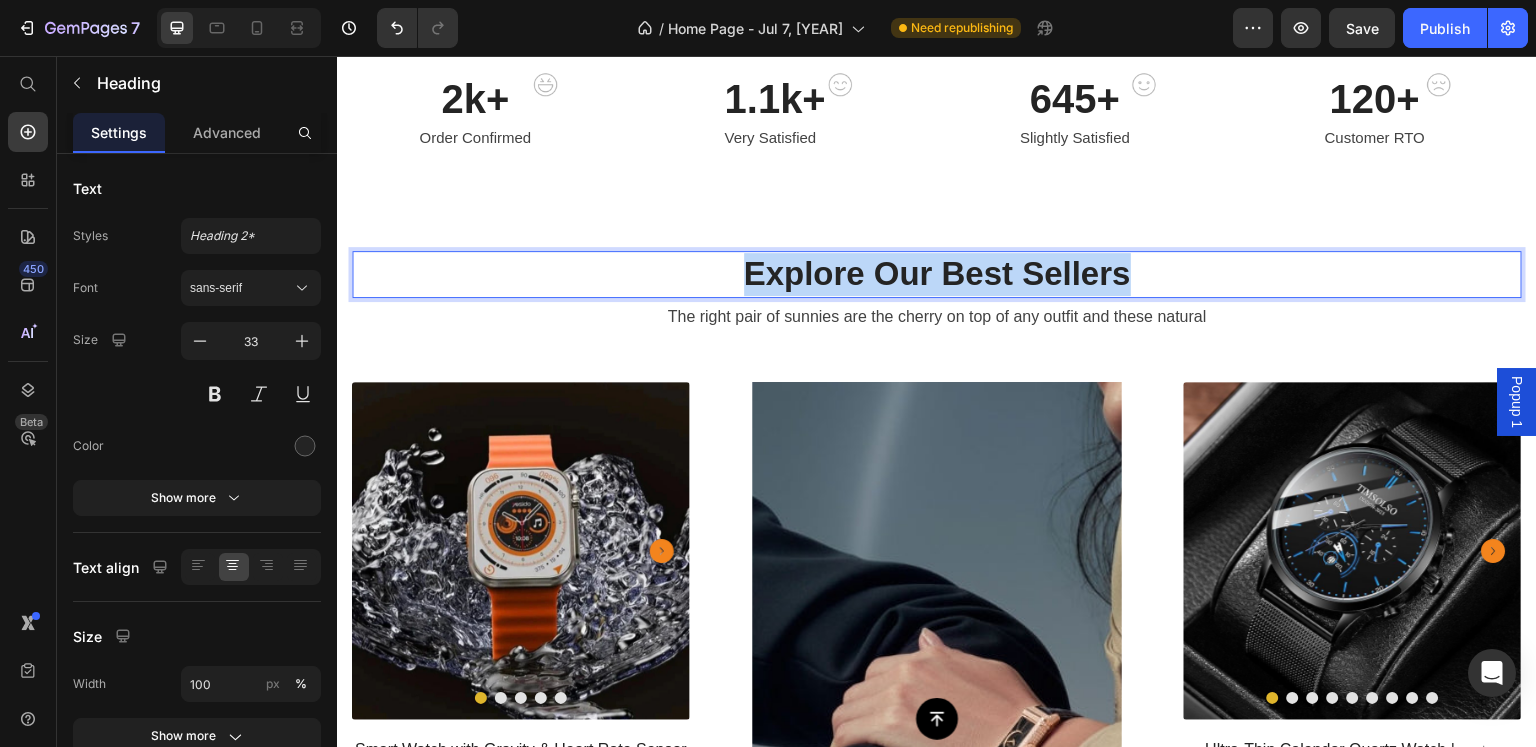 click on "Explore Our Best Sellers" at bounding box center [937, 274] 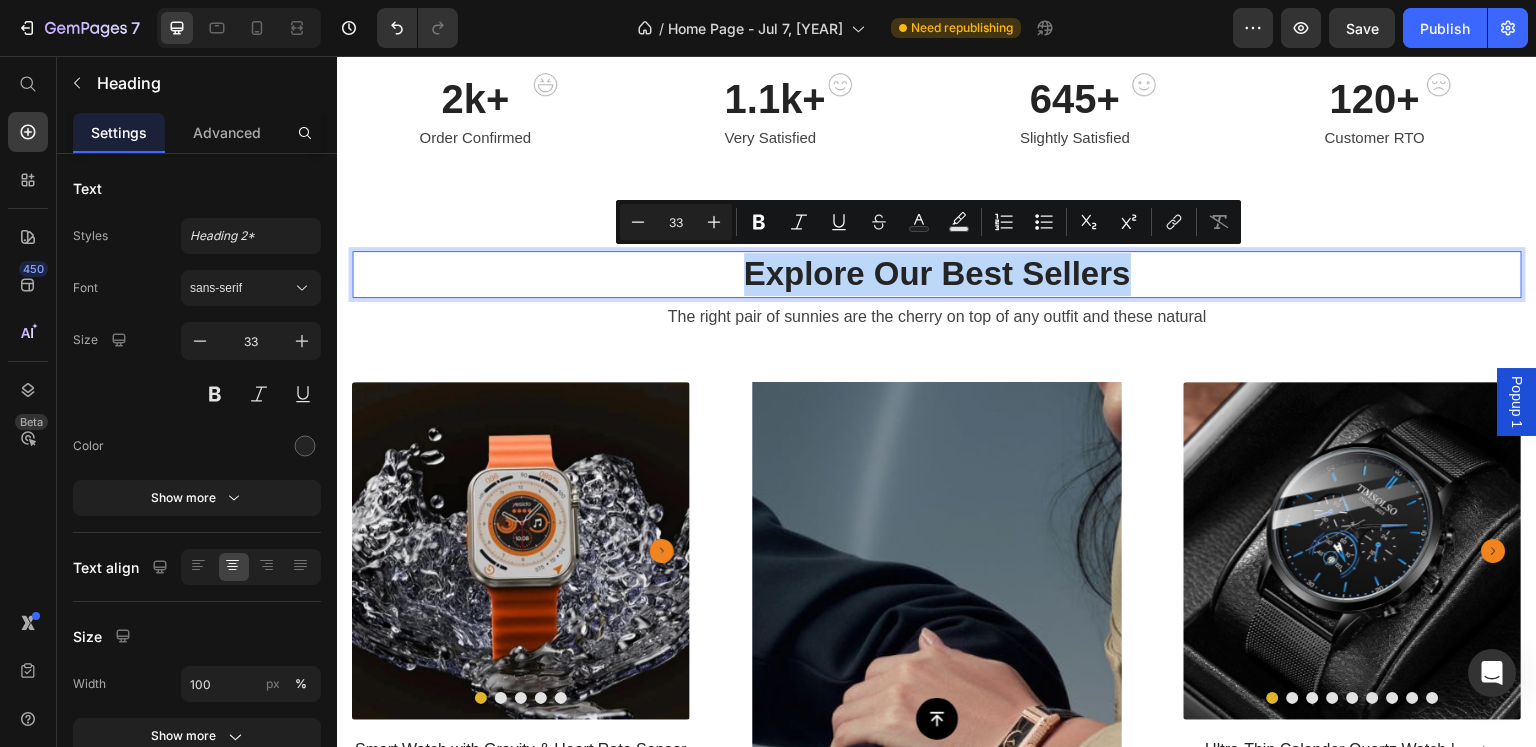 copy on "Explore Our Best Sellers" 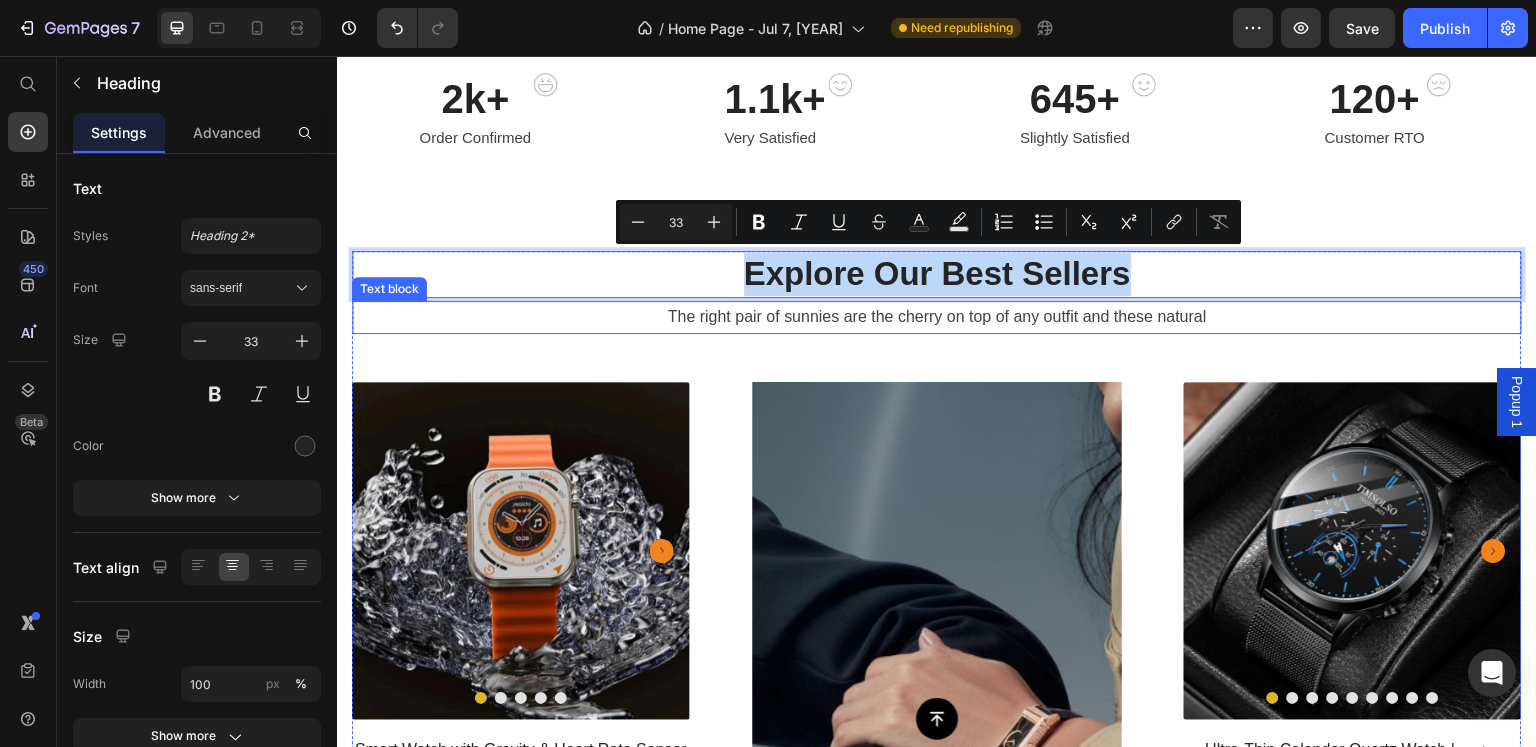 click on "The right pair of sunnies are the cherry on top of any outfit and these natural" at bounding box center (937, 317) 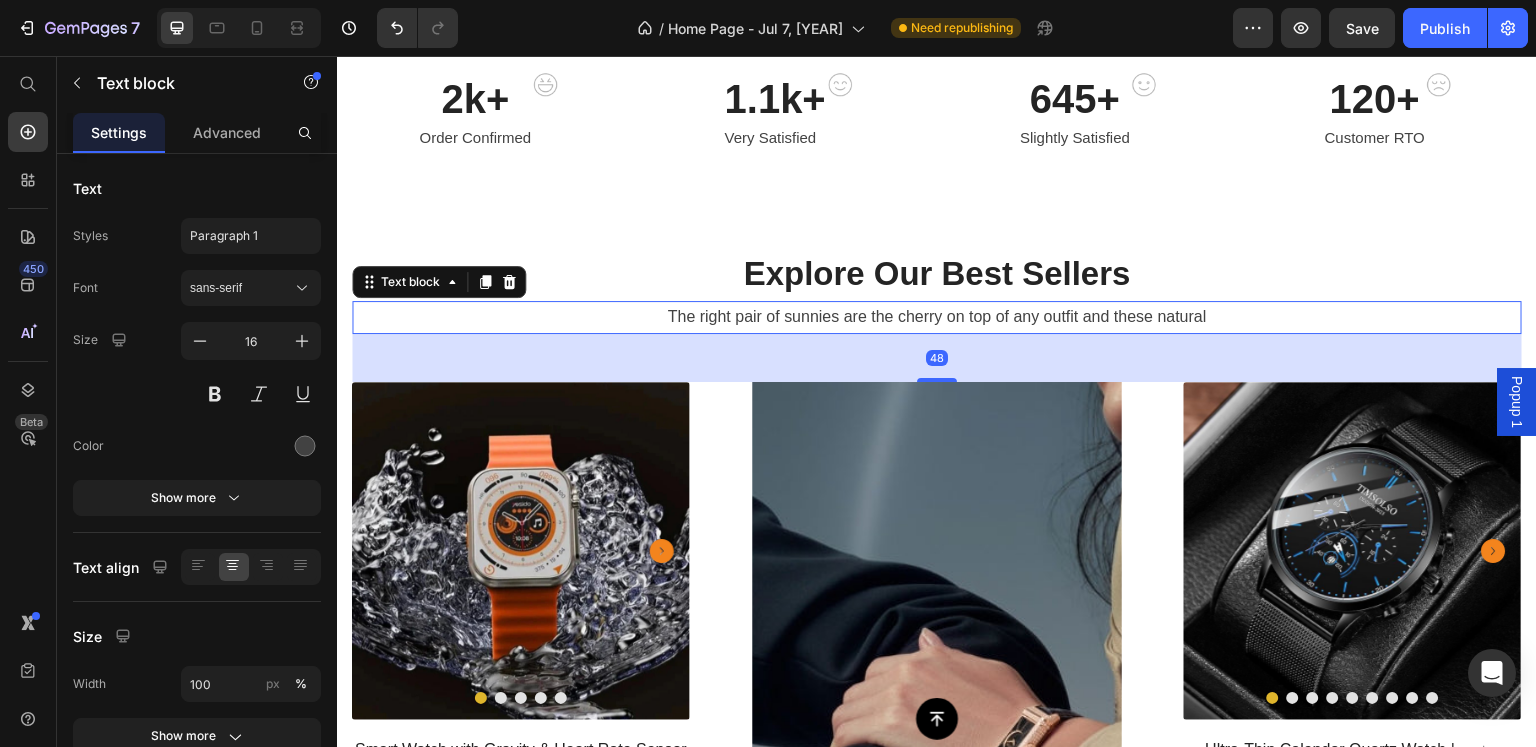 click on "The right pair of sunnies are the cherry on top of any outfit and these natural" at bounding box center (937, 317) 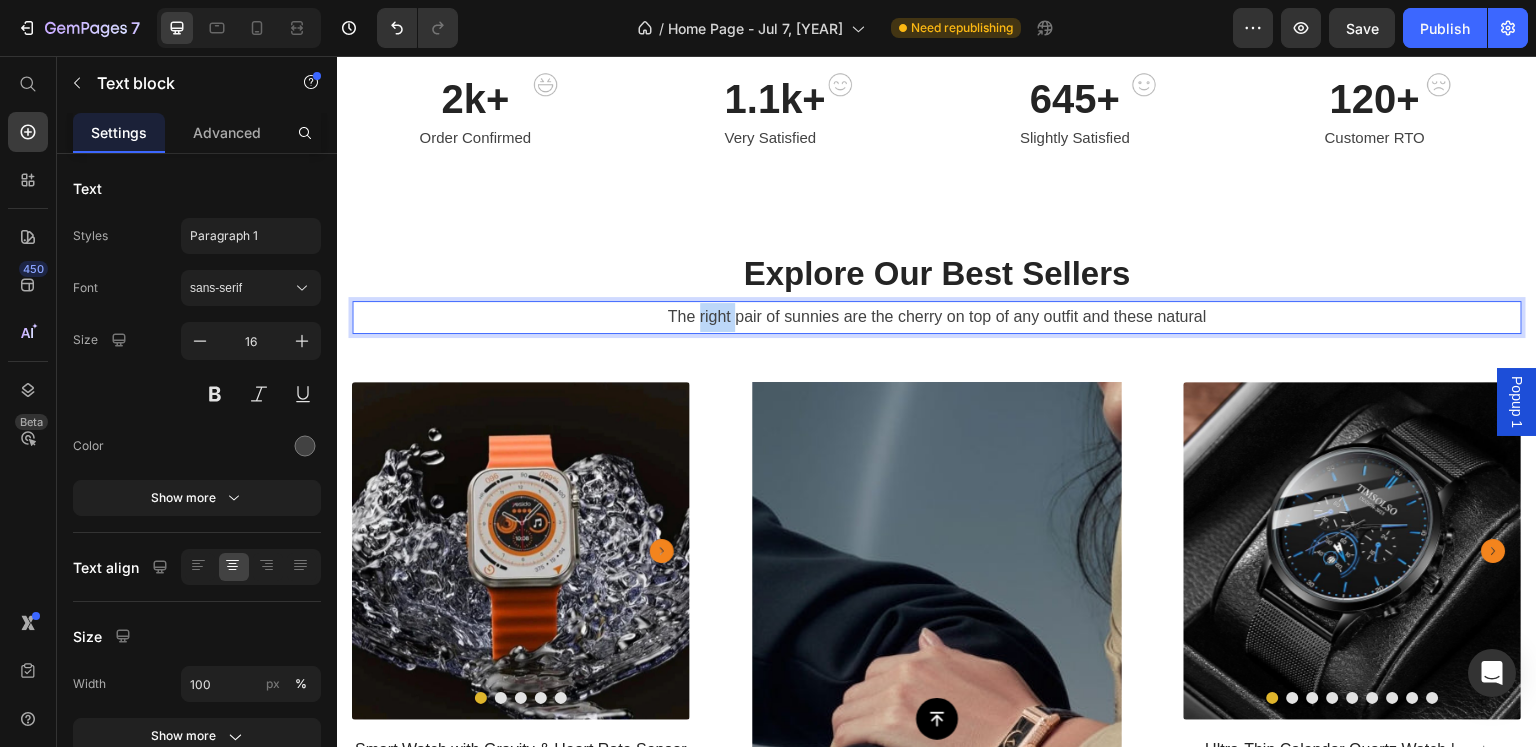 click on "The right pair of sunnies are the cherry on top of any outfit and these natural" at bounding box center (937, 317) 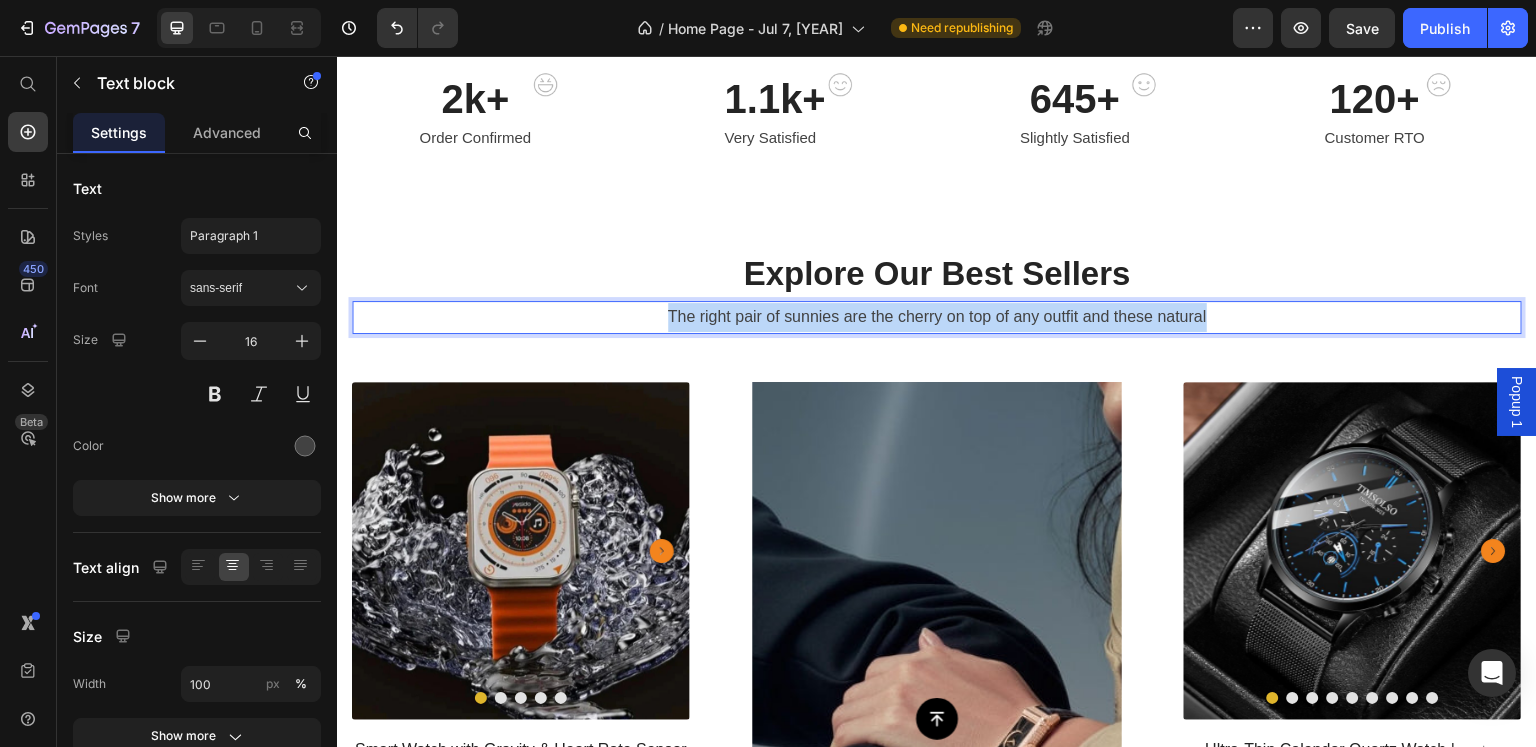 click on "The right pair of sunnies are the cherry on top of any outfit and these natural" at bounding box center (937, 317) 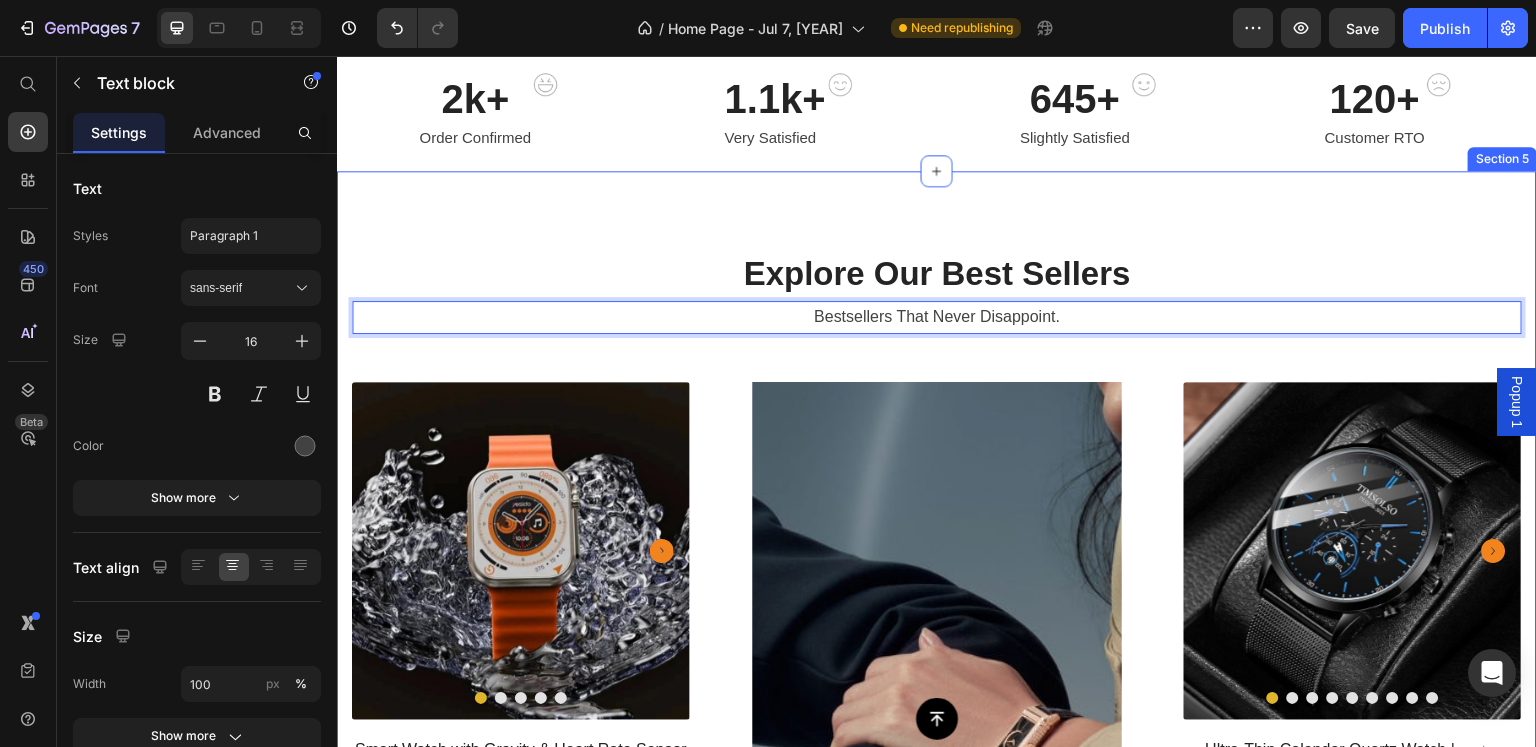 click on "Explore Our Best Sellers Heading Bestsellers That Never Disappoint. Text block   48
(P) Images & Gallery Smart Watch with Gravity & Heart Rate Sensor | ساعة ذكية مع حساس الحركة ونبض القلب ضد الماء (P) Title Dhs. 189.00 (P) Price
Icon
Icon
Icon
Icon
Icon Icon List Hoz Product
(P) Images & Gallery X9S Android Smartwatch with GPS, WIFI & Camera | ساعة ذكية تعمل بنظام أندرويد مع تحديد المواقع (P) Title Dhs. 215.00 (P) Price
Icon
Icon
Icon
Icon
Icon Icon List Hoz Product Row Smart Watches Text block DON'T MISS LUCK UP TO  50% Heading Shop Now Button Hero Banner
(P) Images & Gallery Ultra-Thin Calendar Quartz Watch | ساعة أنيقة فاخرة بتصميم رفيع (P) Title Dhs. 74.00 (P) Price" at bounding box center (937, 794) 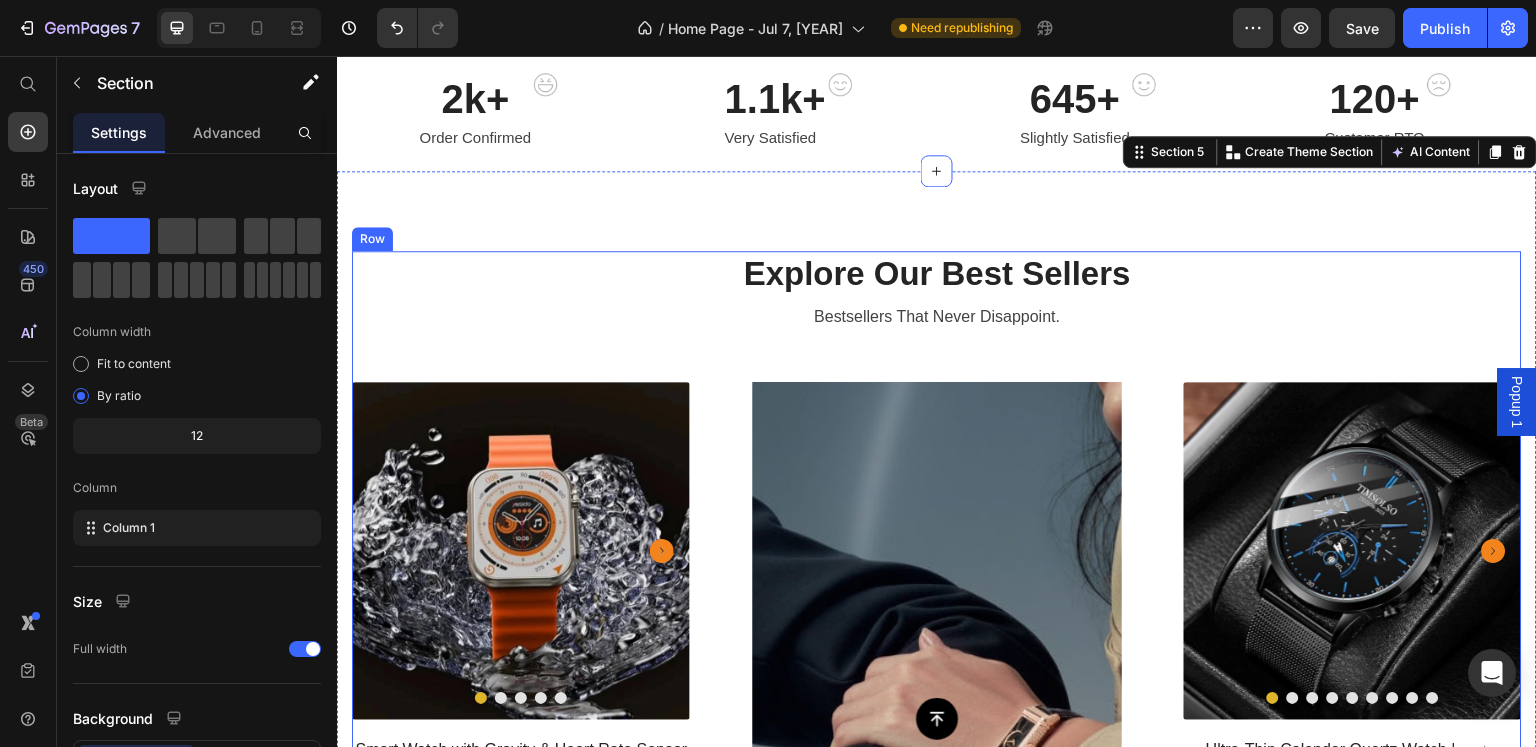 click on "Explore Our Best Sellers Heading Bestsellers That Never Disappoint. Text block
(P) Images & Gallery Smart Watch with Gravity & Heart Rate Sensor | ساعة ذكية مع حساس الحركة ونبض القلب ضد الماء (P) Title Dhs. 189.00 (P) Price
Icon
Icon
Icon
Icon
Icon Icon List Hoz Product
(P) Images & Gallery X9S Android Smartwatch with GPS, WIFI & Camera | ساعة ذكية تعمل بنظام أندرويد مع تحديد المواقع (P) Title Dhs. 215.00 (P) Price
Icon
Icon
Icon
Icon
Icon Icon List Hoz Product Row Smart Watches Text block DON'T MISS LUCK UP TO  50% Heading Shop Now Button Hero Banner
(P) Images & Gallery Ultra-Thin Calendar Quartz Watch | ساعة أنيقة فاخرة بتصميم رفيع (P) Title Dhs. 74.00 (P) Price
Icon" at bounding box center (937, 810) 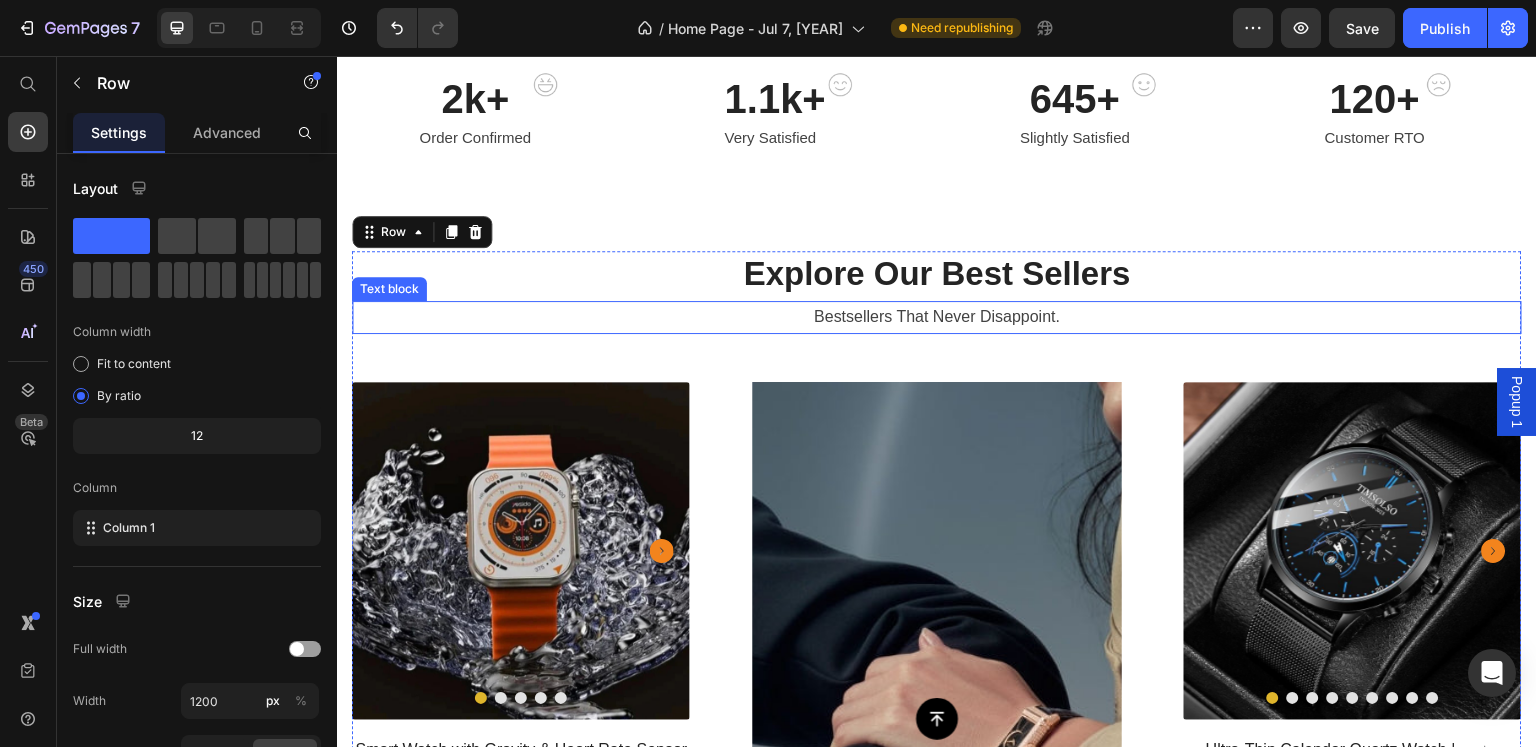 click on "Bestsellers That Never Disappoint." at bounding box center [937, 317] 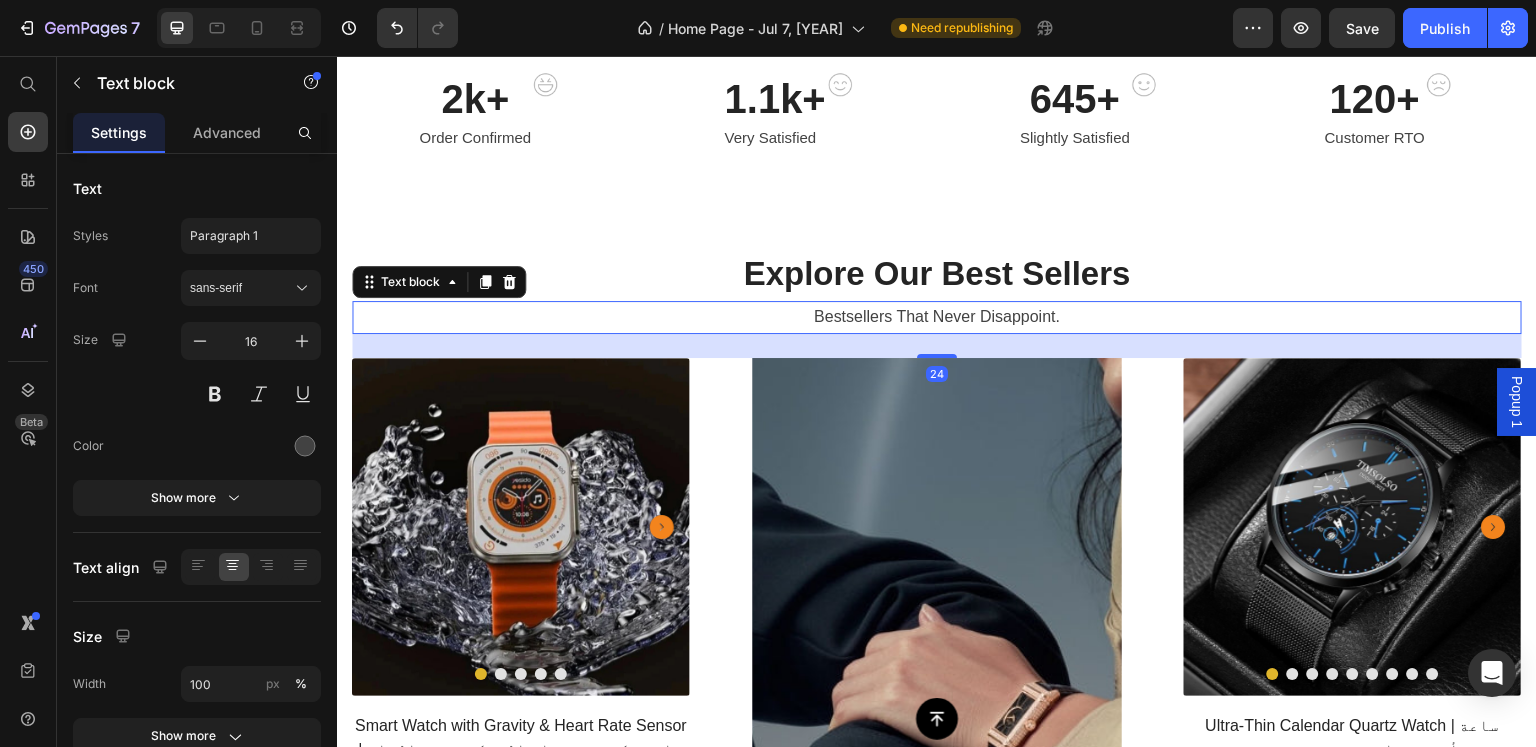 drag, startPoint x: 926, startPoint y: 377, endPoint x: 970, endPoint y: 353, distance: 50.119858 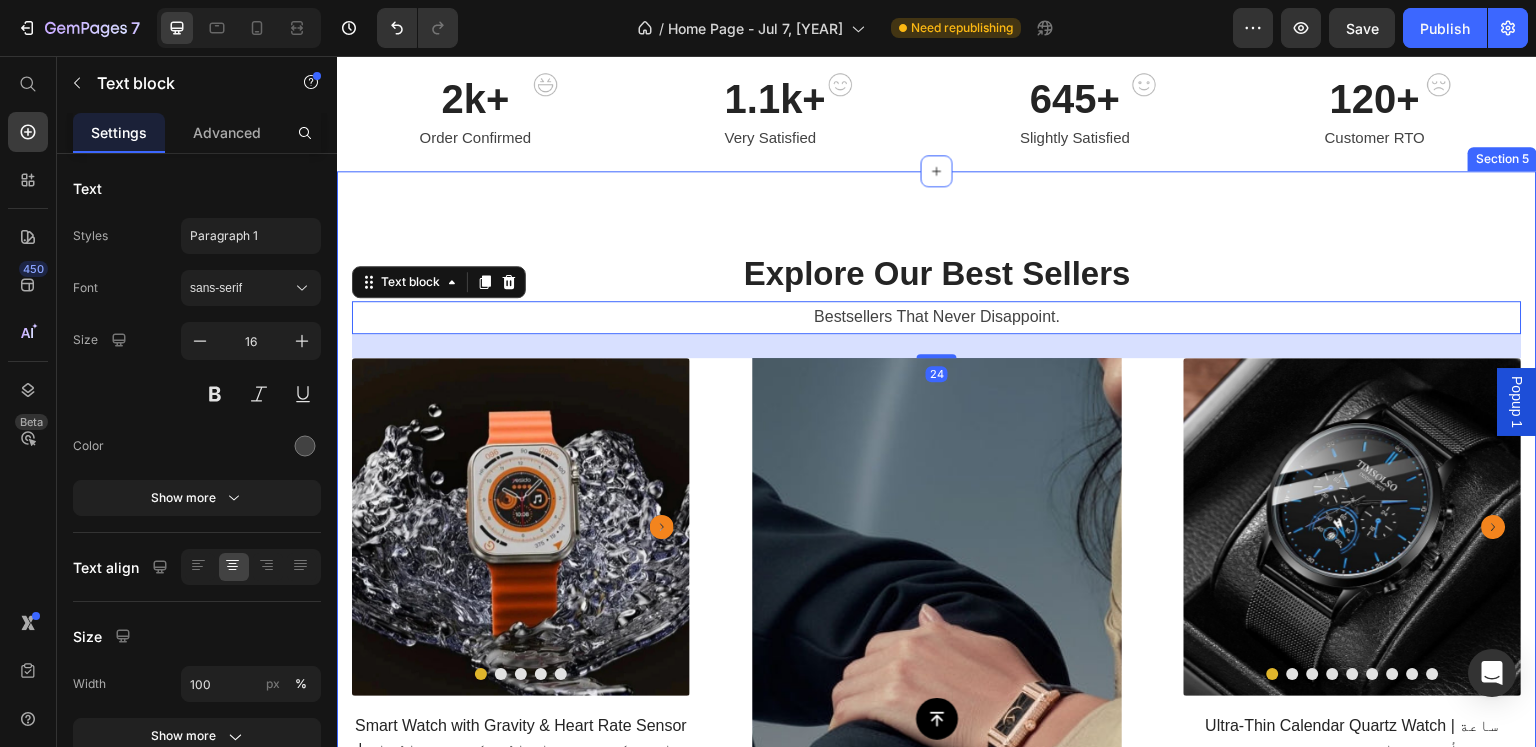 click on "Explore Our Best Sellers Heading Bestsellers That Never Disappoint. Text block   24
(P) Images & Gallery Smart Watch with Gravity & Heart Rate Sensor | ساعة ذكية مع حساس الحركة ونبض القلب ضد الماء (P) Title Dhs. 189.00 (P) Price
Icon
Icon
Icon
Icon
Icon Icon List Hoz Product
(P) Images & Gallery X9S Android Smartwatch with GPS, WIFI & Camera | ساعة ذكية تعمل بنظام أندرويد مع تحديد المواقع (P) Title Dhs. 215.00 (P) Price
Icon
Icon
Icon
Icon
Icon Icon List Hoz Product Row Smart Watches Text block DON'T MISS LUCK UP TO  50% Heading Shop Now Button Hero Banner
(P) Images & Gallery Ultra-Thin Calendar Quartz Watch | ساعة أنيقة فاخرة بتصميم رفيع (P) Title Dhs. 74.00 (P) Price" at bounding box center [937, 782] 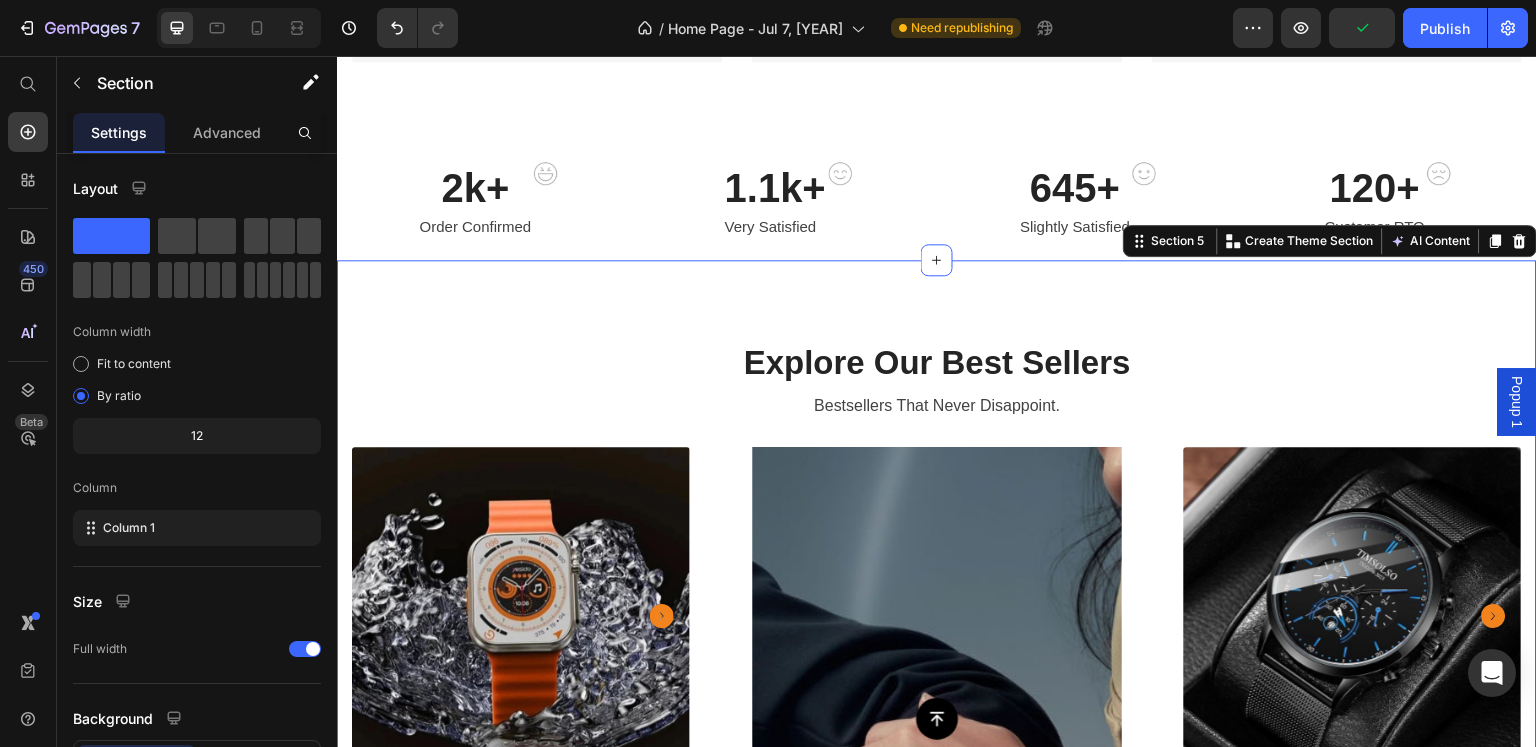 scroll, scrollTop: 600, scrollLeft: 0, axis: vertical 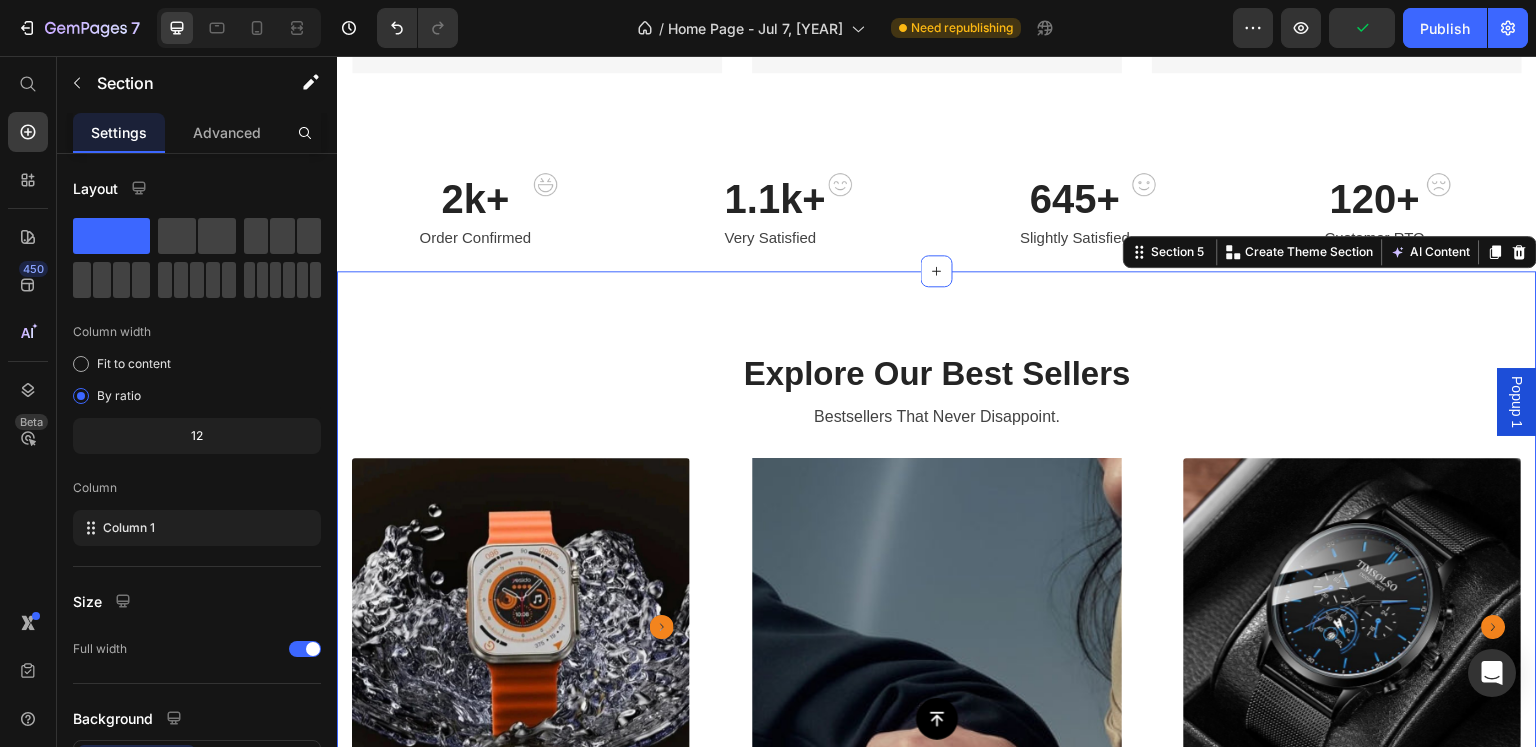click on "Explore Our Best Sellers Heading Bestsellers That Never Disappoint. Text block
(P) Images & Gallery Smart Watch with Gravity & Heart Rate Sensor | ساعة ذكية مع حساس الحركة ونبض القلب ضد الماء (P) Title Dhs. 189.00 (P) Price
Icon
Icon
Icon
Icon
Icon Icon List Hoz Product
(P) Images & Gallery X9S Android Smartwatch with GPS, WIFI & Camera | ساعة ذكية تعمل بنظام أندرويد مع تحديد المواقع (P) Title Dhs. 215.00 (P) Price
Icon
Icon
Icon
Icon
Icon Icon List Hoz Product Row Smart Watches Text block DON'T MISS LUCK UP TO  50% Heading Shop Now Button Hero Banner
(P) Images & Gallery Ultra-Thin Calendar Quartz Watch | ساعة أنيقة فاخرة بتصميم رفيع (P) Title Dhs. 74.00 (P) Price
Icon" at bounding box center (937, 882) 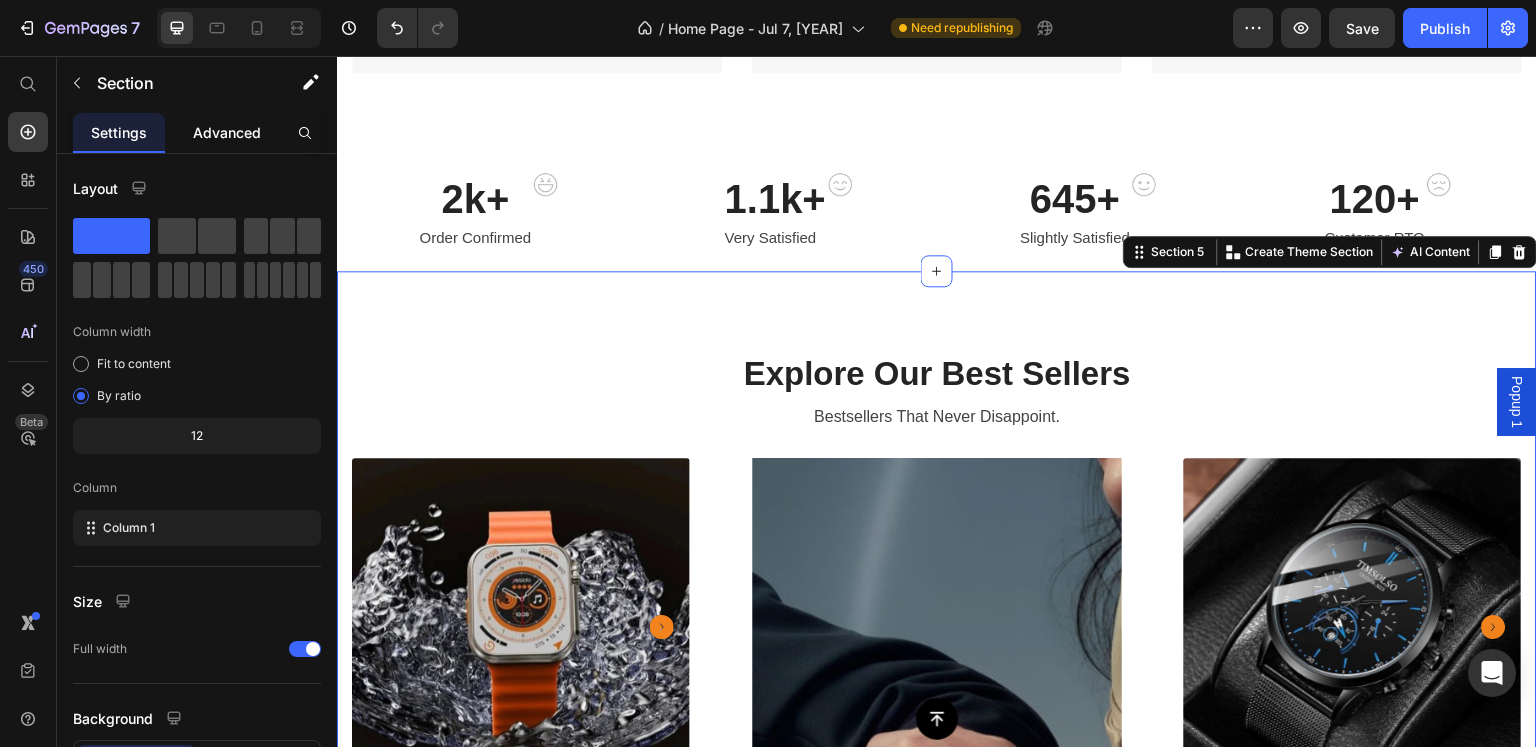 click on "Advanced" at bounding box center [227, 132] 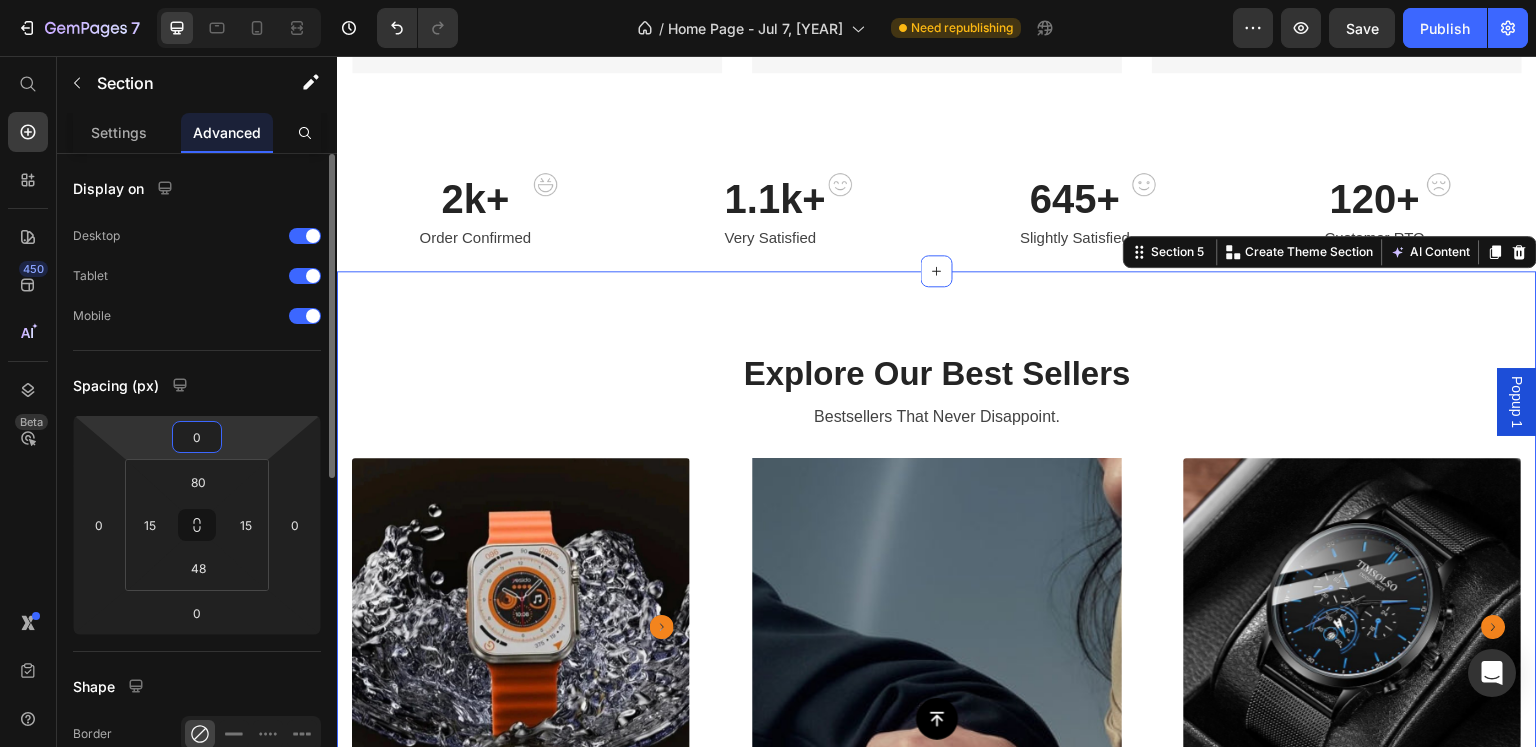 click on "0" at bounding box center [197, 437] 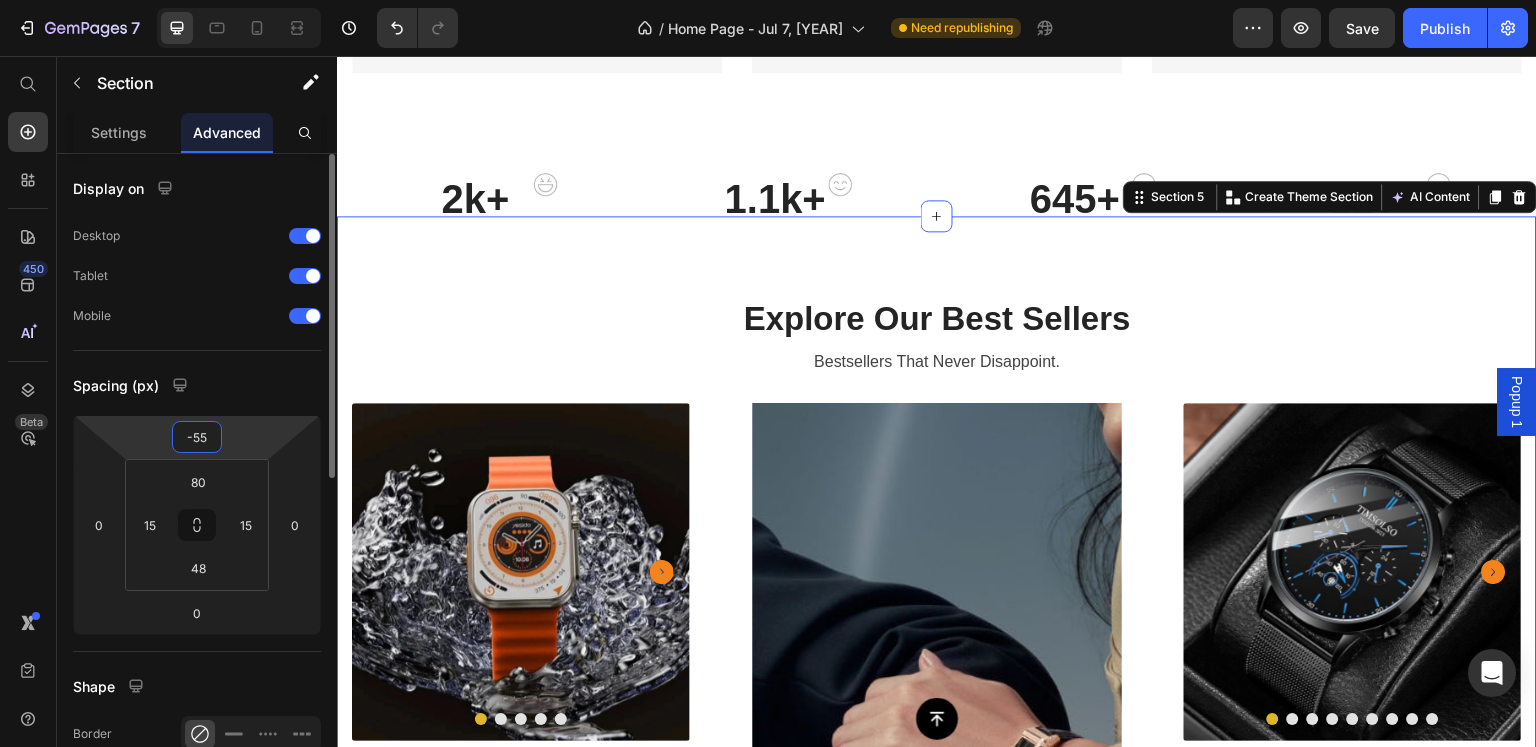 type on "-5" 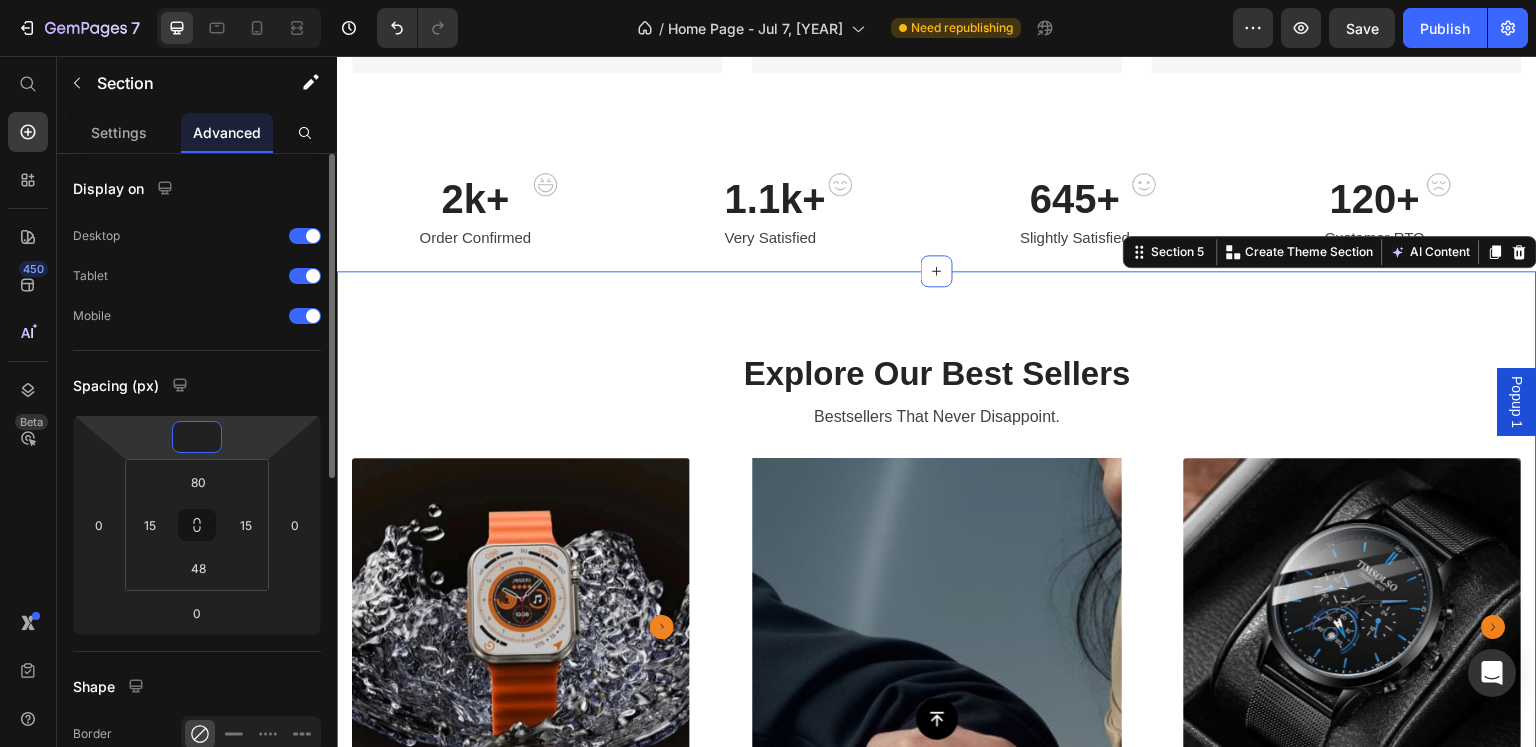 type on "0" 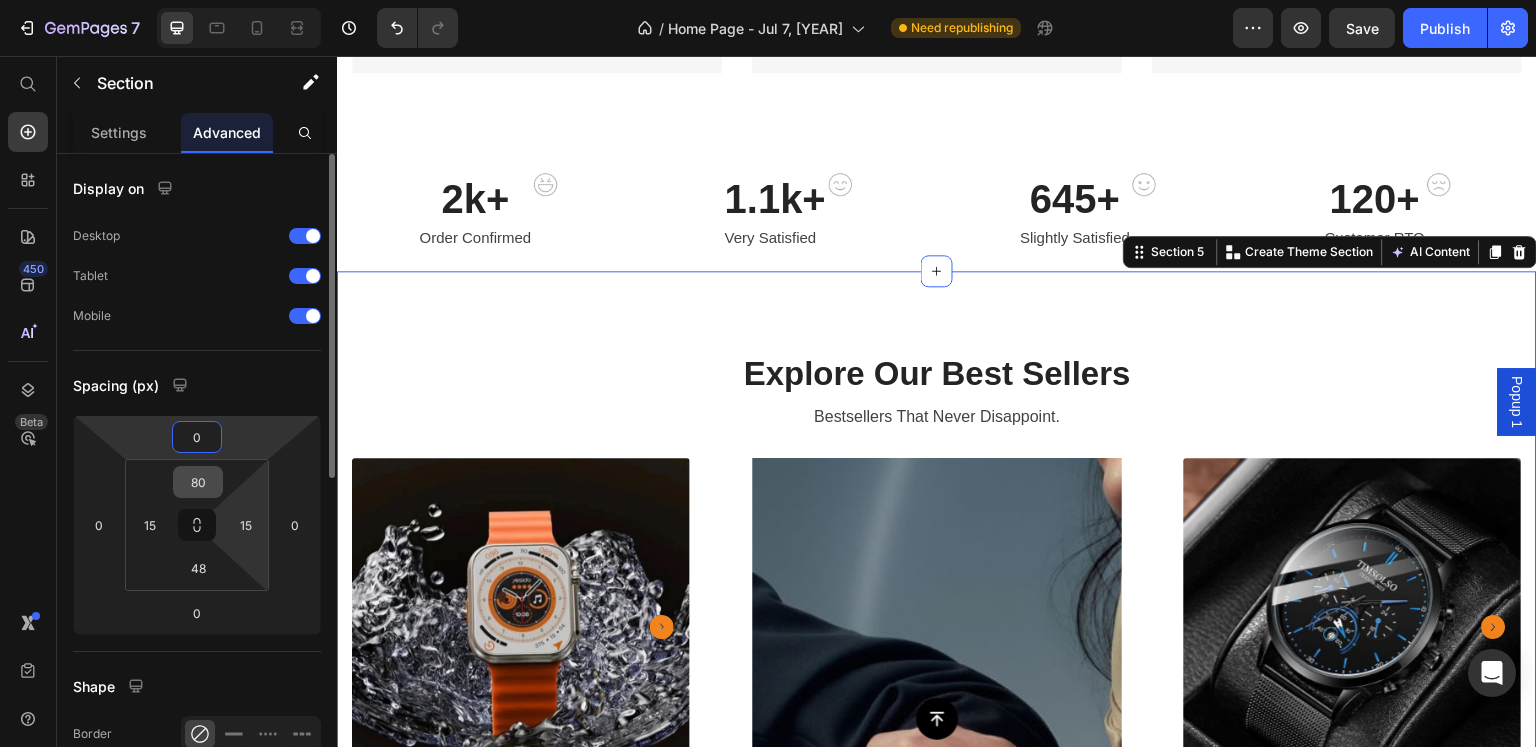 click on "80" at bounding box center (198, 482) 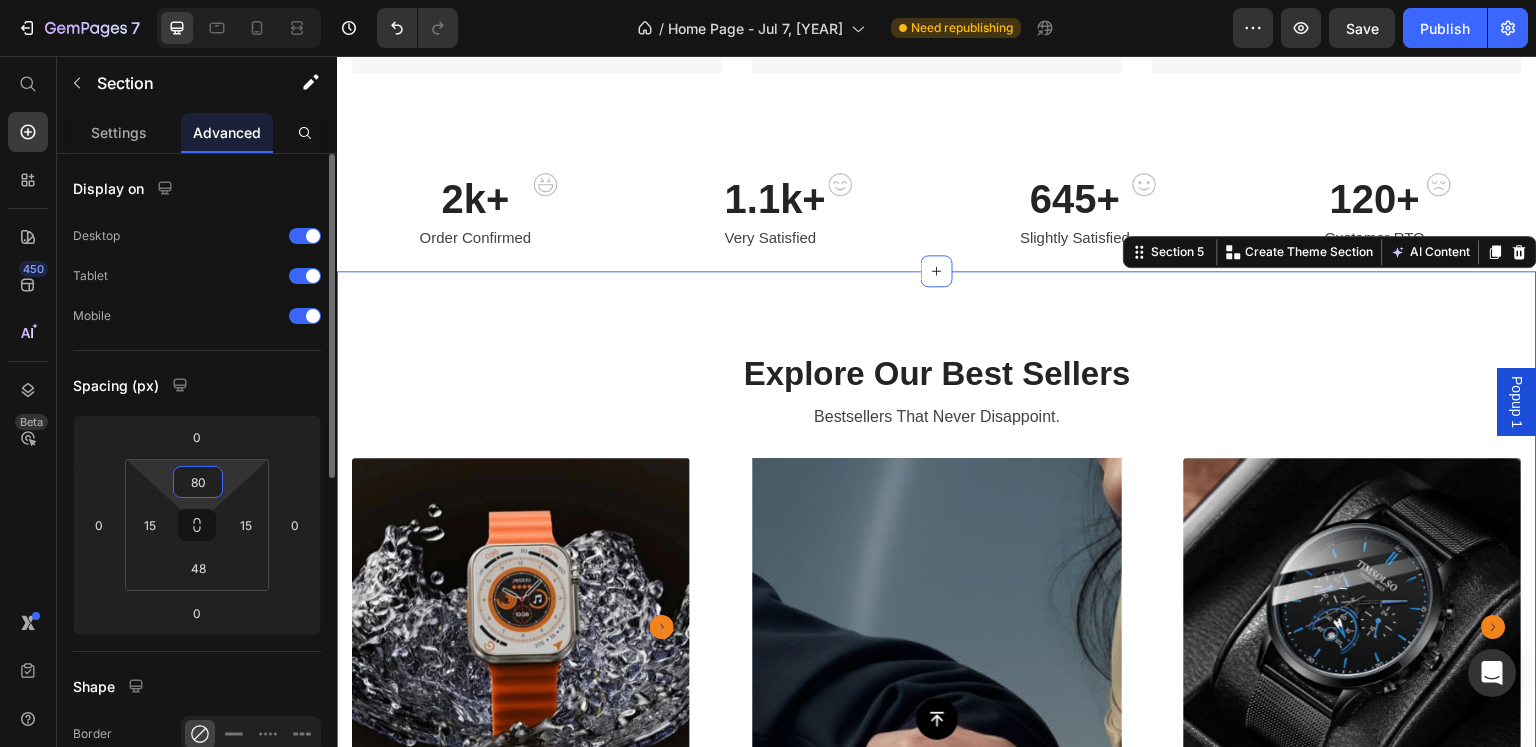 click on "80" at bounding box center (198, 482) 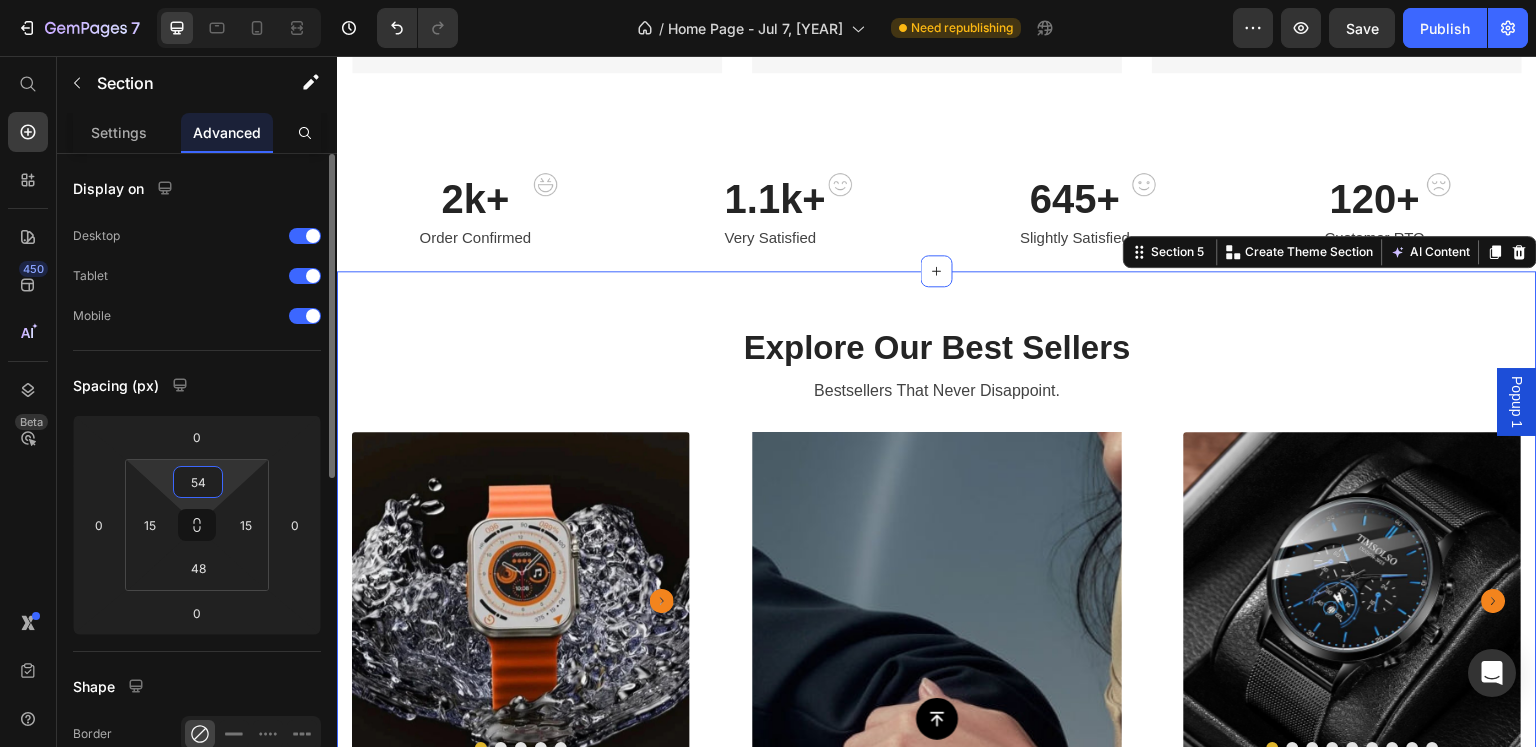 type on "5" 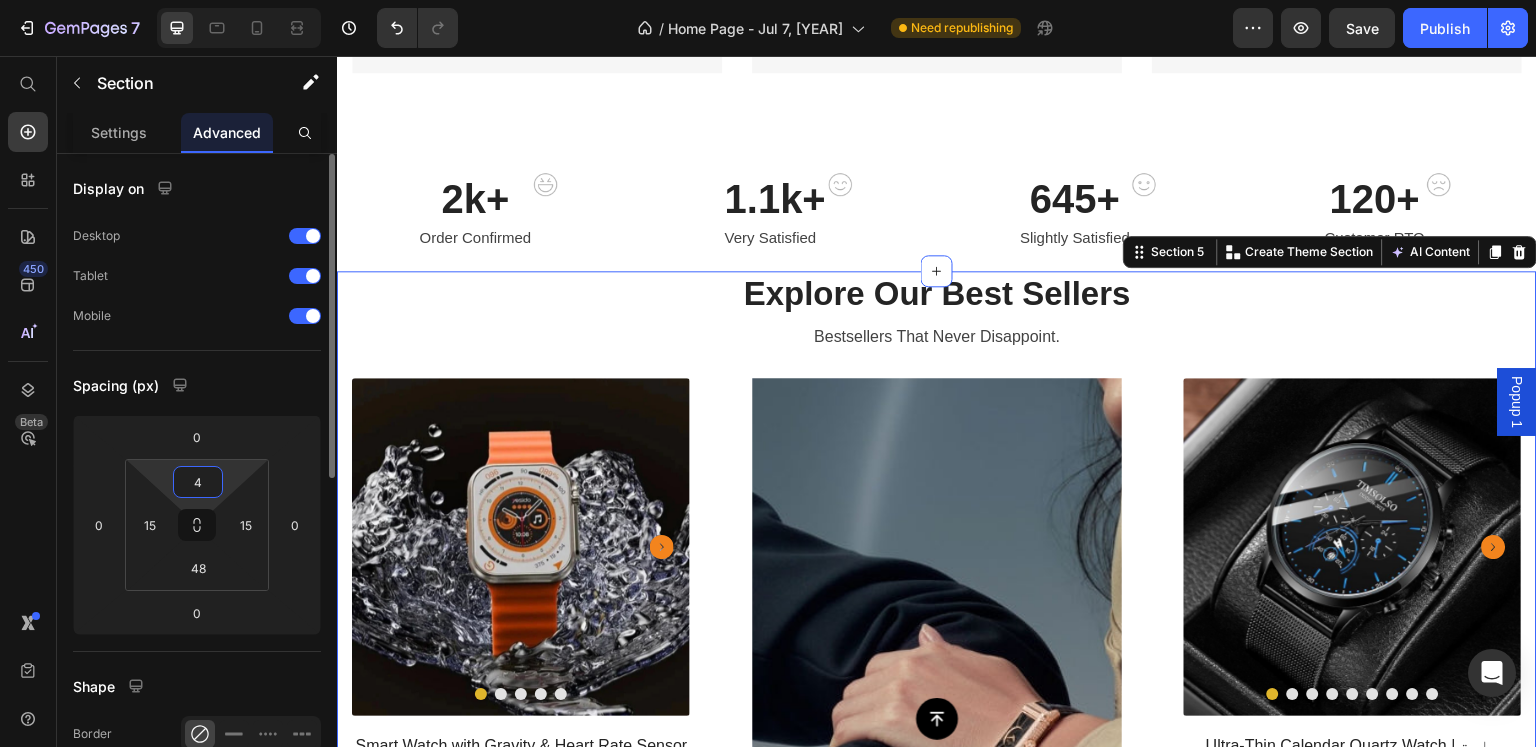 type on "40" 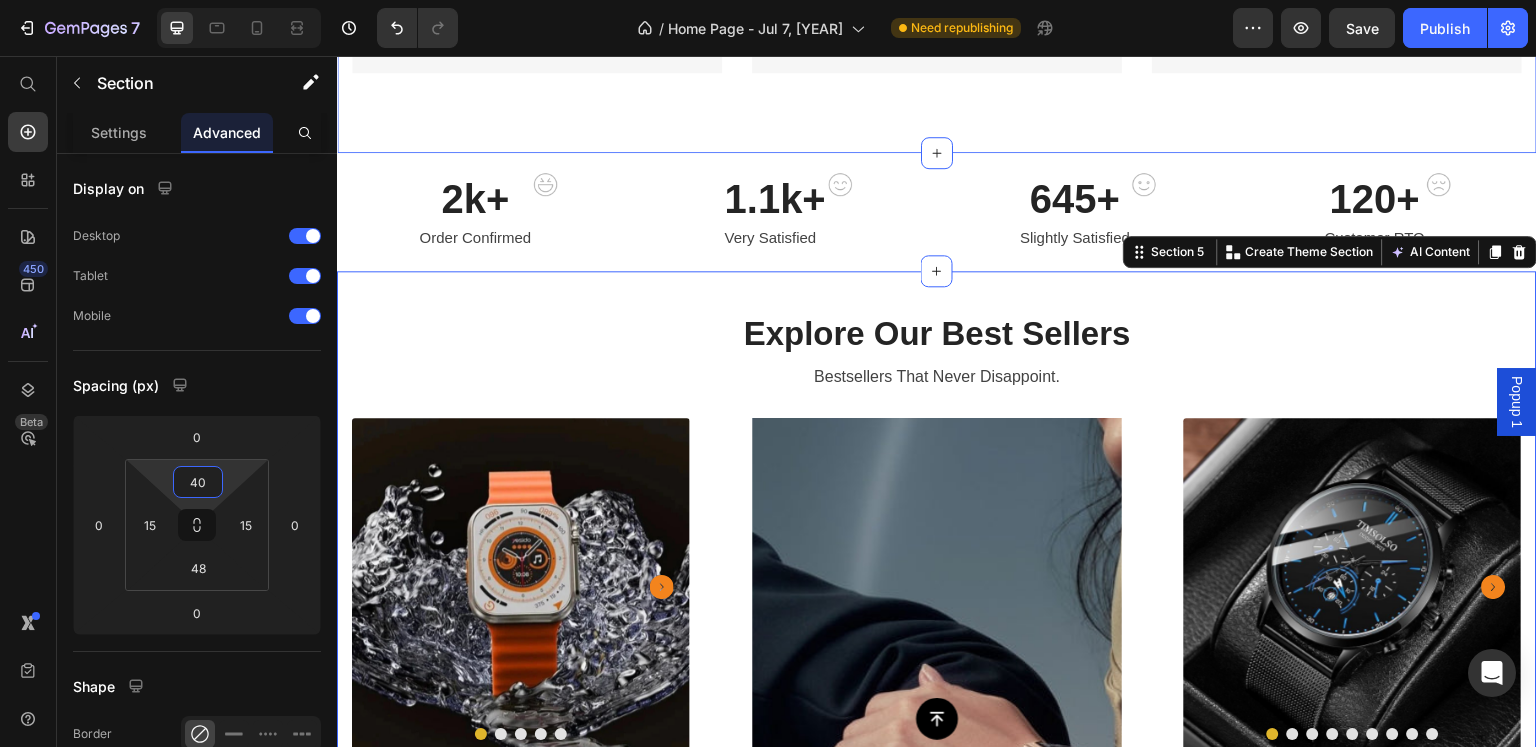 click on "Shop by Categories Heading Powered by Emirazaar Text block                Title Line Row Headphones Heading Free Delivery with COD Text block Image Row Smart Watch Heading Free Delivery with COD Text block Image Row Keybords Heading Free Delivery with COD Text block Image Row Row Skin Care  Heading Free Delivery with COD Text block Image Row Baby Care Heading Free Delivery with COD Text block Image Row Kitchen Tools Heading Free Delivery with COD Text block Image Row Row Section 3" at bounding box center [937, -106] 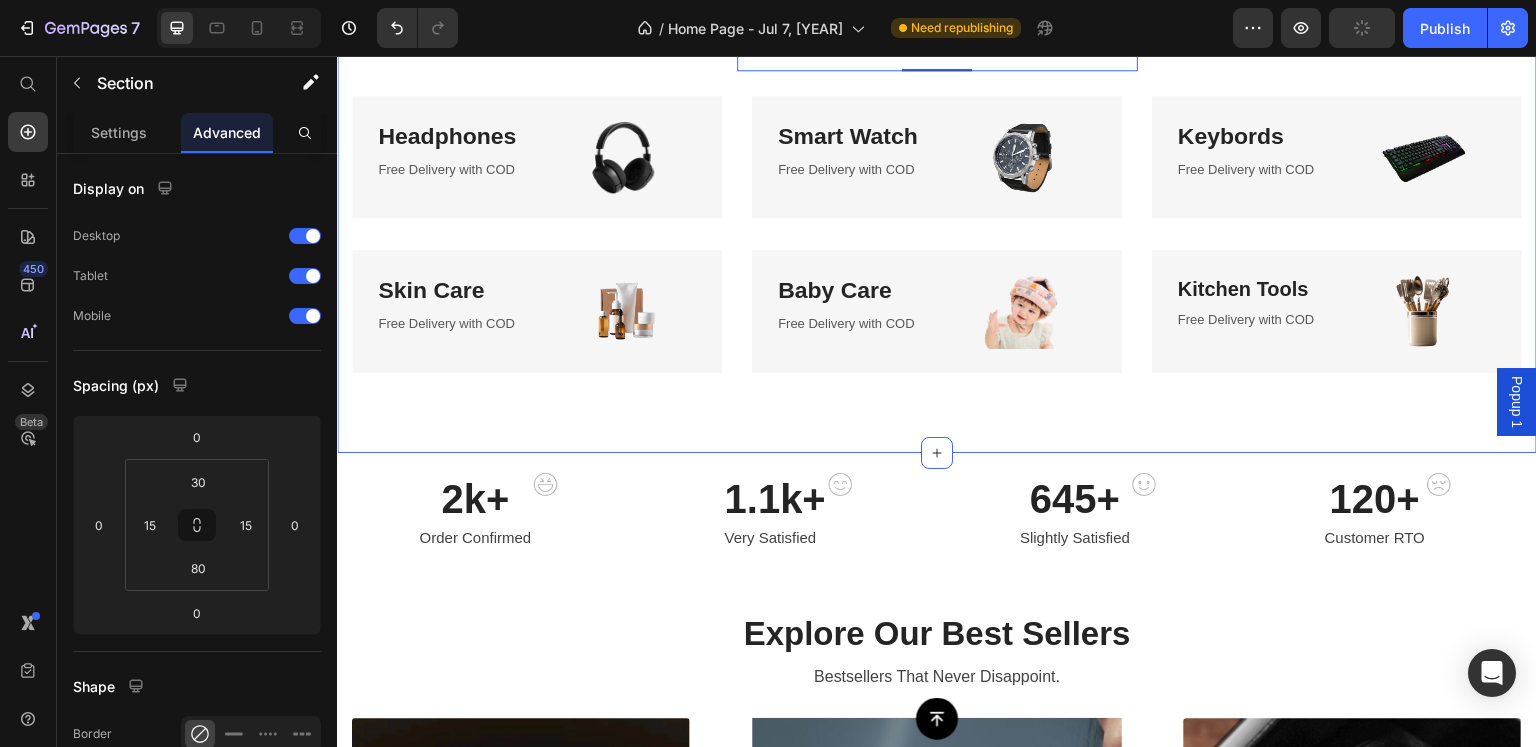 scroll, scrollTop: 600, scrollLeft: 0, axis: vertical 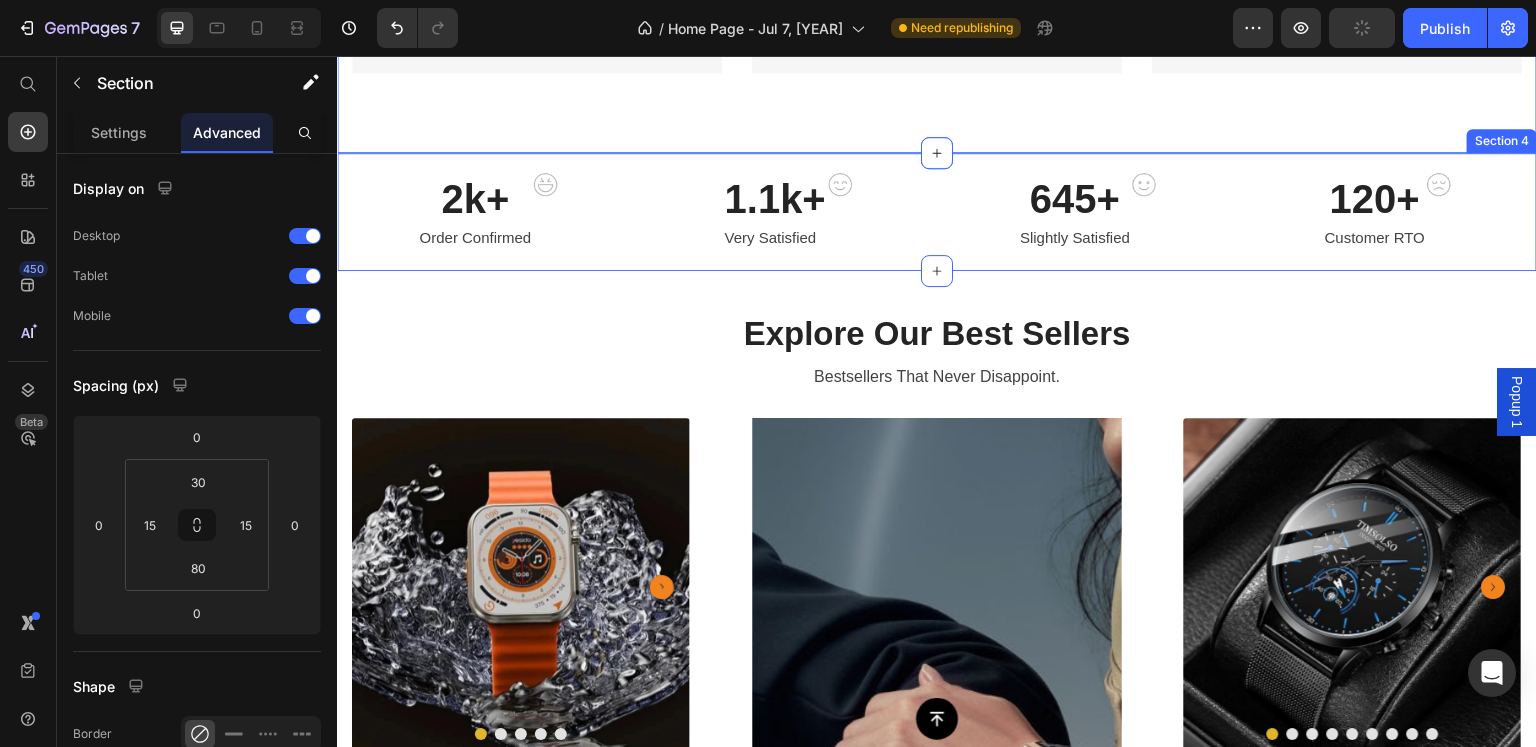 click on "2k+ Heading Order Confirmed  Text block Image Row 1.1k+ Heading Very Satisfied Text block Image Row Row 645+ Heading Slightly Satisfied Text block Image Row 120+ Heading Customer RTO Text block Image Row Row Row Section 4" at bounding box center [937, 212] 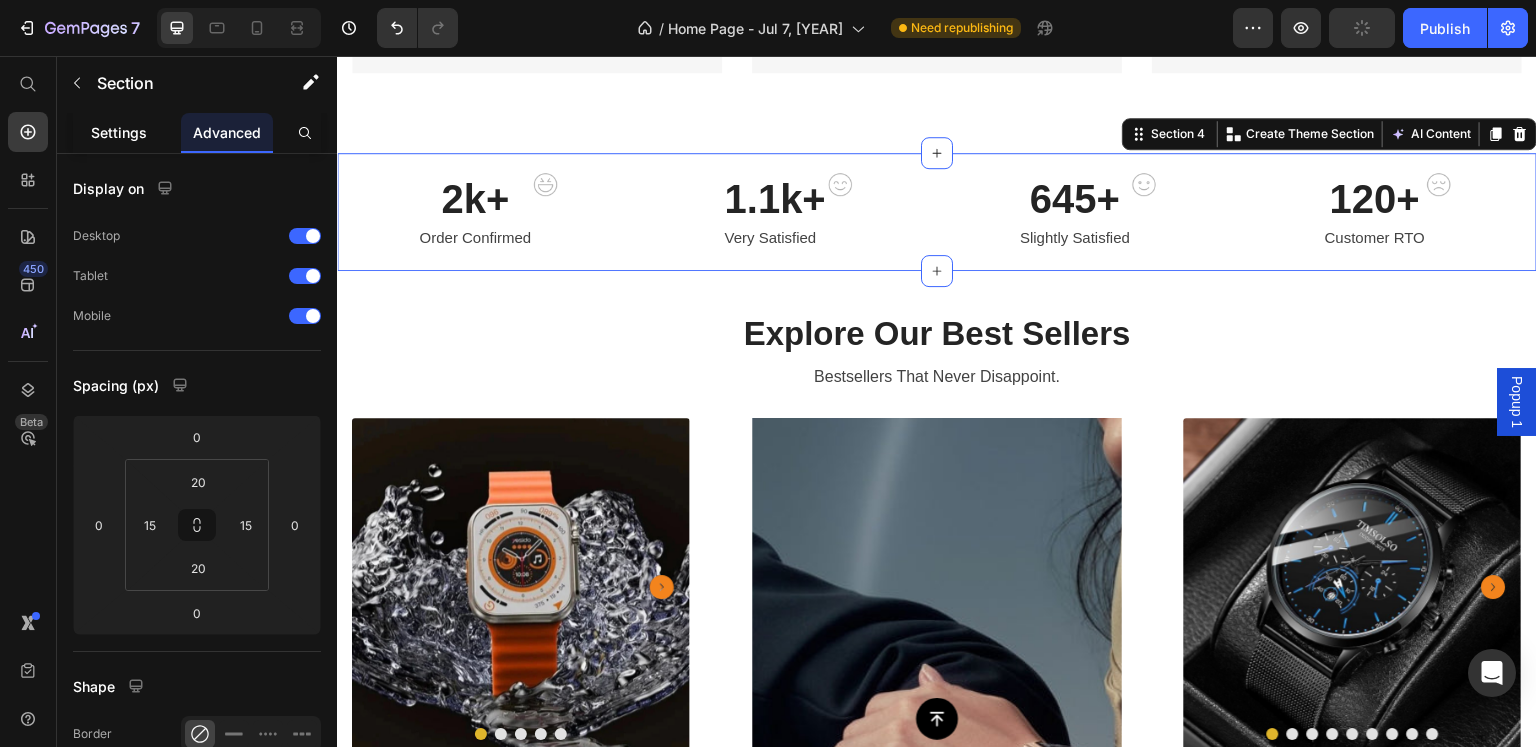 click on "Settings" at bounding box center (119, 132) 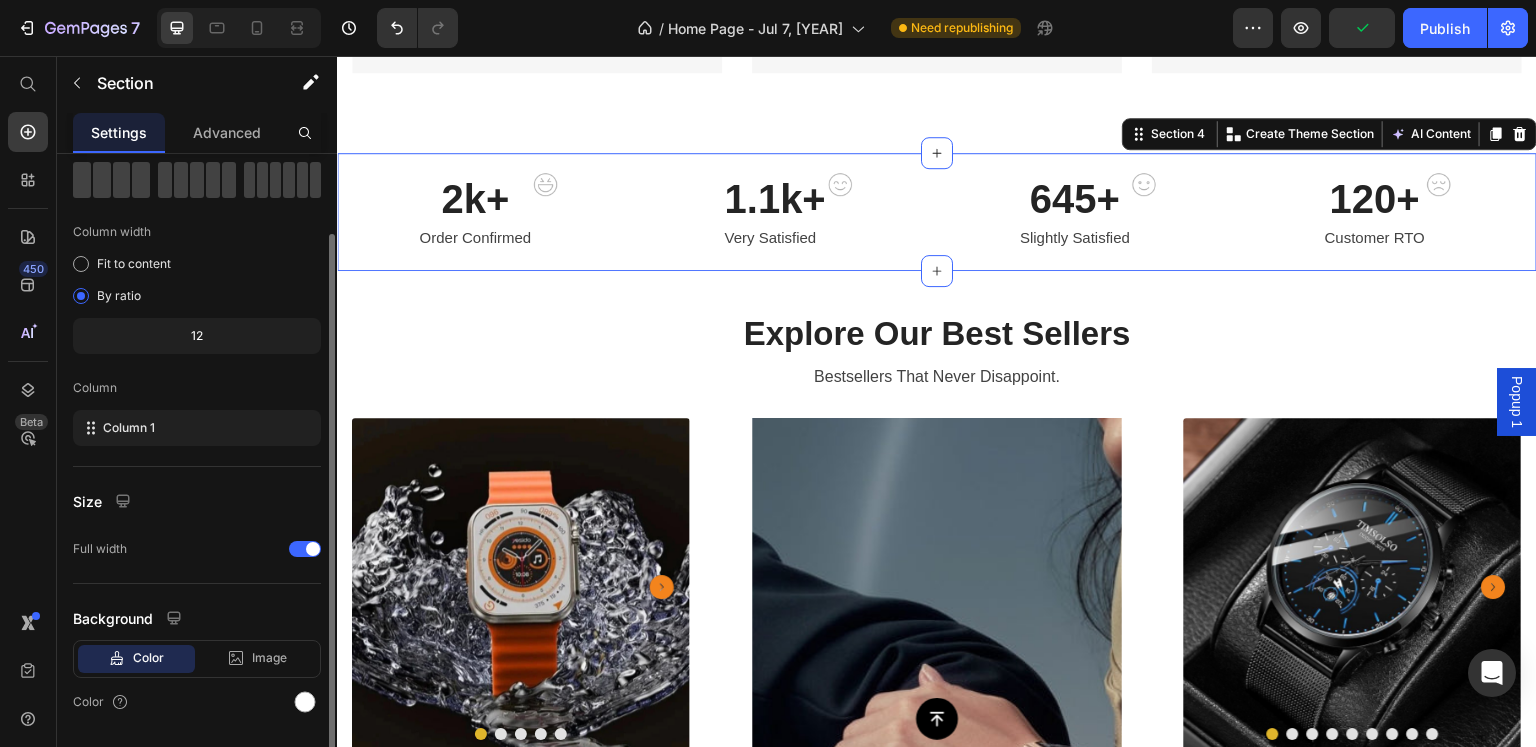 scroll, scrollTop: 0, scrollLeft: 0, axis: both 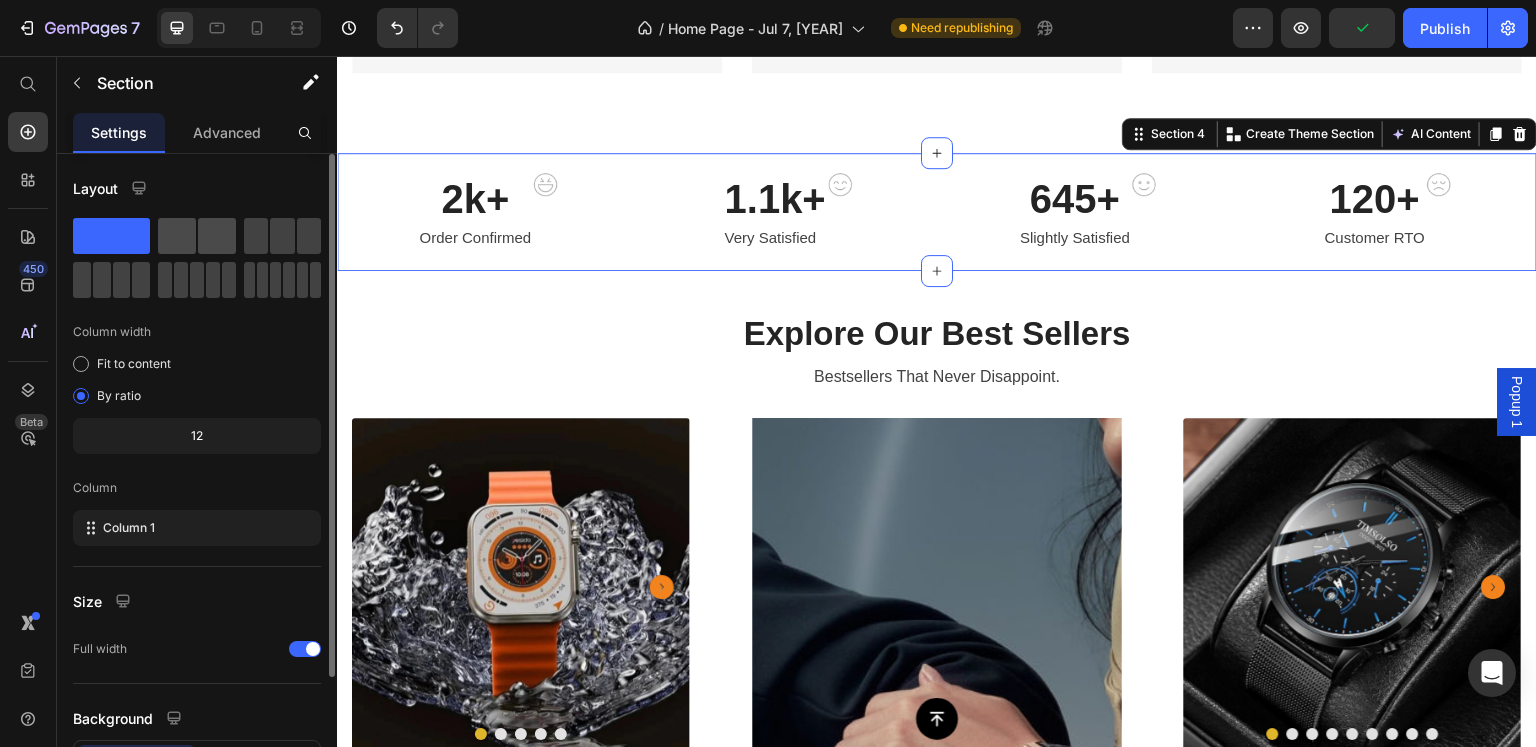 click 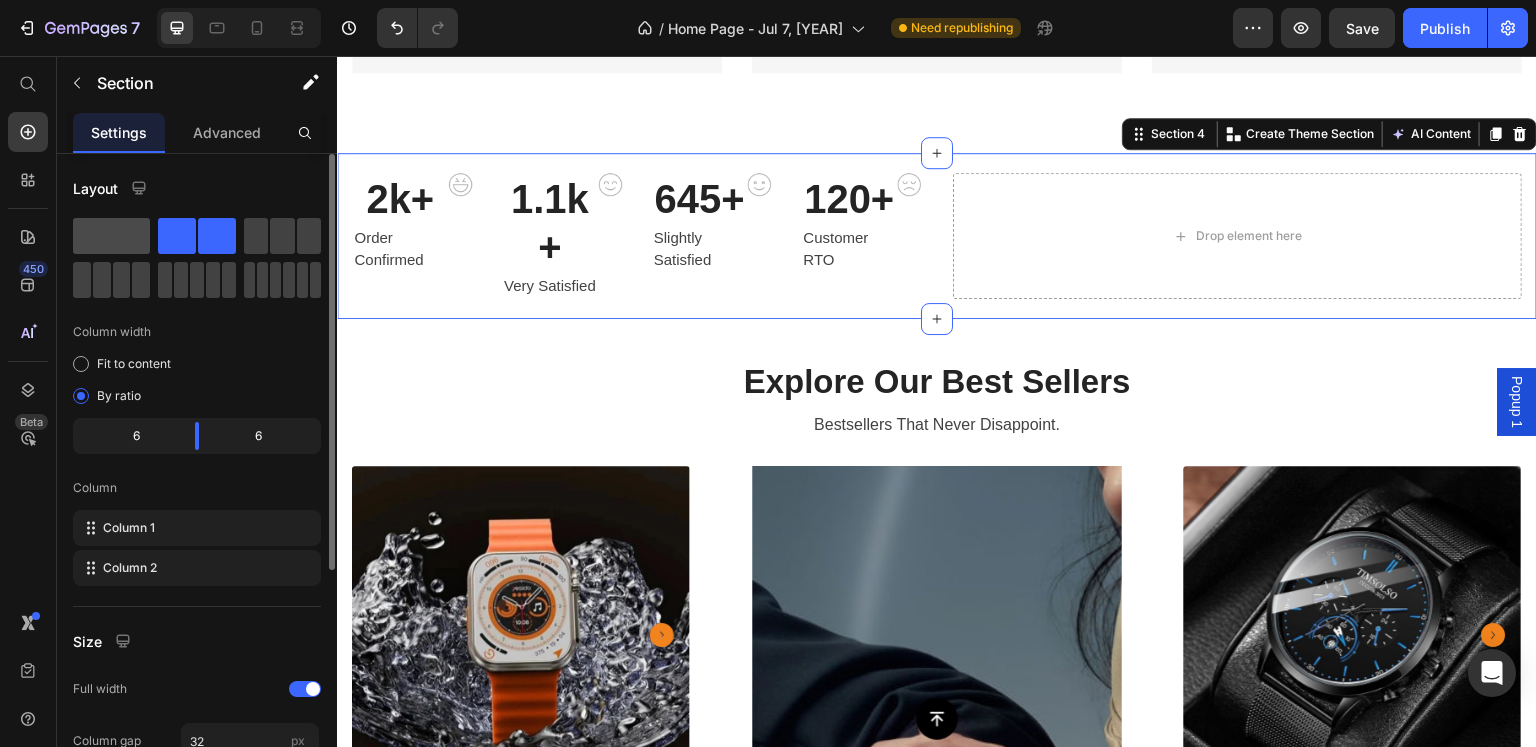 click 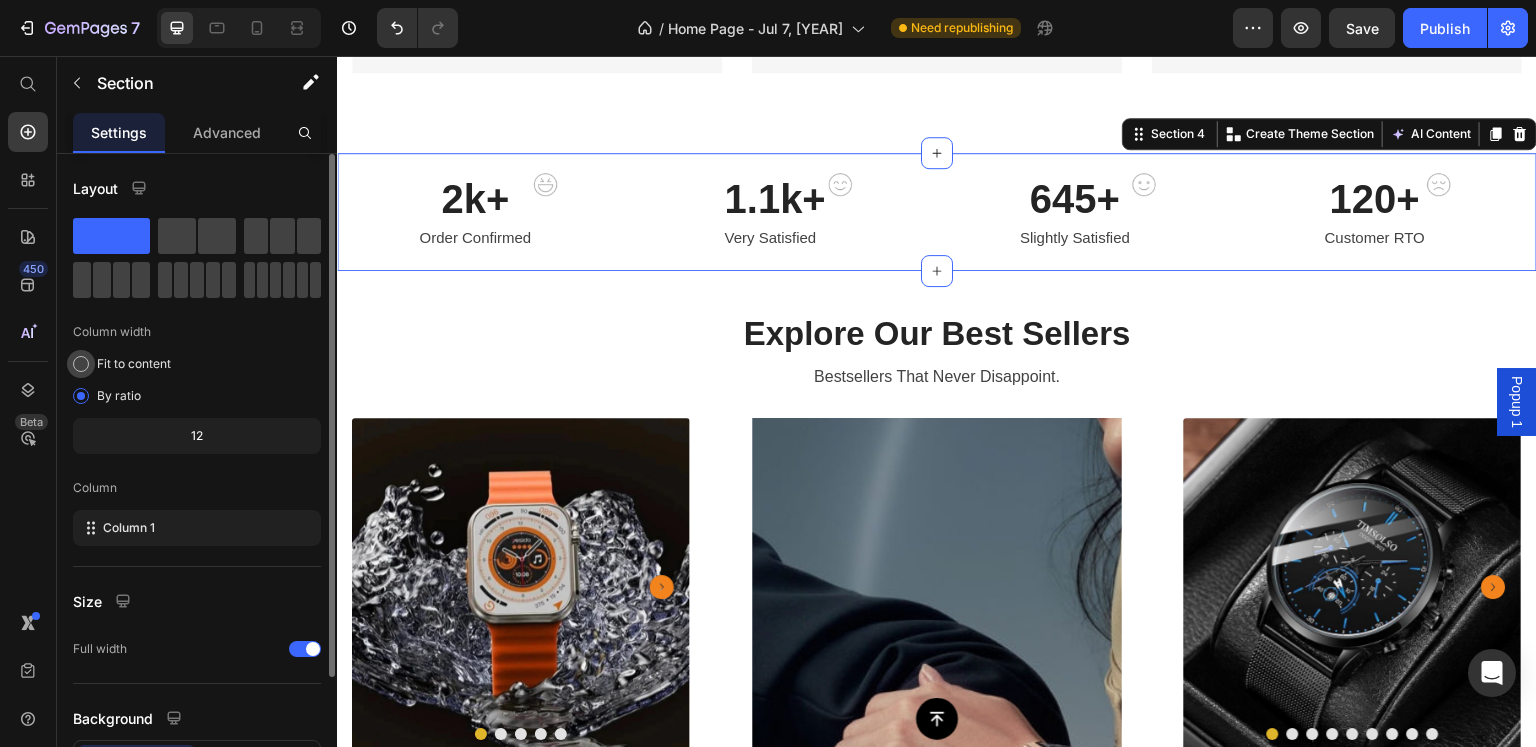 click on "Fit to content" at bounding box center [134, 364] 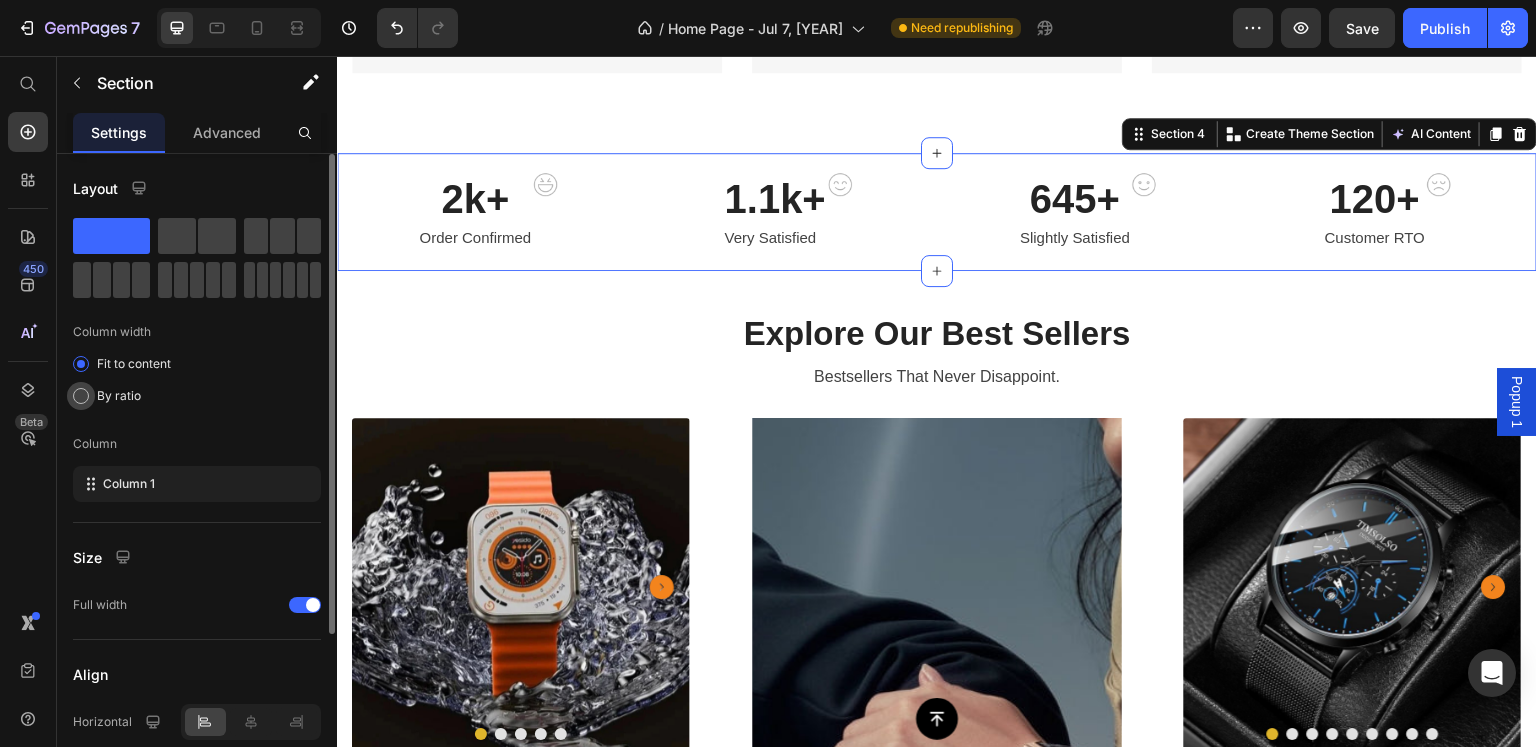 click on "By ratio" 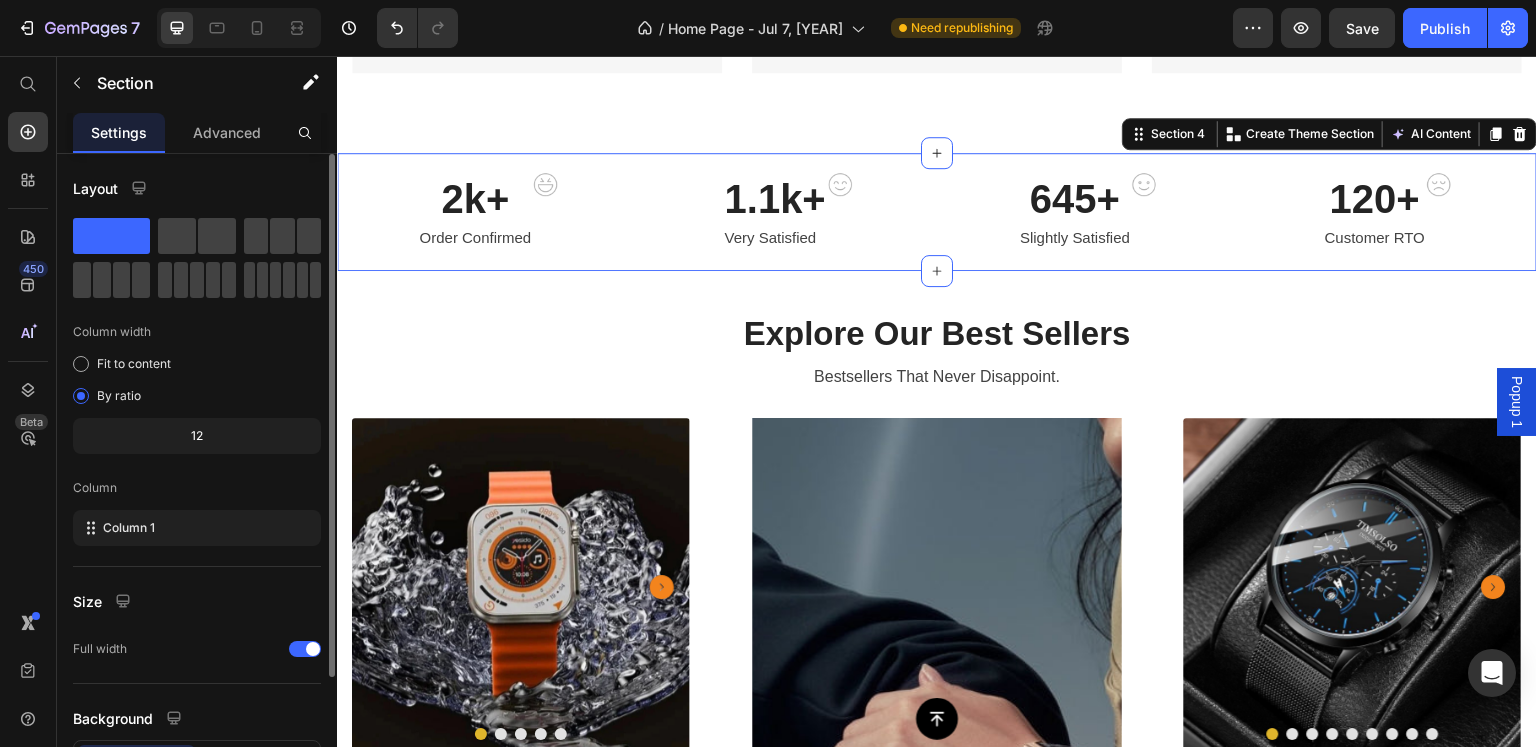 scroll, scrollTop: 156, scrollLeft: 0, axis: vertical 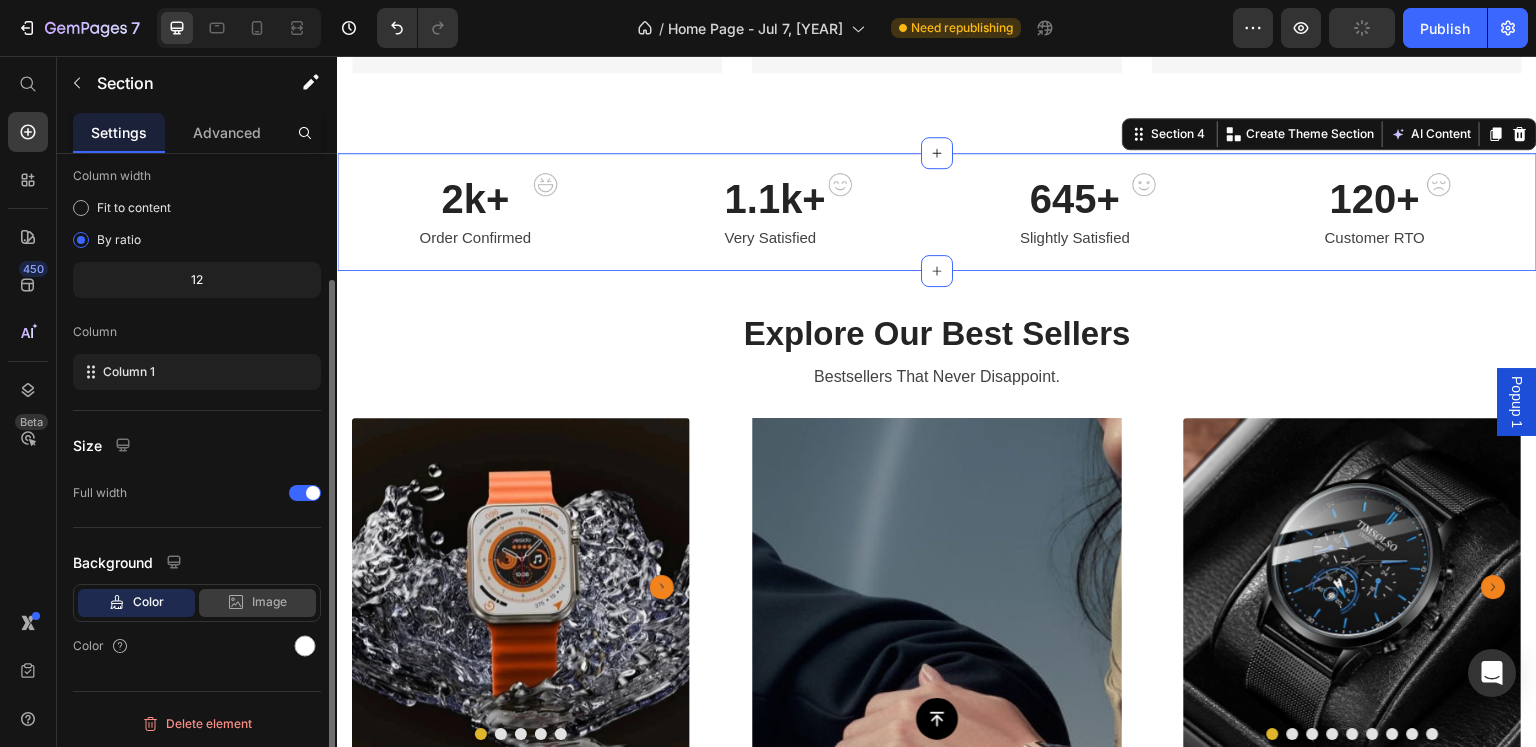 click on "Image" 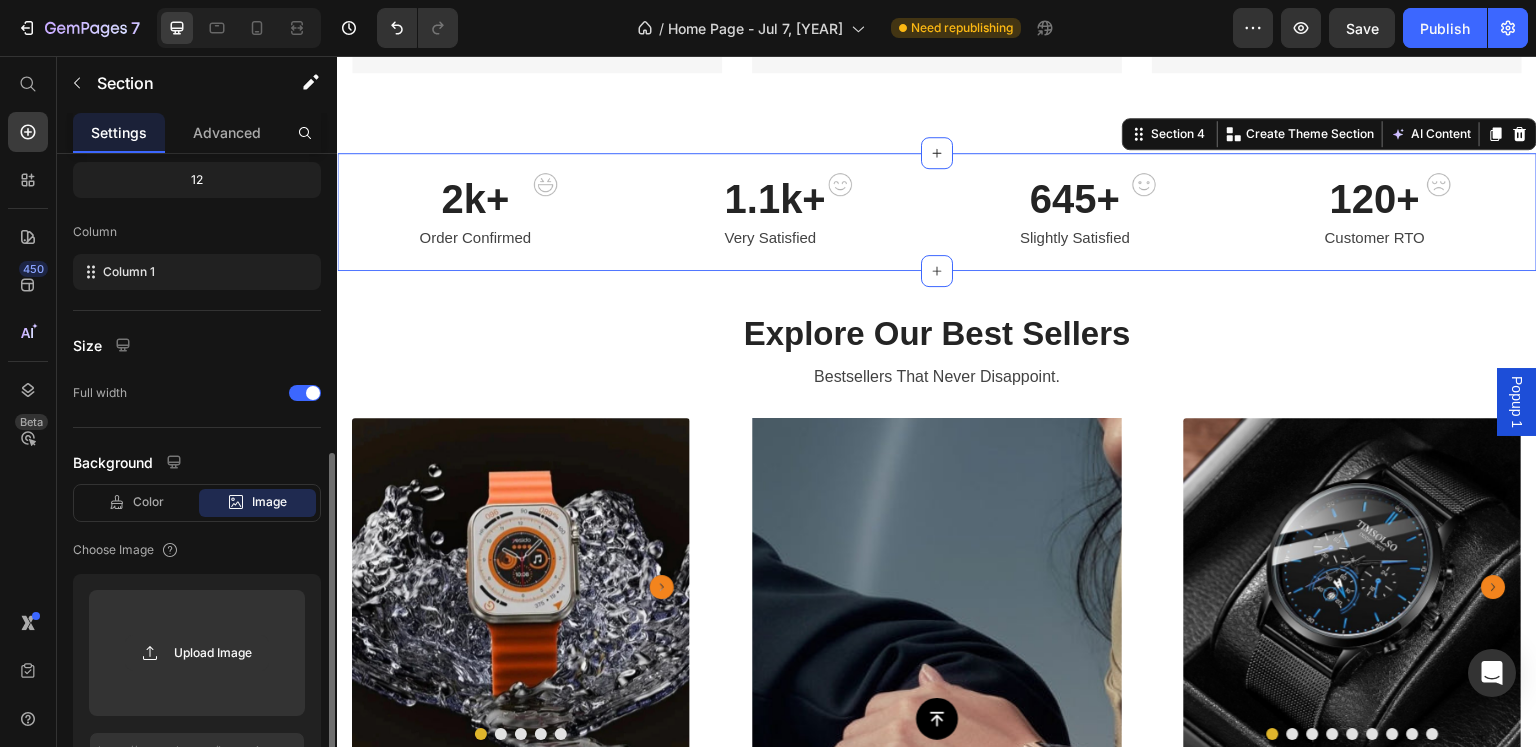 scroll, scrollTop: 356, scrollLeft: 0, axis: vertical 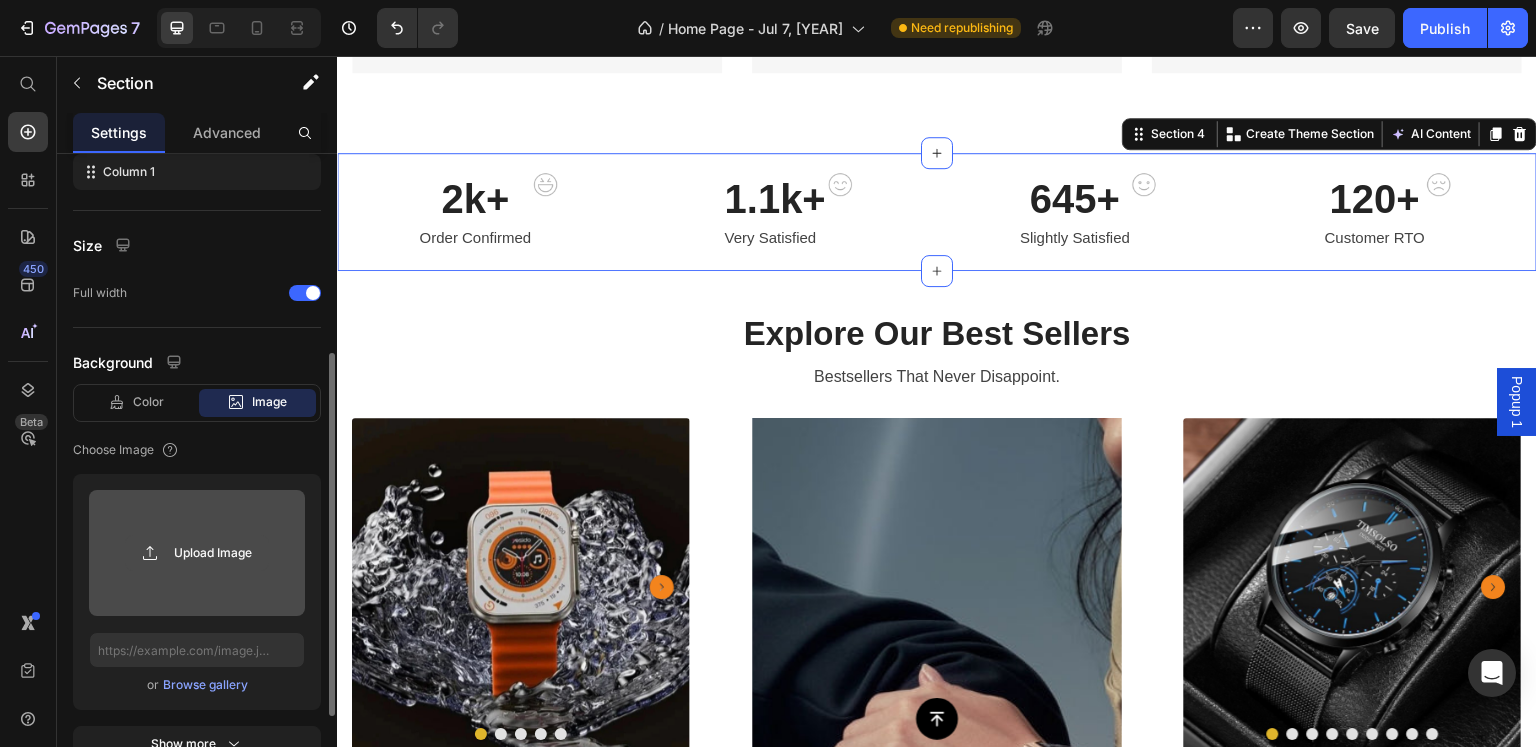 click 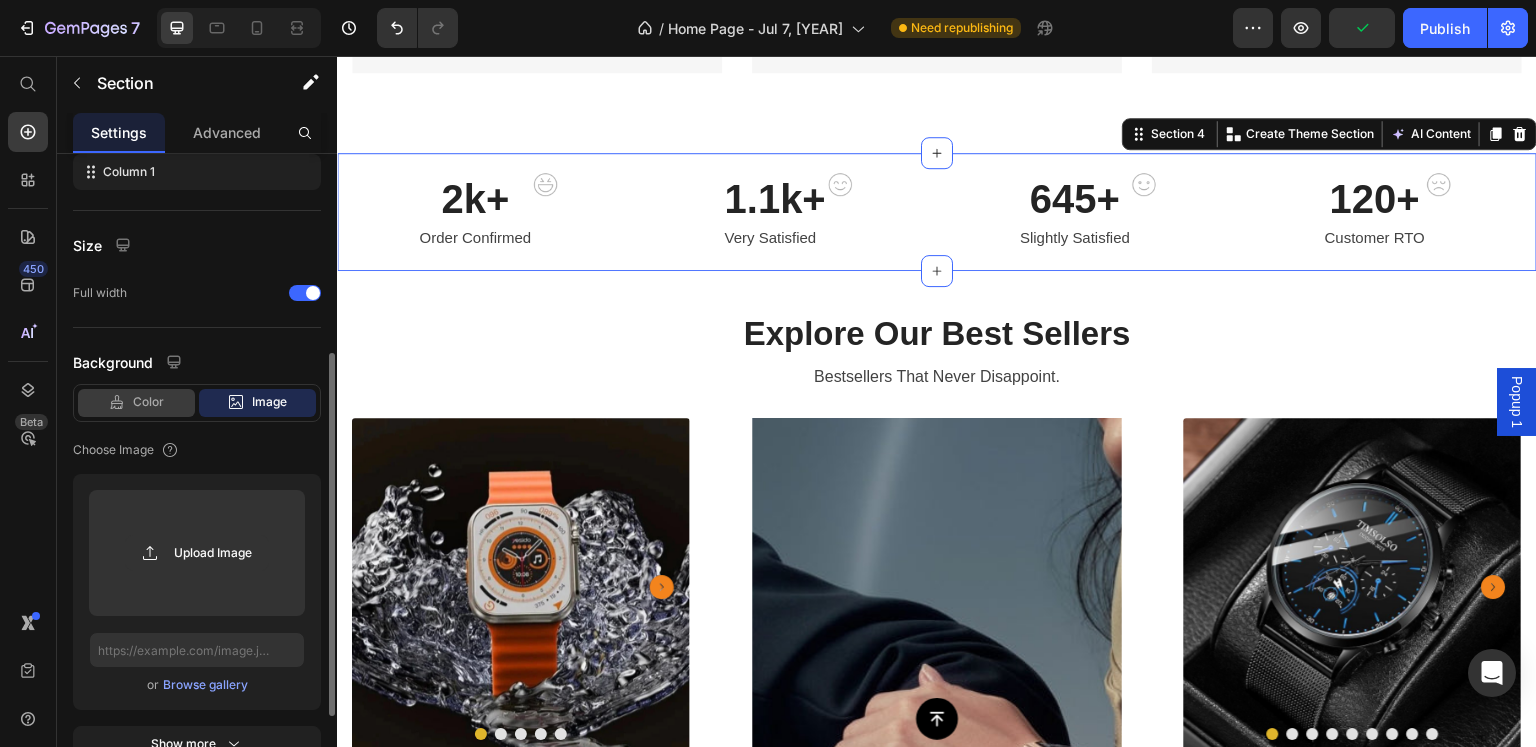 click on "Color" 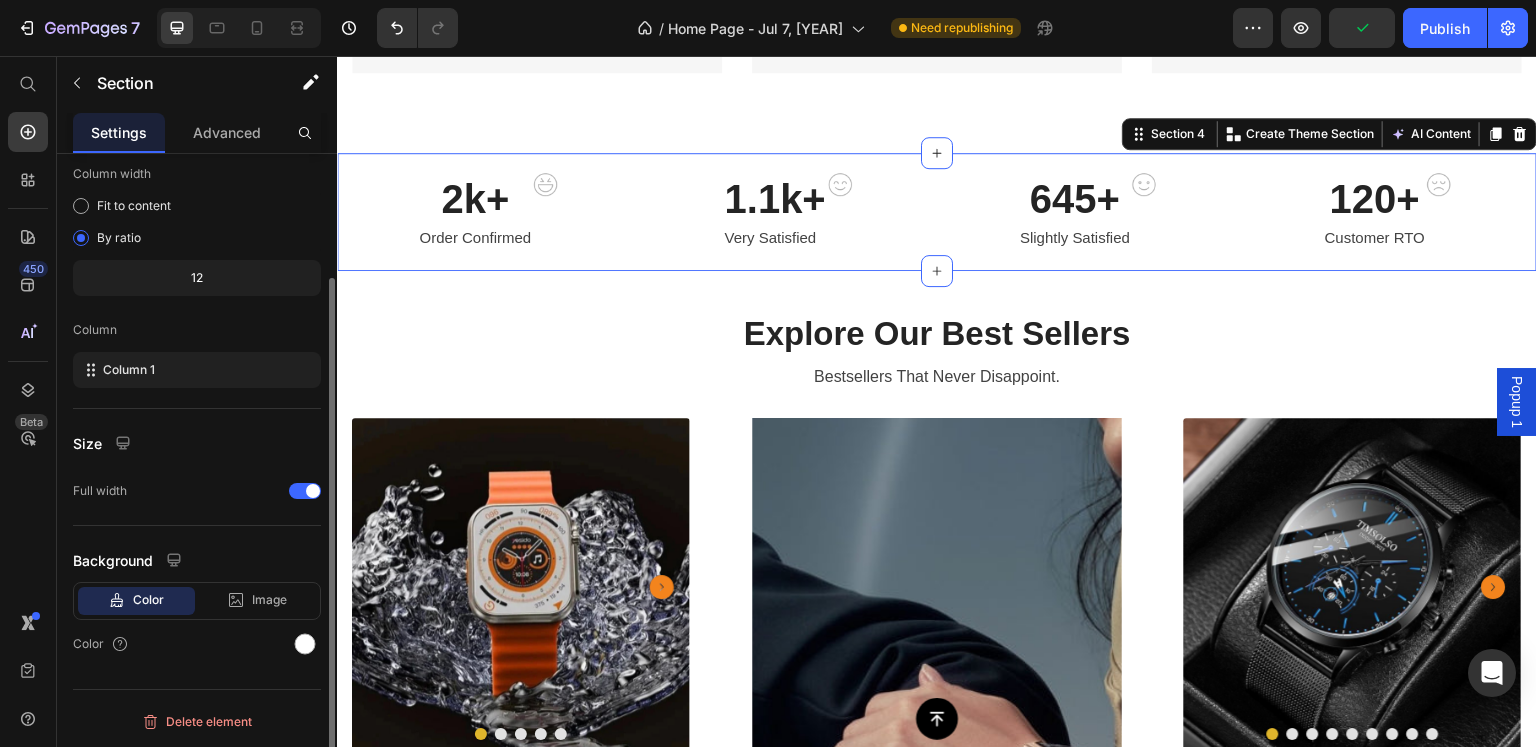 scroll, scrollTop: 156, scrollLeft: 0, axis: vertical 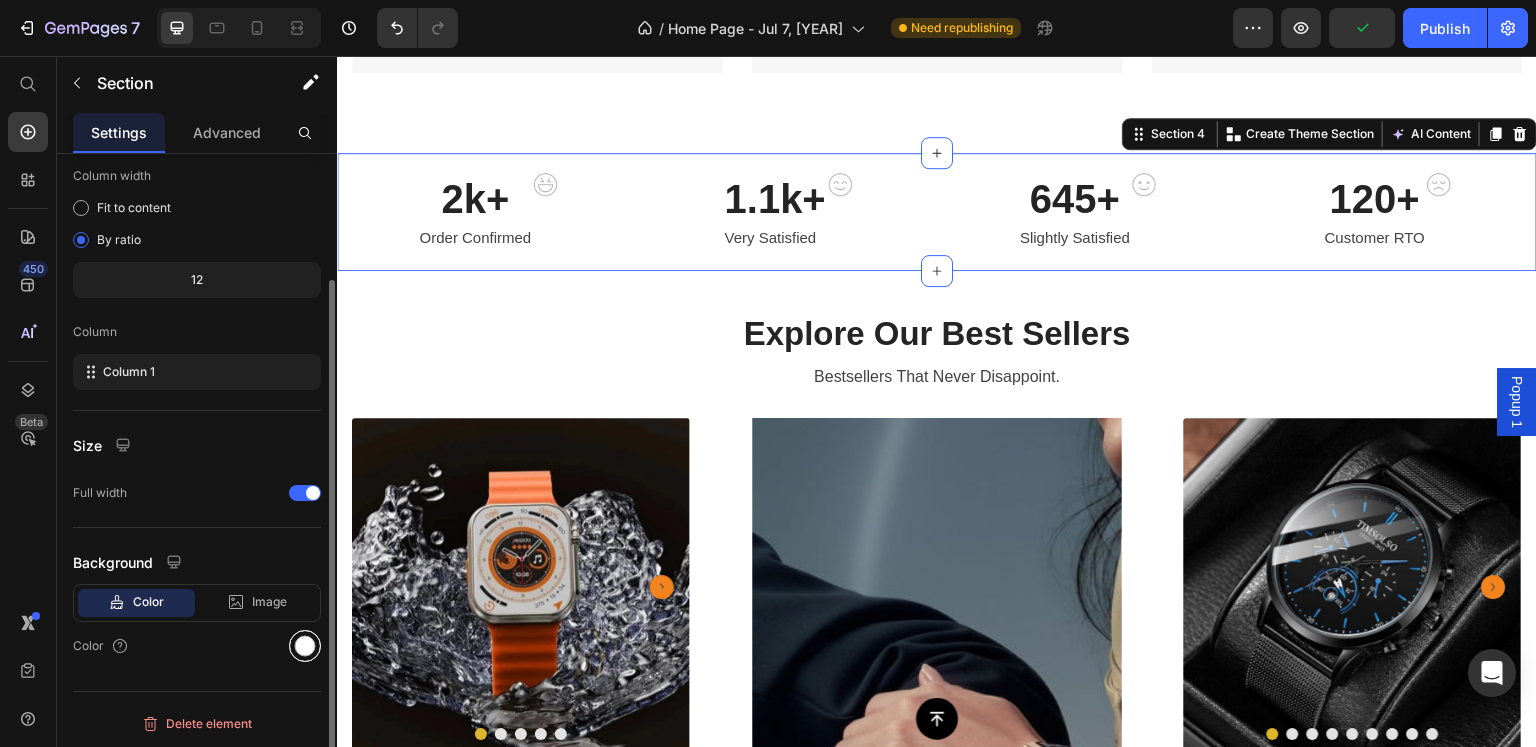 click at bounding box center (305, 646) 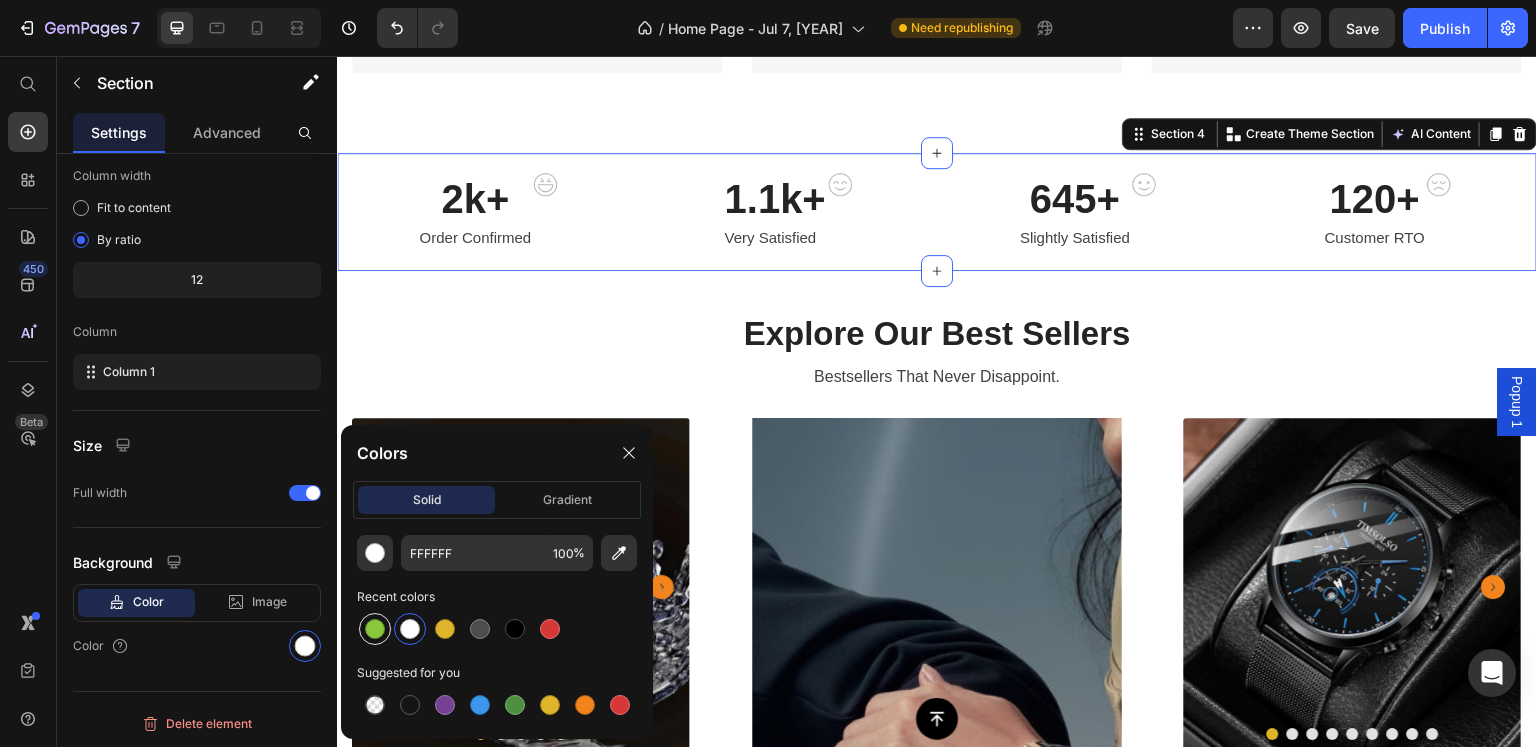click at bounding box center (375, 629) 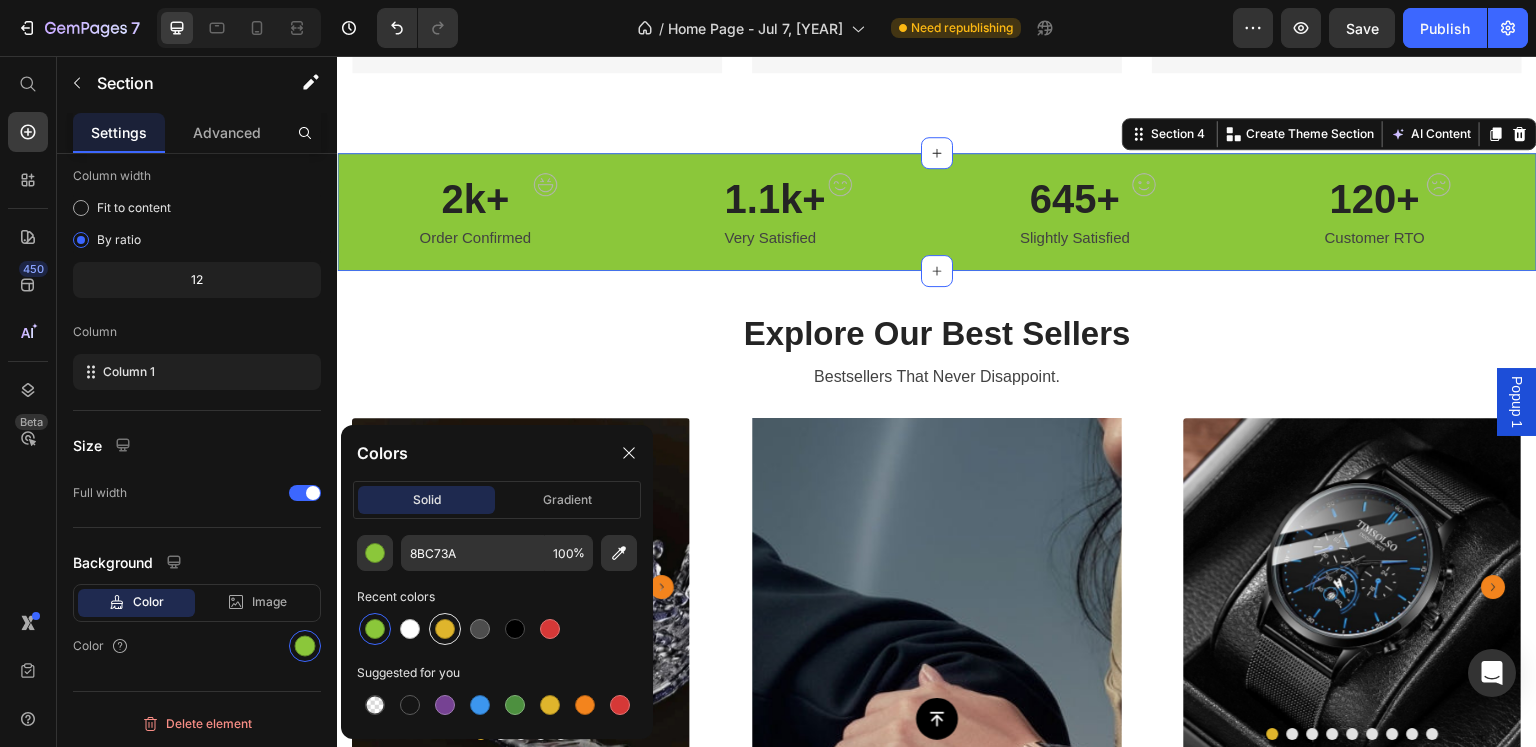 click at bounding box center [445, 629] 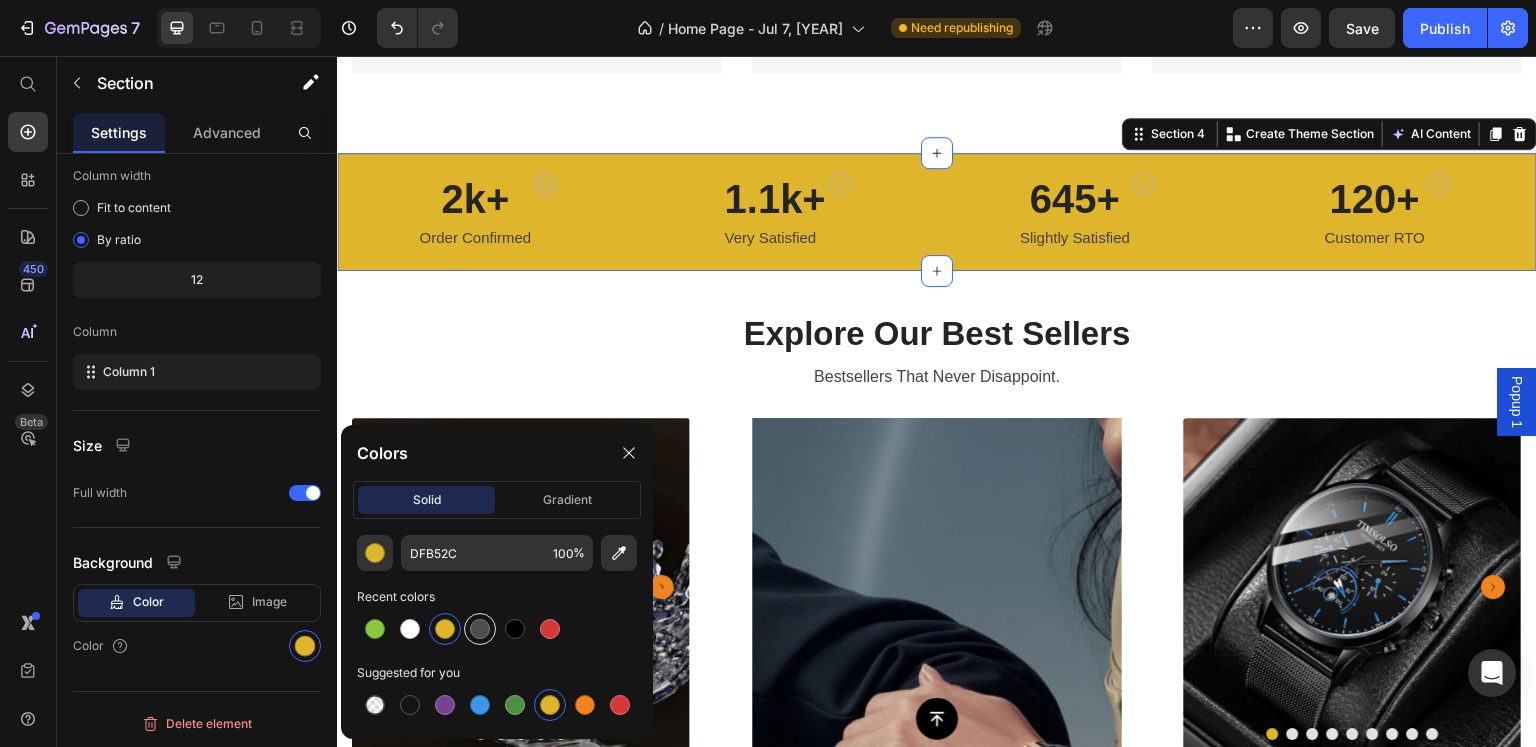click at bounding box center (480, 629) 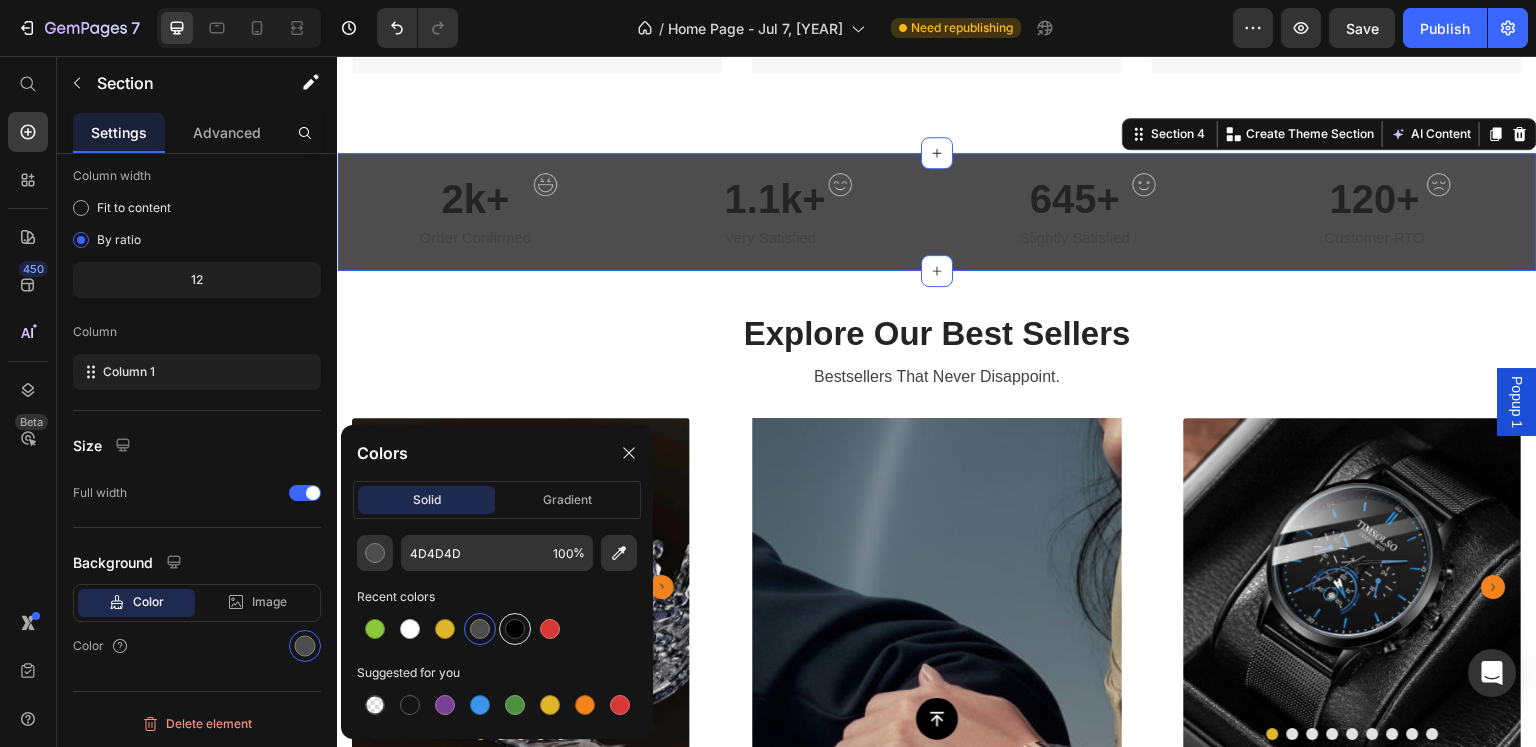 click at bounding box center [515, 629] 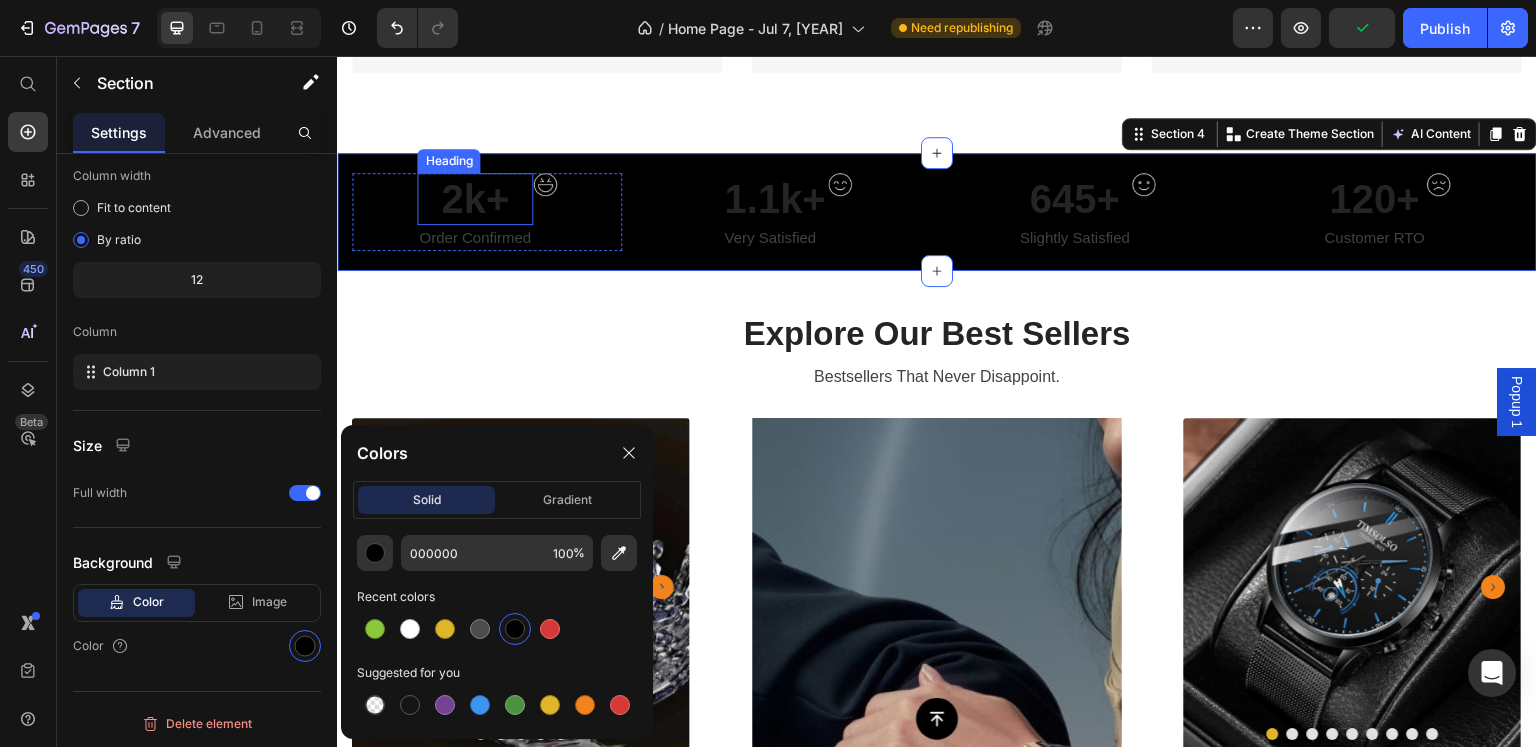 click on "2k+" at bounding box center [475, 199] 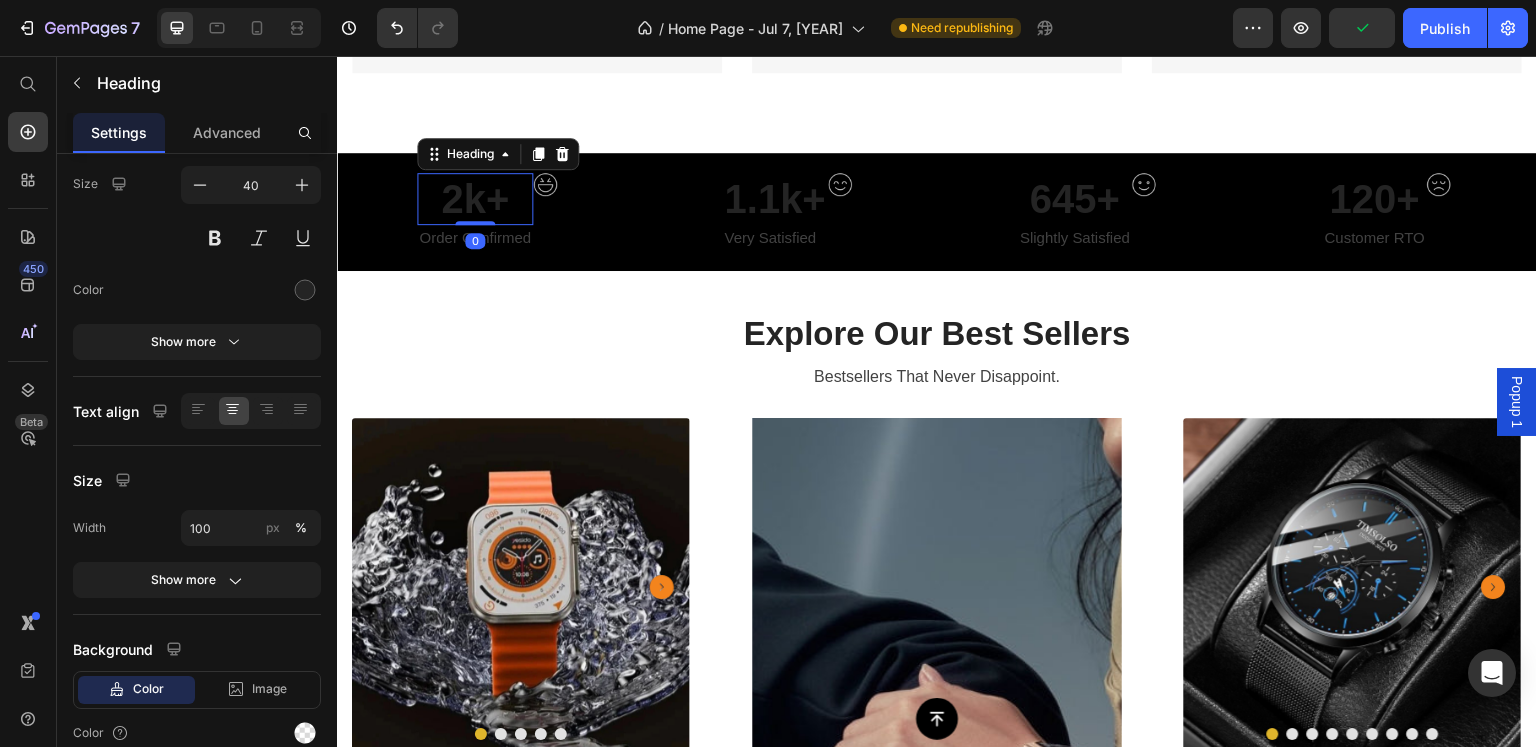 scroll, scrollTop: 0, scrollLeft: 0, axis: both 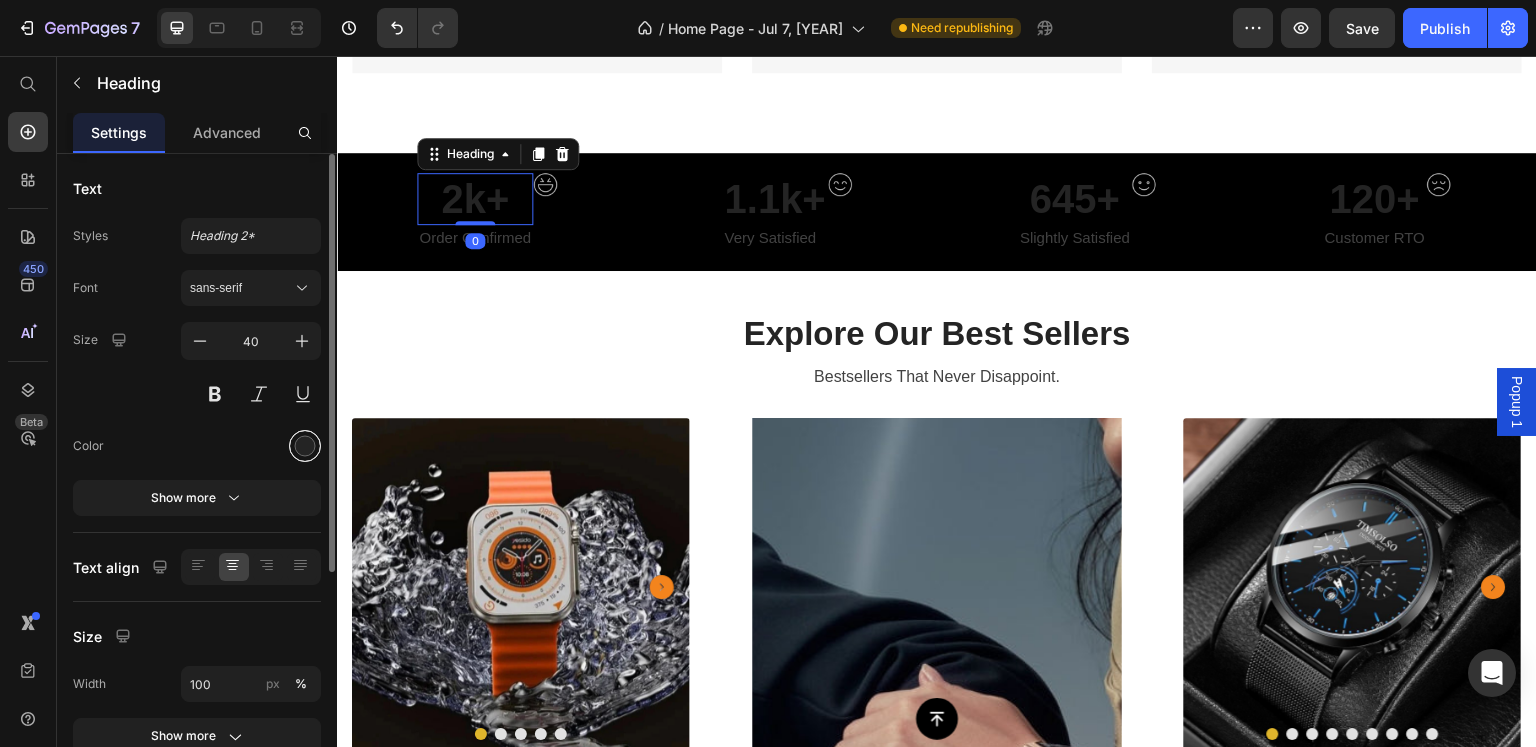 click at bounding box center [305, 446] 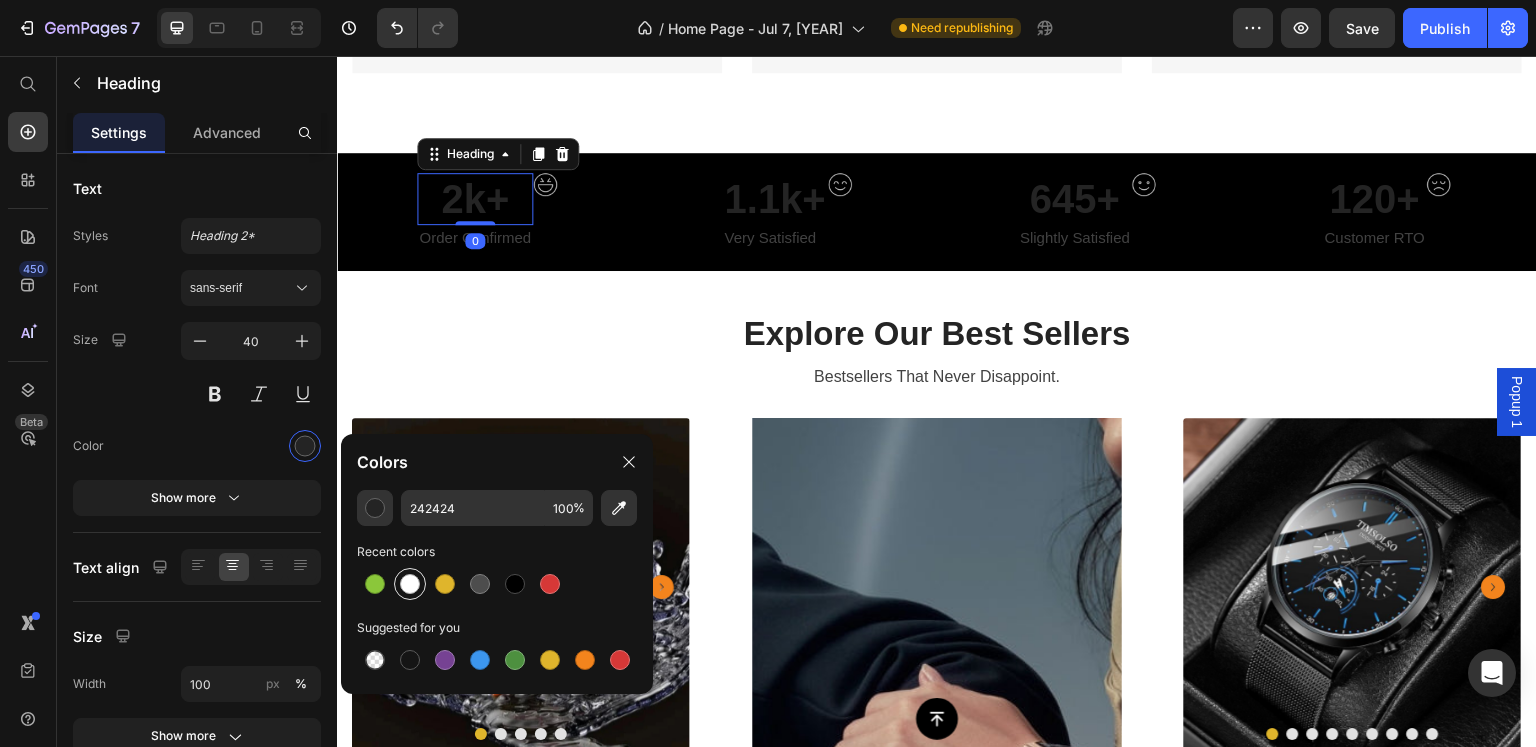 click at bounding box center [410, 584] 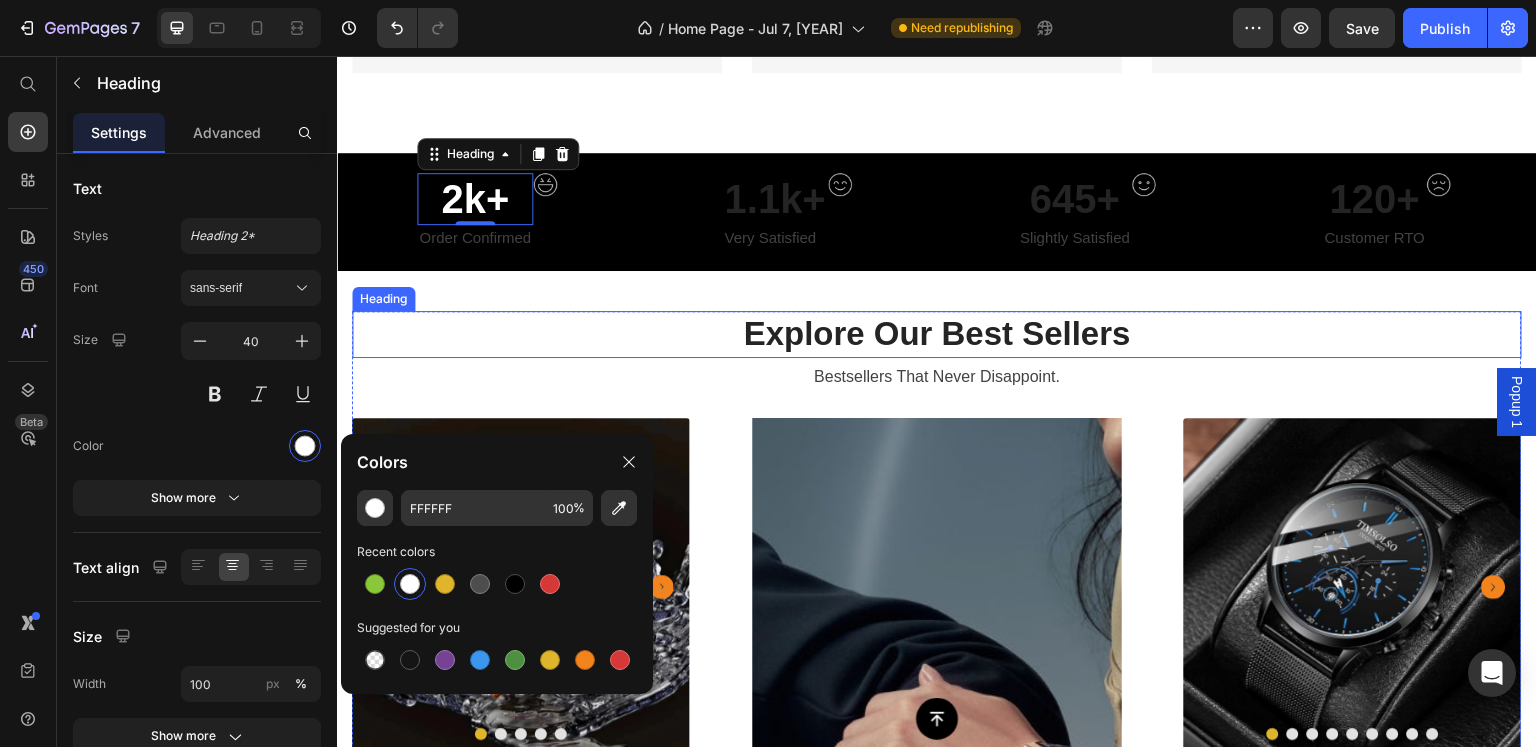 click on "Explore Our Best Sellers" at bounding box center (937, 334) 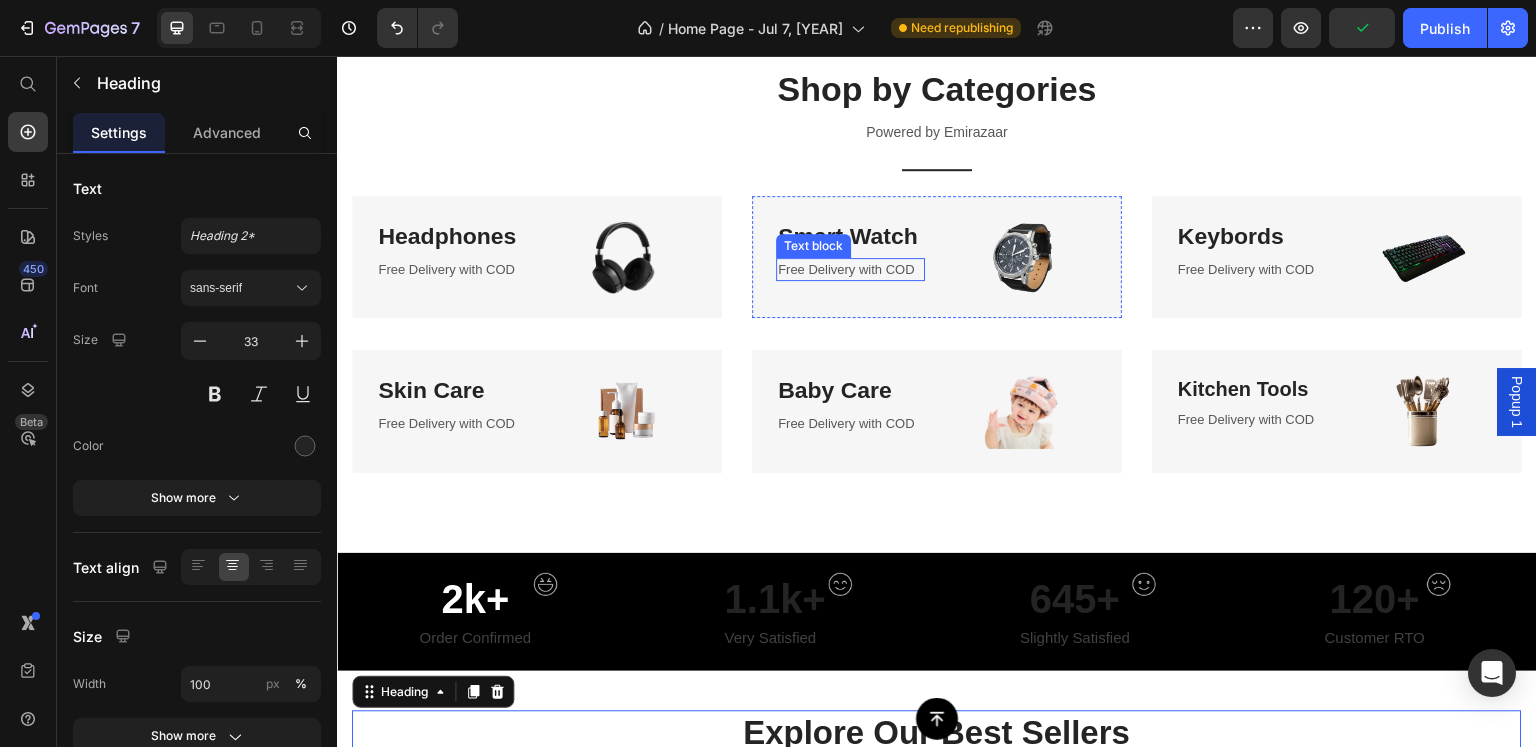 scroll, scrollTop: 300, scrollLeft: 0, axis: vertical 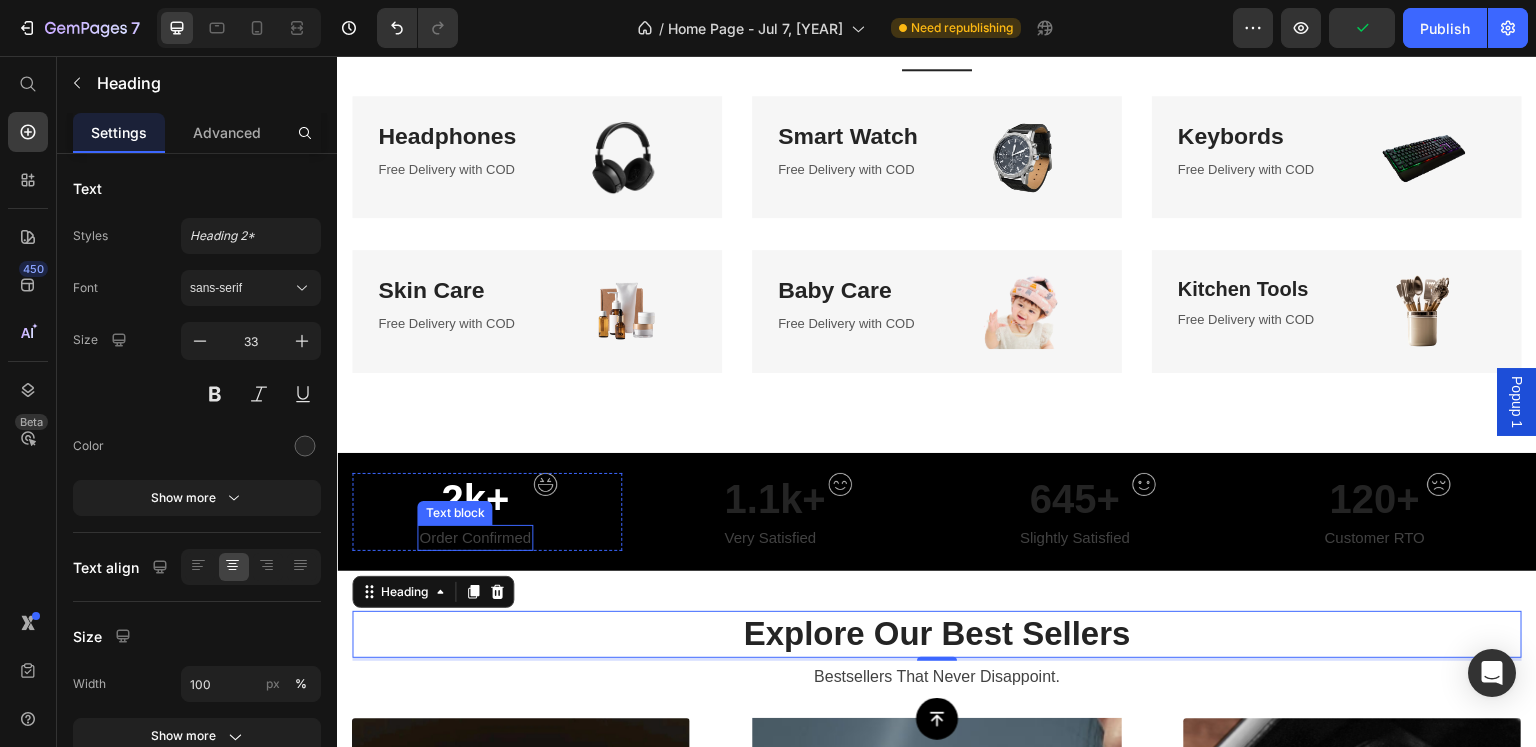 click on "Order Confirmed" at bounding box center [475, 538] 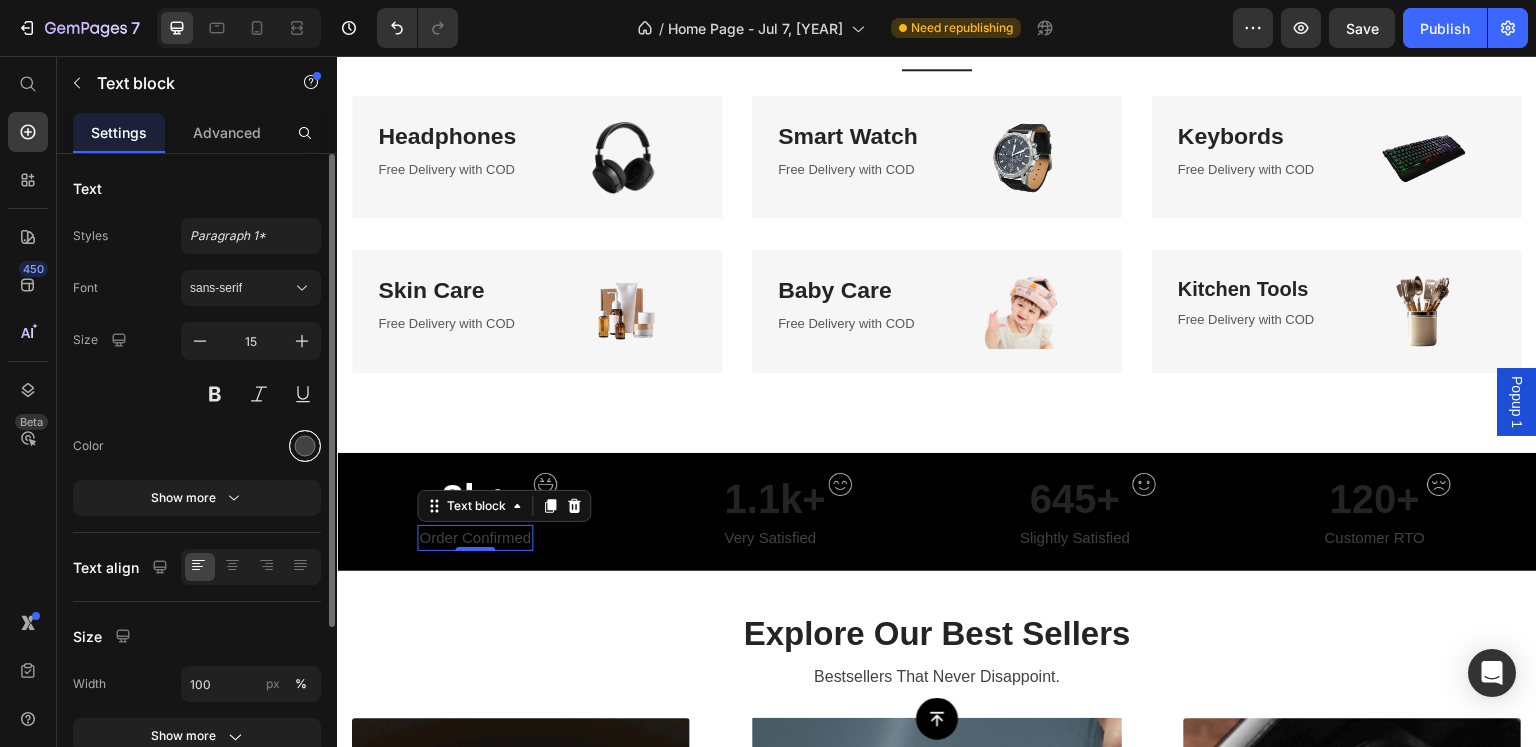 click at bounding box center [305, 446] 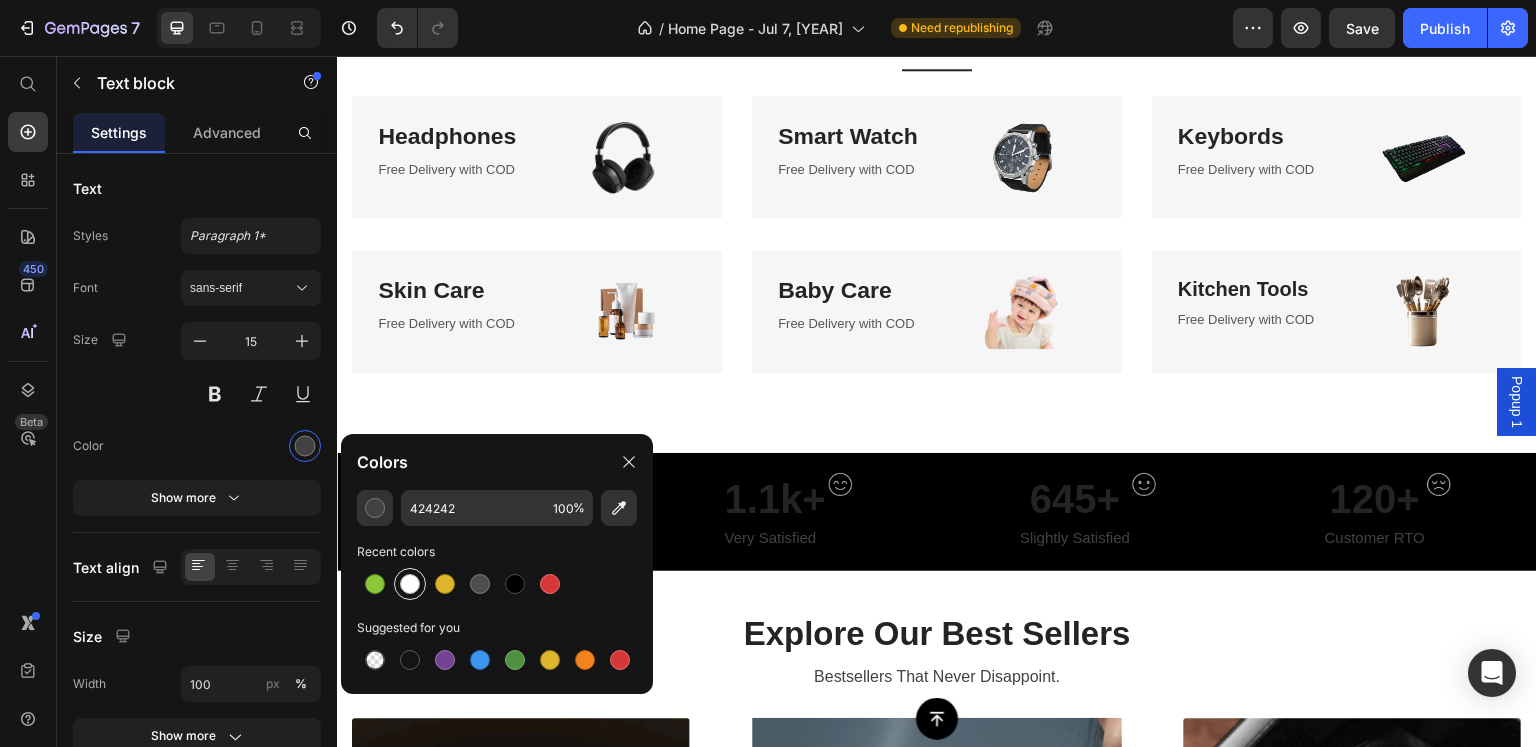 click at bounding box center [410, 584] 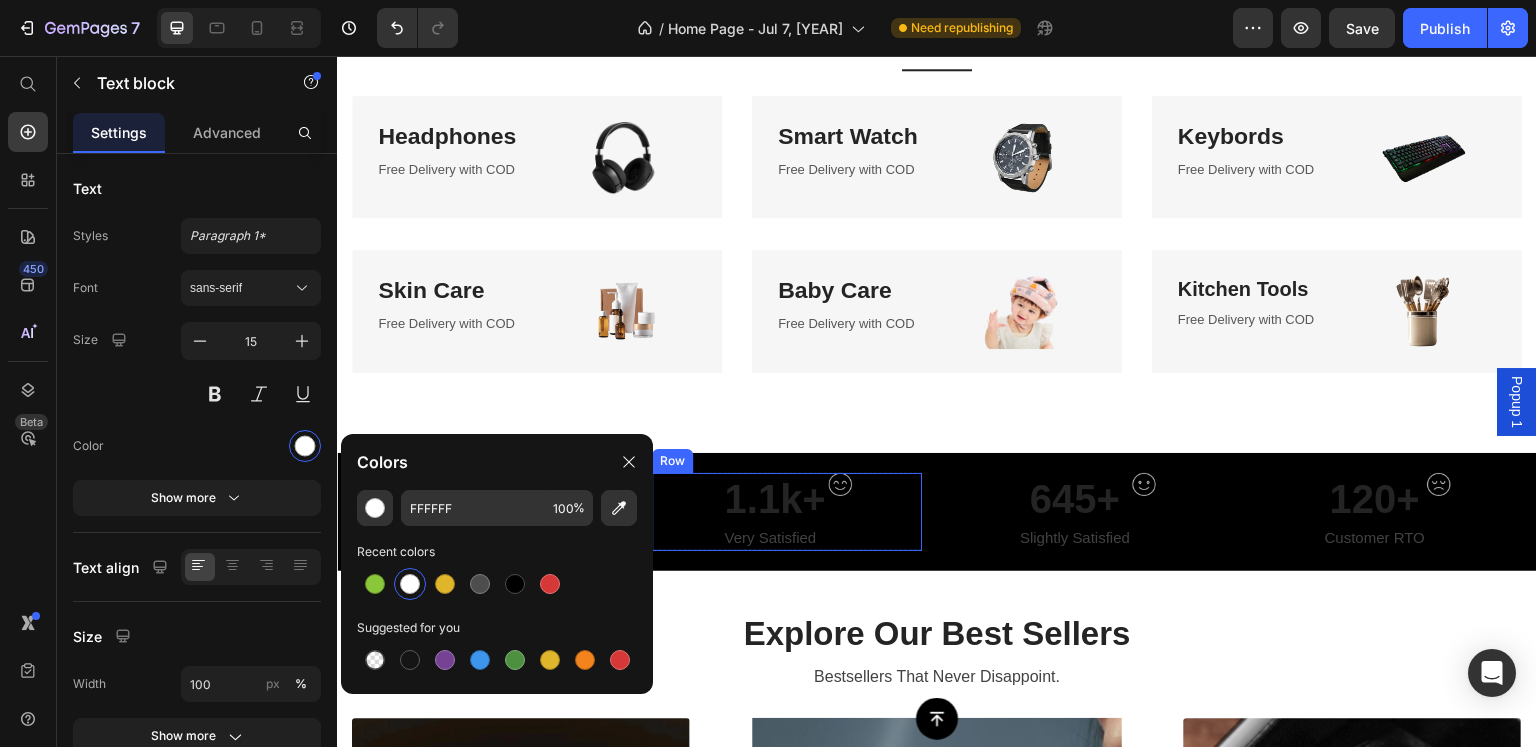 click on "1.1k+" at bounding box center (774, 499) 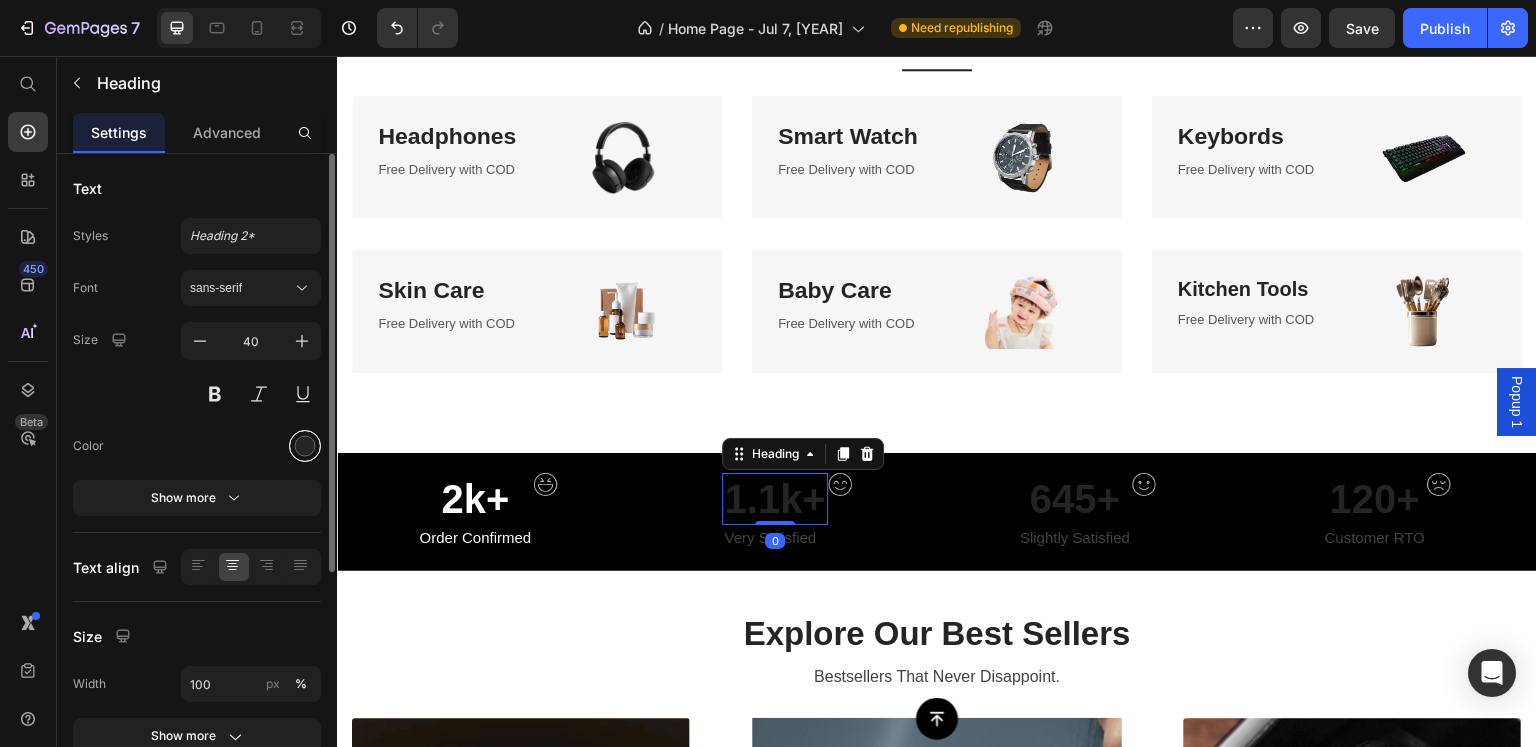 click at bounding box center [305, 446] 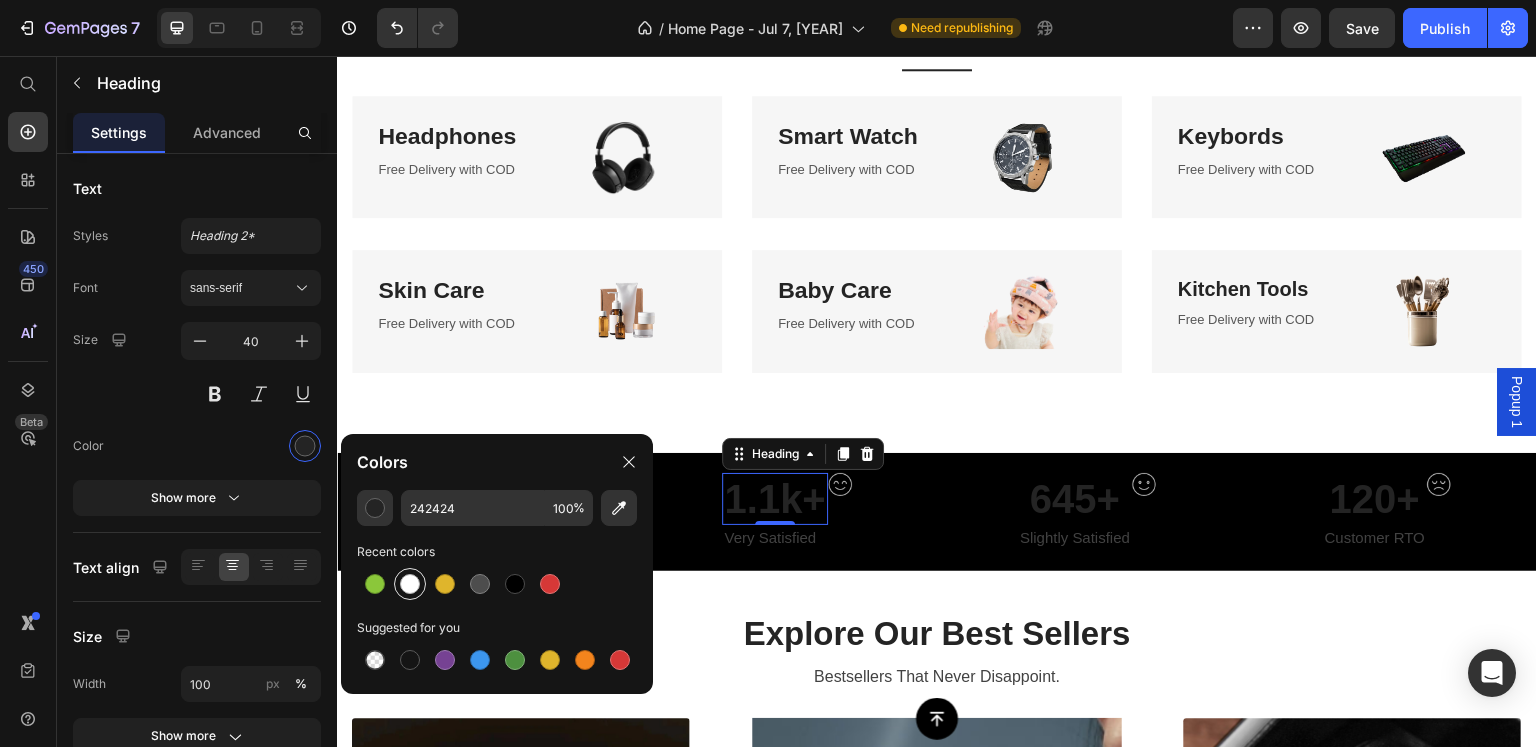 click at bounding box center [410, 584] 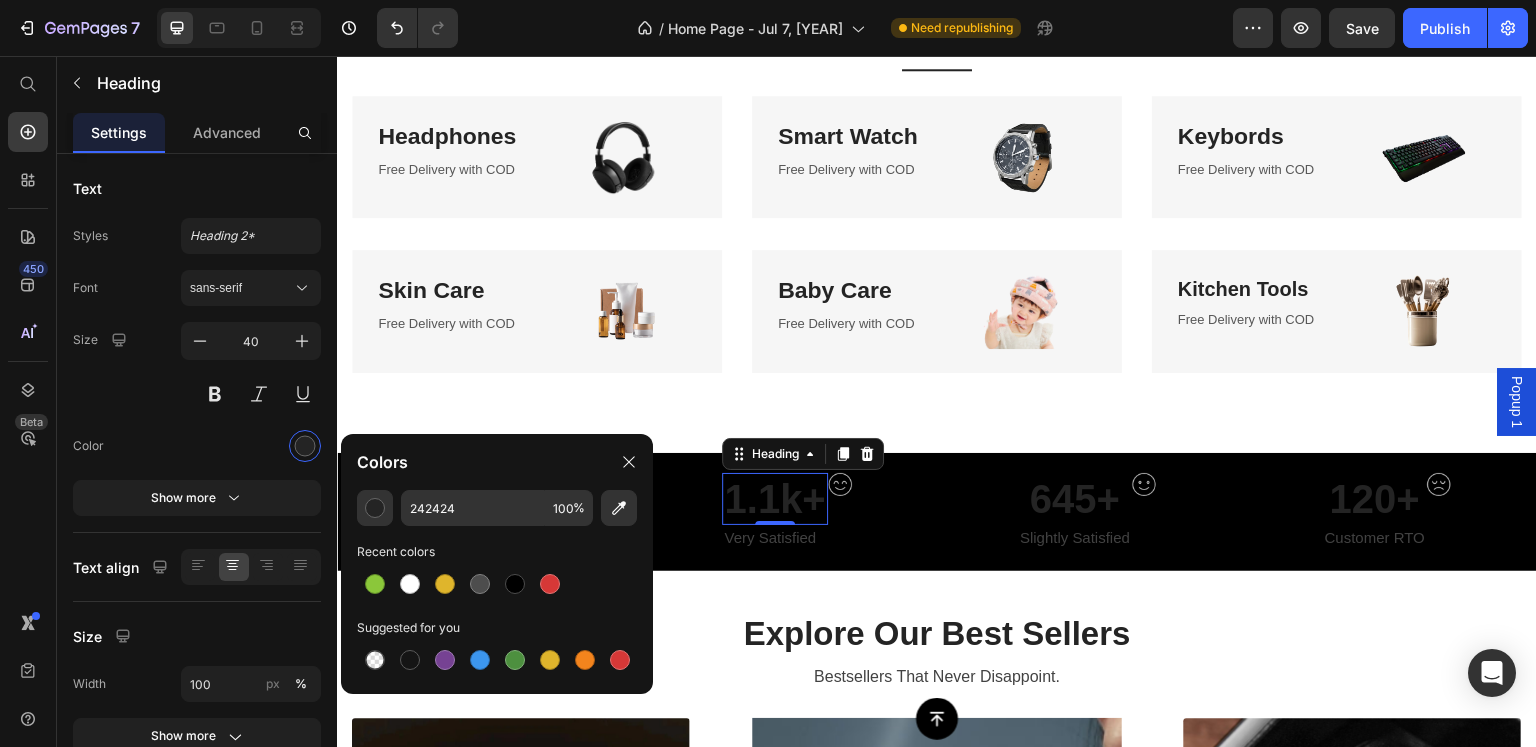 type on "FFFFFF" 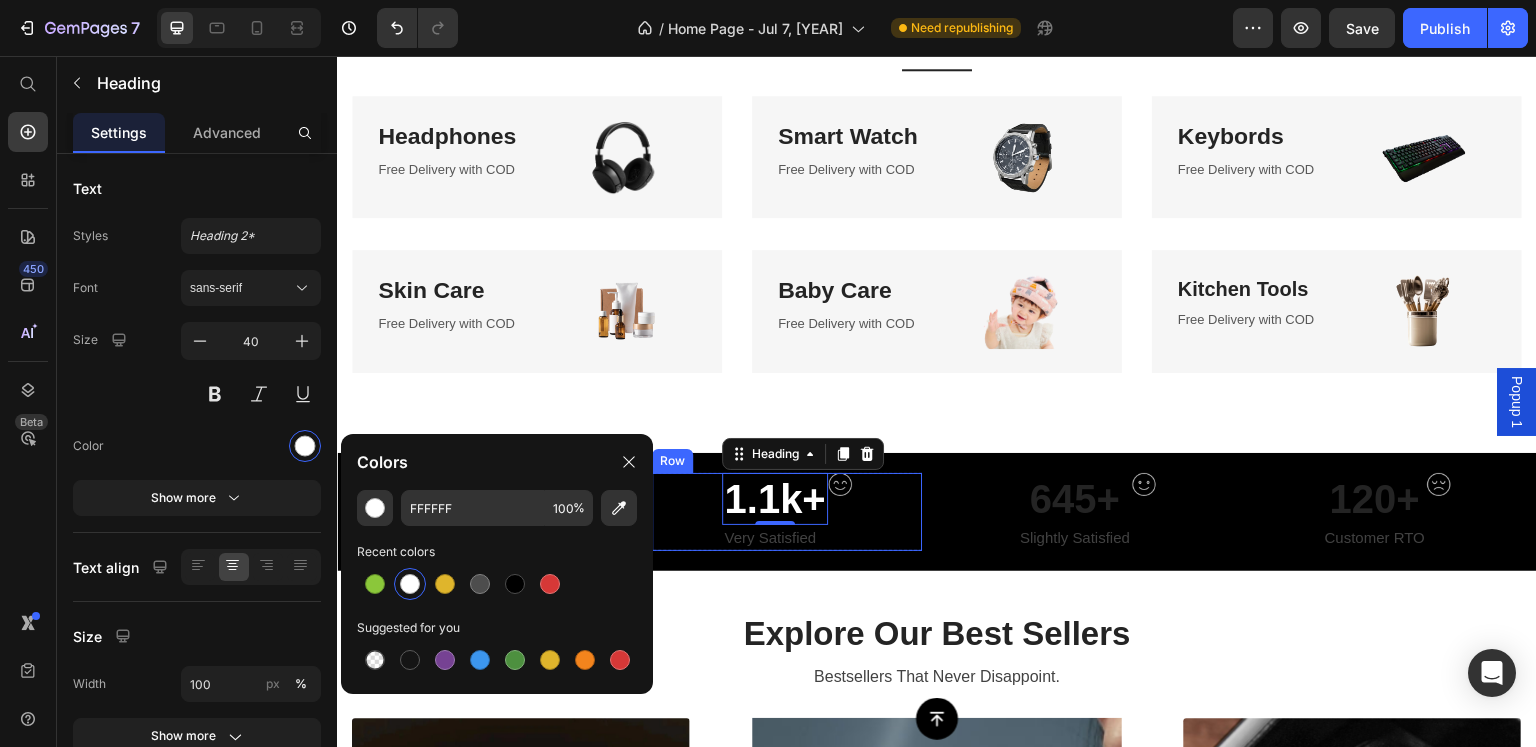 click on "Very Satisfied" at bounding box center [774, 538] 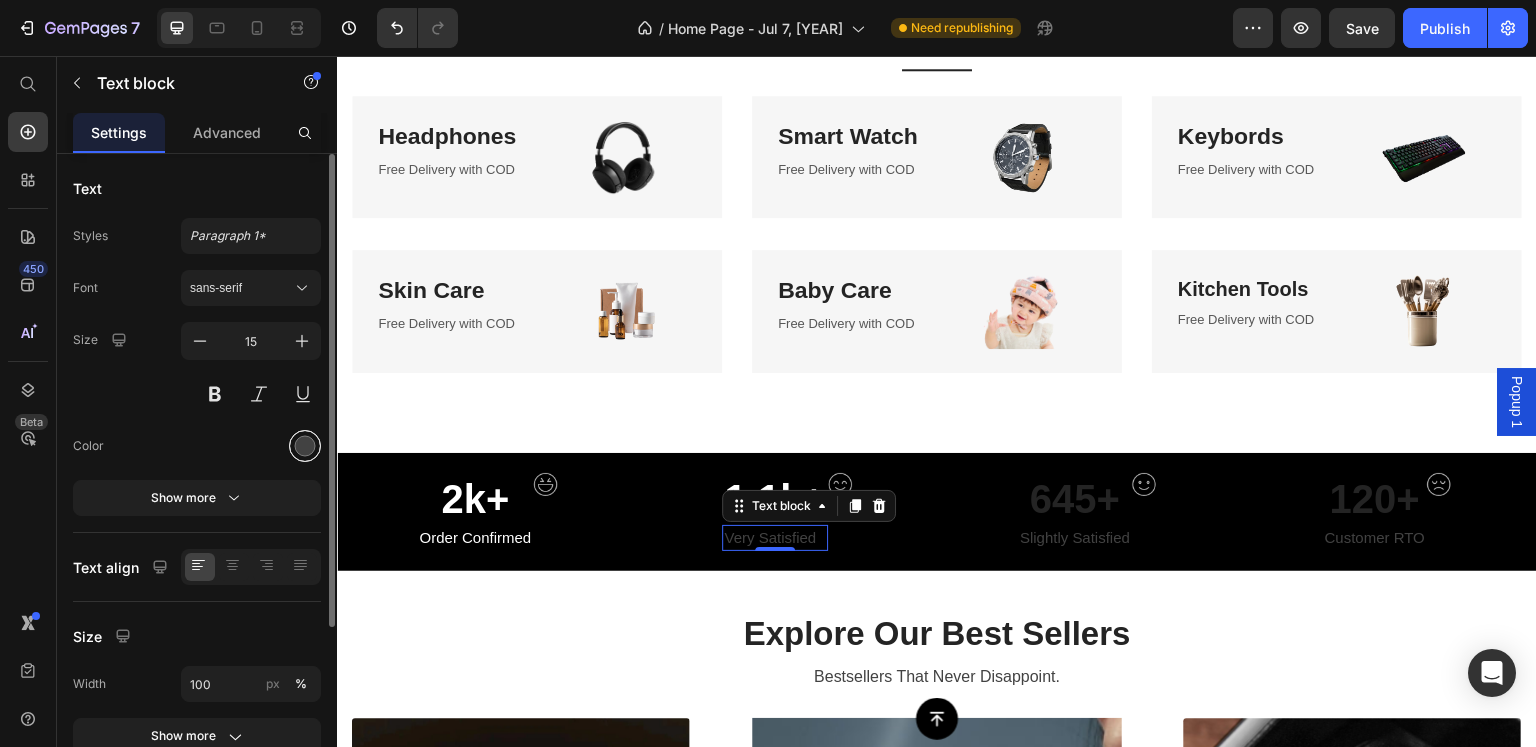 click at bounding box center (305, 446) 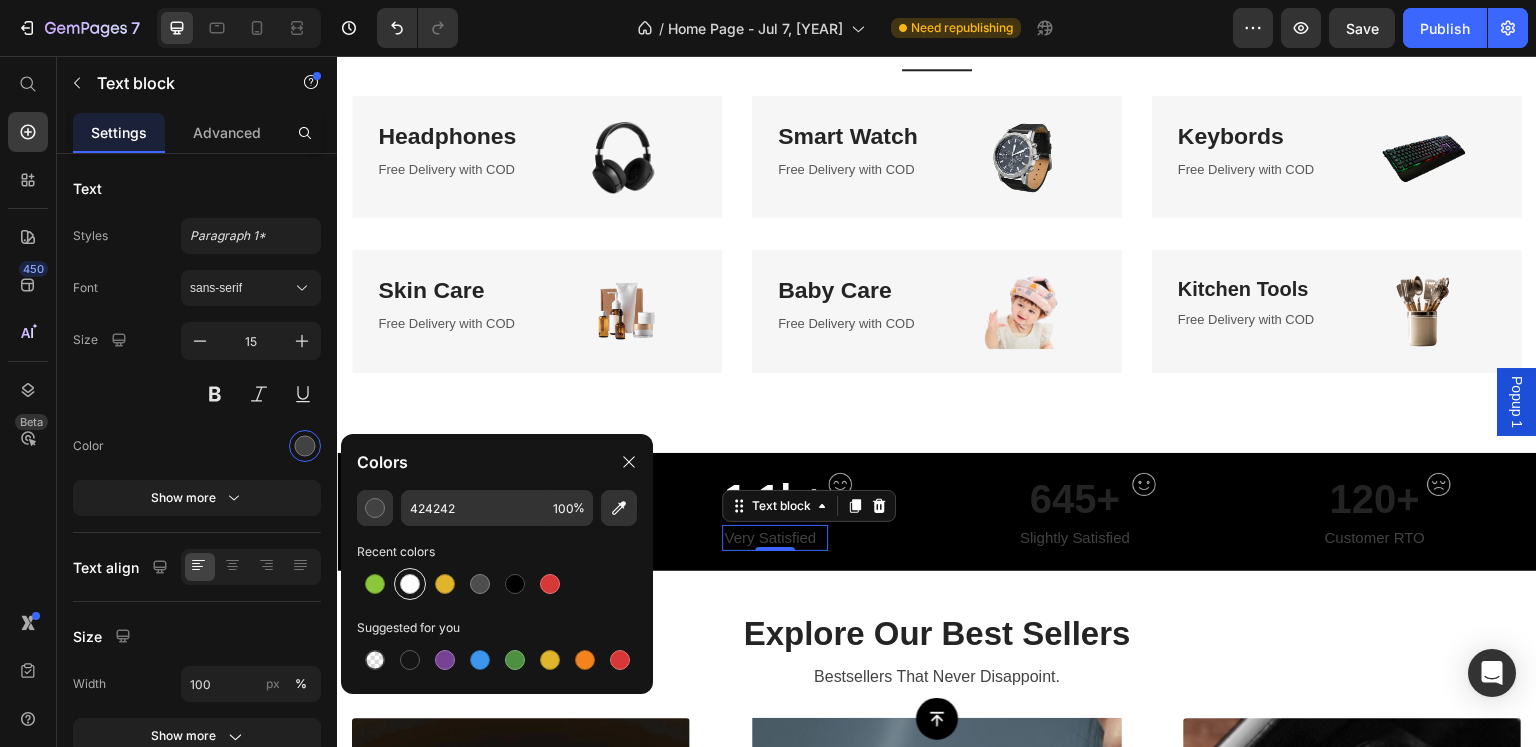 click at bounding box center [410, 584] 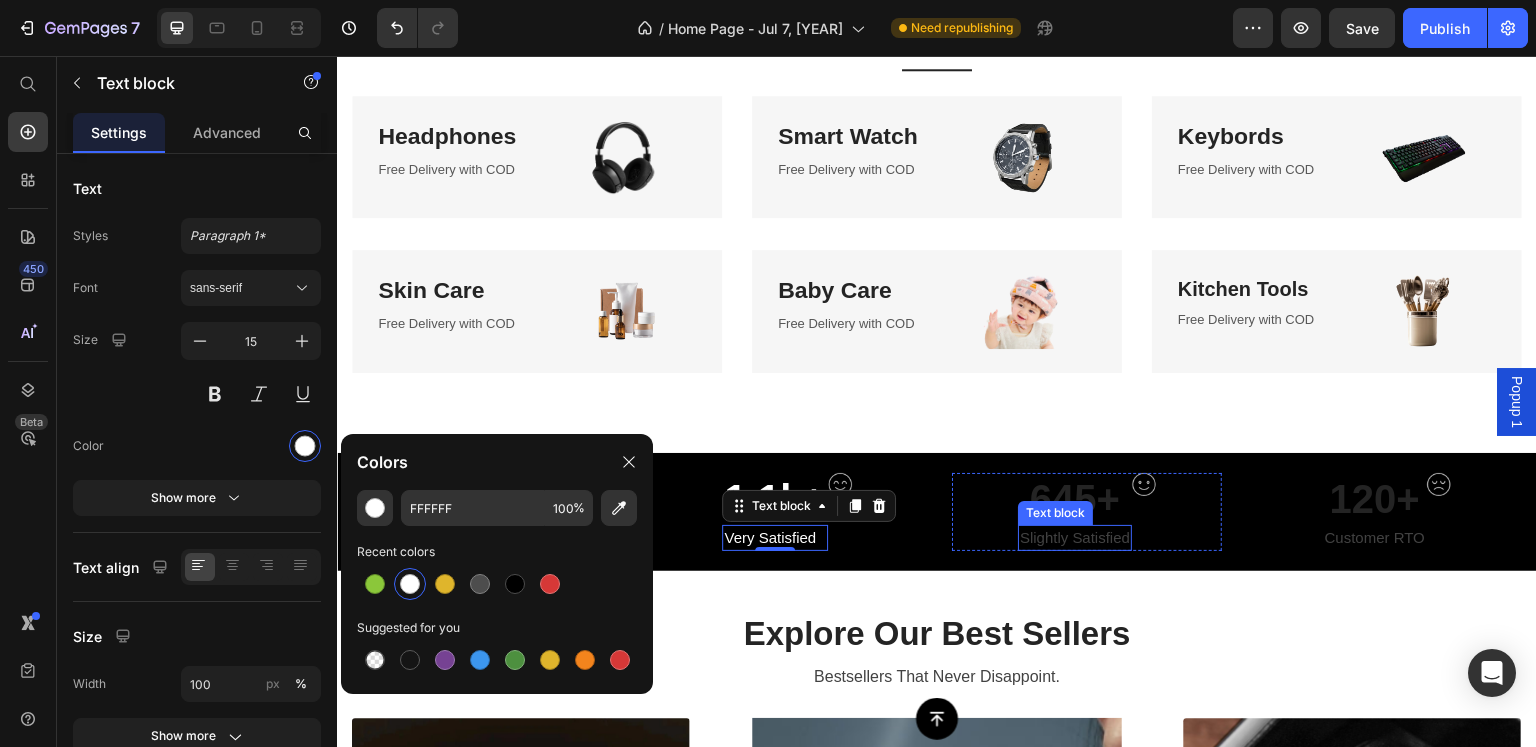 click on "Text block" at bounding box center (1055, 513) 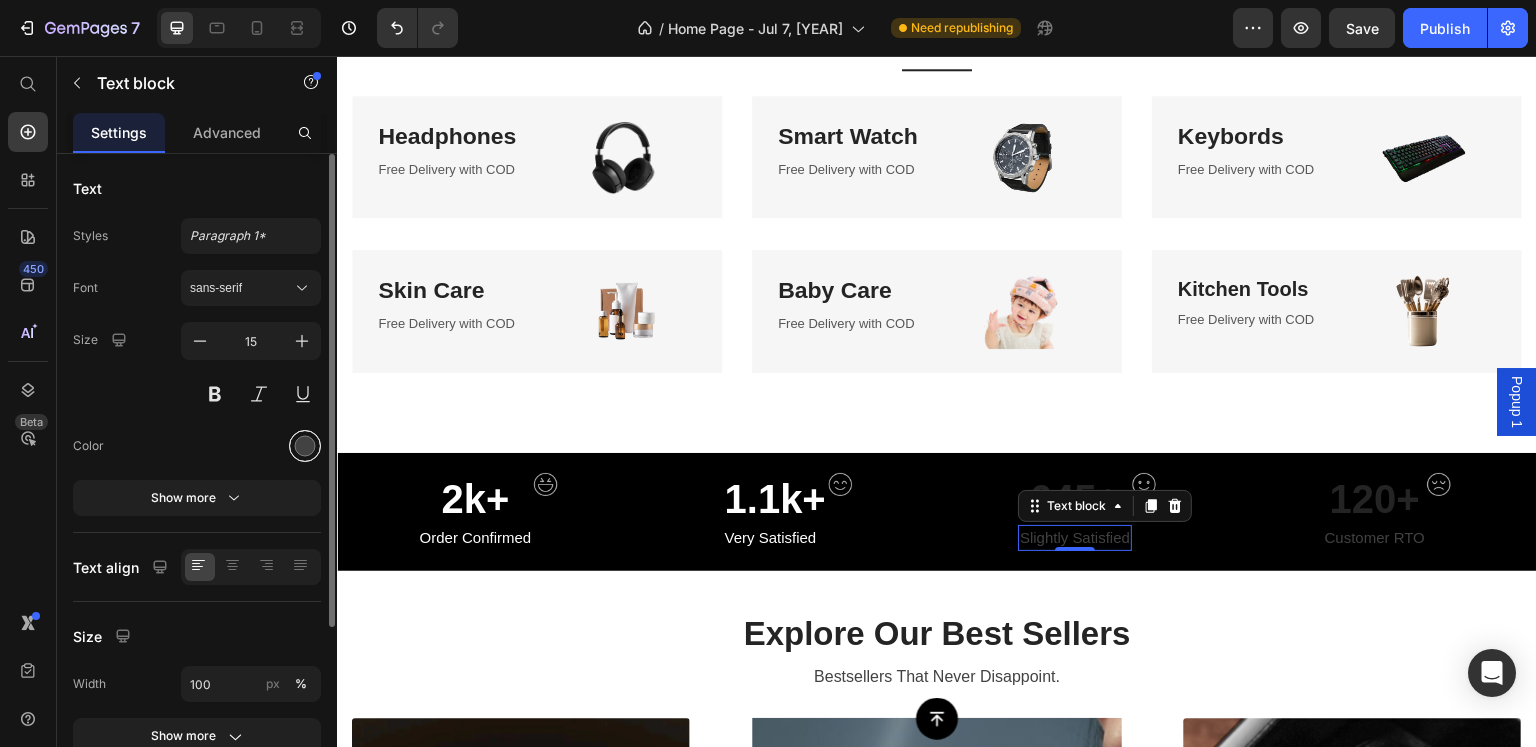 click at bounding box center [305, 446] 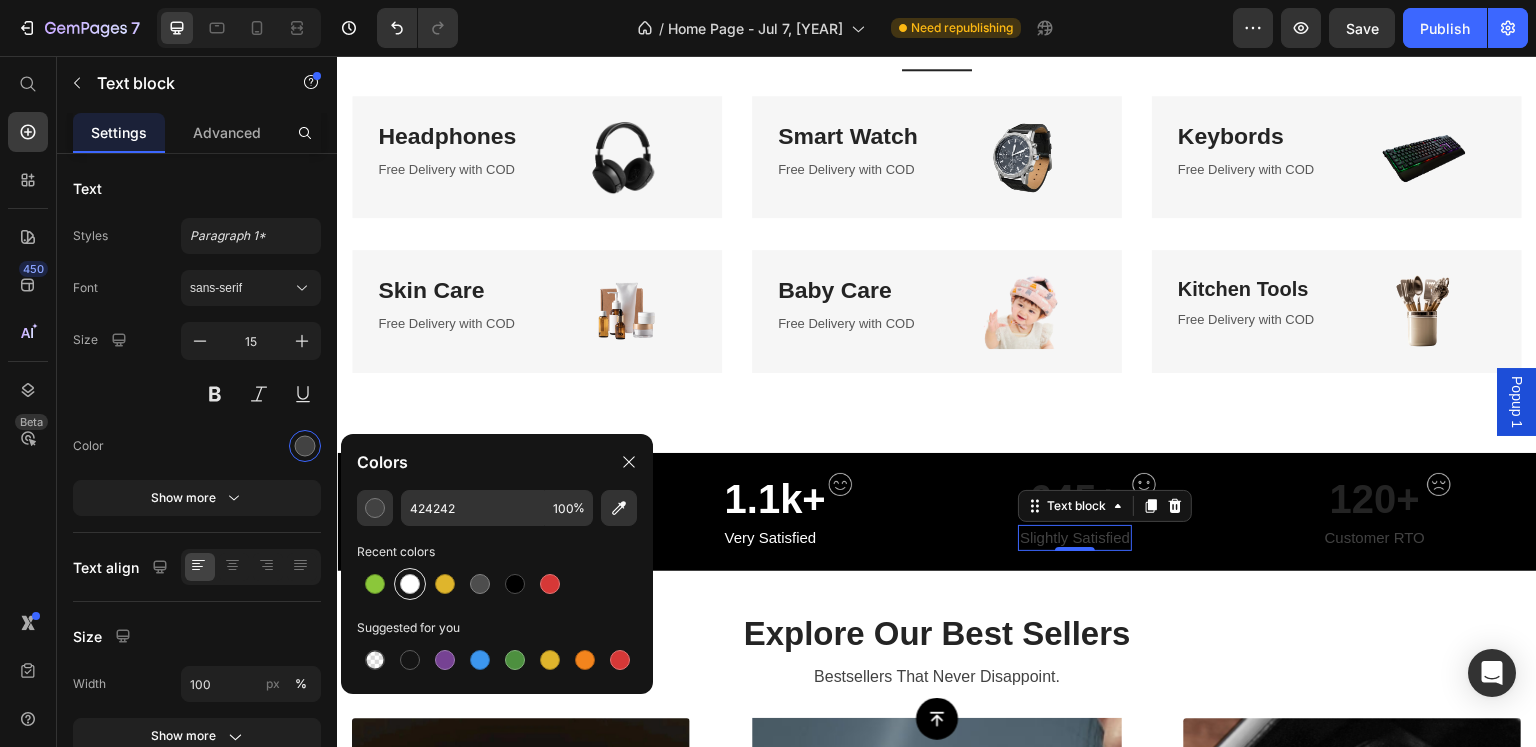 click at bounding box center [410, 584] 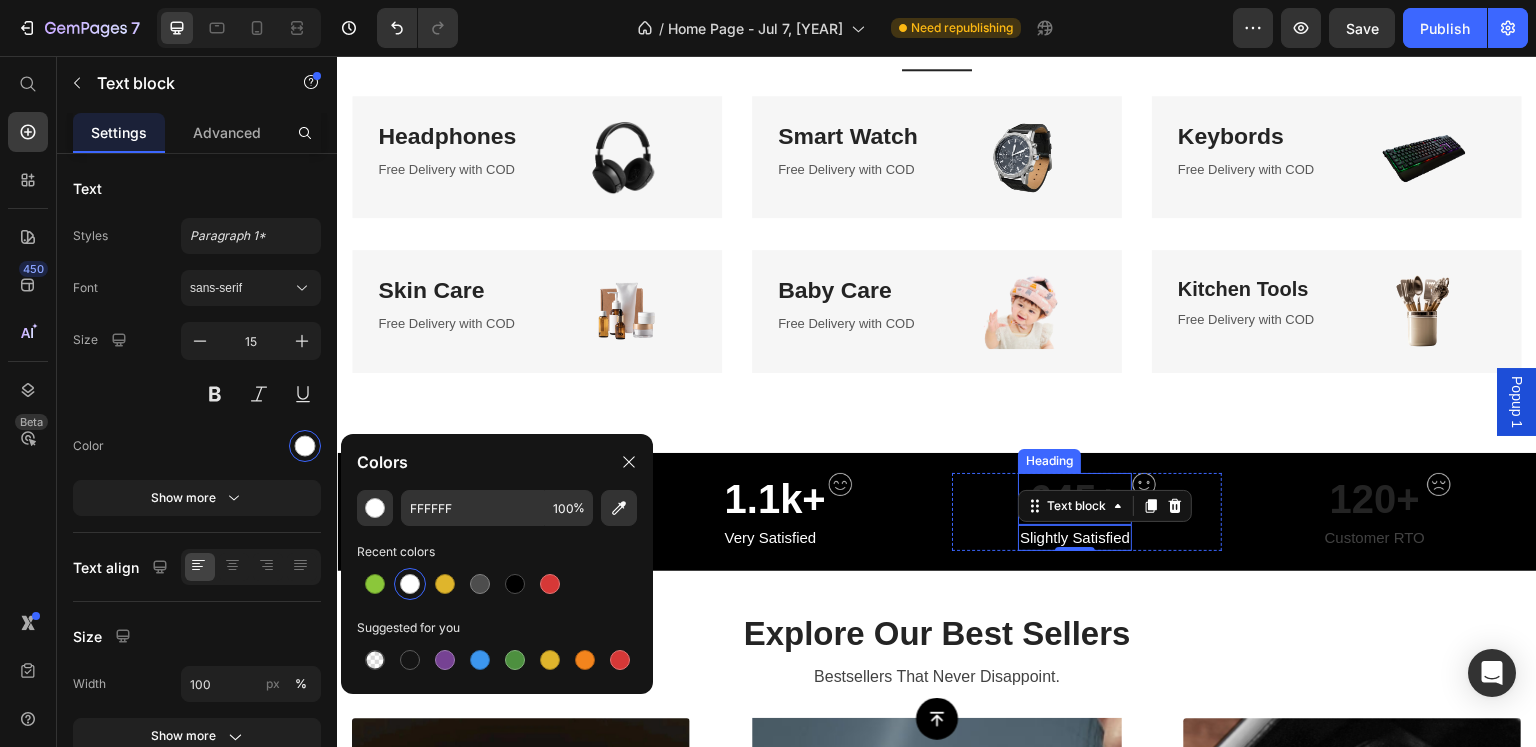 click on "645+" at bounding box center [1075, 499] 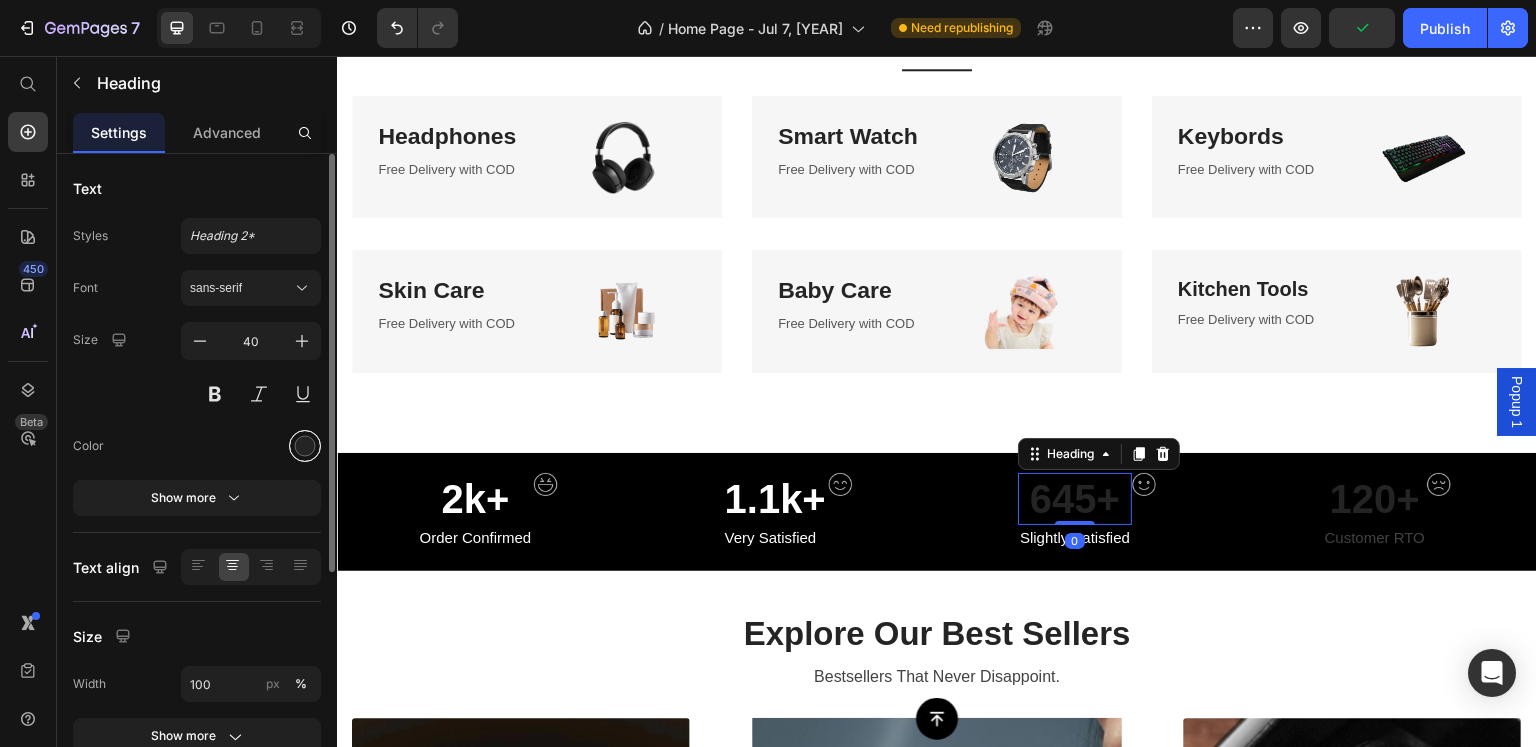 click at bounding box center [305, 446] 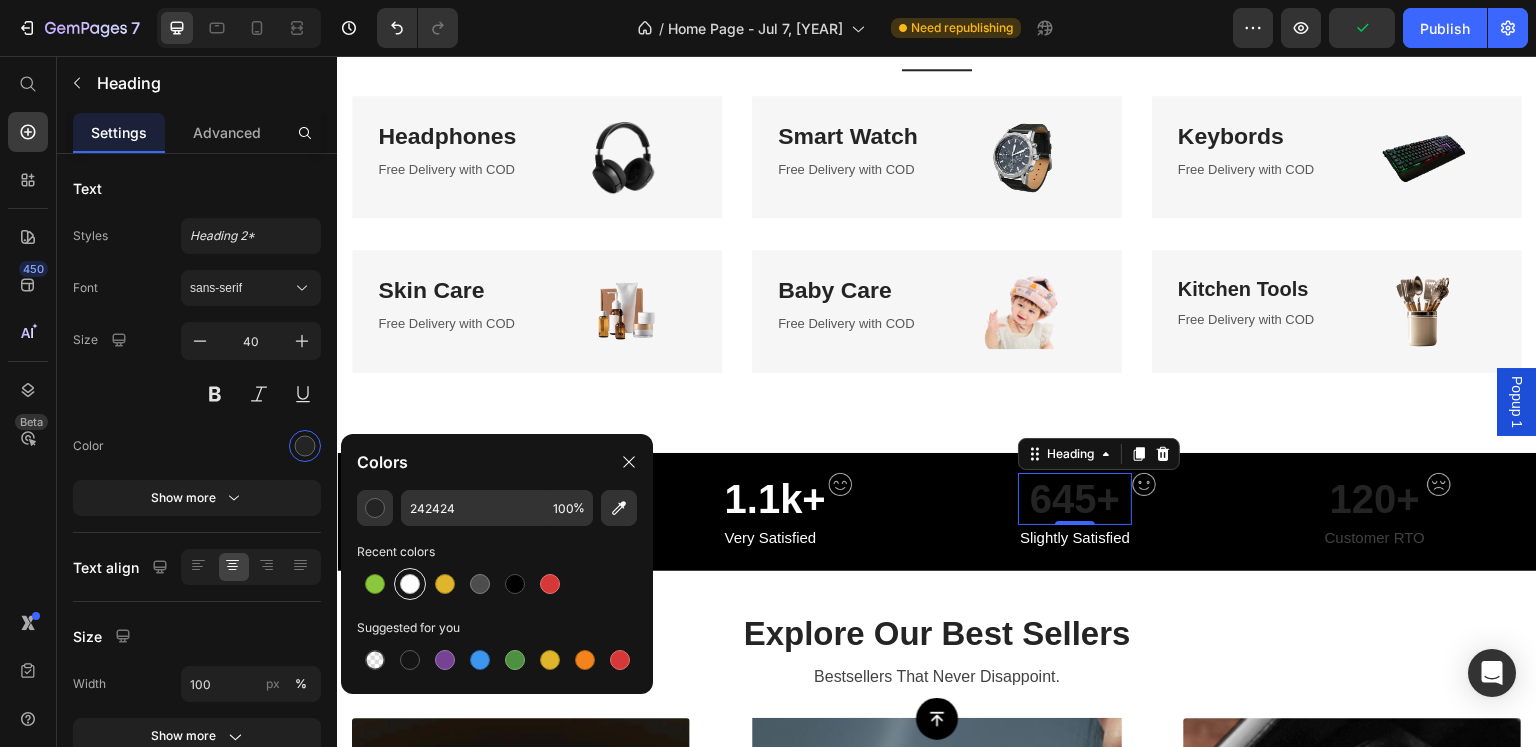 click at bounding box center (410, 584) 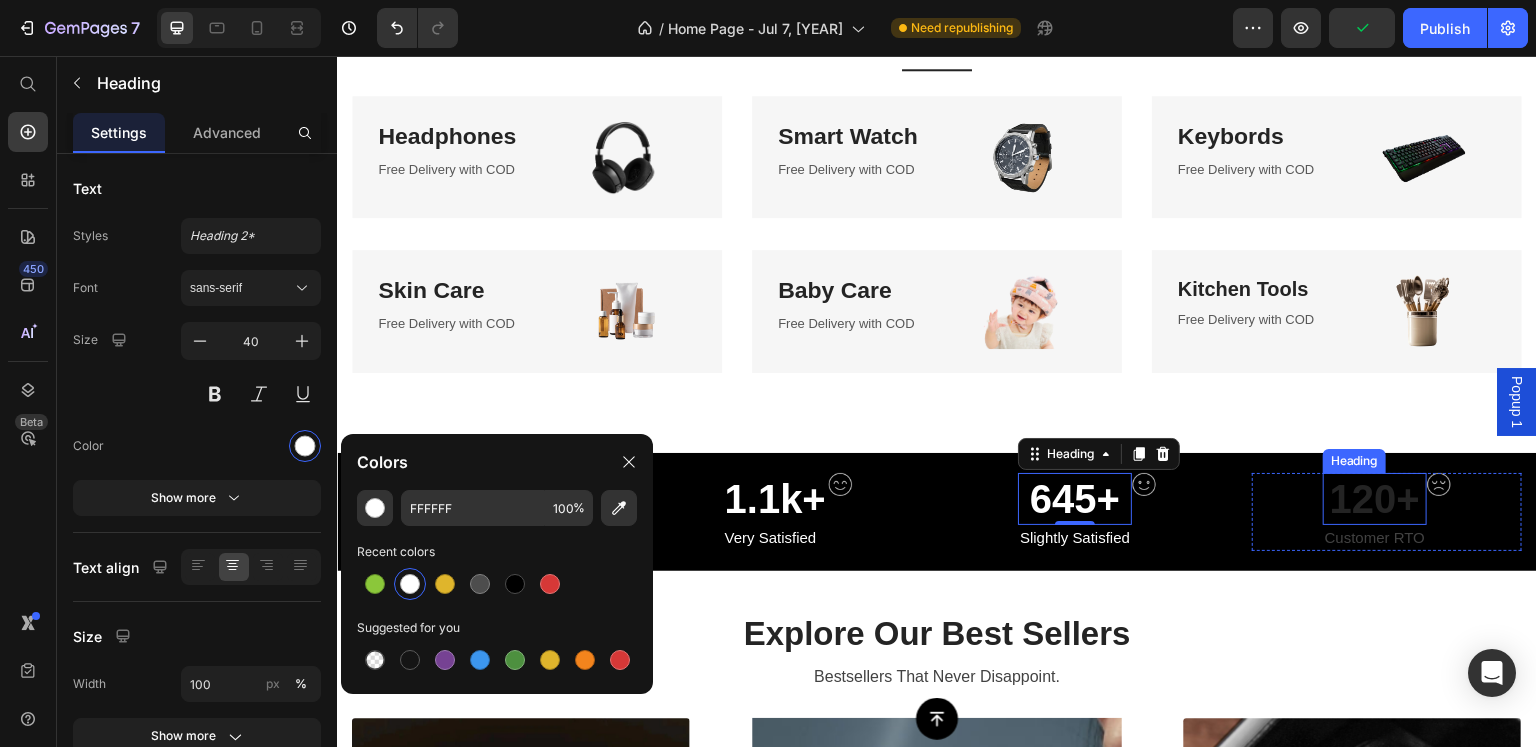 click on "120+" at bounding box center [1375, 499] 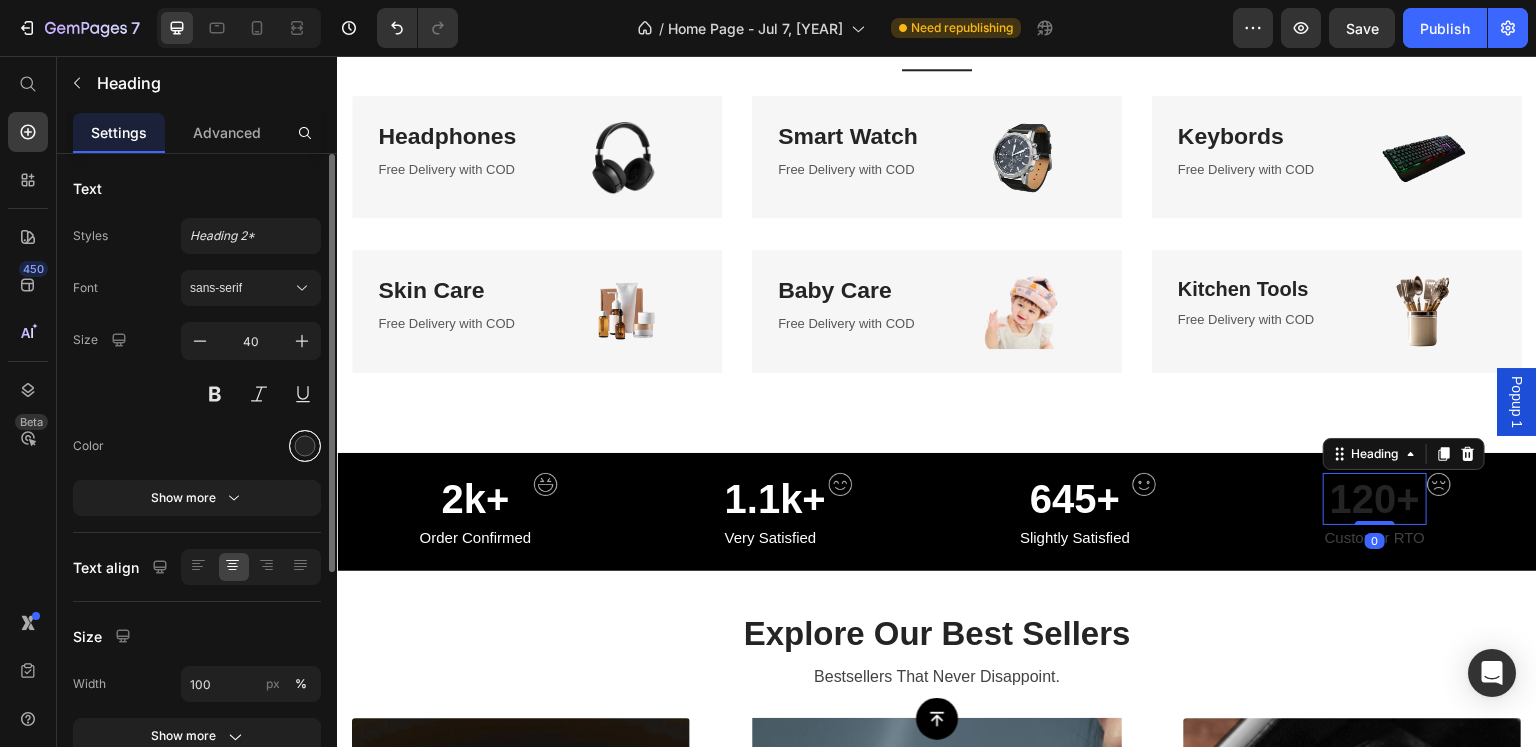 click at bounding box center [305, 446] 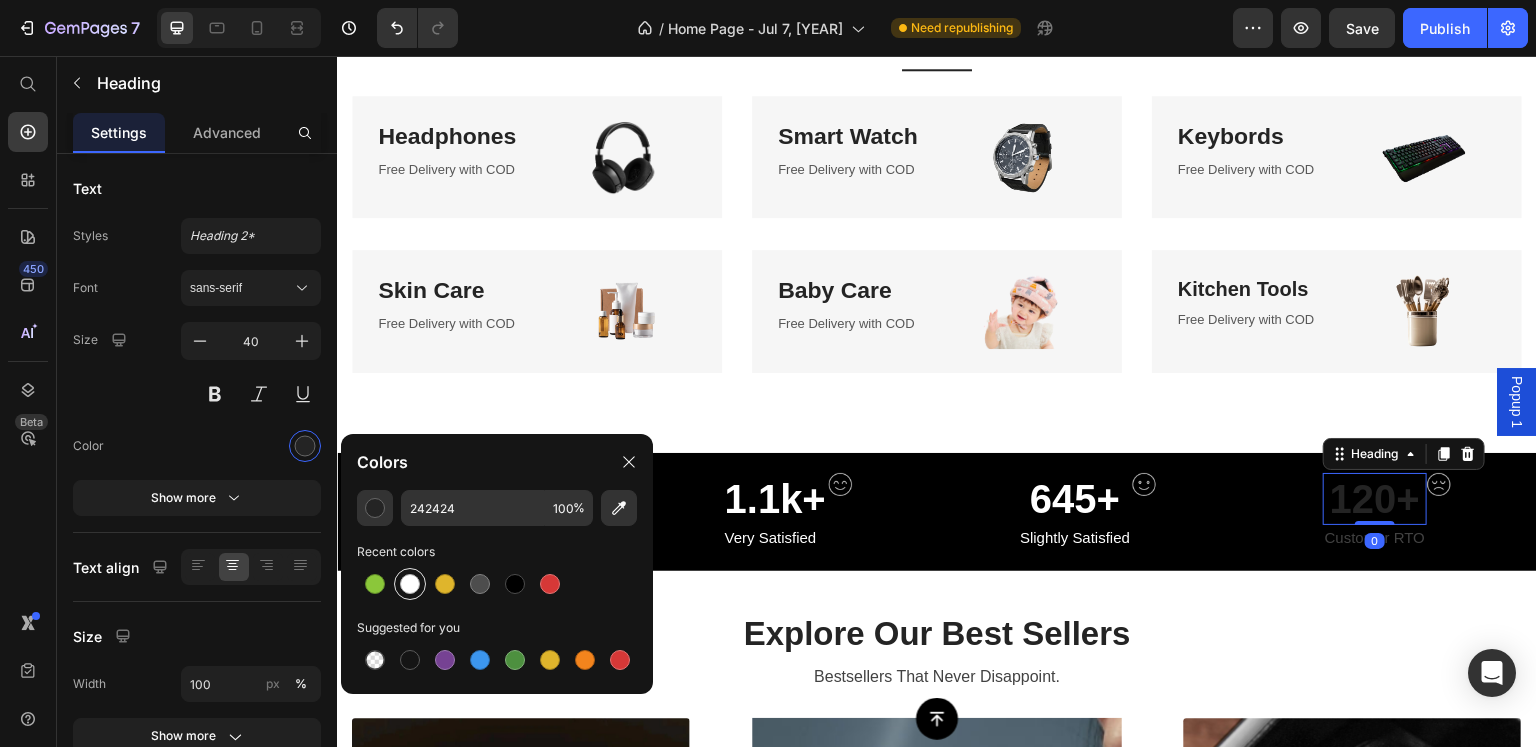 click at bounding box center [410, 584] 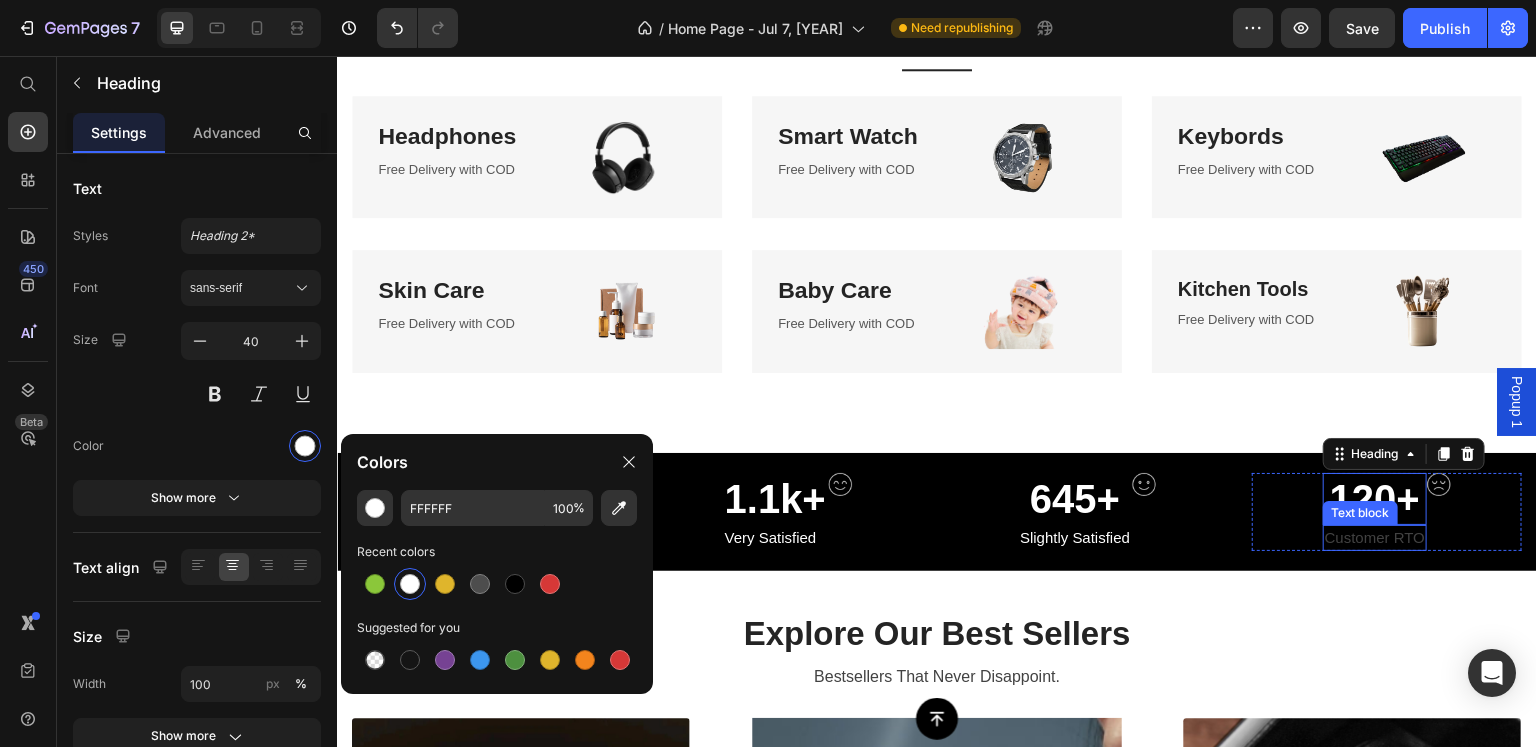click on "Customer RTO" at bounding box center [1375, 538] 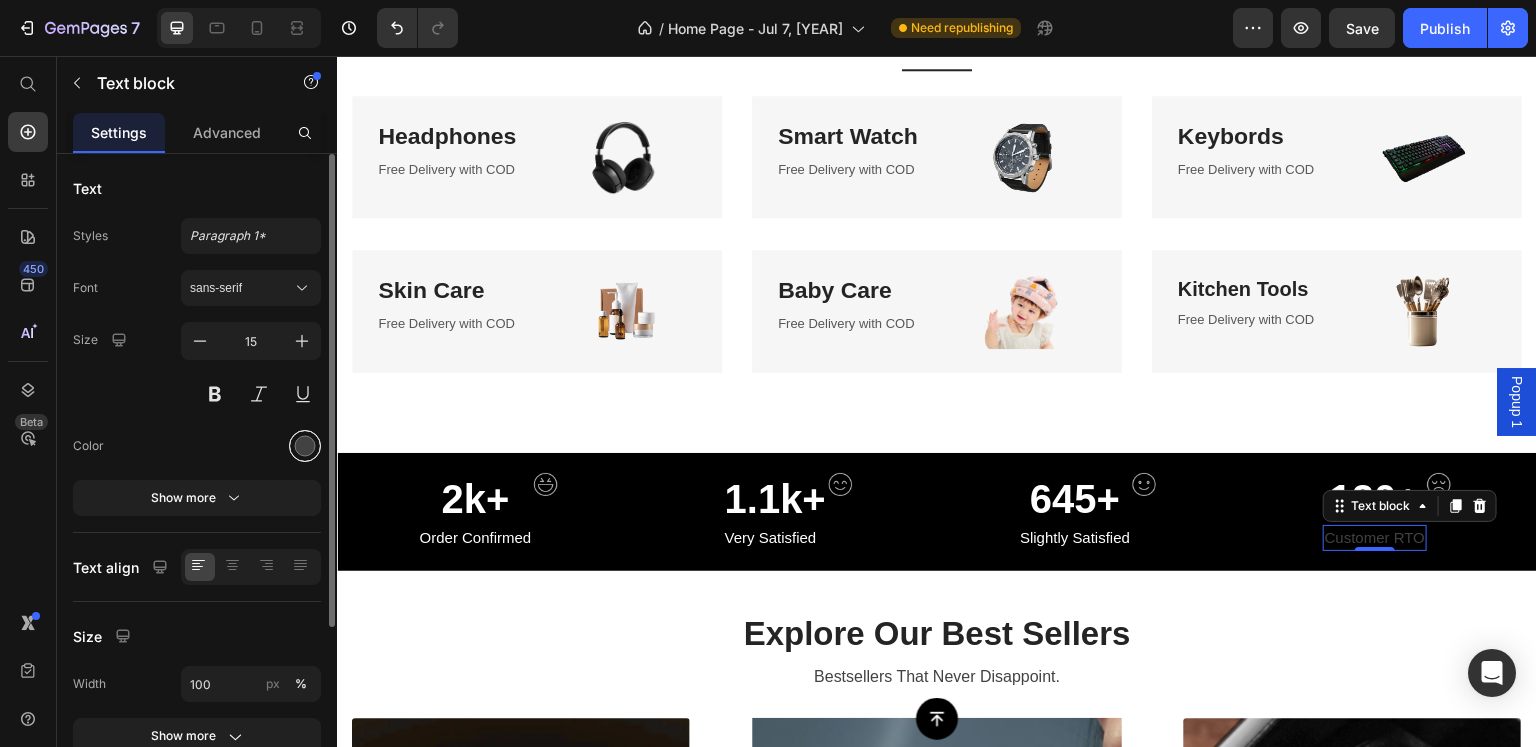 click at bounding box center (305, 446) 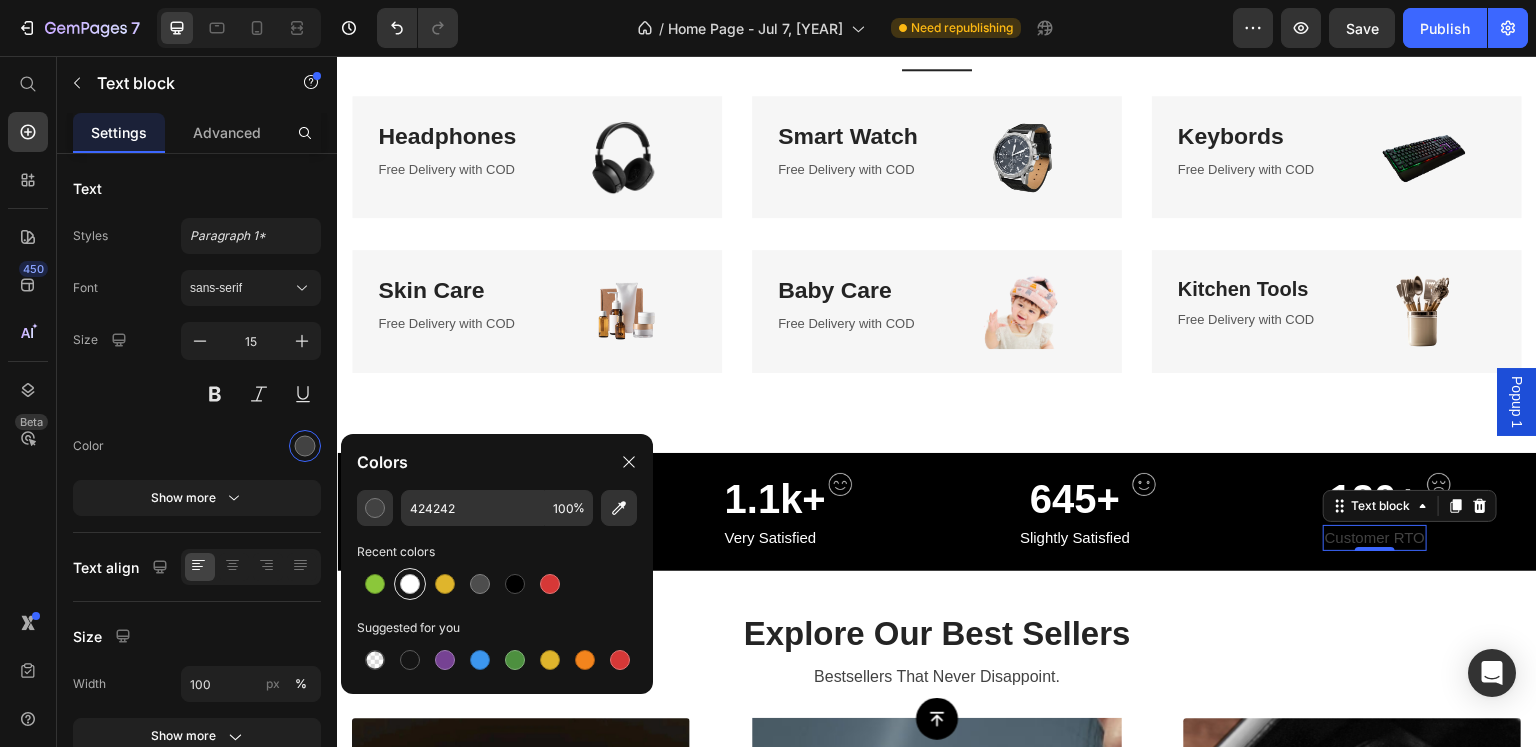 click at bounding box center [410, 584] 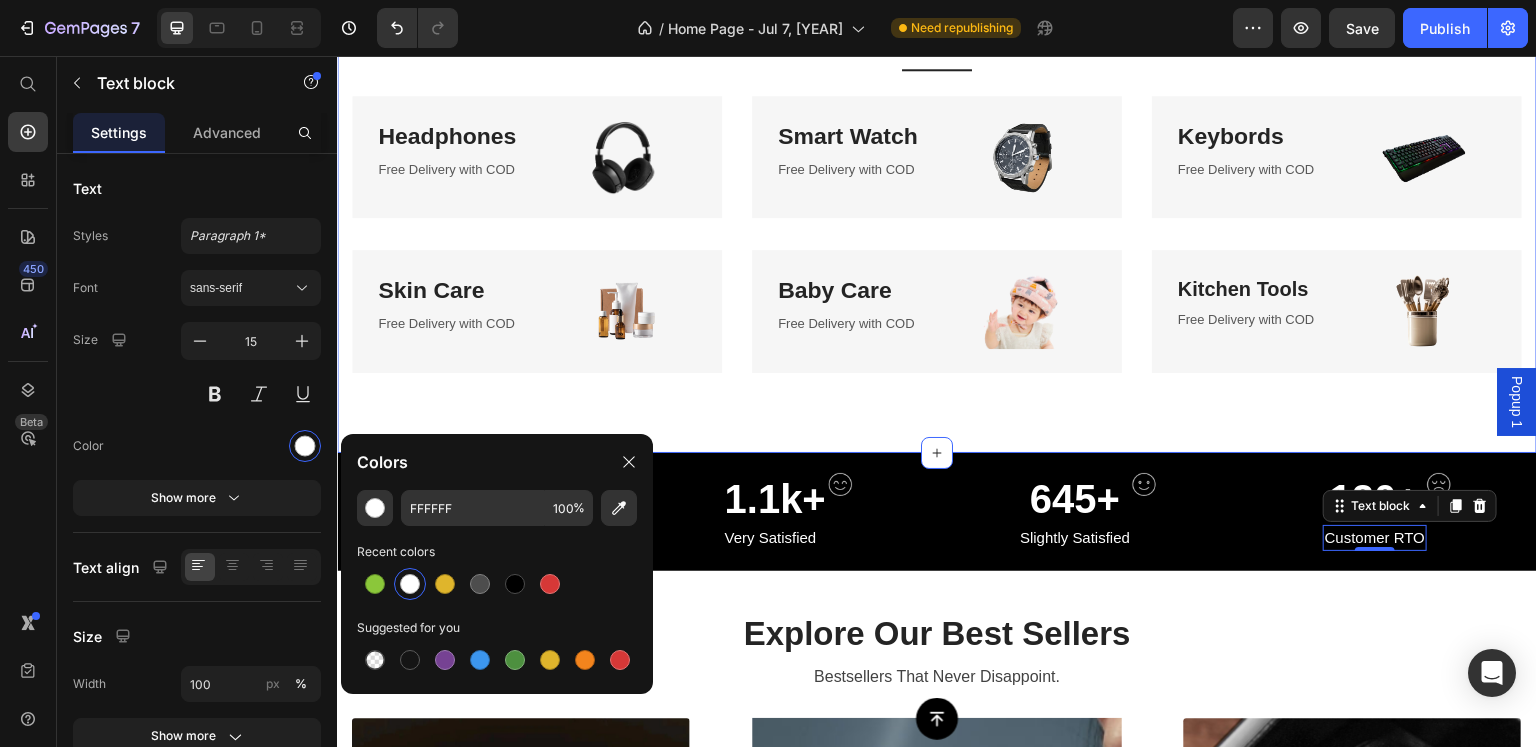 click on "Shop by Categories Heading Powered by Emirazaar Text block                Title Line Row Headphones Heading Free Delivery with COD Text block Image Row Smart Watch Heading Free Delivery with COD Text block Image Row Keybords Heading Free Delivery with COD Text block Image Row Row Skin Care  Heading Free Delivery with COD Text block Image Row Baby Care Heading Free Delivery with COD Text block Image Row Kitchen Tools Heading Free Delivery with COD Text block Image Row Row Section 3" at bounding box center (937, 194) 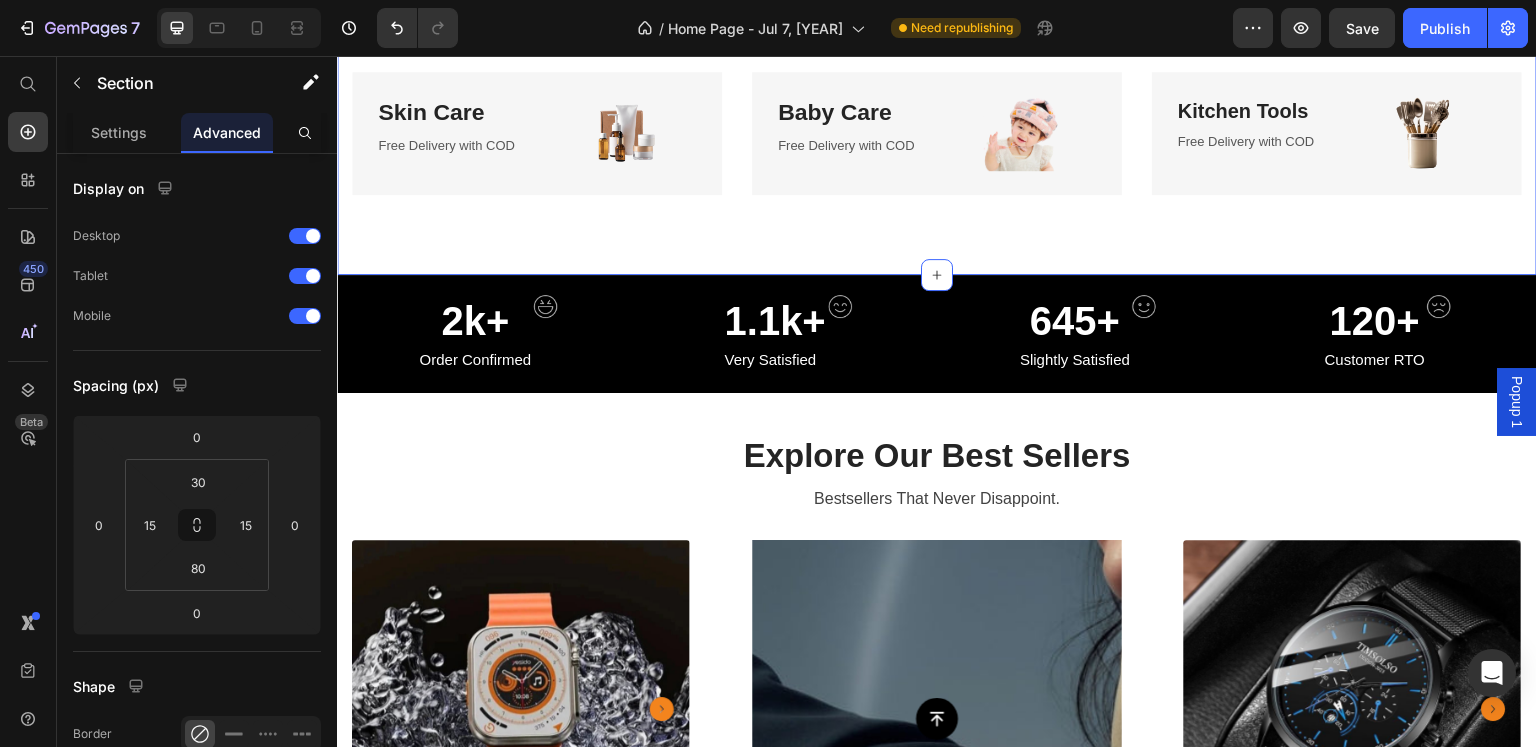 scroll, scrollTop: 500, scrollLeft: 0, axis: vertical 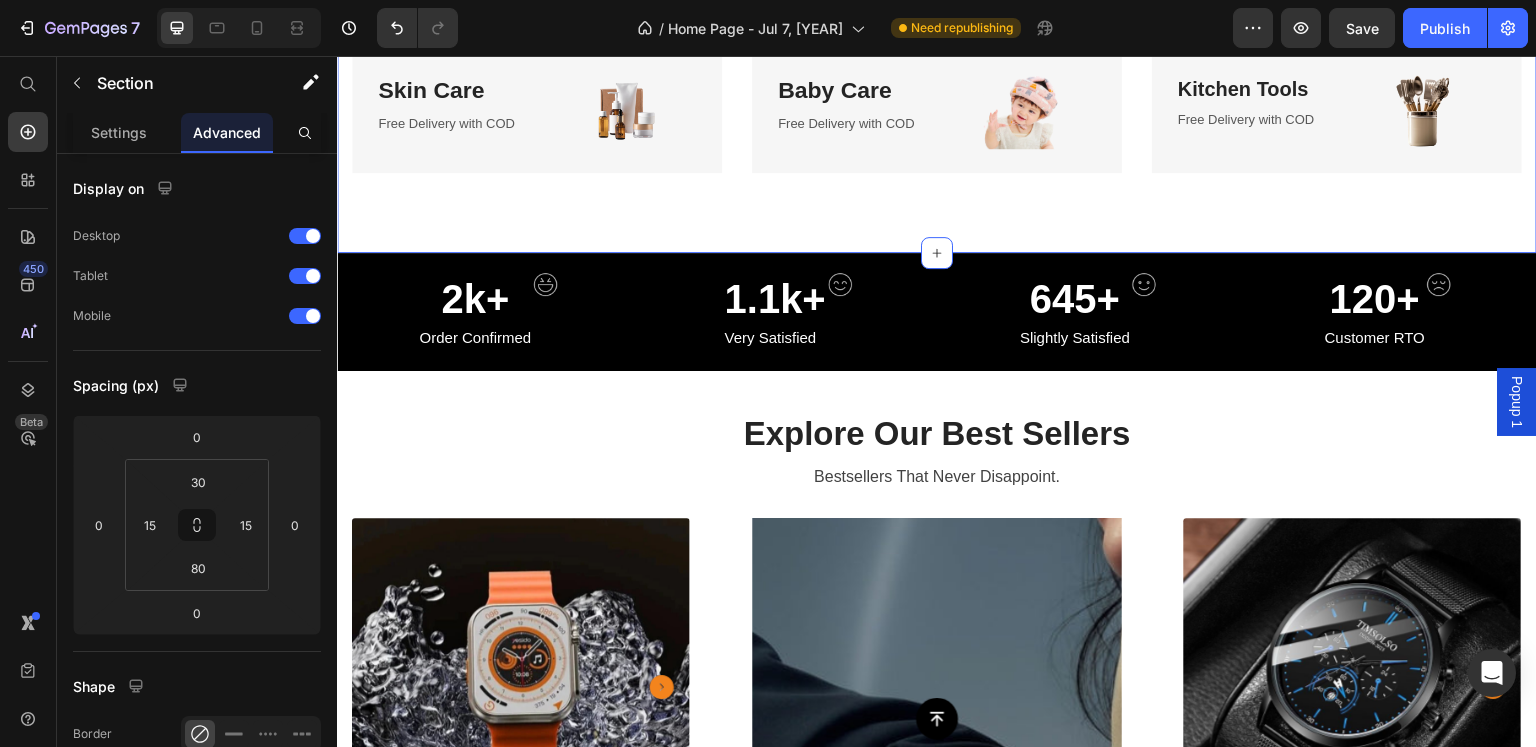 click on "Shop by Categories Heading Powered by Emirazaar Text block                Title Line Row Headphones Heading Free Delivery with COD Text block Image Row Smart Watch Heading Free Delivery with COD Text block Image Row Keybords Heading Free Delivery with COD Text block Image Row Row Skin Care  Heading Free Delivery with COD Text block Image Row Baby Care Heading Free Delivery with COD Text block Image Row Kitchen Tools Heading Free Delivery with COD Text block Image Row Row Section 3   You can create reusable sections Create Theme Section AI Content Write with GemAI What would you like to describe here? Tone and Voice Persuasive Product LED 3W Tactical Flashlight – USB Rechargeable Emergency Torch | كشاف تكتيكي قوي للسيارة والمخيم Show more Generate" at bounding box center (937, -6) 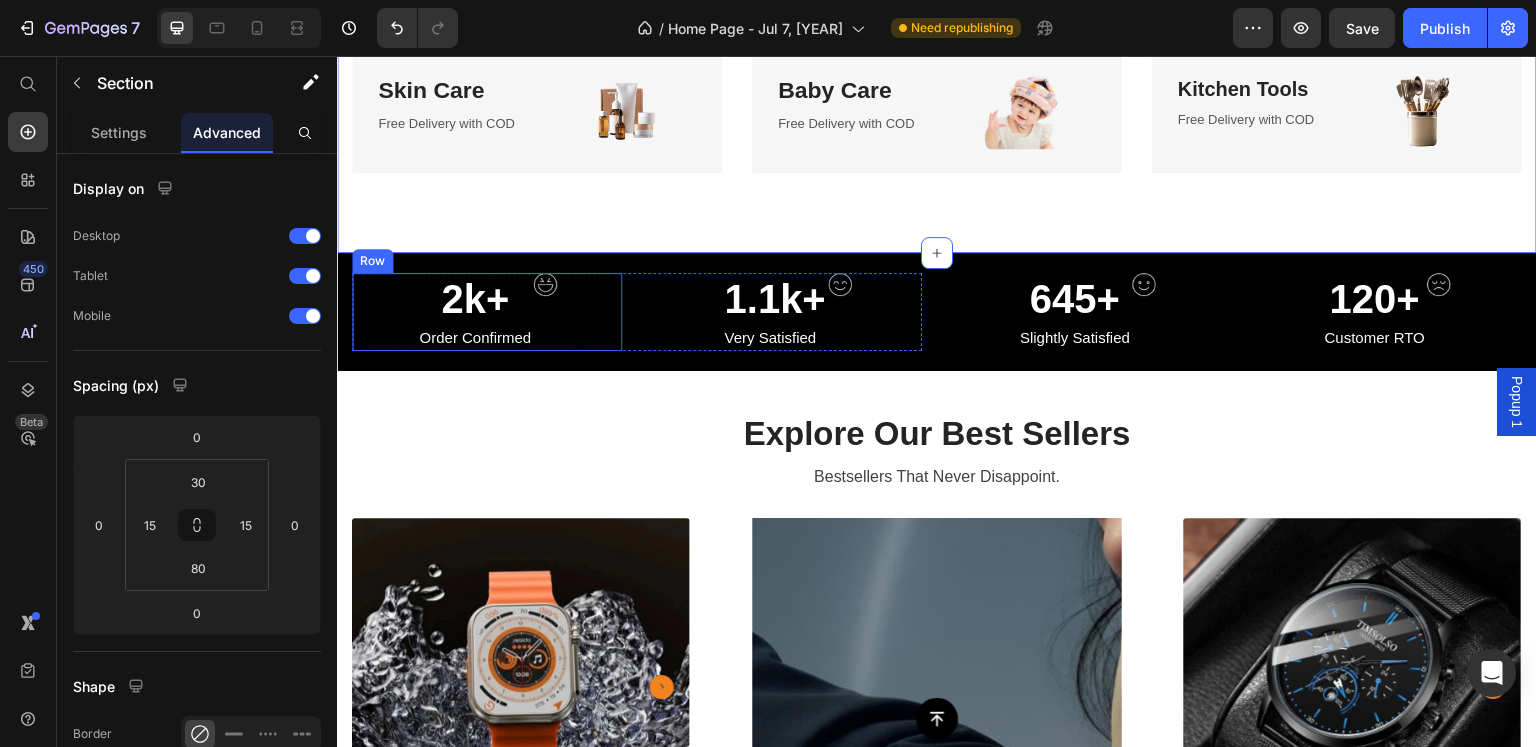 click on "Shop by Categories Heading Powered by Emirazaar Text block                Title Line Row Headphones Heading Free Delivery with COD Text block Image Row Smart Watch Heading Free Delivery with COD Text block Image Row Keybords Heading Free Delivery with COD Text block Image Row Row Skin Care  Heading Free Delivery with COD Text block Image Row Baby Care Heading Free Delivery with COD Text block Image Row Kitchen Tools Heading Free Delivery with COD Text block Image Row Row Section 3   You can create reusable sections Create Theme Section AI Content Write with GemAI What would you like to describe here? Tone and Voice Persuasive Product LED 3W Tactical Flashlight – USB Rechargeable Emergency Torch | كشاف تكتيكي قوي للسيارة والمخيم Show more Generate" at bounding box center (937, -6) 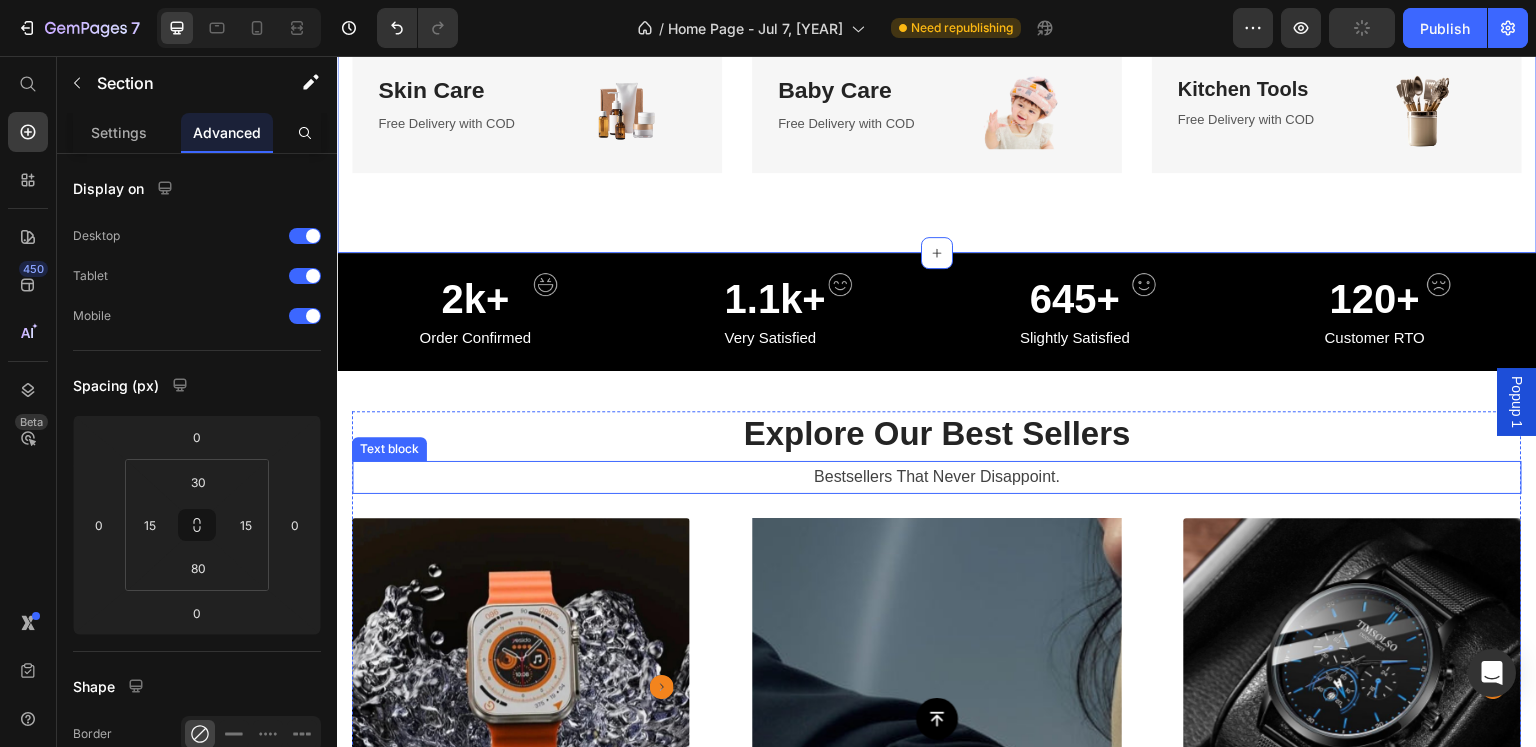 click on "Bestsellers That Never Disappoint." at bounding box center [937, 477] 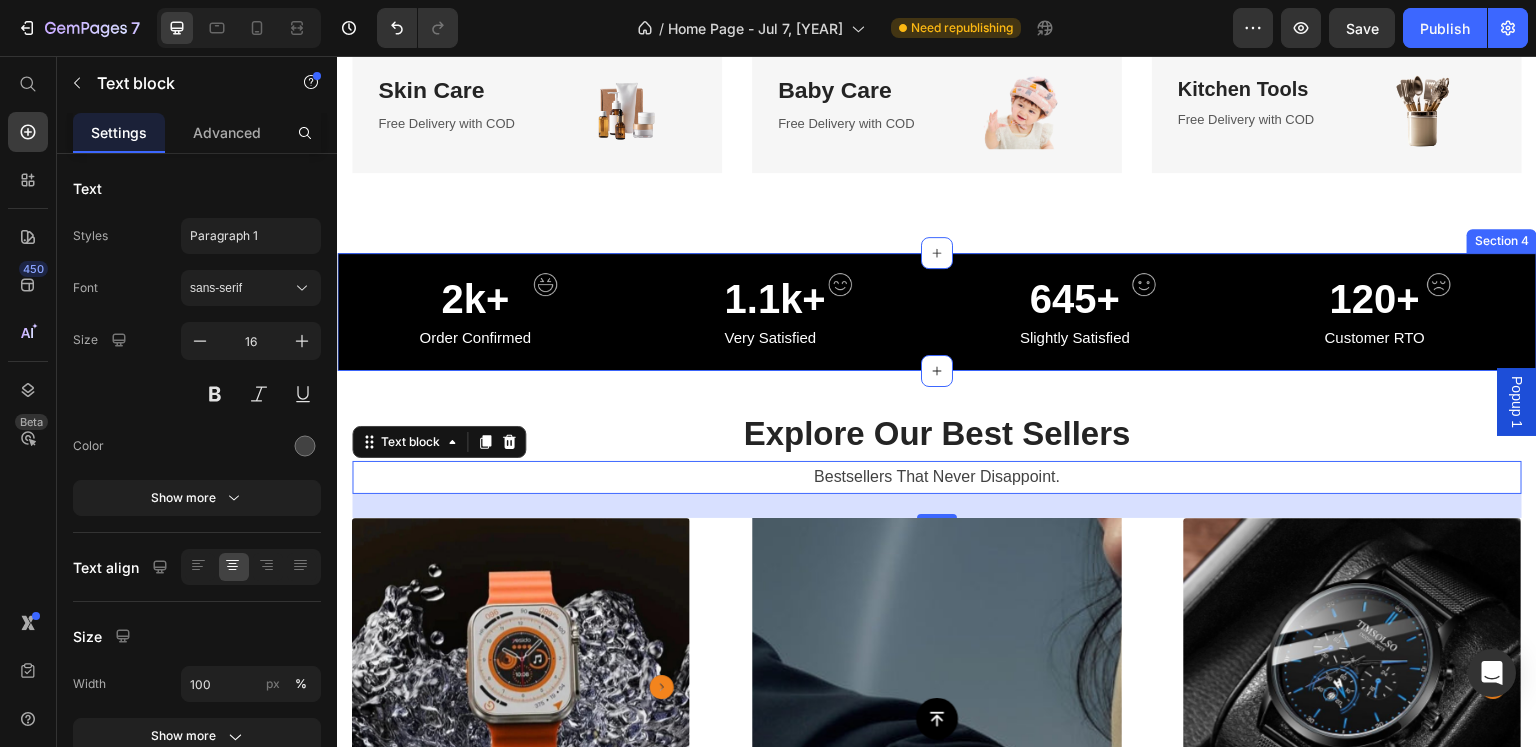 click on "120+ Heading Customer RTO Text block Image Row" at bounding box center (1387, 312) 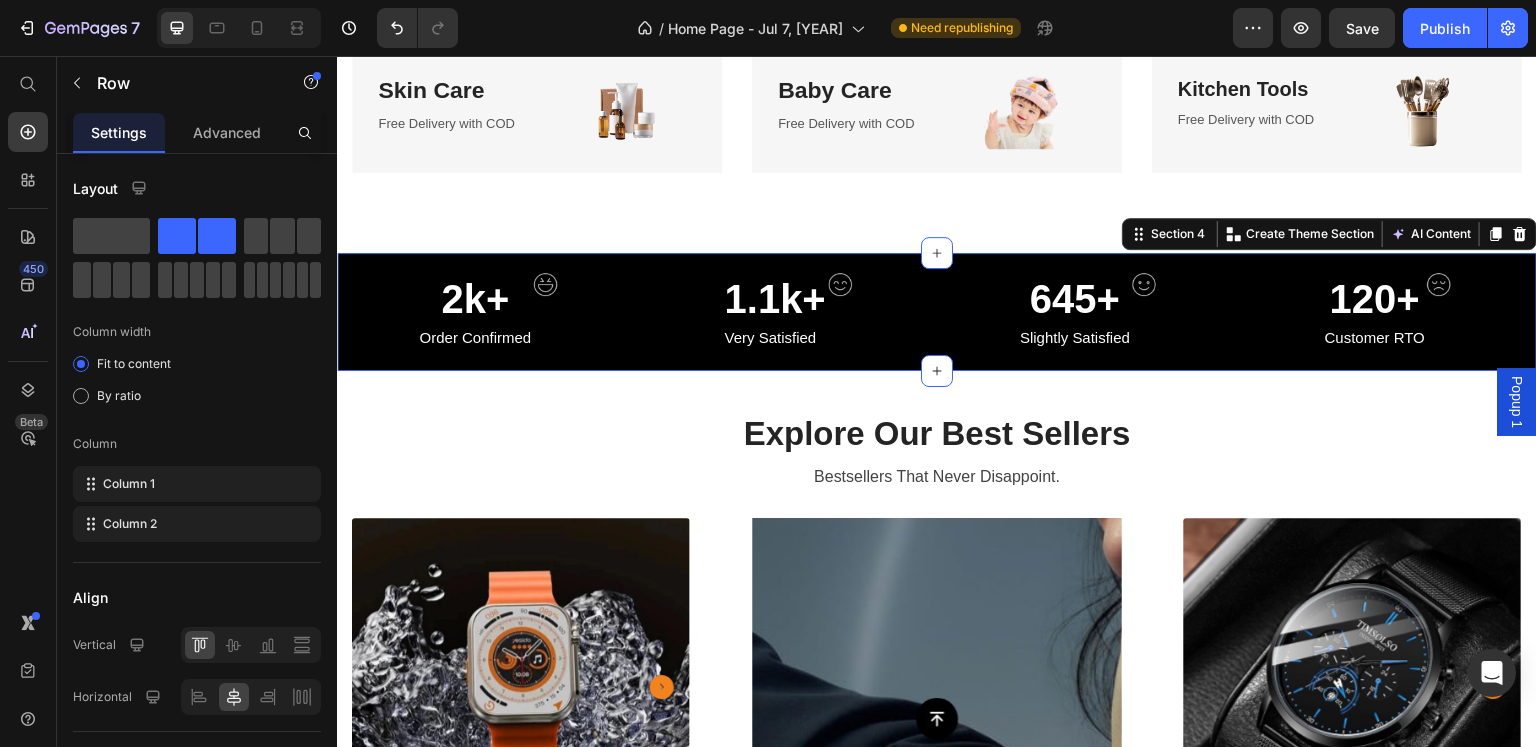 click on "2k+ Heading Order Confirmed  Text block Image Row 1.1k+ Heading Very Satisfied Text block Image Row Row 645+ Heading Slightly Satisfied Text block Image Row 120+ Heading Customer RTO Text block Image Row Row Row Section 4   You can create reusable sections Create Theme Section AI Content Write with GemAI What would you like to describe here? Tone and Voice Persuasive Product Show more Generate" at bounding box center [937, 312] 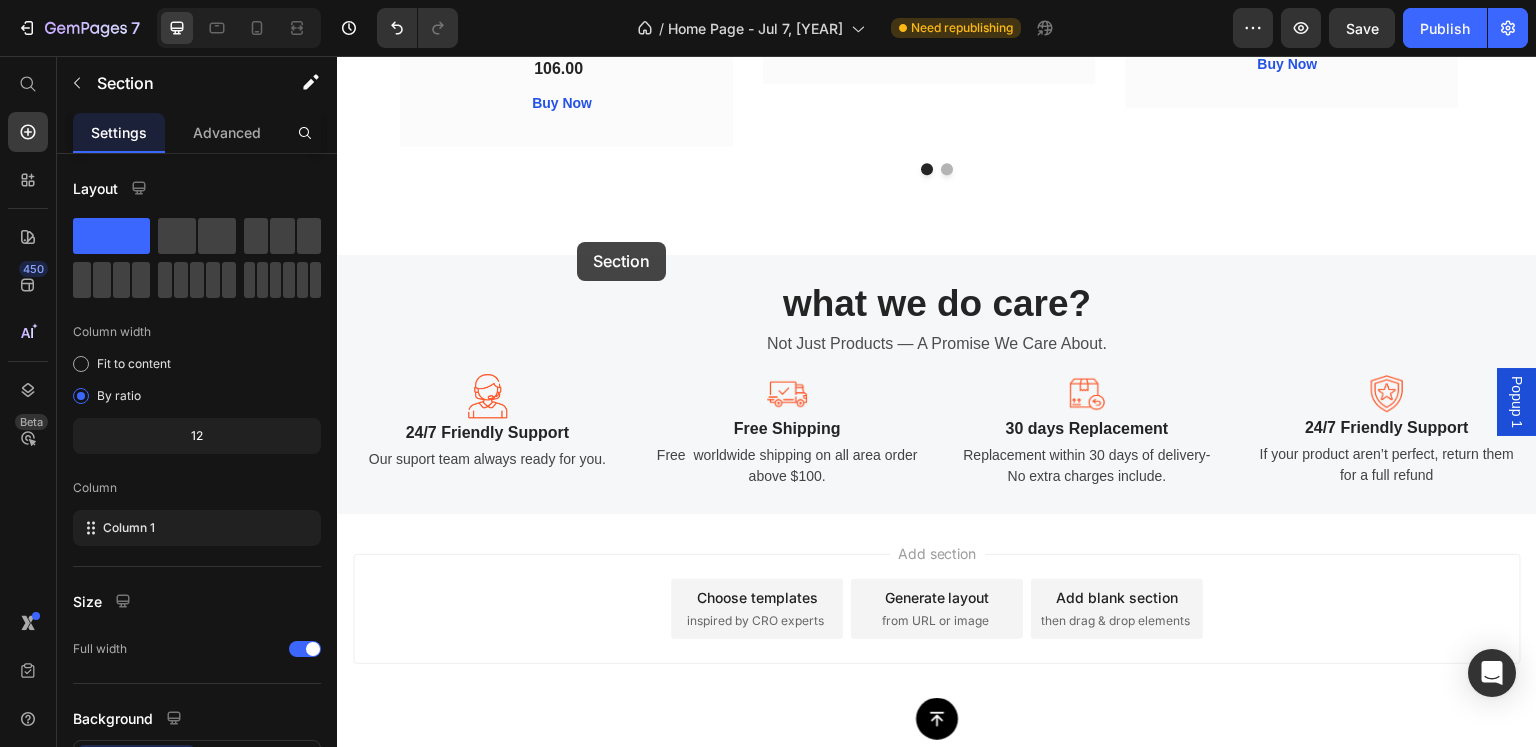 scroll, scrollTop: 6038, scrollLeft: 0, axis: vertical 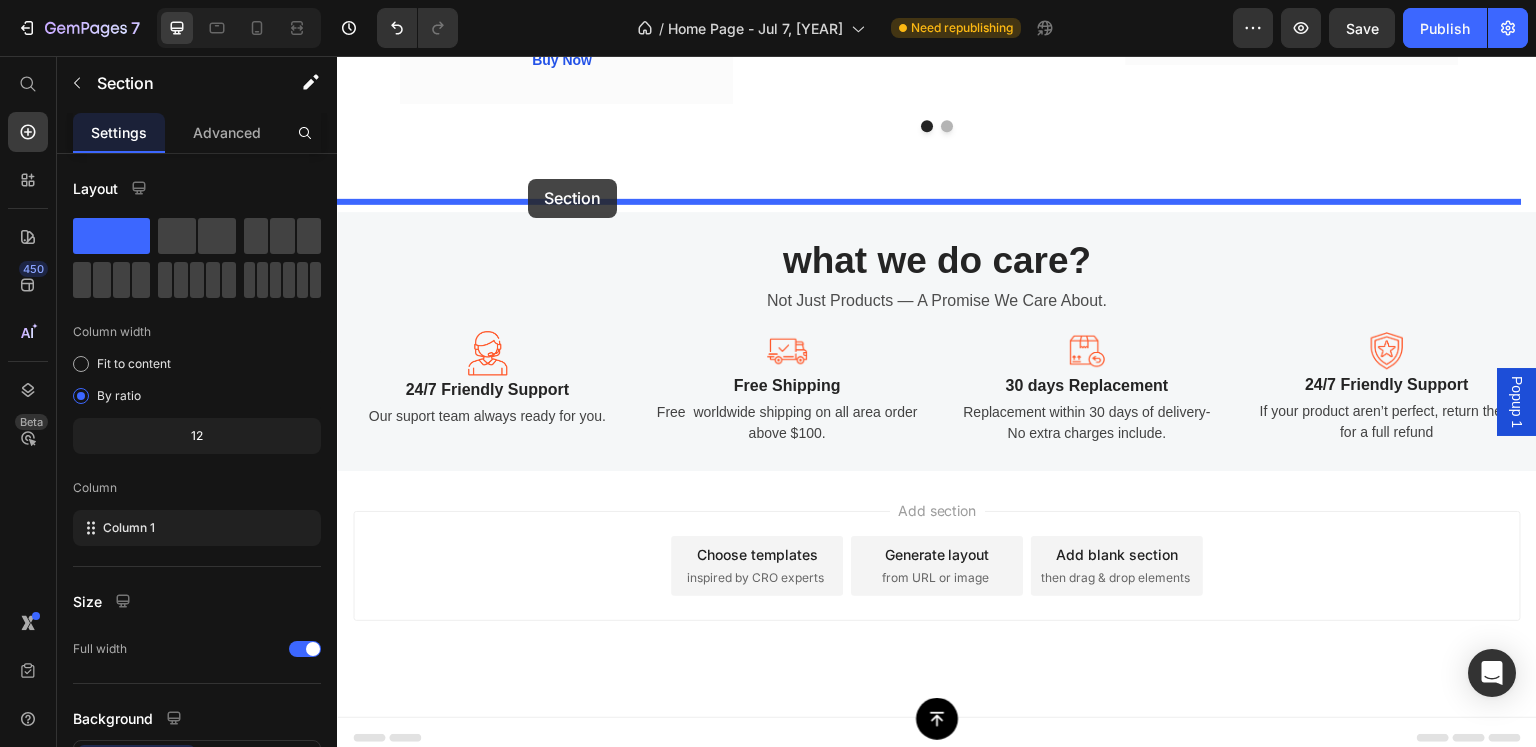 drag, startPoint x: 1118, startPoint y: 229, endPoint x: 528, endPoint y: 179, distance: 592.11487 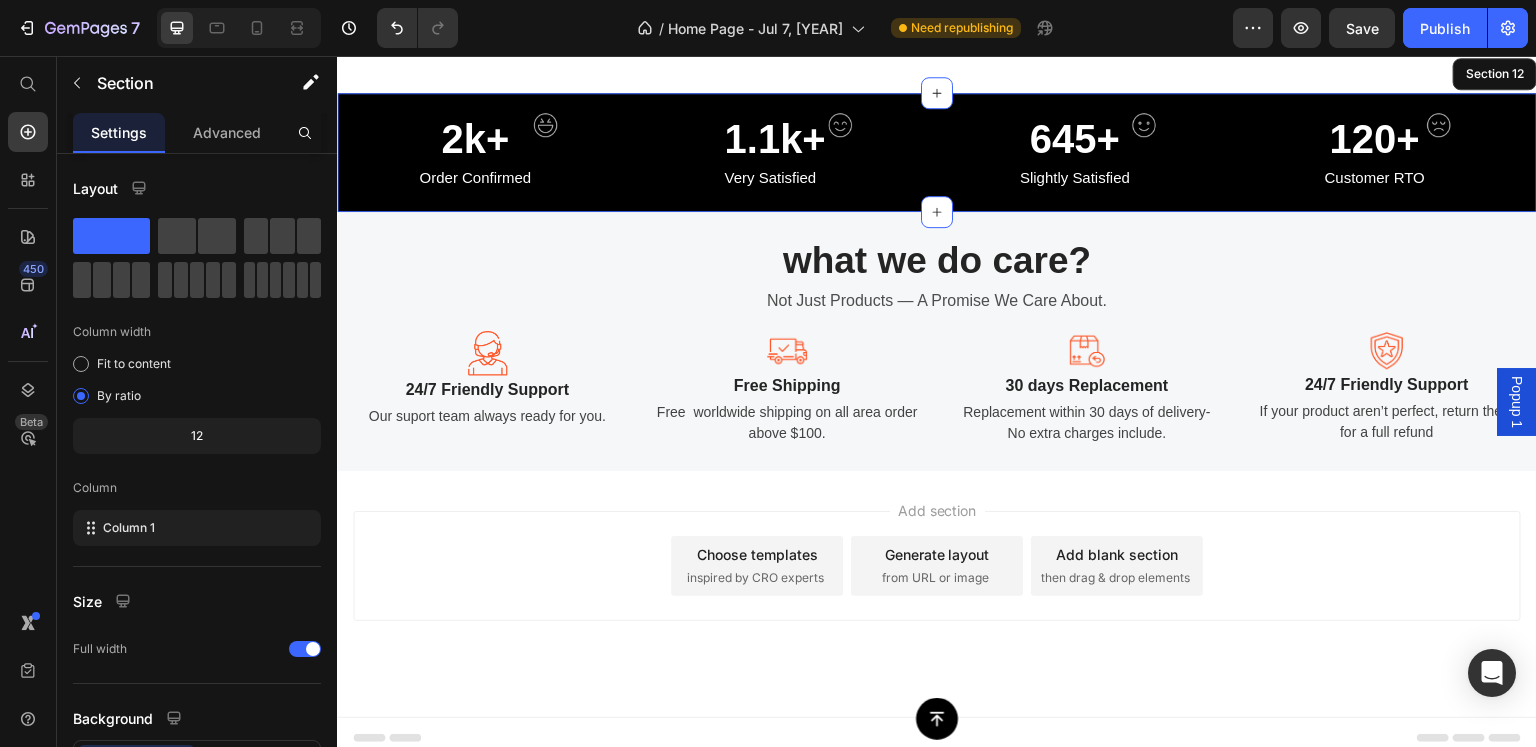 scroll, scrollTop: 5920, scrollLeft: 0, axis: vertical 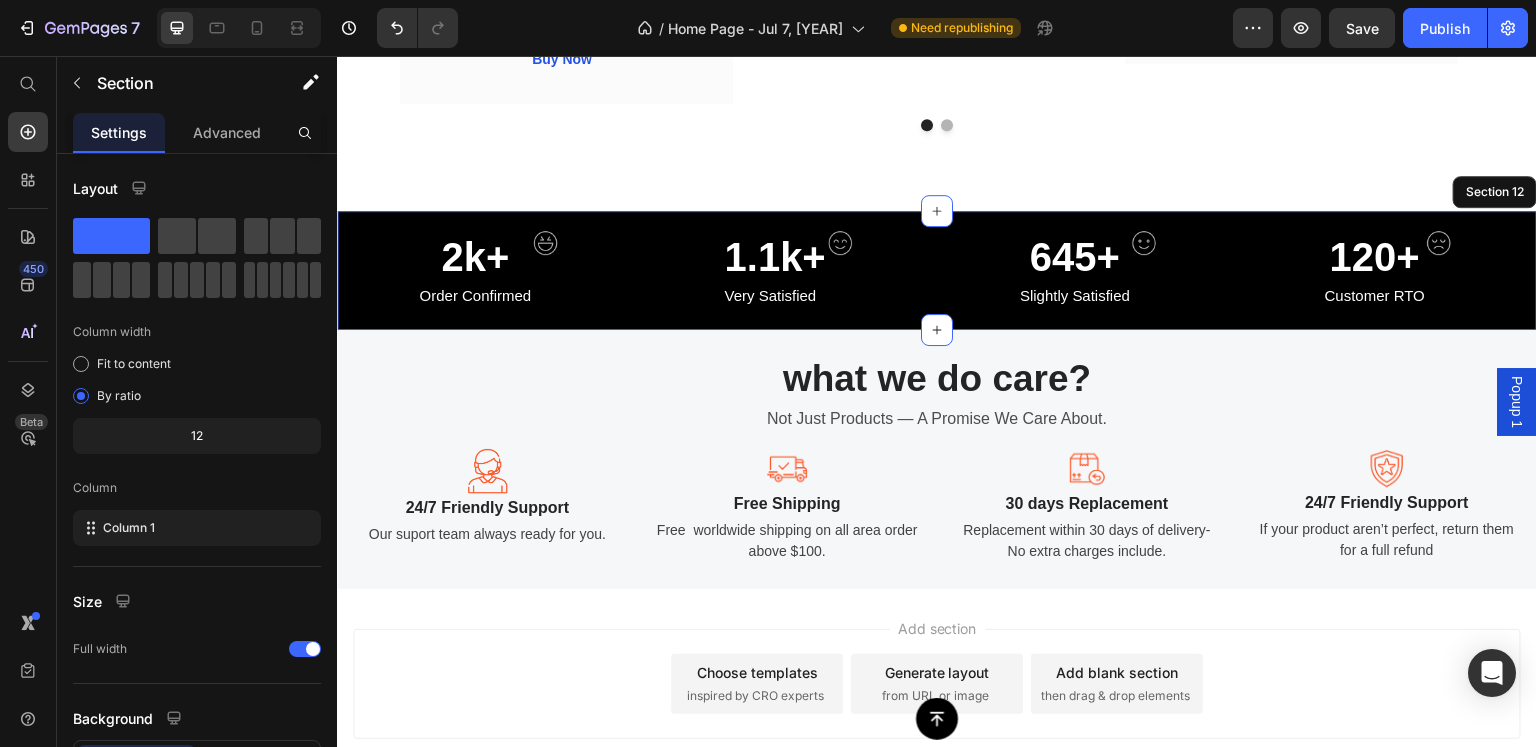 click on "2k+ Heading Order Confirmed  Text block Image Row 1.1k+ Heading Very Satisfied Text block Image Row Row 645+ Heading Slightly Satisfied Text block Image Row 120+ Heading Customer RTO Text block Image Row Row Row Section 12" at bounding box center [937, 270] 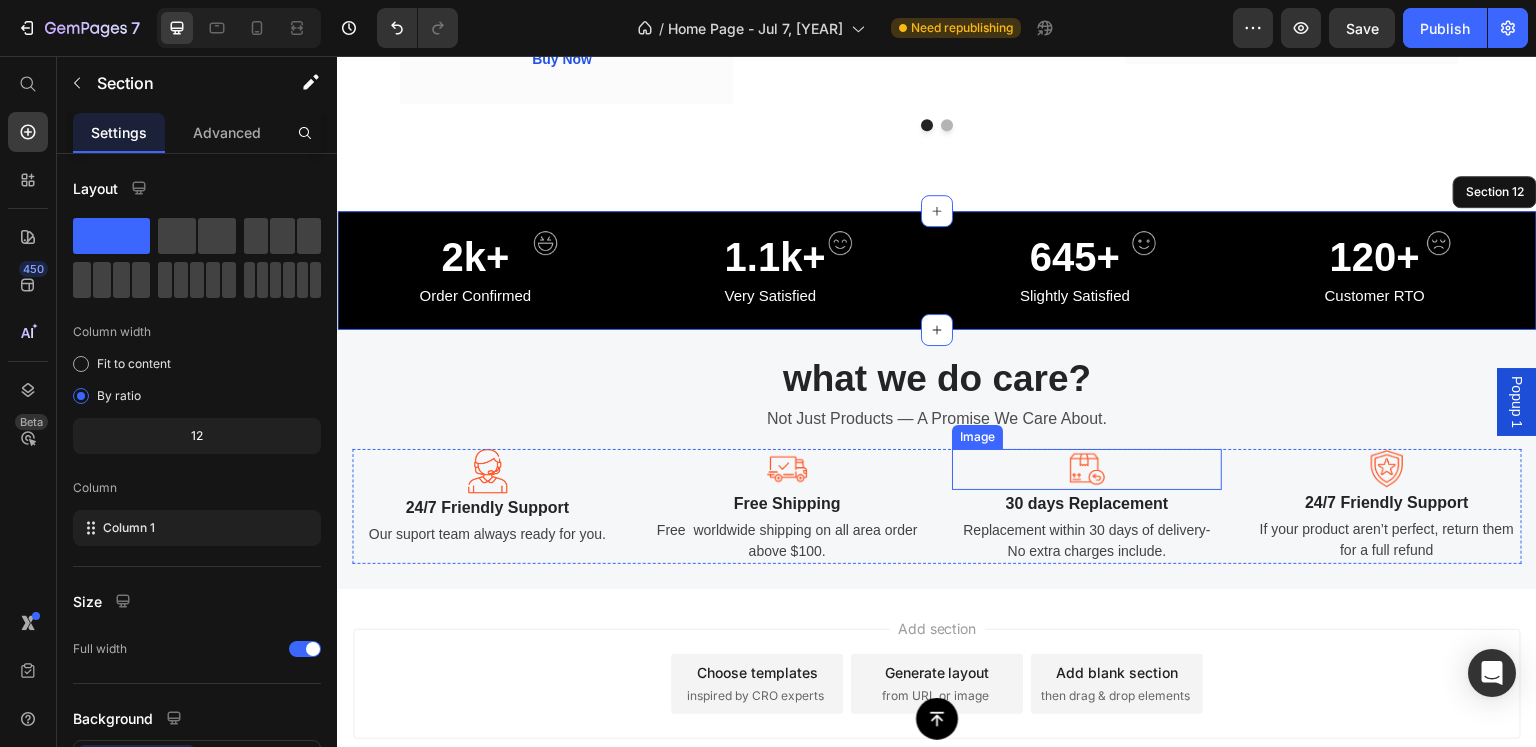 click at bounding box center (1087, 469) 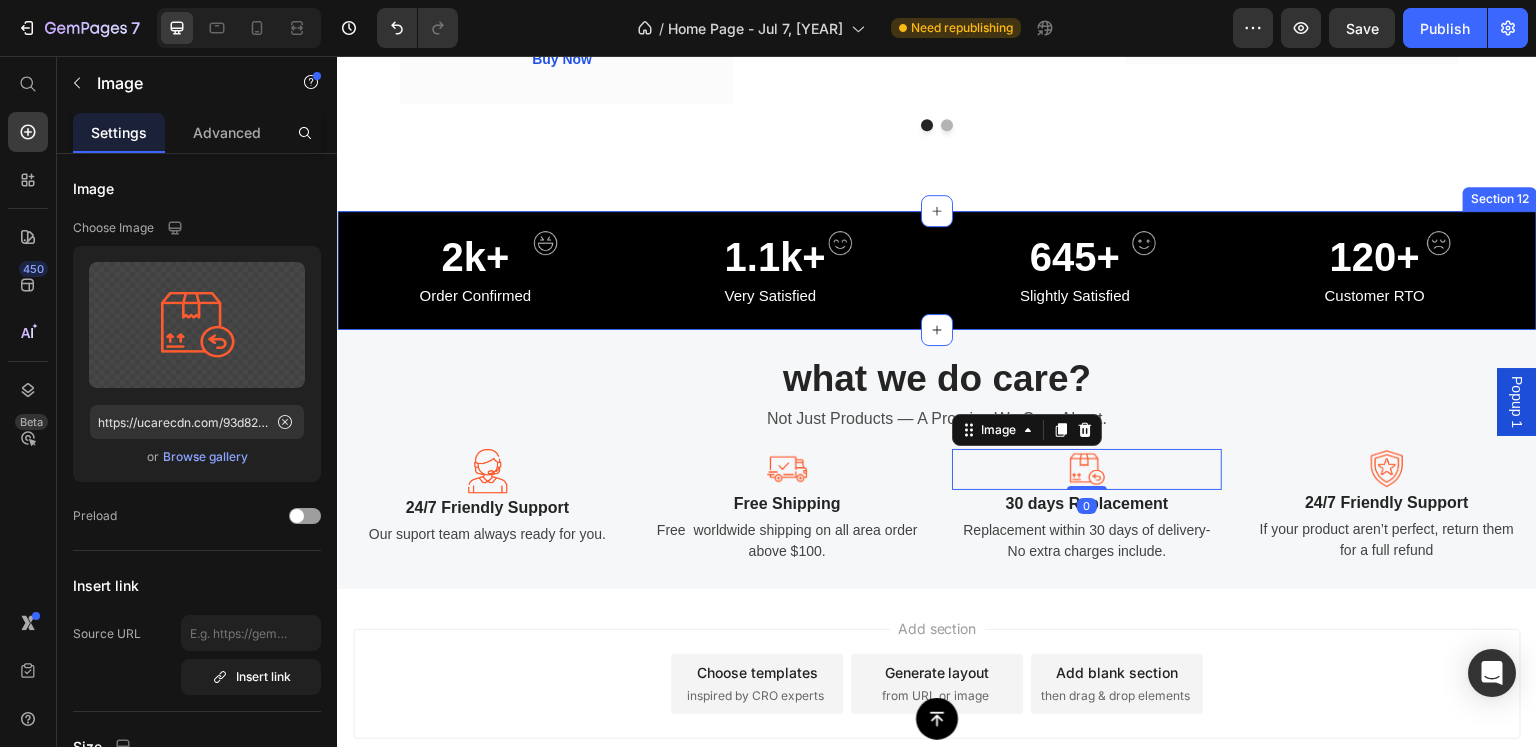 click on "2k+ Heading Order Confirmed  Text block Image Row 1.1k+ Heading Very Satisfied Text block Image Row Row 645+ Heading Slightly Satisfied Text block Image Row 120+ Heading Customer RTO Text block Image Row Row Row Section 12" at bounding box center [937, 270] 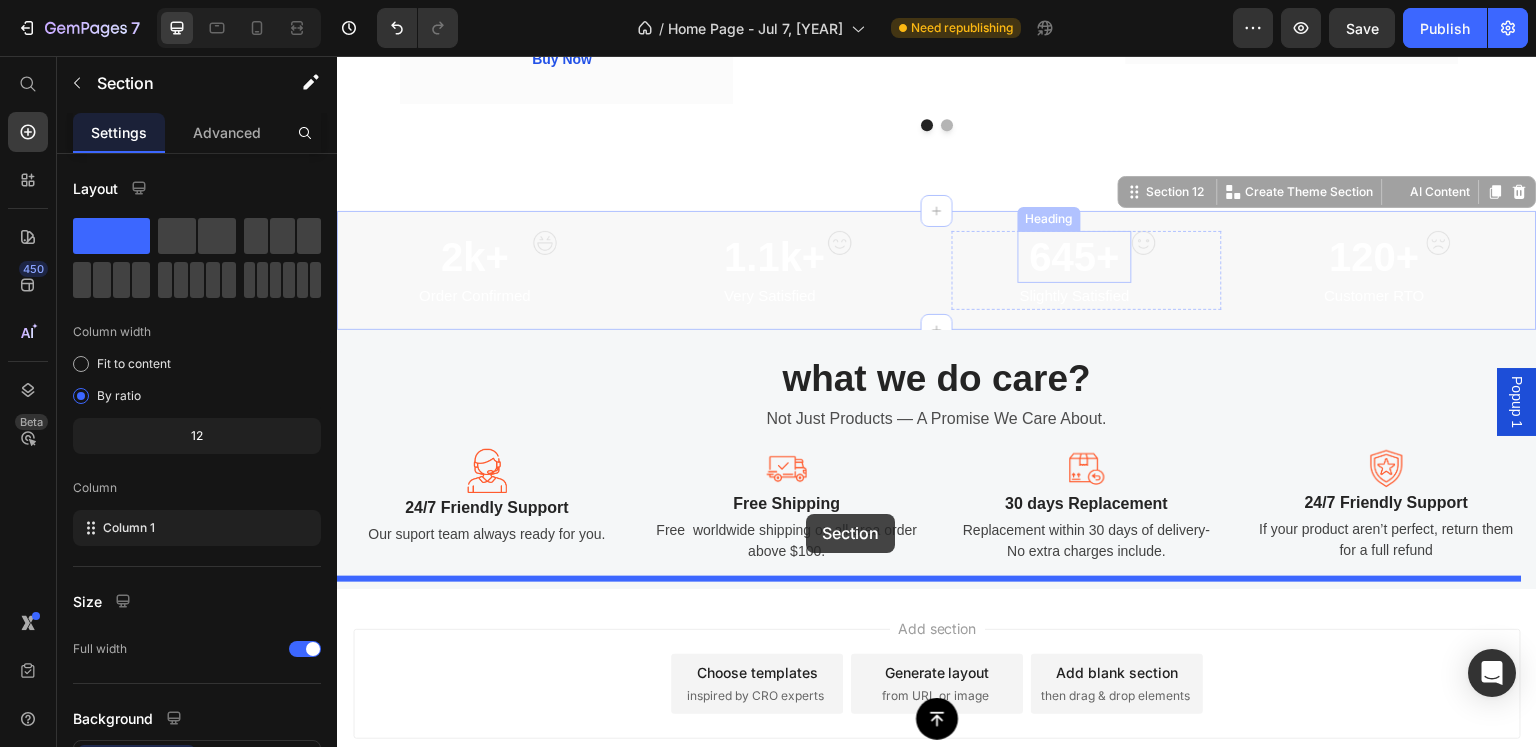 drag, startPoint x: 1111, startPoint y: 177, endPoint x: 806, endPoint y: 513, distance: 453.7852 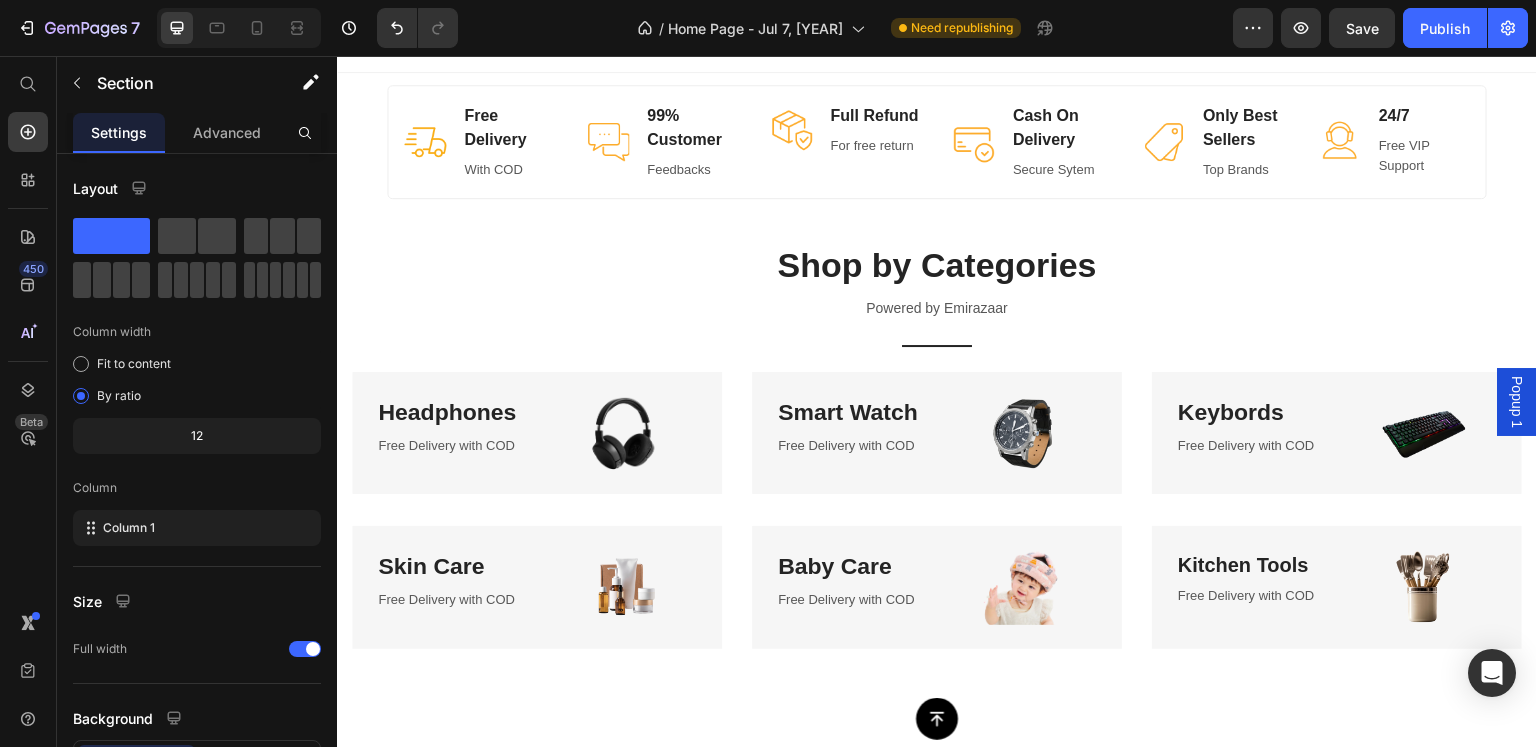 scroll, scrollTop: 0, scrollLeft: 0, axis: both 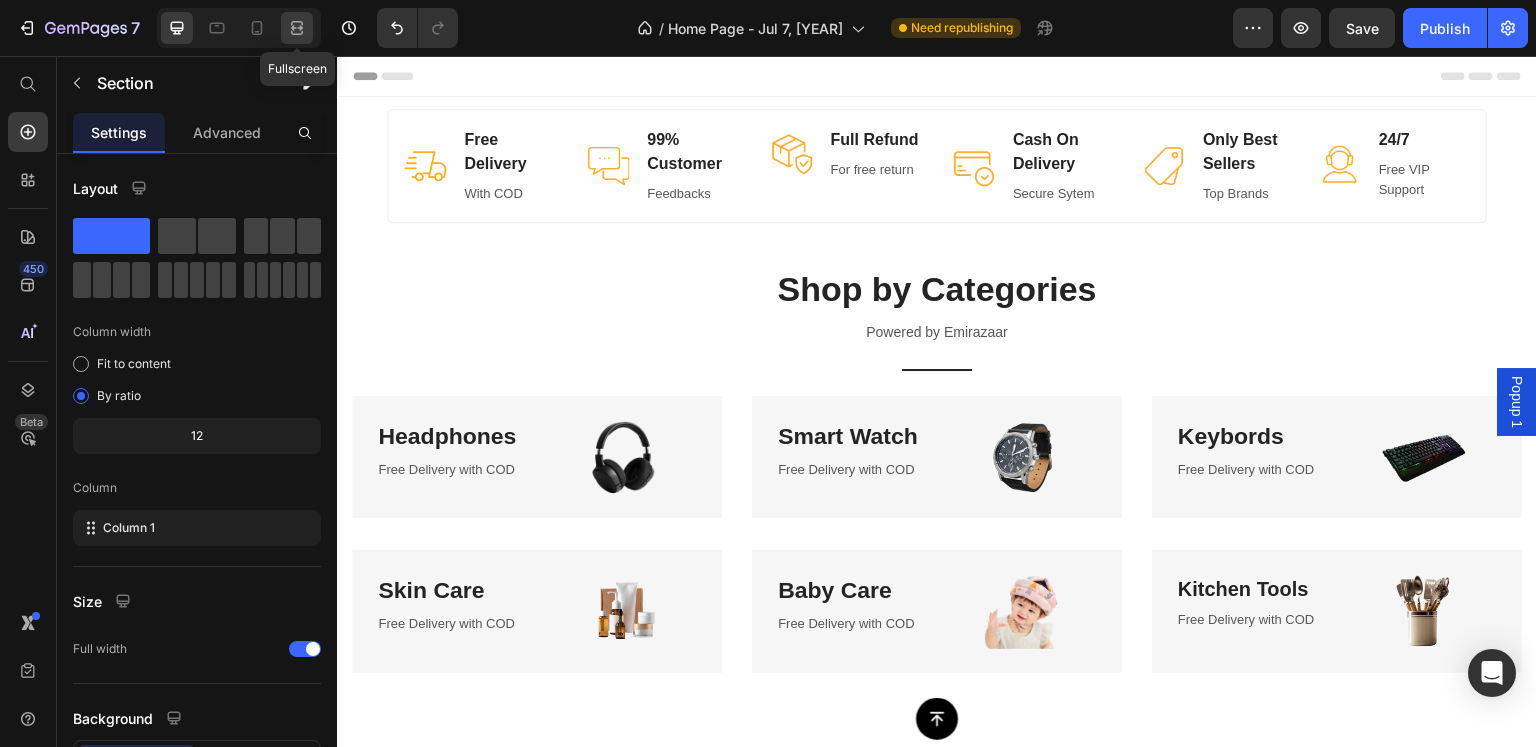 click 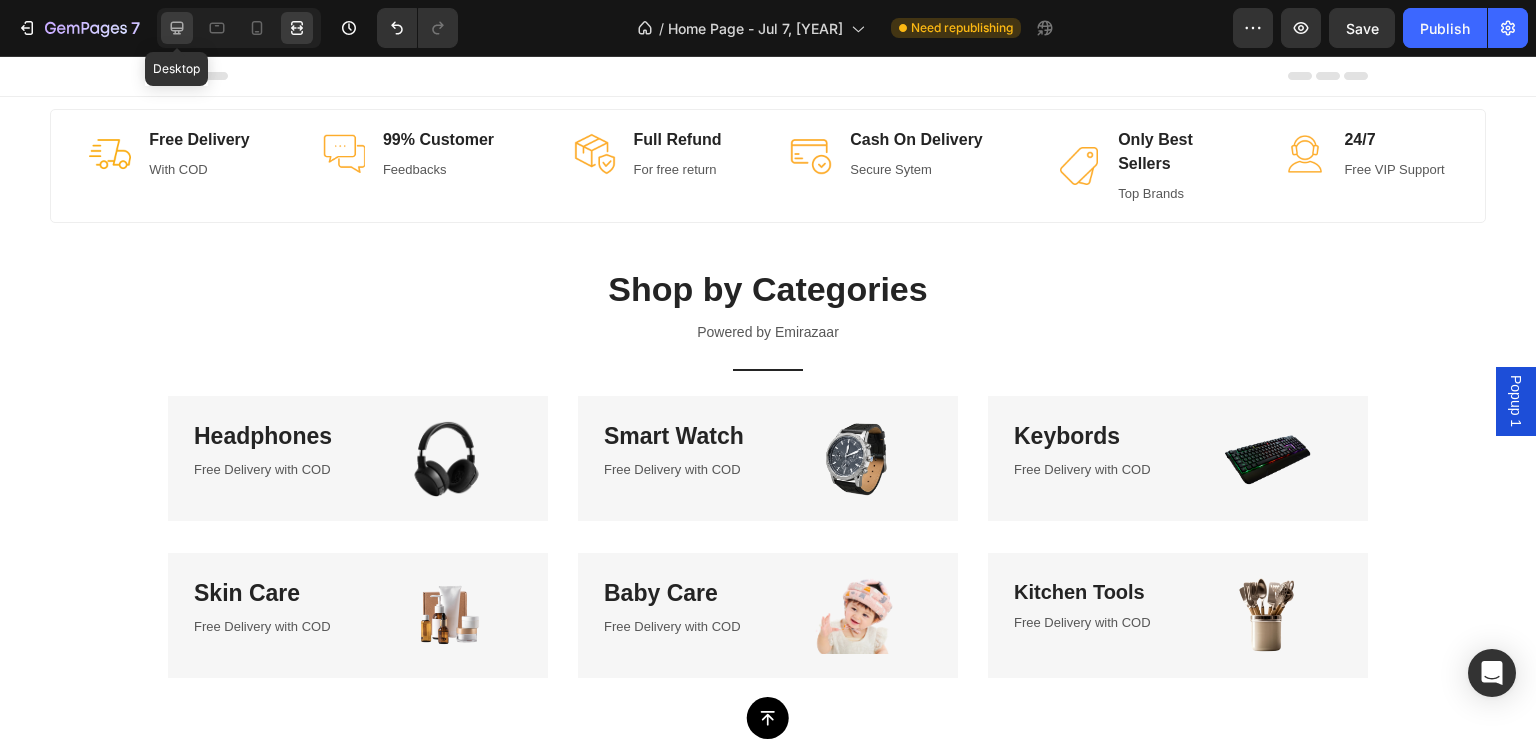 click 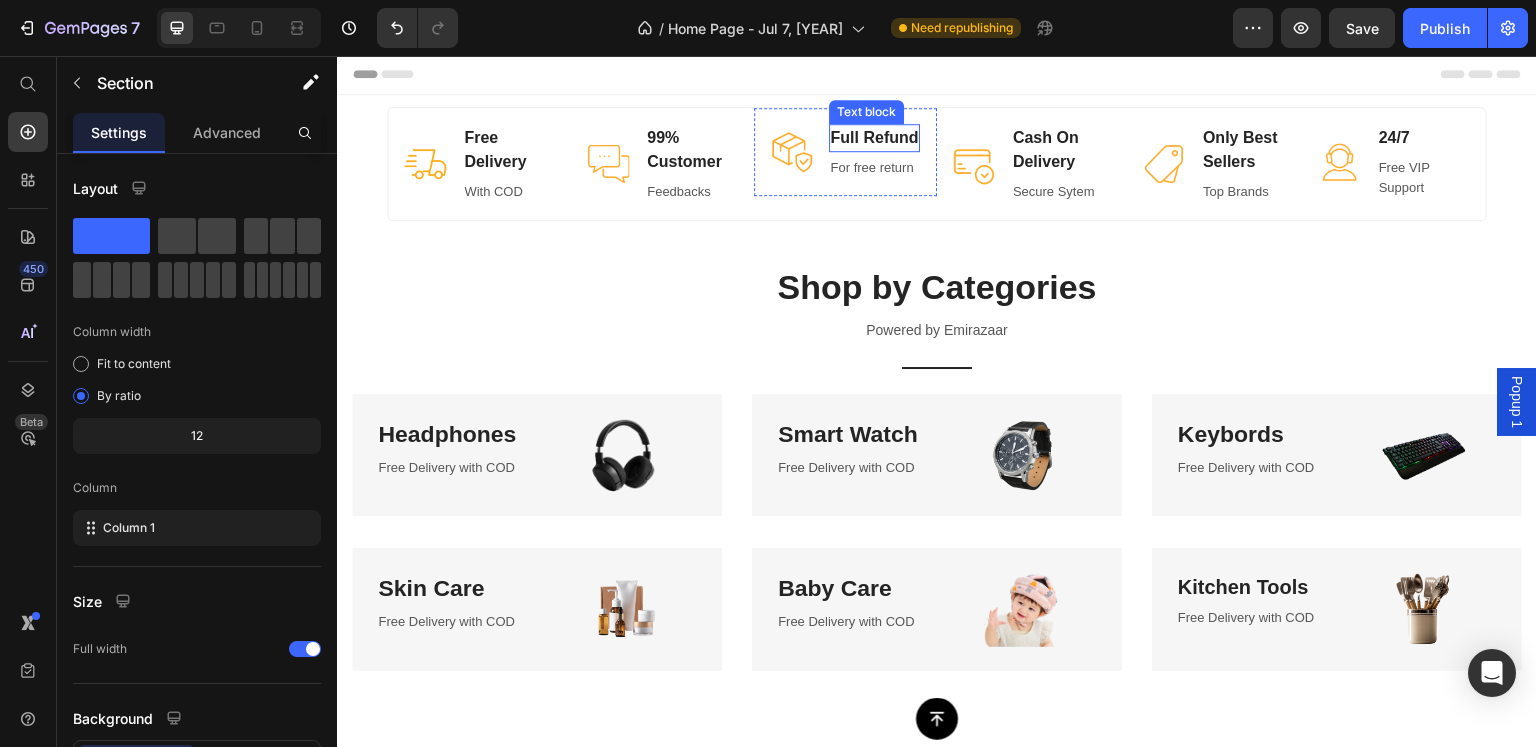 scroll, scrollTop: 0, scrollLeft: 0, axis: both 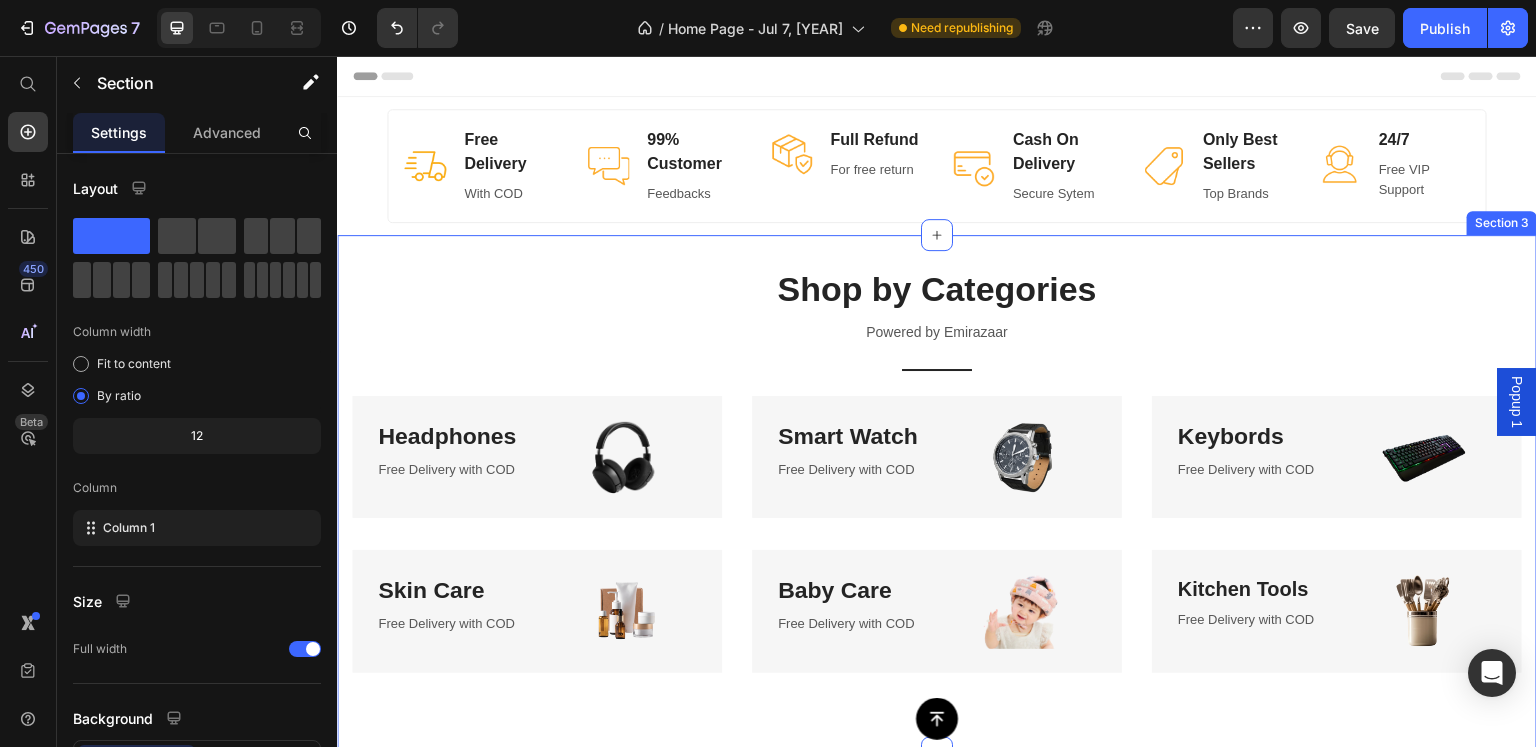 click on "Popup 1" at bounding box center [1517, 402] 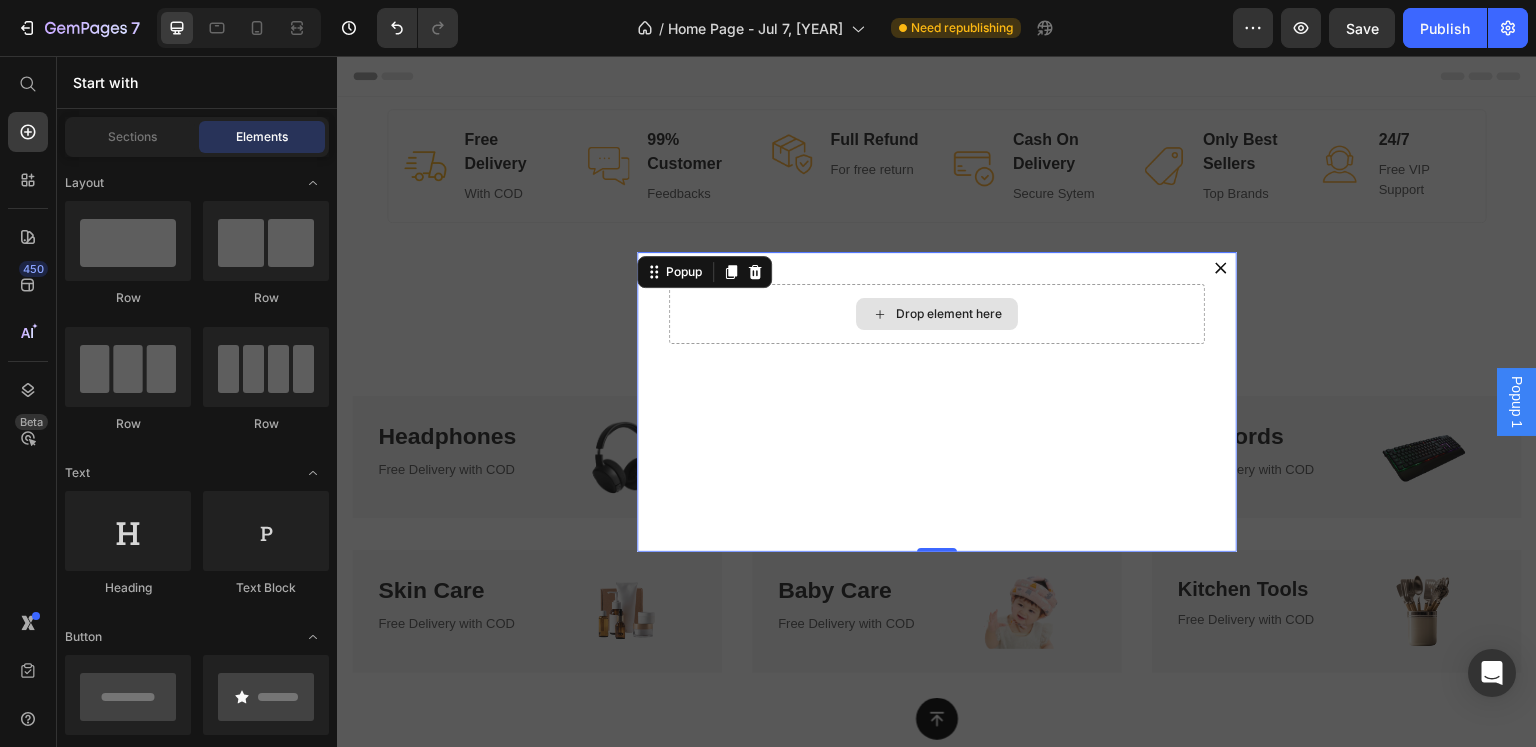click on "Drop element here" at bounding box center [949, 314] 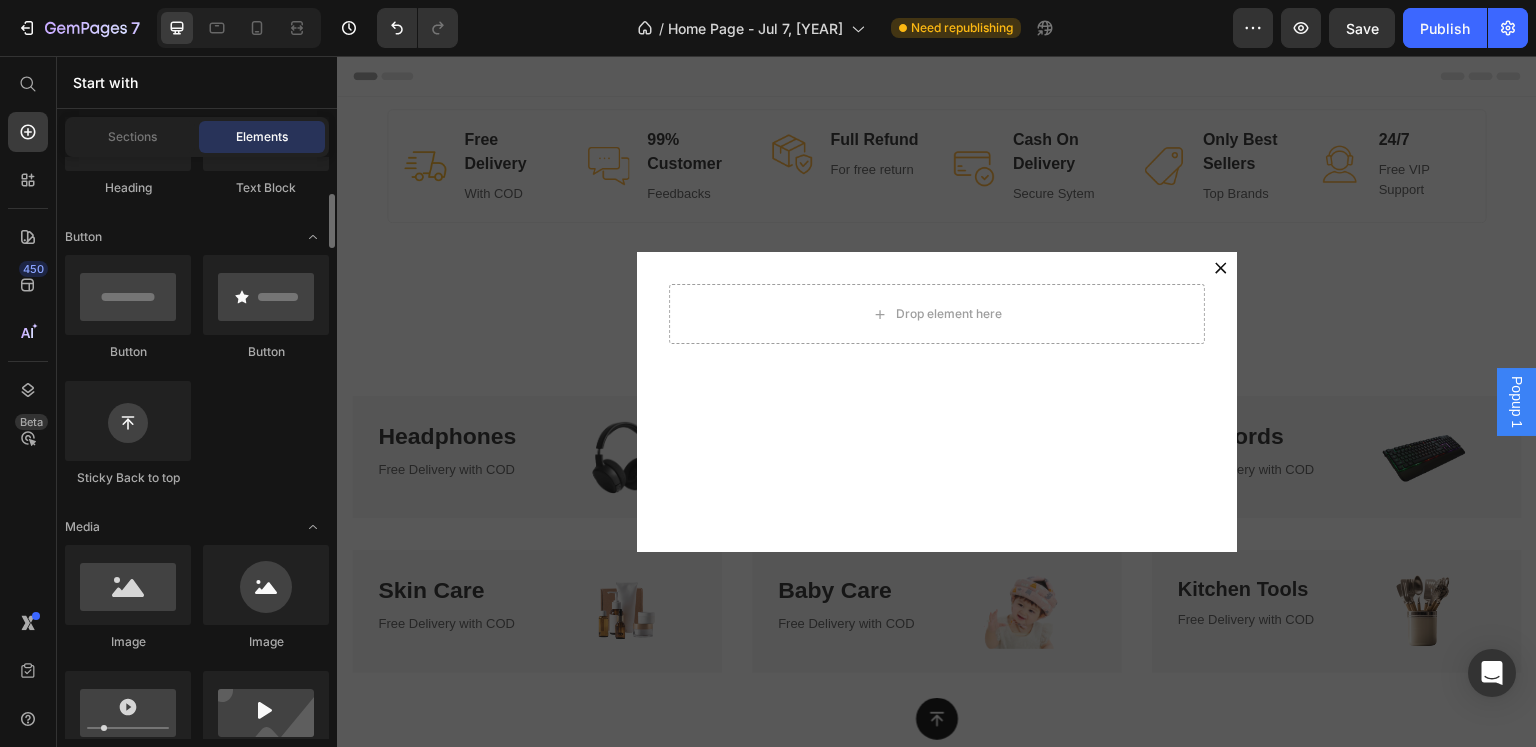 scroll, scrollTop: 500, scrollLeft: 0, axis: vertical 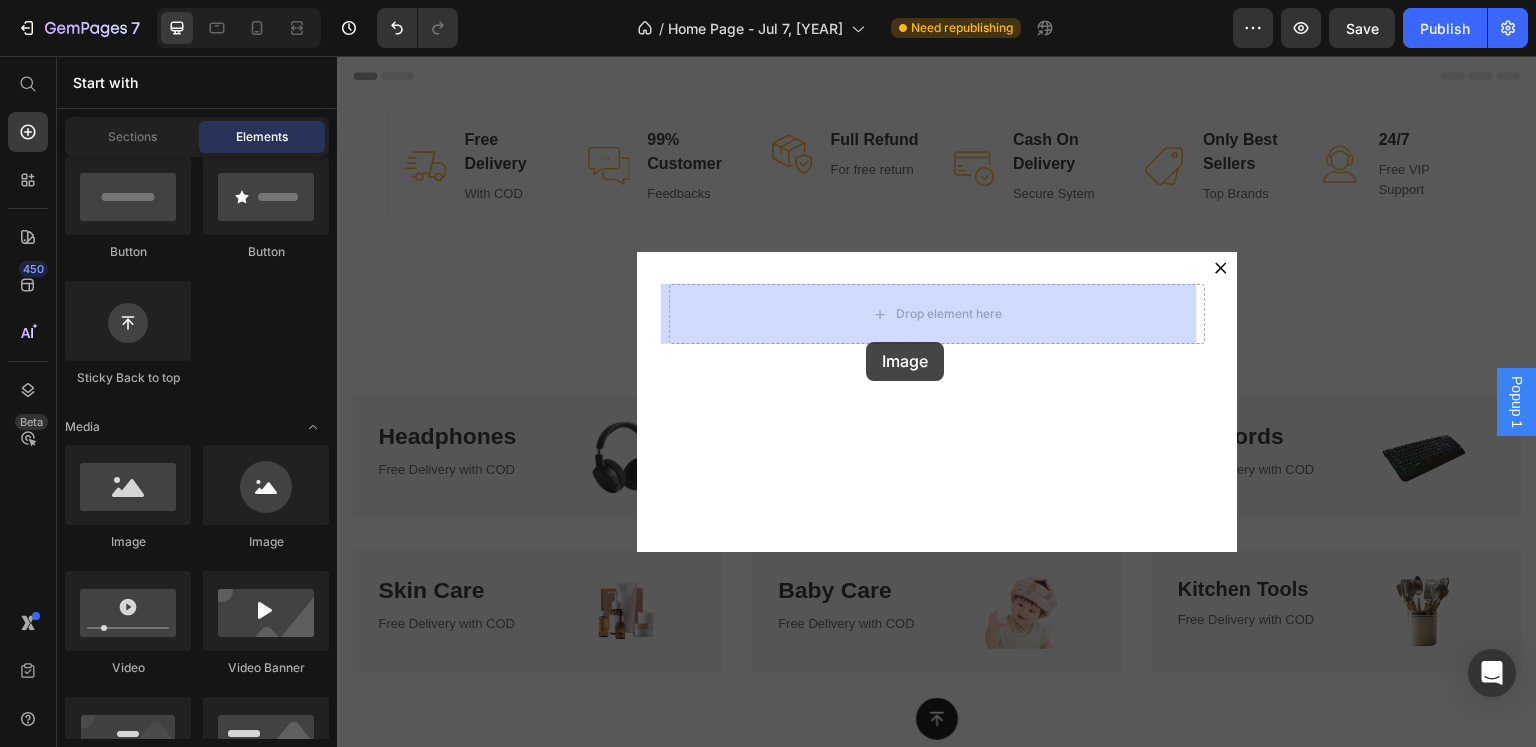 drag, startPoint x: 337, startPoint y: 501, endPoint x: 868, endPoint y: 338, distance: 555.4548 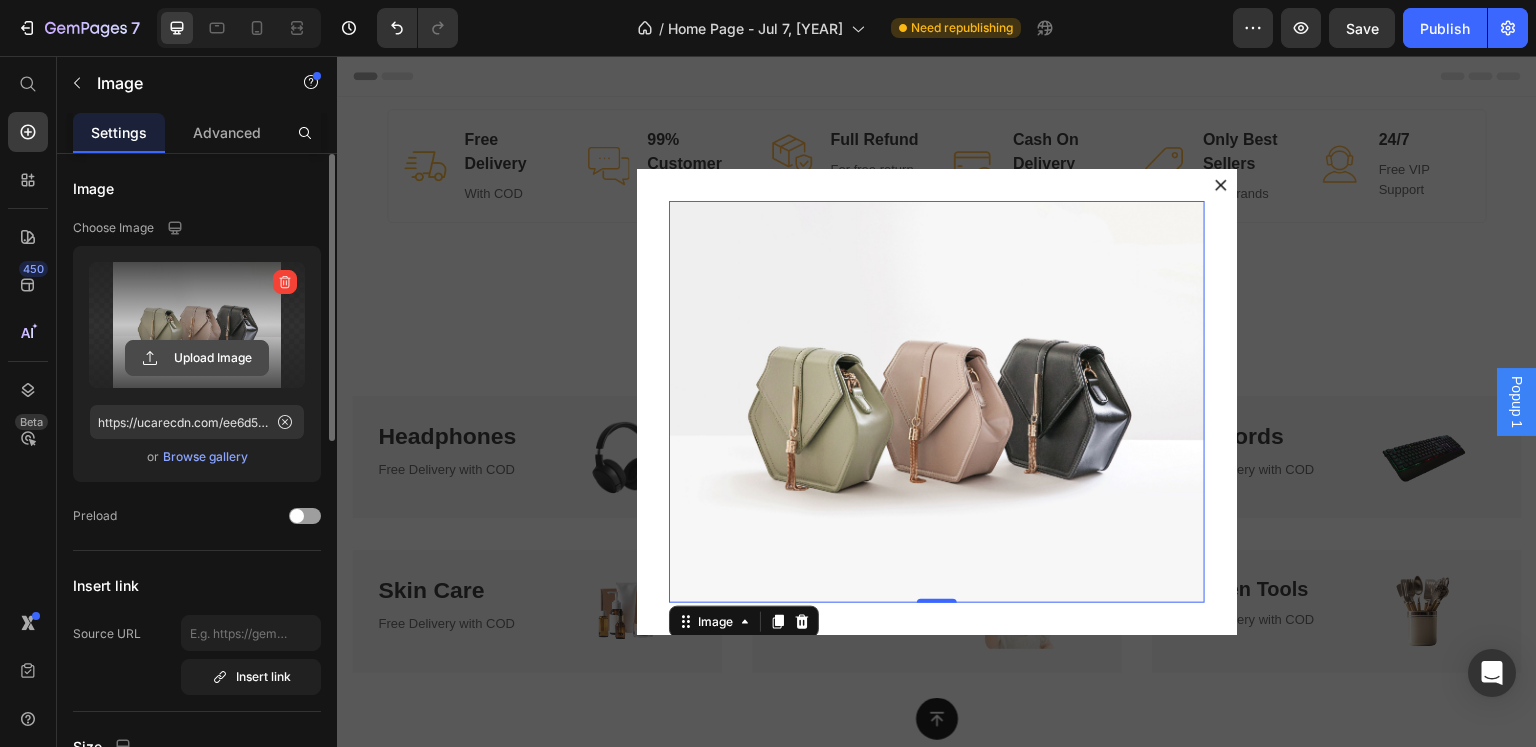click 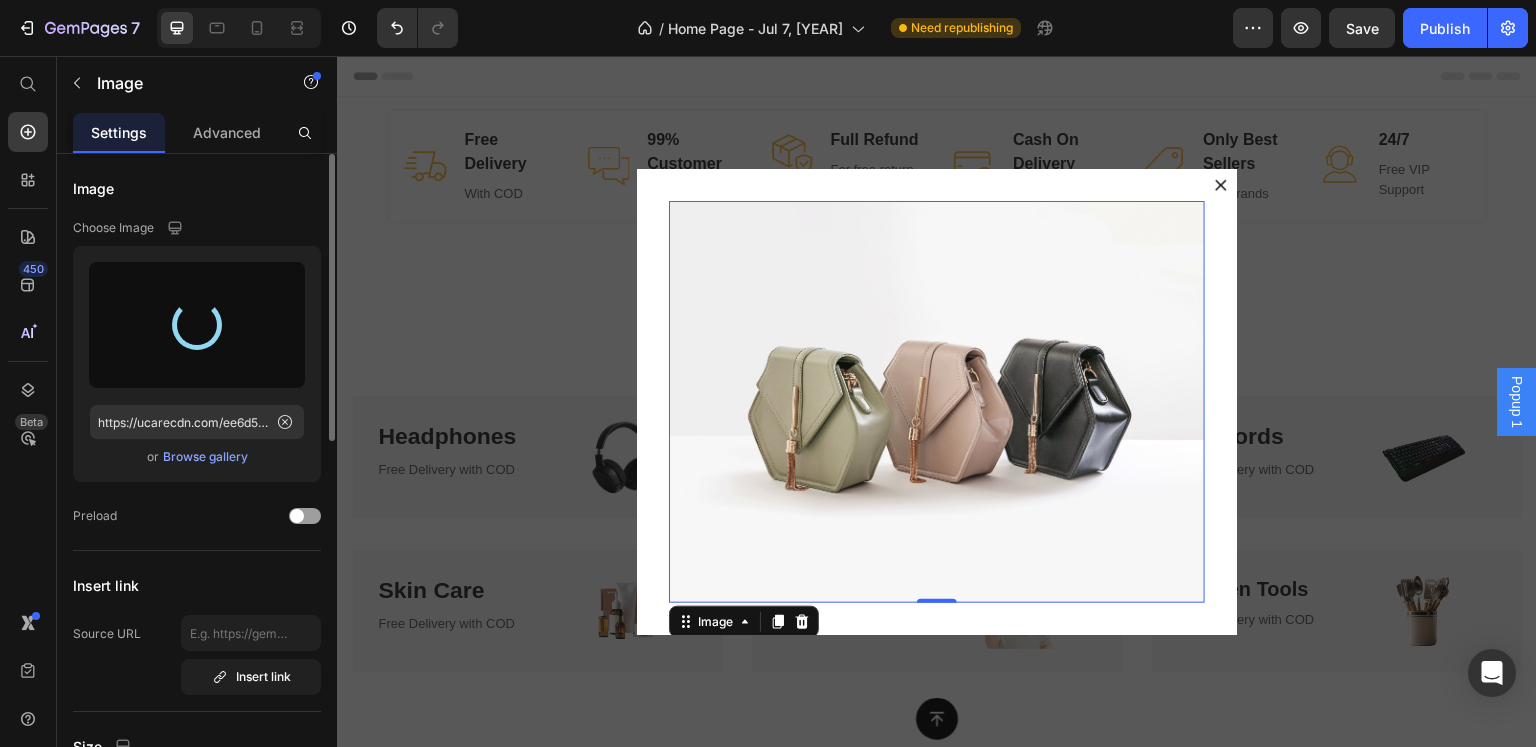 type on "https://cdn.shopify.com/s/files/1/0808/2876/0098/files/gempages_574364321170064193-25e6fbd0-4558-49ed-b6d9-5db2bb1b3b72.jpg" 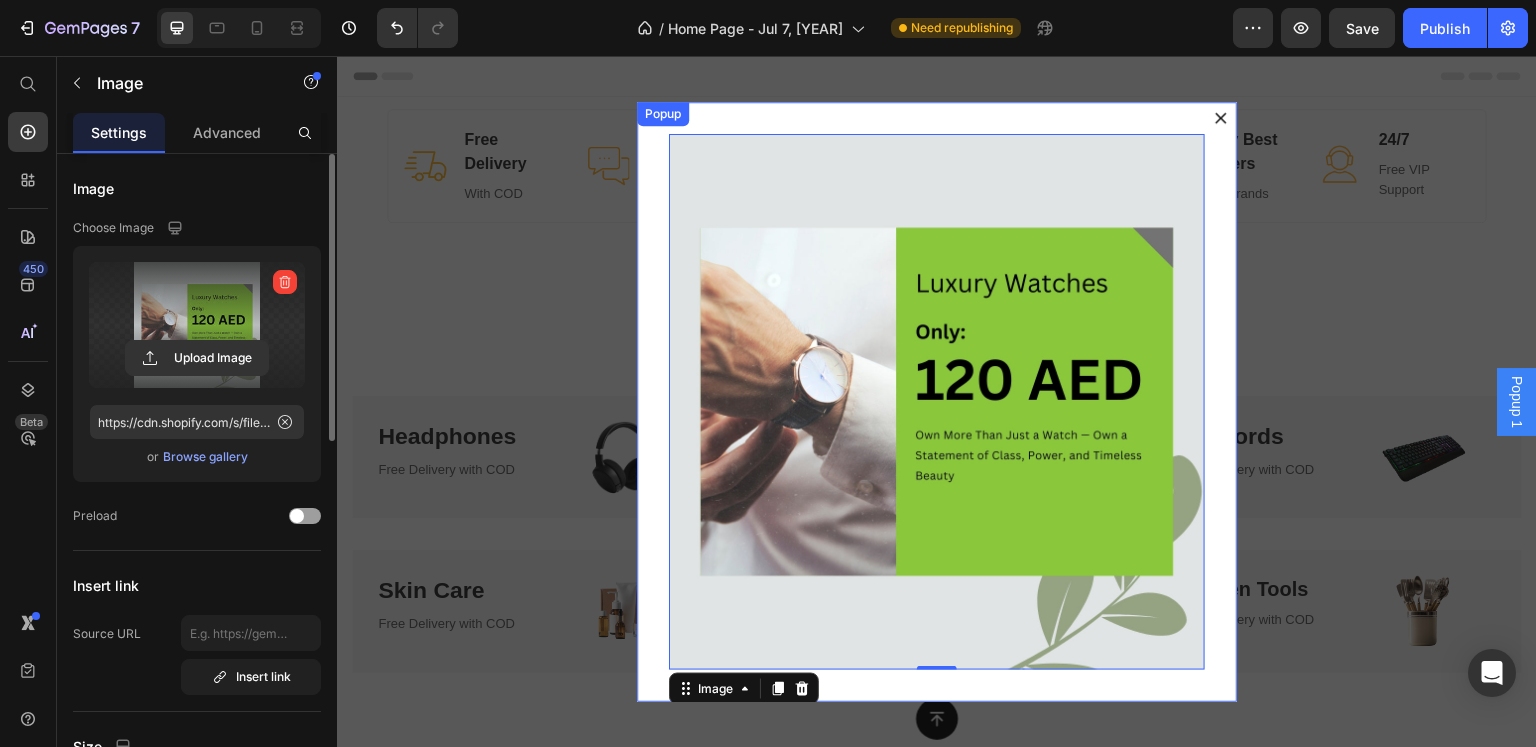 click on "Image   0" at bounding box center [937, 402] 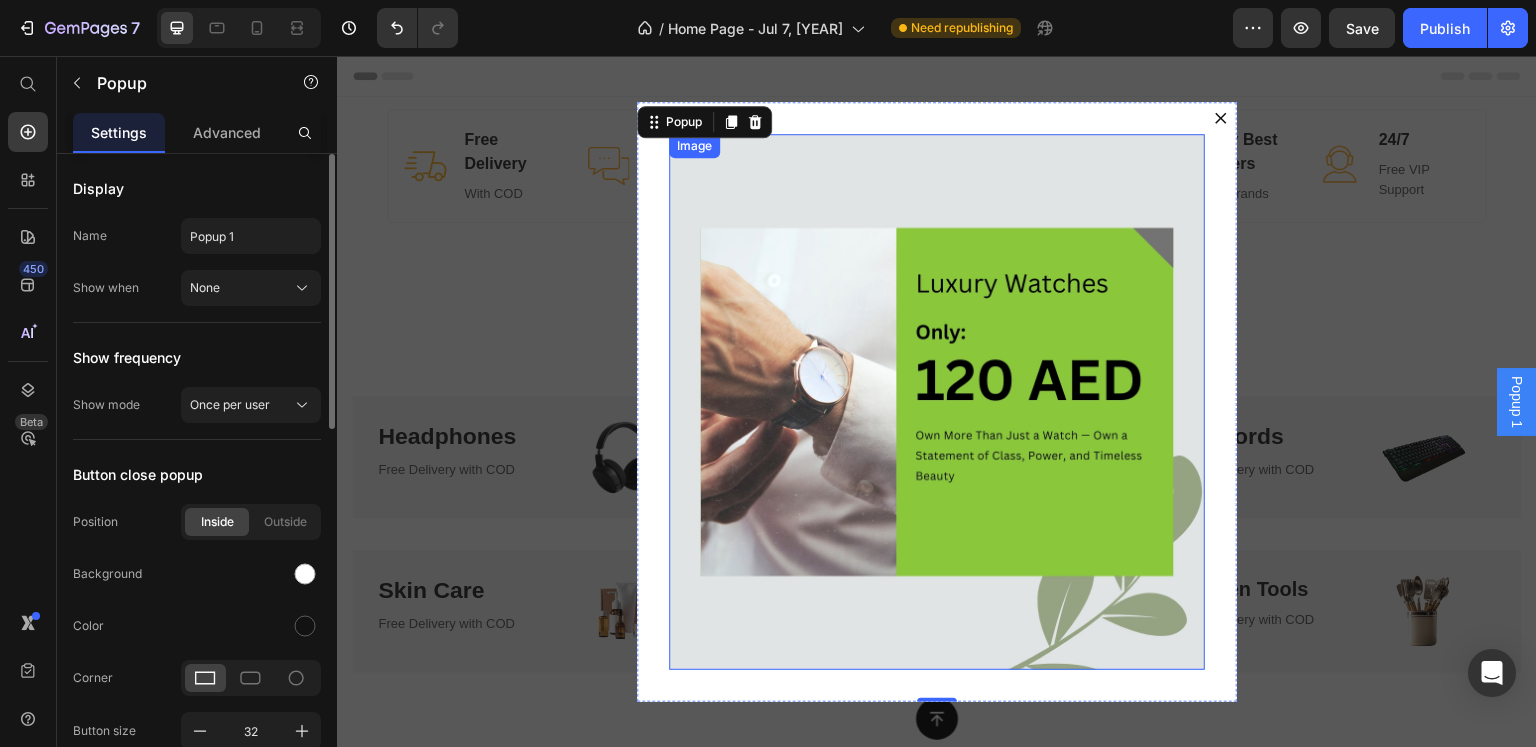 click at bounding box center (937, 402) 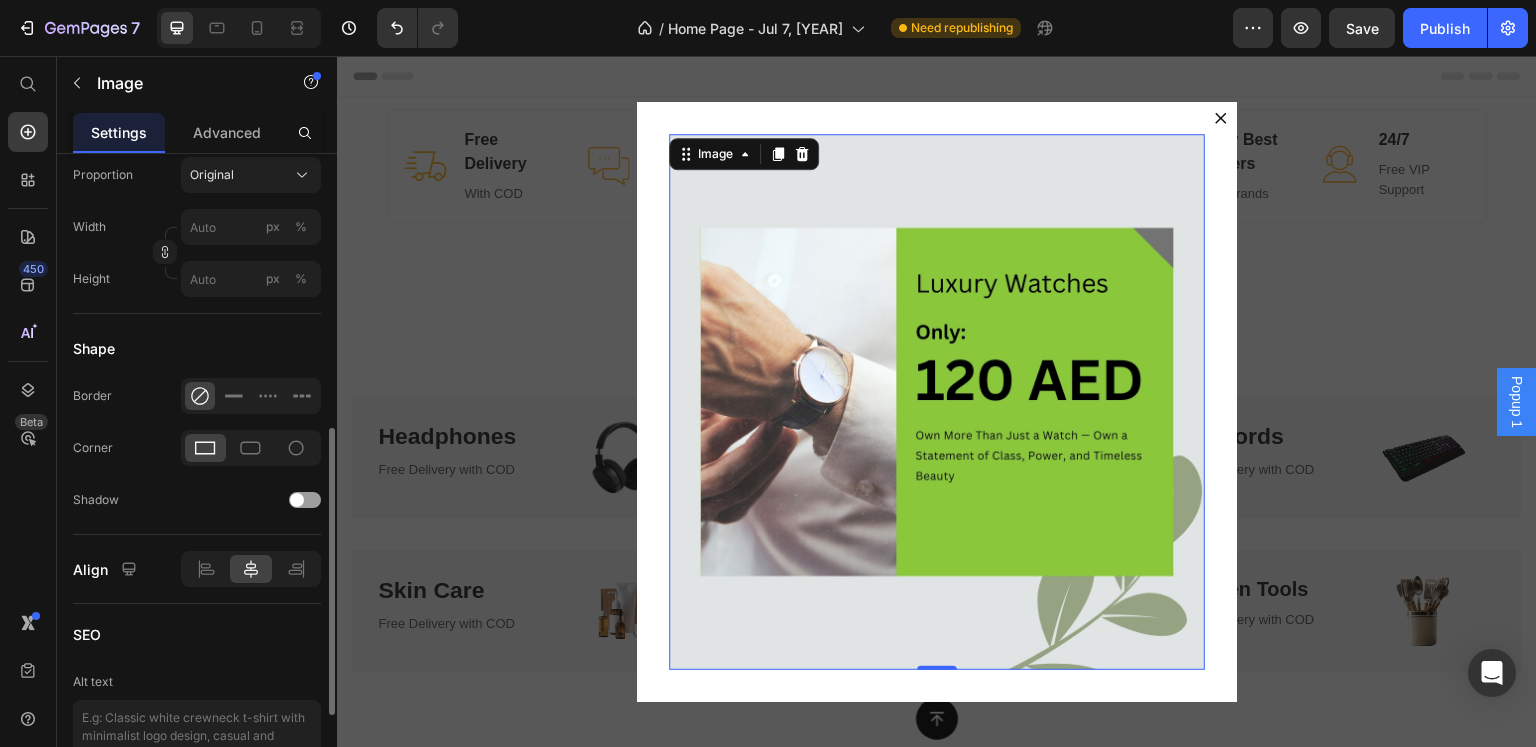 scroll, scrollTop: 519, scrollLeft: 0, axis: vertical 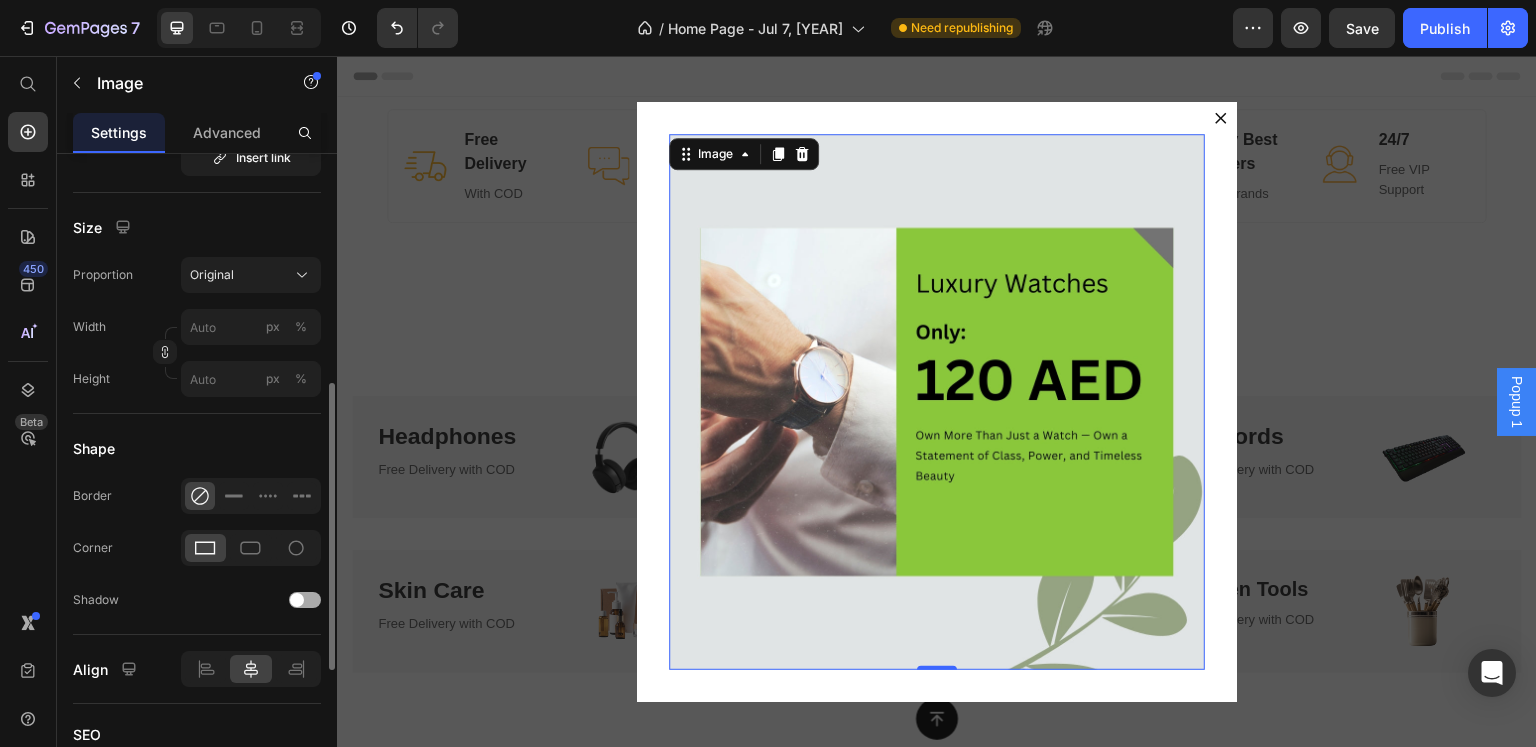 click on "Shadow" 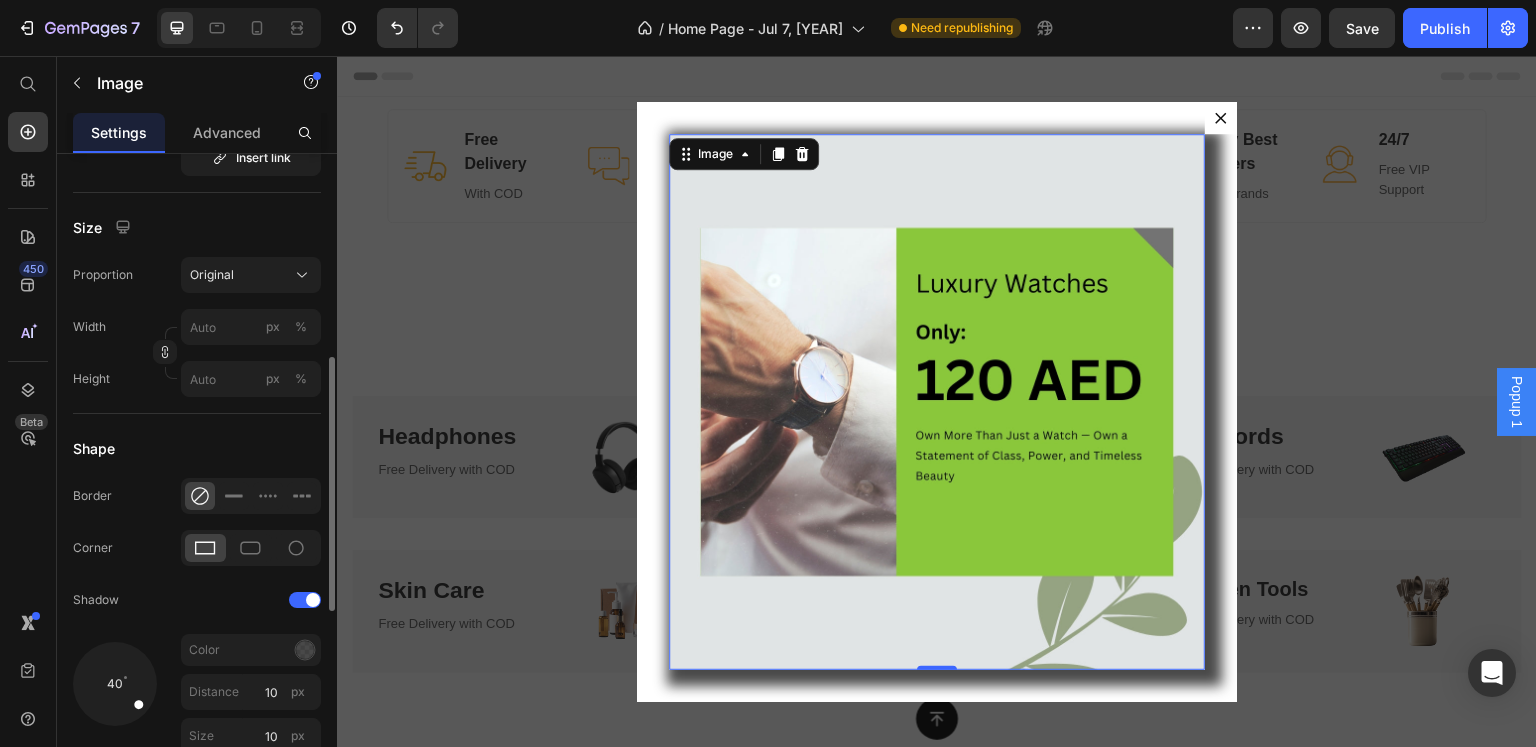 scroll, scrollTop: 719, scrollLeft: 0, axis: vertical 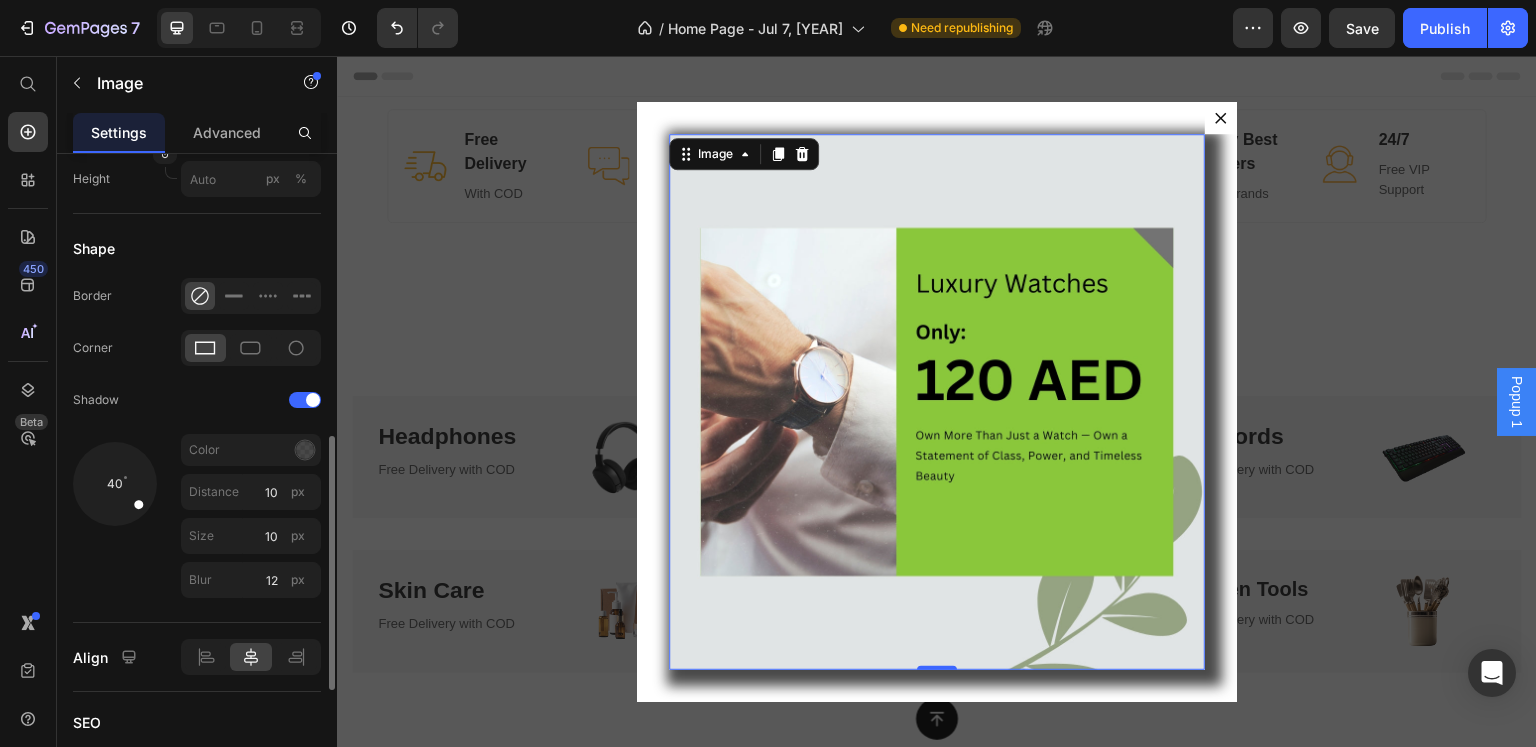 click at bounding box center (114, 483) 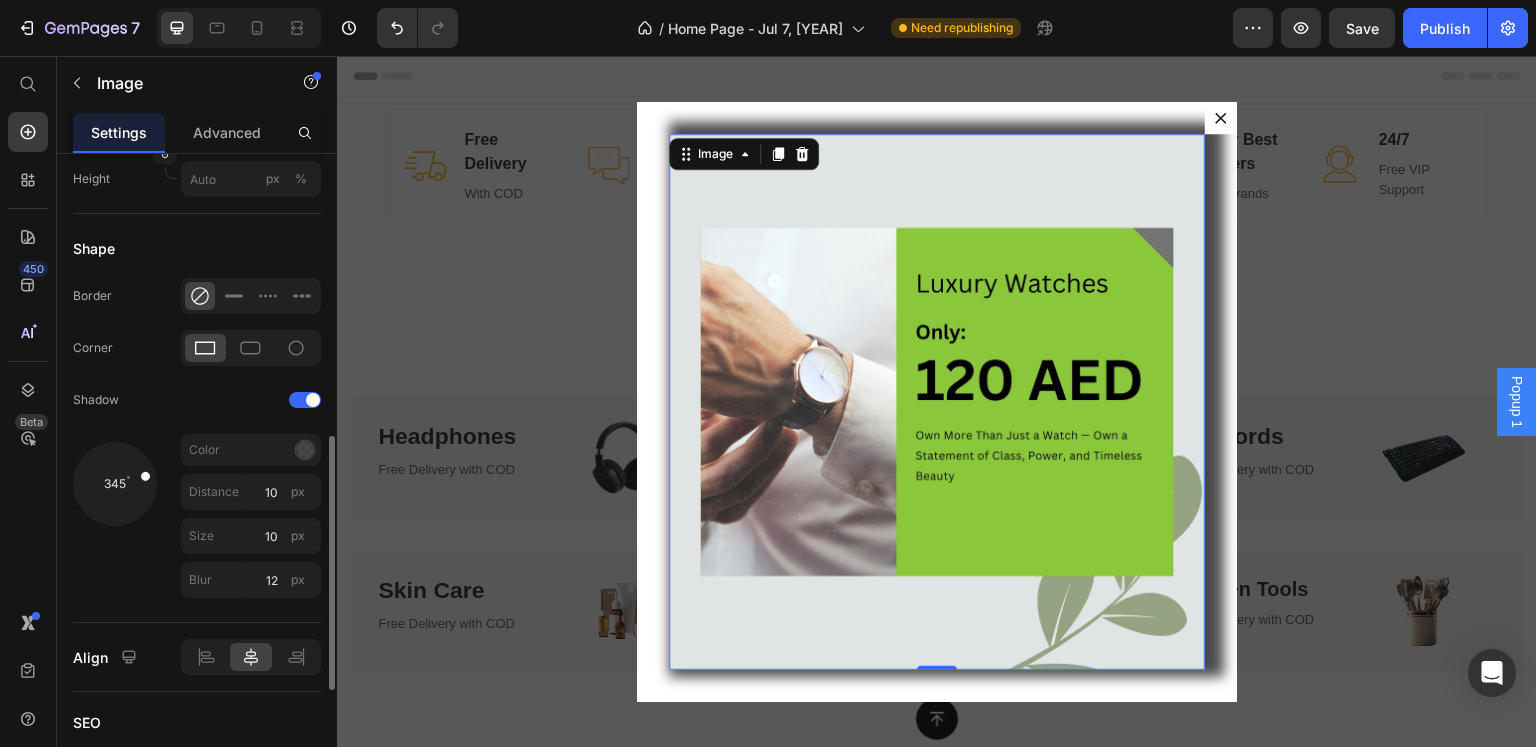 drag, startPoint x: 142, startPoint y: 487, endPoint x: 137, endPoint y: 473, distance: 14.866069 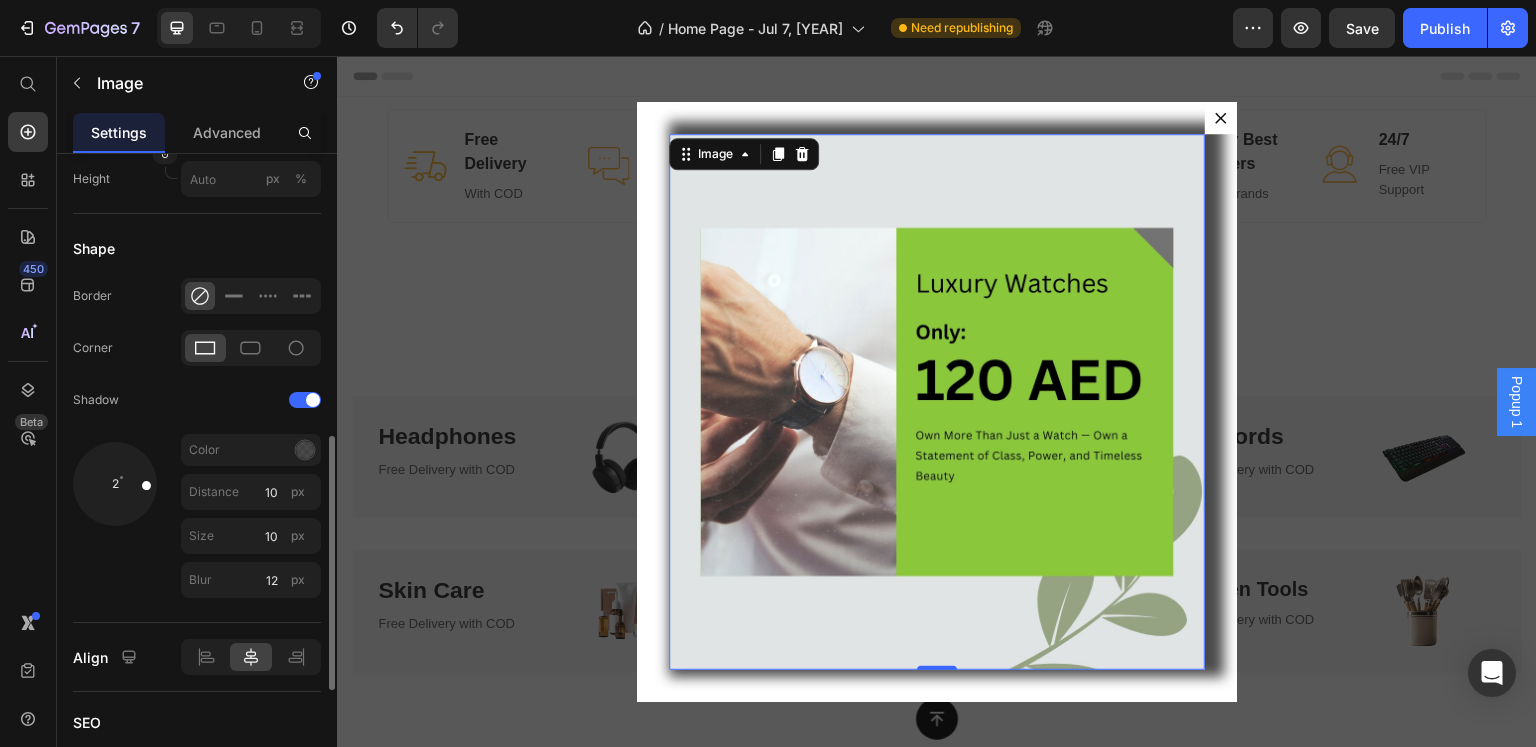 click at bounding box center (135, 484) 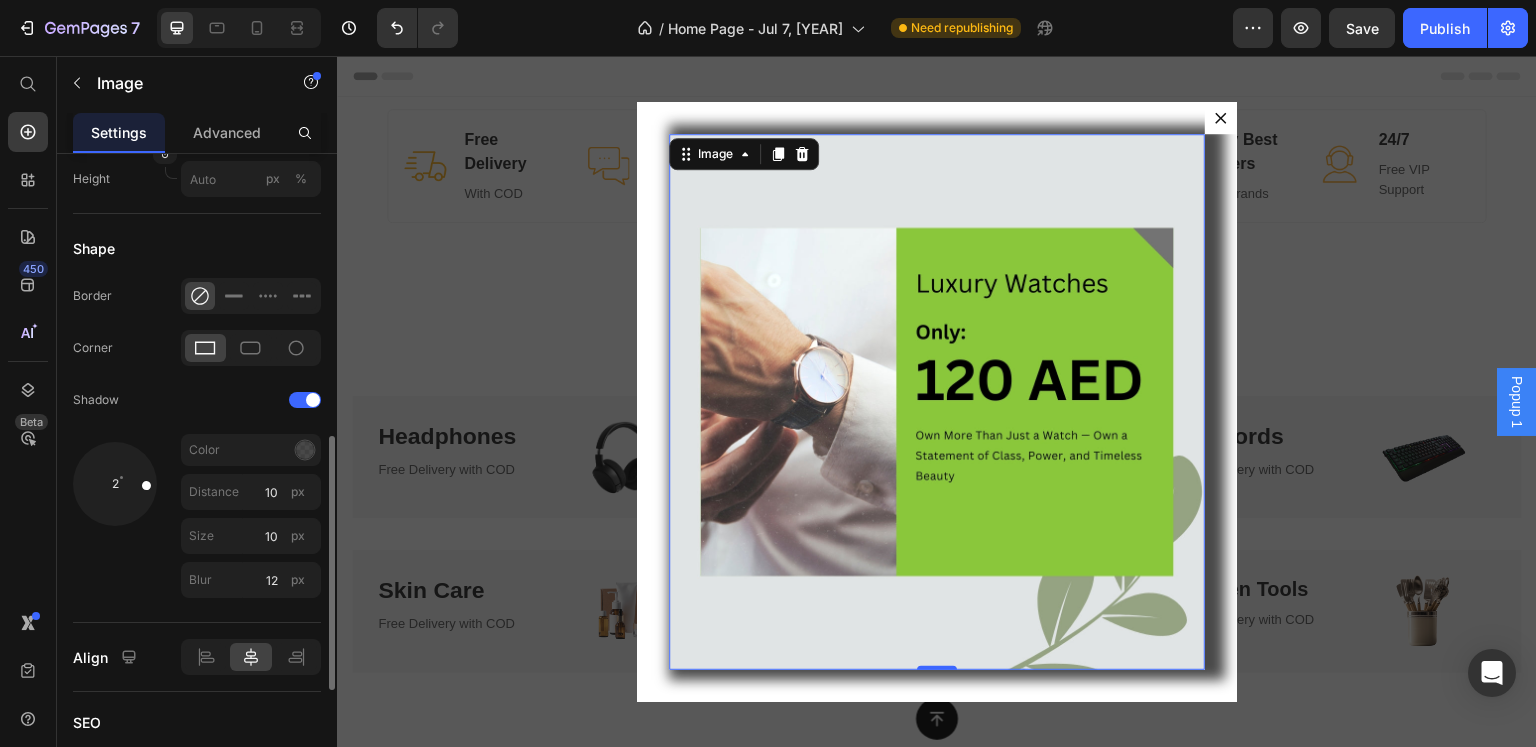 click at bounding box center (114, 483) 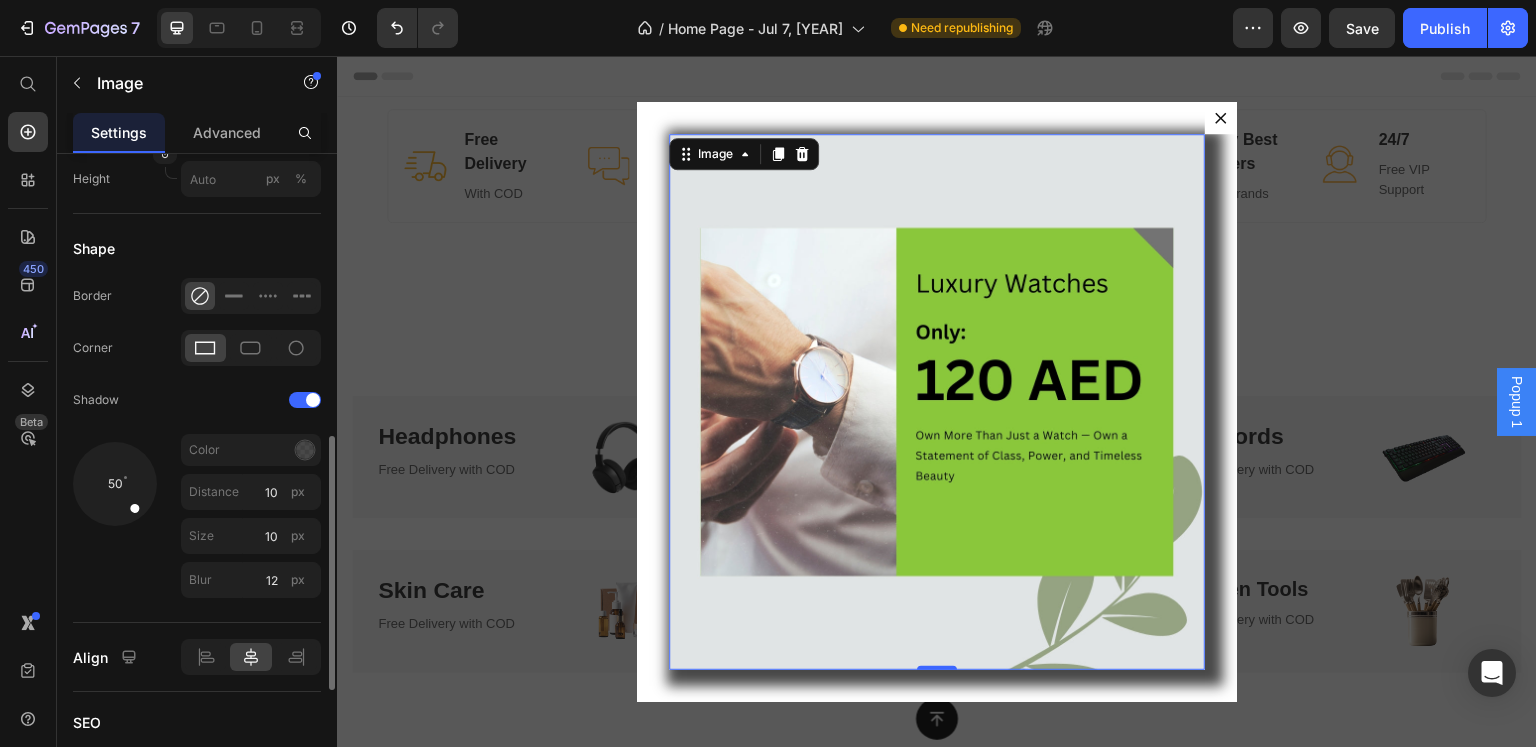 click at bounding box center [128, 500] 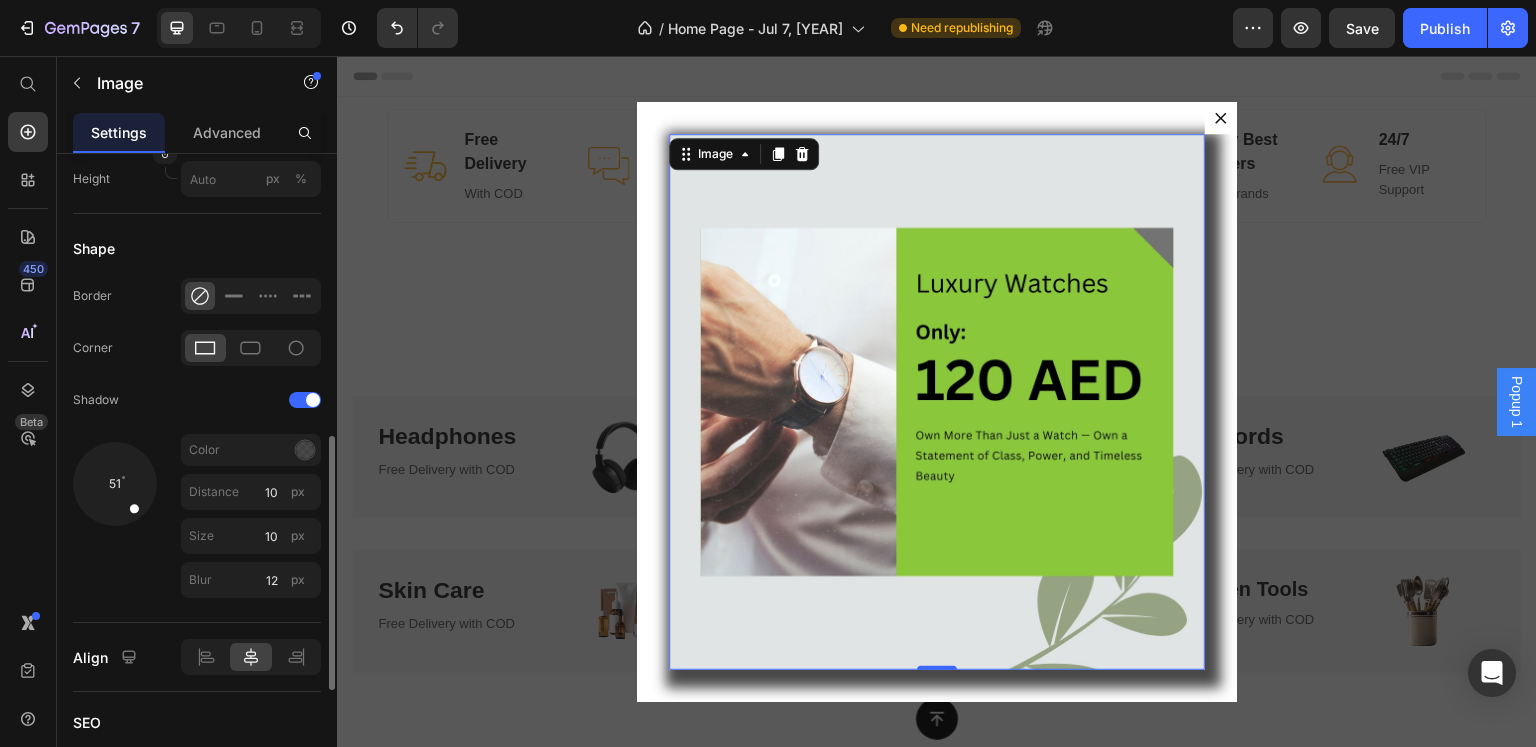 click at bounding box center (133, 508) 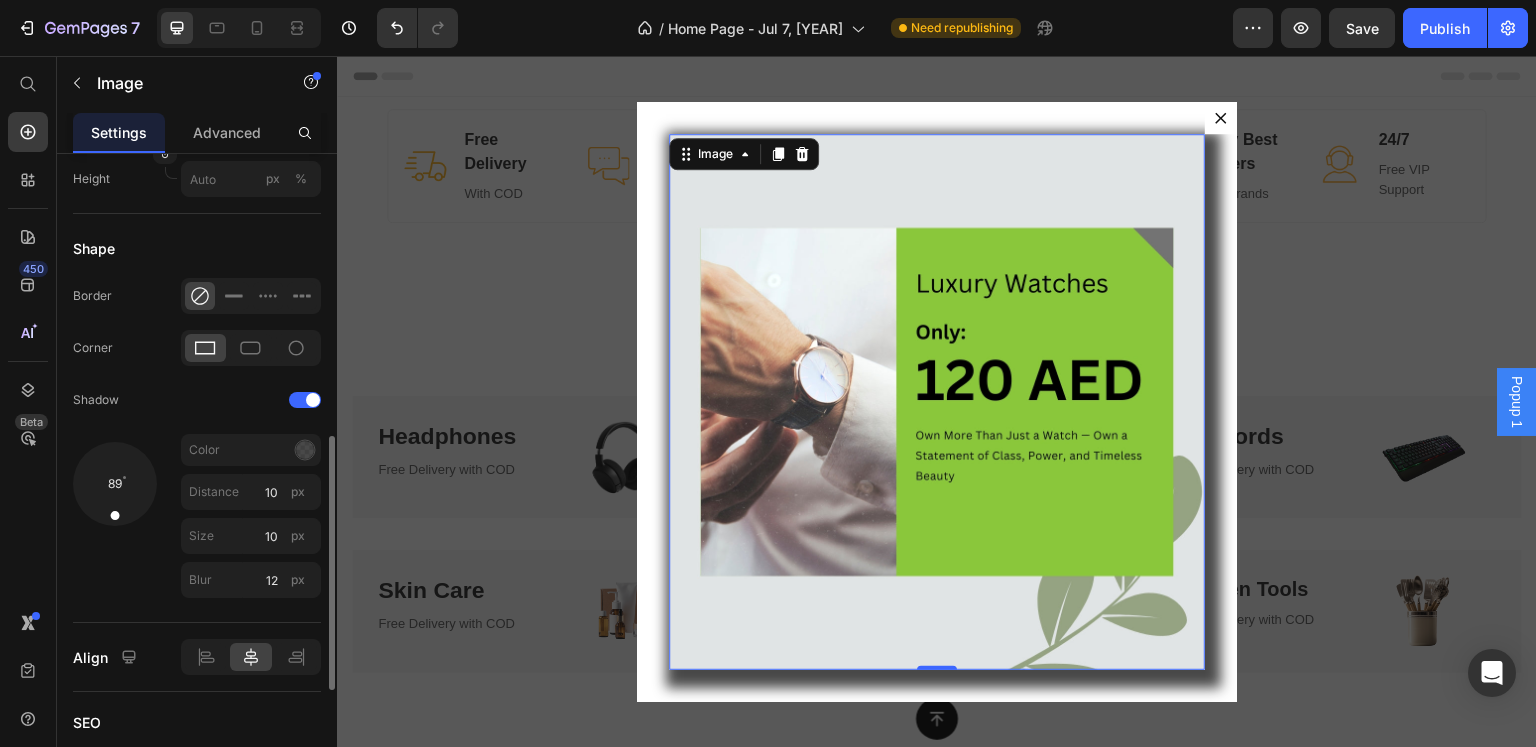 drag, startPoint x: 120, startPoint y: 512, endPoint x: 104, endPoint y: 517, distance: 16.763054 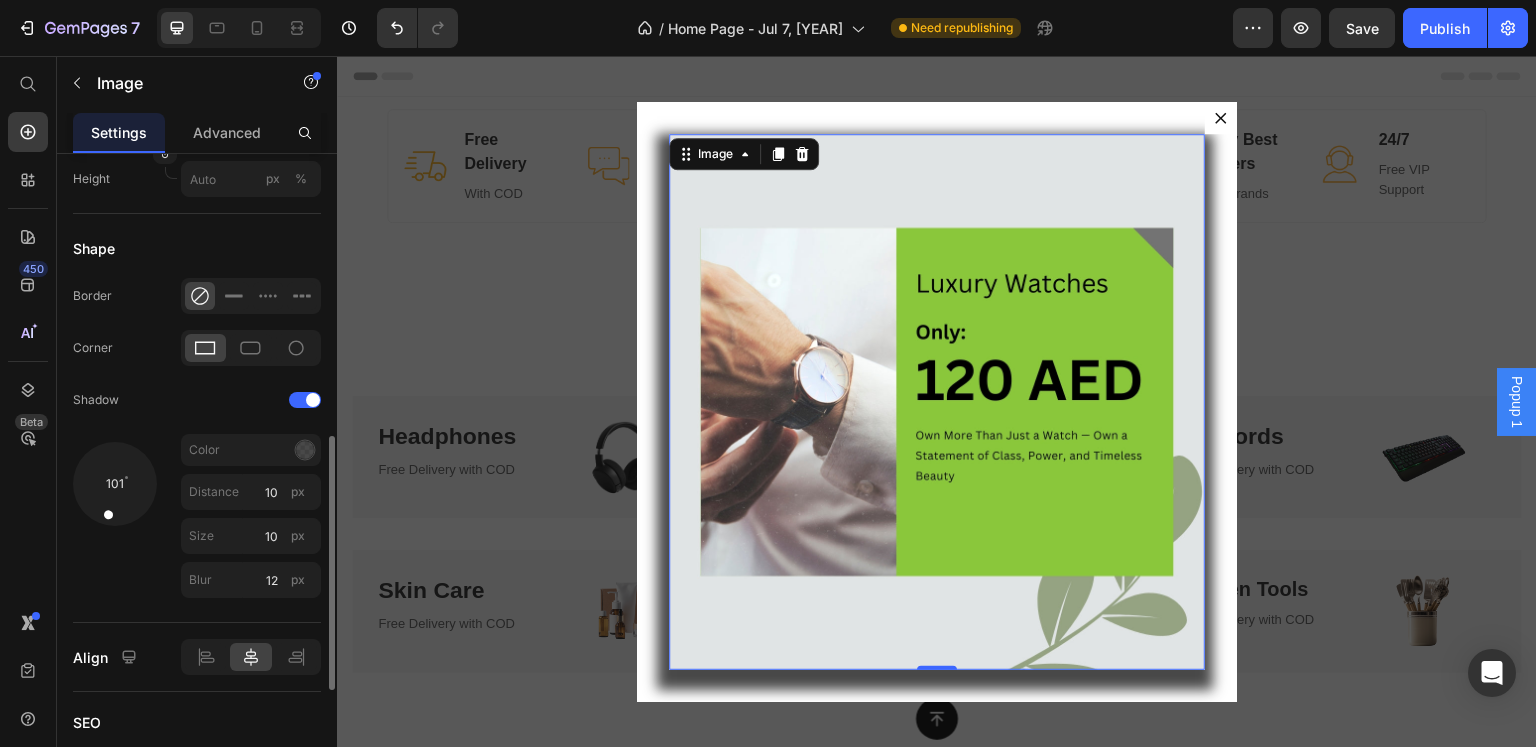 click at bounding box center [111, 503] 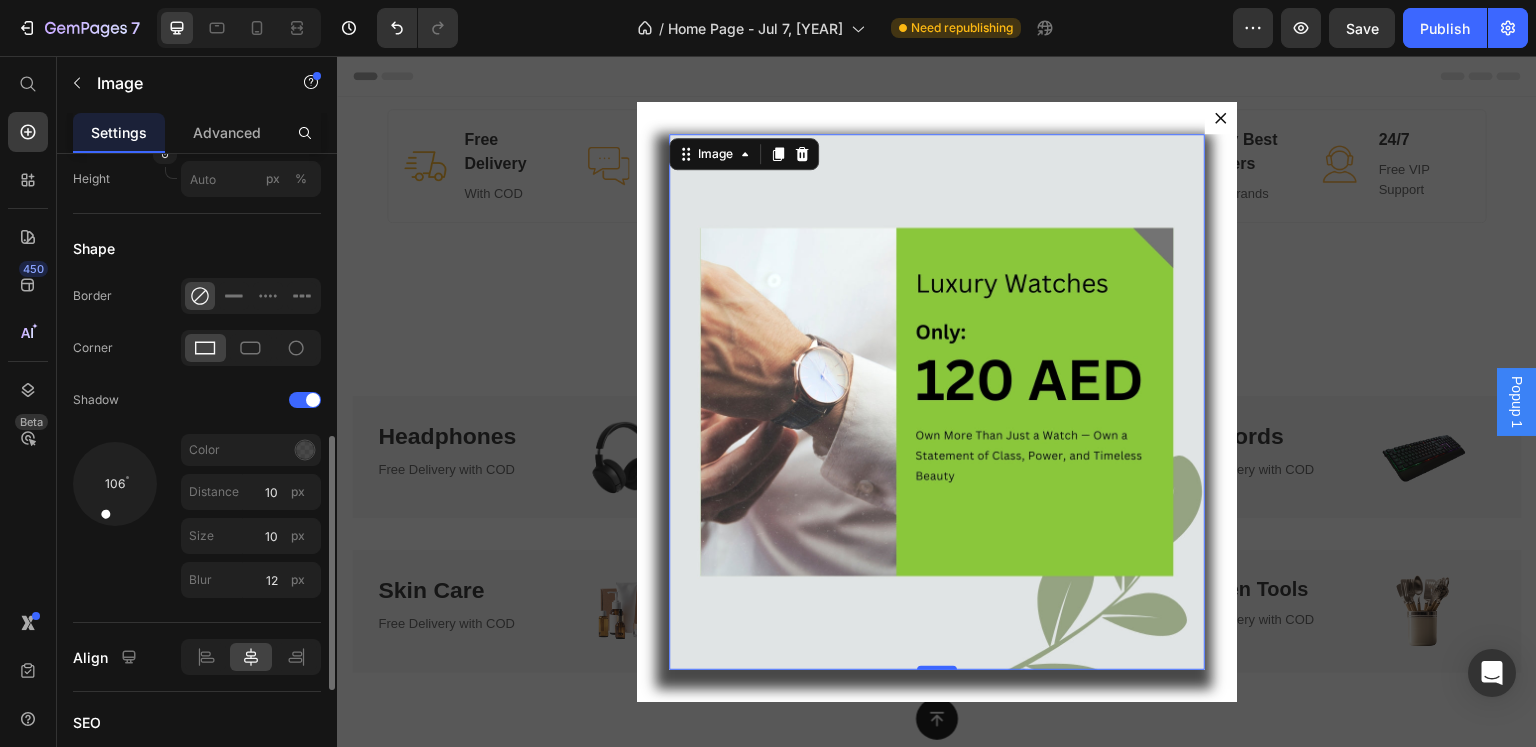 click at bounding box center (114, 483) 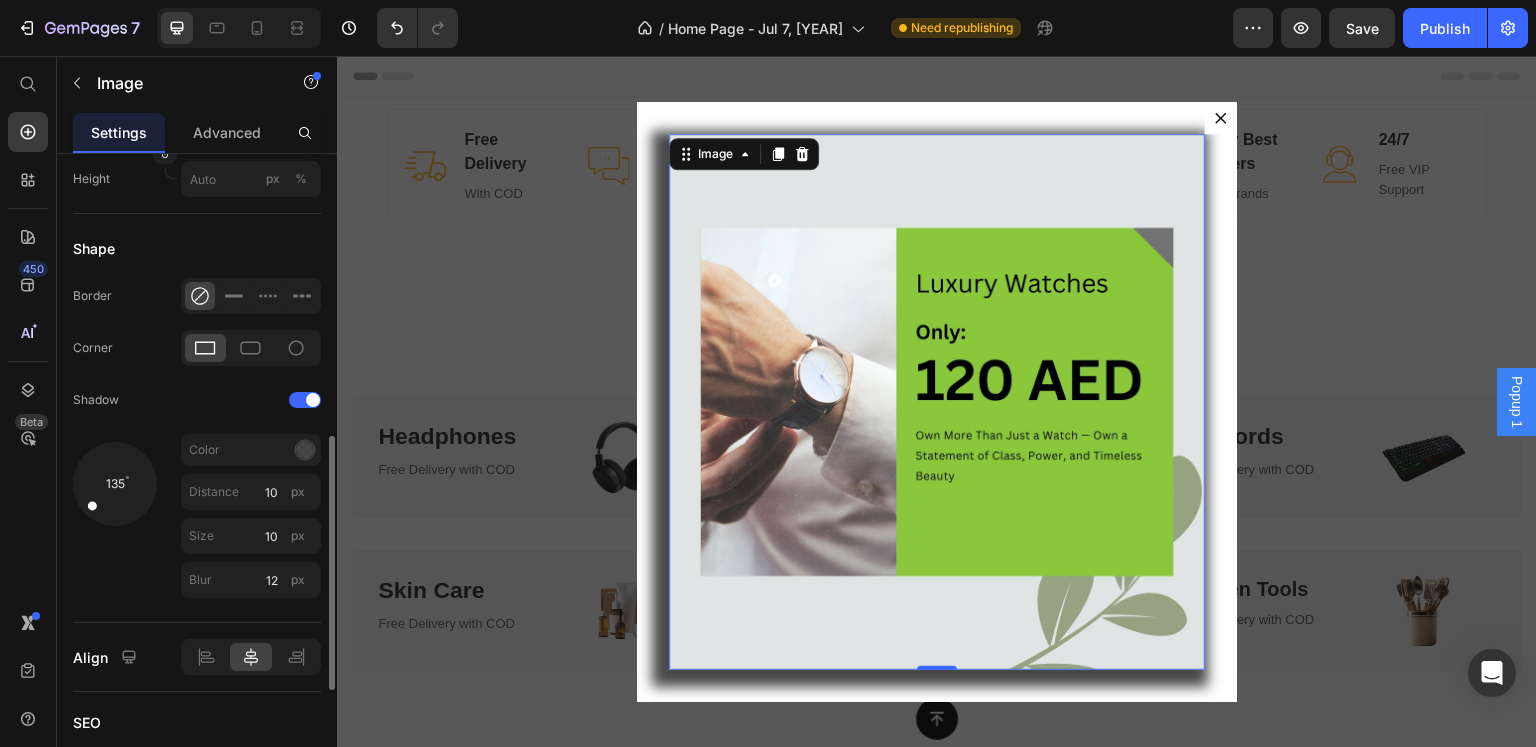 click at bounding box center [114, 483] 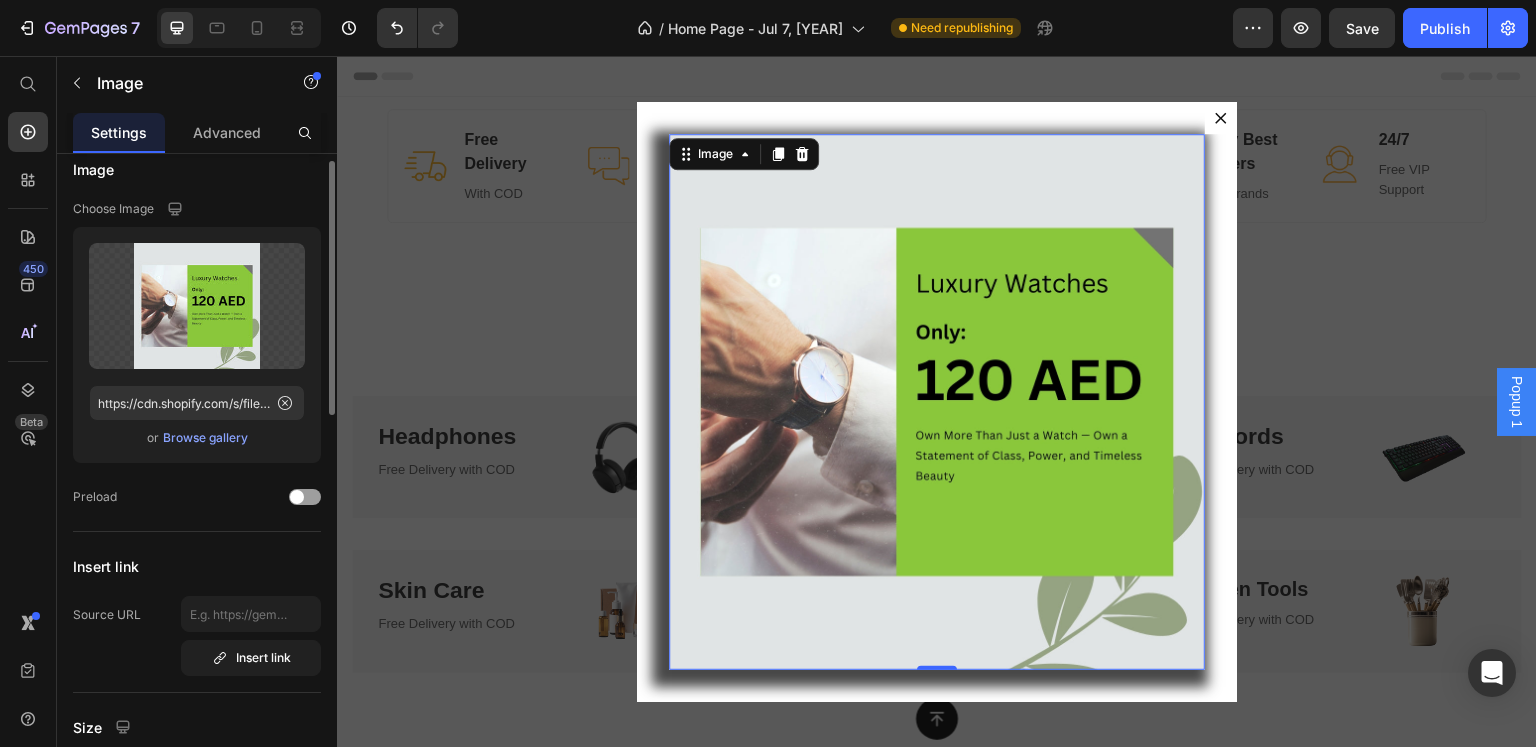 scroll, scrollTop: 119, scrollLeft: 0, axis: vertical 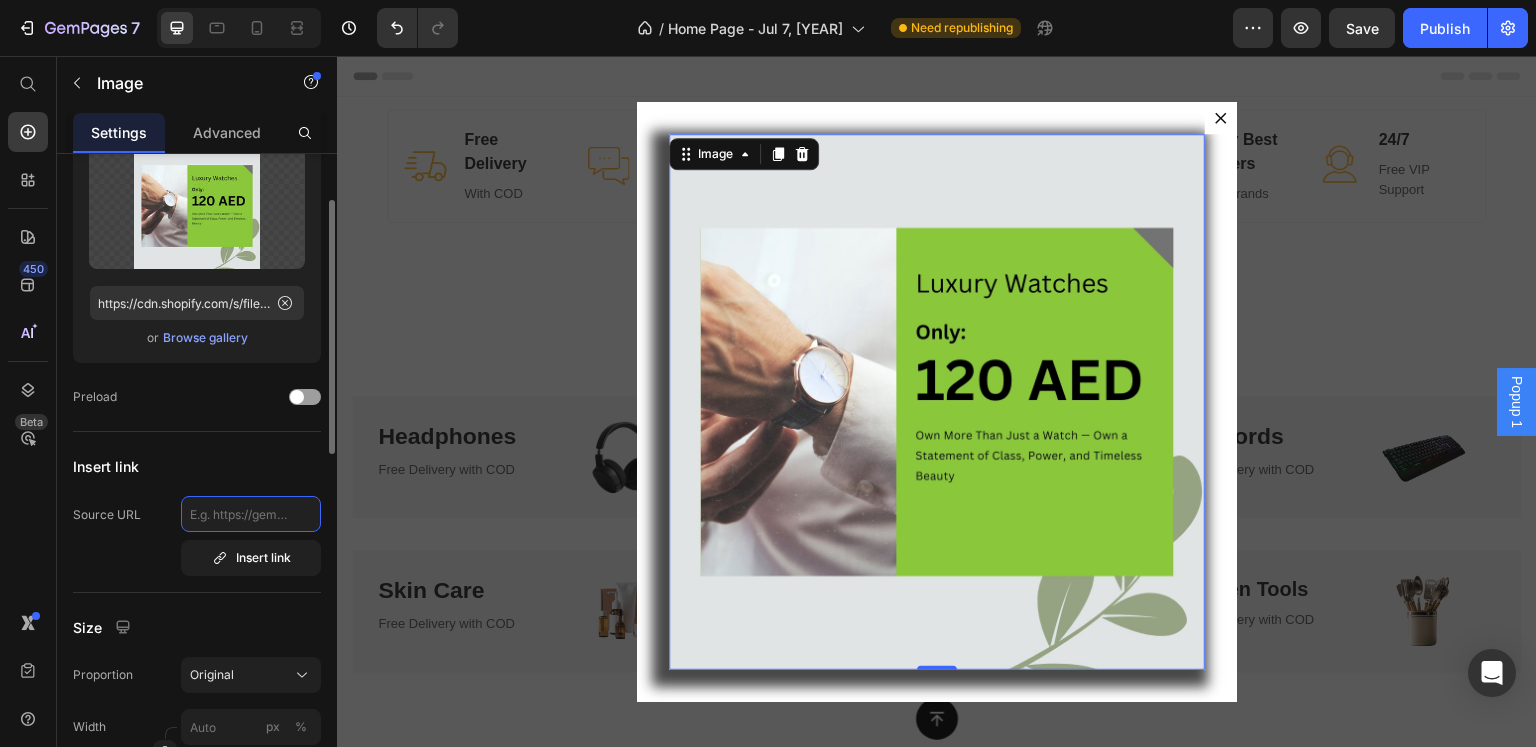 click 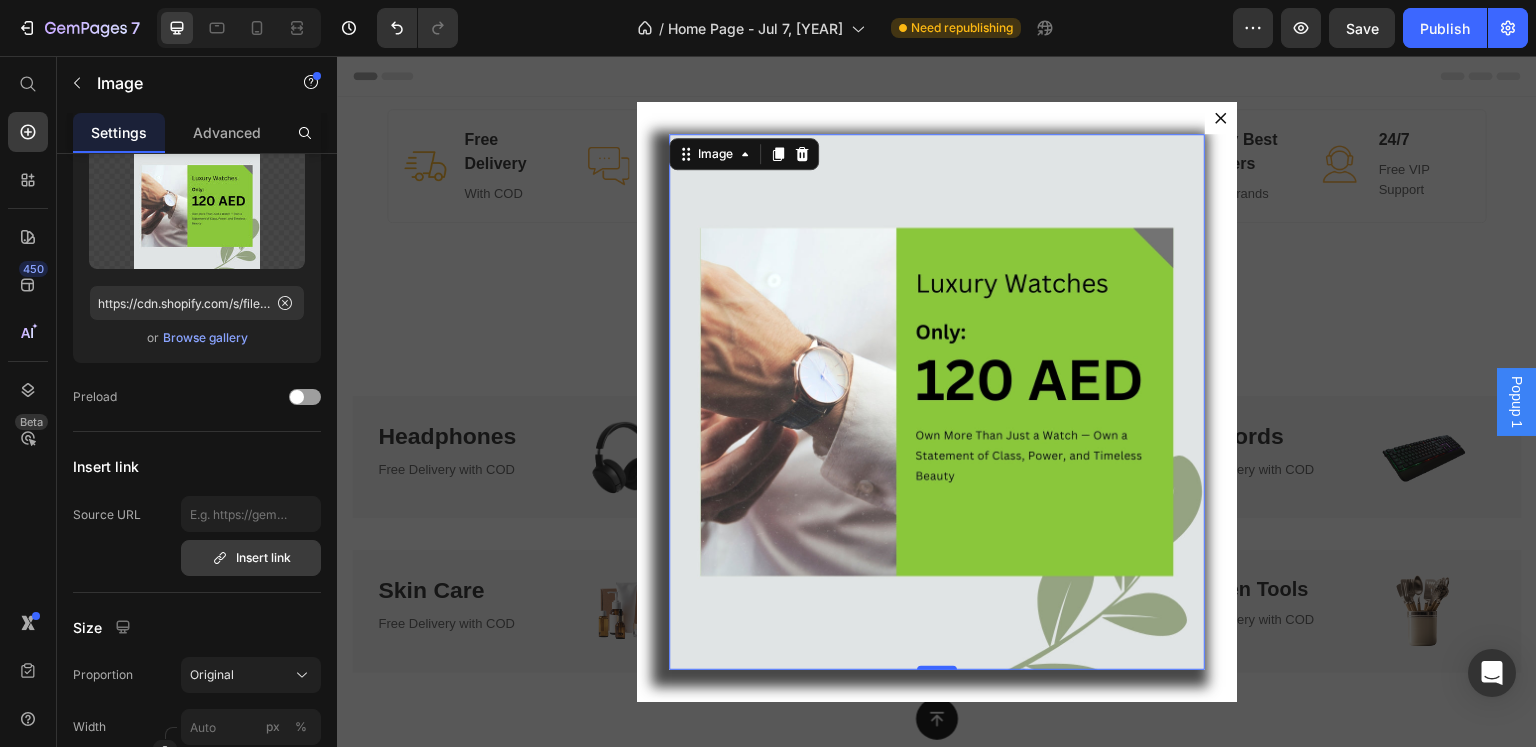 click on "Insert link" at bounding box center [251, 558] 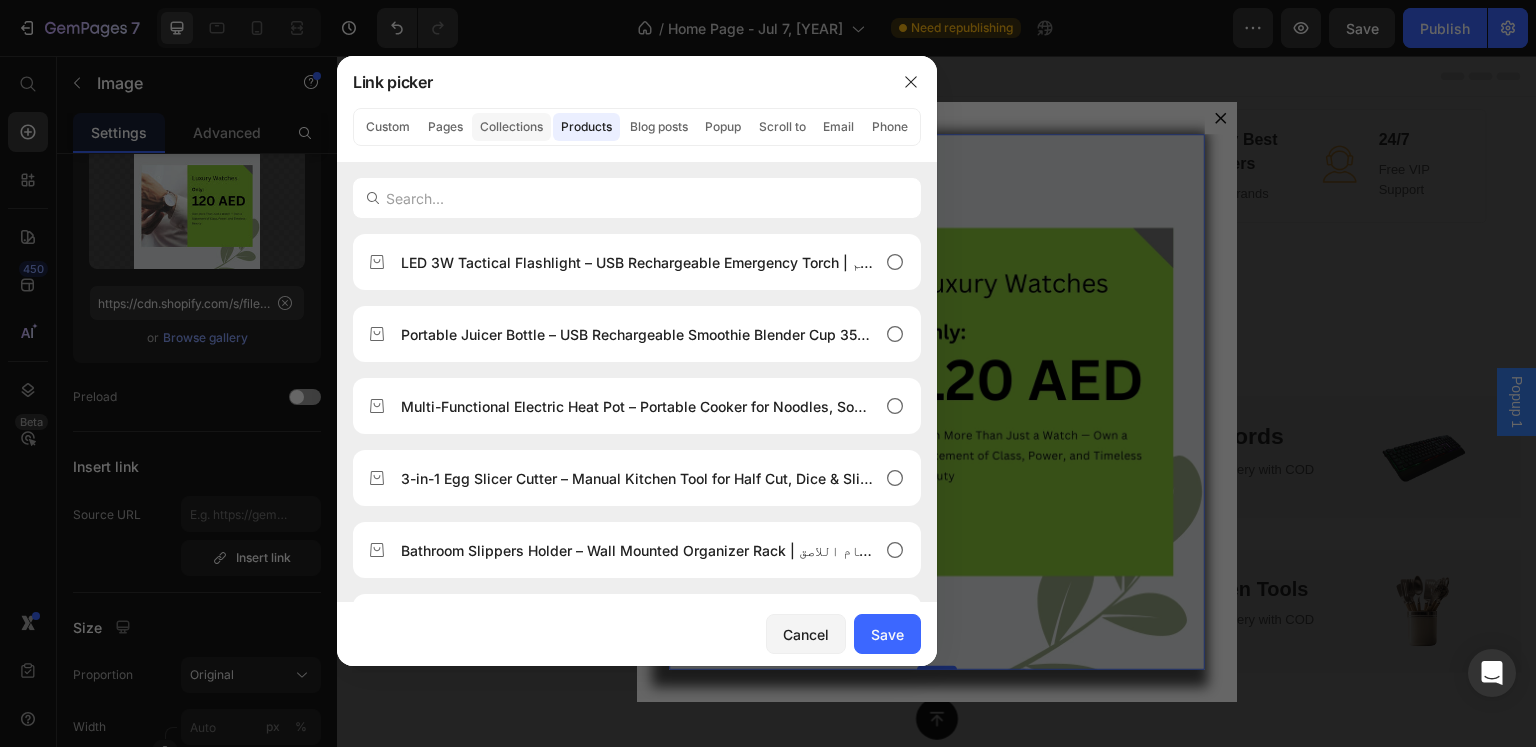click on "Collections" 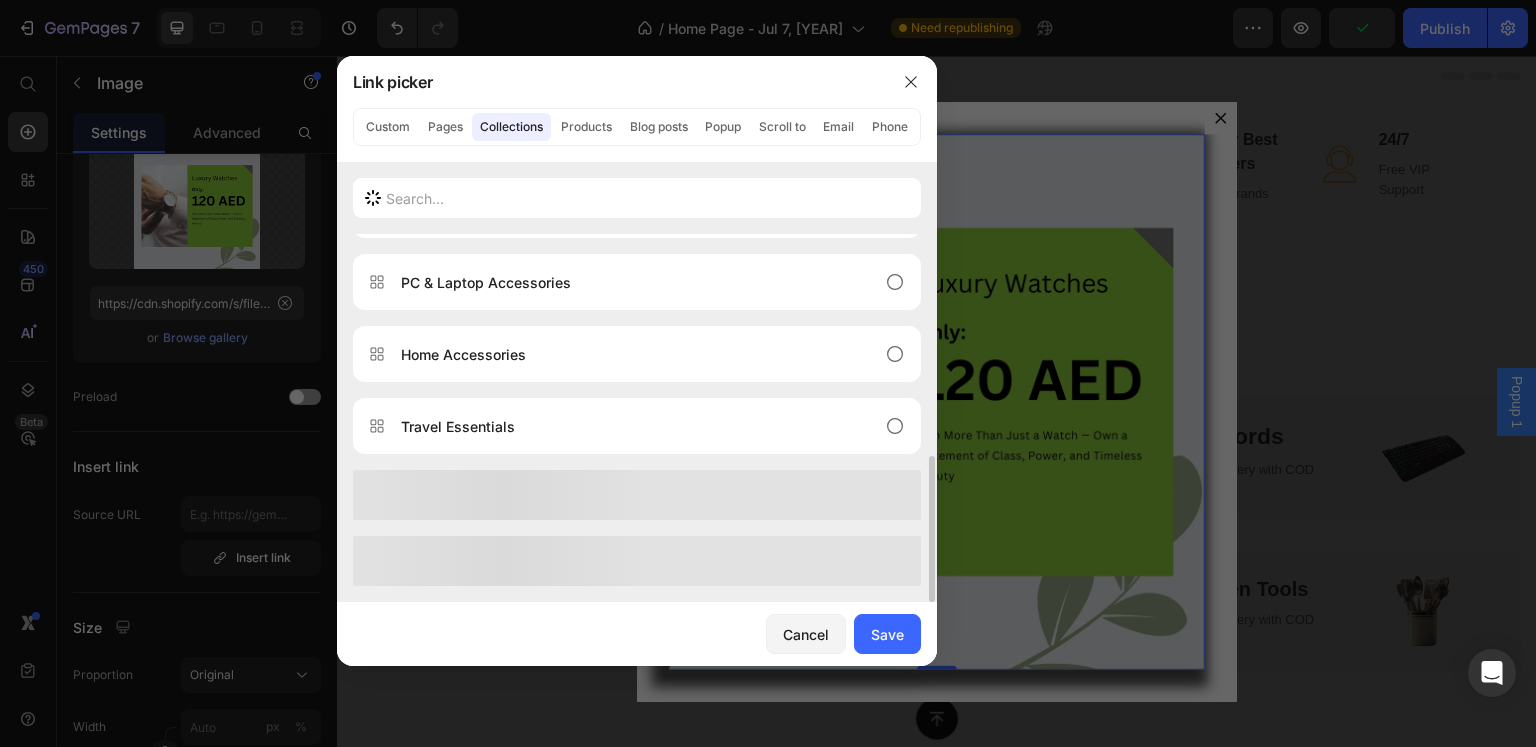 scroll, scrollTop: 1072, scrollLeft: 0, axis: vertical 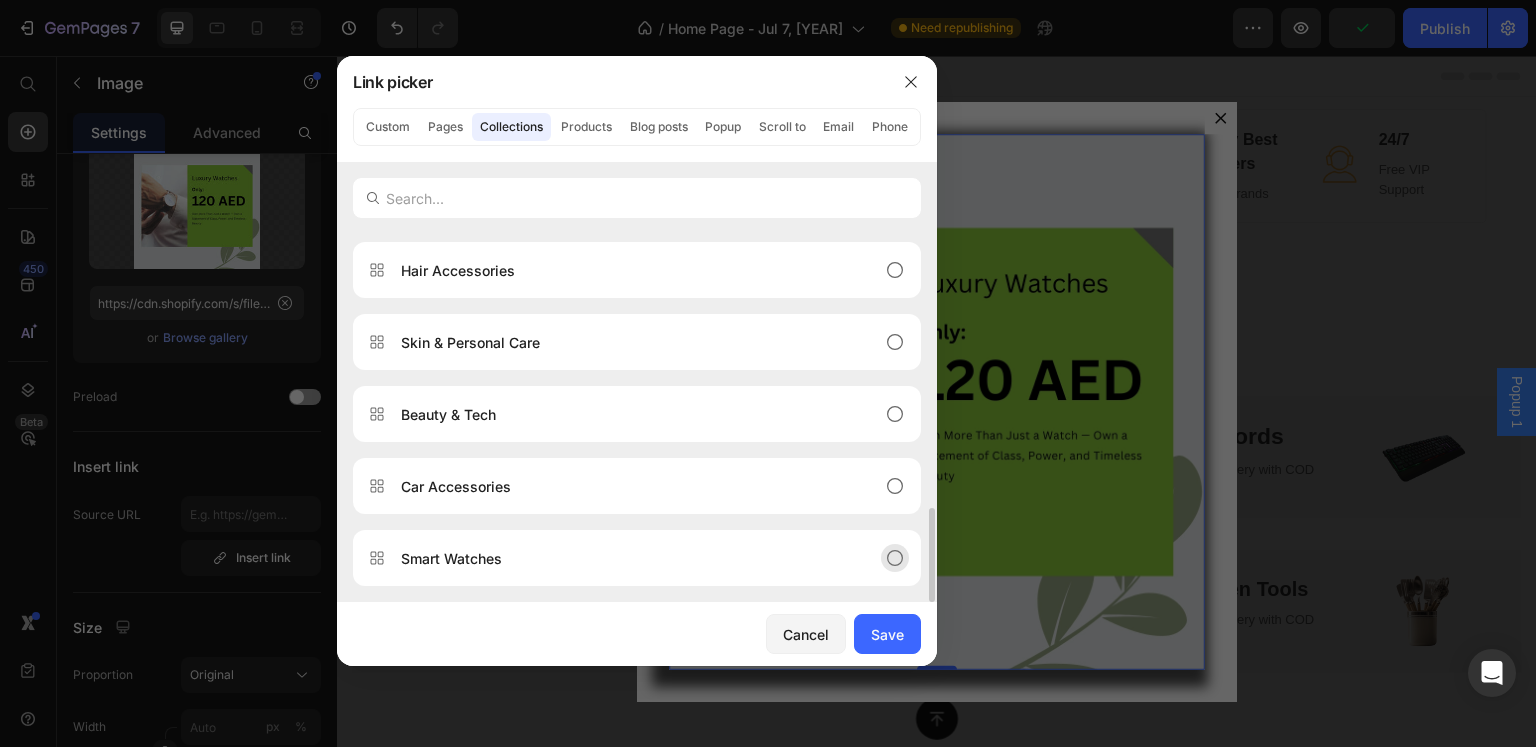 click on "Smart Watches" at bounding box center [621, 558] 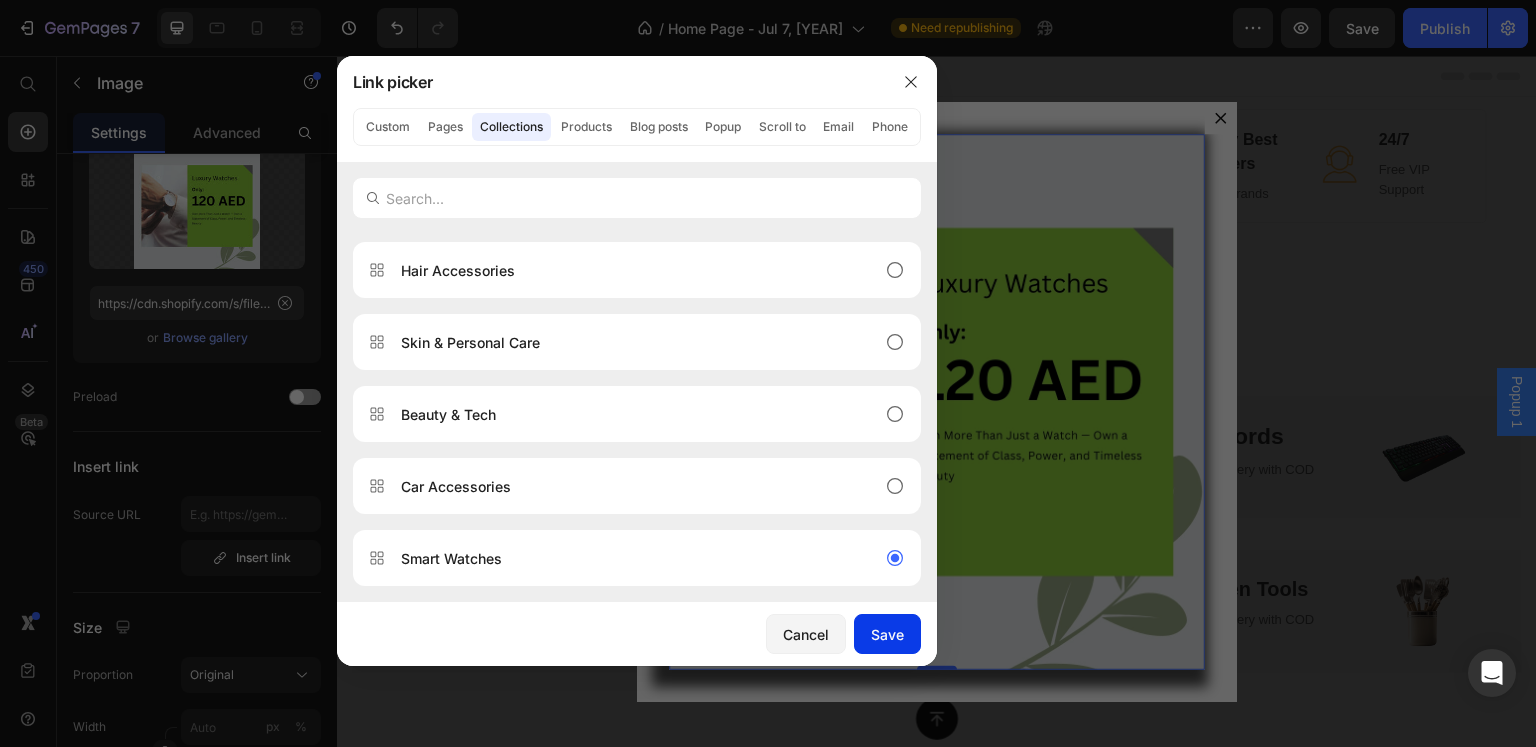 click on "Save" 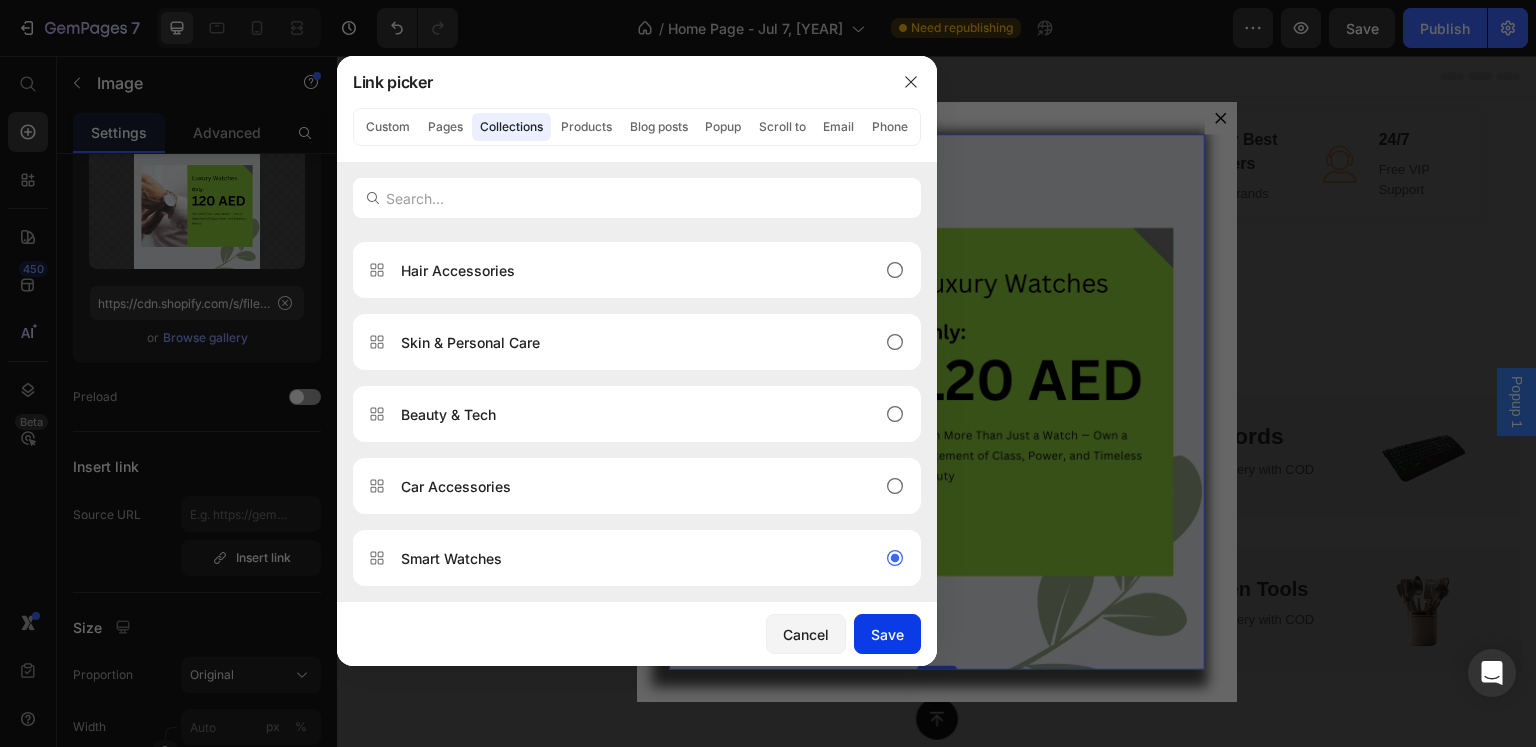 type on "/collections/smart-watches" 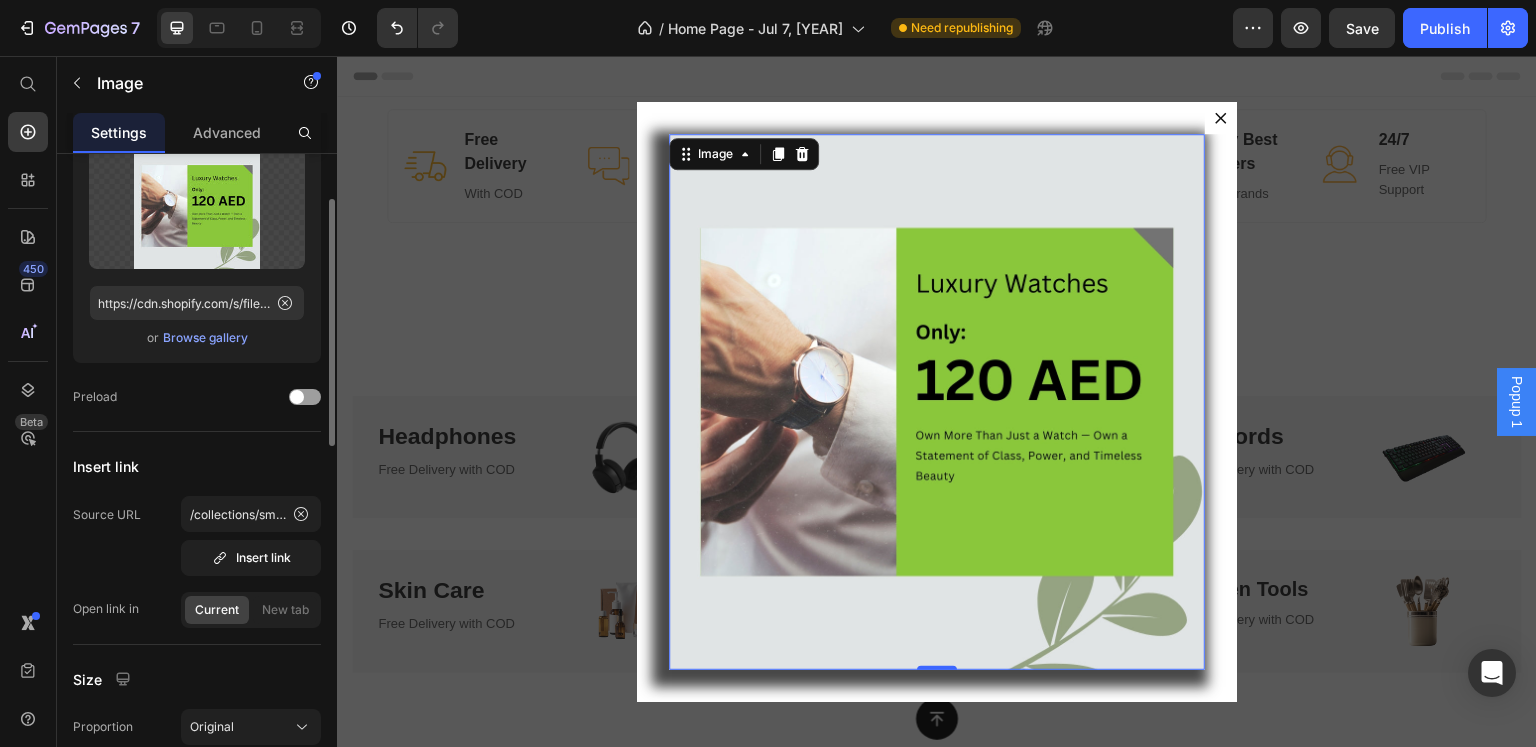 scroll, scrollTop: 0, scrollLeft: 0, axis: both 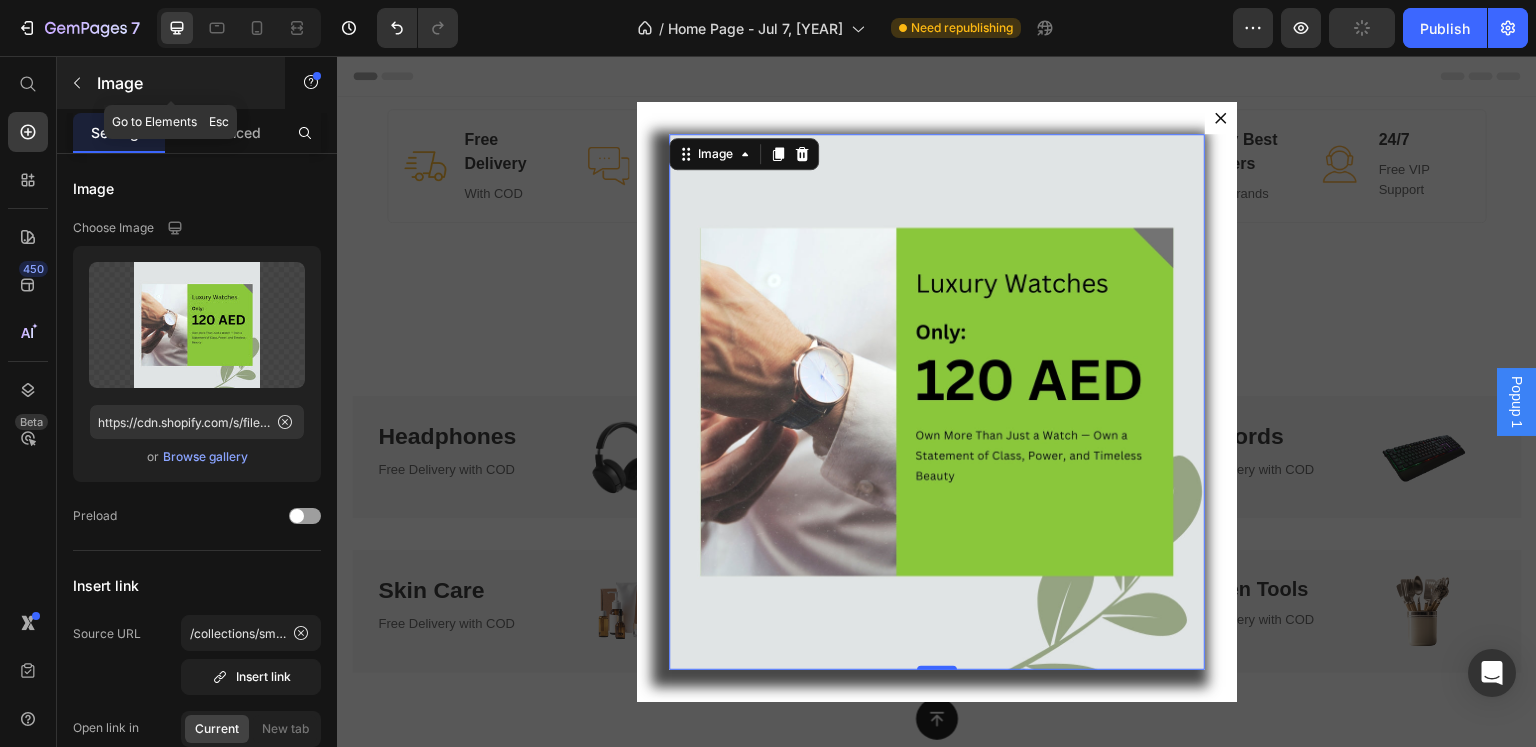 click on "Image" at bounding box center (171, 83) 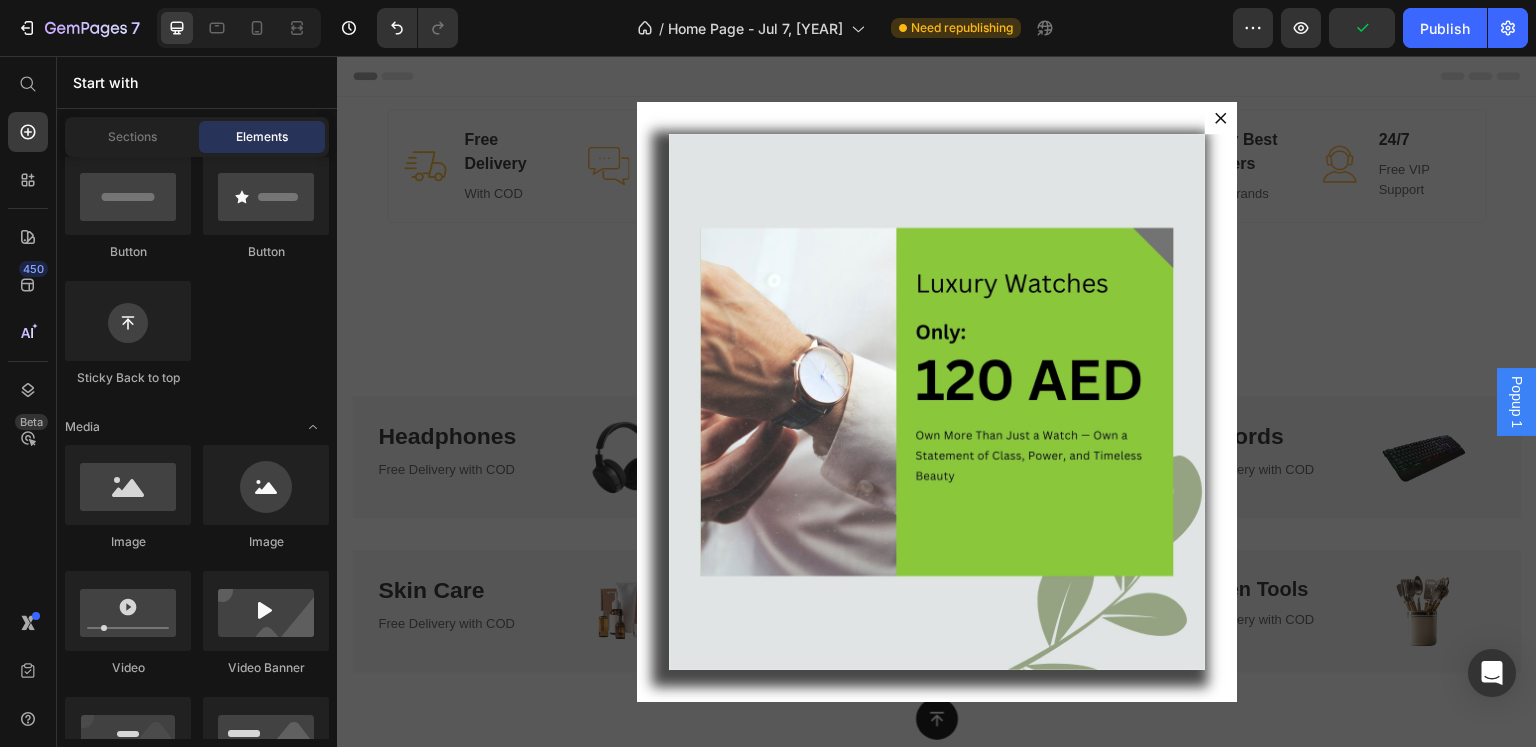click at bounding box center (937, 402) 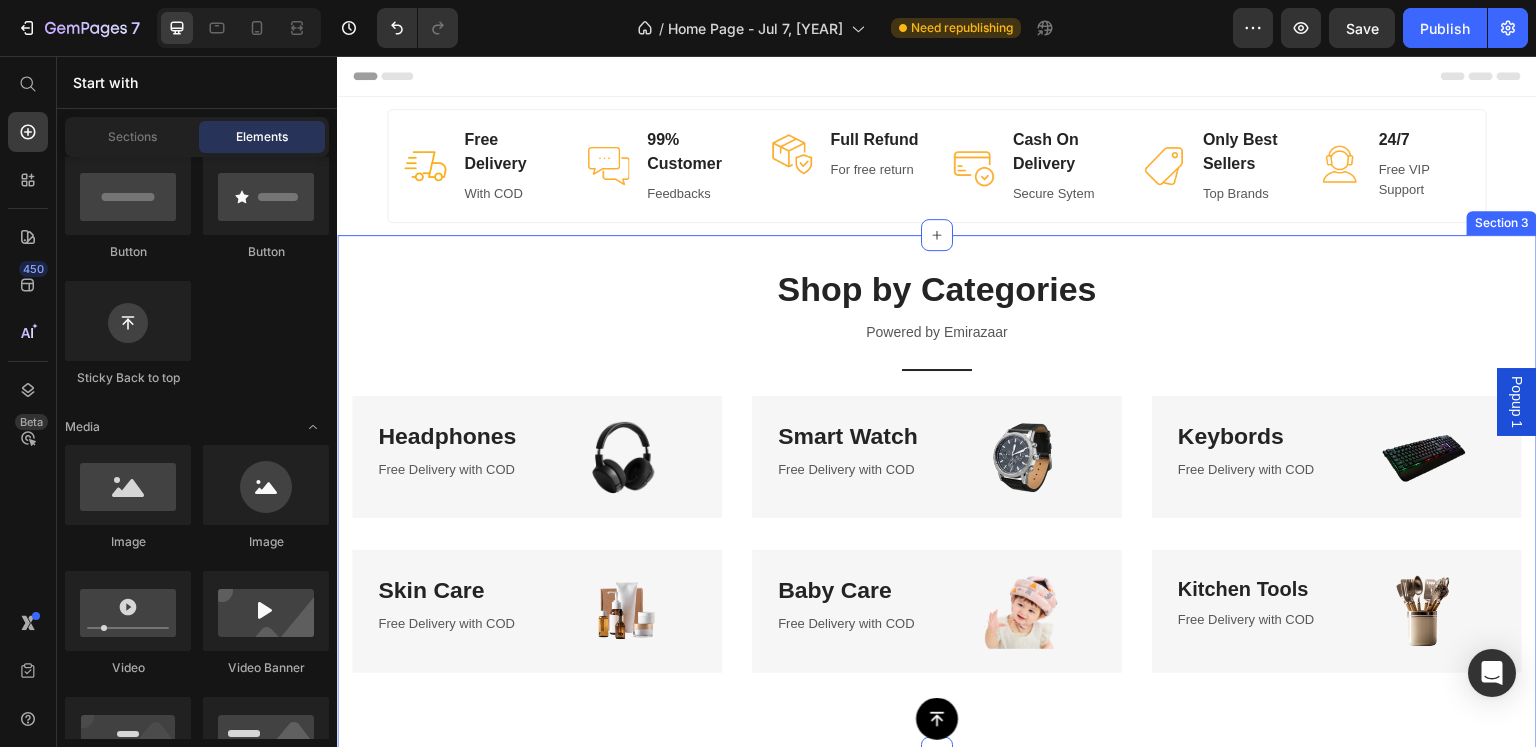click on "Popup 1" at bounding box center [1517, 402] 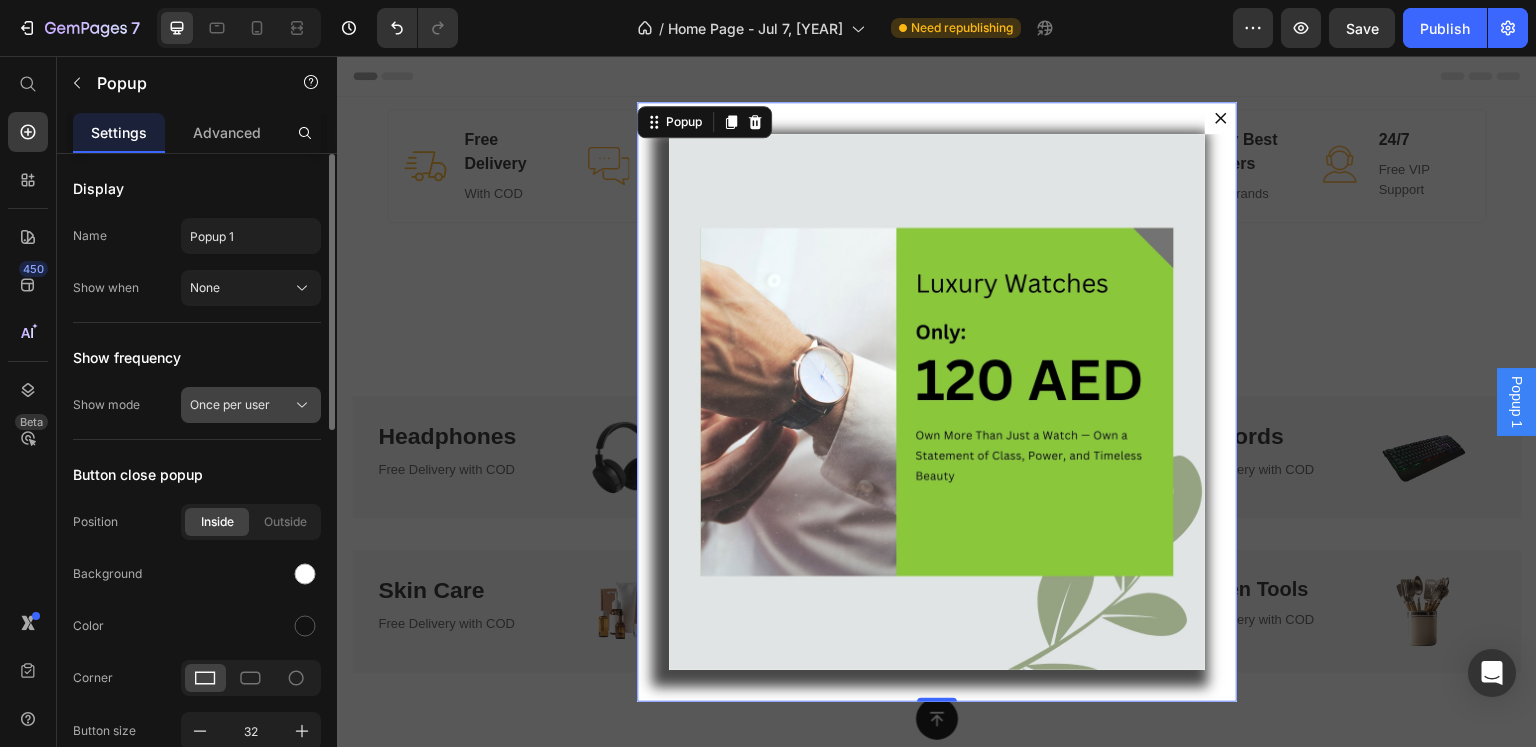 click on "Once per user" at bounding box center [230, 405] 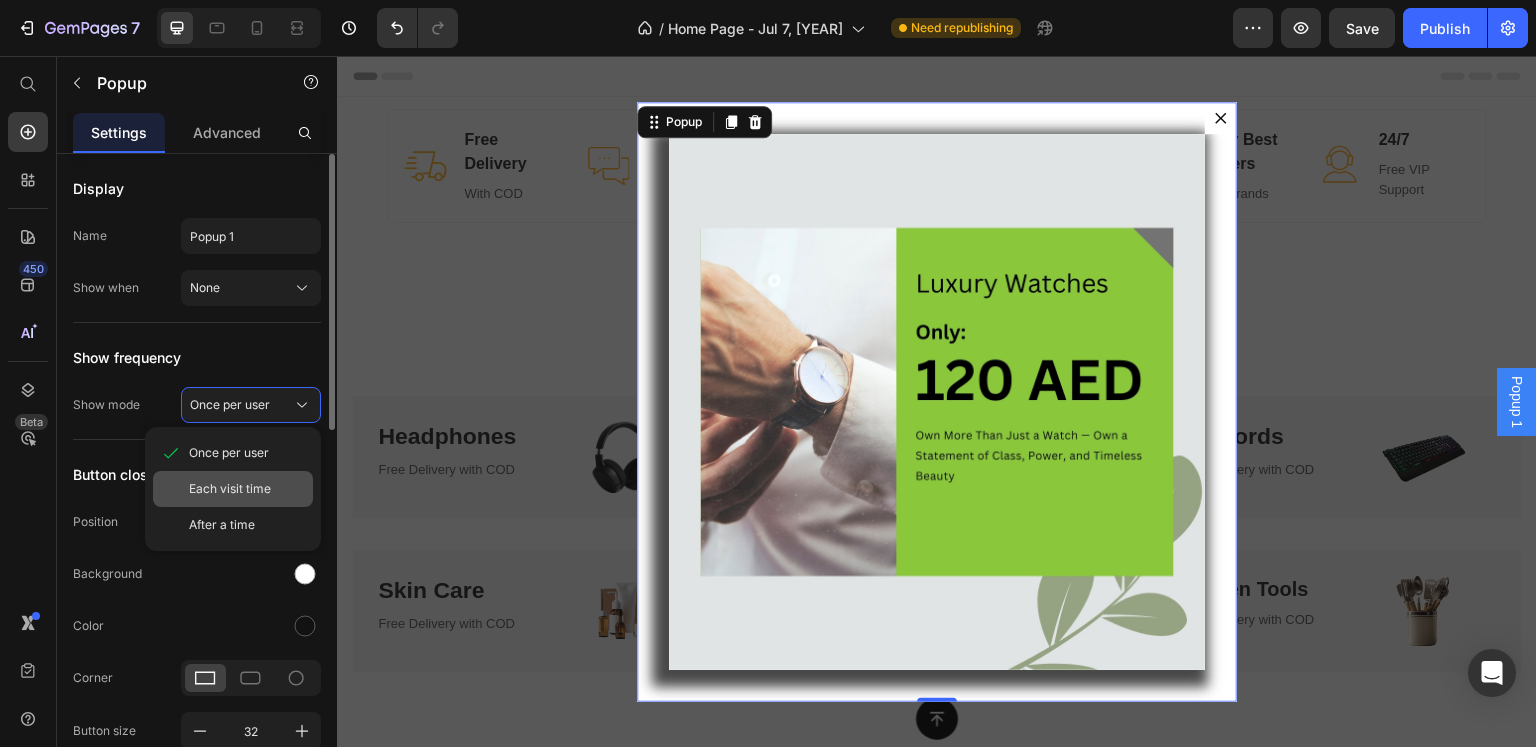 click on "Each visit time" at bounding box center (247, 489) 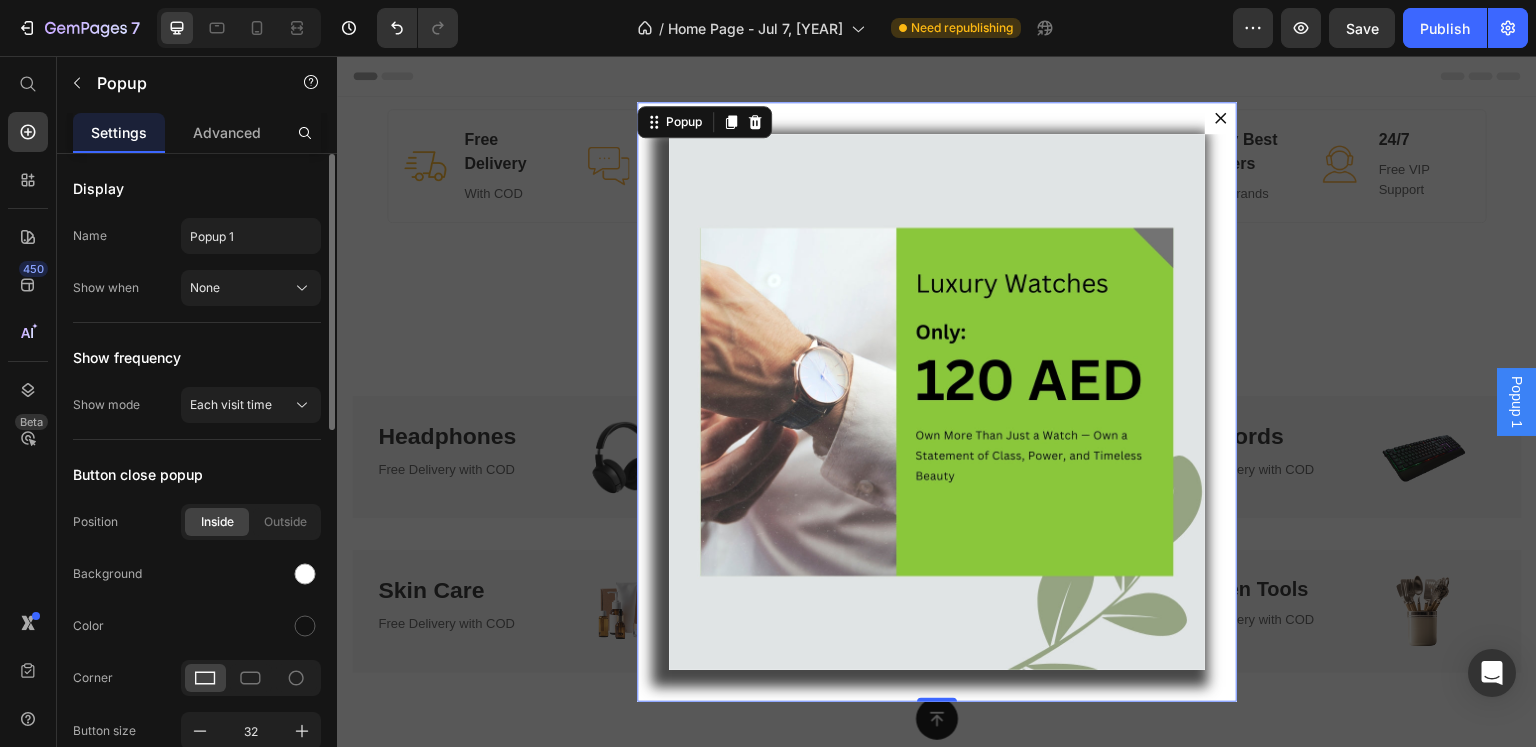 click on "Show frequency" at bounding box center [197, 357] 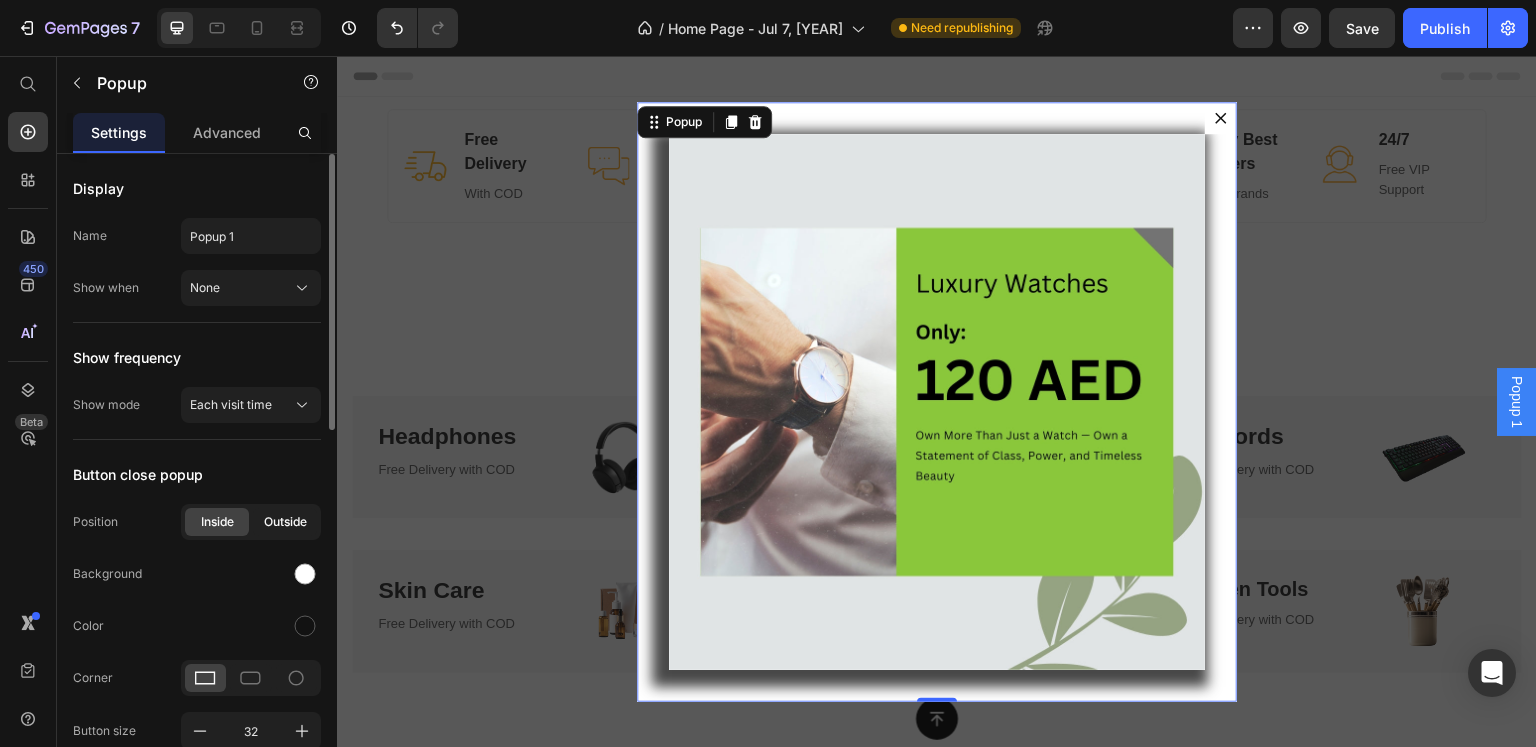 click on "Outside" 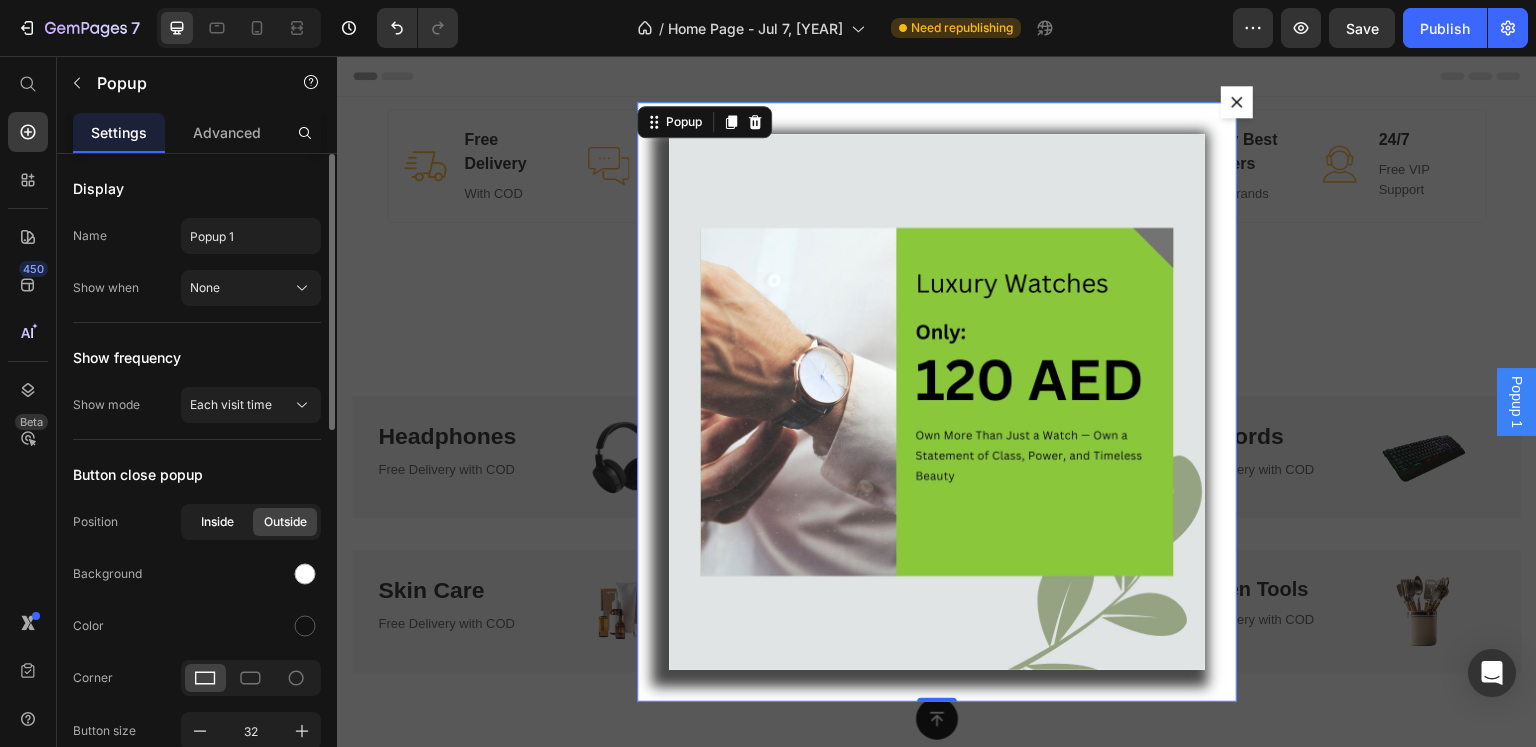 click on "Inside" 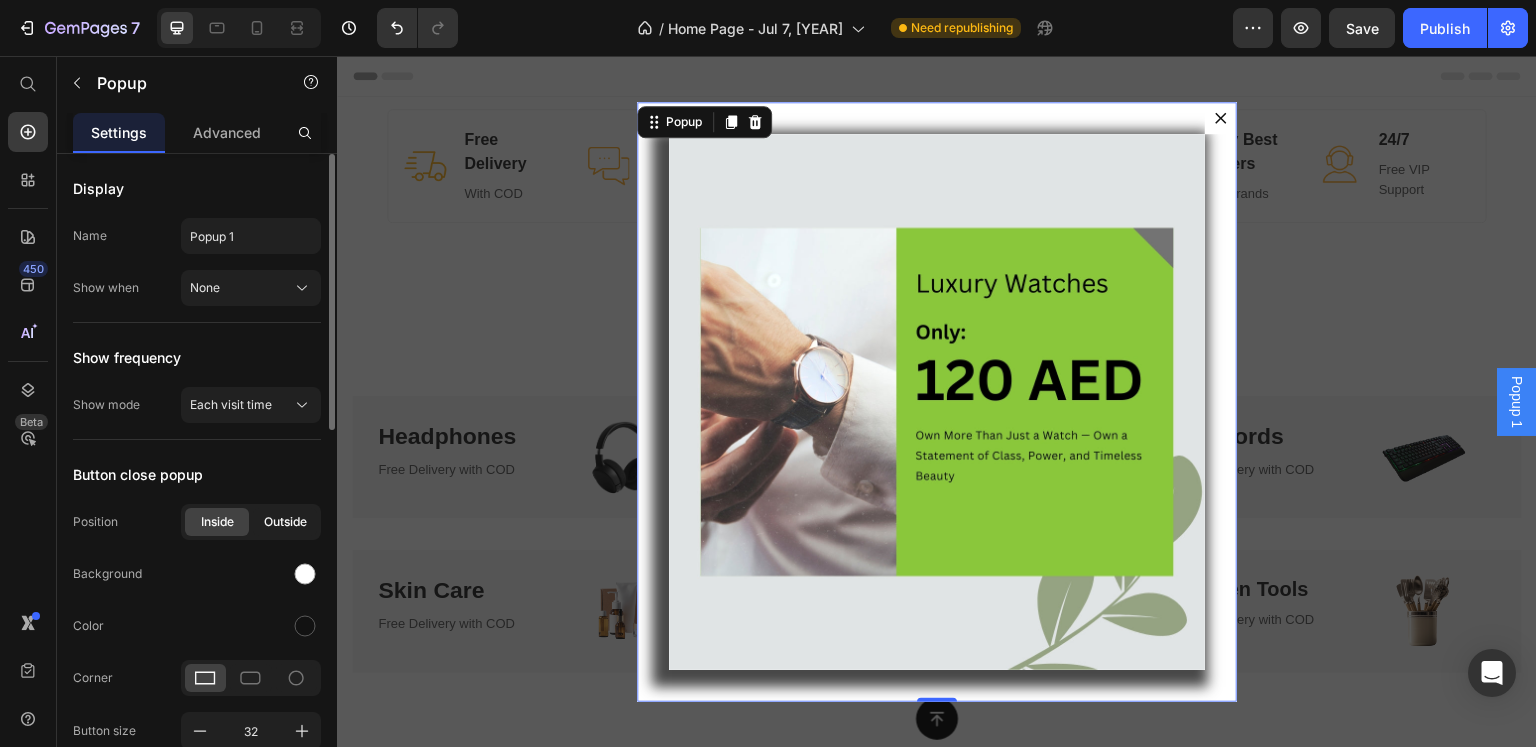 click on "Outside" 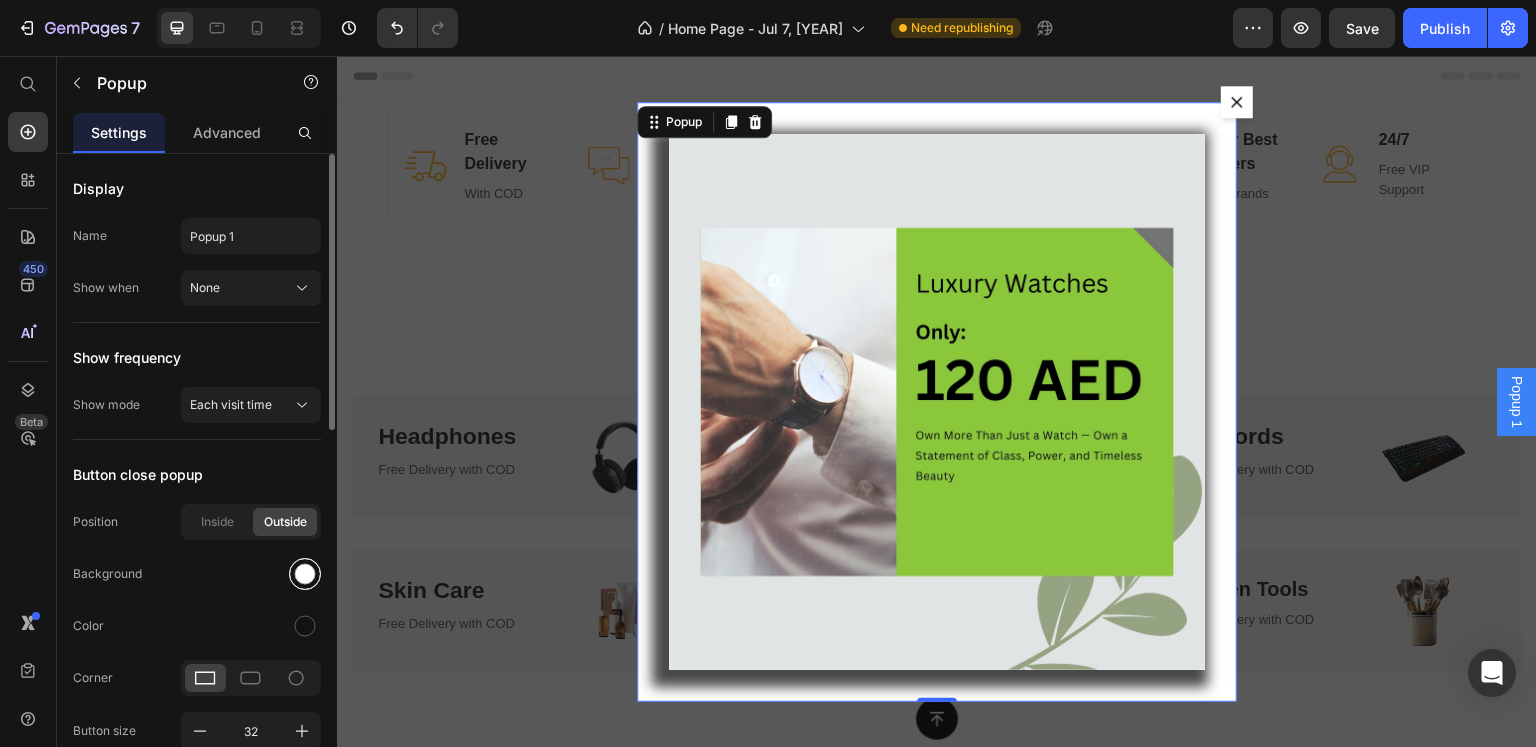 click at bounding box center [305, 574] 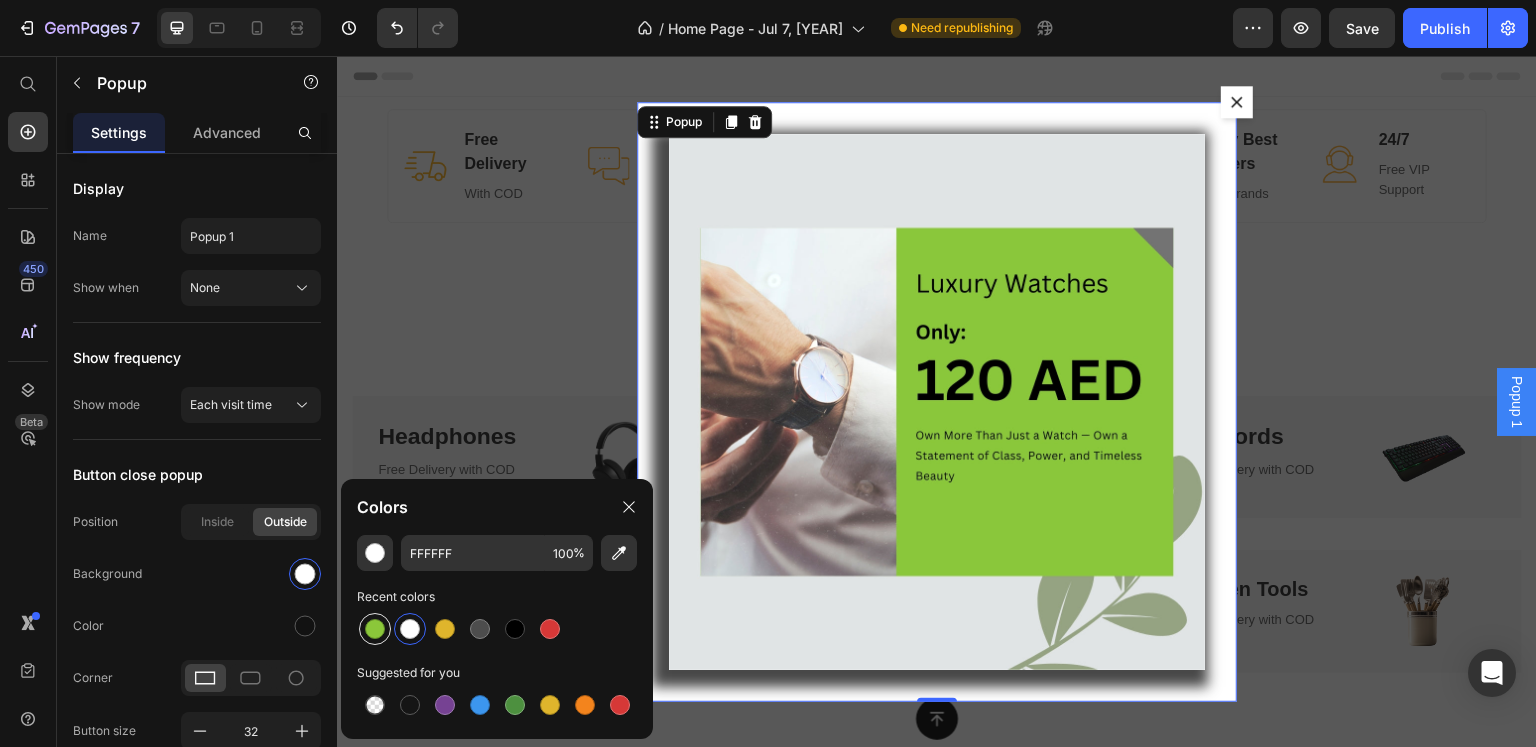 click at bounding box center (375, 629) 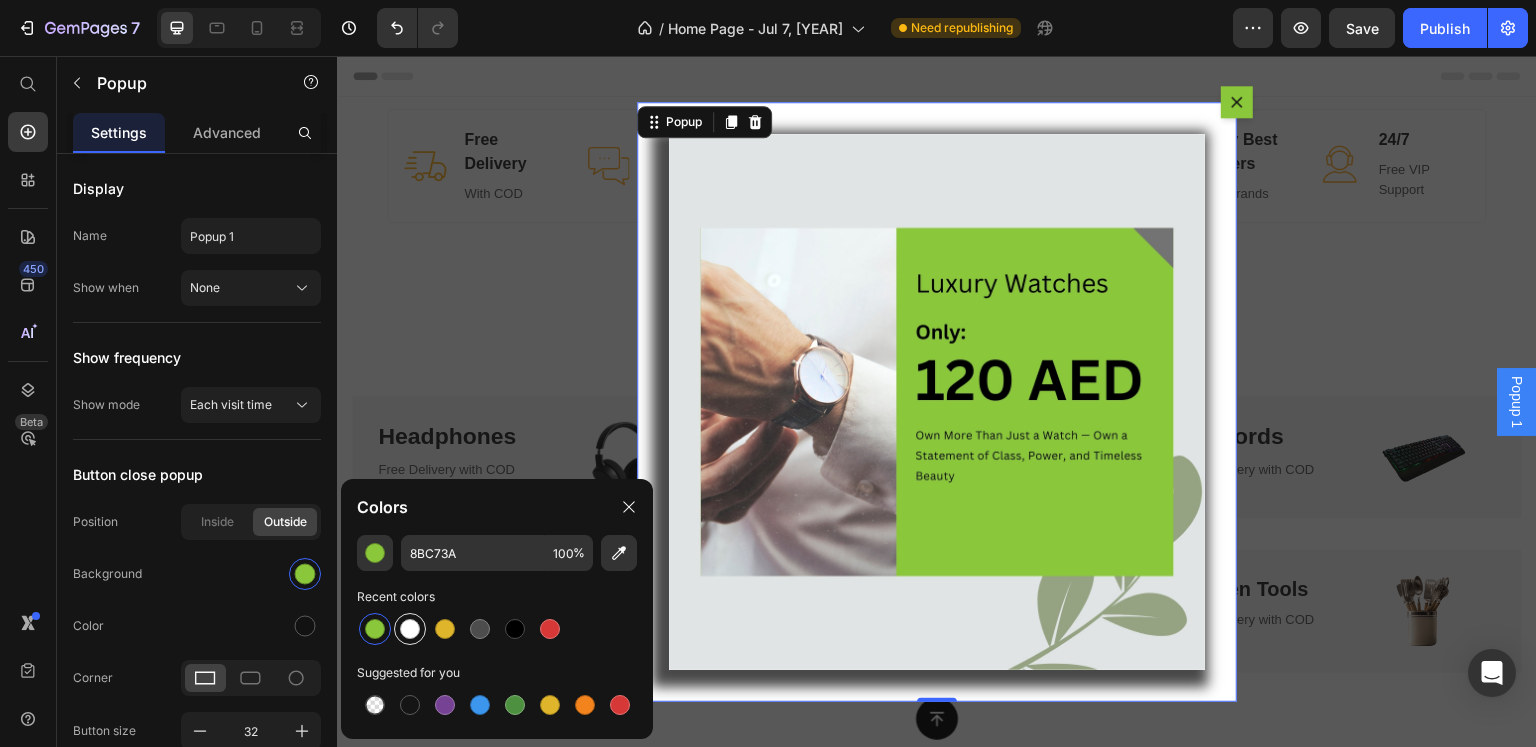 click at bounding box center [410, 629] 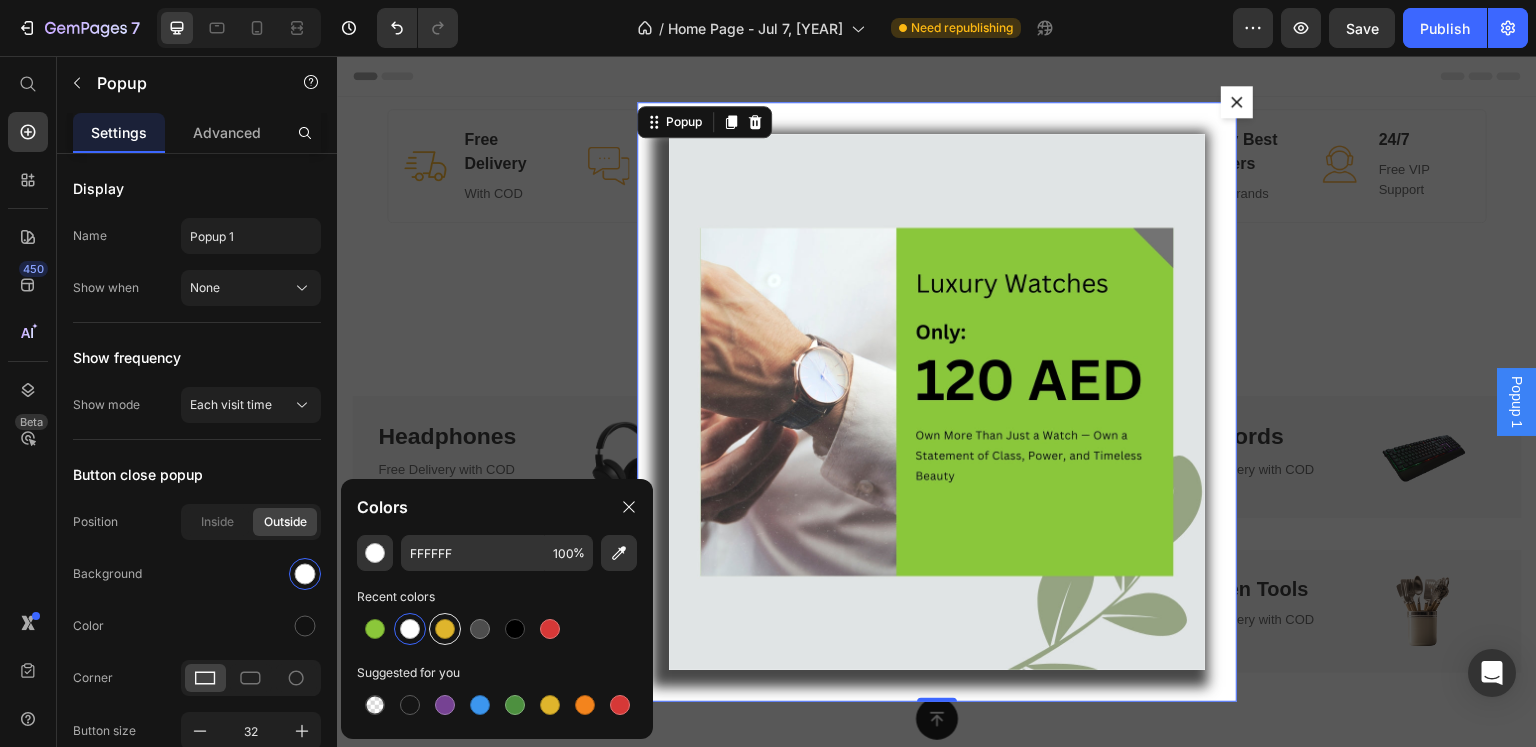 click at bounding box center (445, 629) 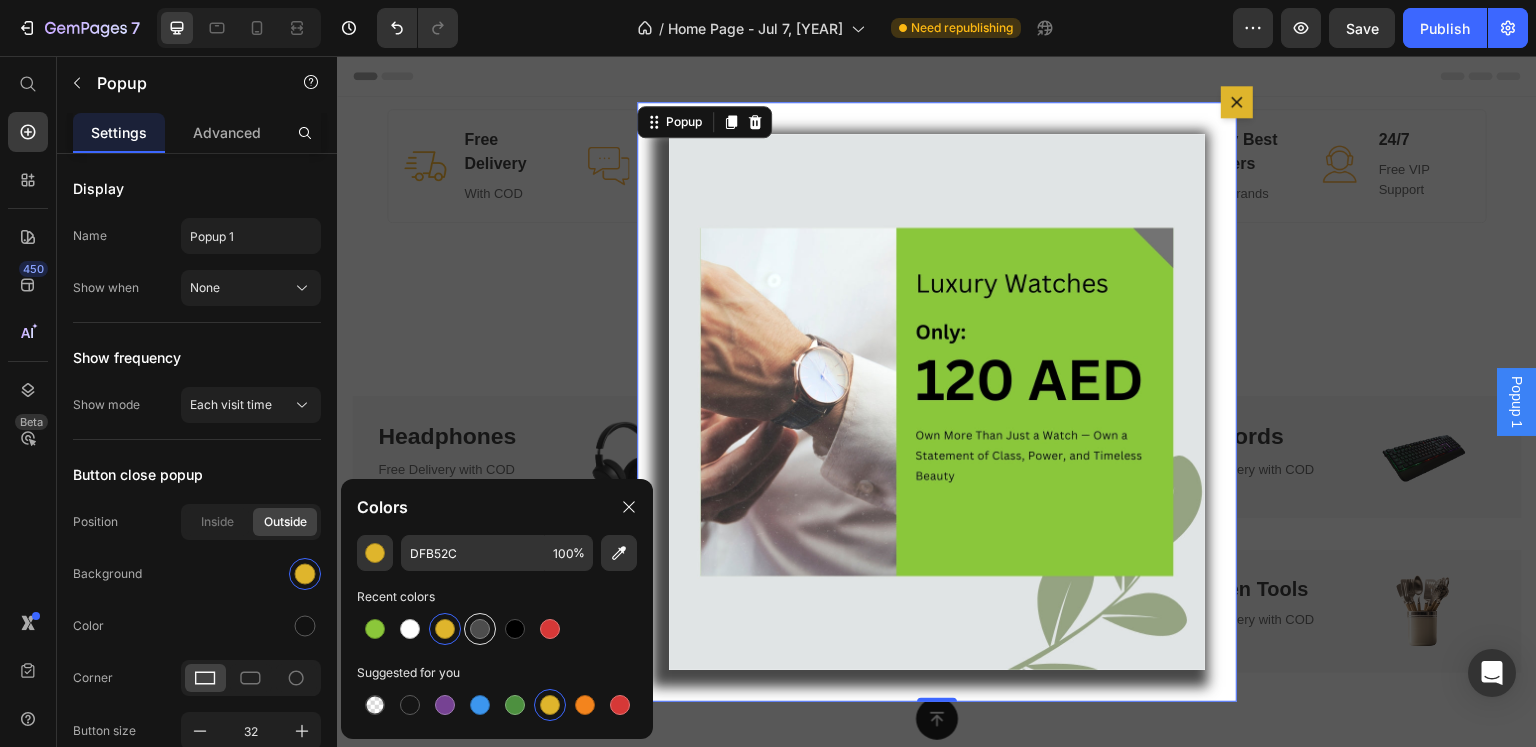 click at bounding box center [480, 629] 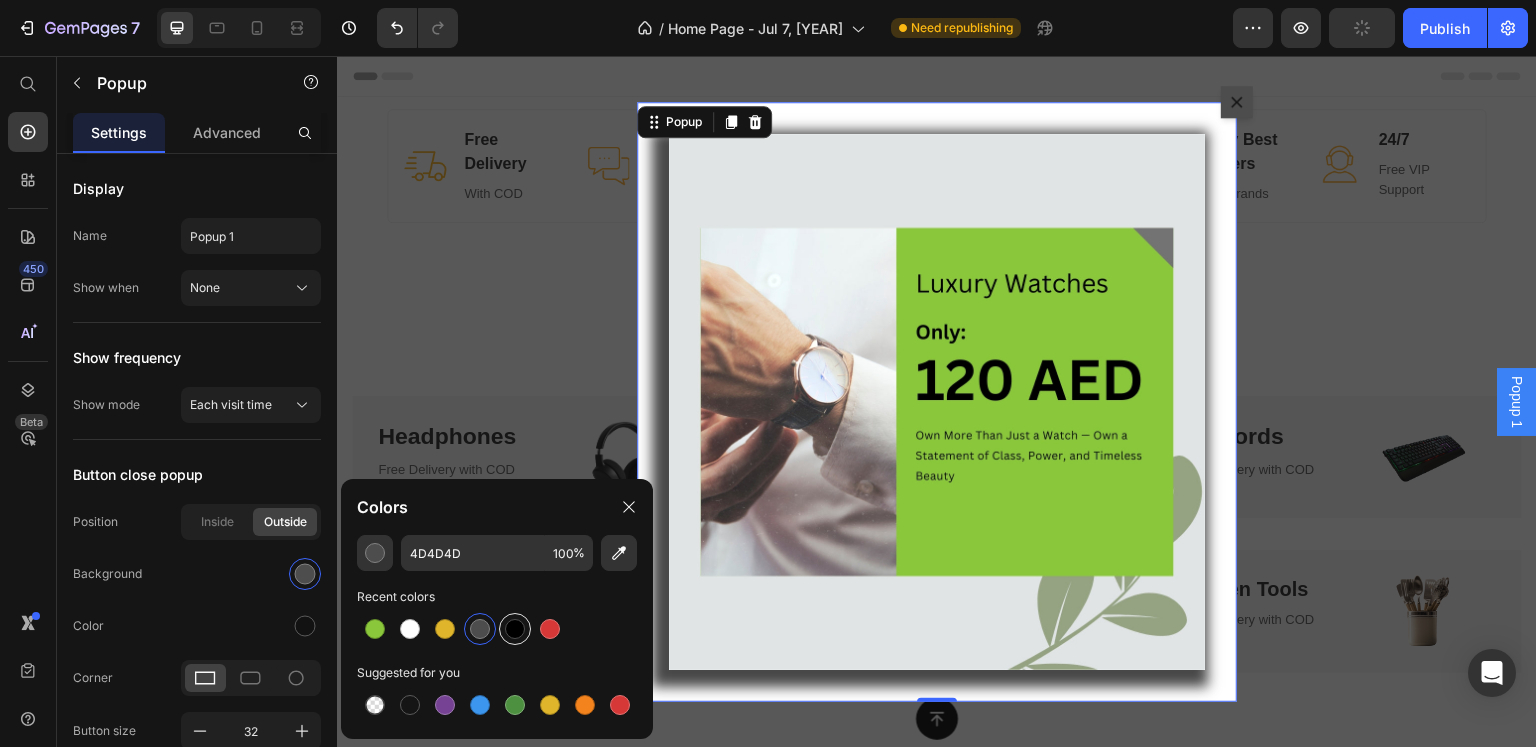 click at bounding box center (515, 629) 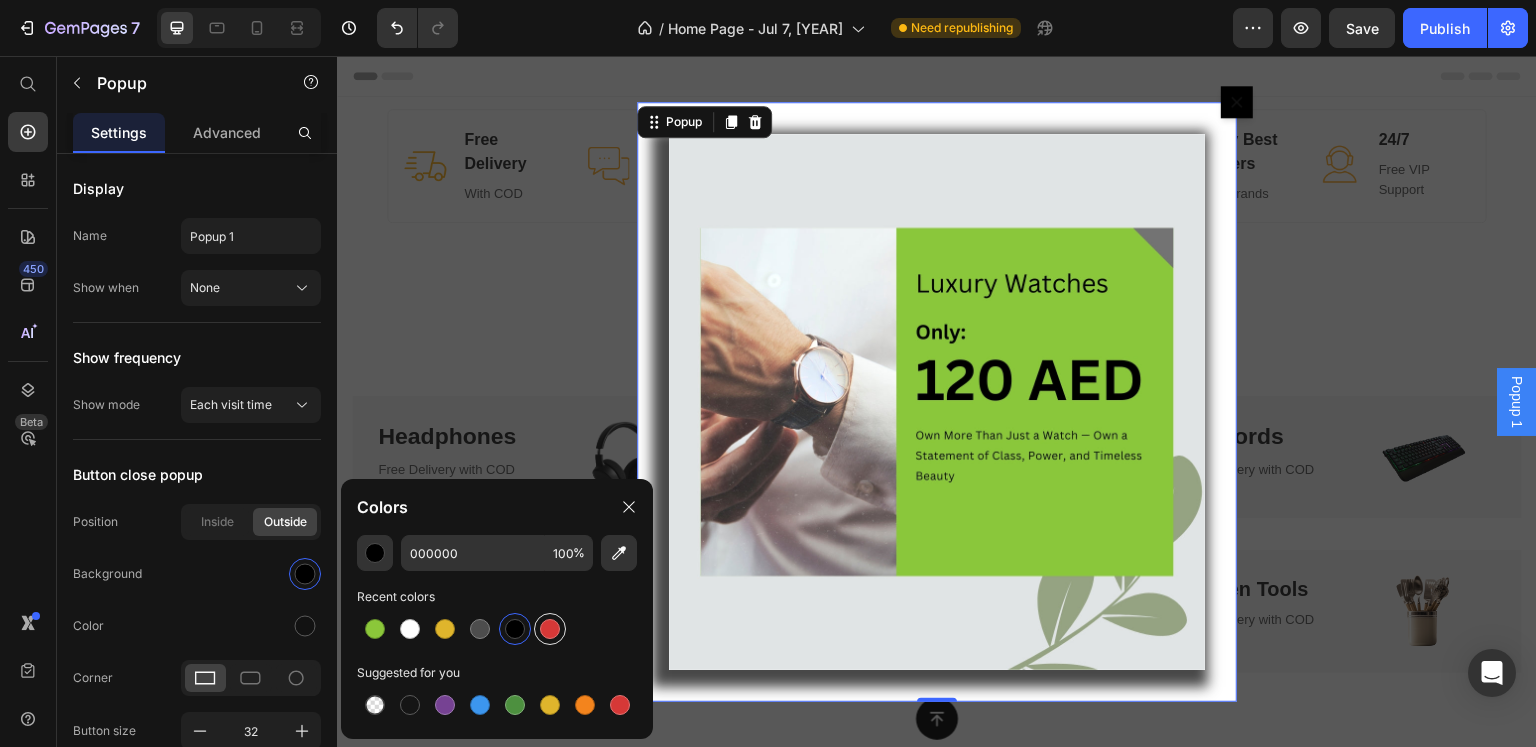 click at bounding box center (550, 629) 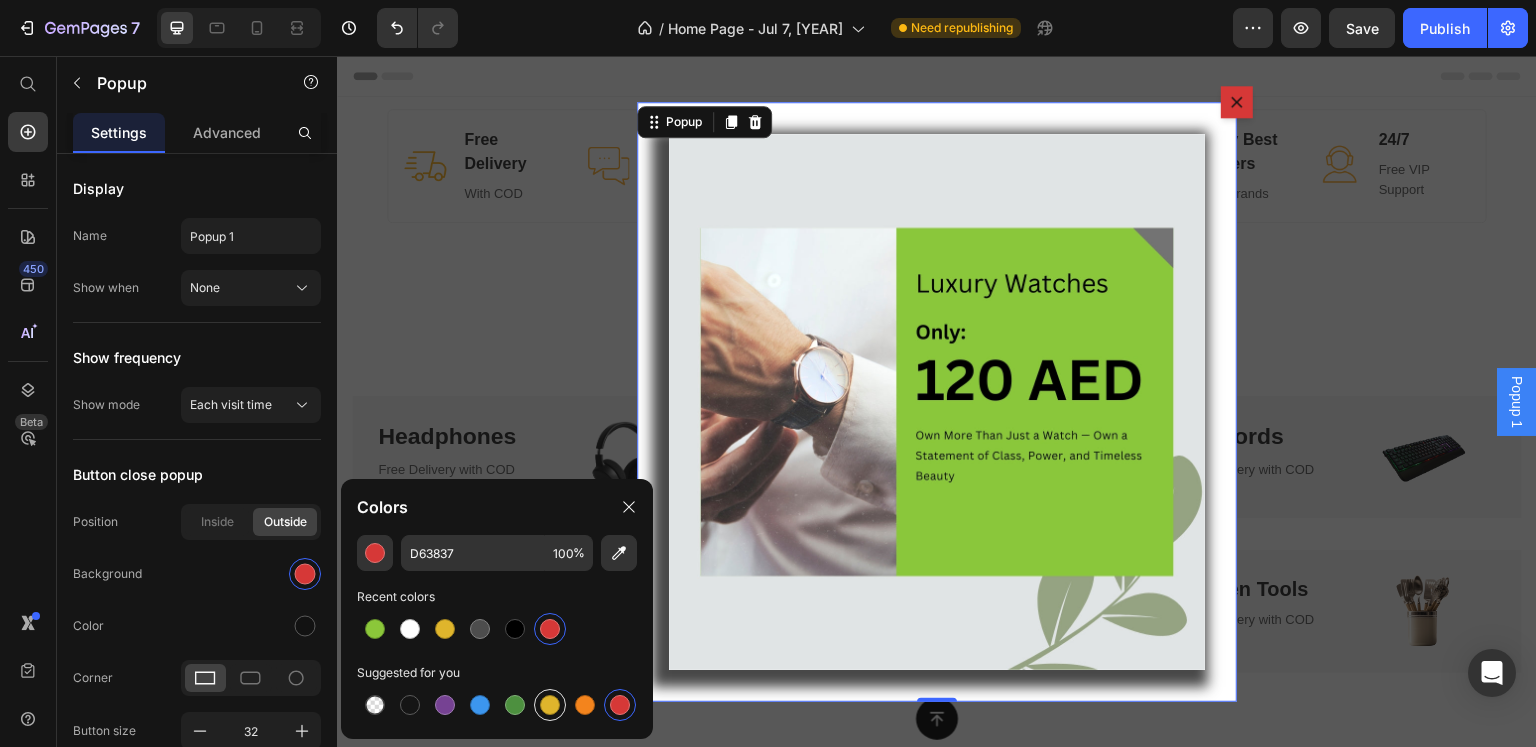 click at bounding box center [550, 705] 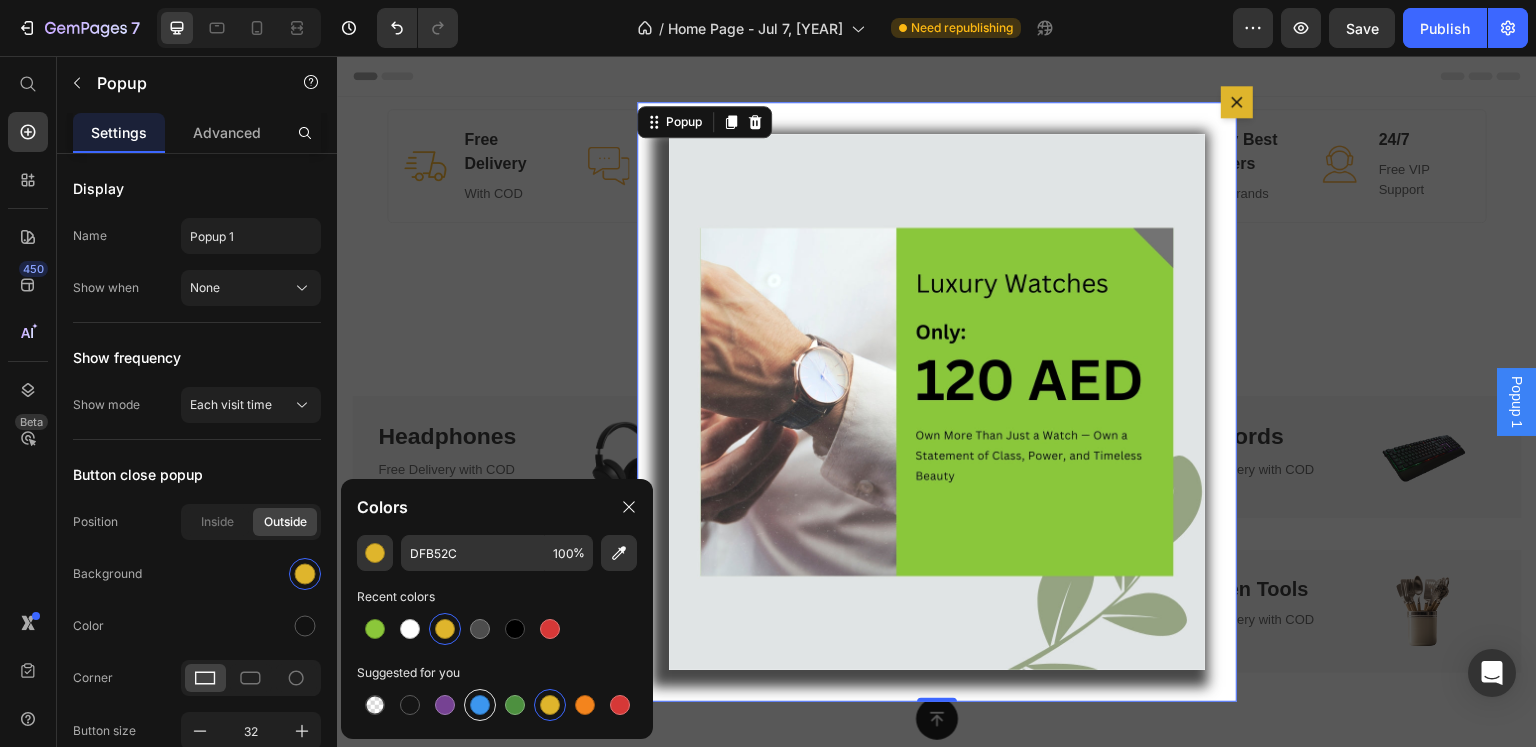 click at bounding box center (480, 705) 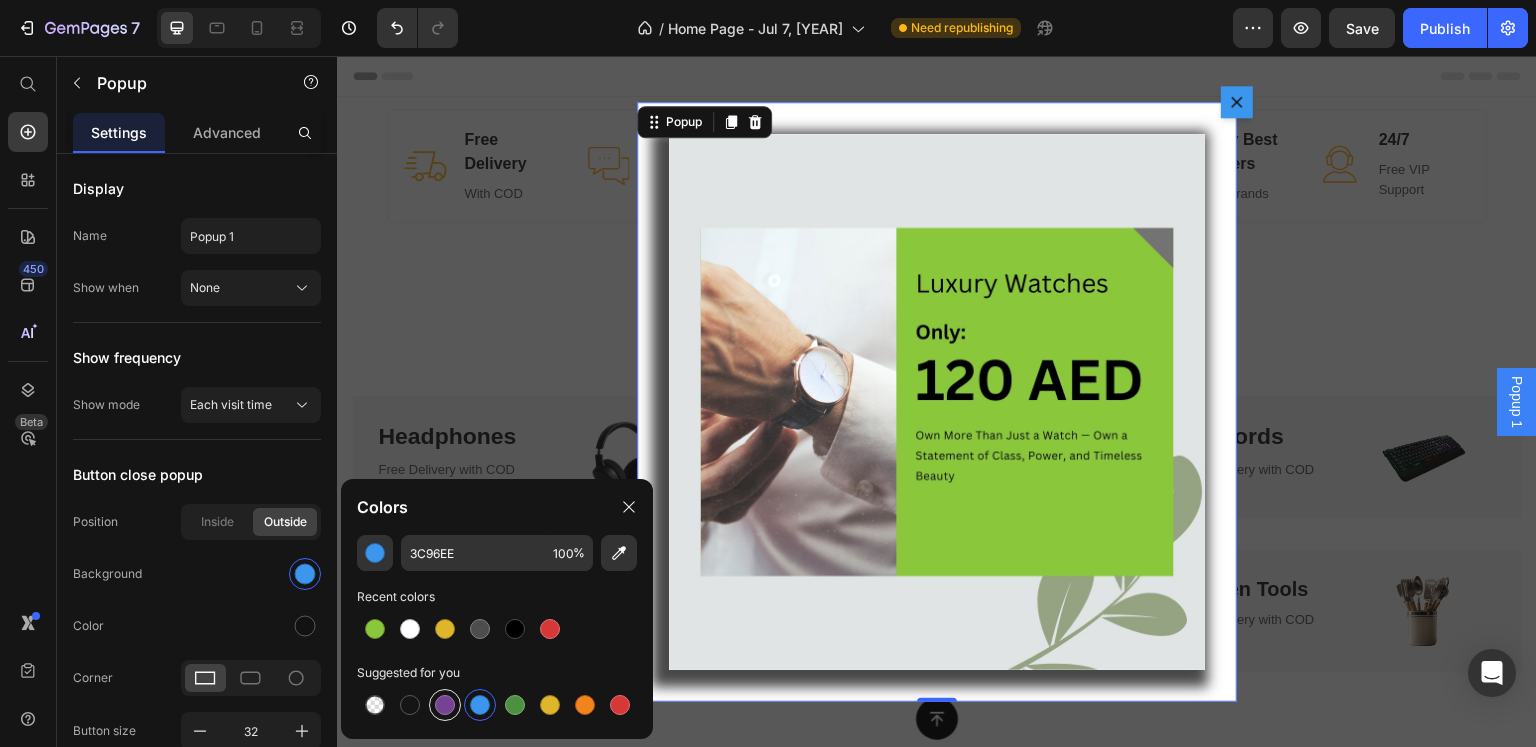 click at bounding box center [445, 705] 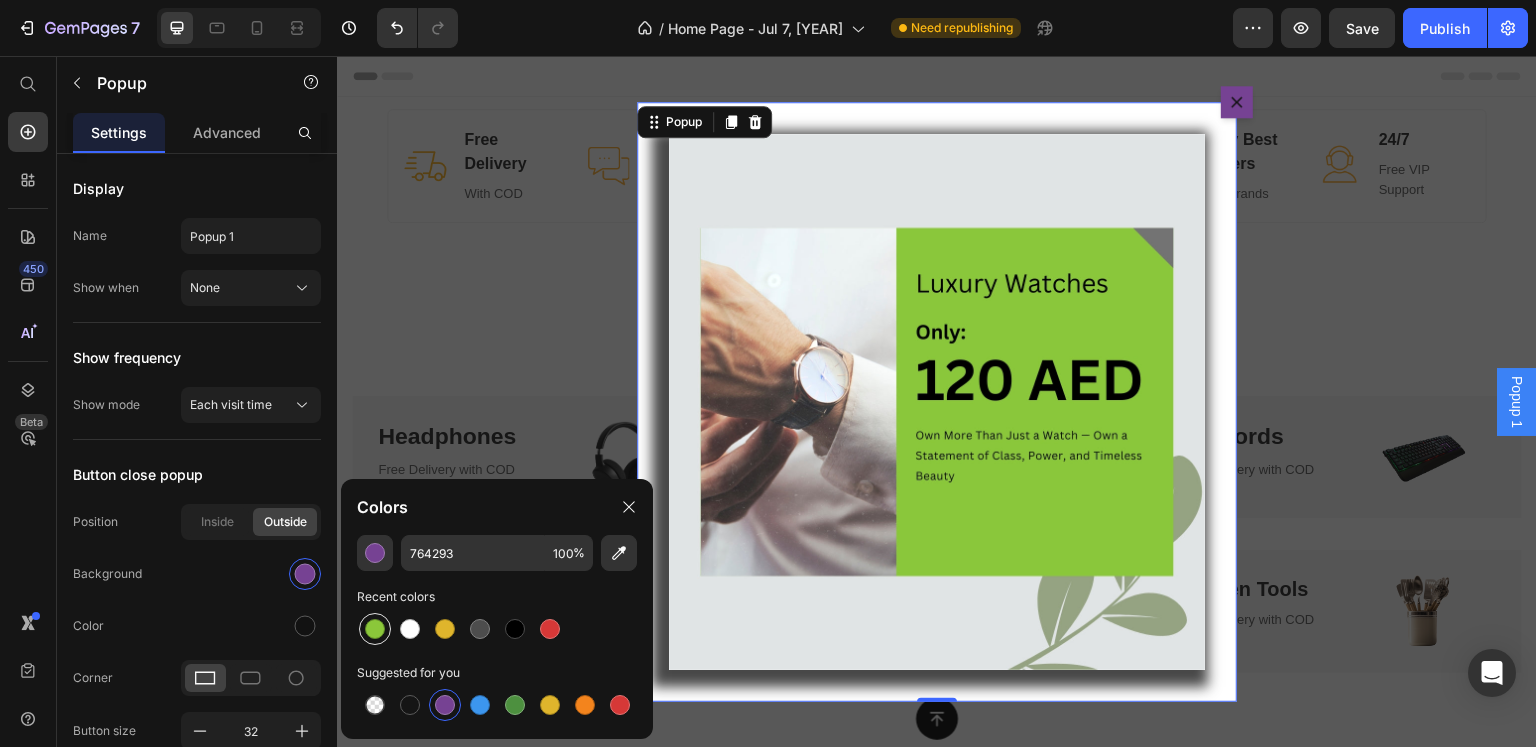 click at bounding box center (375, 629) 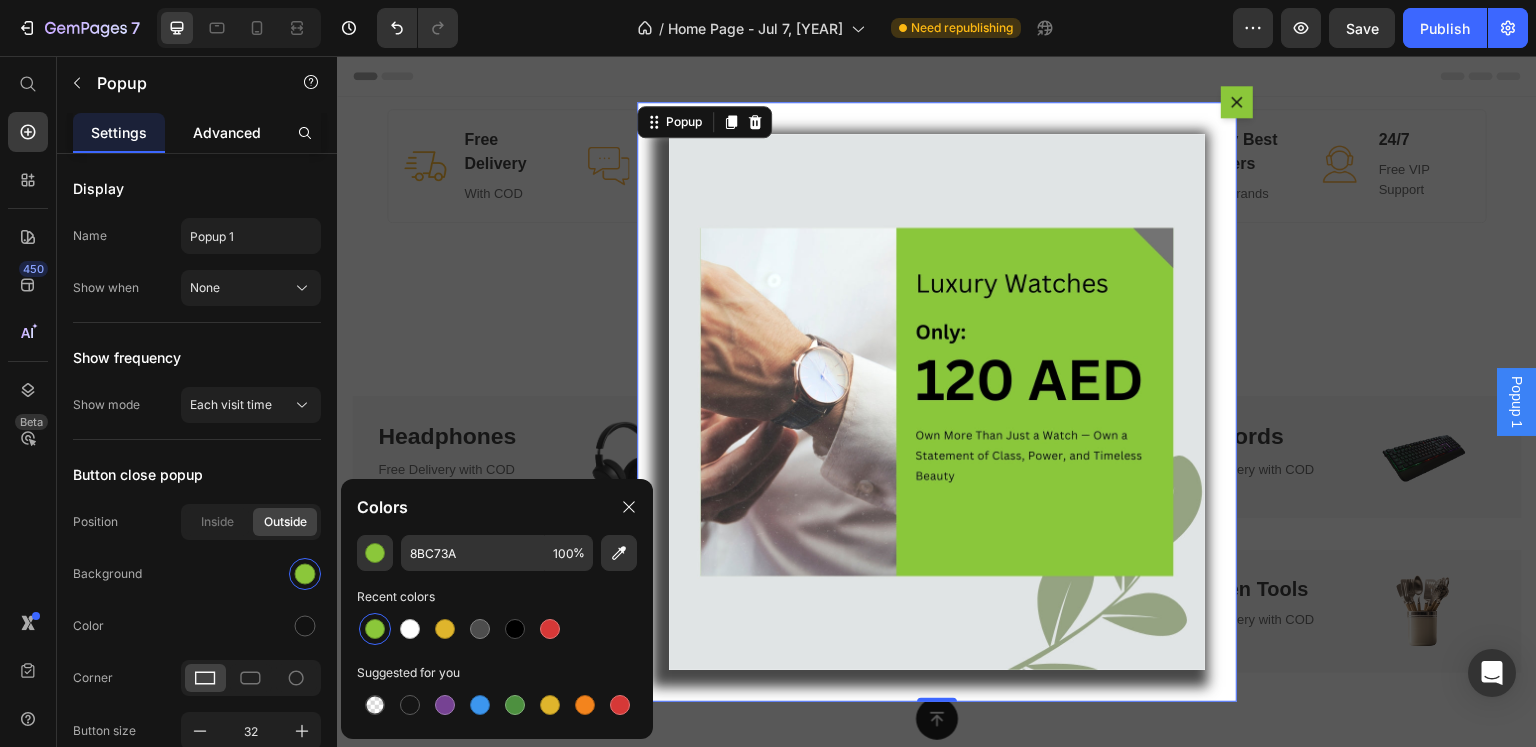 click on "Advanced" 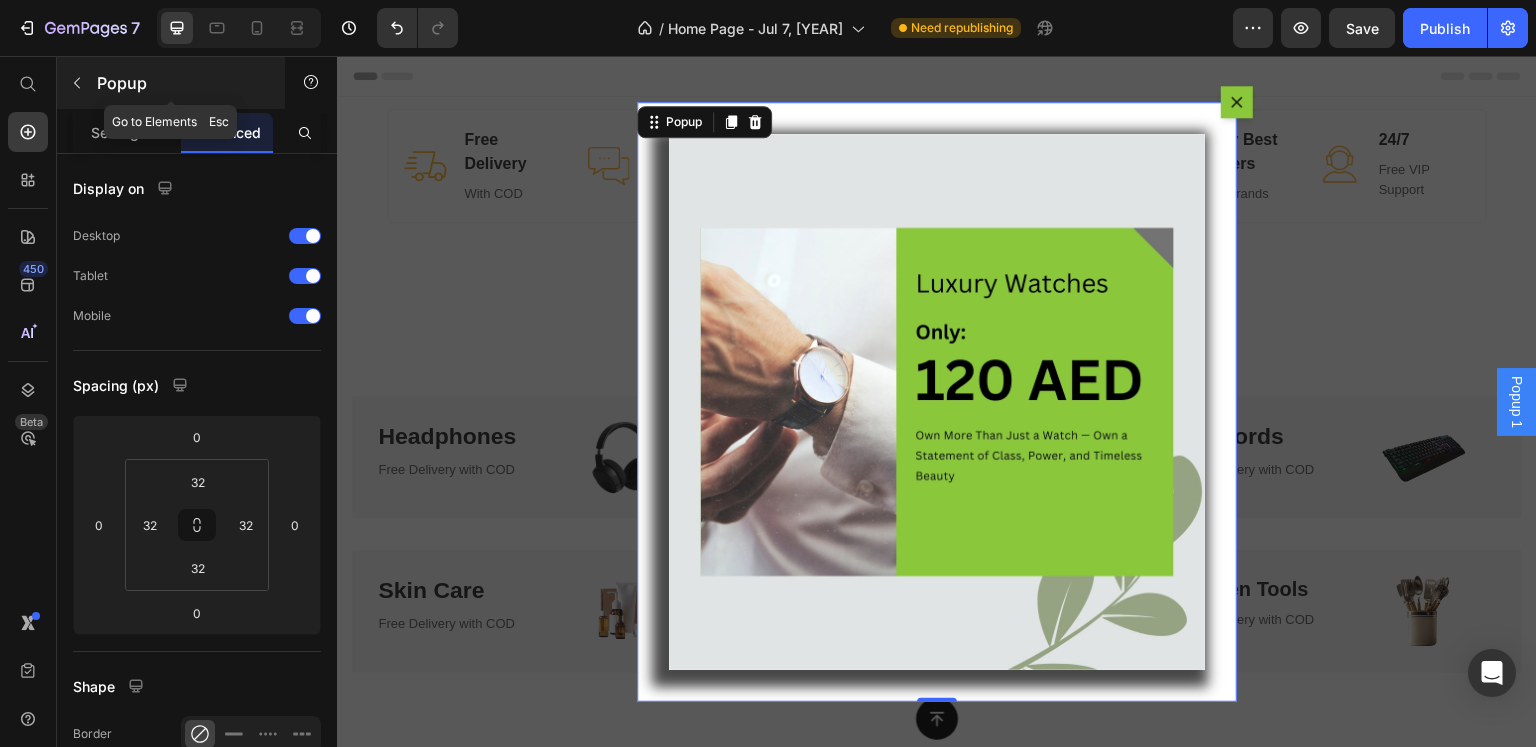 click 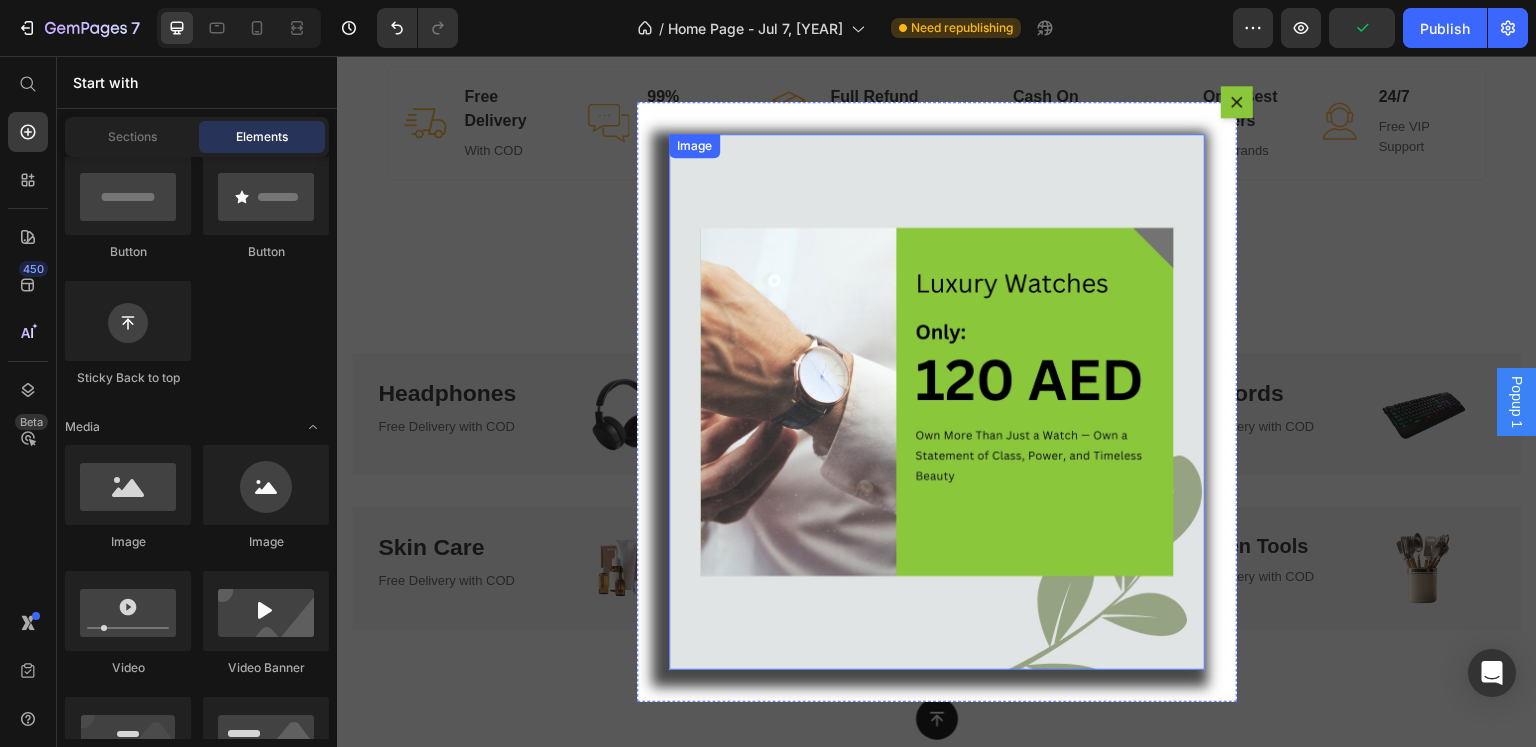 scroll, scrollTop: 0, scrollLeft: 0, axis: both 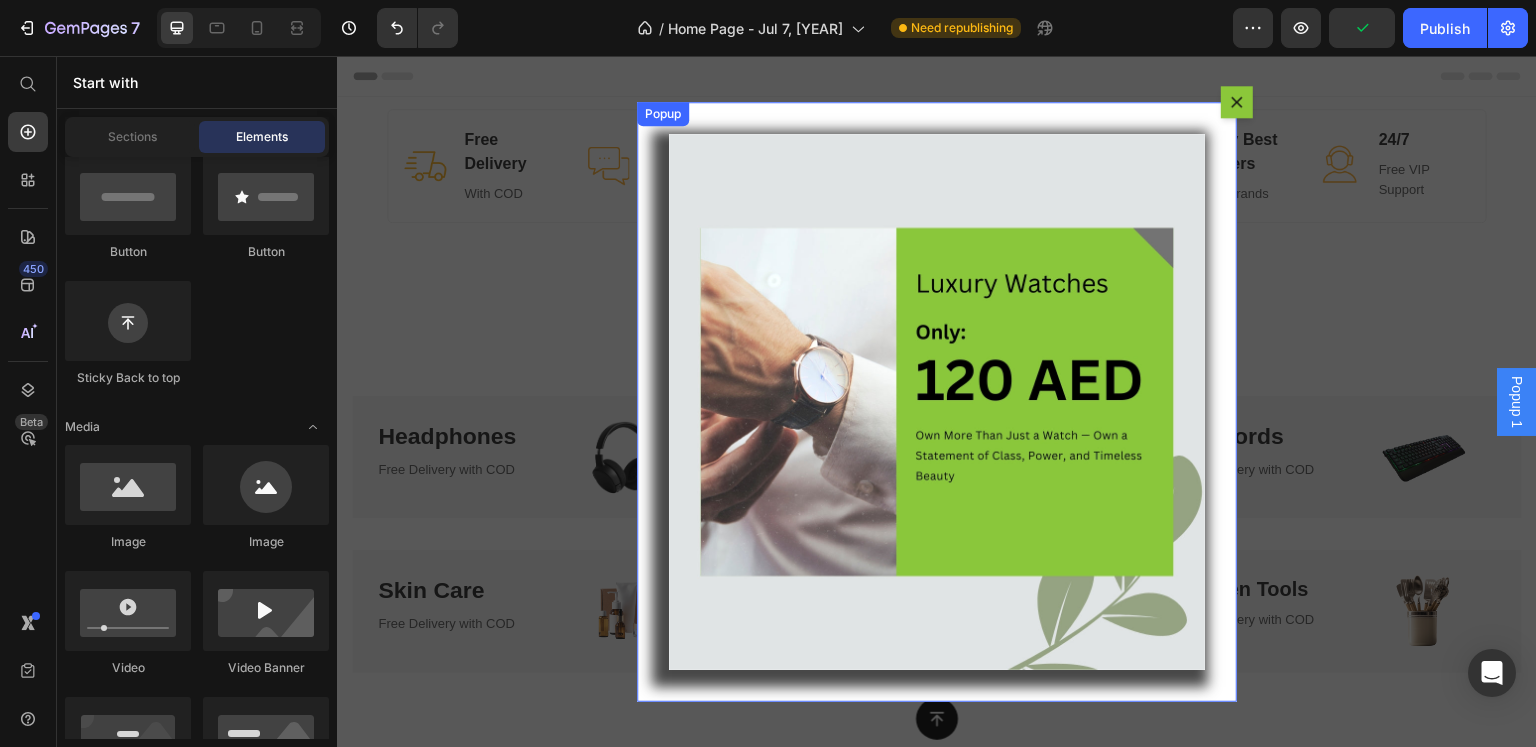 click 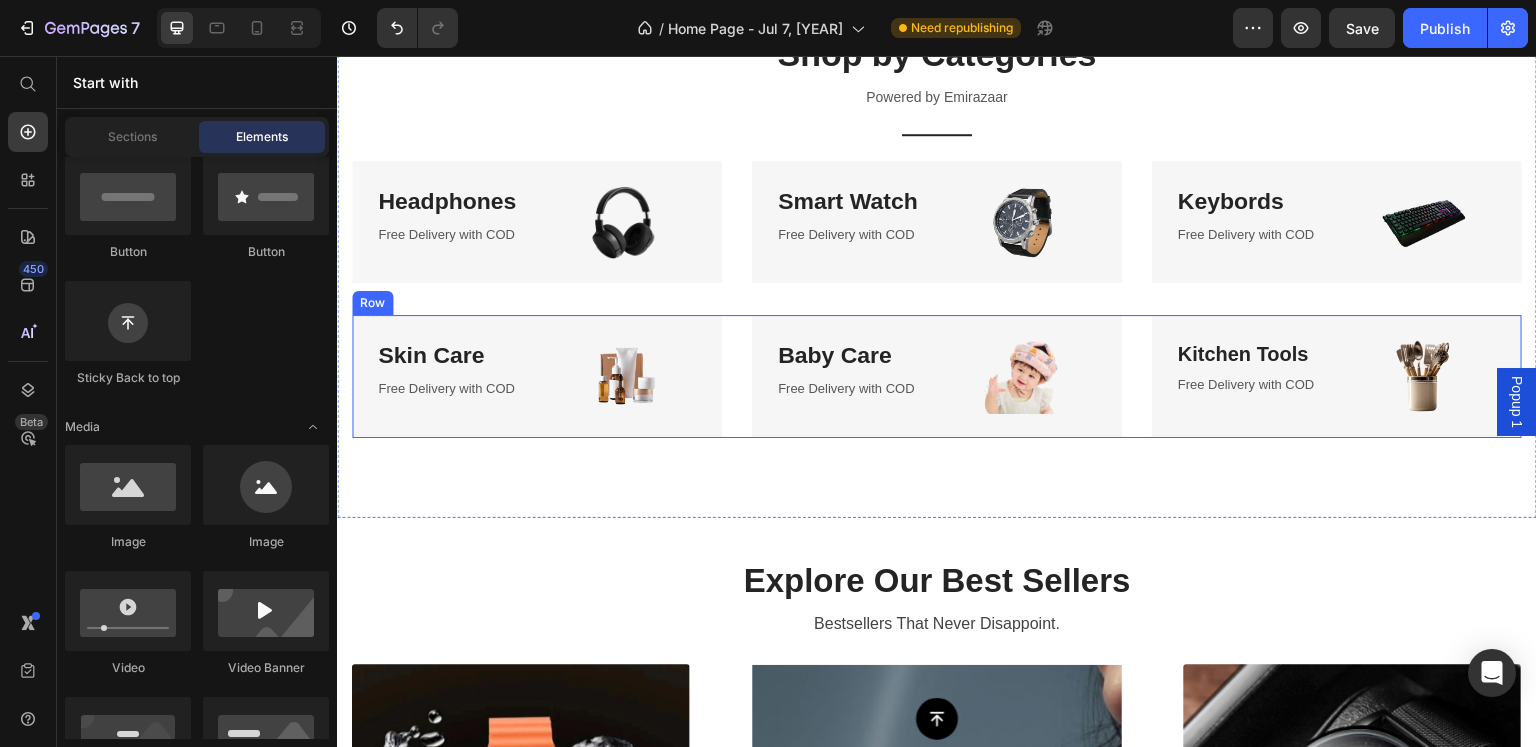 scroll, scrollTop: 200, scrollLeft: 0, axis: vertical 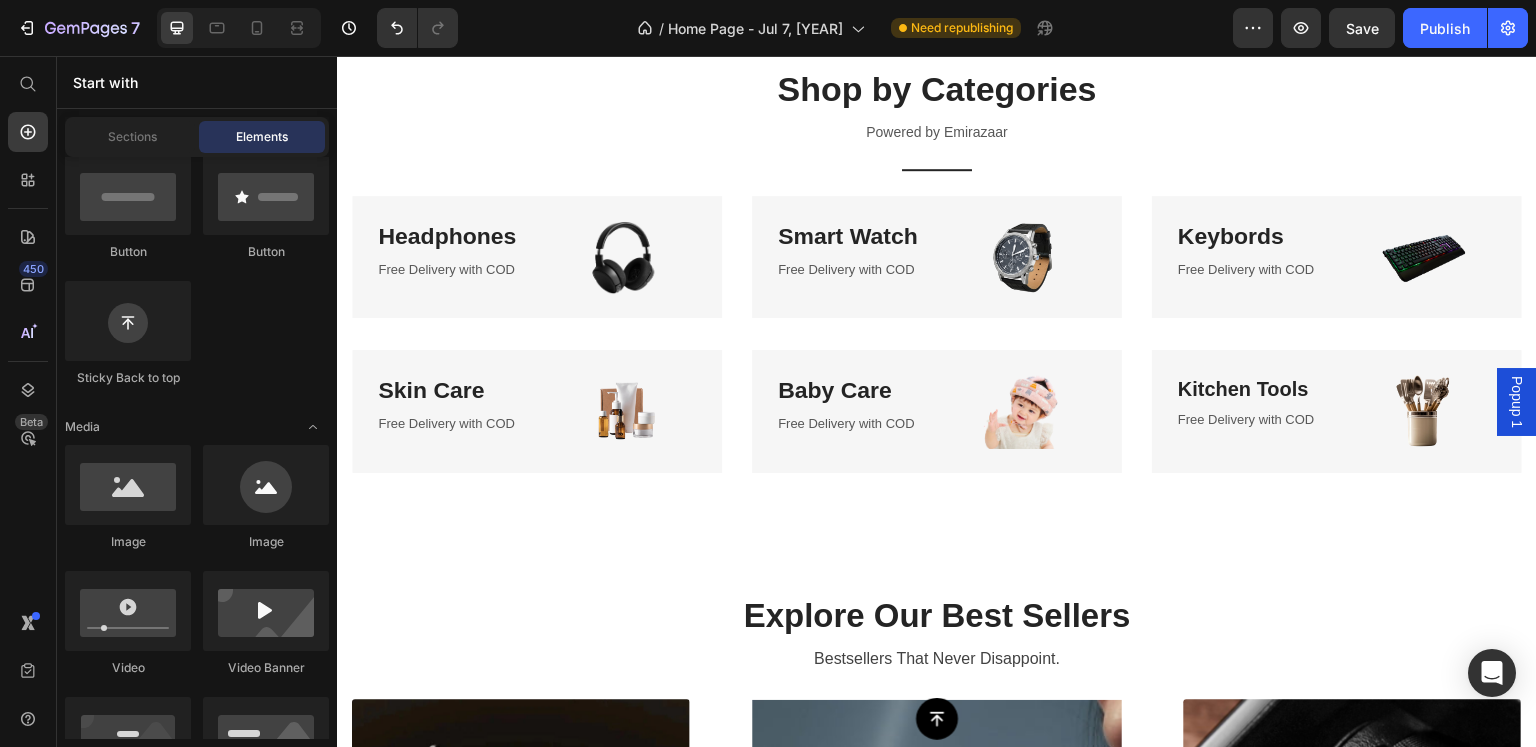 click on "Popup 1" at bounding box center [1517, 402] 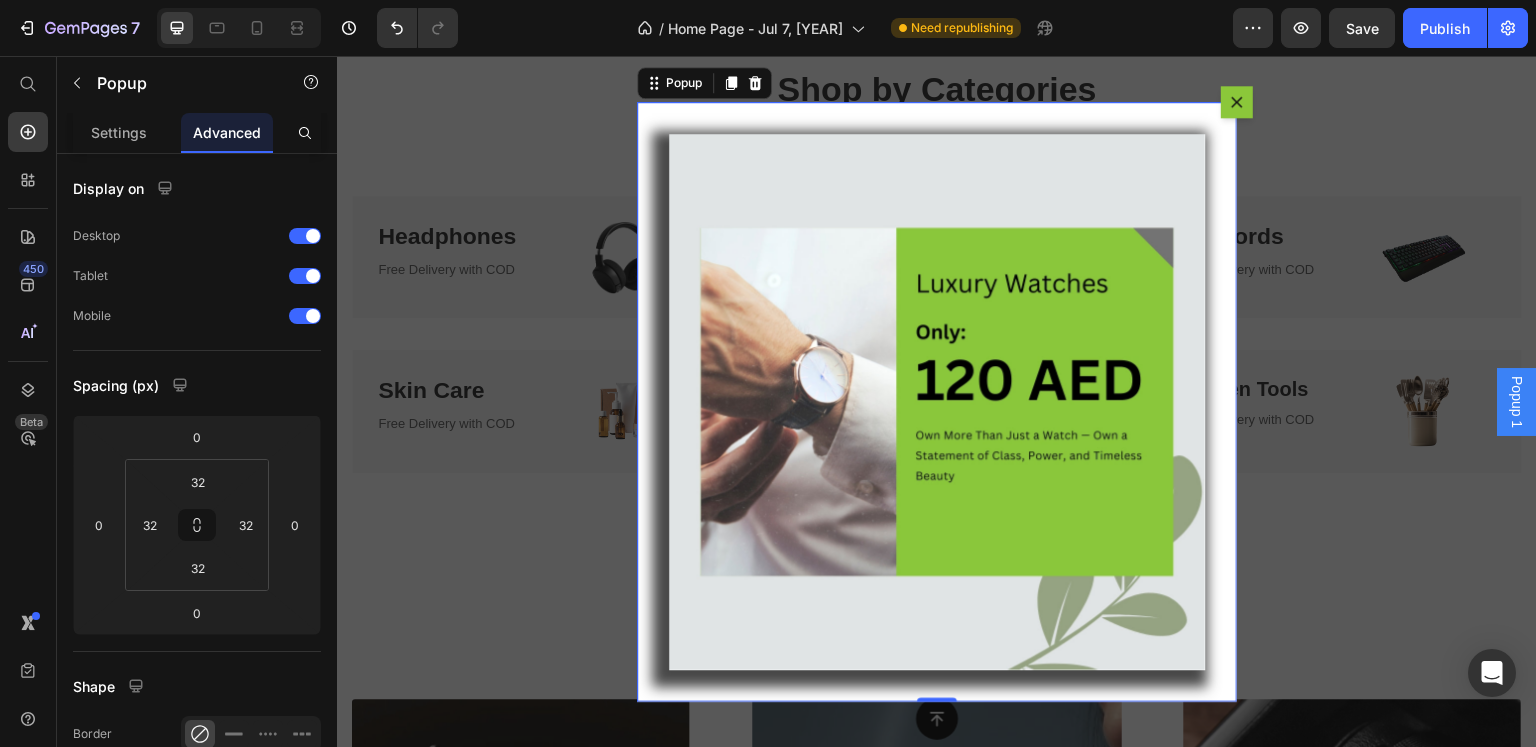 click at bounding box center (937, 402) 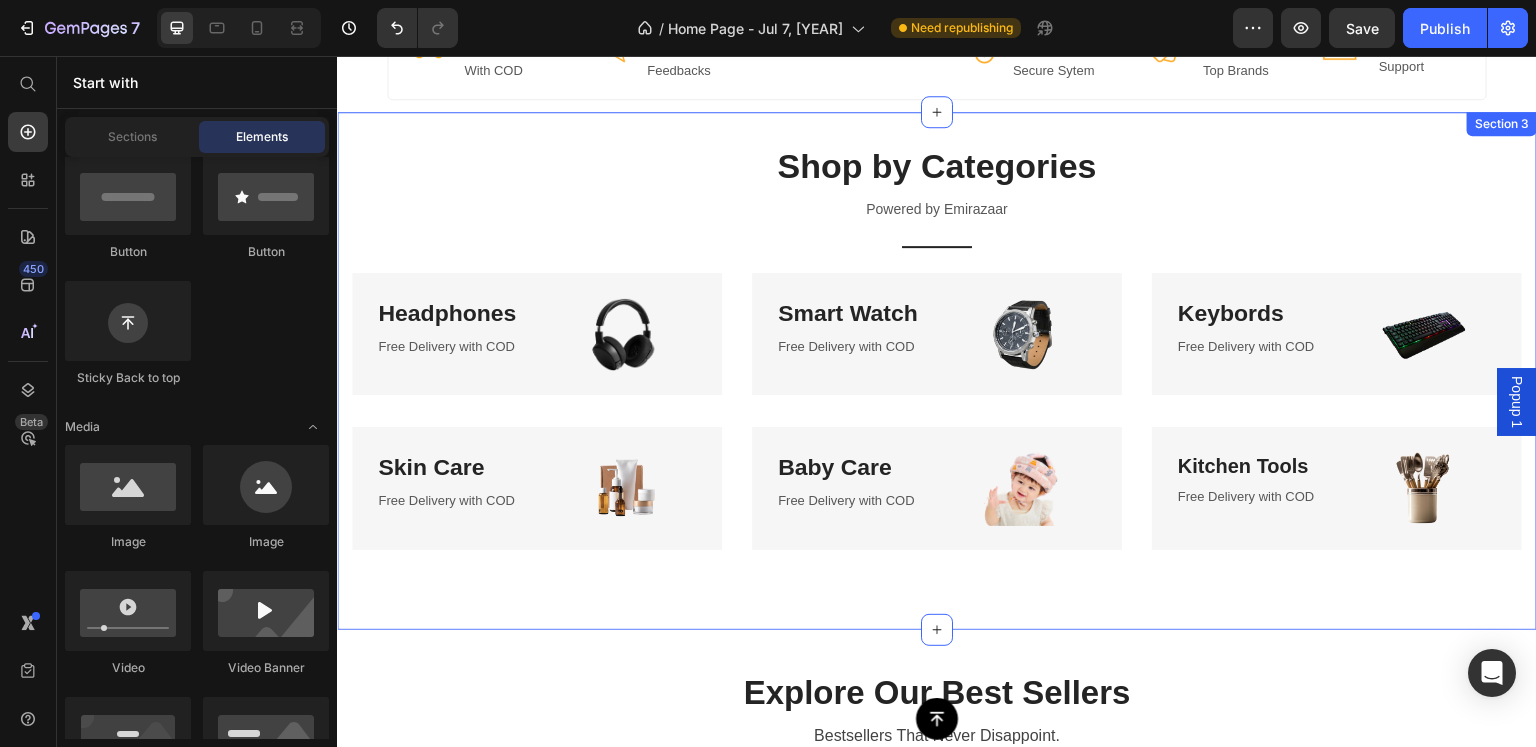 scroll, scrollTop: 100, scrollLeft: 0, axis: vertical 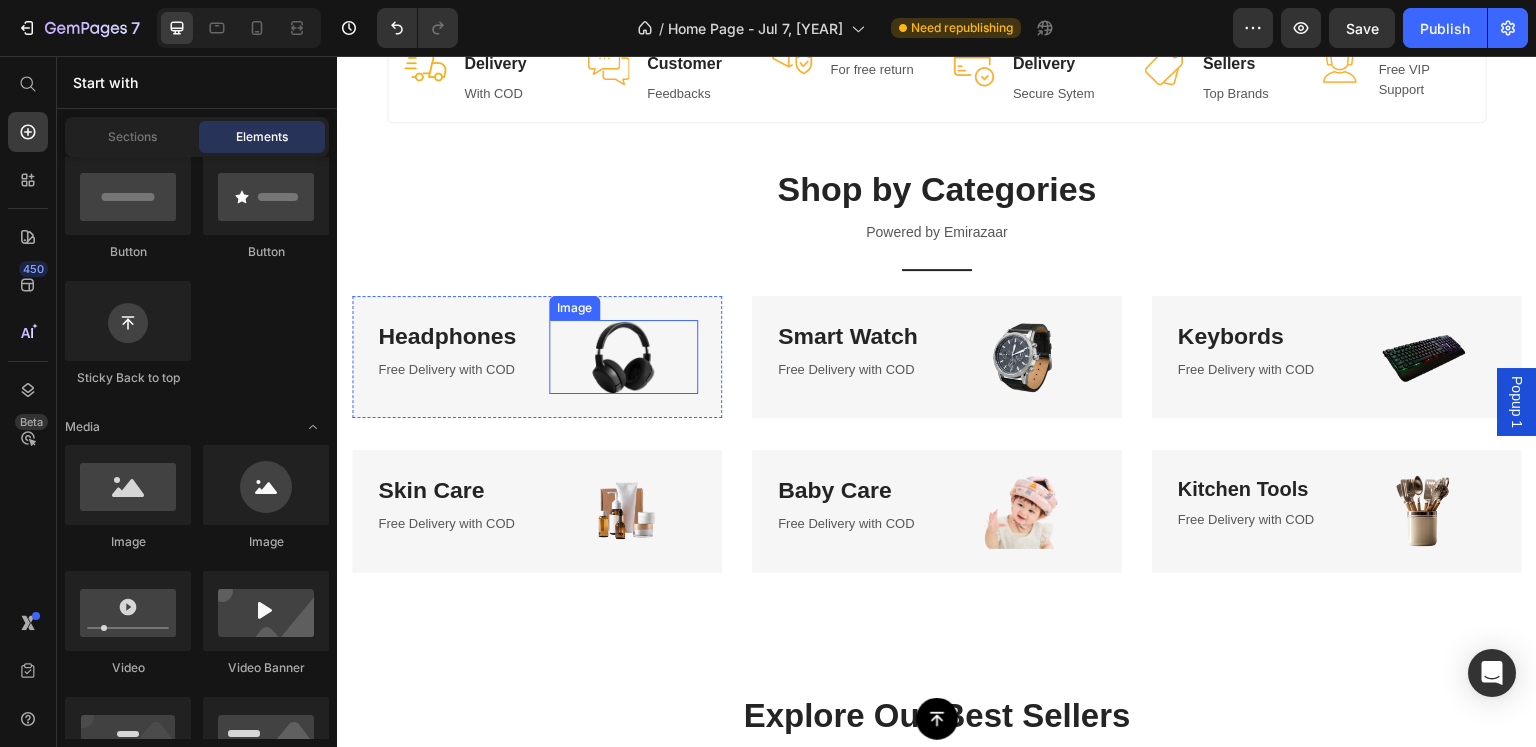 click at bounding box center [623, 357] 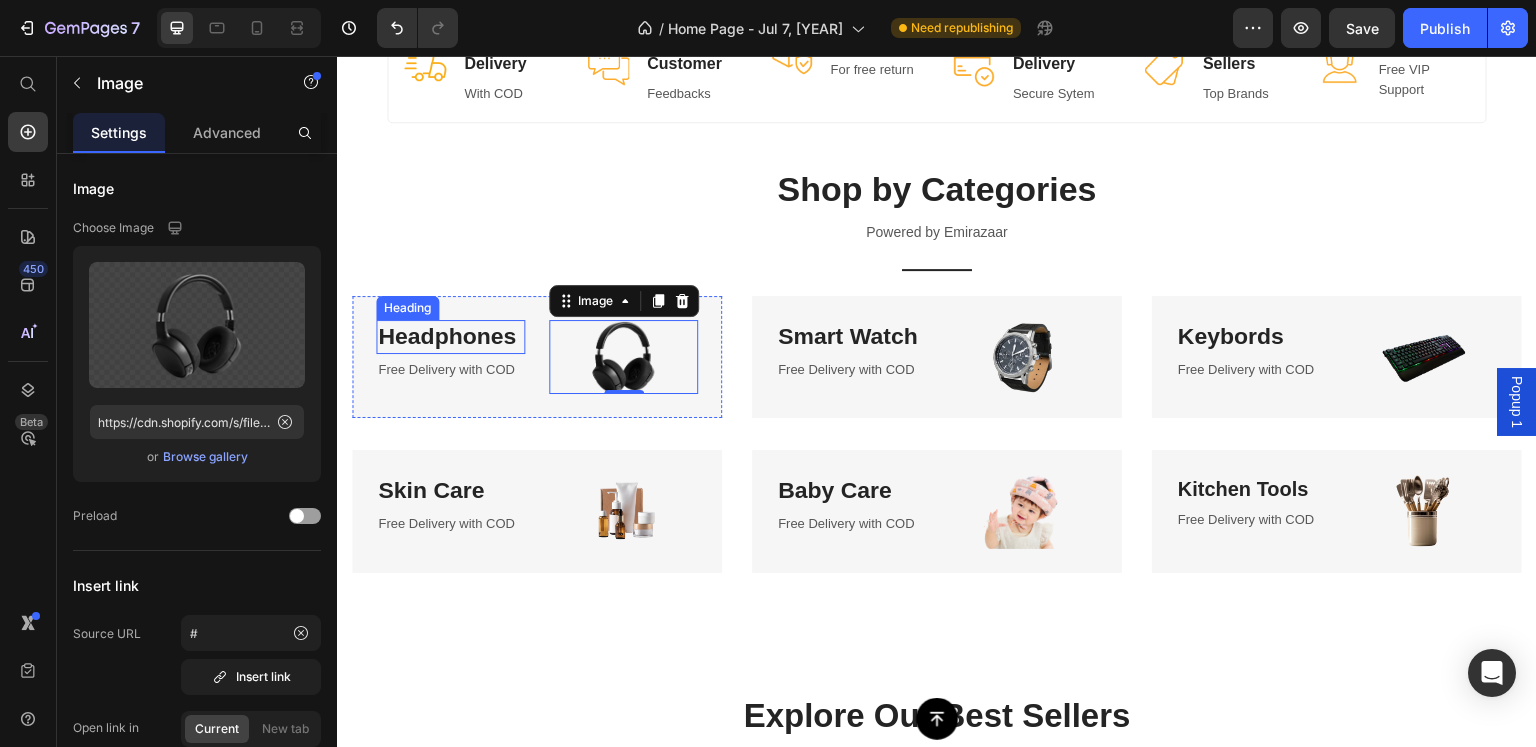 click on "Headphones" at bounding box center [450, 337] 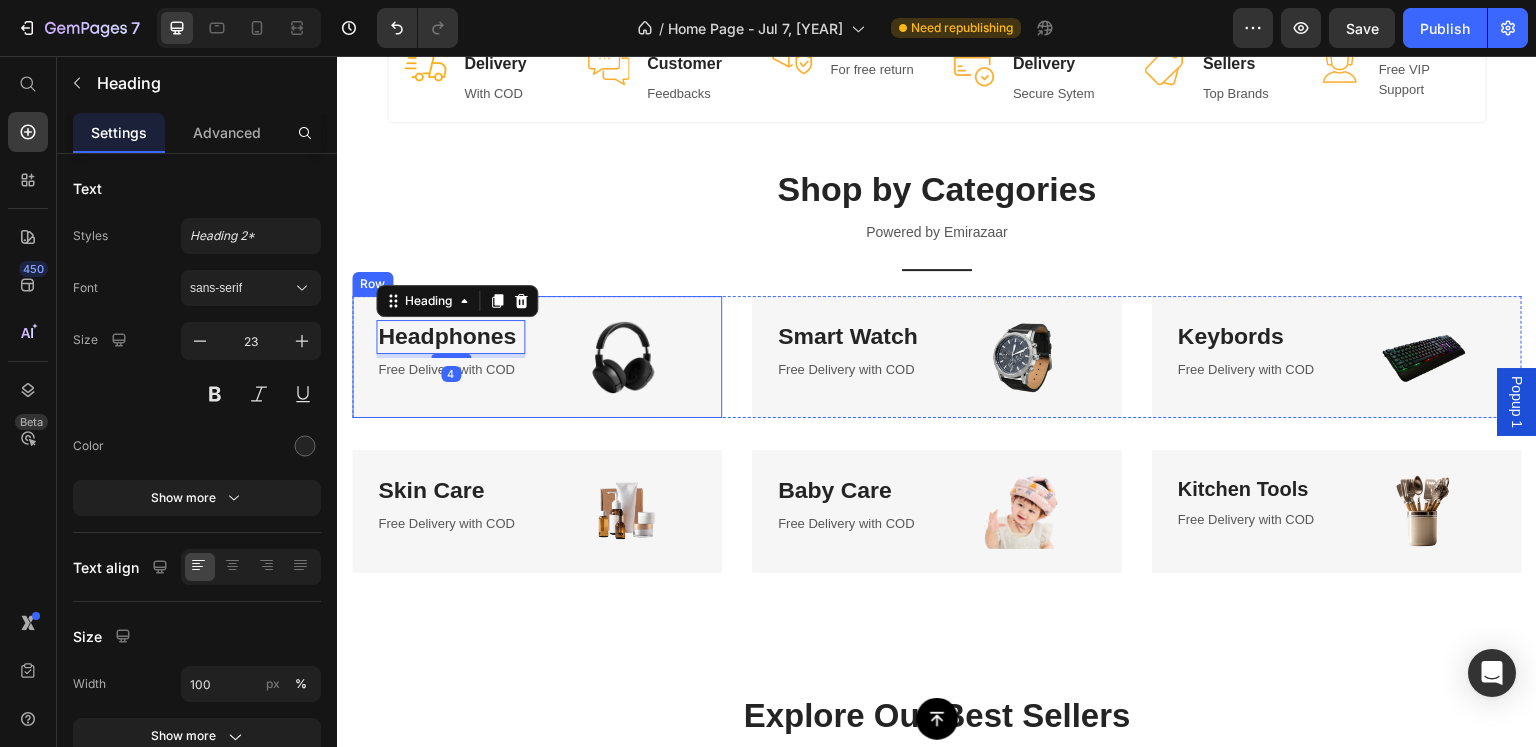click on "Headphones Heading   4 Free Delivery with COD Text block Image Row" at bounding box center (537, 357) 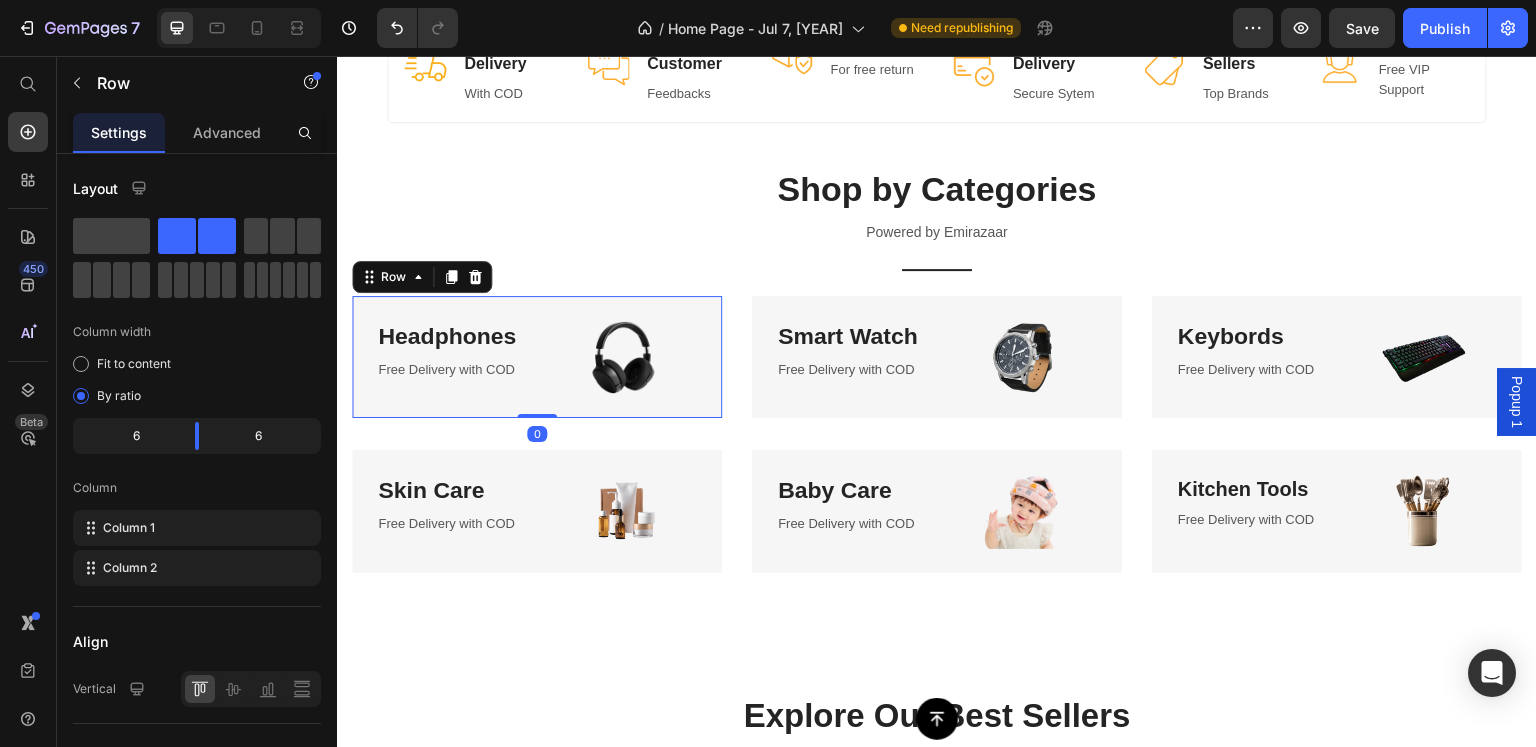 click on "Headphones Heading Free Delivery with COD Text block Image Row   0" at bounding box center [537, 357] 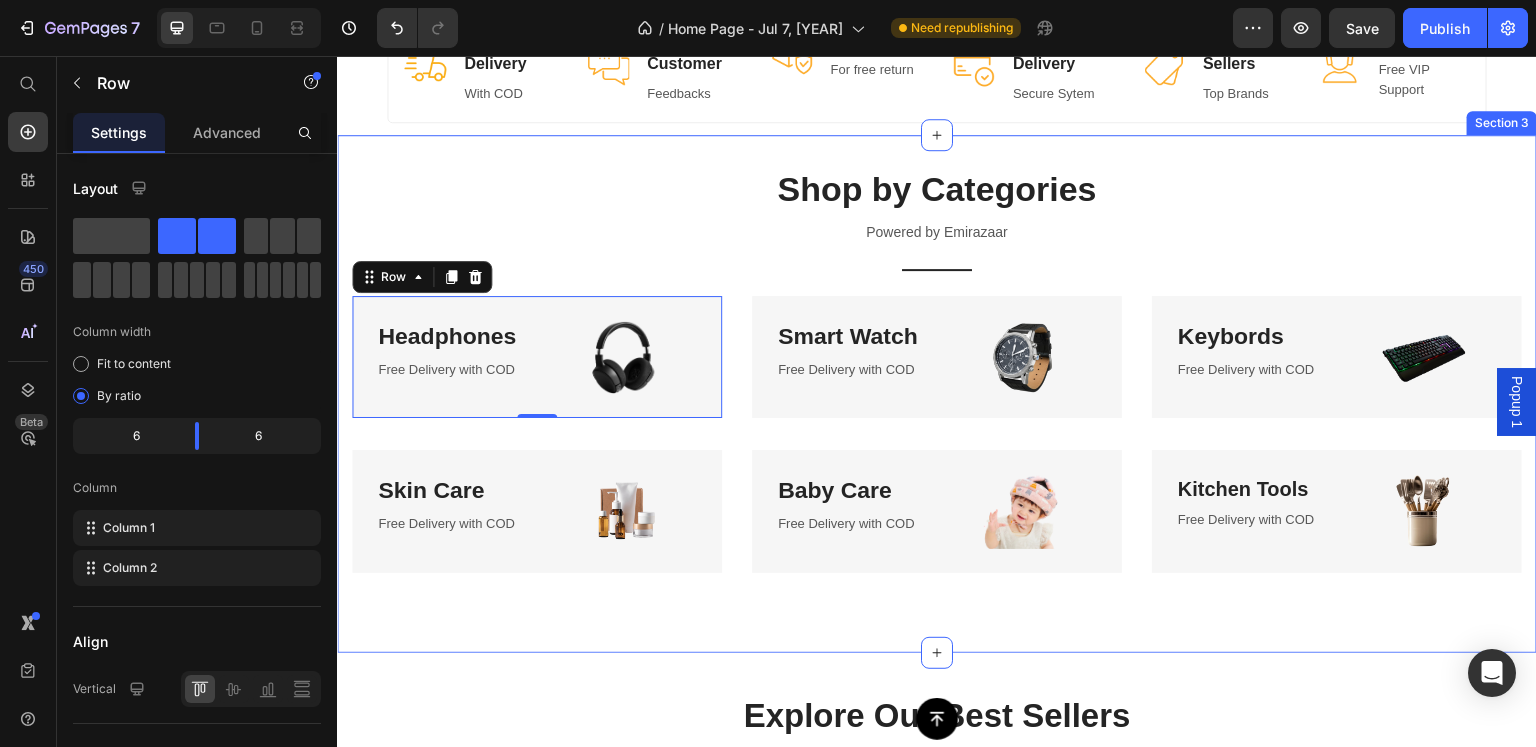 click on "Shop by Categories Heading Powered by Emirazaar Text block                Title Line Row Headphones Heading Free Delivery with COD Text block Image Row   0 Smart Watch Heading Free Delivery with COD Text block Image Row Keybords Heading Free Delivery with COD Text block Image Row Row Skin Care  Heading Free Delivery with COD Text block Image Row Baby Care Heading Free Delivery with COD Text block Image Row Kitchen Tools Heading Free Delivery with COD Text block Image Row Row" at bounding box center (937, 369) 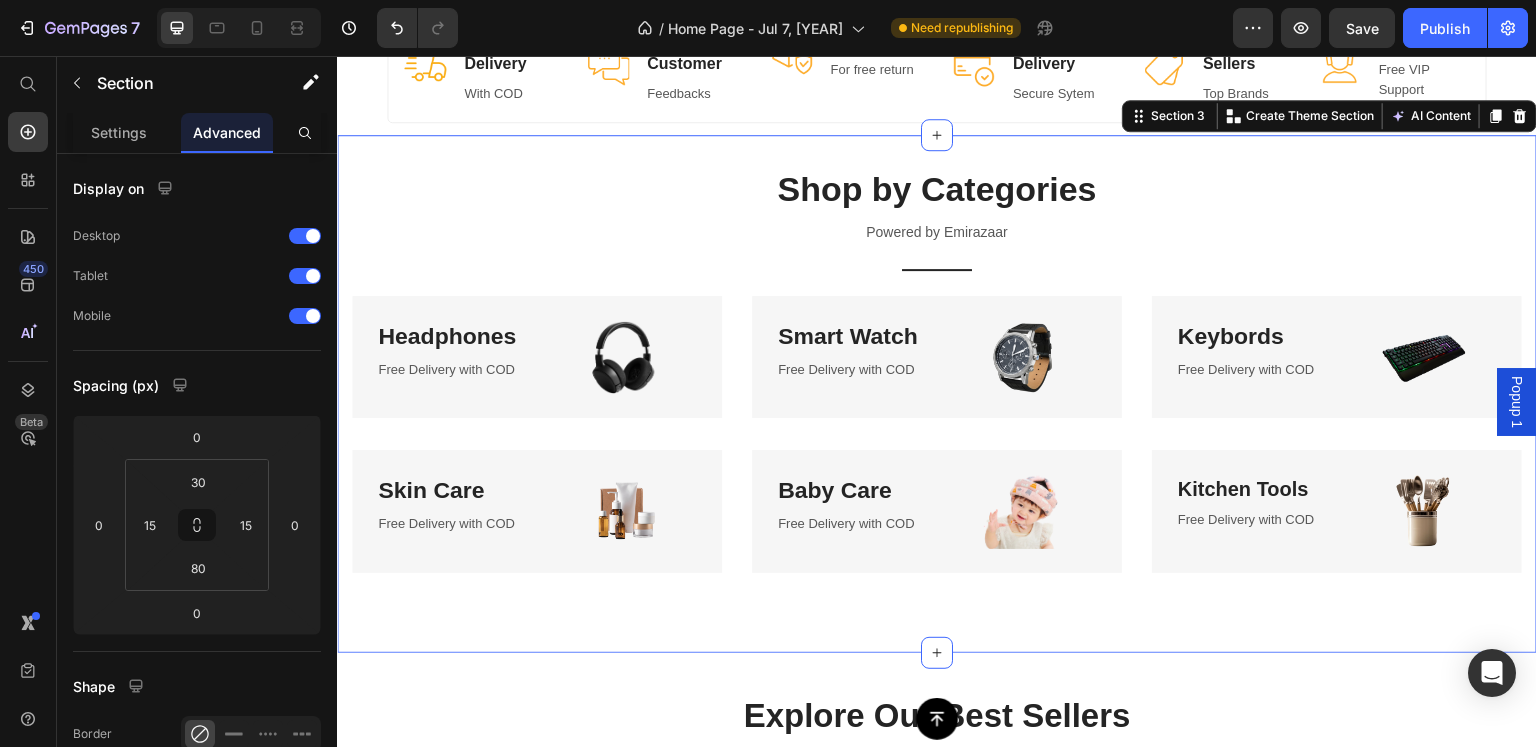 click on "Headphones Heading Free Delivery with COD Text block Image Row" at bounding box center (537, 357) 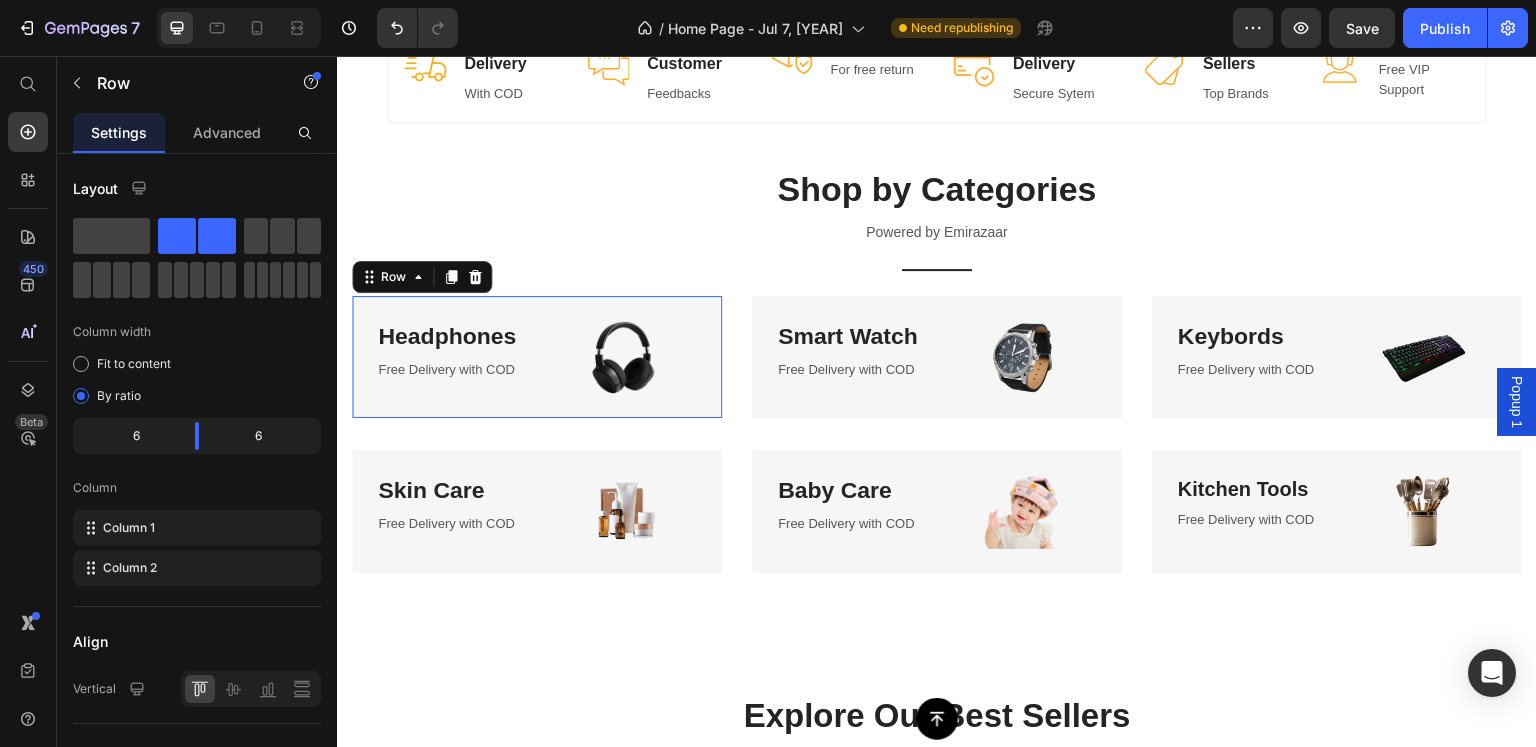 click on "Headphones Heading Free Delivery with COD Text block Image Row   0" at bounding box center [537, 357] 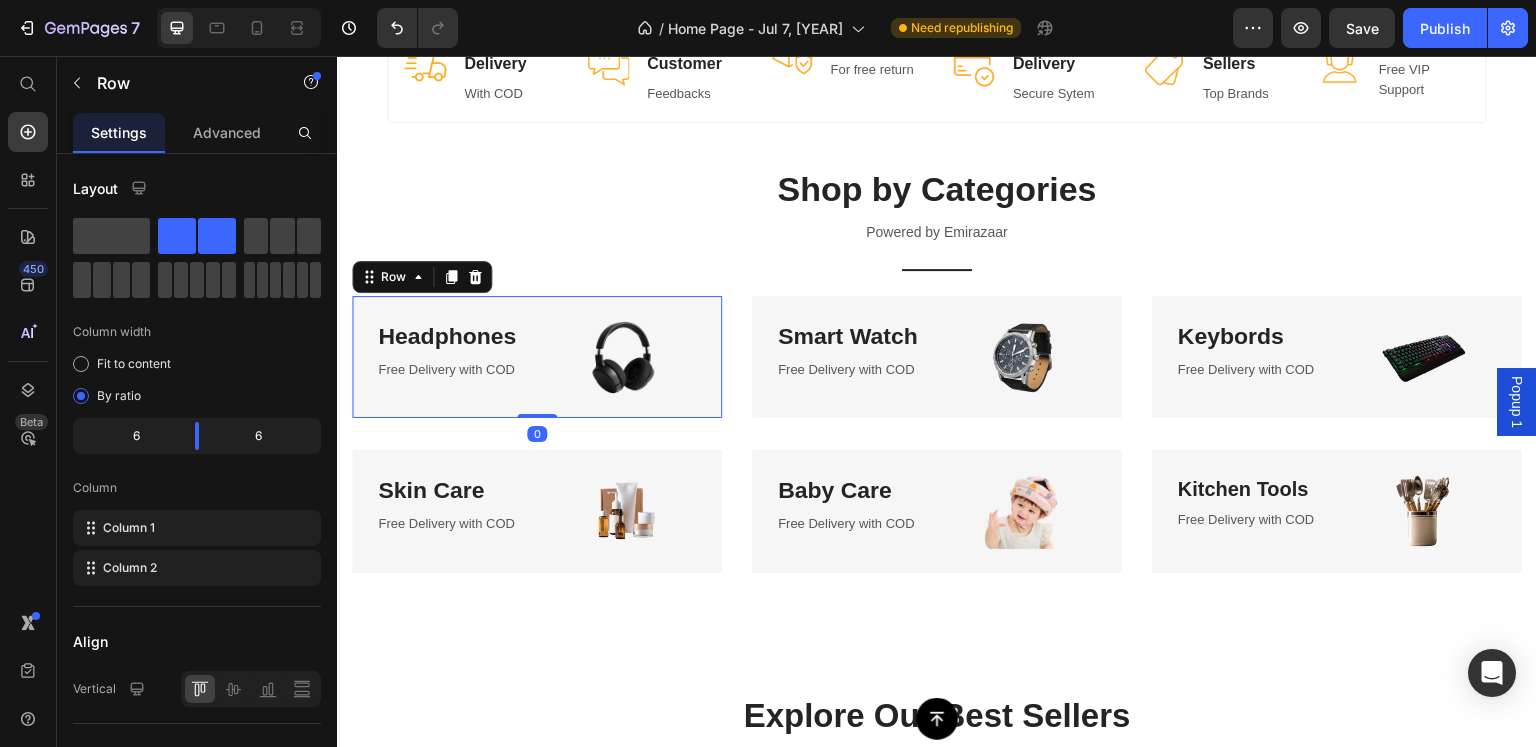 click on "Headphones Heading Free Delivery with COD Text block Image Row   0" at bounding box center (537, 357) 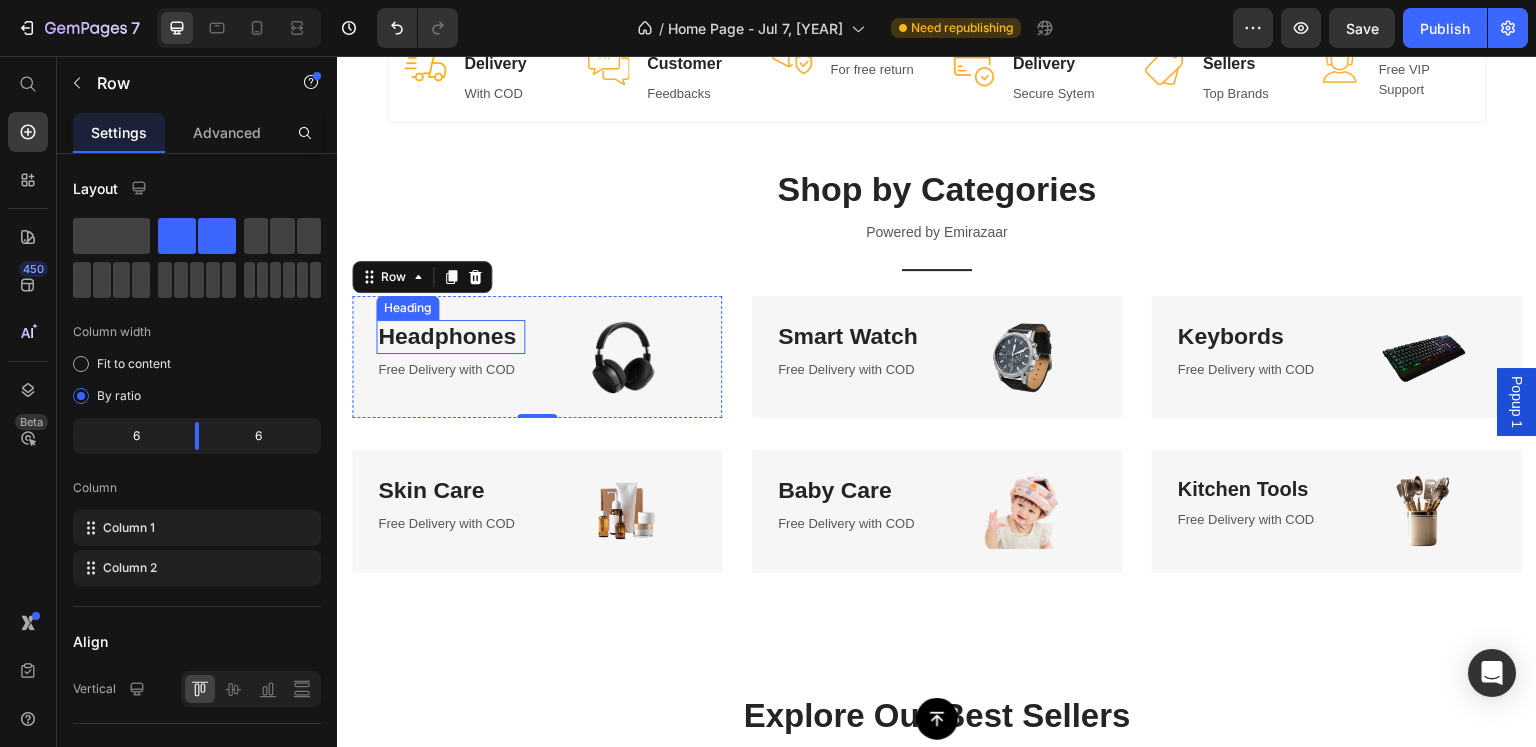 click on "Headphones" at bounding box center [450, 337] 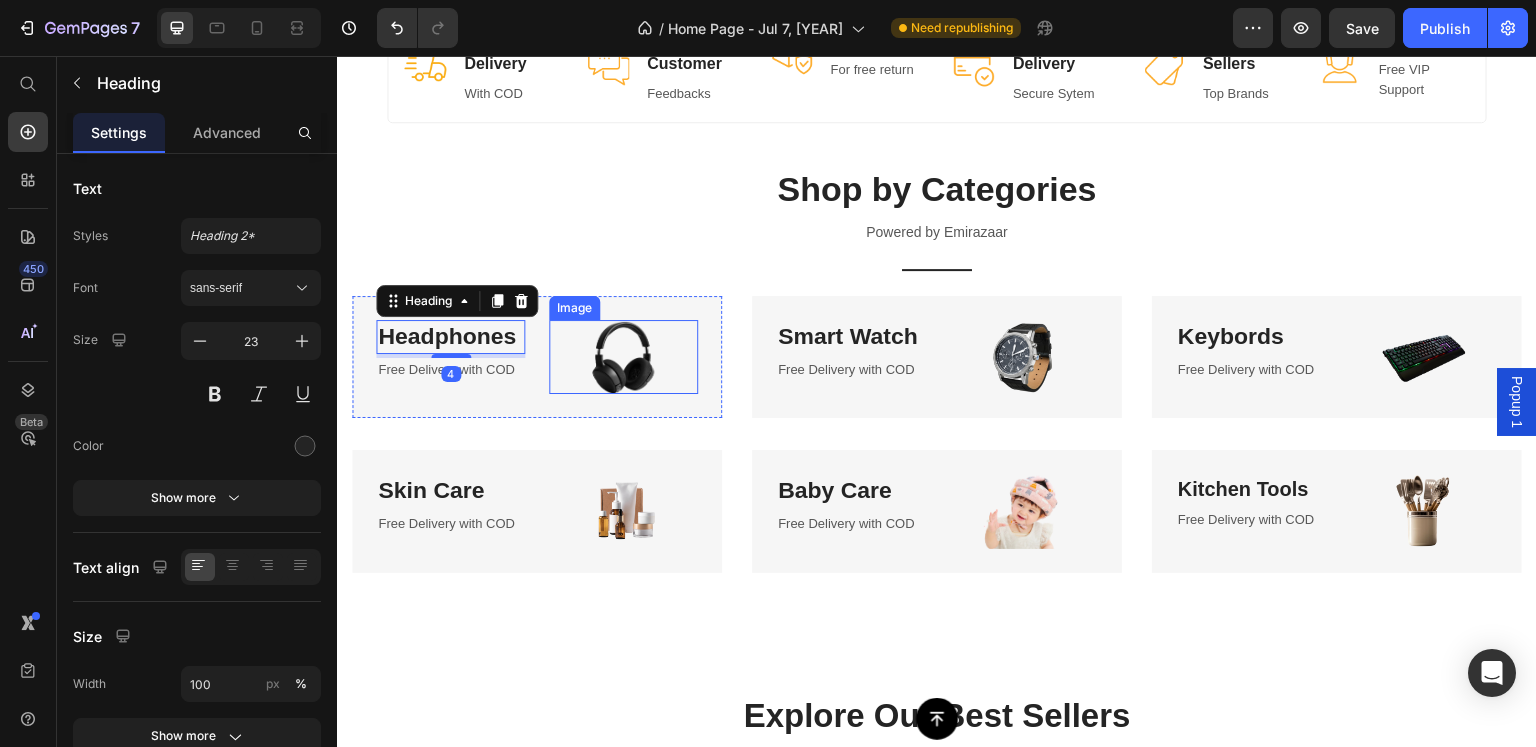 click at bounding box center [623, 357] 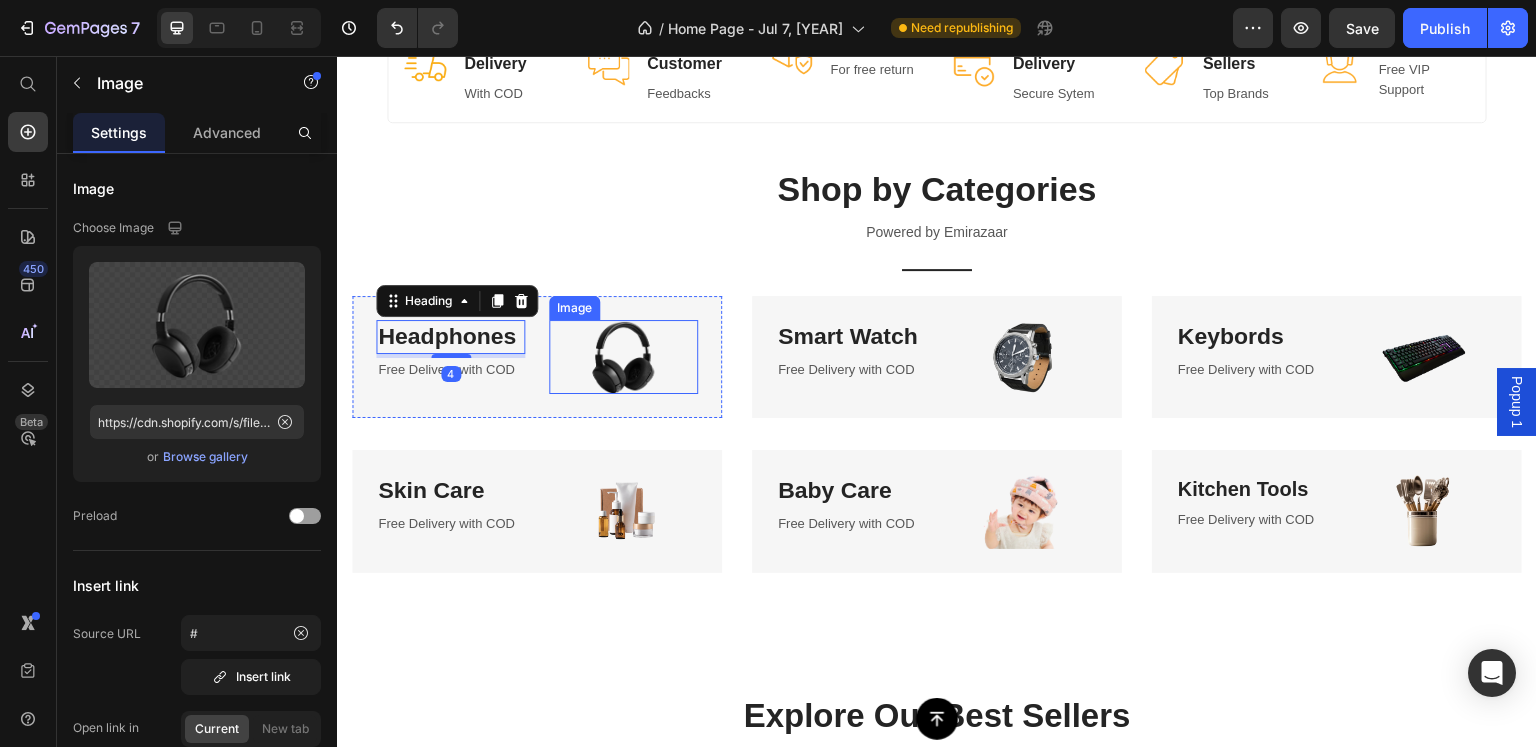 click at bounding box center (623, 357) 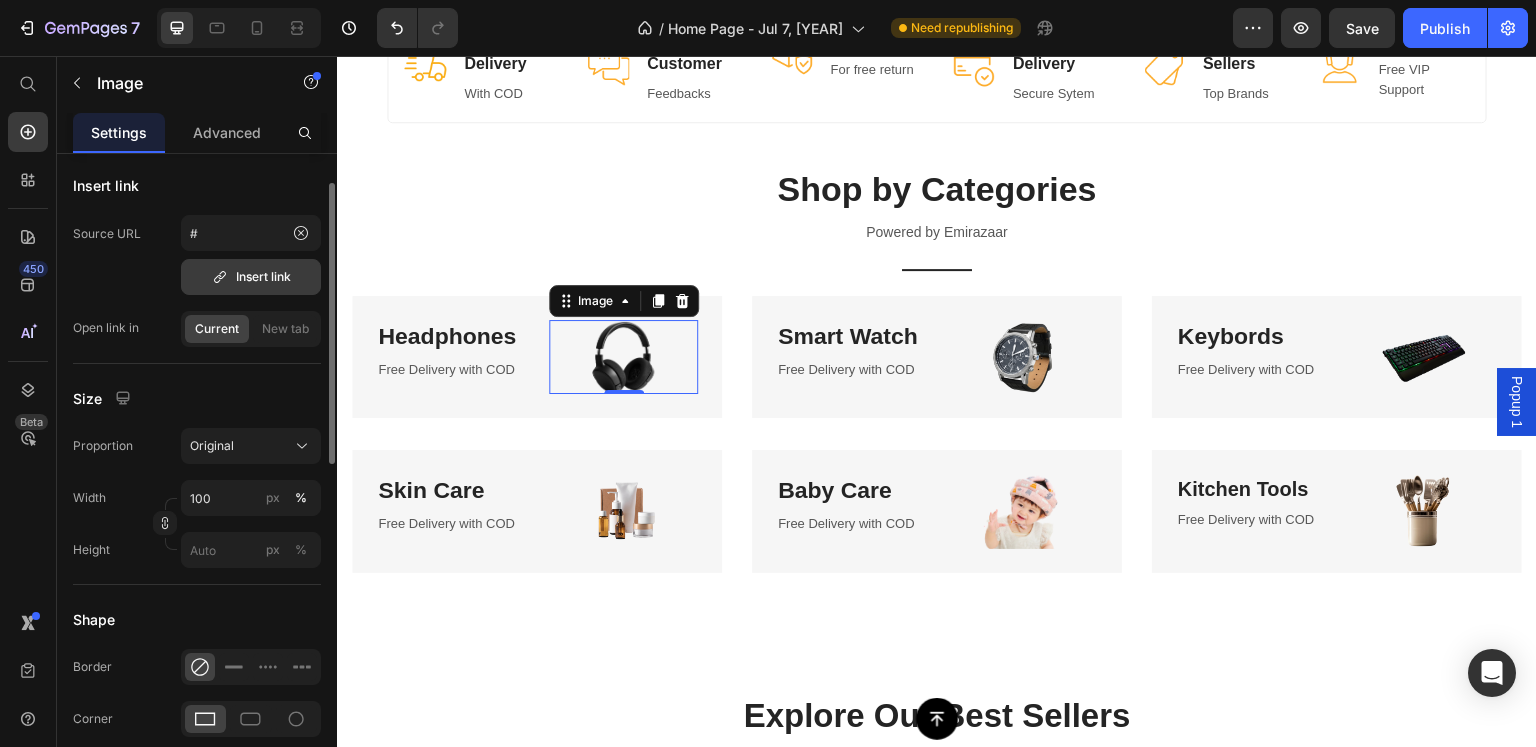 scroll, scrollTop: 300, scrollLeft: 0, axis: vertical 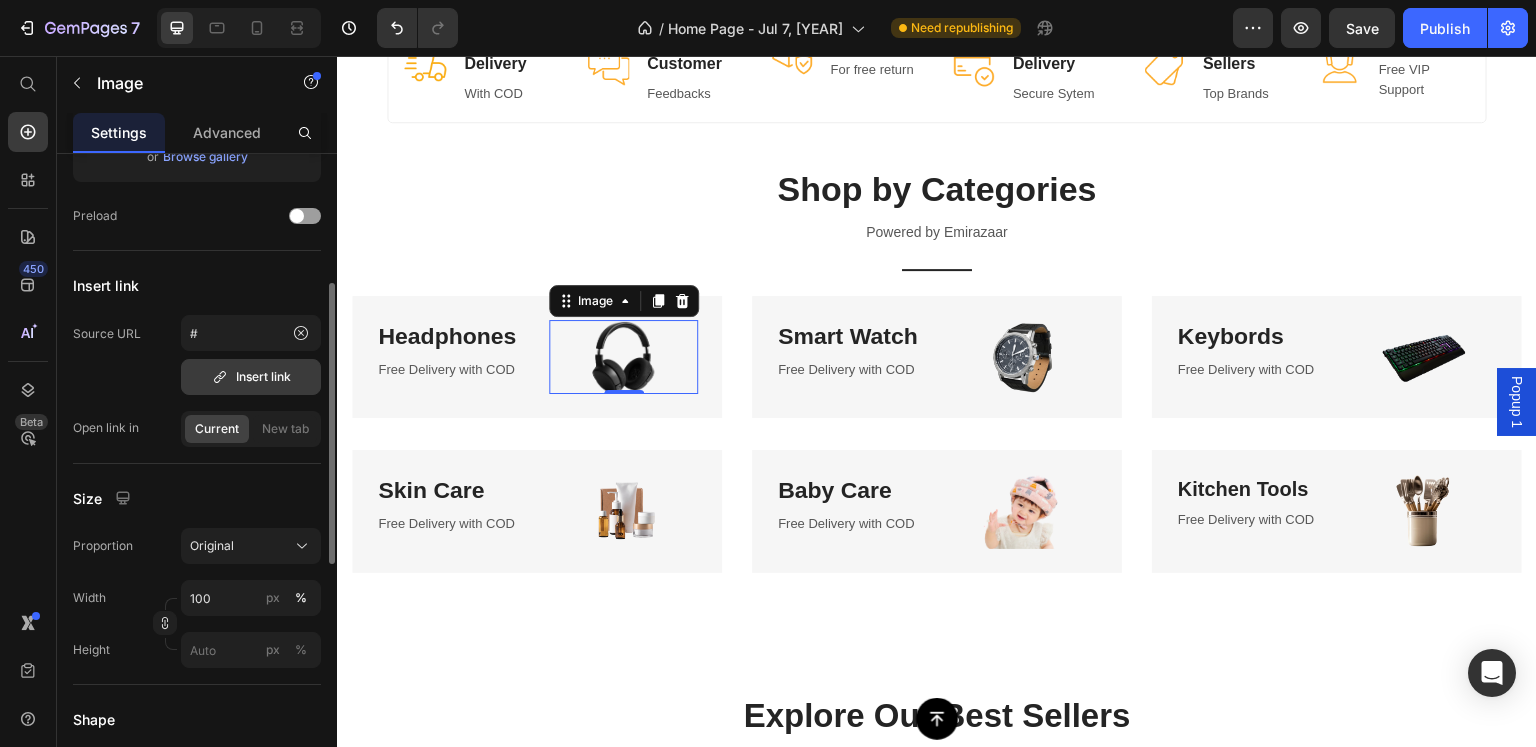 click on "Insert link" at bounding box center [251, 377] 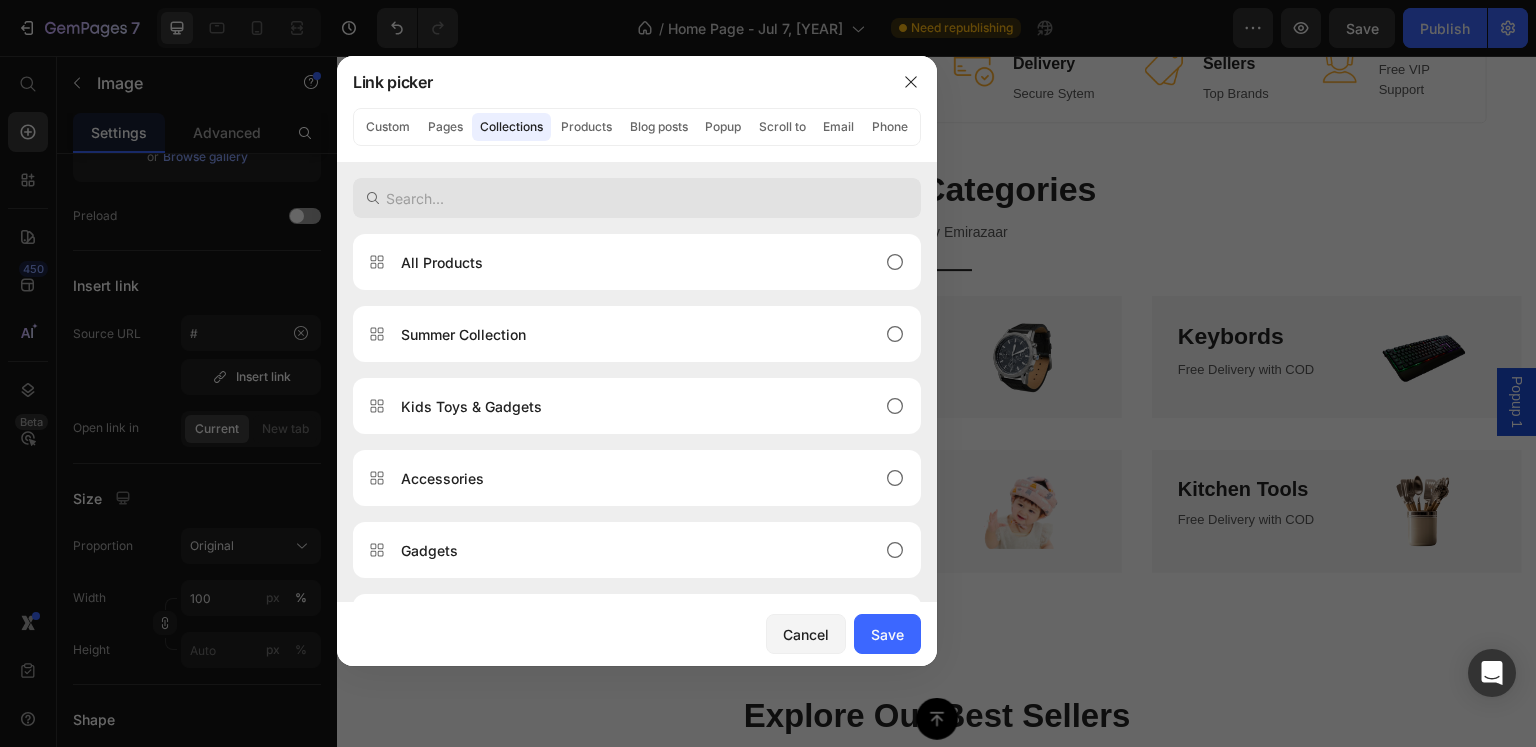 click at bounding box center [637, 198] 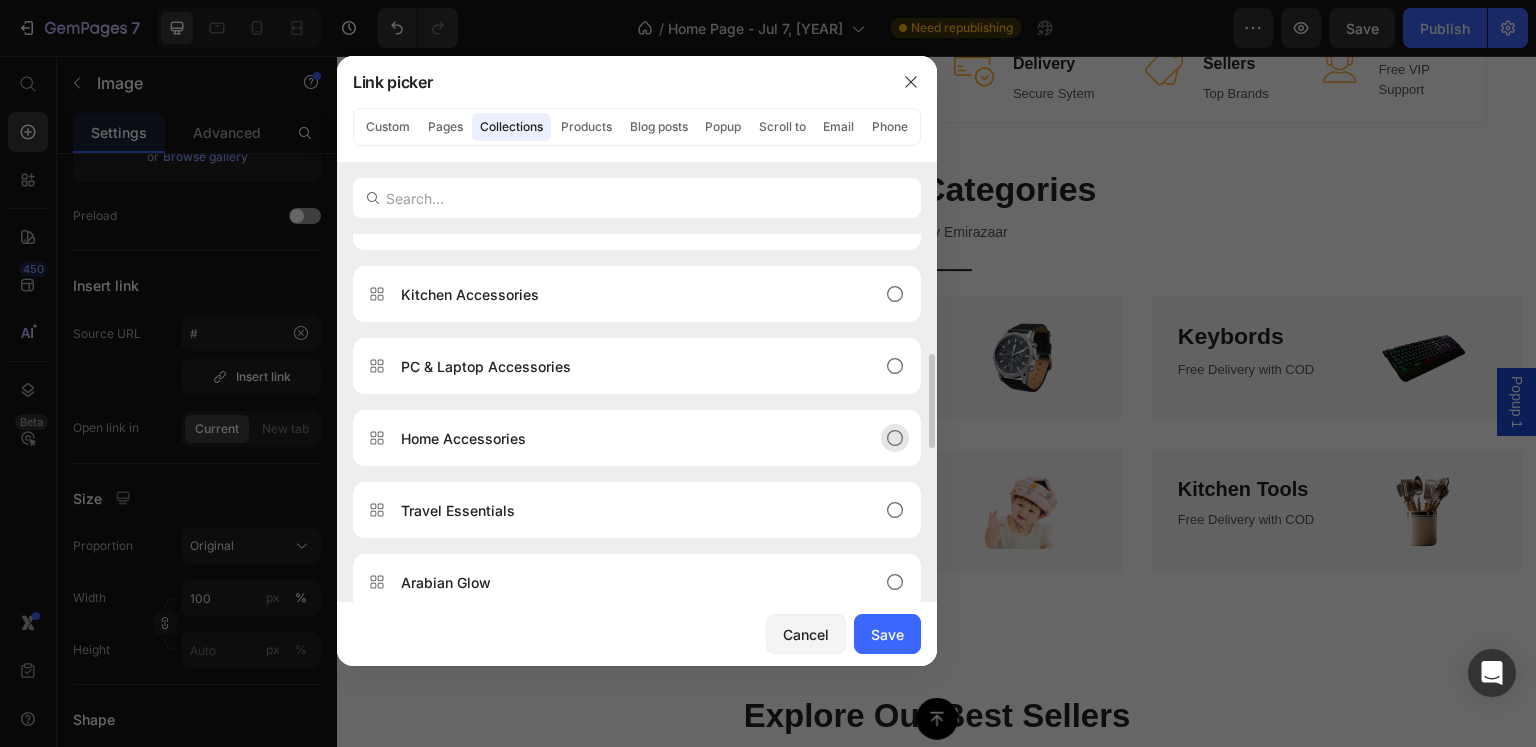 scroll, scrollTop: 372, scrollLeft: 0, axis: vertical 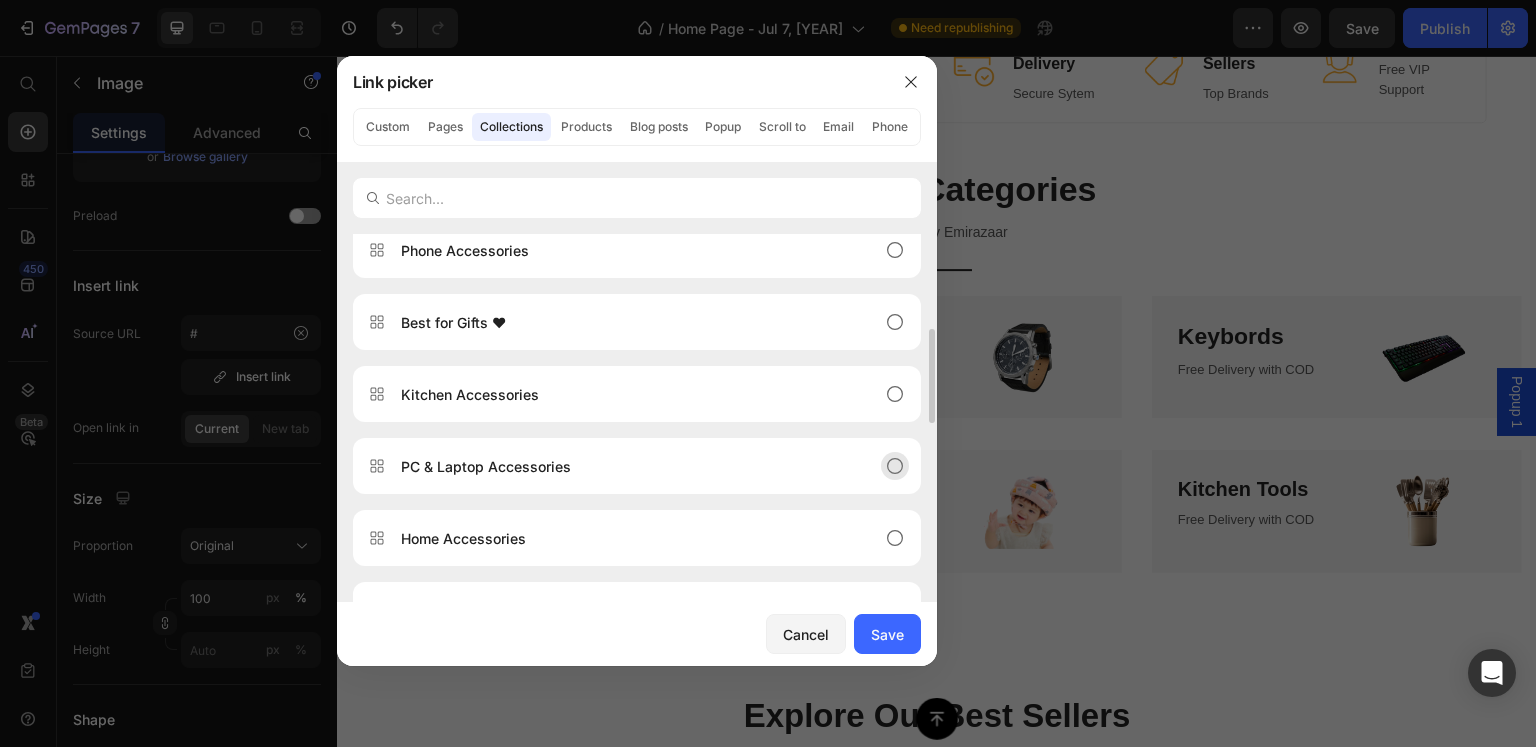 click on "PC & Laptop Accessories" at bounding box center (486, 466) 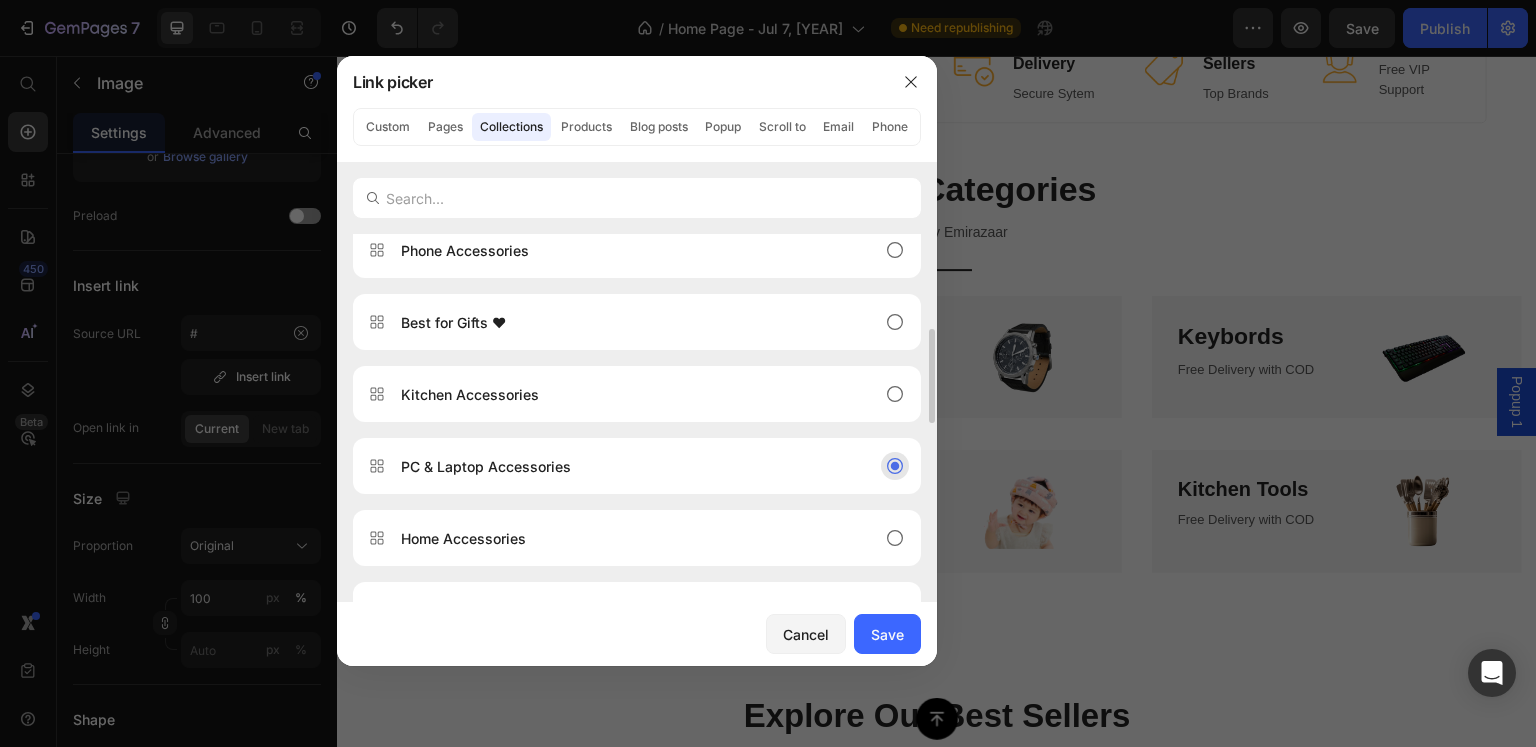click on "PC & Laptop Accessories" 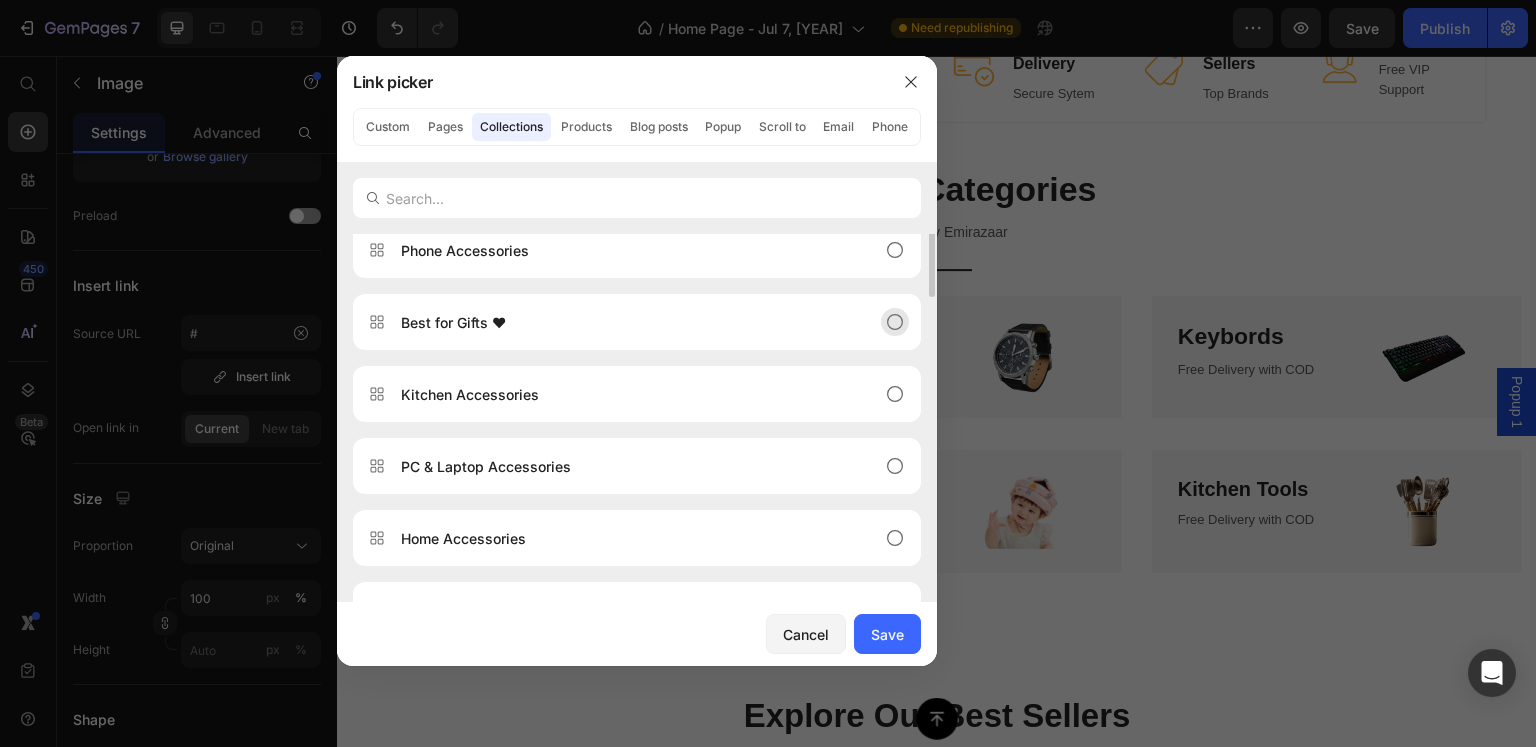 scroll, scrollTop: 272, scrollLeft: 0, axis: vertical 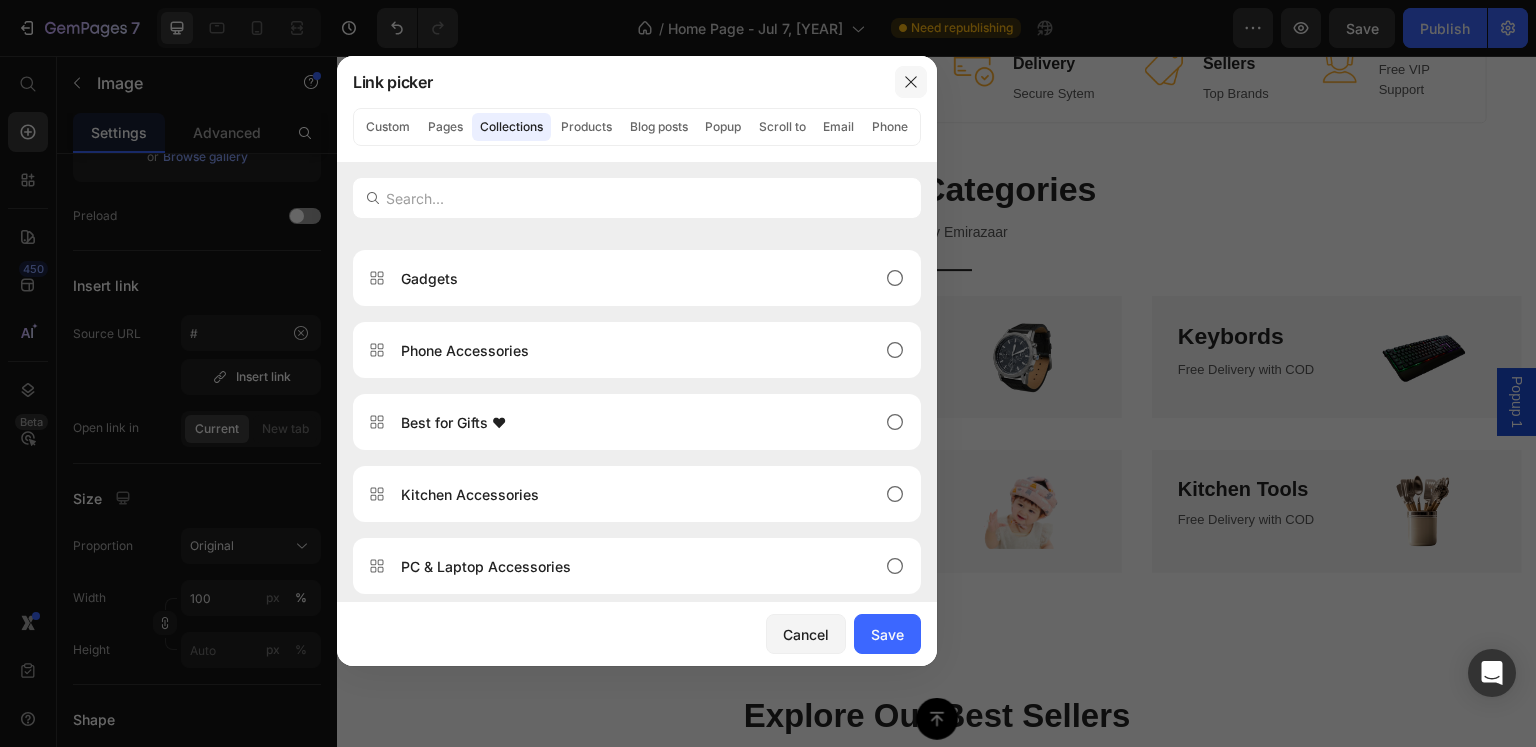 click at bounding box center (911, 82) 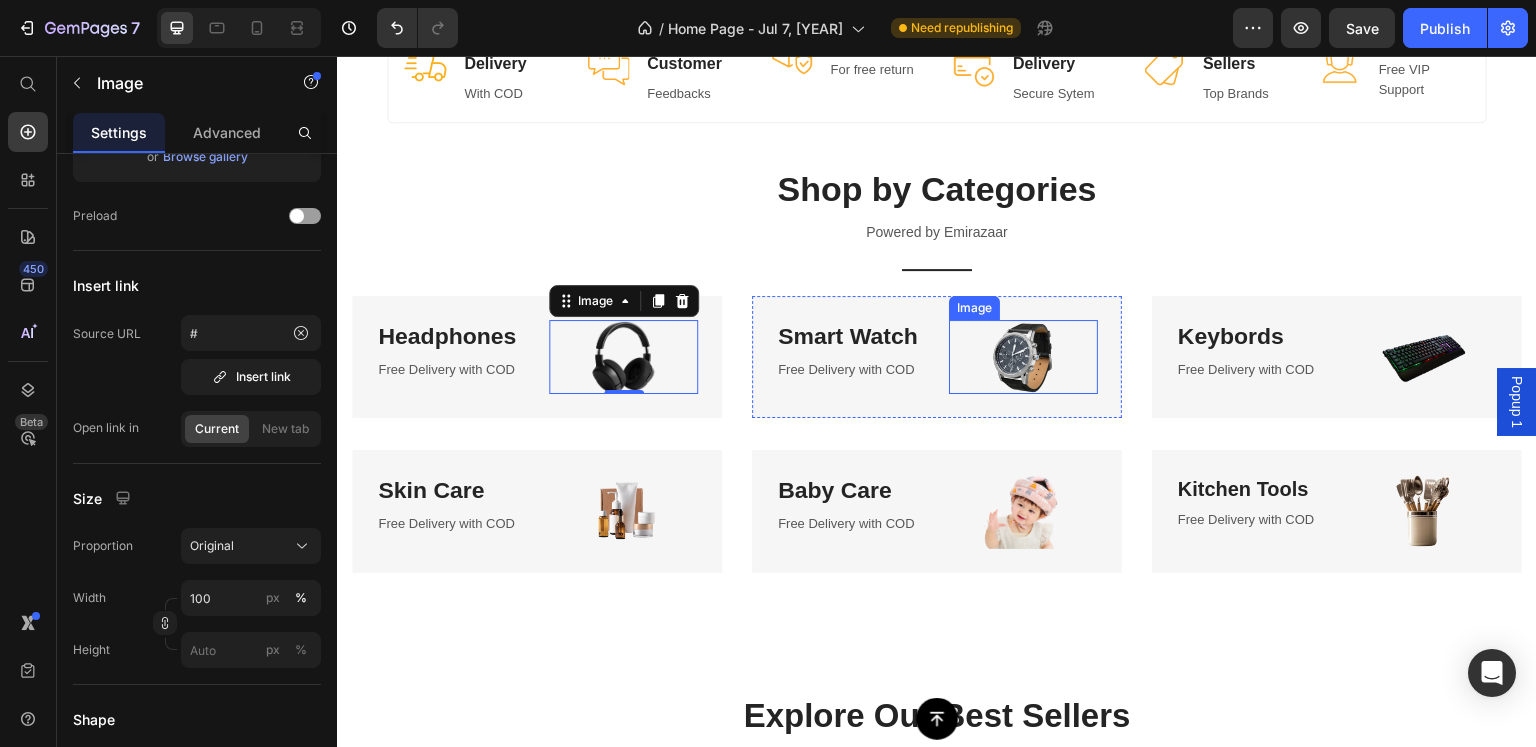click at bounding box center [1023, 357] 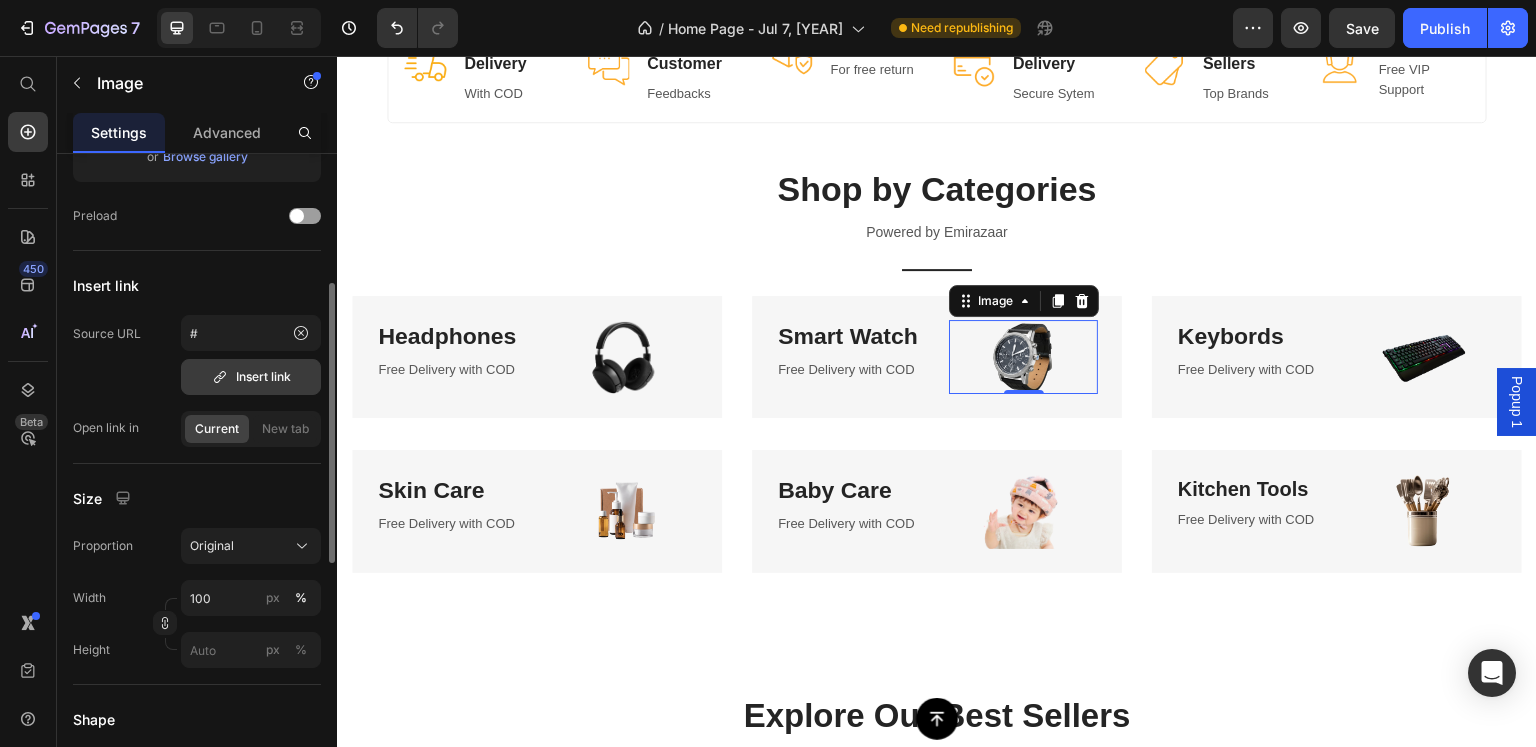 click on "Insert link" at bounding box center (251, 377) 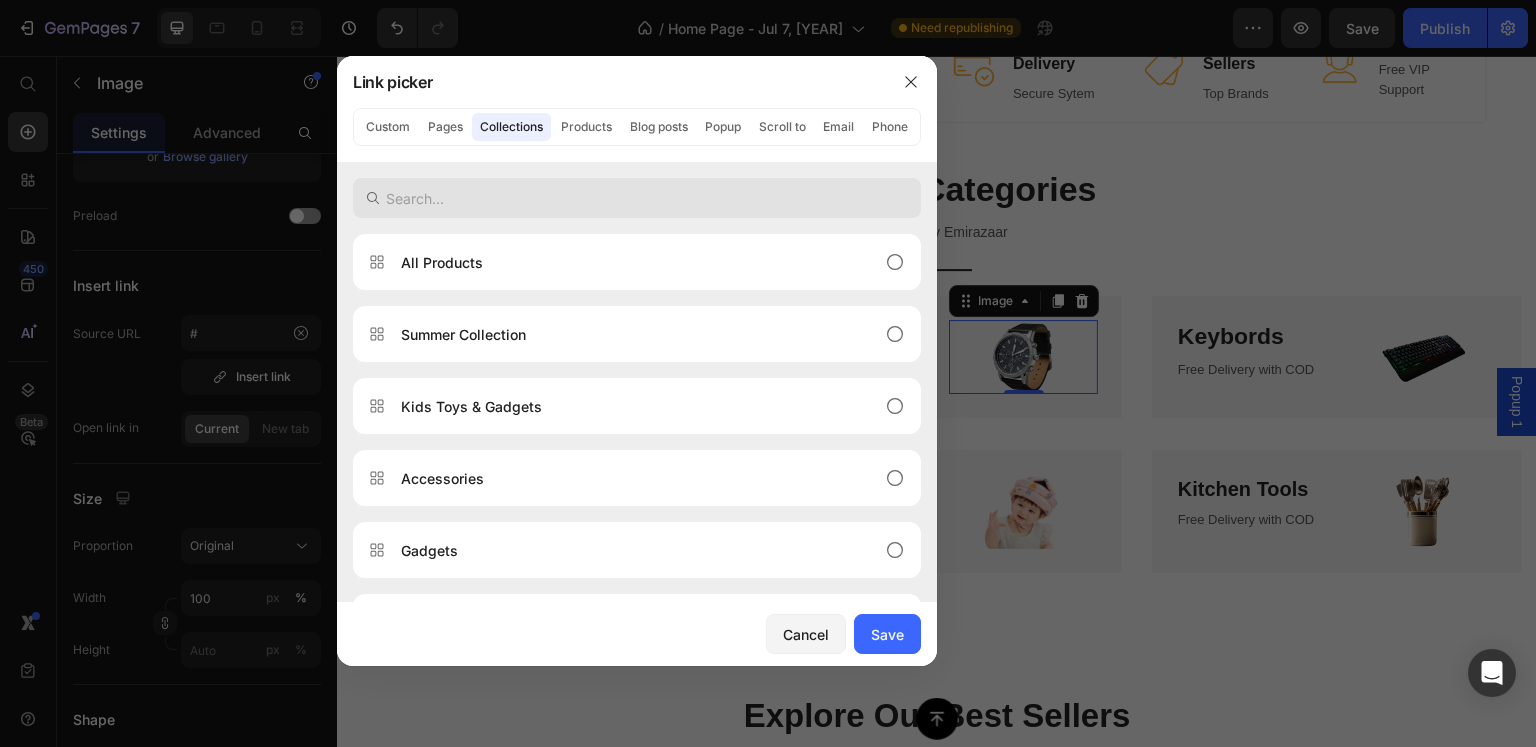 click at bounding box center (637, 198) 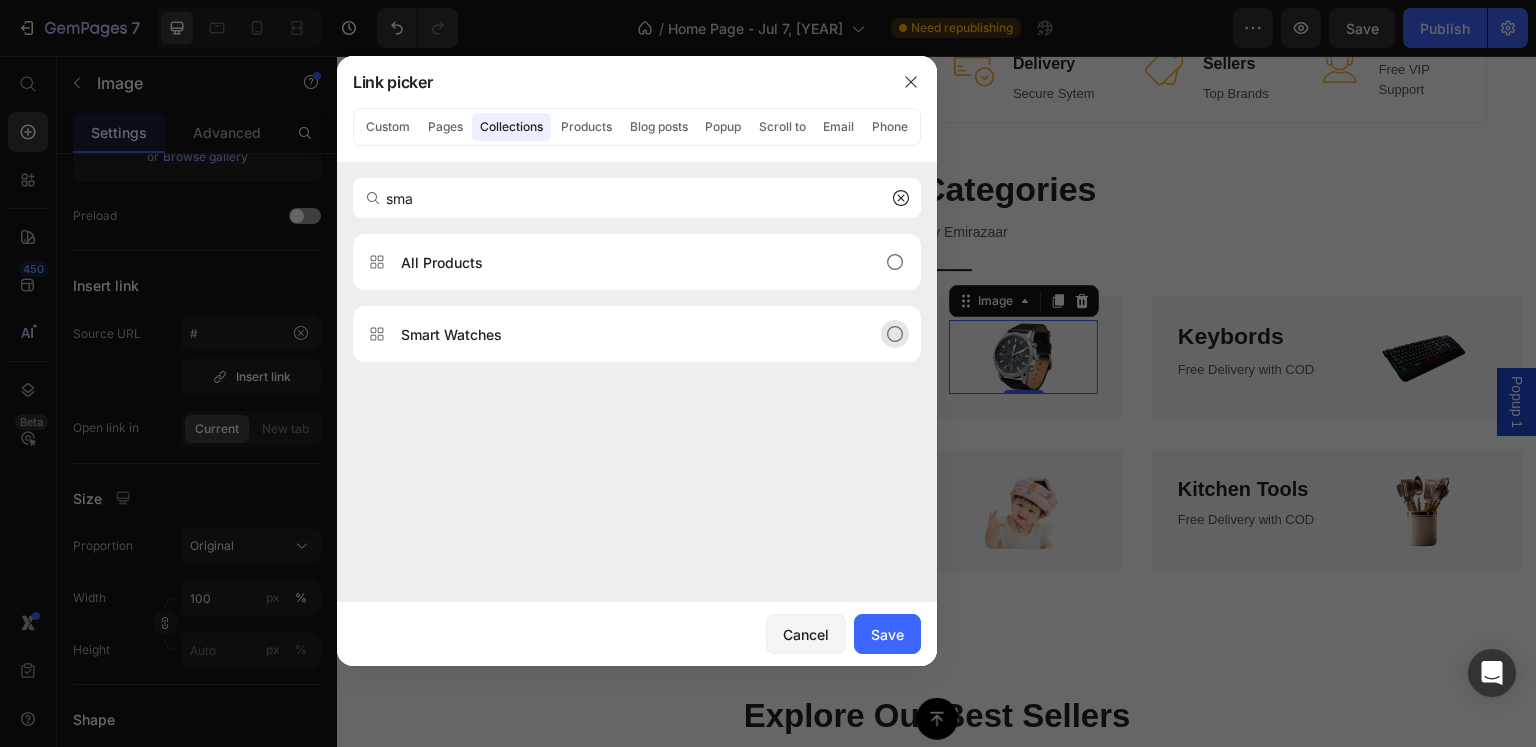 type on "sma" 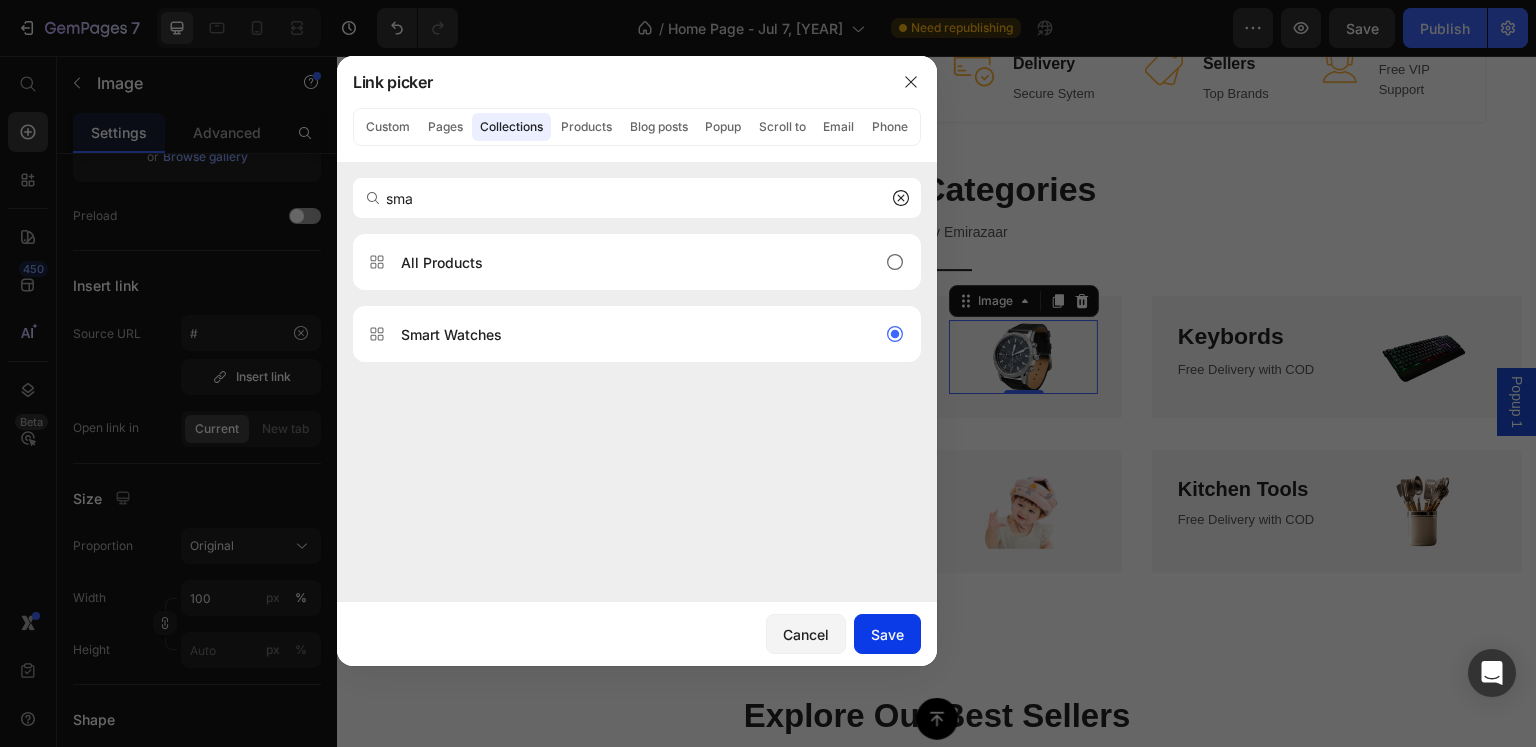 click on "Save" at bounding box center (887, 634) 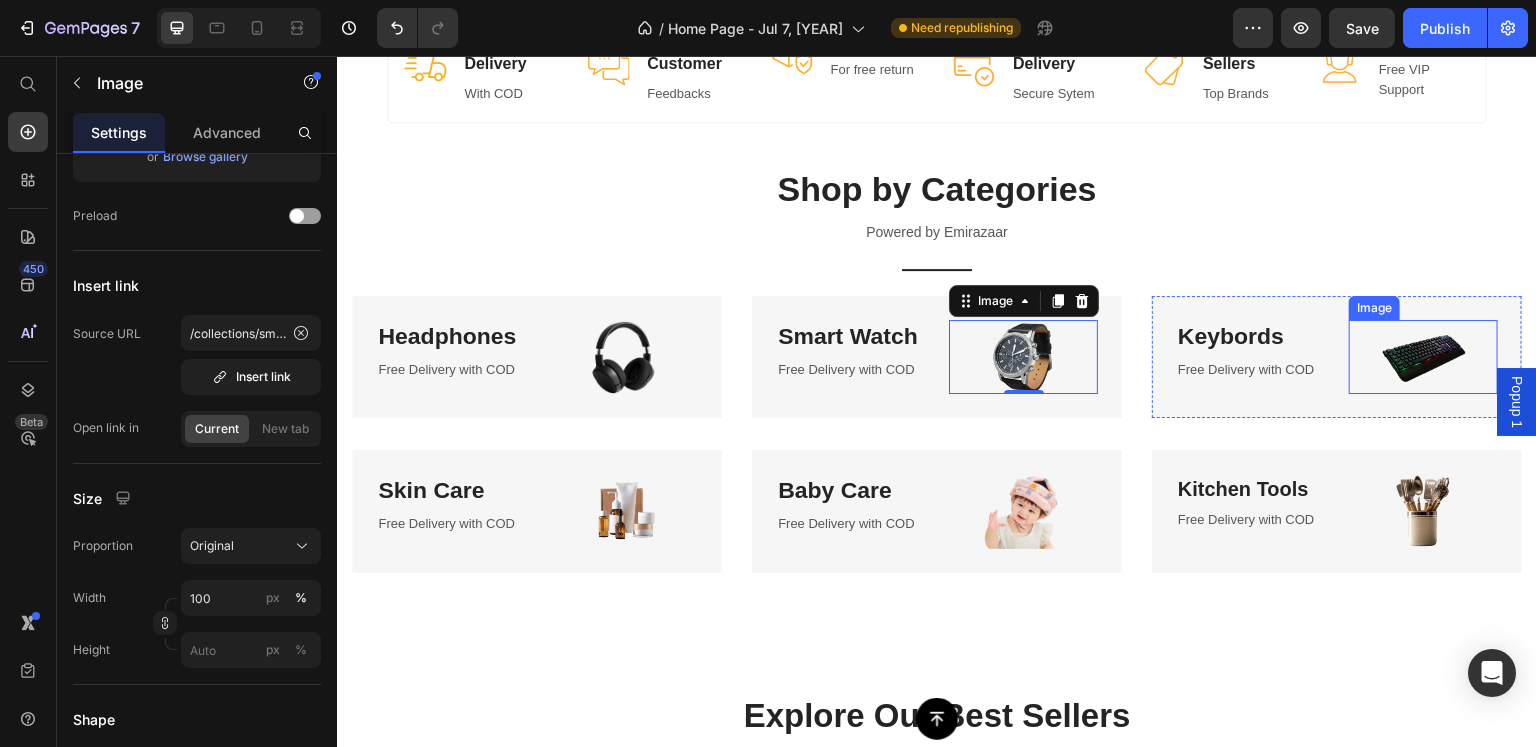 click at bounding box center (1423, 357) 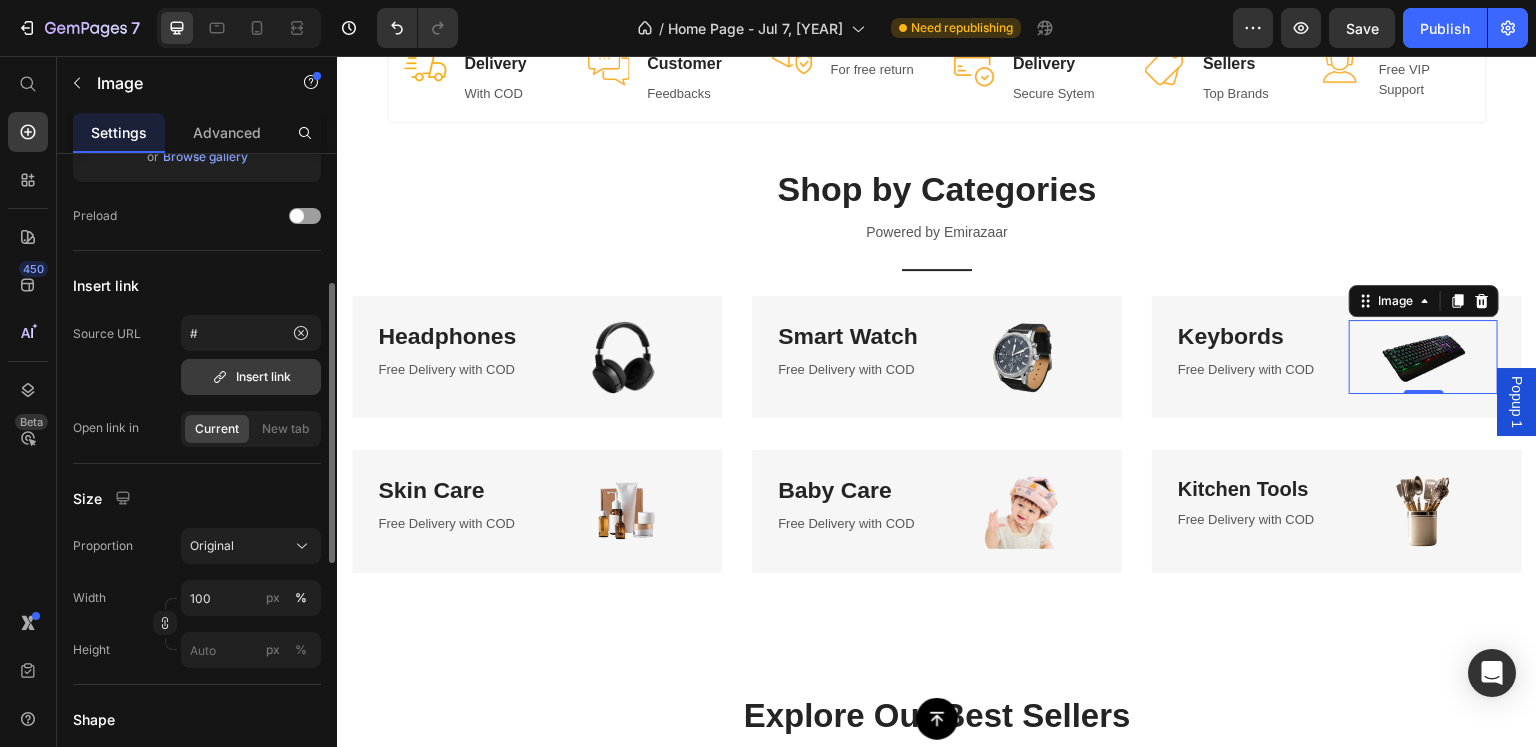 click on "Insert link" at bounding box center (251, 377) 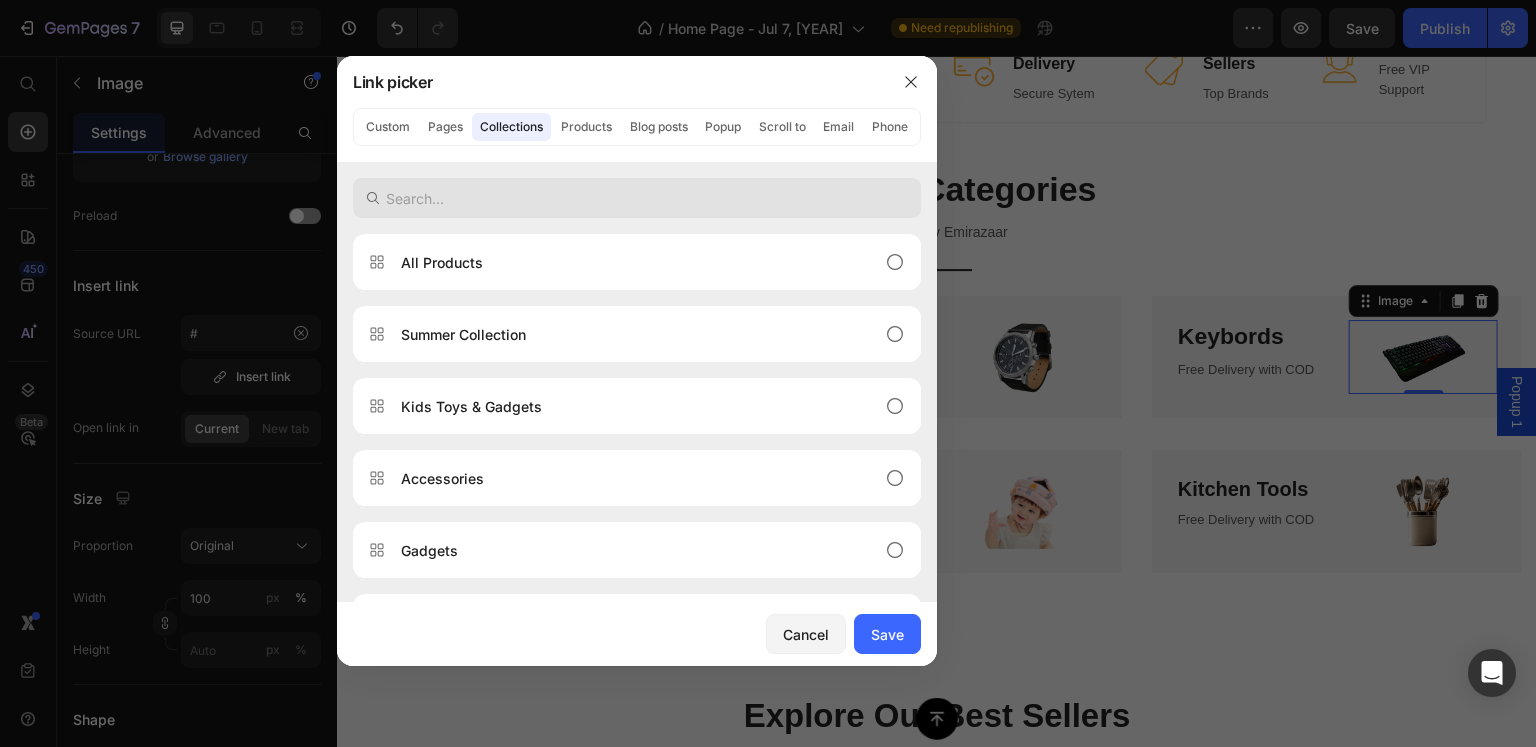 click at bounding box center (637, 198) 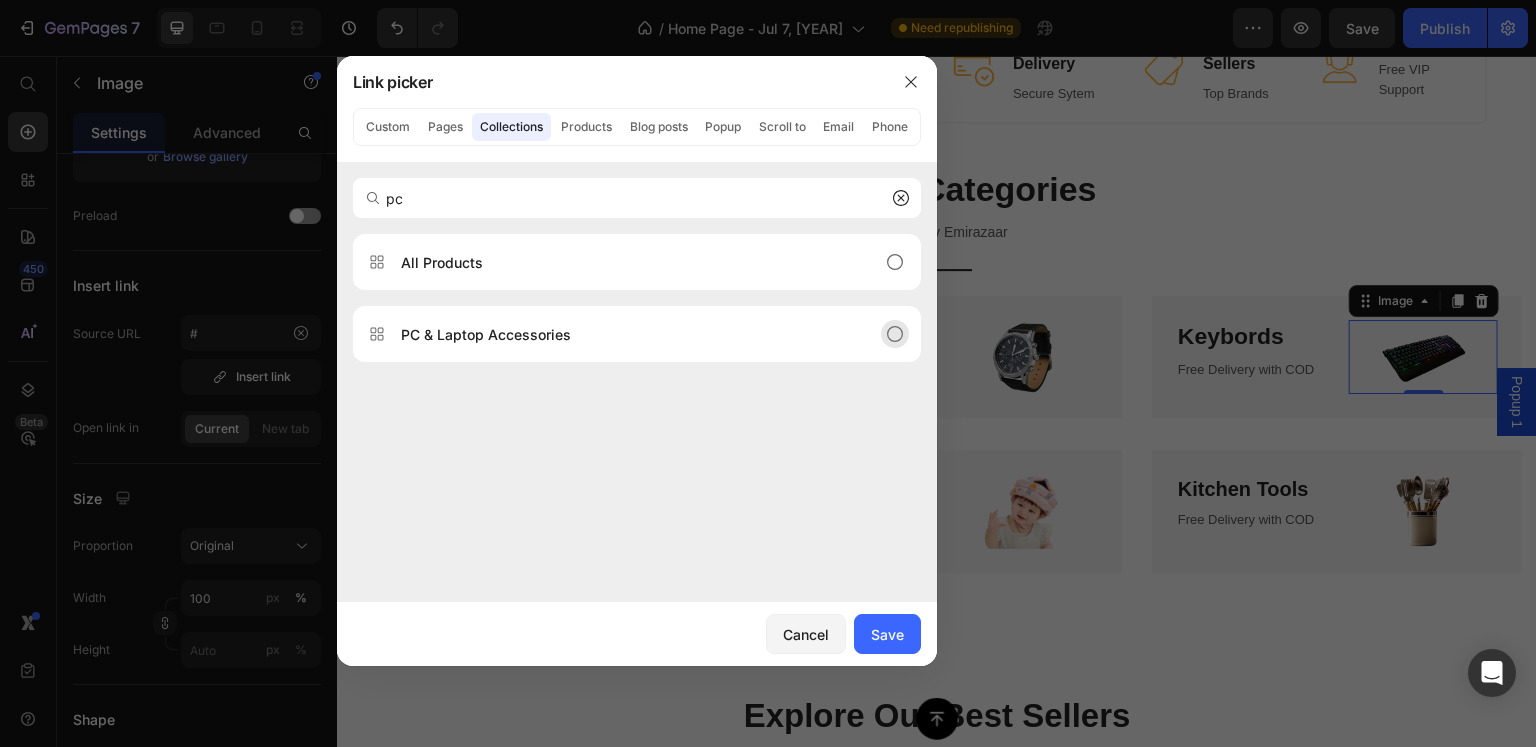 type on "pc" 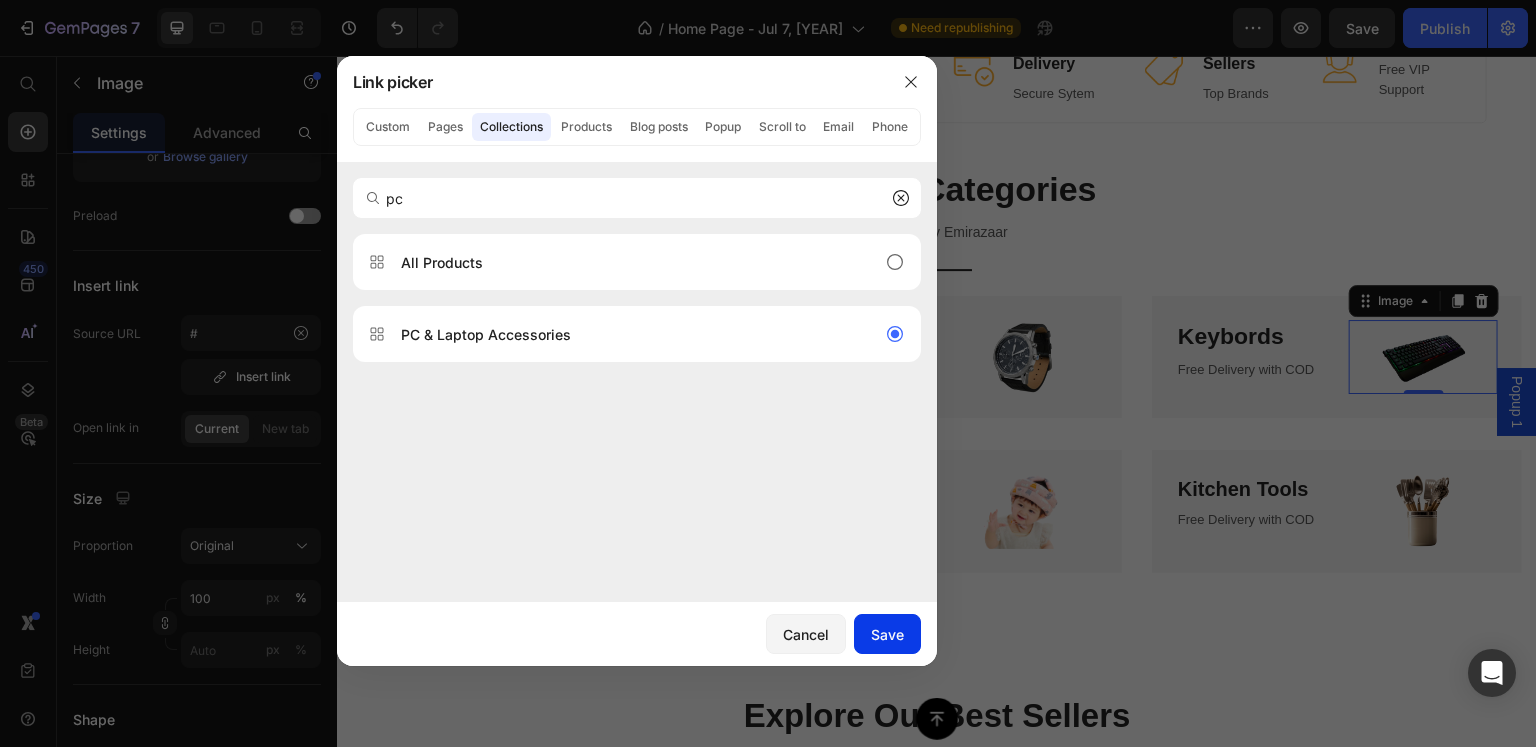 click on "Save" at bounding box center [887, 634] 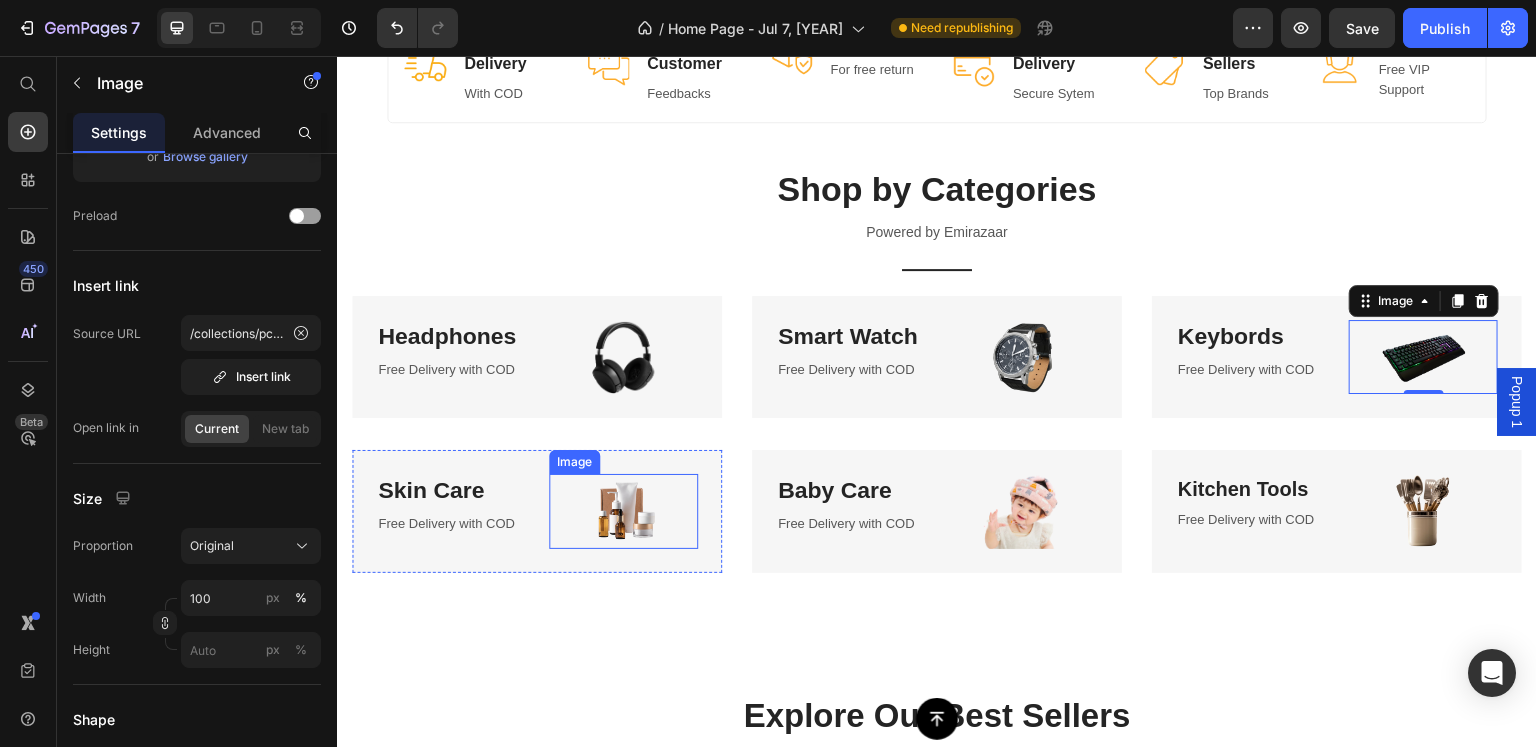 click at bounding box center (623, 511) 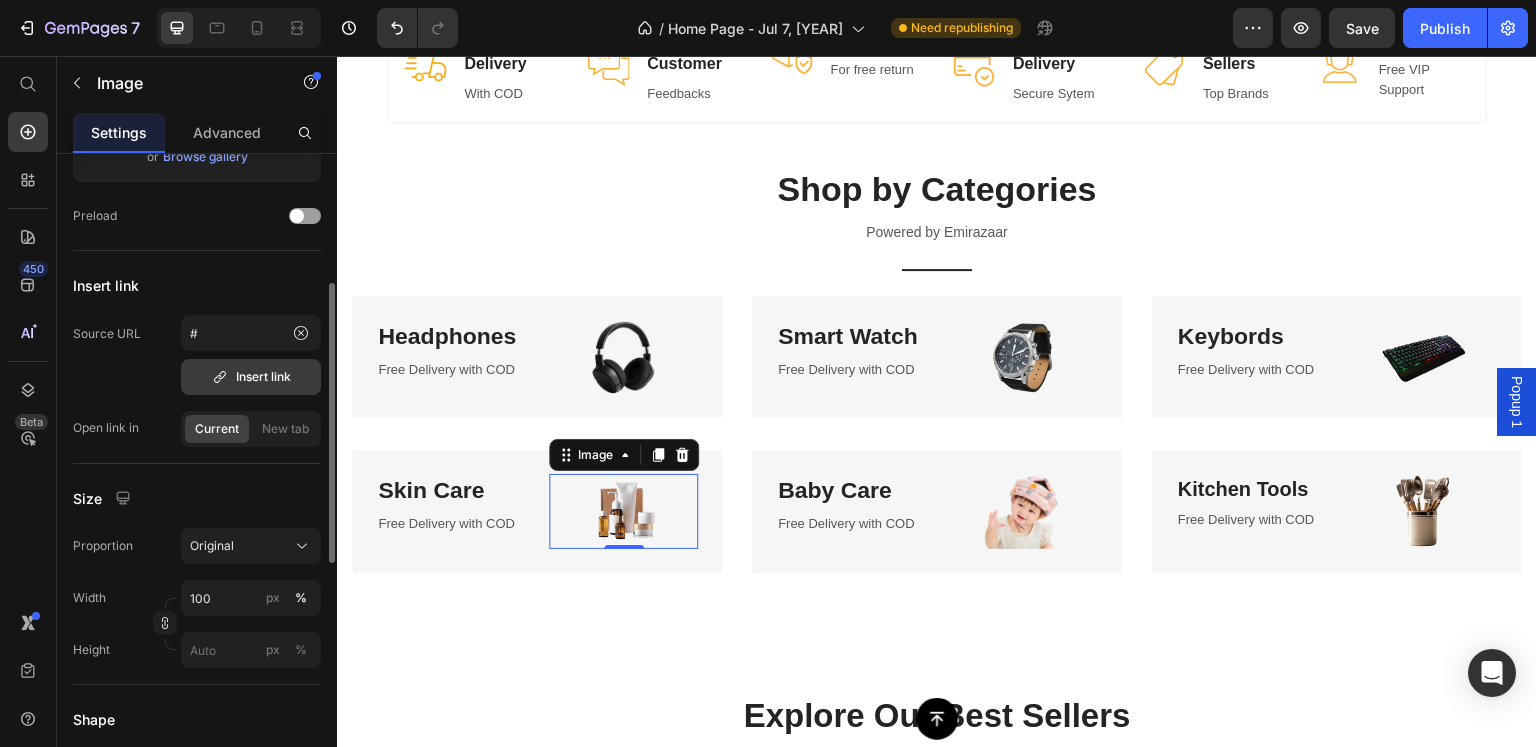 click on "Insert link" at bounding box center [251, 377] 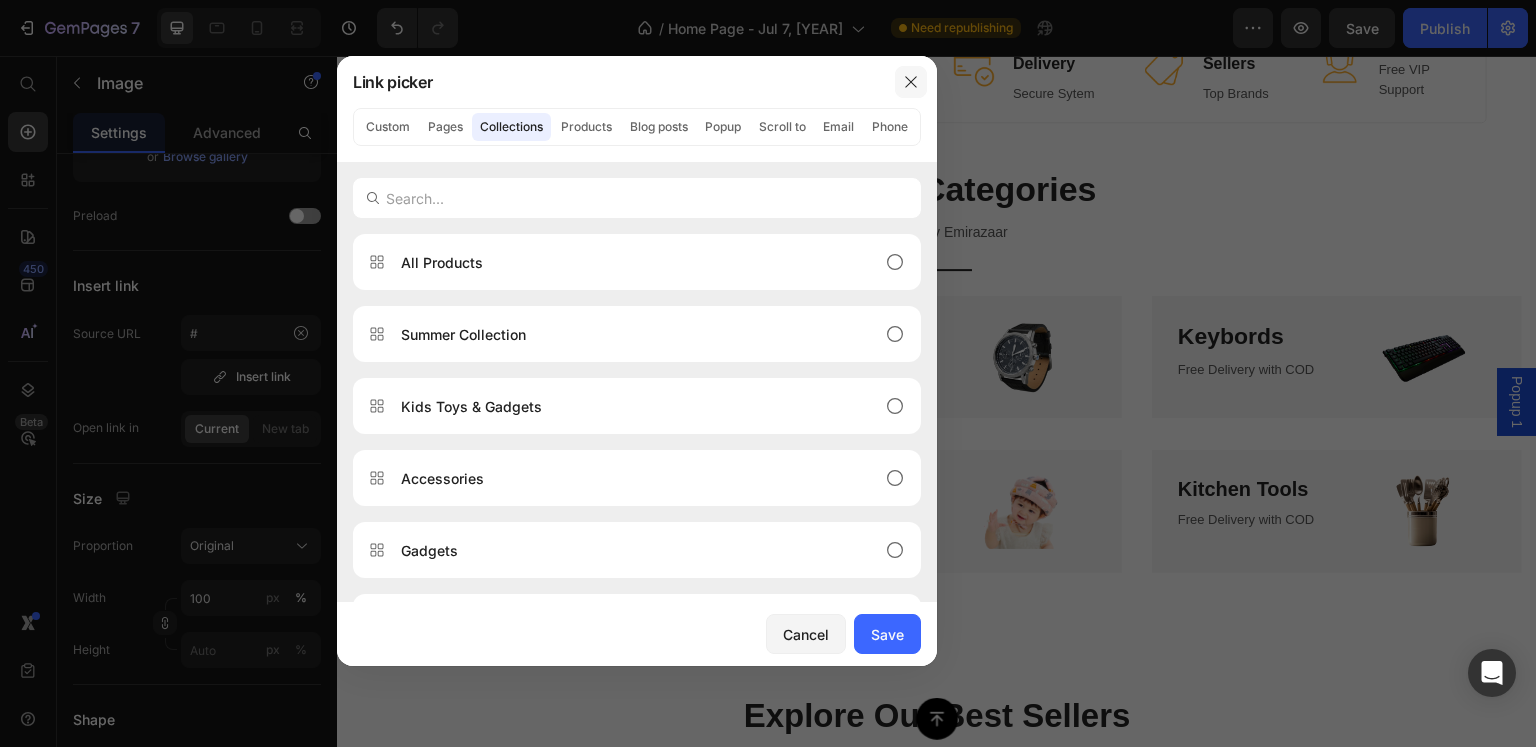 click 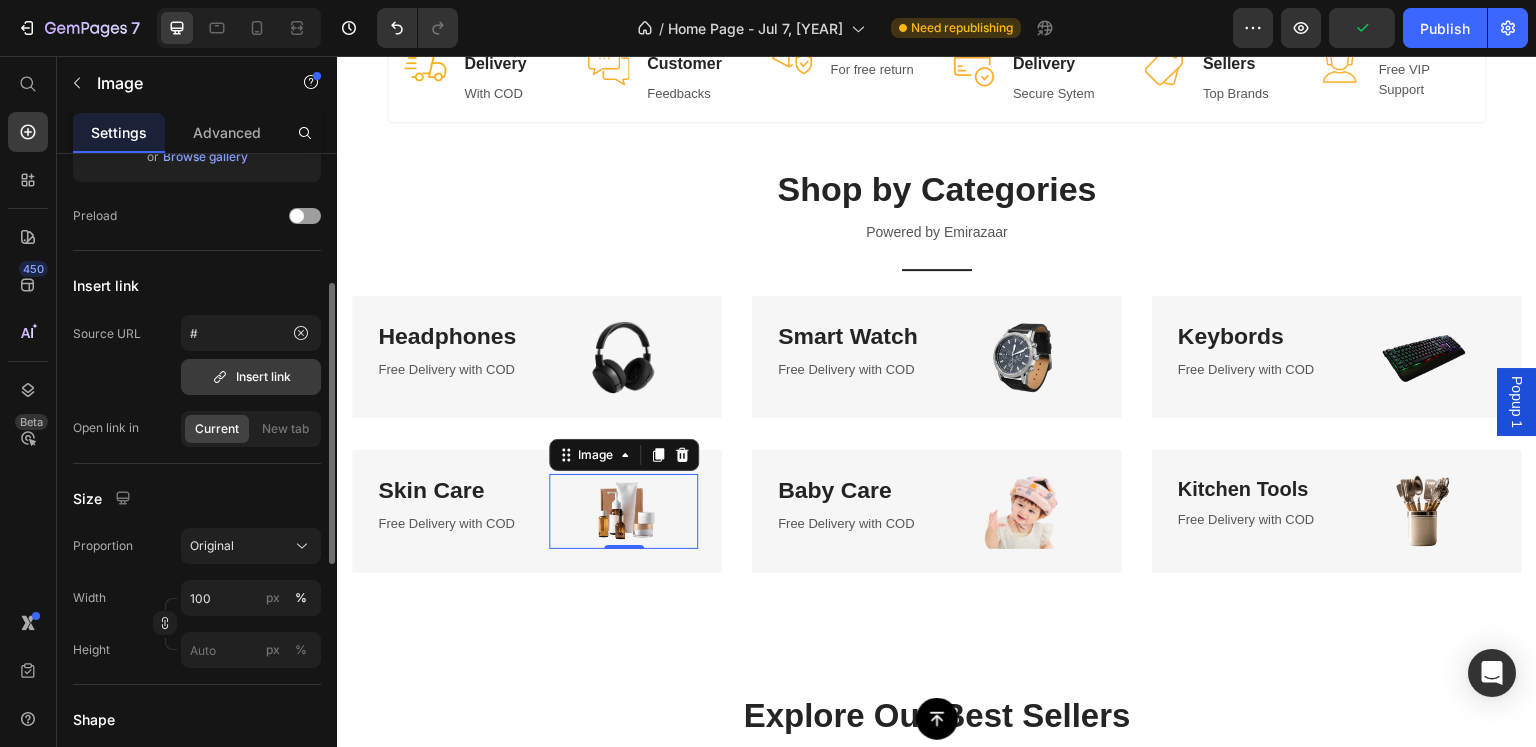 click on "Insert link" at bounding box center [251, 377] 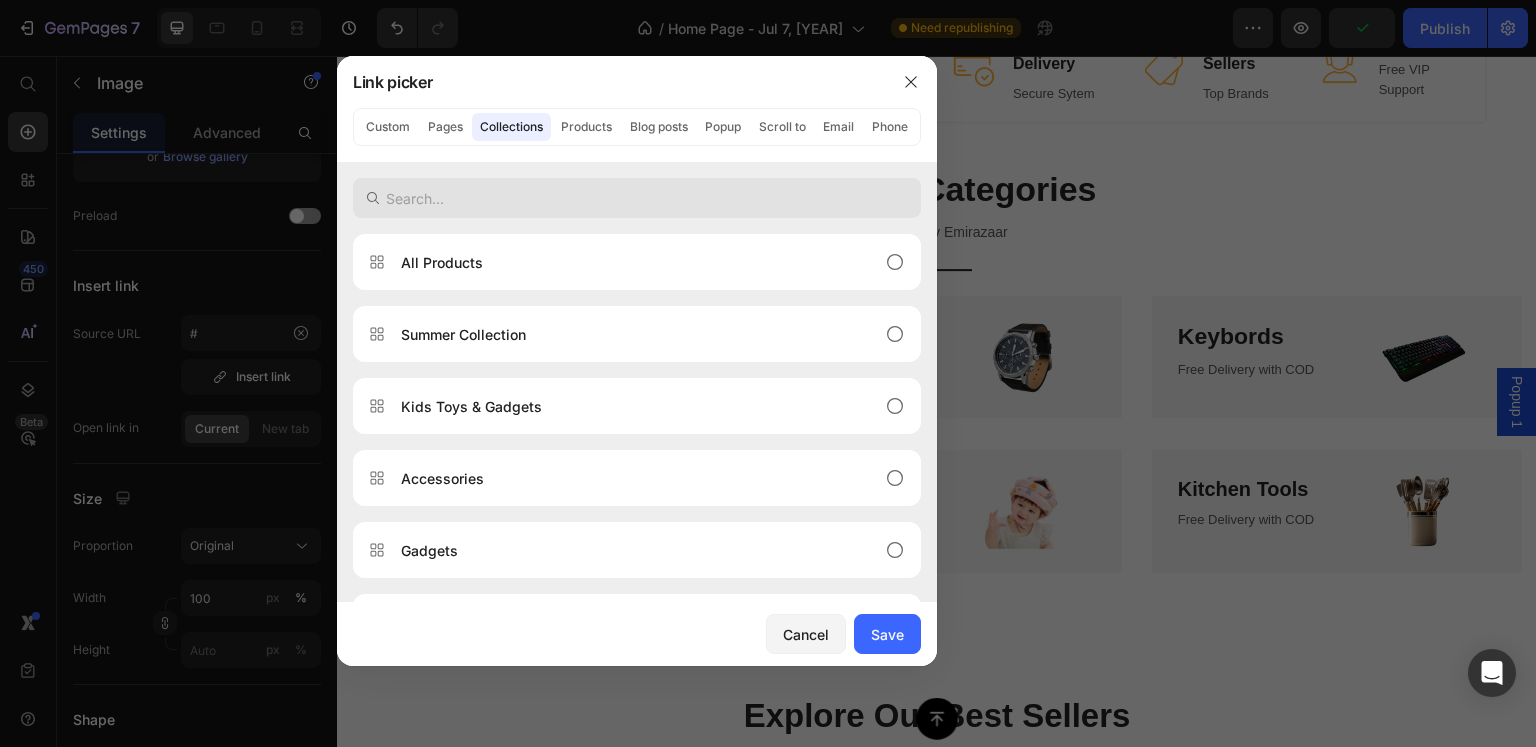 click at bounding box center [637, 198] 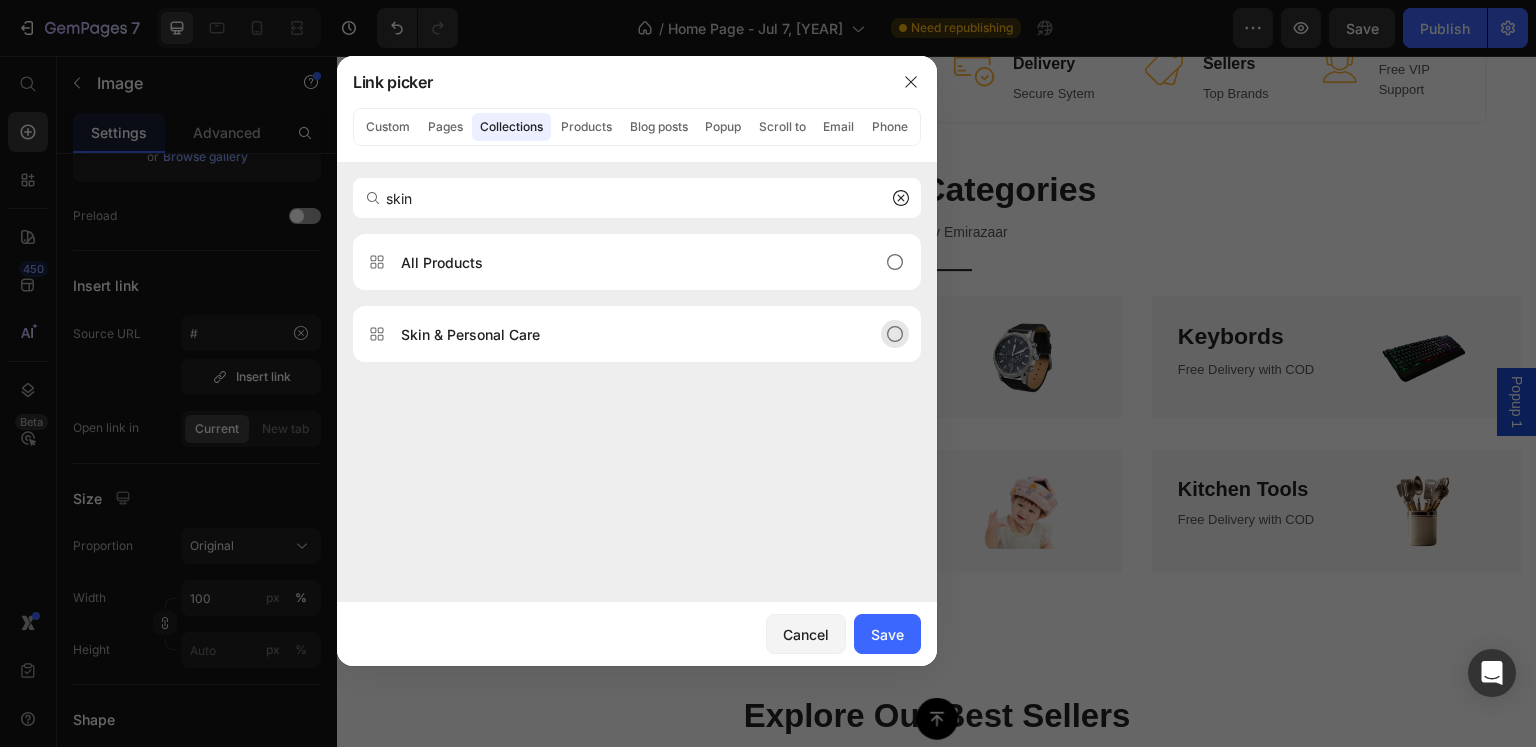 type on "skin" 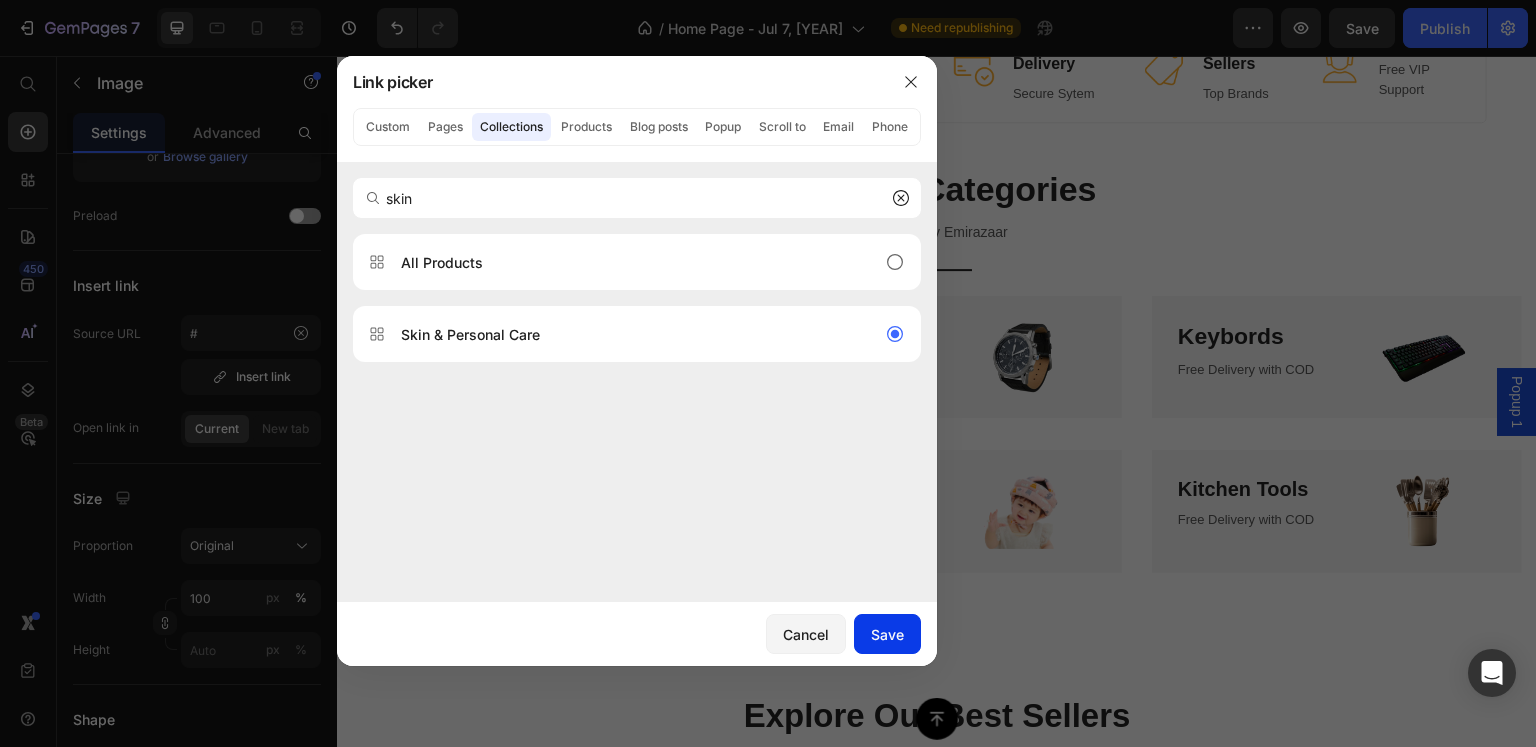 click on "Save" 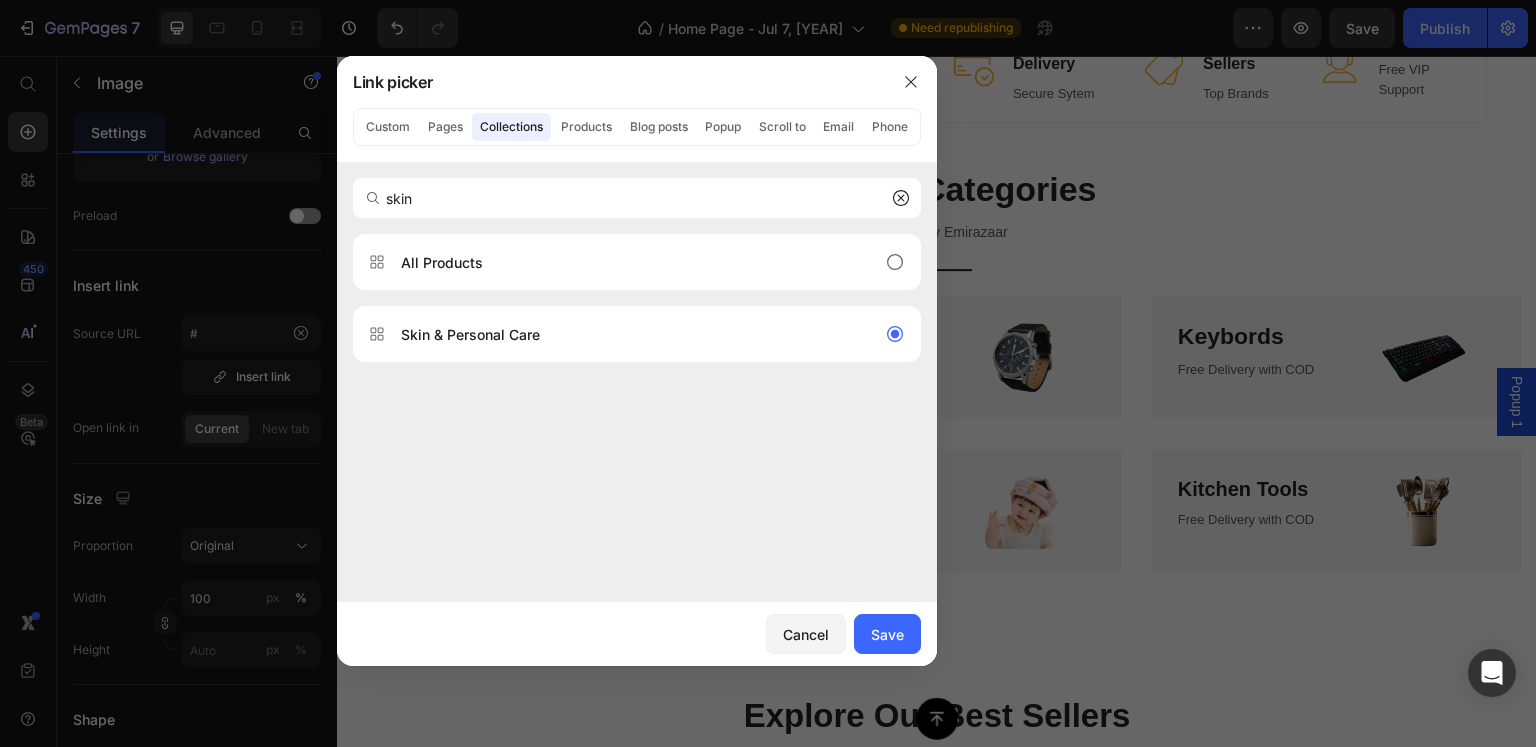 type on "/collections/skin-personal-care" 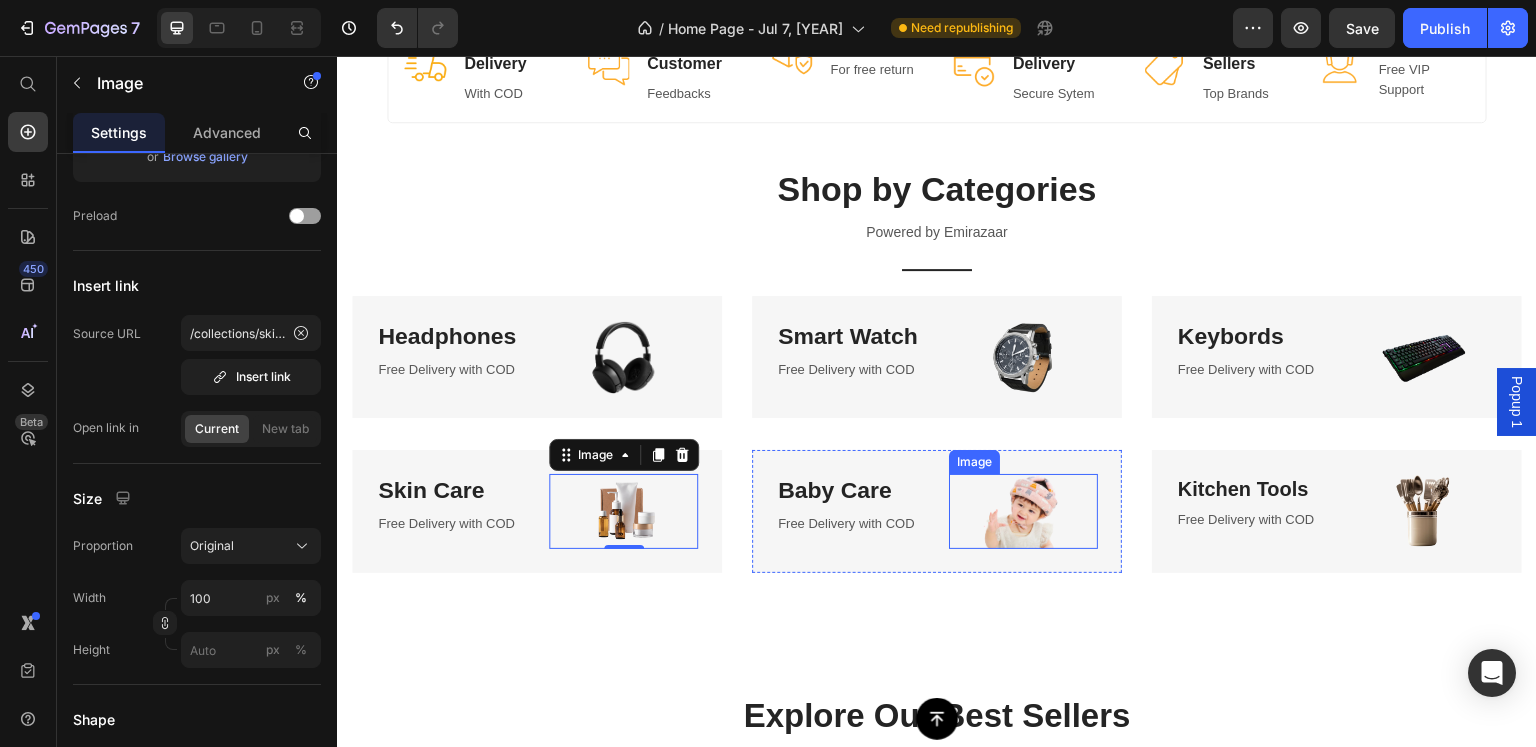 click at bounding box center [1023, 511] 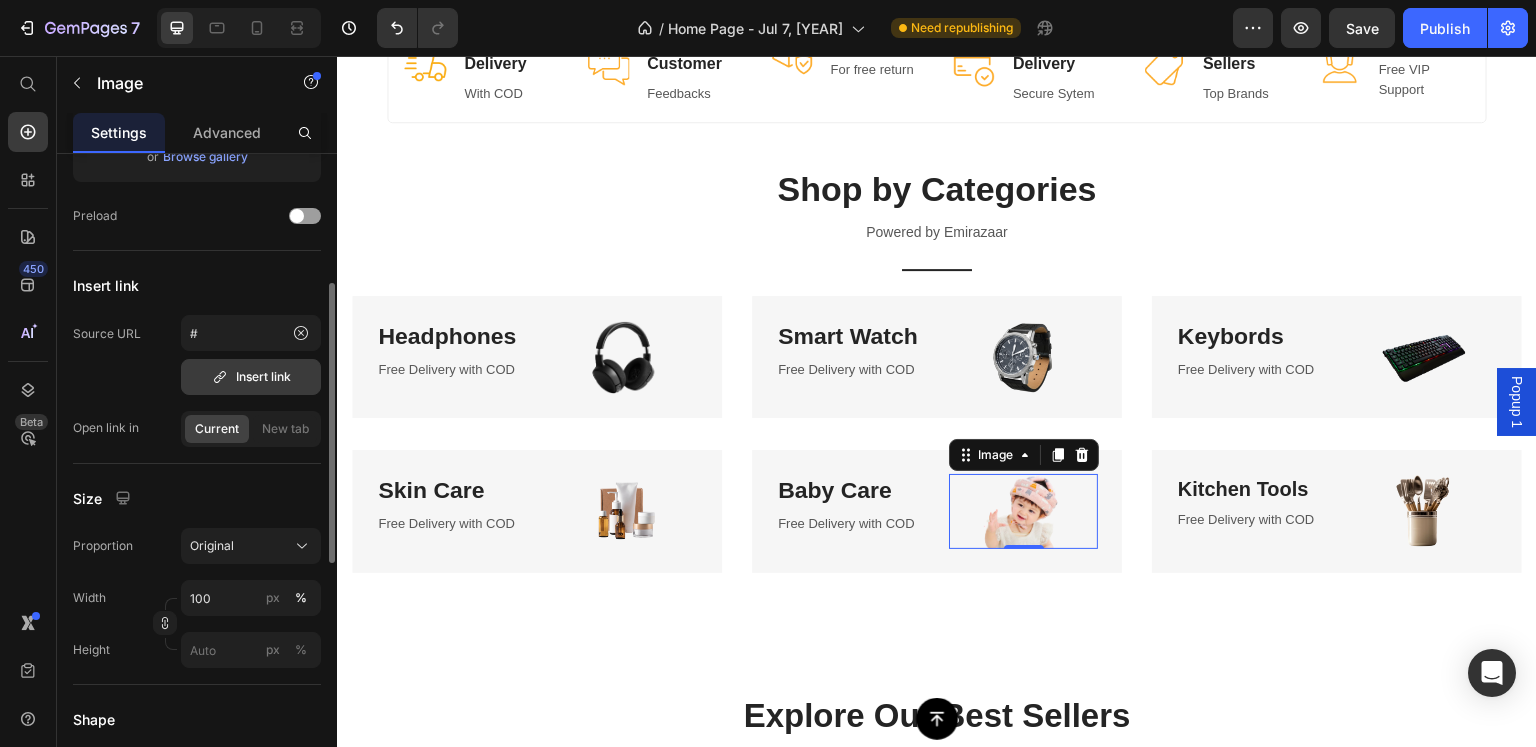 click on "Insert link" at bounding box center [251, 377] 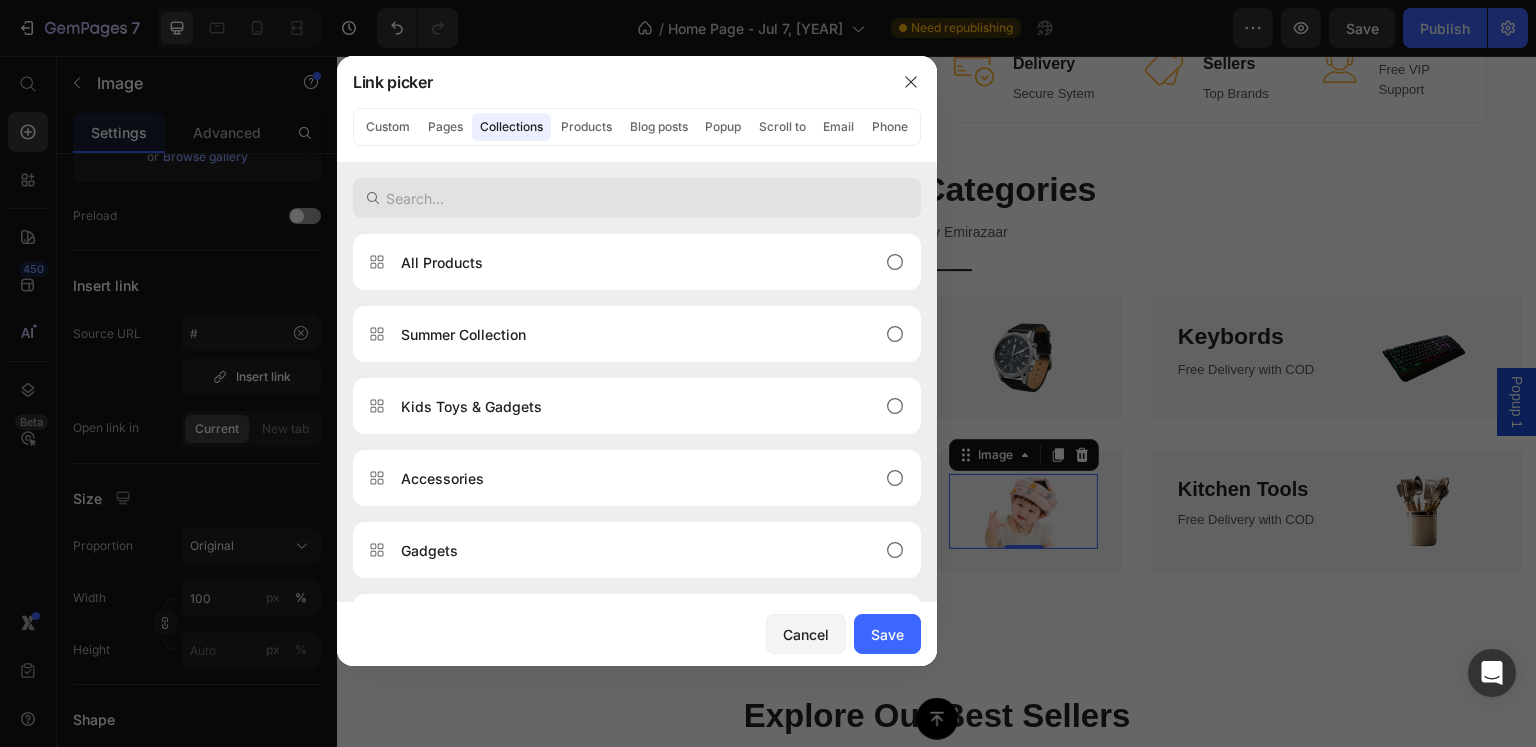 click at bounding box center [637, 198] 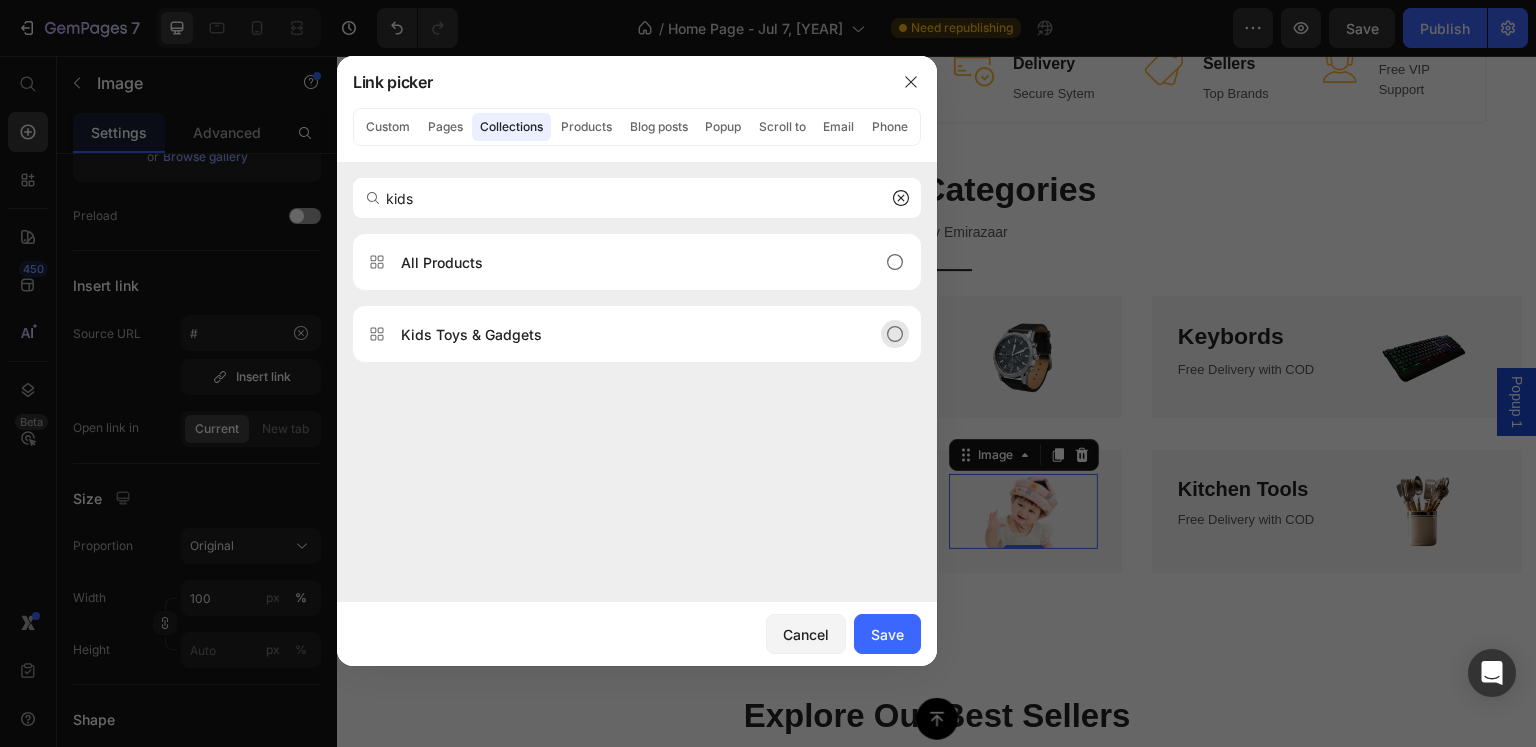 type on "kids" 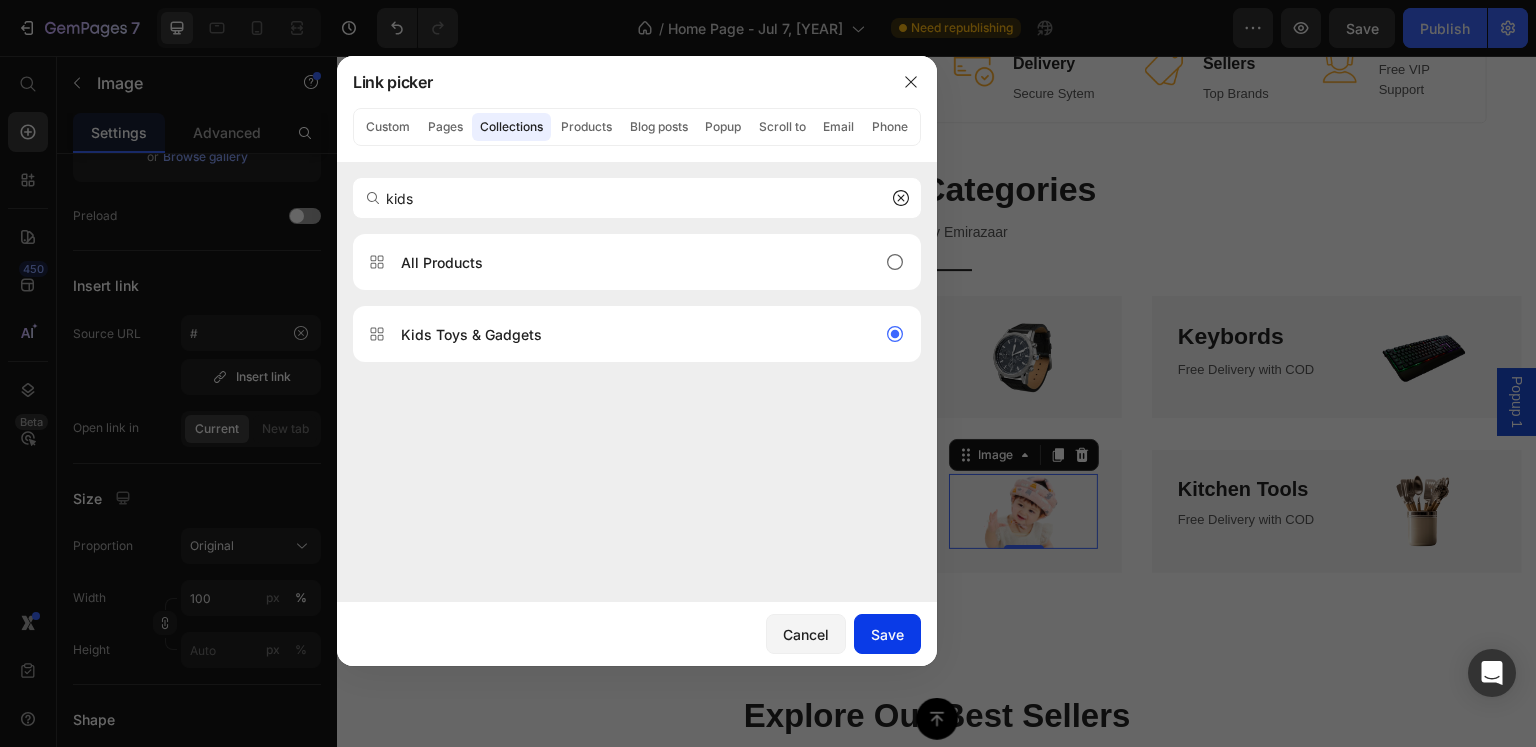 click on "Save" at bounding box center [887, 634] 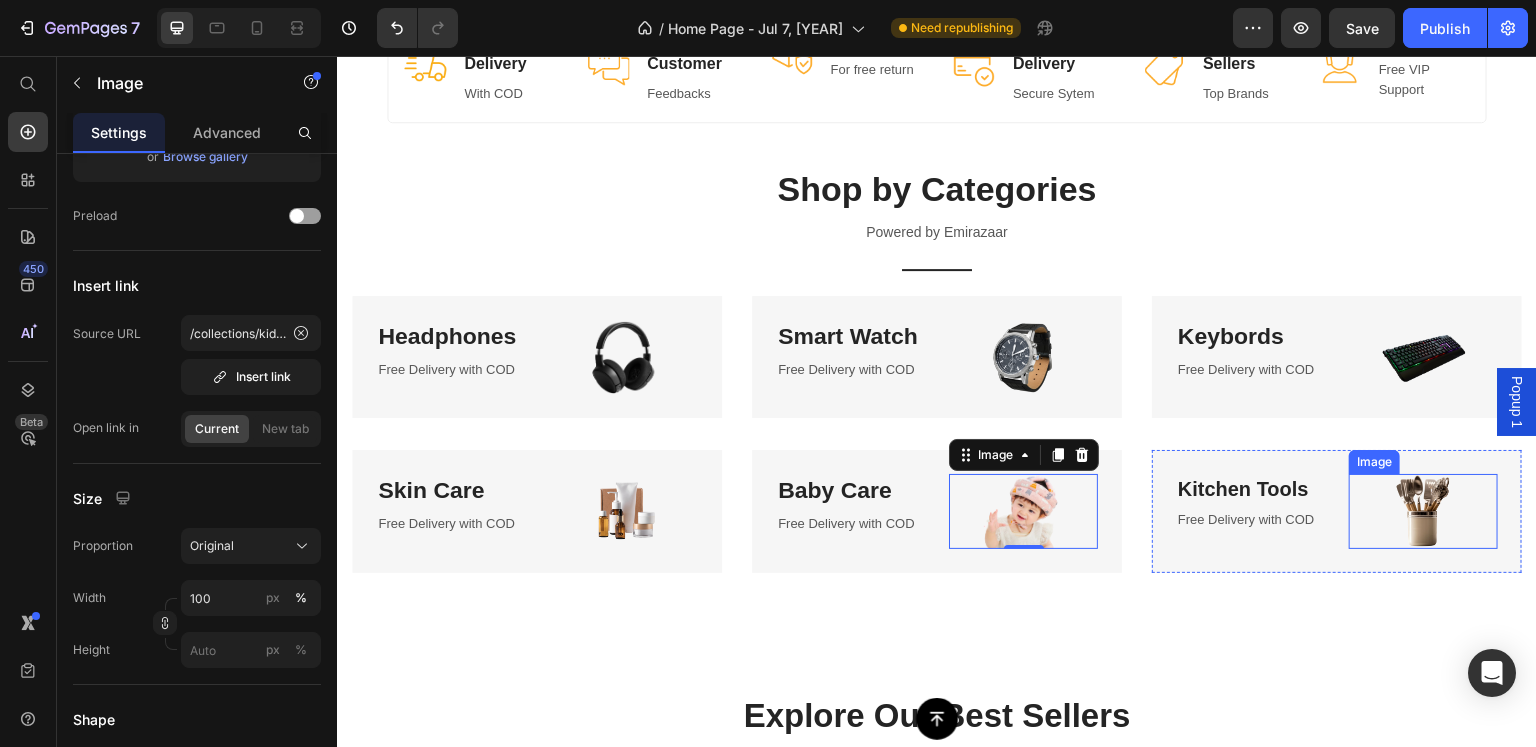 click at bounding box center (1423, 511) 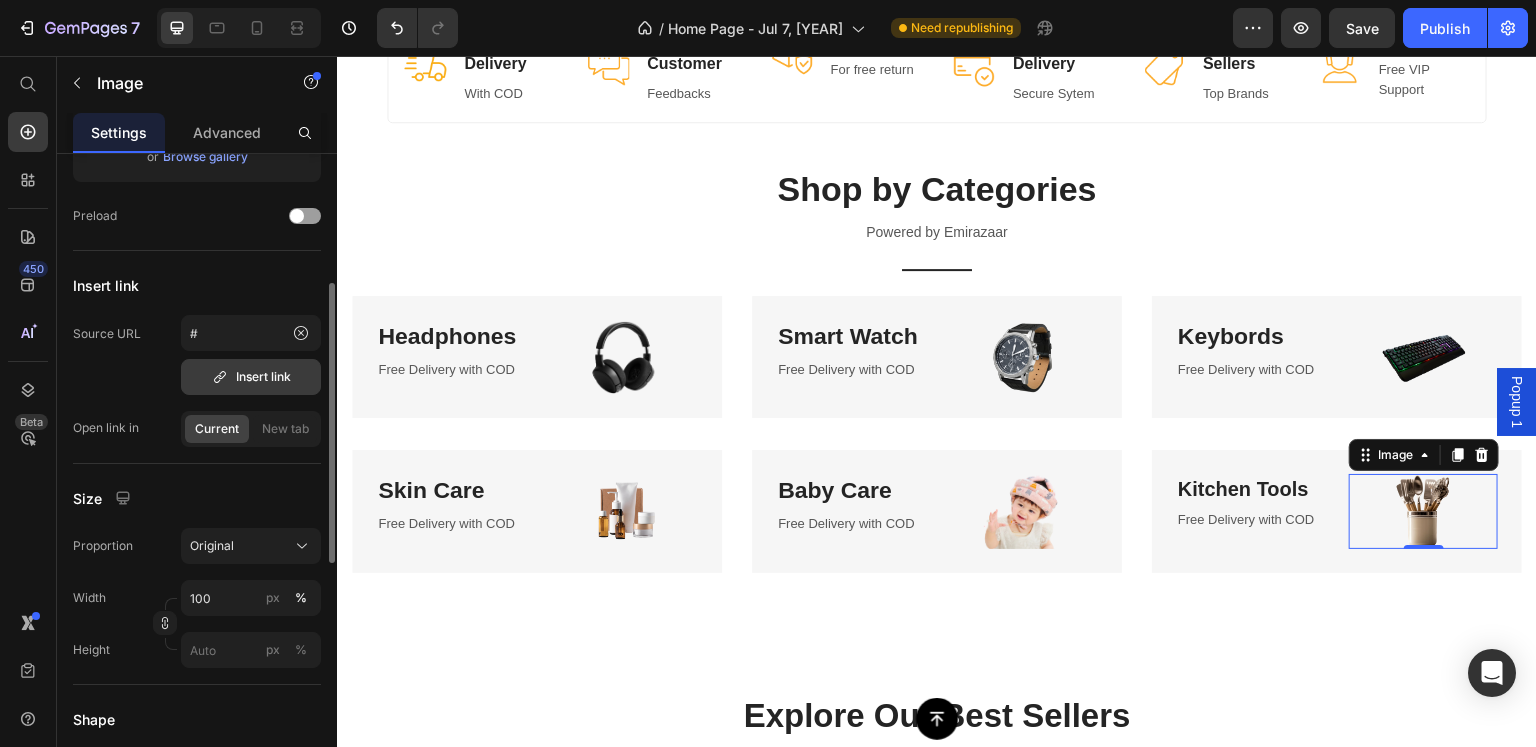 click on "Insert link" at bounding box center (251, 377) 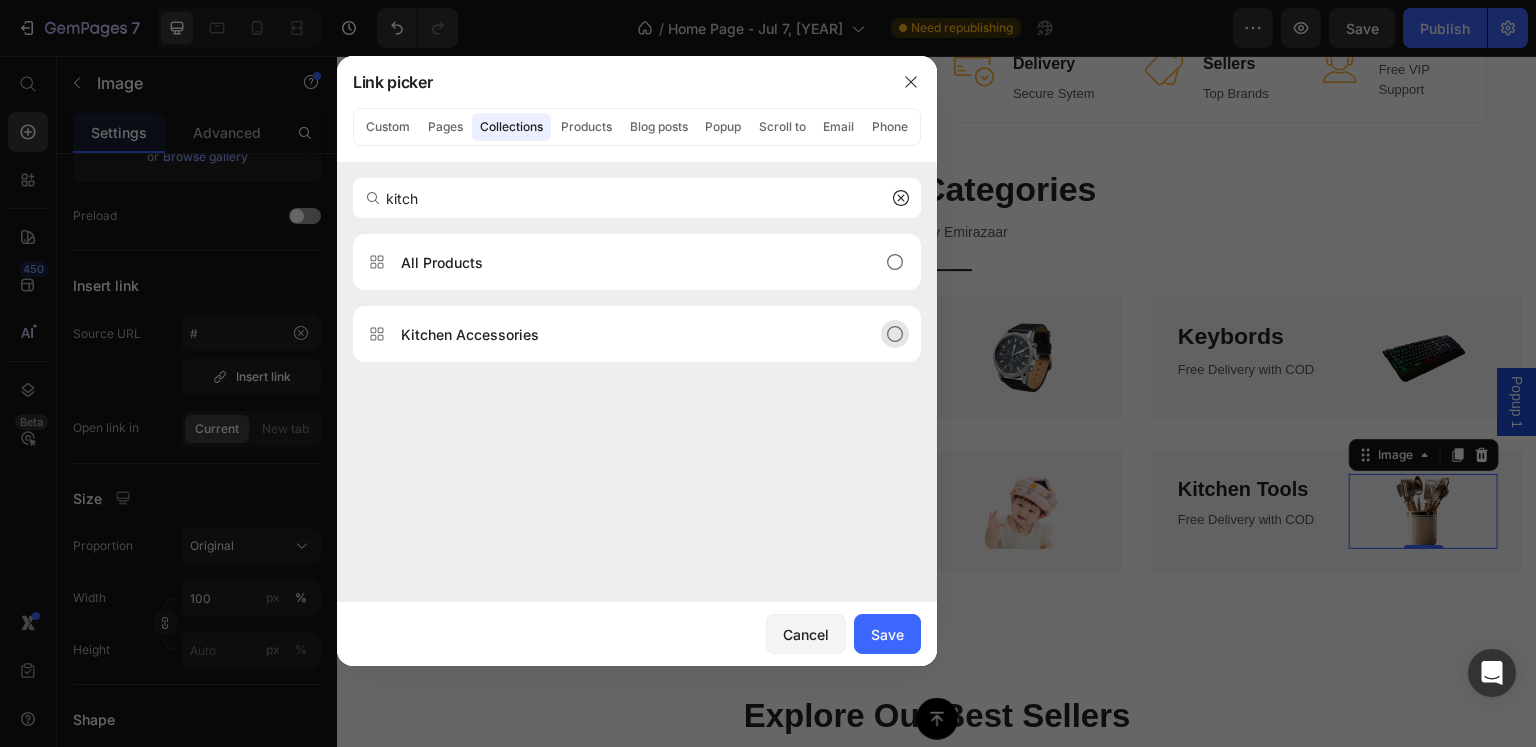 type on "kitch" 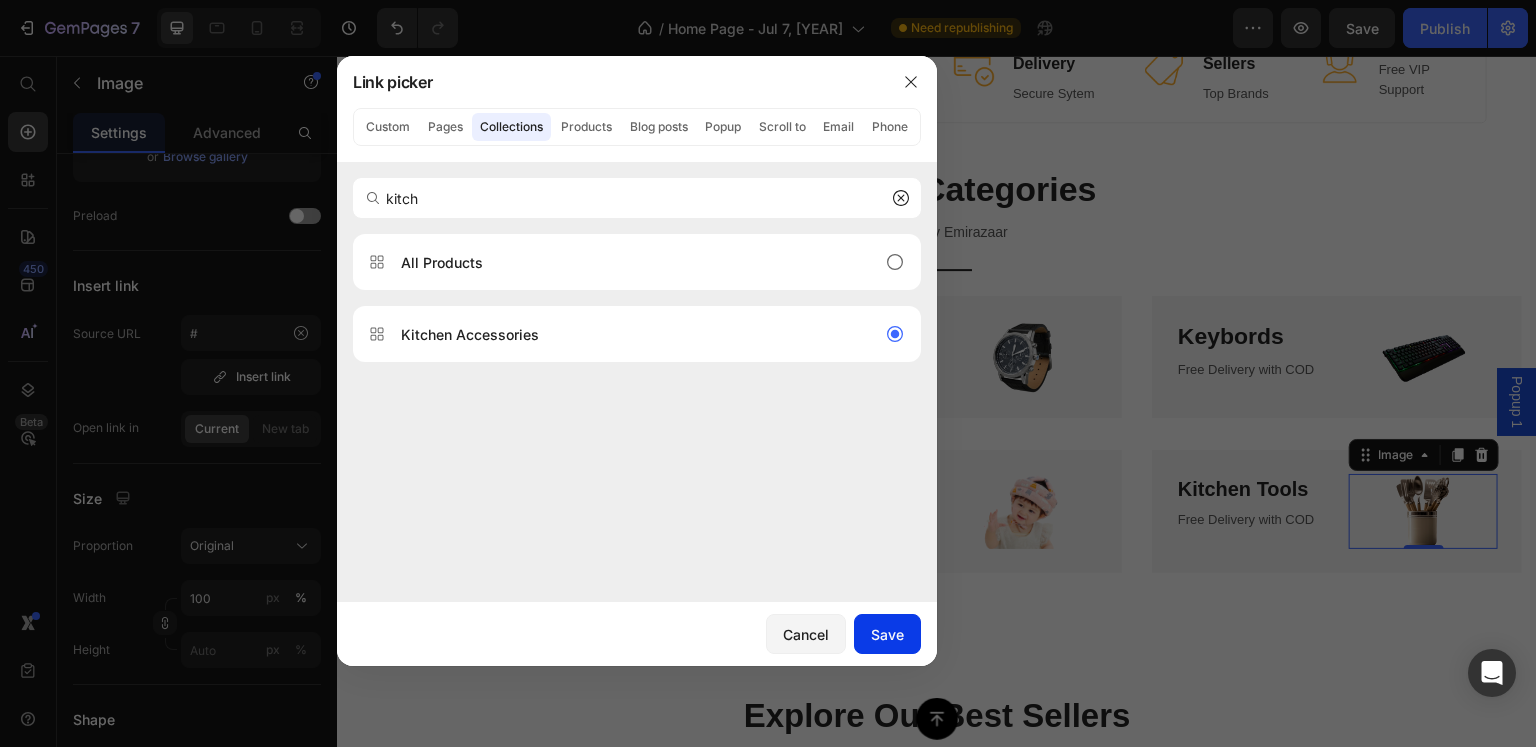 click on "Save" at bounding box center (887, 634) 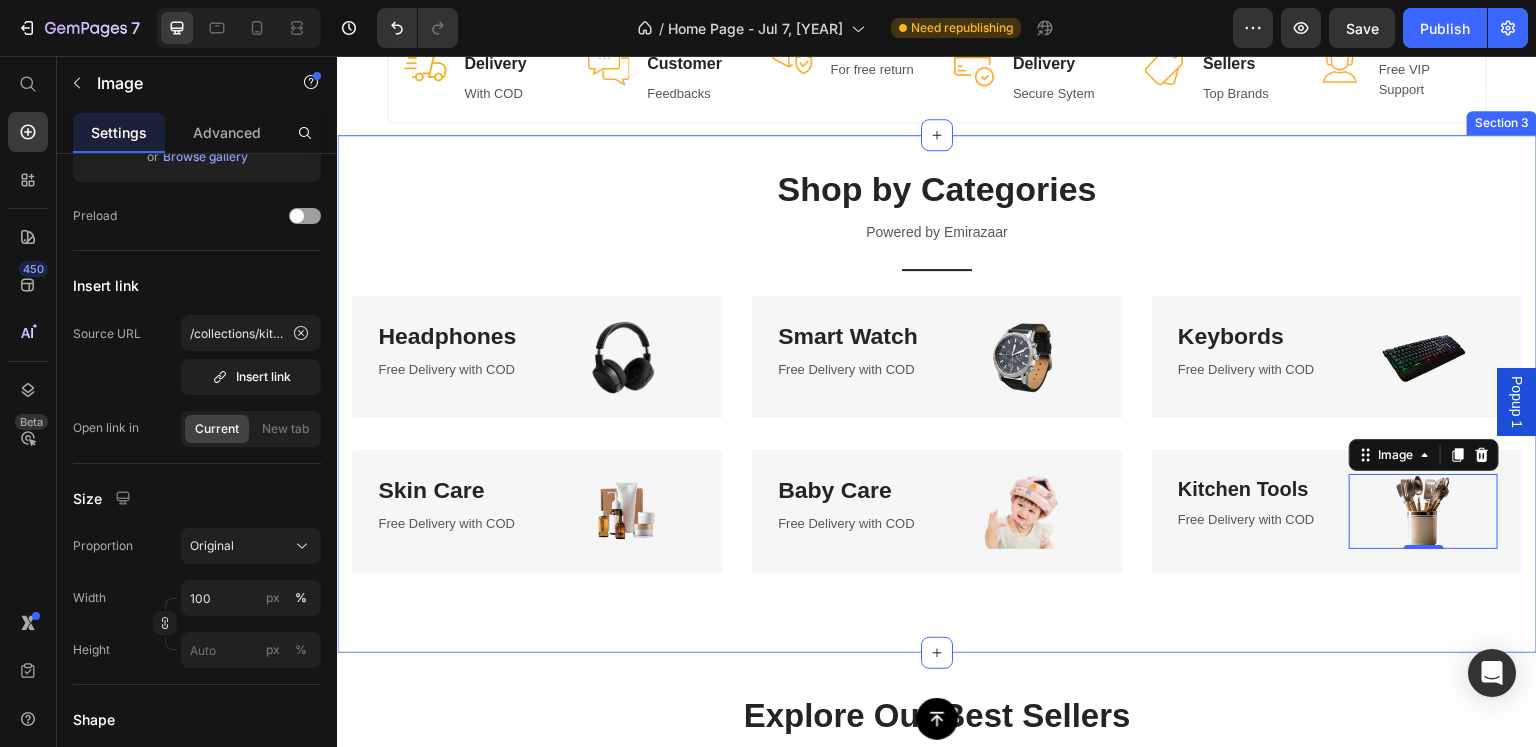 click on "Shop by Categories Heading Powered by Emirazaar Text block                Title Line Row Headphones Heading Free Delivery with COD Text block Image Row Smart Watch Heading Free Delivery with COD Text block Image Row Keybords Heading Free Delivery with COD Text block Image Row Row Skin Care  Heading Free Delivery with COD Text block Image Row Baby Care Heading Free Delivery with COD Text block Image Row Kitchen Tools Heading Free Delivery with COD Text block Image   0 Row Row Section 3" at bounding box center [937, 394] 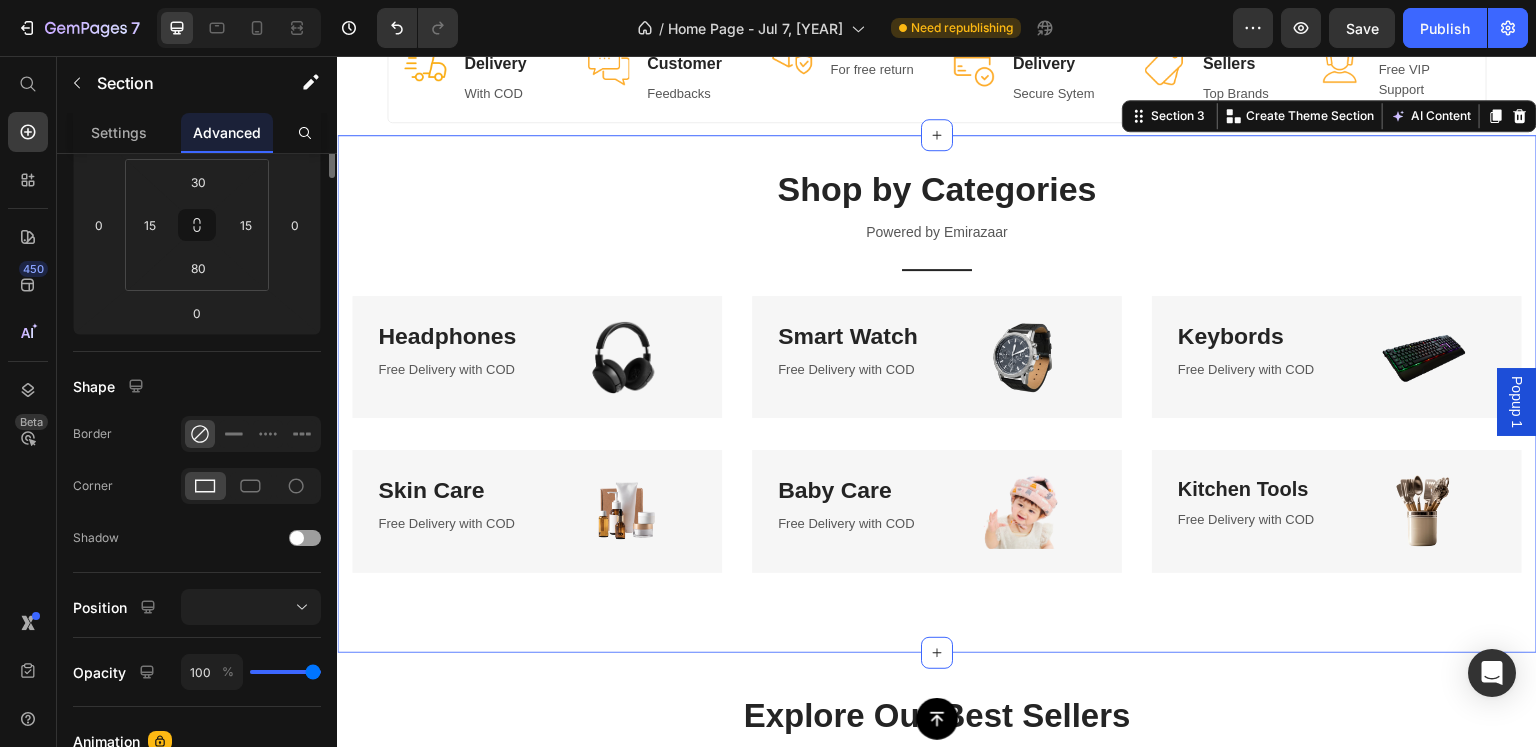 scroll, scrollTop: 0, scrollLeft: 0, axis: both 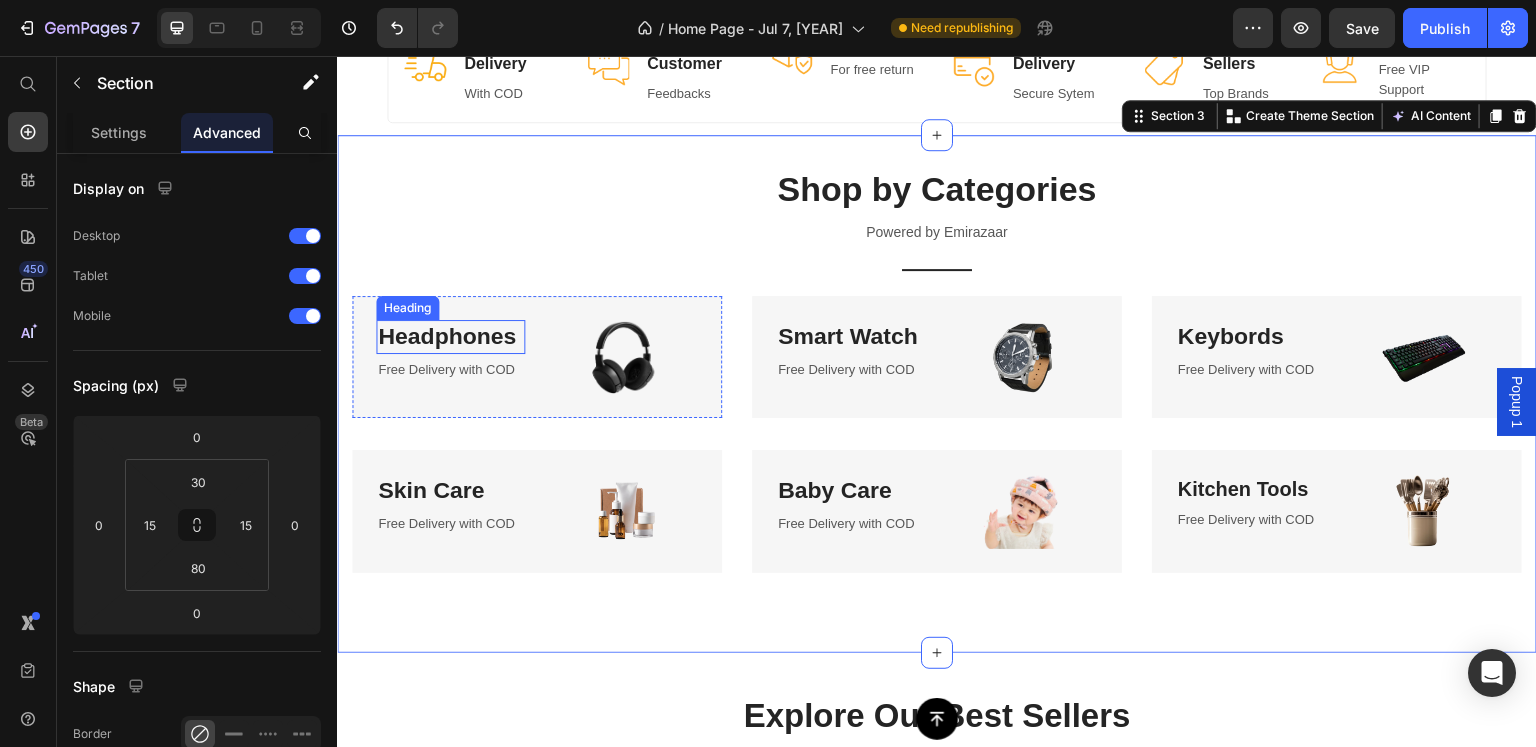 click on "Headphones" at bounding box center [450, 337] 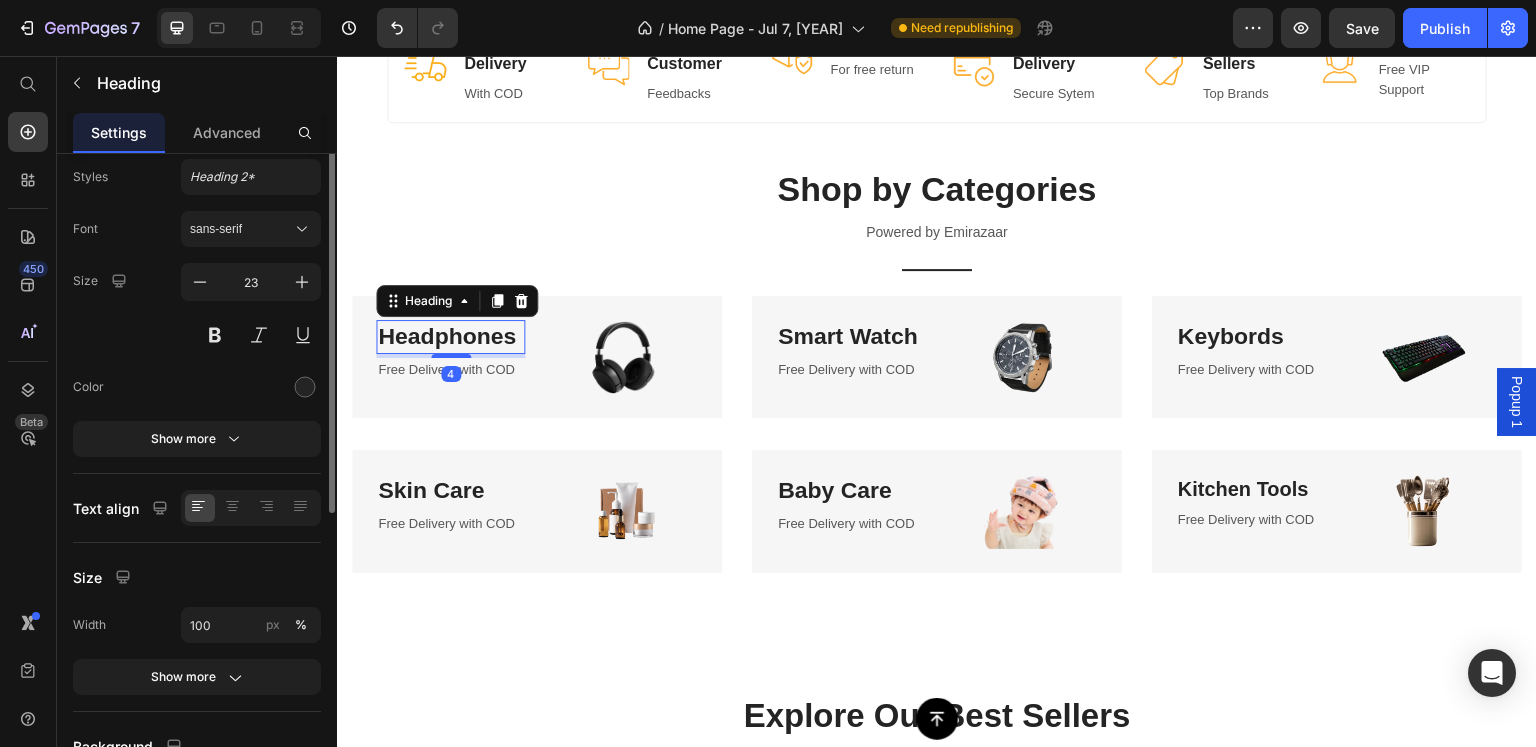 scroll, scrollTop: 0, scrollLeft: 0, axis: both 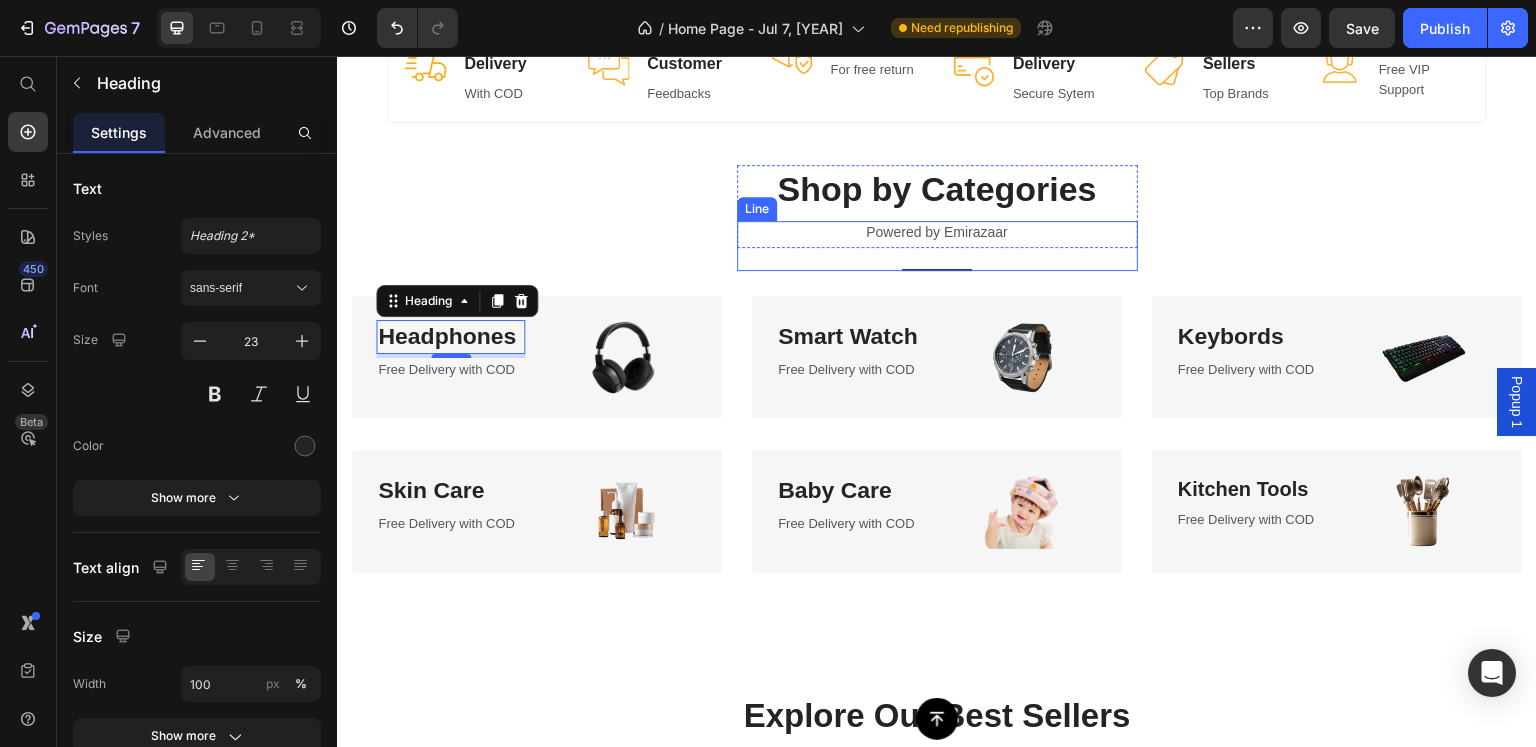 click on "Shop by Categories Heading Powered by Emirazaar Text block                Title Line Row Headphones Heading   4 Free Delivery with COD Text block Image Row Smart Watch Heading Free Delivery with COD Text block Image Row Keybords Heading Free Delivery with COD Text block Image Row Row Skin Care  Heading Free Delivery with COD Text block Image Row Baby Care Heading Free Delivery with COD Text block Image Row Kitchen Tools Heading Free Delivery with COD Text block Image Row Row" at bounding box center (937, 369) 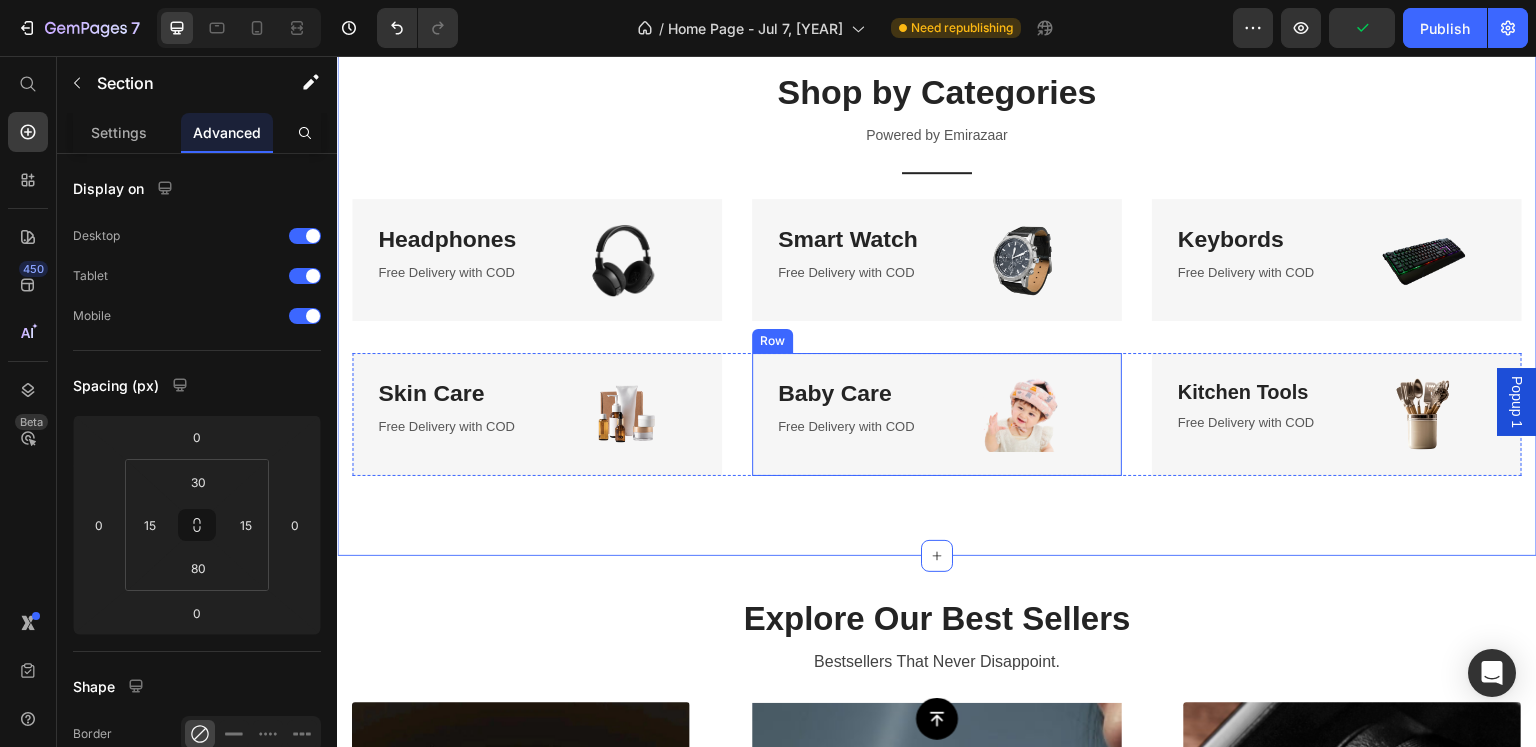 scroll, scrollTop: 200, scrollLeft: 0, axis: vertical 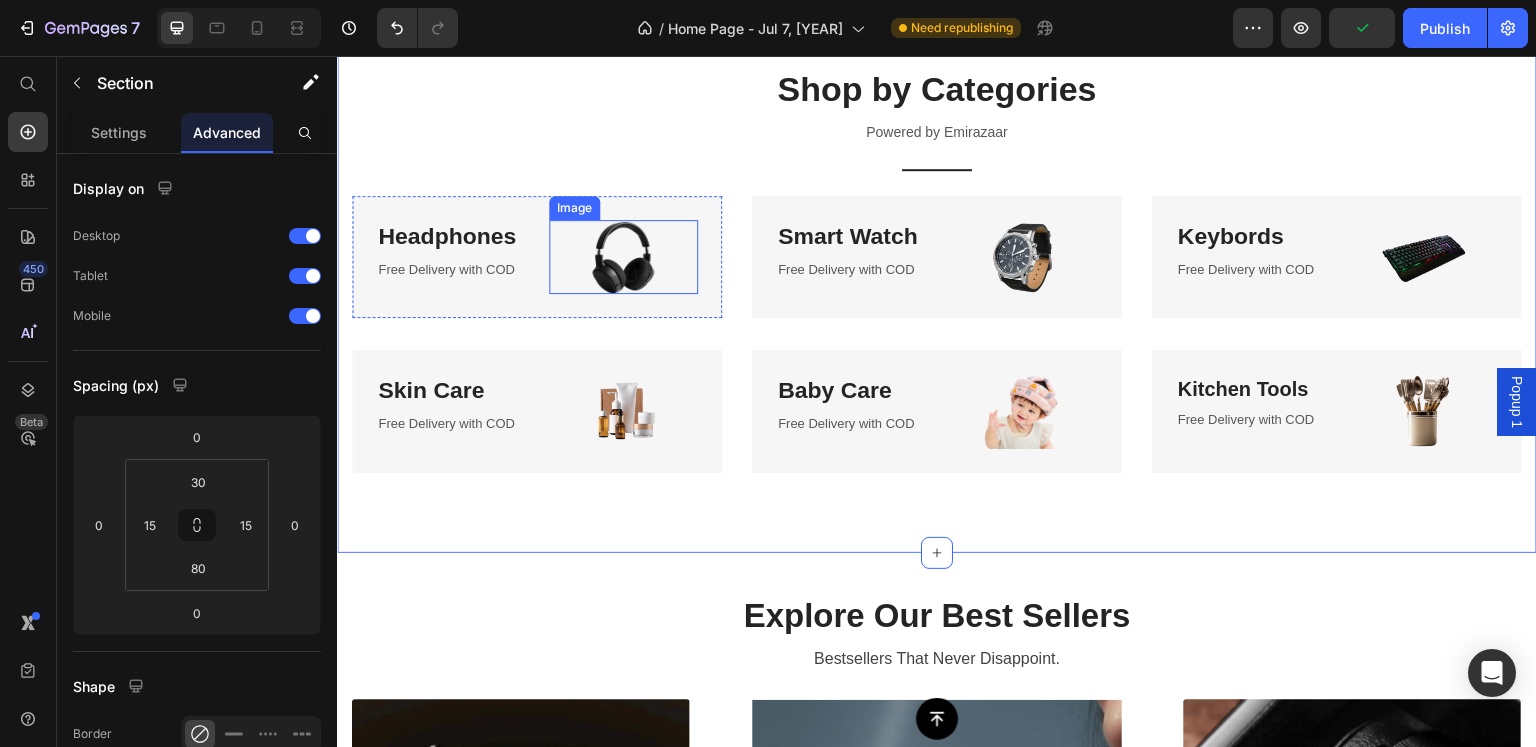 click at bounding box center [623, 257] 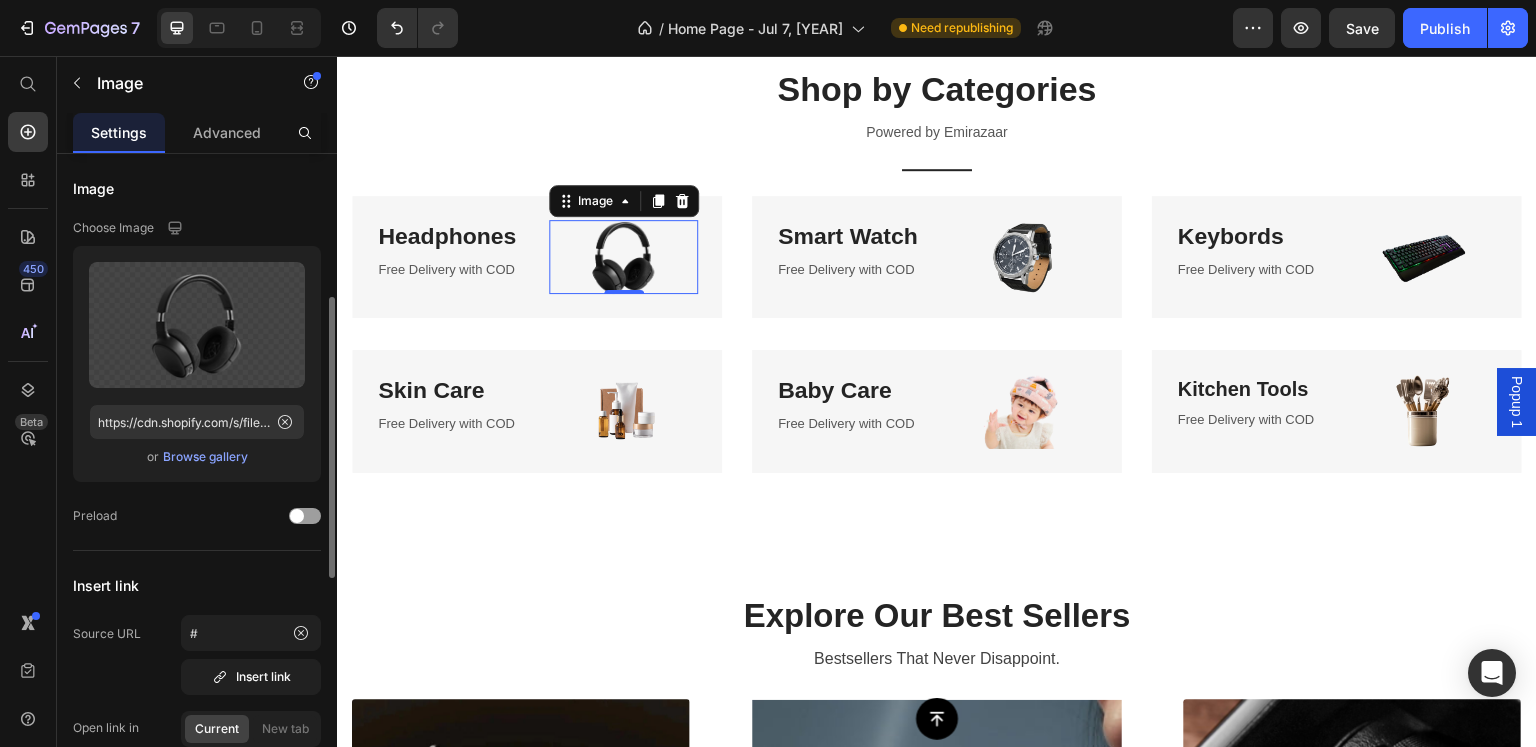 scroll, scrollTop: 100, scrollLeft: 0, axis: vertical 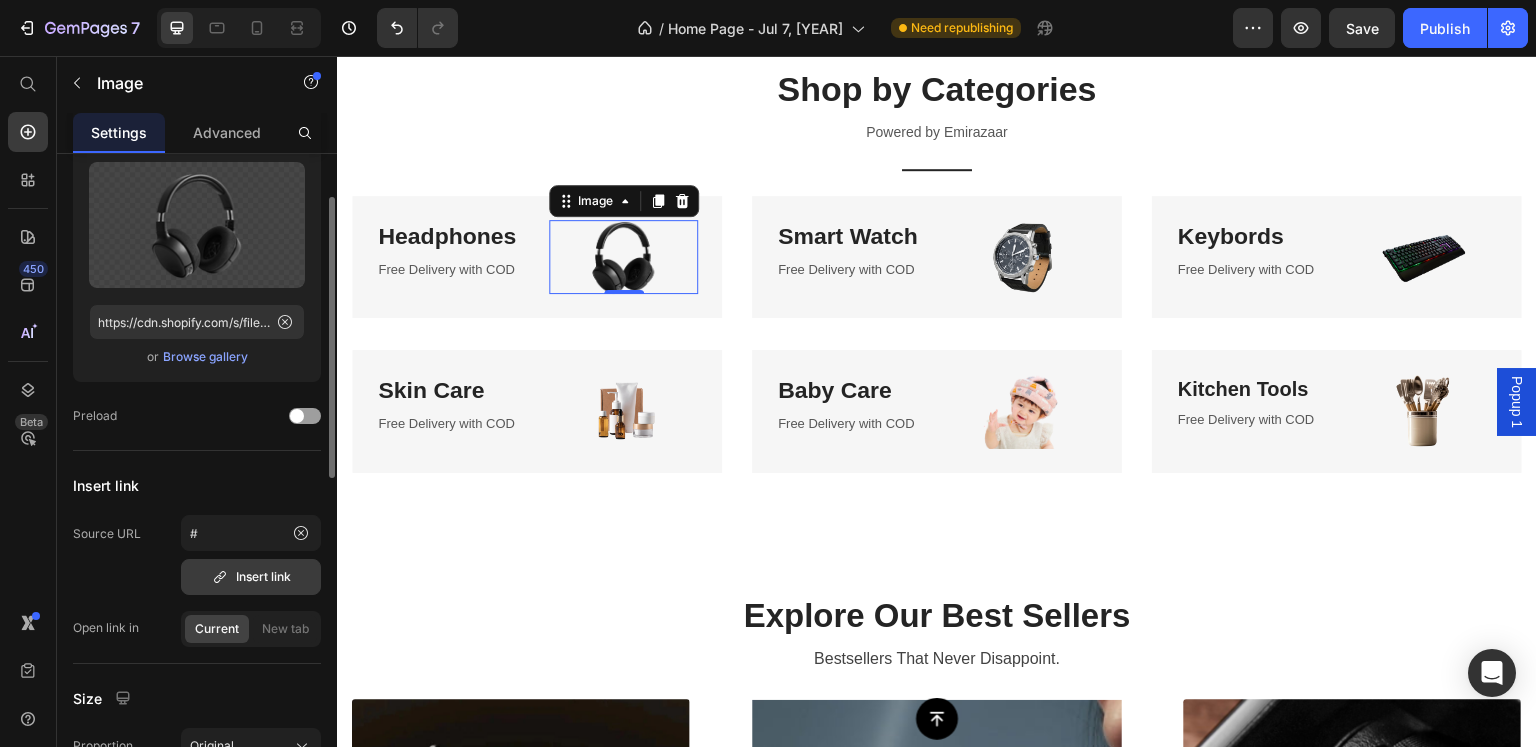 click on "Insert link" at bounding box center (251, 577) 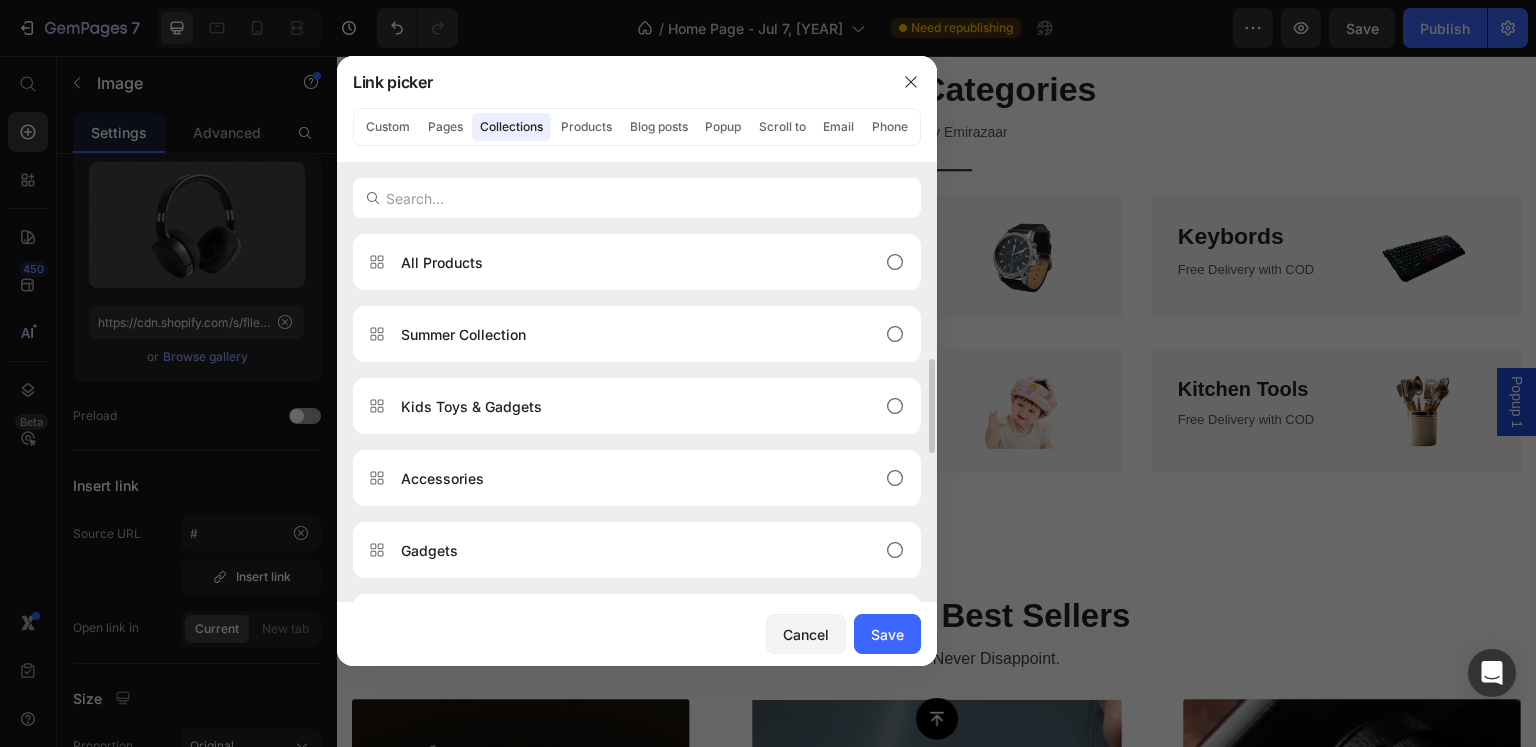 scroll, scrollTop: 100, scrollLeft: 0, axis: vertical 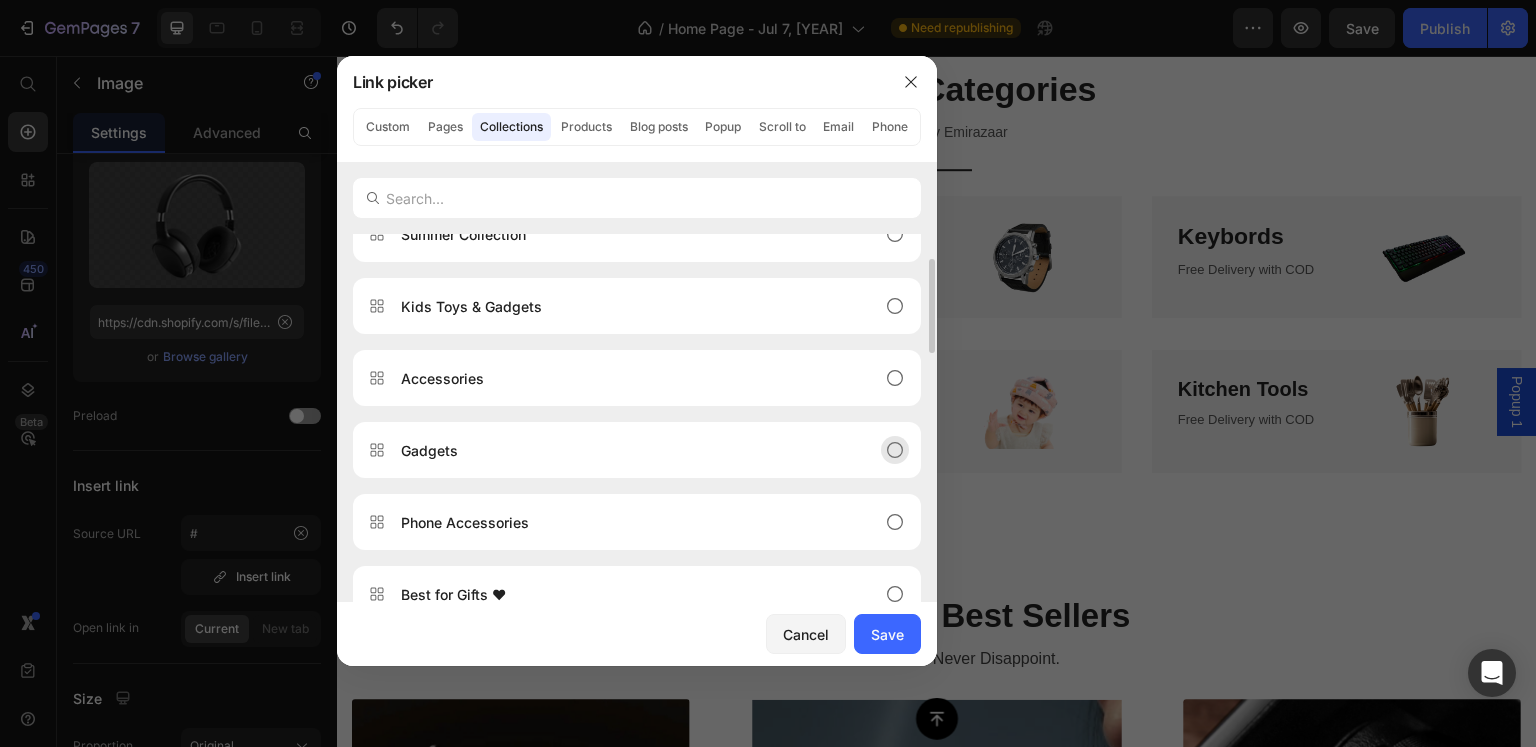 click on "Gadgets" 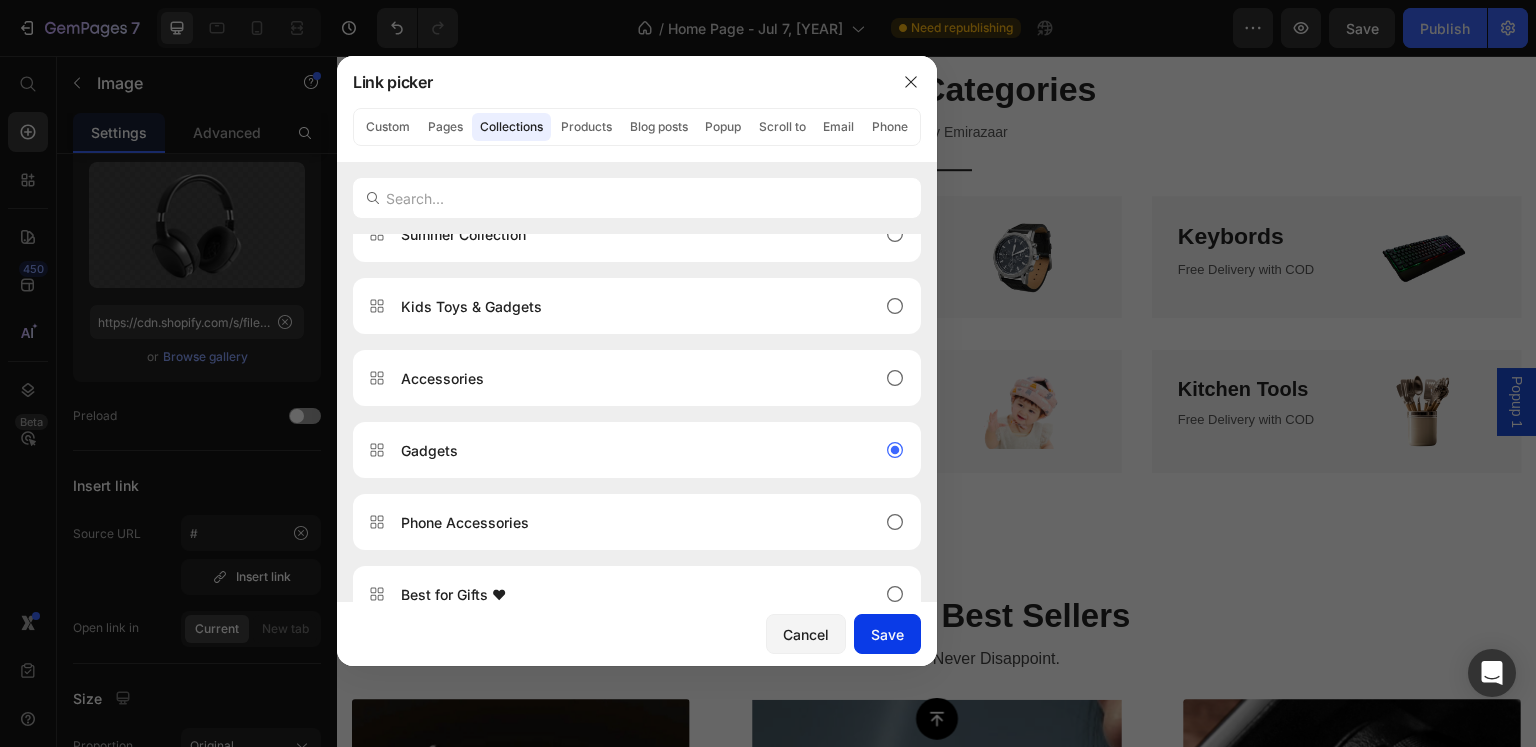 click on "Save" 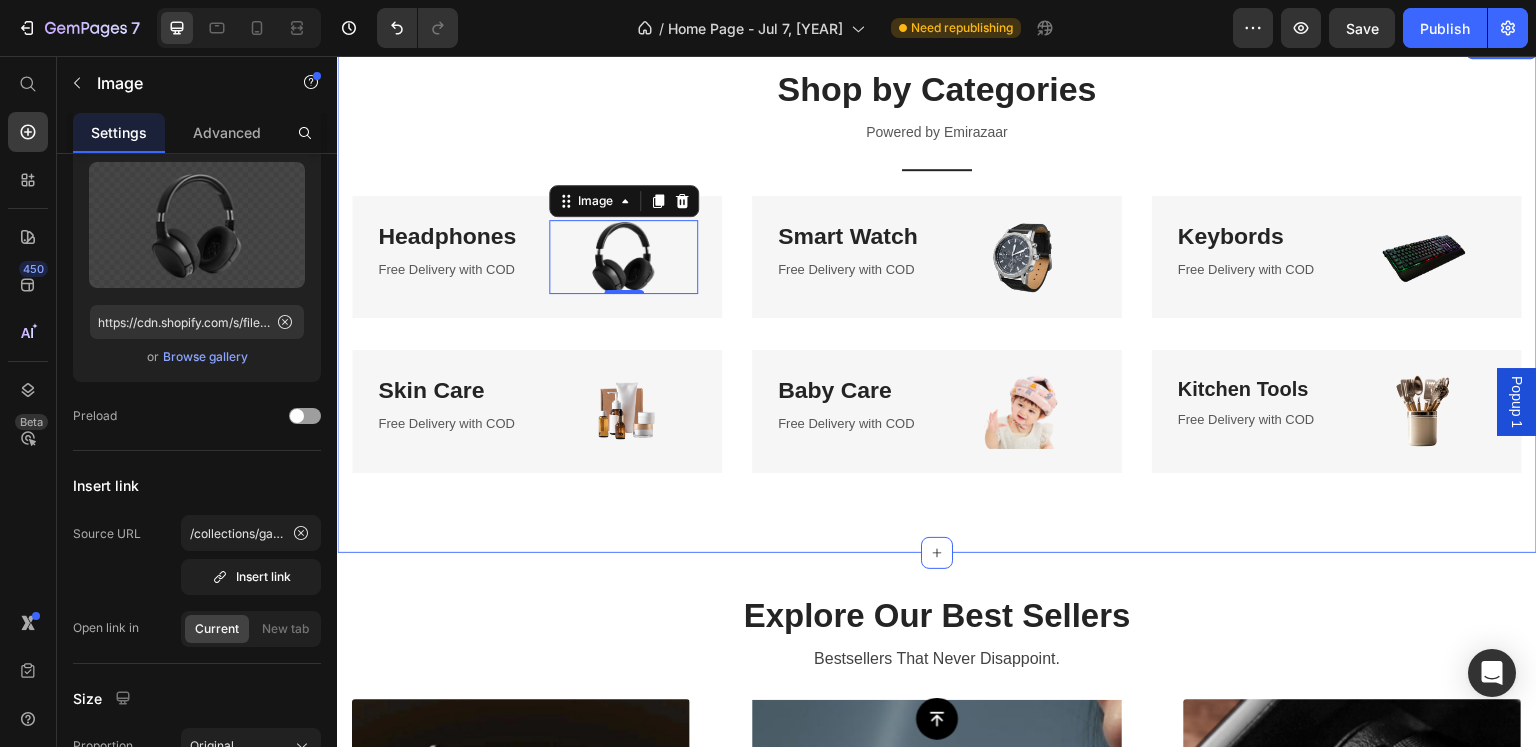 click on "Shop by Categories Heading Powered by Emirazaar Text block                Title Line Row Headphones Heading Free Delivery with COD Text block Image   0 Row Smart Watch Heading Free Delivery with COD Text block Image Row Keybords Heading Free Delivery with COD Text block Image Row Row Skin Care  Heading Free Delivery with COD Text block Image Row Baby Care Heading Free Delivery with COD Text block Image Row Kitchen Tools Heading Free Delivery with COD Text block Image Row Row Section 3" at bounding box center [937, 294] 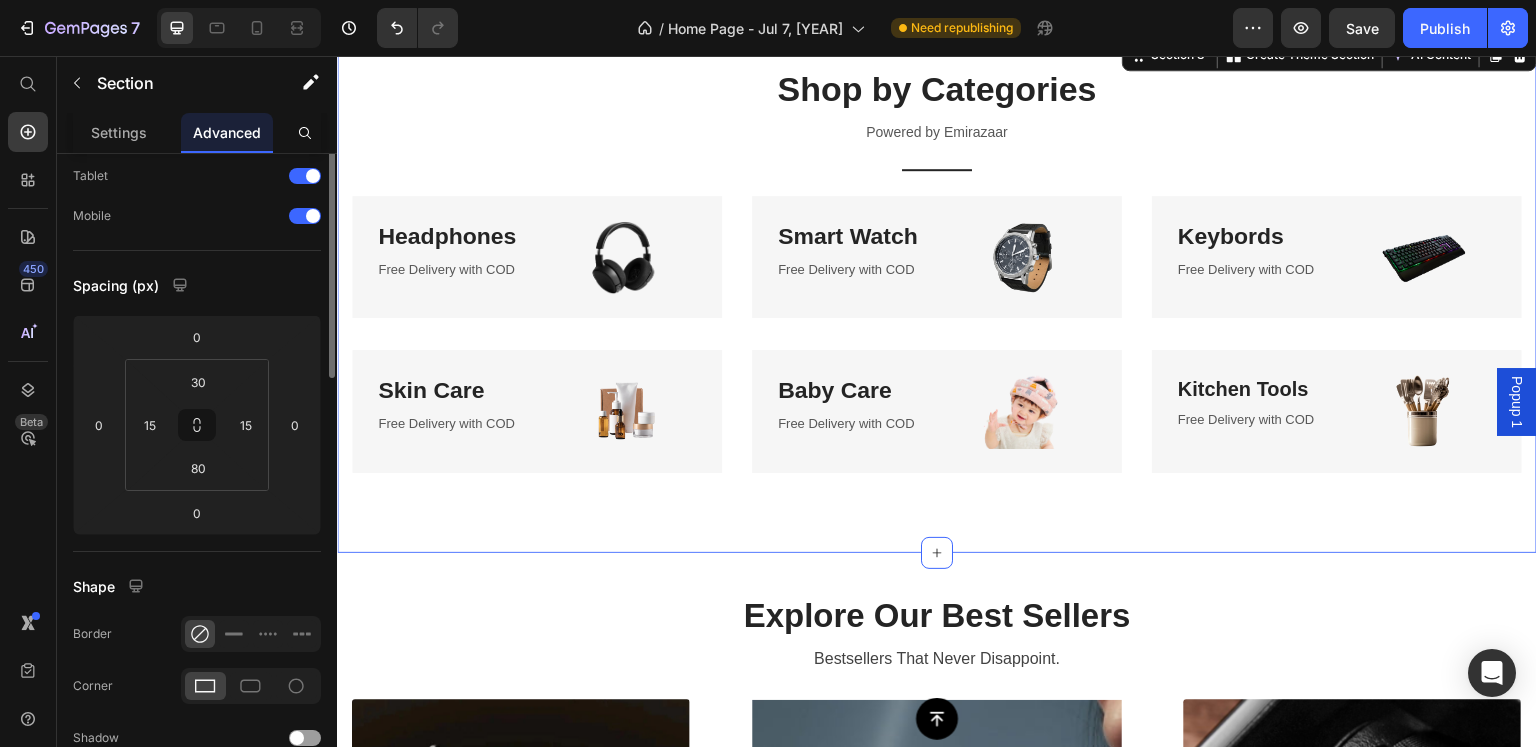 scroll, scrollTop: 0, scrollLeft: 0, axis: both 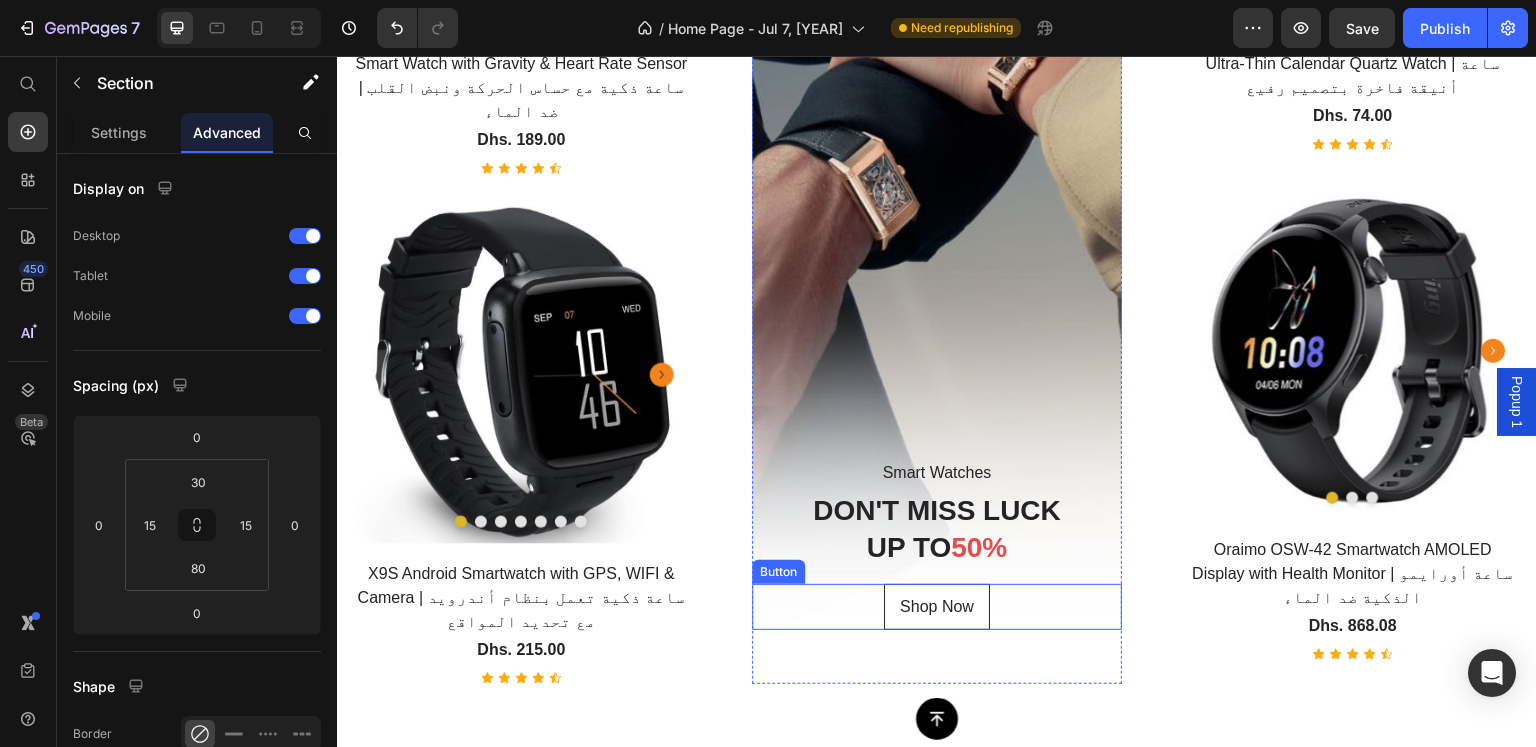 click on "Shop Now" at bounding box center (937, 607) 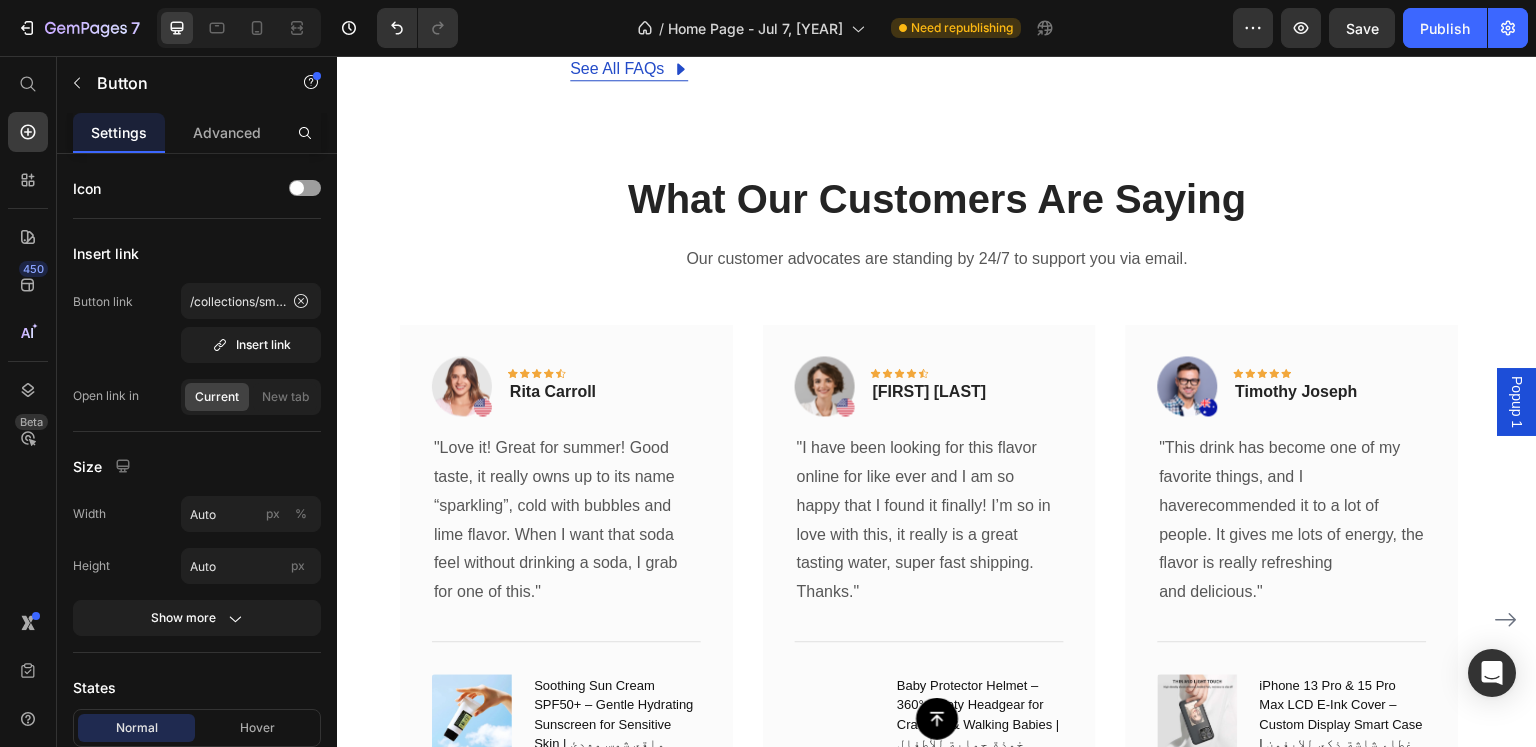 scroll, scrollTop: 5300, scrollLeft: 0, axis: vertical 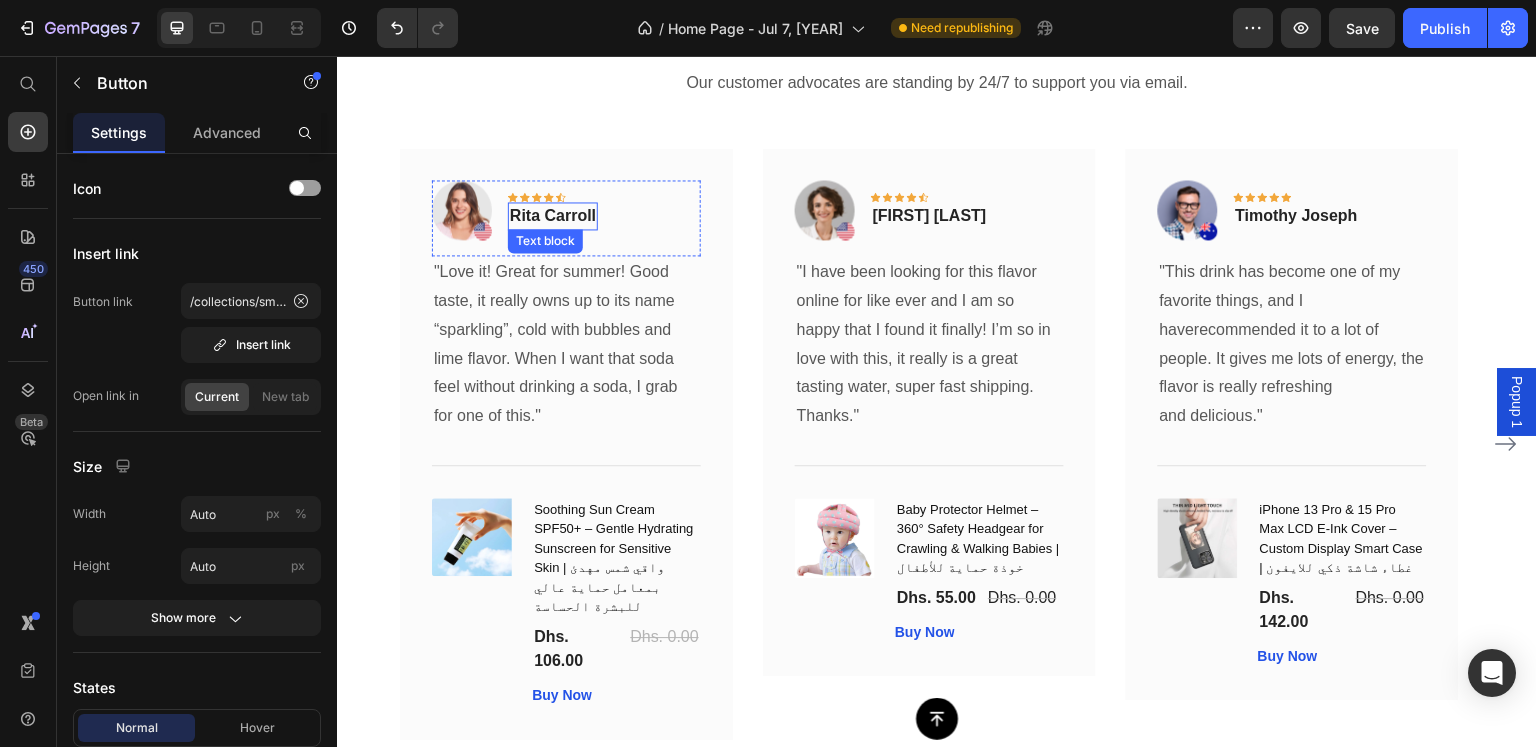 click on "Rita Carroll" at bounding box center [553, 216] 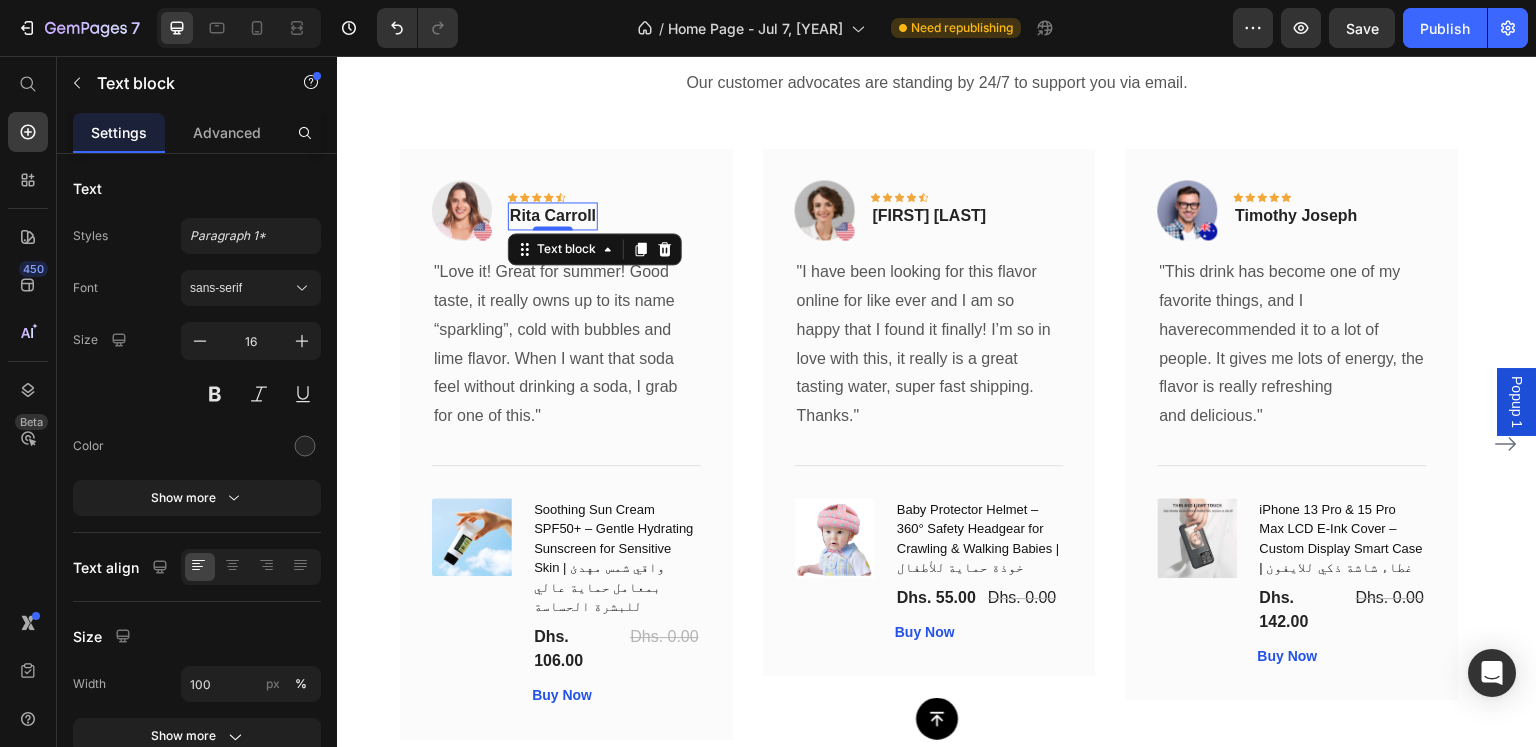 click on "Rita Carroll" at bounding box center [553, 216] 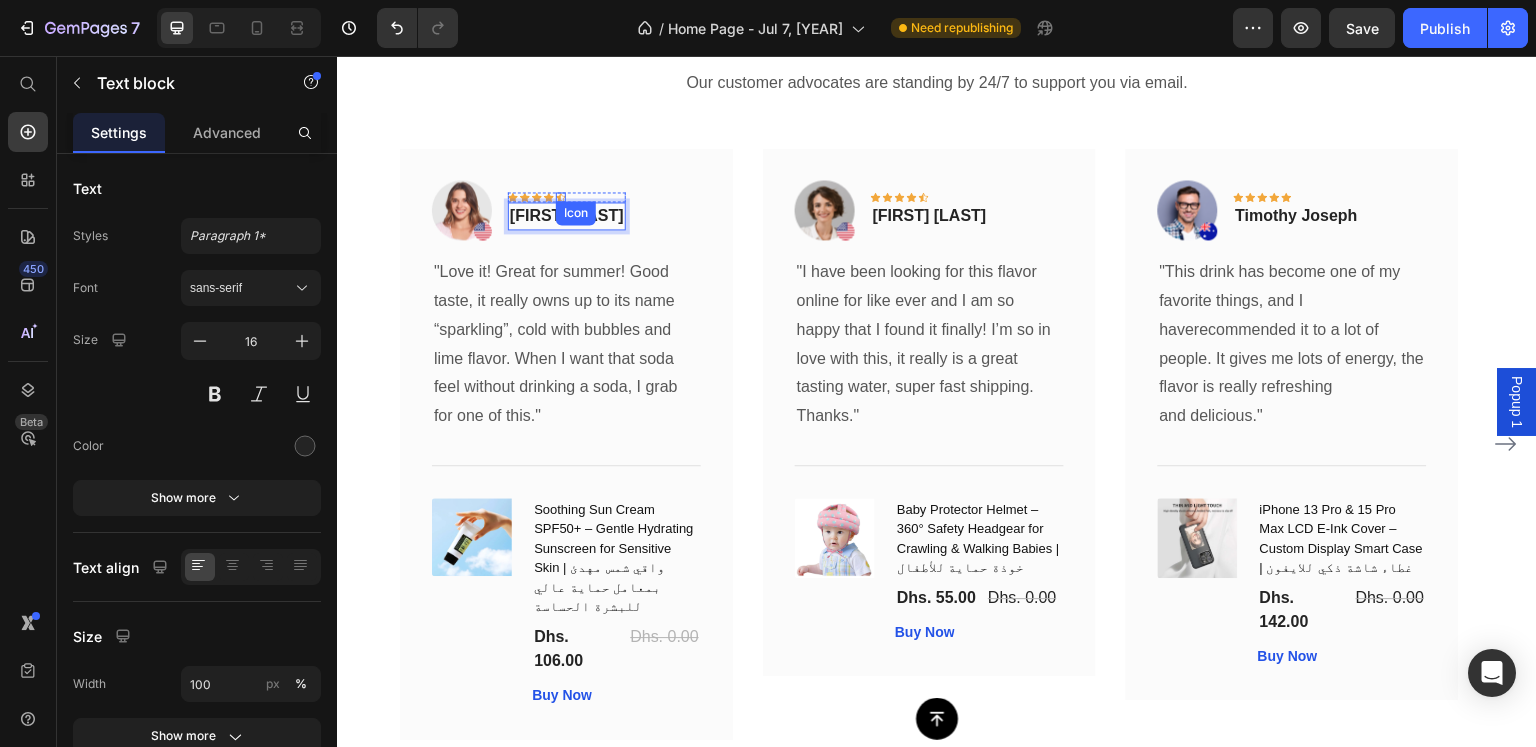 click on "Icon
Icon
Icon
Icon
Icon Row [FIRST] [LAST] Text block   0" at bounding box center [567, 210] 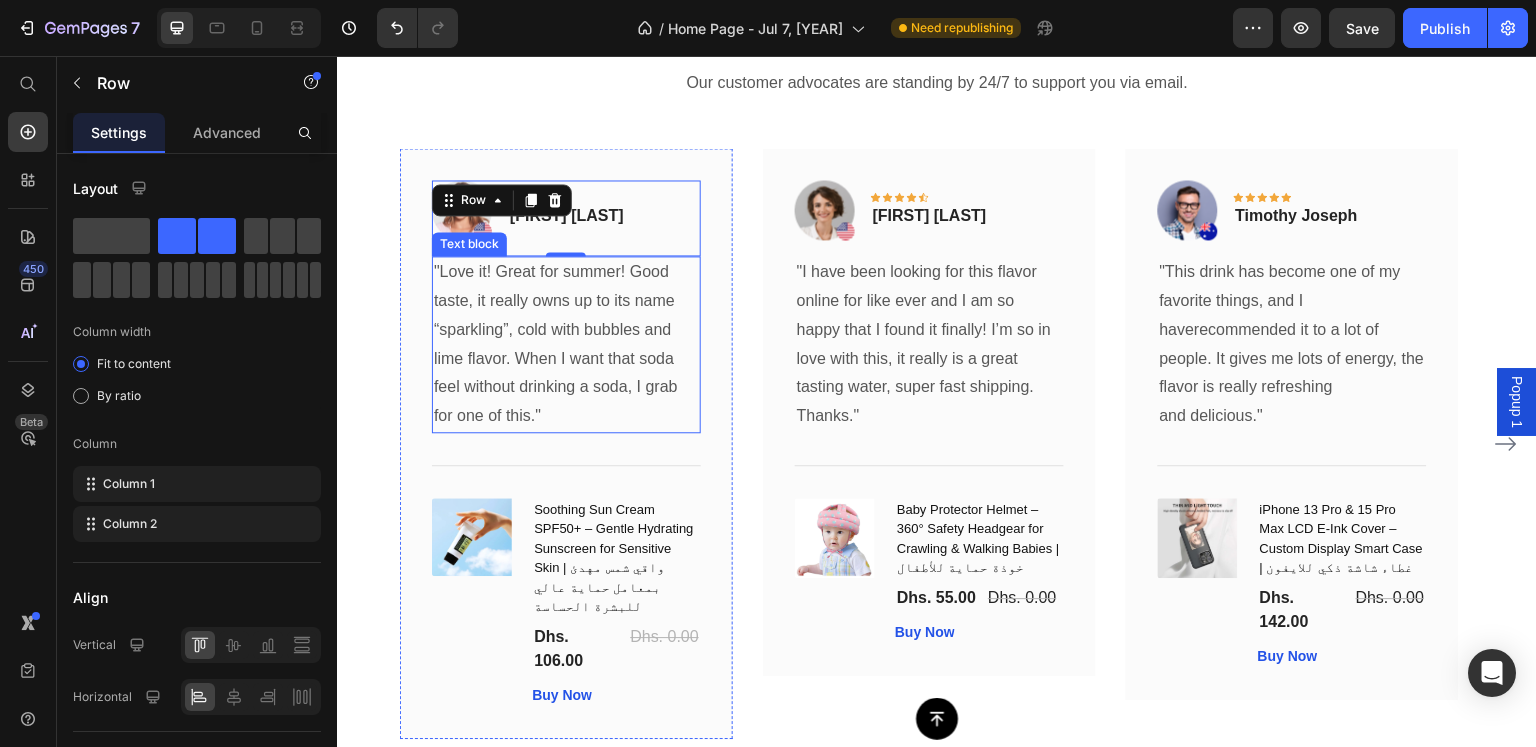 click on ""Love it! Great for summer! Good taste, it really owns up to its name “sparkling”, cold with bubbles and lime flavor. When I want that soda feel without drinking a soda, I grab for one of this."" at bounding box center [566, 344] 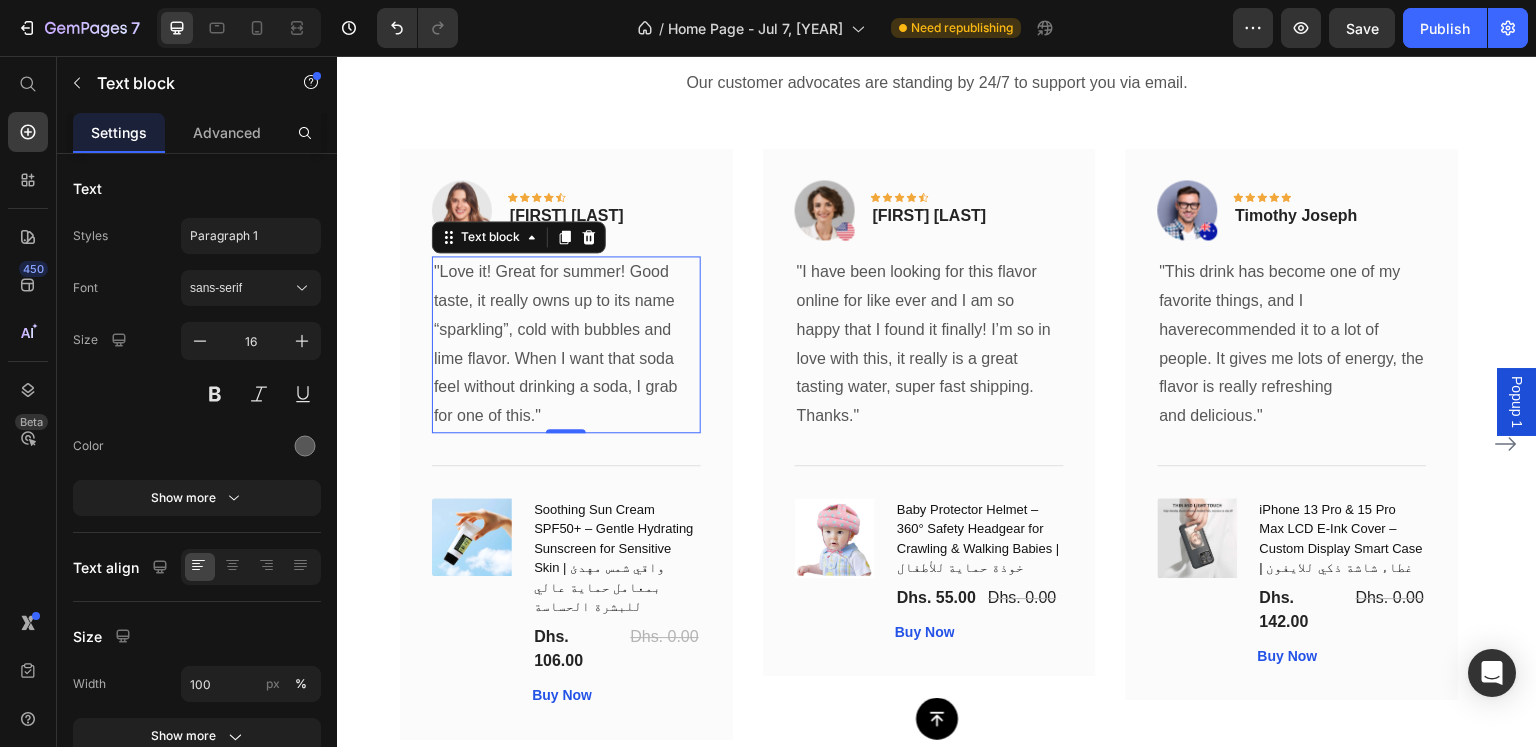 click on ""Love it! Great for summer! Good taste, it really owns up to its name “sparkling”, cold with bubbles and lime flavor. When I want that soda feel without drinking a soda, I grab for one of this."" at bounding box center (566, 344) 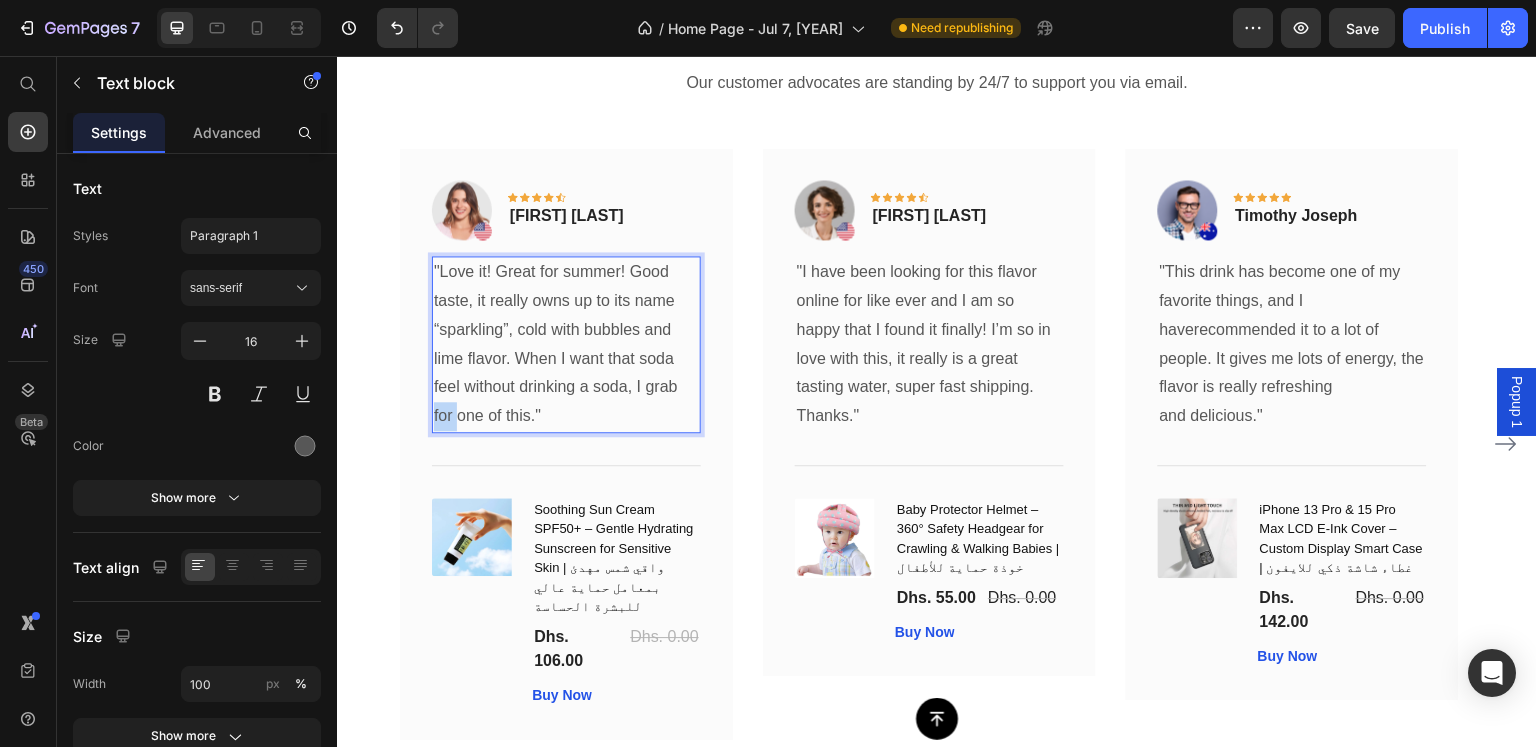 click on ""Love it! Great for summer! Good taste, it really owns up to its name “sparkling”, cold with bubbles and lime flavor. When I want that soda feel without drinking a soda, I grab for one of this."" at bounding box center [566, 344] 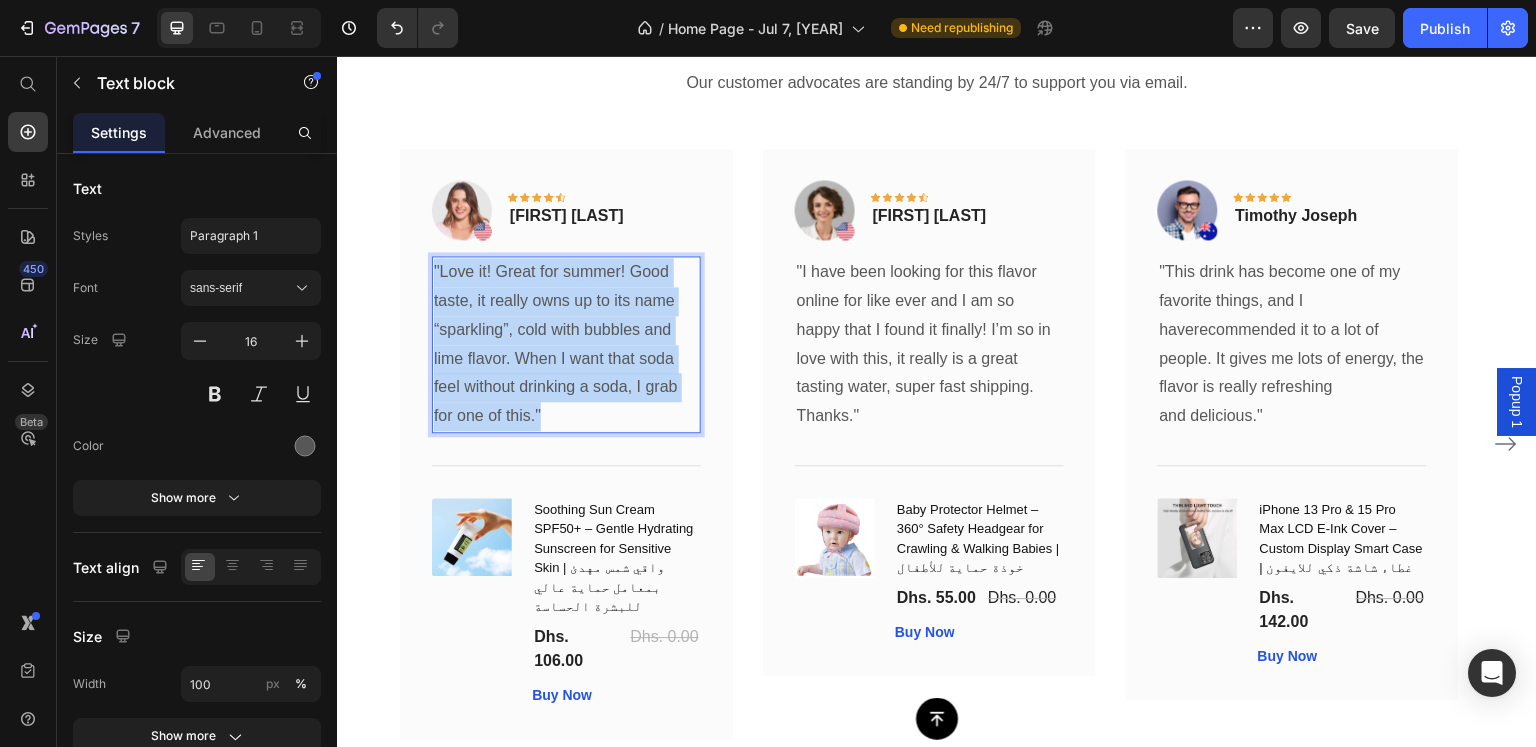 click on ""Love it! Great for summer! Good taste, it really owns up to its name “sparkling”, cold with bubbles and lime flavor. When I want that soda feel without drinking a soda, I grab for one of this."" at bounding box center (566, 344) 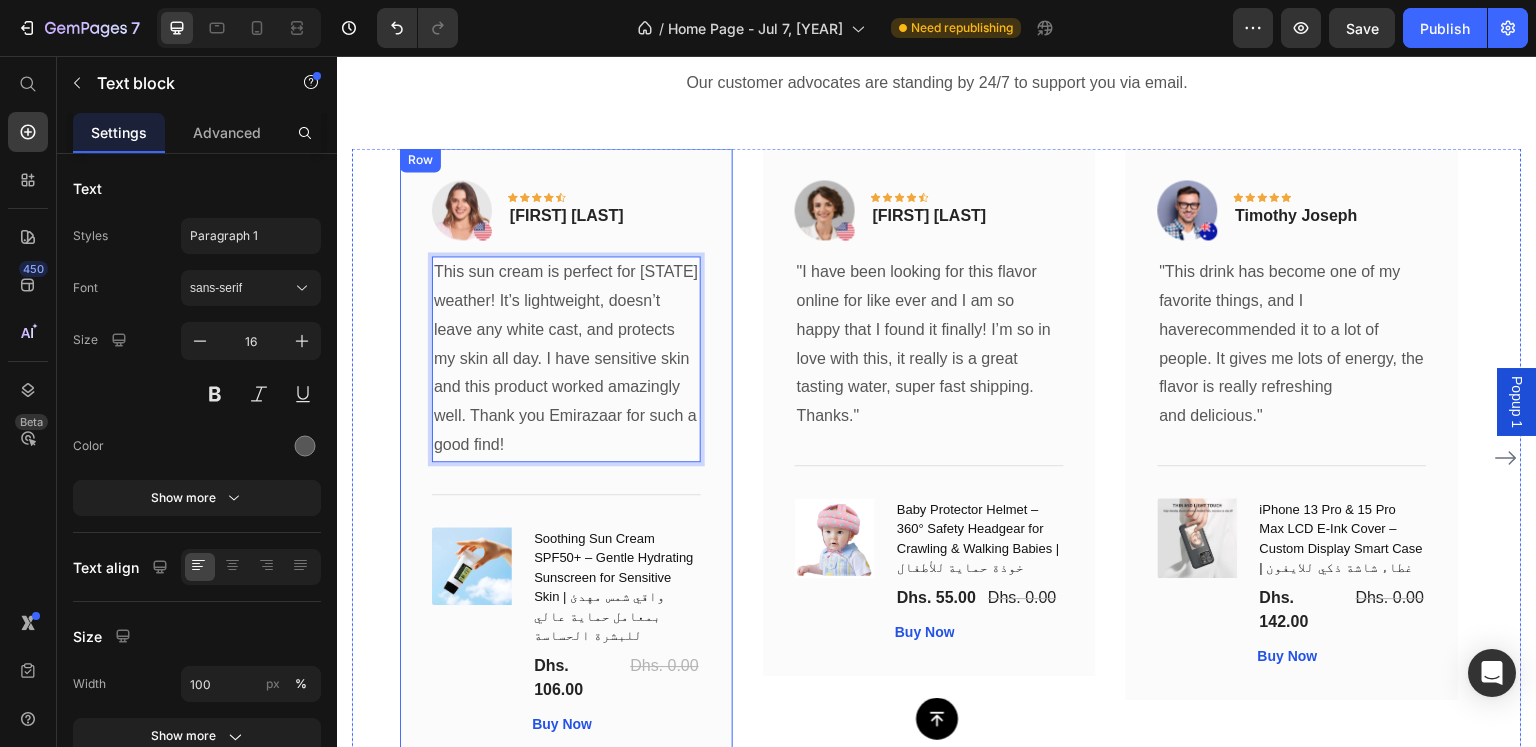 click on "Image
Icon
Icon
Icon
Icon
Icon Row [FIRST] [LAST] Text block Row This sun cream is perfect for UAE weather! It’s lightweight, doesn’t leave any white cast, and protects my skin all day. I have sensitive skin and this product worked amazingly well. Thank you Emirazaar for such a good find! Text block   0                Title Line (P) Images & Gallery Soothing Sun Cream SPF50+ – Gentle Hydrating Sunscreen for Sensitive Skin | واقي شمس مهدئ بمعامل حماية عالي للبشرة الحساسة (P) Title Dhs. 106.00 (P) Price Dhs. 0.00 (P) Price Row Buy Now (P) Cart Button Product Row Image
Icon
Icon
Icon
Icon
Icon Row [FIRST] [LAST] Text block Row Thanks." Text block                Title Line (P) Images & Gallery (P) Title Dhs. 55.00 (P) Price Dhs. 0.00 (P) Price Row Buy Now (P) Cart Button Product Row Image Icon Icon" at bounding box center (937, 458) 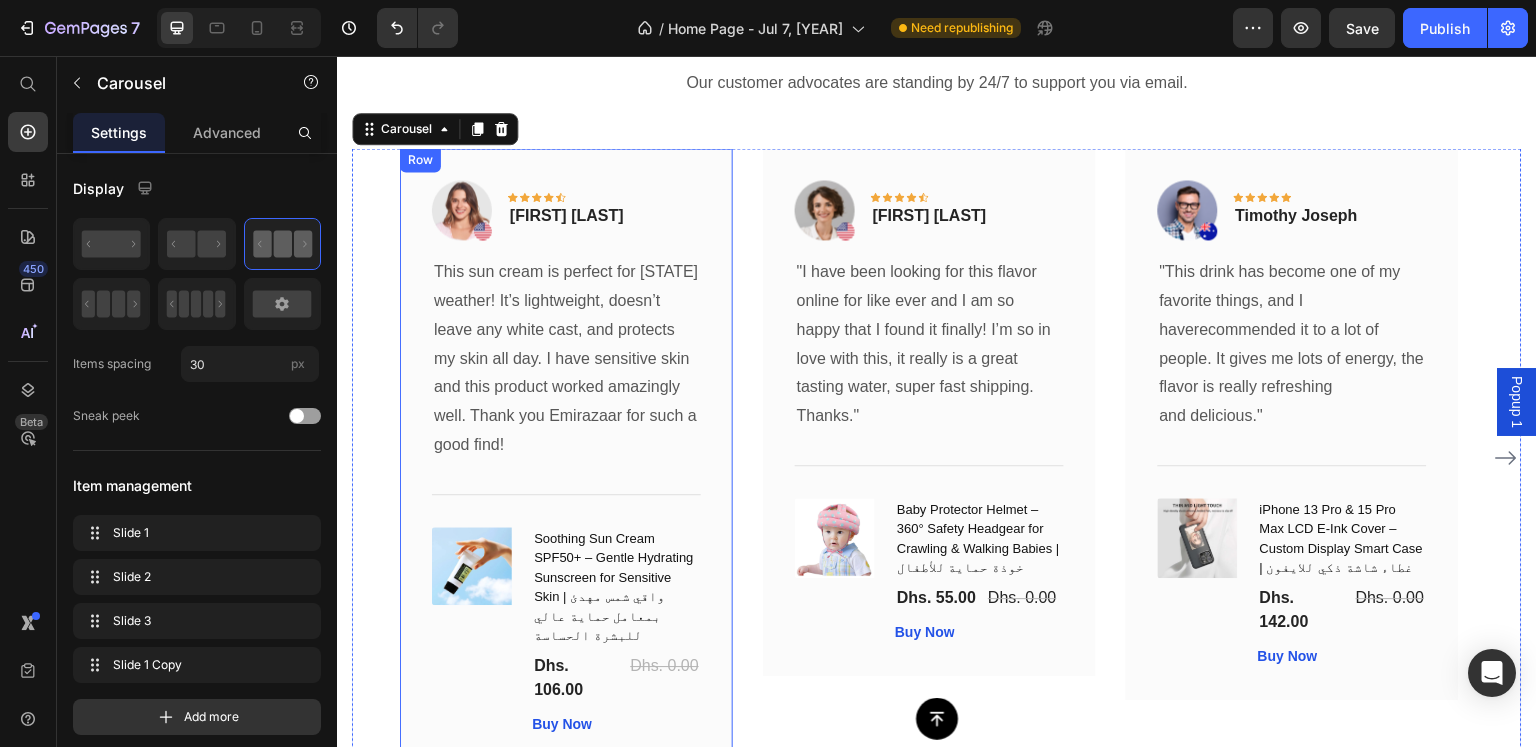 click on "Image
Icon
Icon
Icon
Icon
Icon Row [FIRST] [LAST] Text block Row This sun cream is perfect for [LOCATION] weather! It’s lightweight, doesn’t leave any white cast, and protects my skin all day. I have sensitive skin and this product worked amazingly well. Thank you Emirazaar for such a good find! Text block                Title Line (P) Images & Gallery Soothing Sun Cream SPF50+ – Gentle Hydrating Sunscreen for Sensitive Skin | واقي شمس مهدئ بمعامل حماية عالي للبشرة الحساسة (P) Title Dhs. 106.00 (P) Price Dhs. 0.00 (P) Price Row Buy Now (P) Cart Button Product Row" at bounding box center (566, 458) 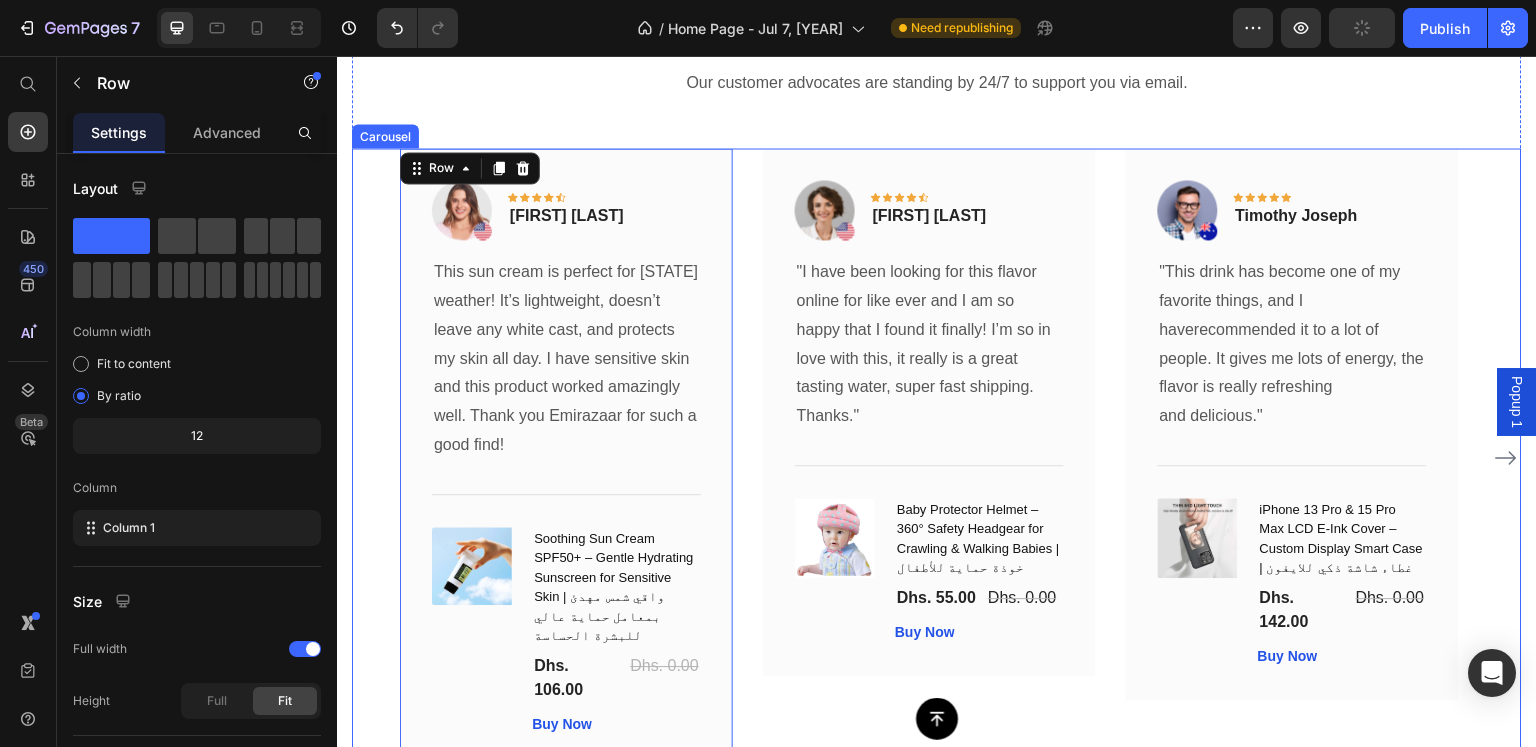 click on "Image
Icon
Icon
Icon
Icon
Icon Row [FIRST] [LAST] Text block Row This sun cream is perfect for UAE weather! It’s lightweight, doesn’t leave any white cast, and protects my skin all day. I have sensitive skin and this product worked amazingly well. Thank you Emirazaar for such a good find! Text block                Title Line (P) Images & Gallery Soothing Sun Cream SPF50+ – Gentle Hydrating Sunscreen for Sensitive Skin | واقي شمس مهدئ بمعامل حماية عالي للبشرة الحساسة (P) Title Dhs. 106.00 (P) Price Dhs. 0.00 (P) Price Row Buy Now (P) Cart Button Product Row   0 Image
Icon
Icon
Icon
Icon
Icon Row [FIRST] [LAST] Text block Row Thanks." Text block                Title Line (P) Images & Gallery (P) Title Dhs. 55.00 (P) Price Dhs. 0.00 (P) Price Row Buy Now (P) Cart Button Product Row Image Icon Icon" at bounding box center (937, 458) 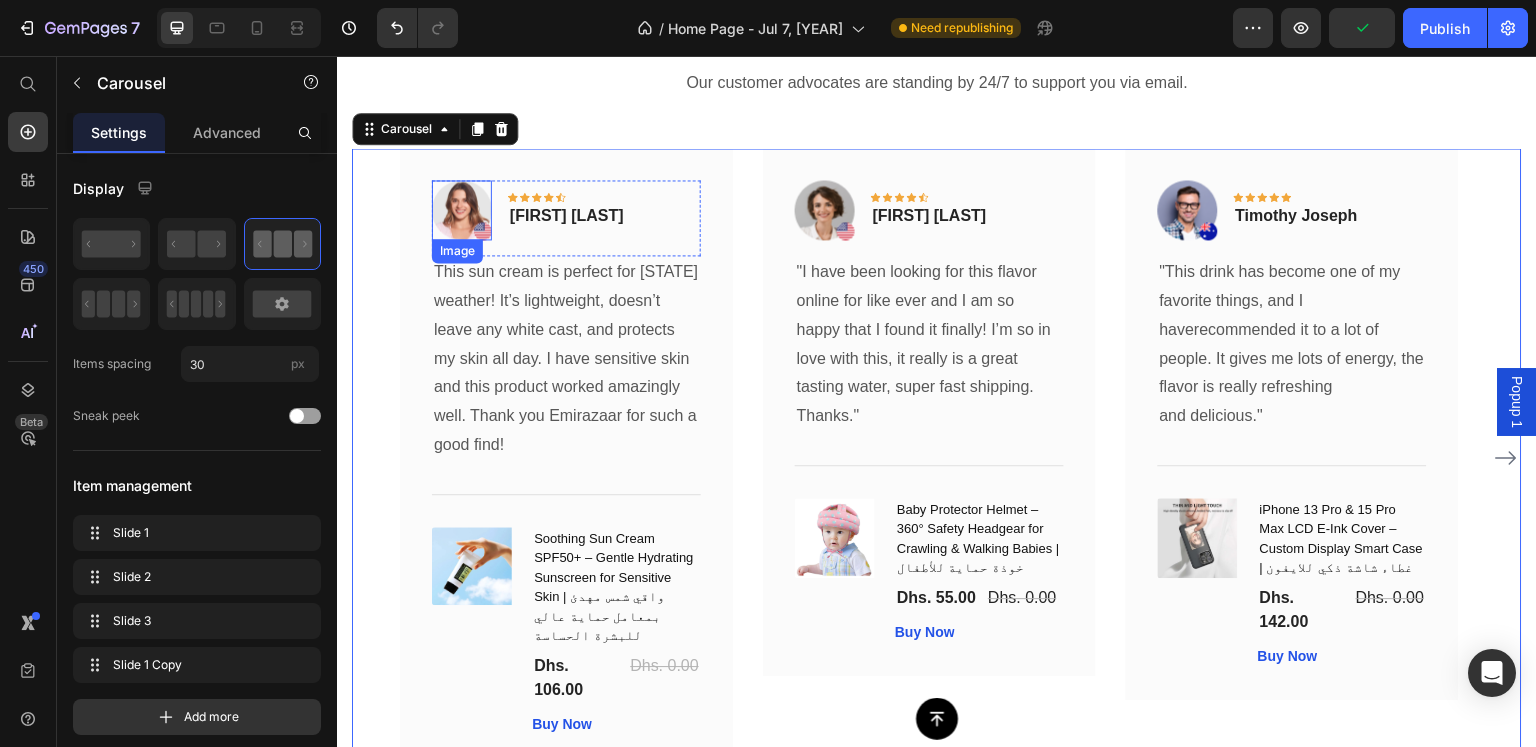 click at bounding box center (462, 210) 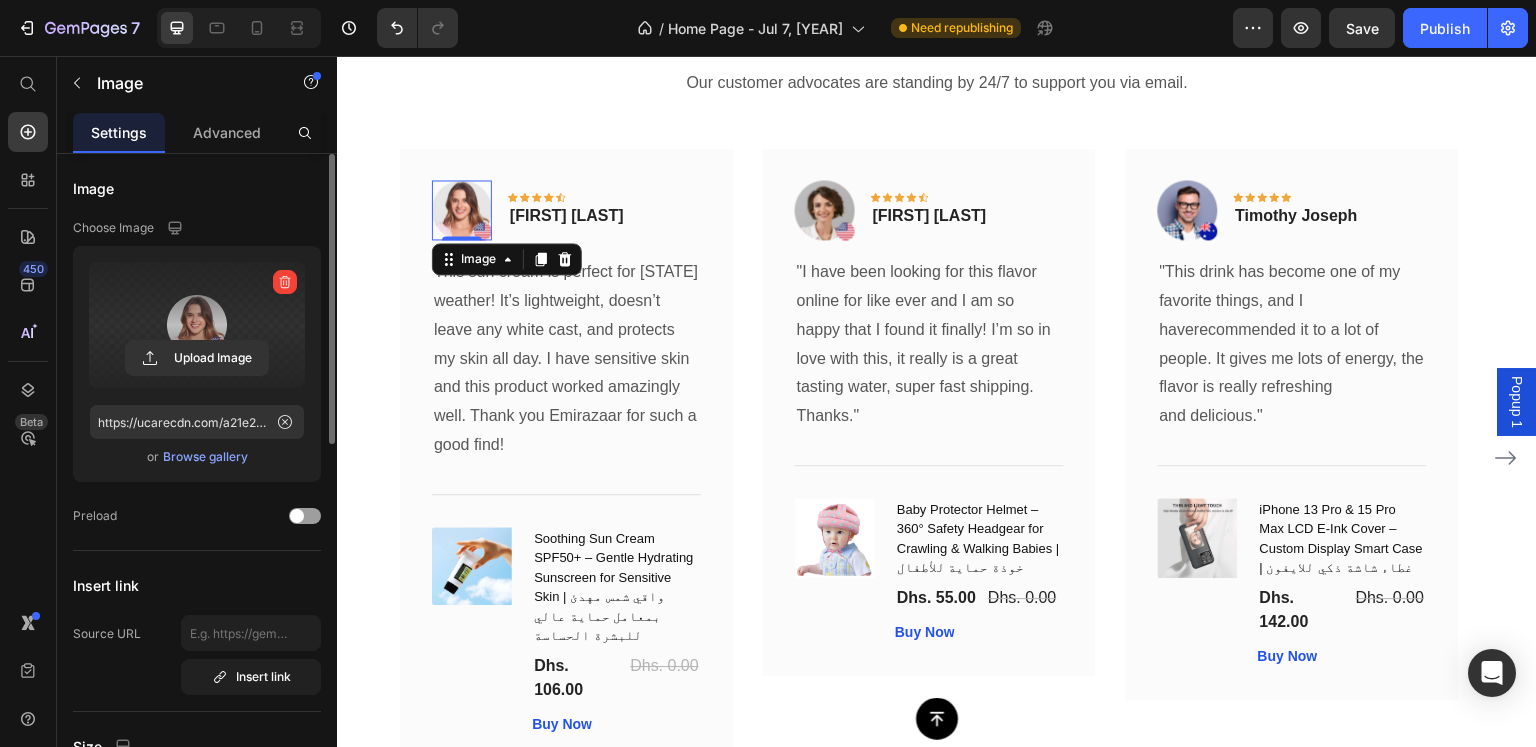 click at bounding box center (197, 325) 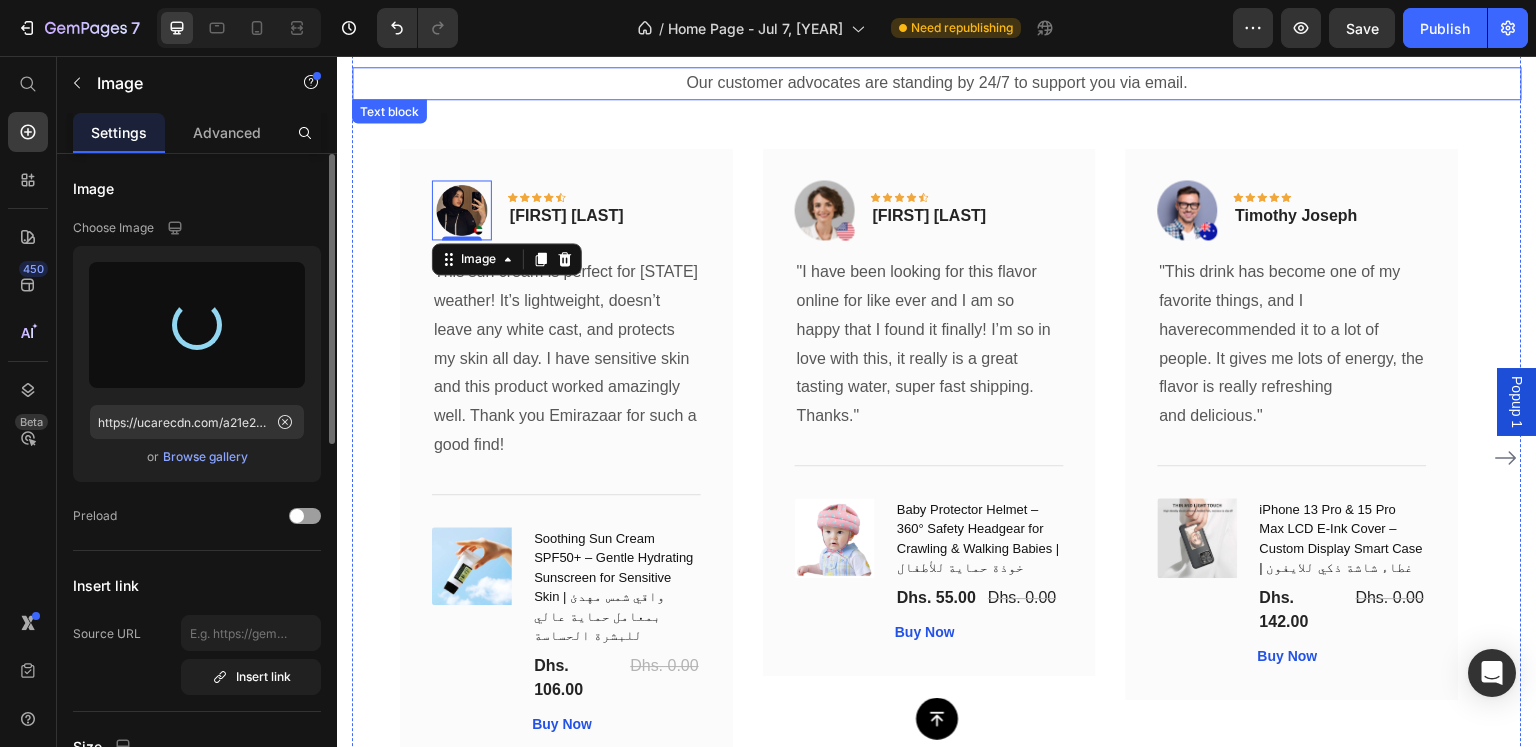 type on "https://cdn.shopify.com/s/files/1/0808/2876/0098/files/gempages_574364321170064193-a7a351a7-2df2-41b7-b8eb-56cb8f97846e.png" 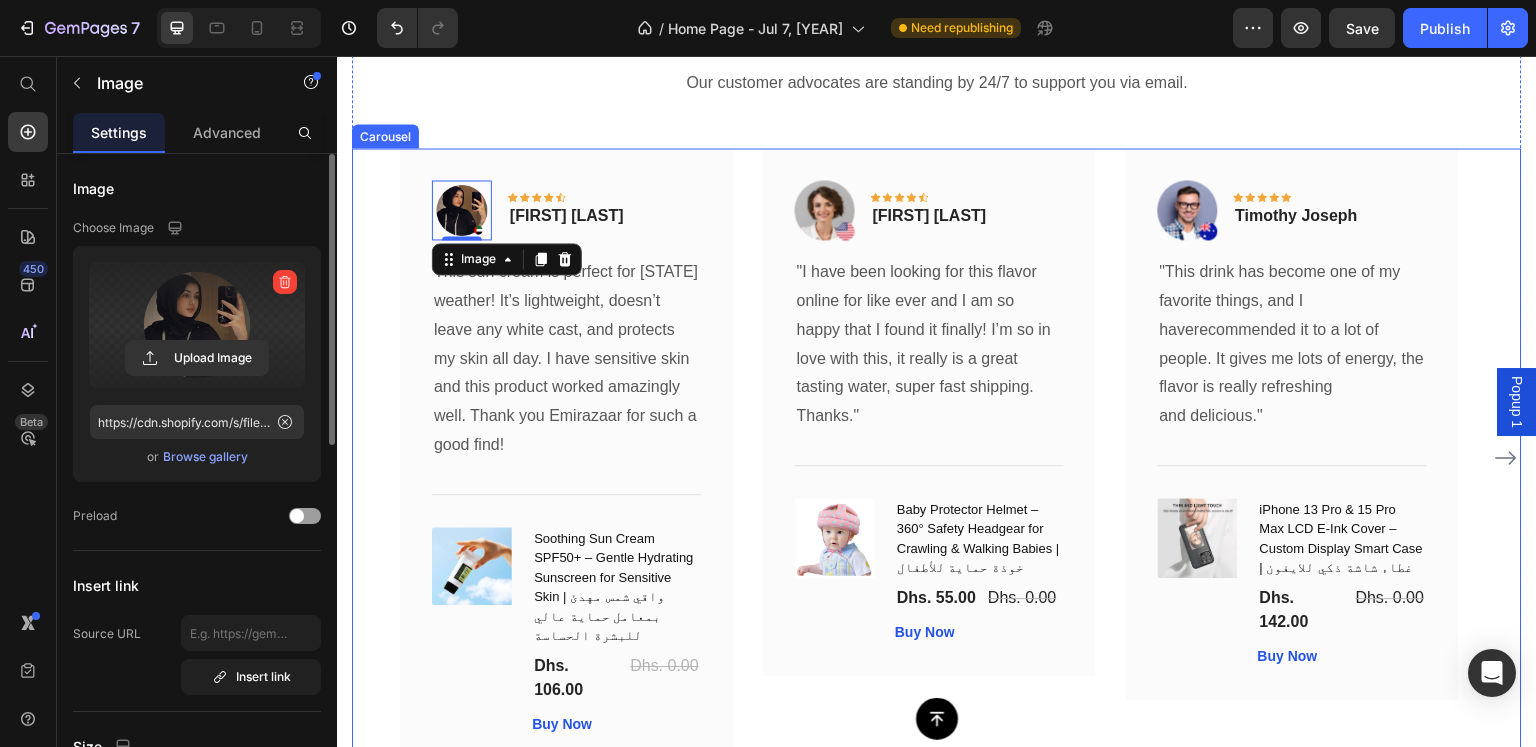 click on "Image   0
Icon
Icon
Icon
Icon
Icon Row [FIRST] [LAST] Text block Row This sun cream is perfect for UAE weather! It’s lightweight, doesn’t leave any white cast, and protects my skin all day. I have sensitive skin and this product worked amazingly well. Thank you Emirazaar for such a good find! Text block                Title Line (P) Images & Gallery Soothing Sun Cream SPF50+ – Gentle Hydrating Sunscreen for Sensitive Skin | واقي شمس مهدئ بمعامل حماية عالي للبشرة الحساسة (P) Title Dhs. 106.00 (P) Price Dhs. 0.00 (P) Price Row Buy Now (P) Cart Button Product Row Image
Icon
Icon
Icon
Icon
Icon Row [FIRST] [LAST] Text block Row "I have been looking for this flavor online for like ever and I am so happy that I found it finally! I’m so in love with this, it really is a great tasting water, super fast shipping." at bounding box center (937, 458) 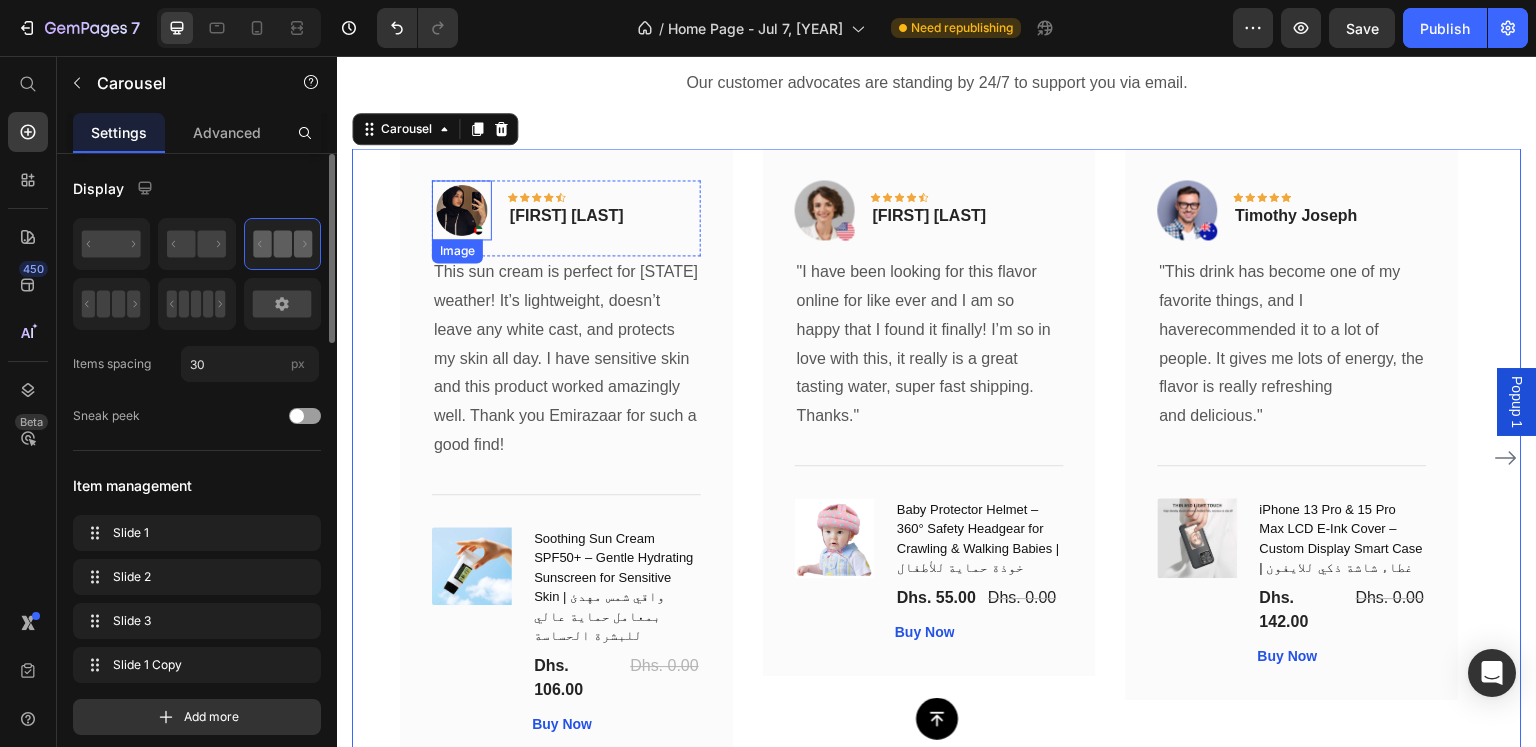 click at bounding box center [462, 210] 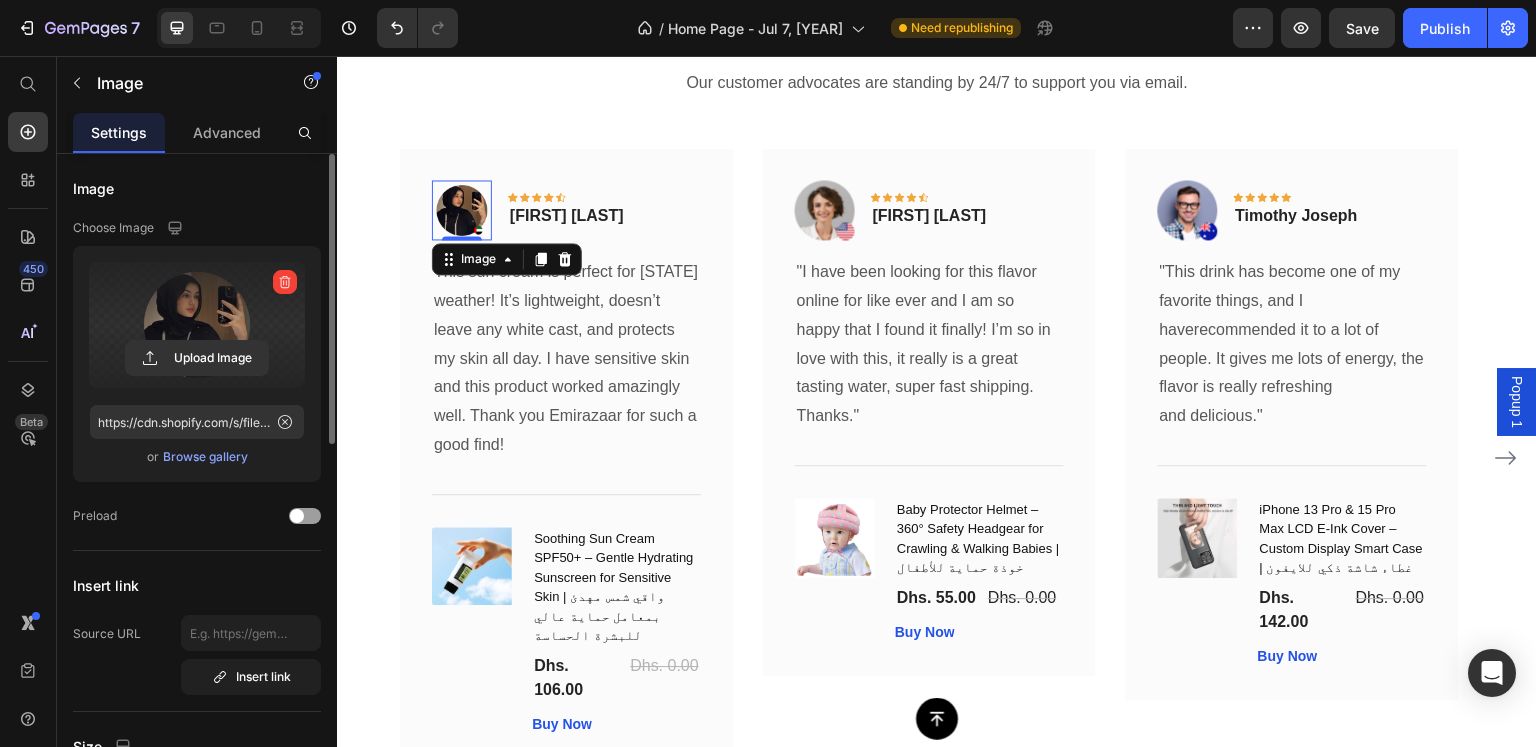 click at bounding box center (197, 325) 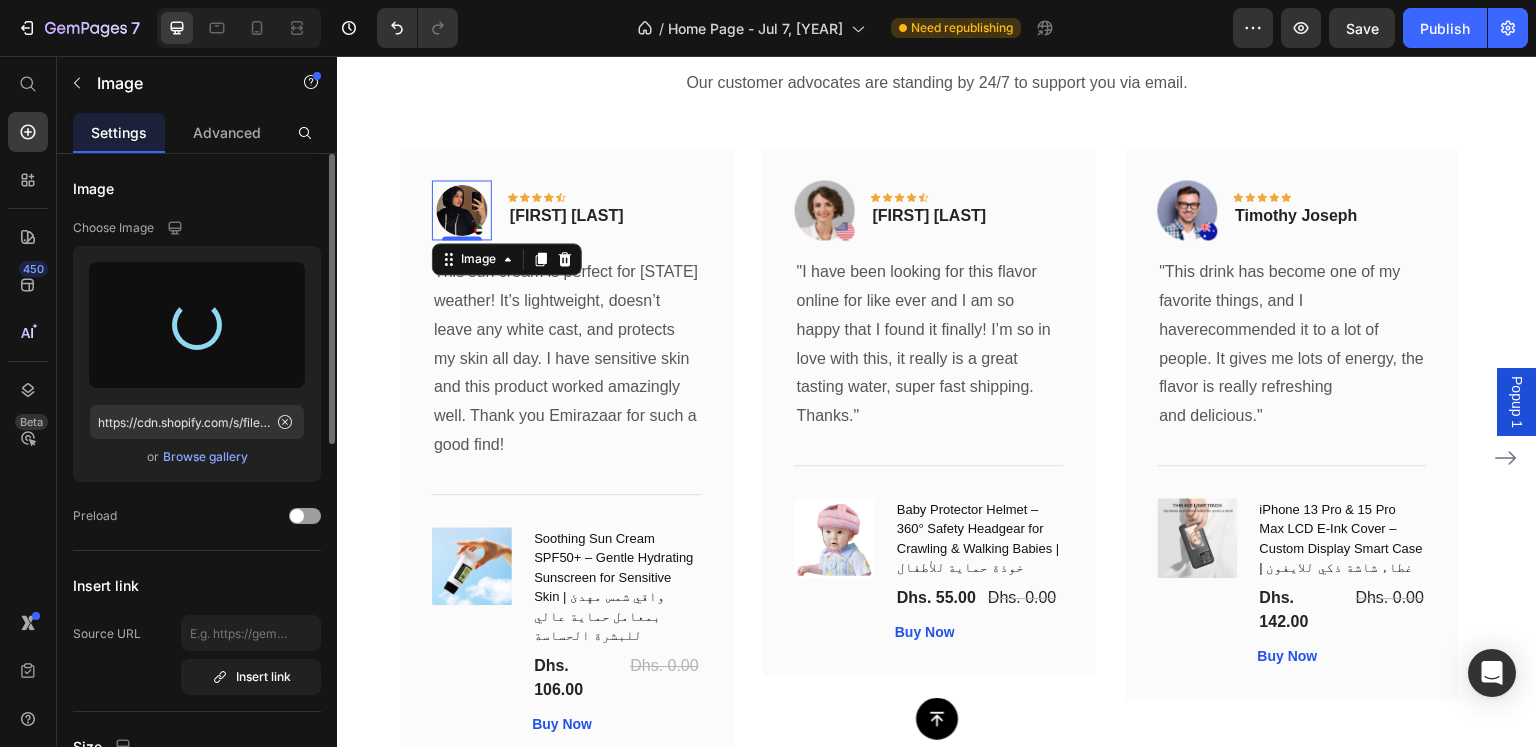 type on "https://cdn.shopify.com/s/files/1/0808/2876/0098/files/gempages_574364321170064193-07106653-e9e7-45db-92f4-4f4350311260.png" 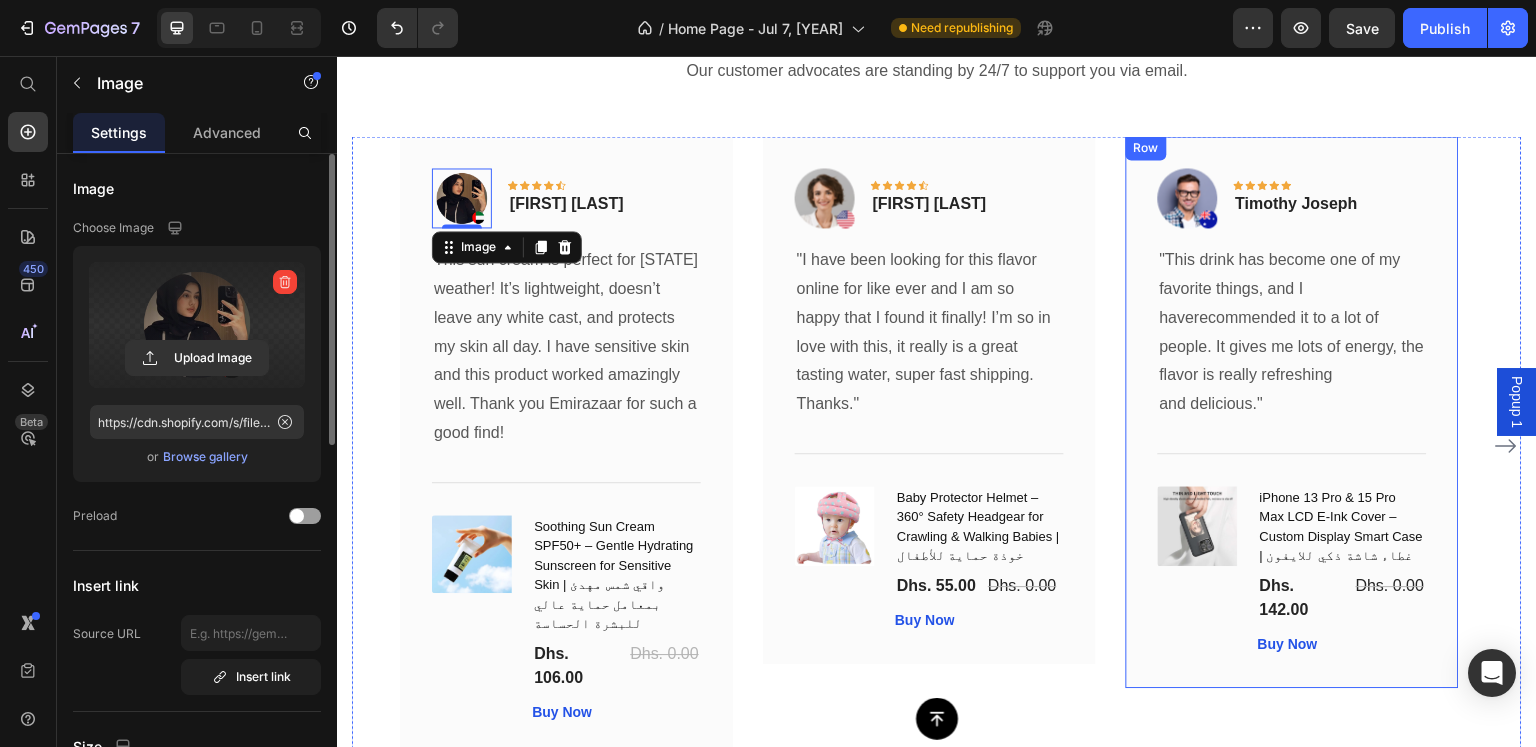 scroll, scrollTop: 5300, scrollLeft: 0, axis: vertical 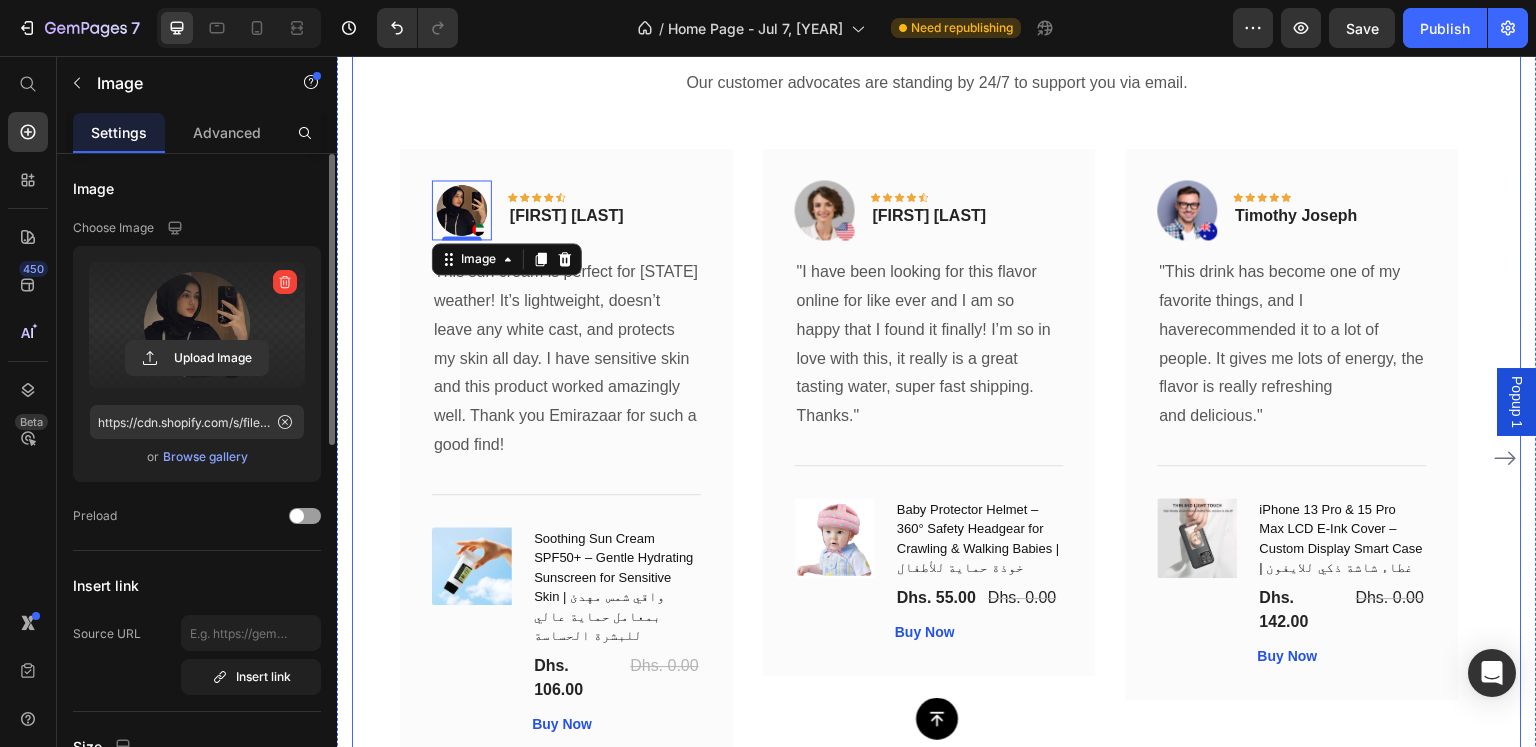 click on "What Our Customers Are Saying Heading Our customer advocates are standing by 24/7 to support you via email. Text block
Image   0
Icon
Icon
Icon
Icon
Icon Row [FIRST] [LAST] Text block Row This sun cream is perfect for UAE weather! It’s lightweight, doesn’t leave any white cast, and protects my skin all day. I have sensitive skin and this product worked amazingly well. Thank you Emirazaar for such a good find! Text block                Title Line (P) Images & Gallery Soothing Sun Cream SPF50+ – Gentle Hydrating Sunscreen for Sensitive Skin | واقي شمس مهدئ بمعامل حماية عالي للبشرة الحساسة (P) Title Dhs. 106.00 (P) Price Dhs. 0.00 (P) Price Row Buy Now (P) Cart Button Product Row Image
Icon
Icon
Icon
Icon
Icon Row [FIRST] [LAST] Text block Row Thanks." Text block                Title Line Row Row" at bounding box center (937, 395) 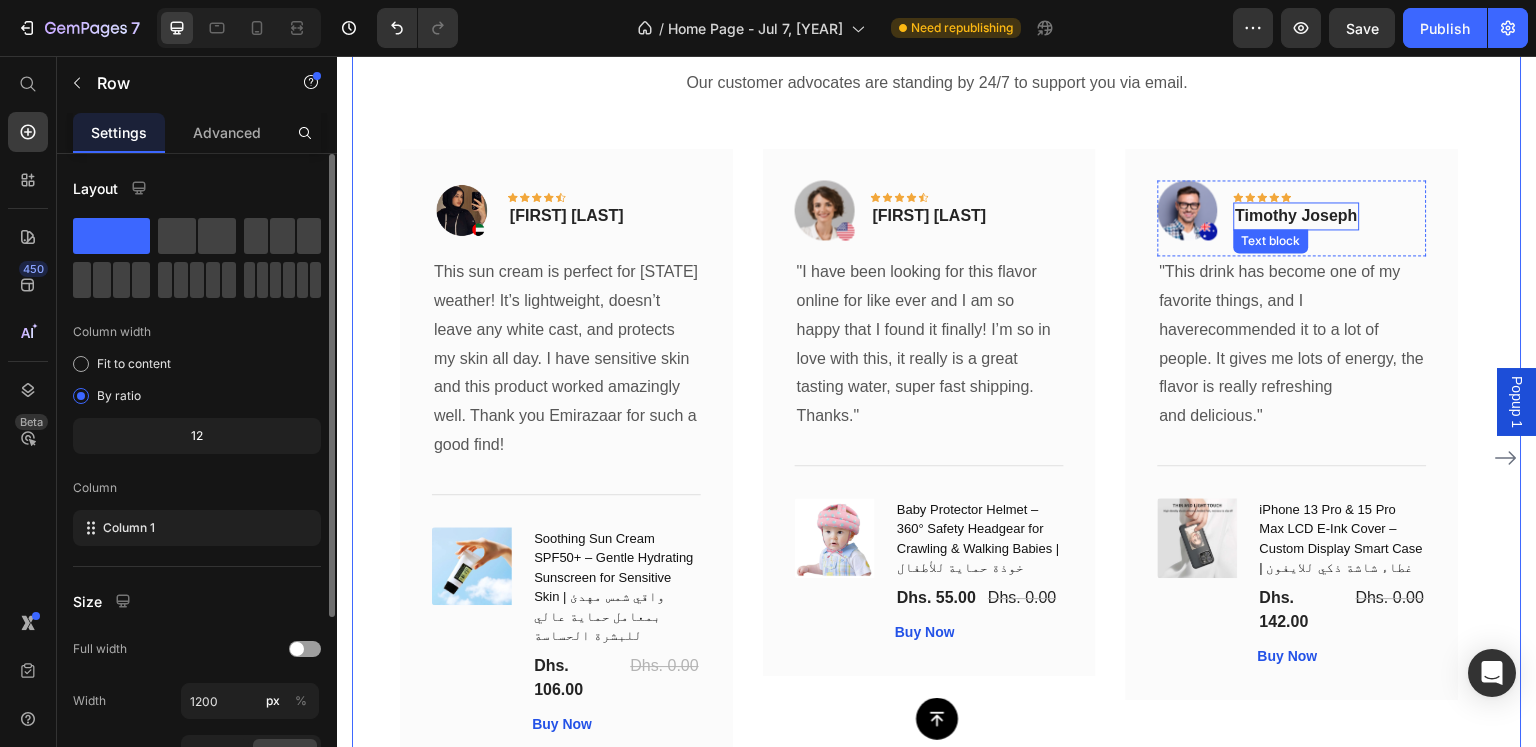 click on "Timothy Joseph" at bounding box center [1297, 216] 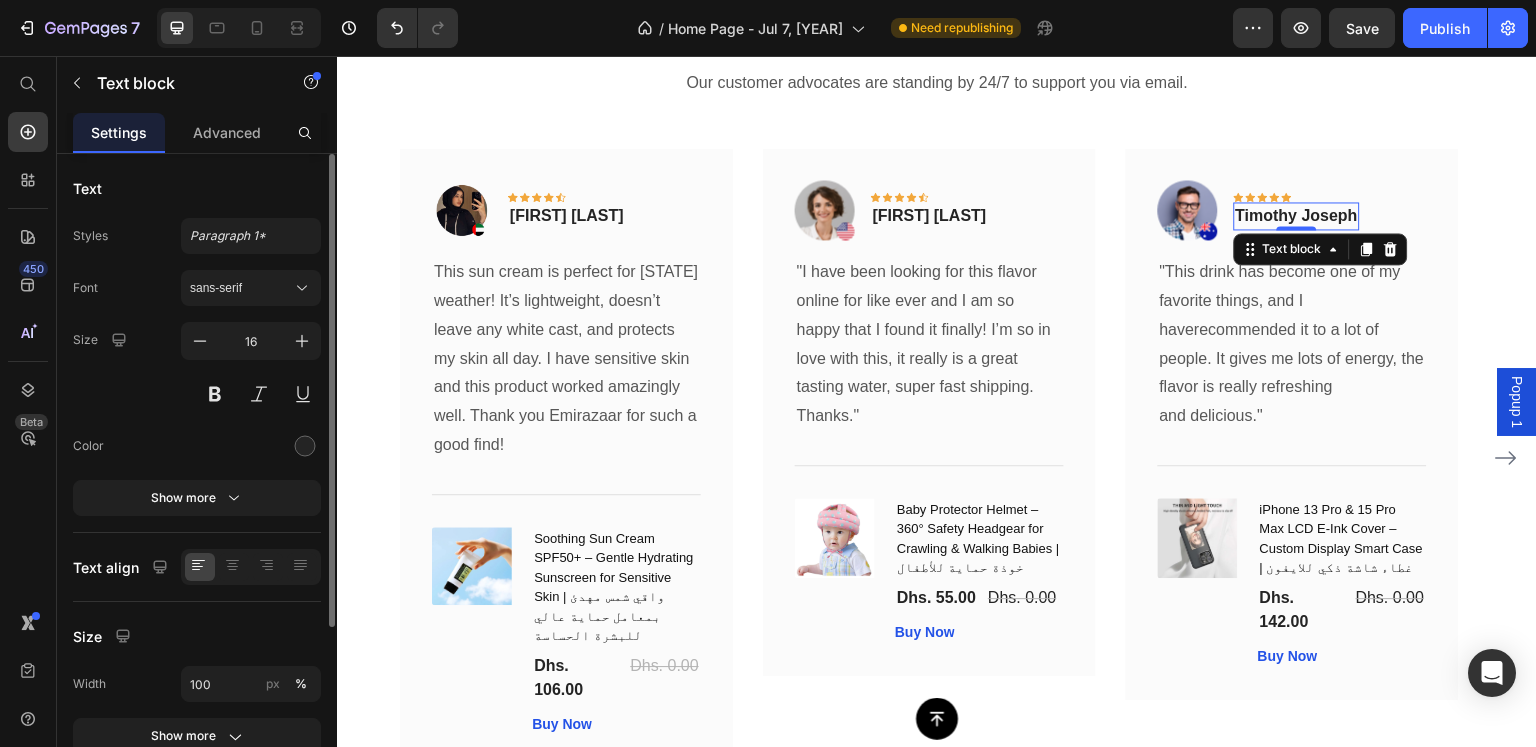 click on "Timothy Joseph" at bounding box center [1297, 216] 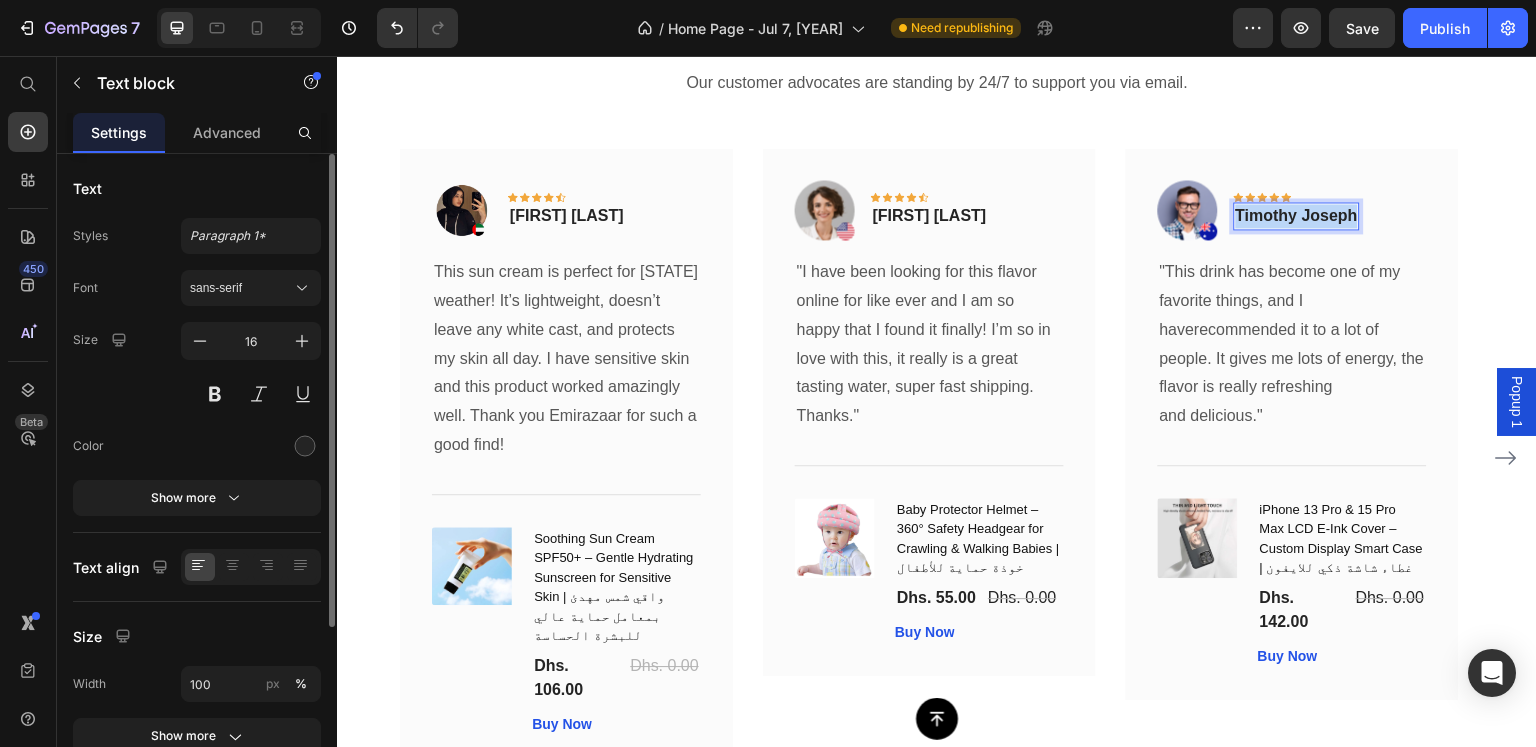 click on "Timothy Joseph" at bounding box center (1297, 216) 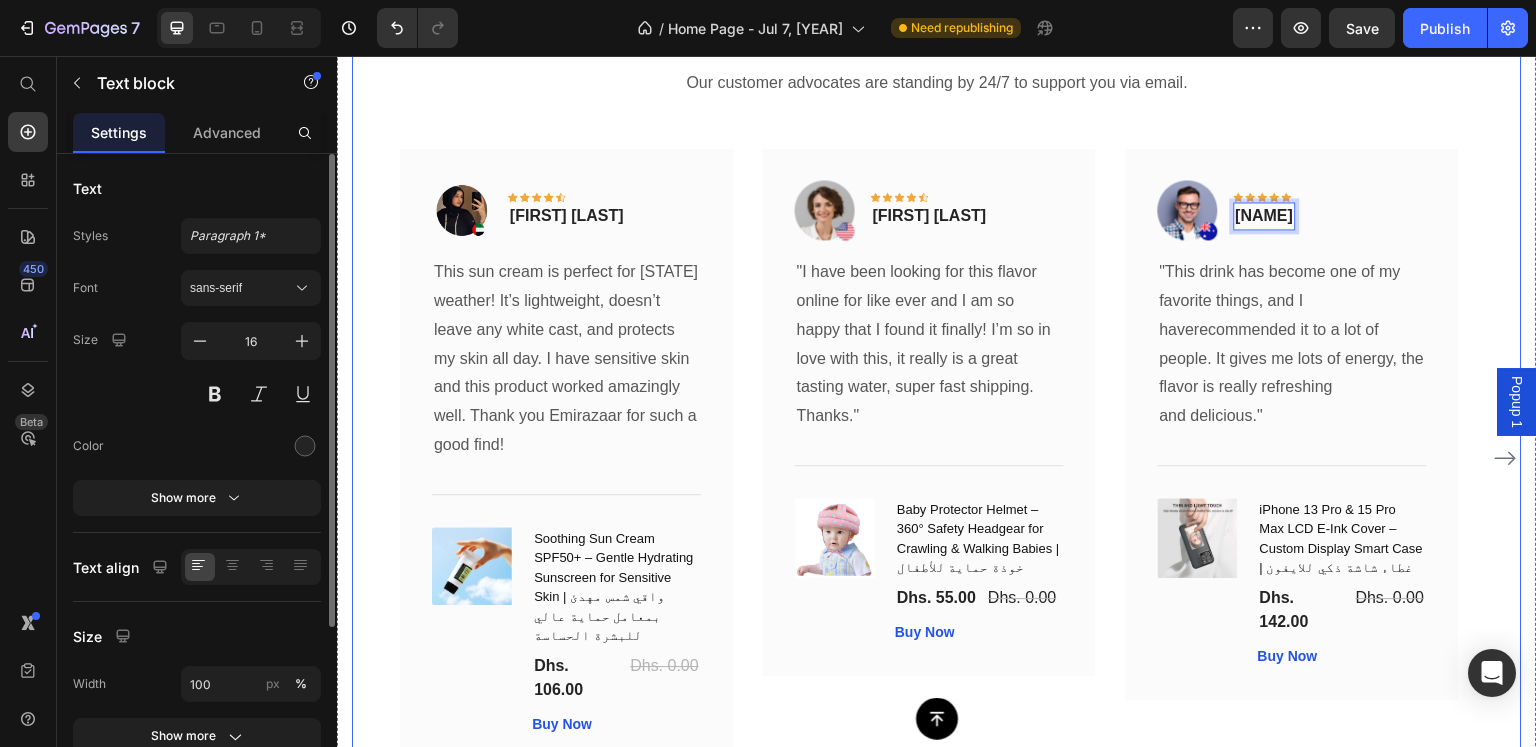 click on "What Our Customers Are Saying Heading Our customer advocates are standing by 24/7 to support you via email. Text block
Image
Icon
Icon
Icon
Icon
Icon Row [FIRST] [LAST] Text block Row This sun cream is perfect for UAE weather! It’s lightweight, doesn’t leave any white cast, and protects my skin all day. I have sensitive skin and this product worked amazingly well. Thank you Emirazaar for such a good find! Text block                Title Line (P) Images & Gallery Soothing Sun Cream SPF50+ – Gentle Hydrating Sunscreen for Sensitive Skin | واقي شمس مهدئ بمعامل حماية عالي للبشرة الحساسة (P) Title Dhs. 106.00 (P) Price Dhs. 0.00 (P) Price Row Buy Now (P) Cart Button Product Row Image
Icon
Icon
Icon
Icon
Icon Row [FIRST] [LAST] Text block Row Thanks." Text block                Title Line (P) Title" at bounding box center [937, 395] 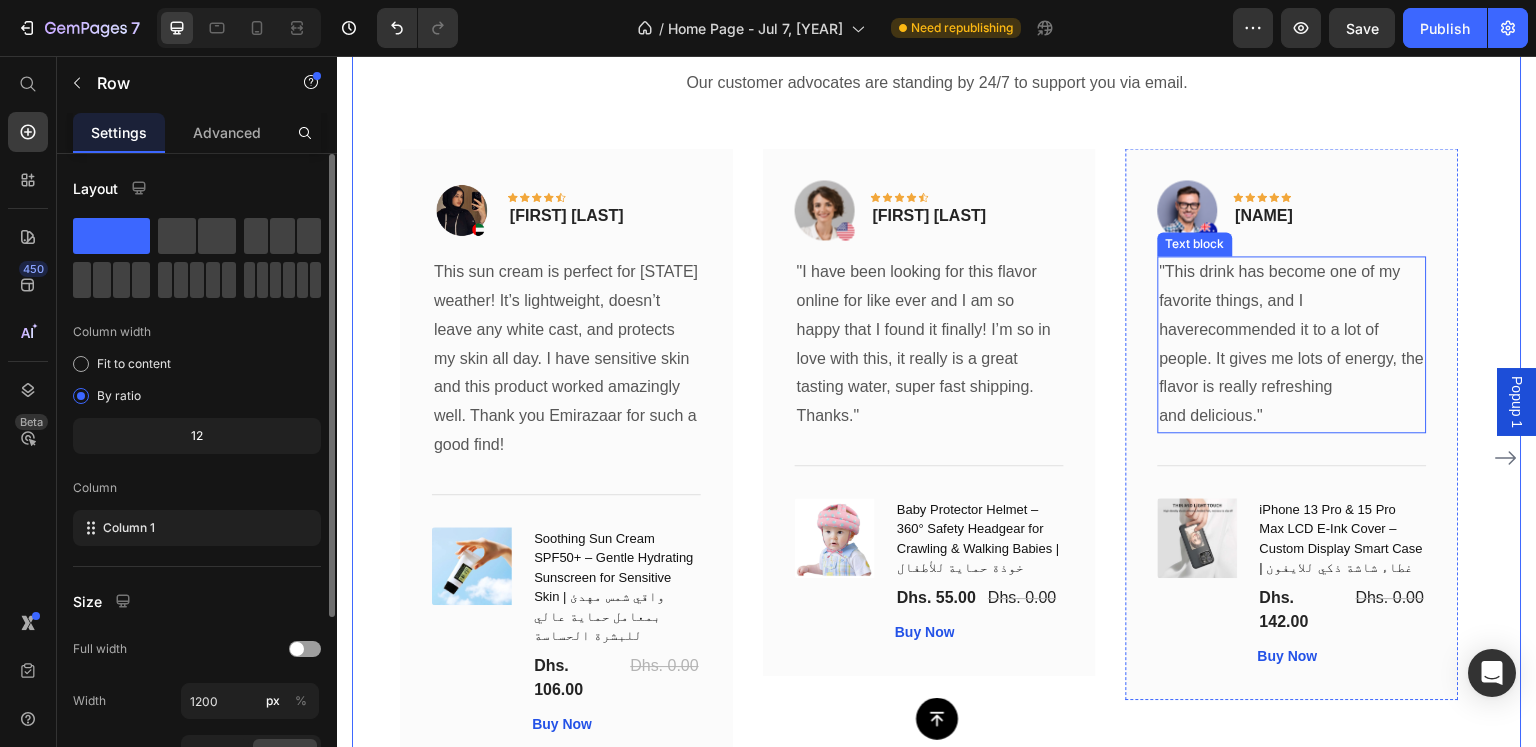 click on ""This drink has become one of my favorite things, and I haverecommended it to a lot of people. It gives me lots of energy, the flavor is really refreshing  and delicious."" at bounding box center (1292, 344) 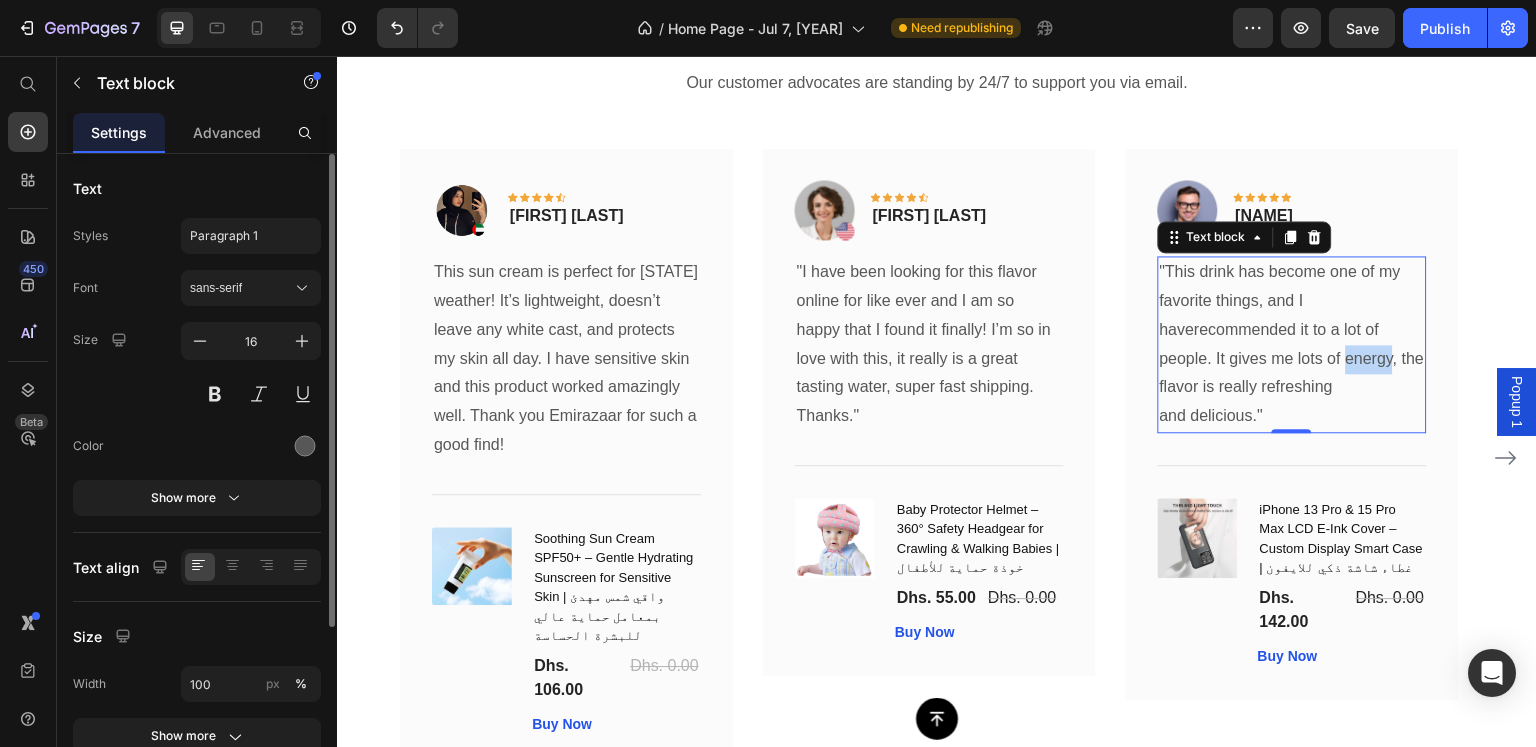 click on ""This drink has become one of my favorite things, and I haverecommended it to a lot of people. It gives me lots of energy, the flavor is really refreshing  and delicious."" at bounding box center (1292, 344) 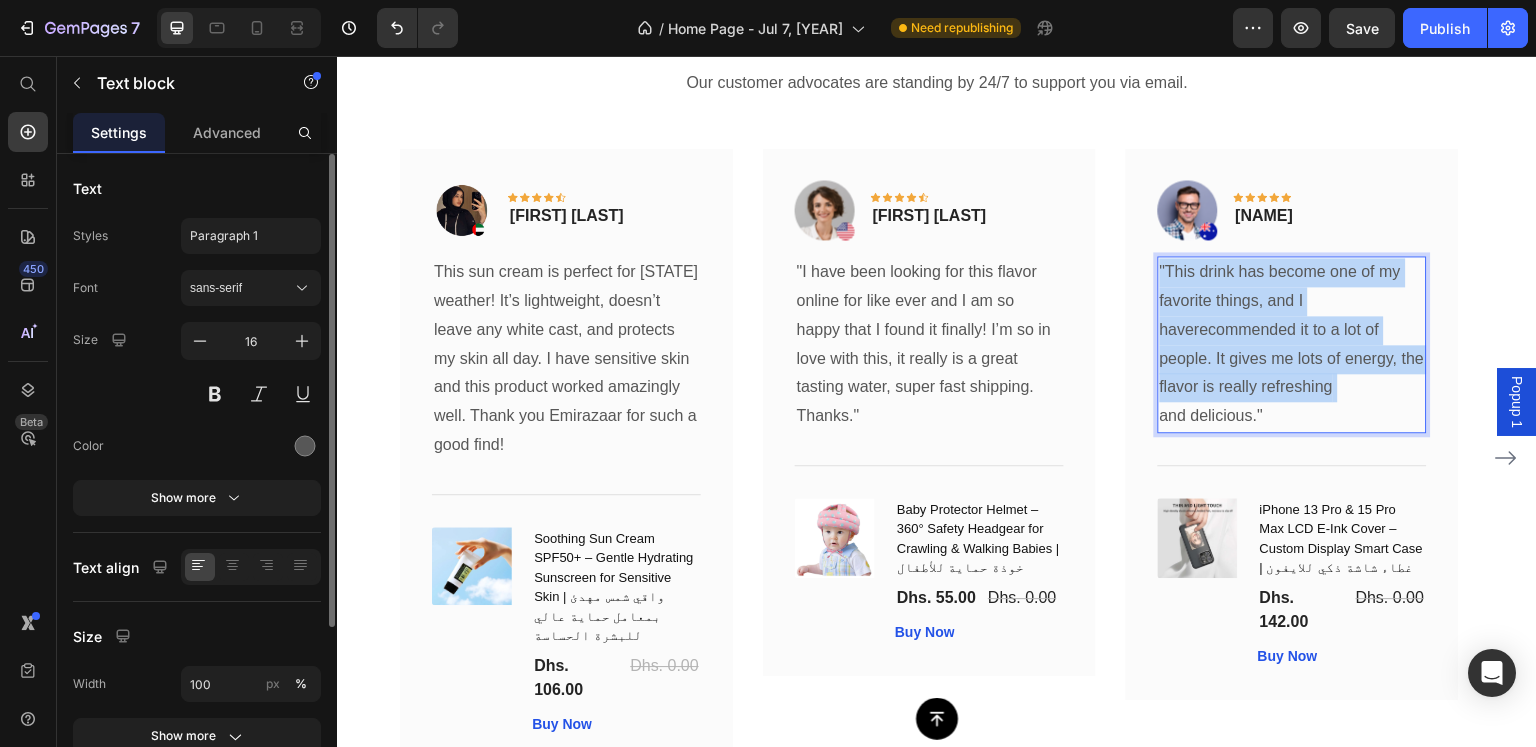 click on ""This drink has become one of my favorite things, and I haverecommended it to a lot of people. It gives me lots of energy, the flavor is really refreshing  and delicious."" at bounding box center (1292, 344) 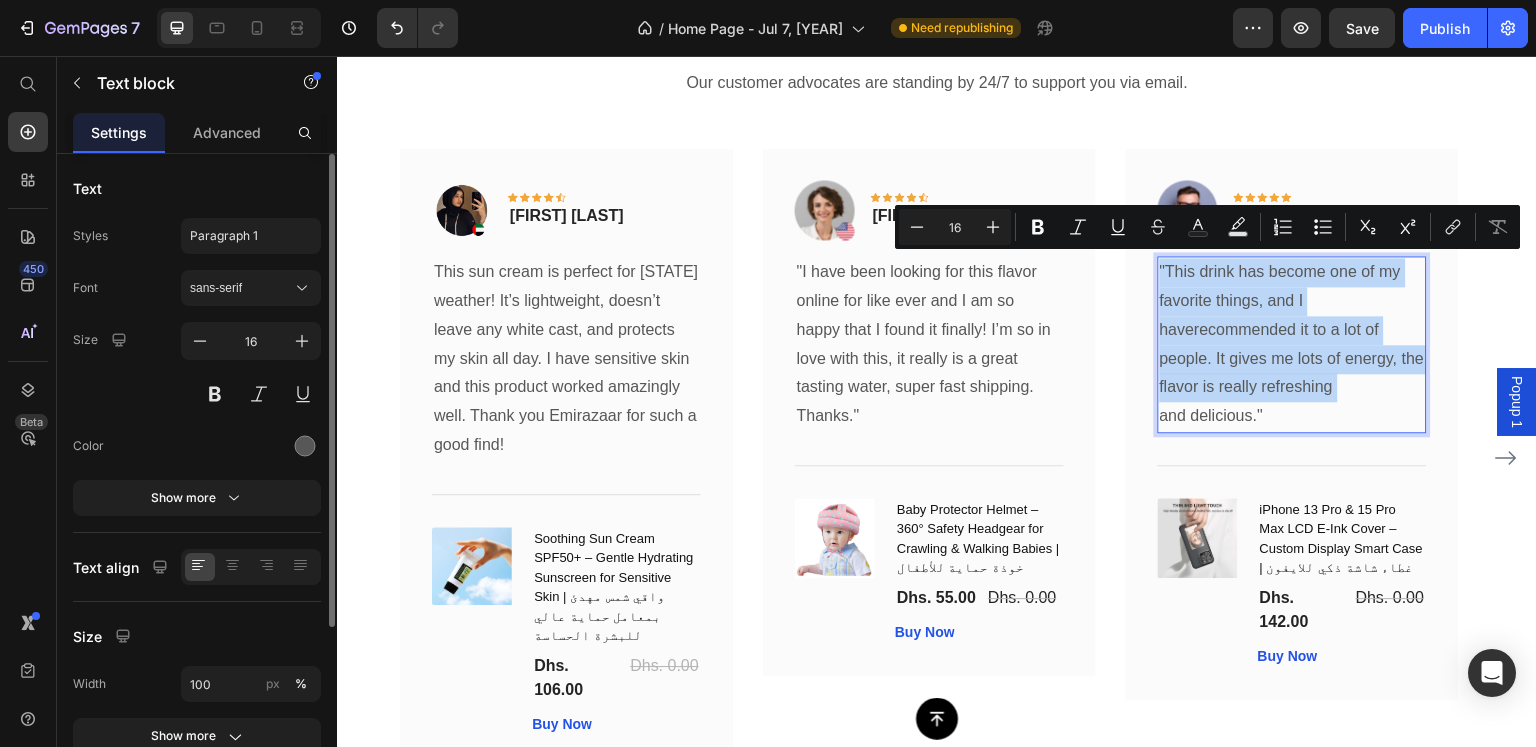 click on ""This drink has become one of my favorite things, and I haverecommended it to a lot of people. It gives me lots of energy, the flavor is really refreshing  and delicious."" at bounding box center [1292, 344] 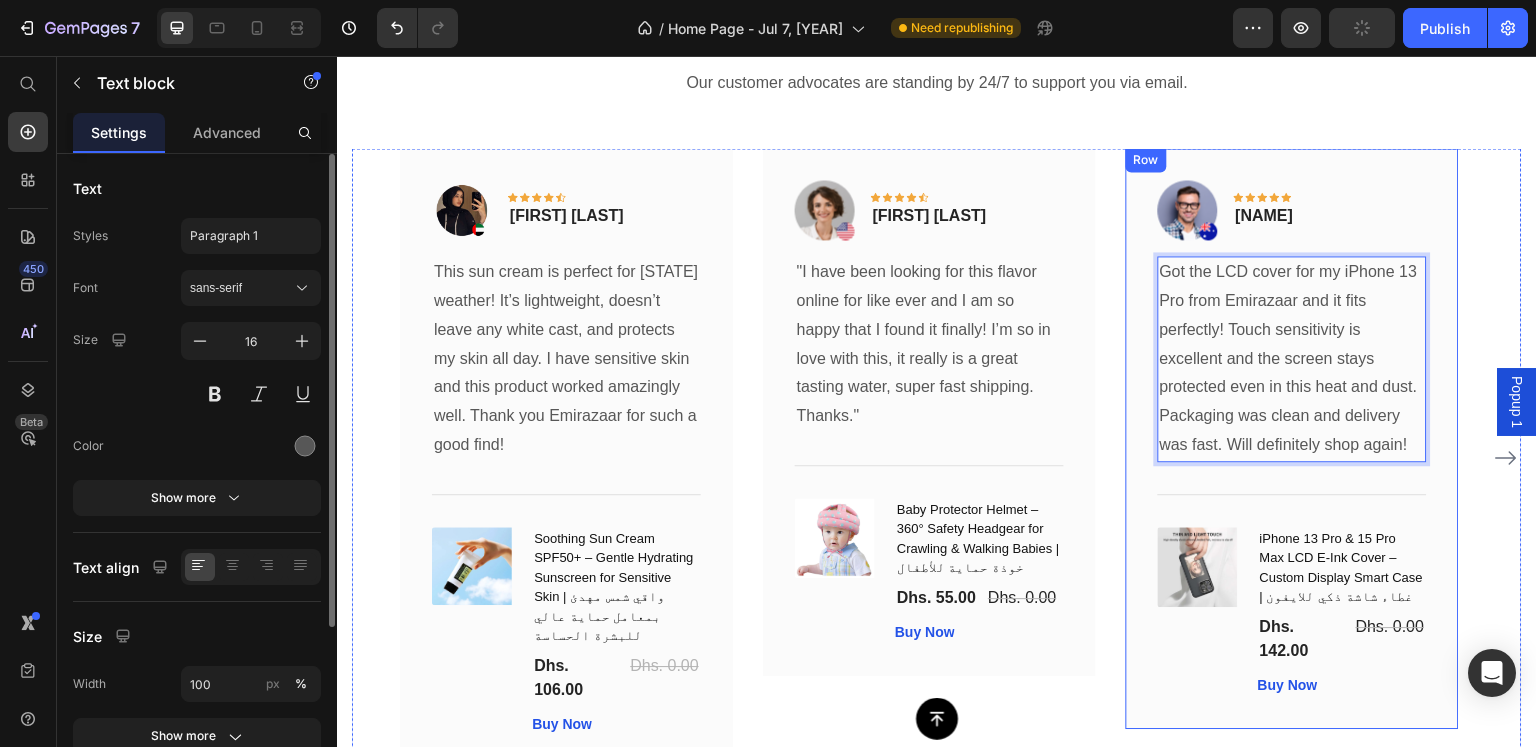 click on "Image
Icon
Icon
Icon
Icon
Icon Row [FIRST] [LAST] Text block Row Got the LCD cover for my iPhone 13 Pro from Emirazaar and it fits perfectly! Touch sensitivity is excellent and the screen stays protected even in this heat and dust. Packaging was clean and delivery was fast. Will definitely shop again! Text block   0                Title Line (P) Images & Gallery iPhone 13 Pro & 15 Pro Max LCD E-Ink Cover – Custom Display Smart Case | غطاء شاشة ذكي للايفون (P) Title Dhs. 142.00 (P) Price Dhs. 0.00 (P) Price Row Buy Now (P) Cart Button Product Row" at bounding box center (1292, 438) 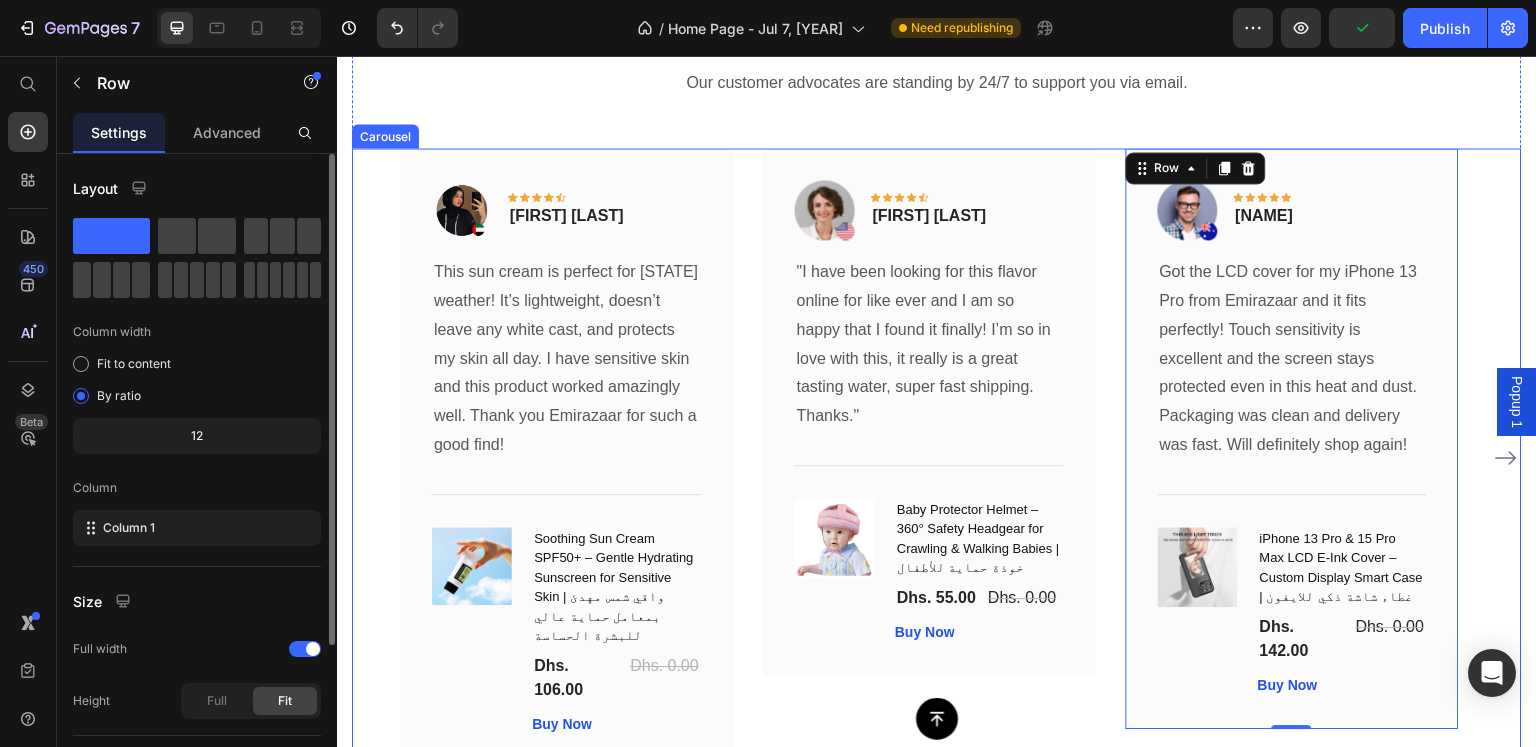 click on "Image
Icon
Icon
Icon
Icon
Icon Row [FIRST] [LAST] Text block Row This sun cream is perfect for UAE weather! It’s lightweight, doesn’t leave any white cast, and protects my skin all day. I have sensitive skin and this product worked amazingly well. Thank you Emirazaar for such a good find! Text block                Title Line (P) Images & Gallery Soothing Sun Cream SPF50+ – Gentle Hydrating Sunscreen for Sensitive Skin | واقي شمس مهدئ بمعامل حماية عالي للبشرة الحساسة (P) Title Dhs. 106.00 (P) Price Dhs. 0.00 (P) Price Row Buy Now (P) Cart Button Product Row Image
Icon
Icon
Icon
Icon
Icon Row [FIRST] [LAST] Text block Row "I have been looking for this flavor online for like ever and I am so happy that I found it finally! I’m so in love with this, it really is a great tasting water, super fast shipping.  Line" at bounding box center (937, 458) 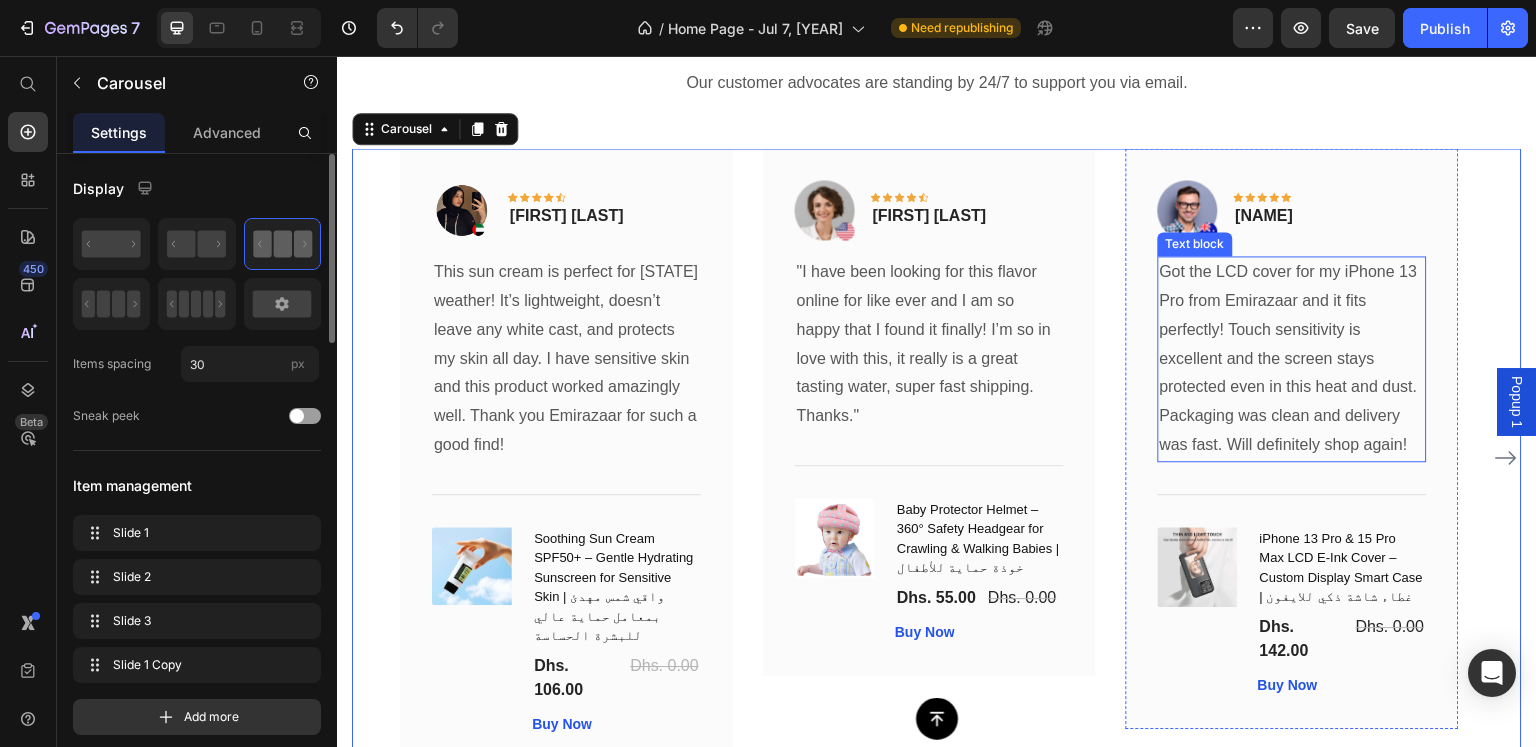 click on "Got the LCD cover for my iPhone 13 Pro from Emirazaar and it fits perfectly! Touch sensitivity is excellent and the screen stays protected even in this heat and dust. Packaging was clean and delivery was fast. Will definitely shop again!" at bounding box center (1292, 359) 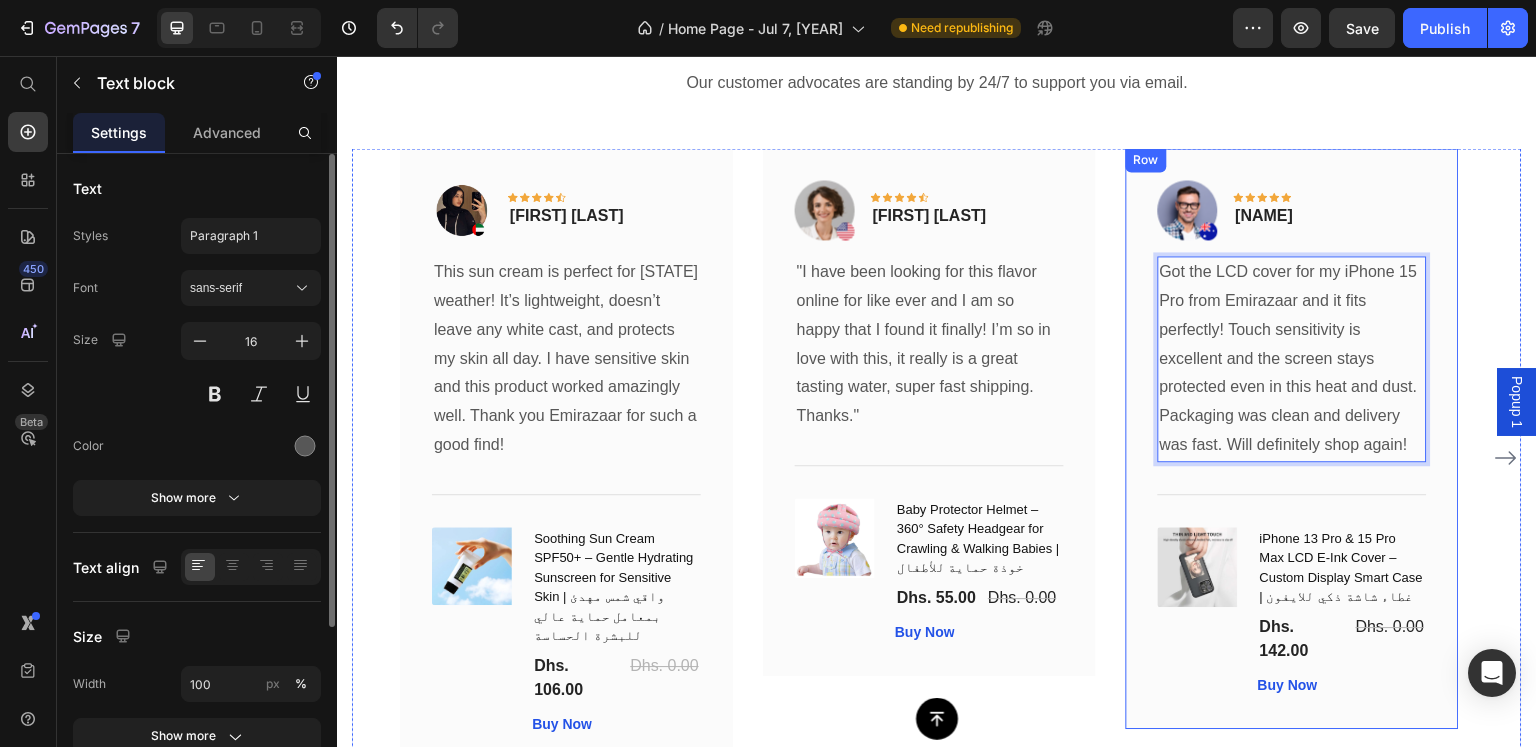 click on "Image
Icon
Icon
Icon
Icon
Icon Row [FIRST] [LAST] Text block Row Got the LCD cover for my iPhone 15 Pro from Emirazaar and it fits perfectly! Touch sensitivity is excellent and the screen stays protected even in this heat and dust. Packaging was clean and delivery was fast. Will definitely shop again! Text block   0                Title Line (P) Images & Gallery iPhone 13 Pro & 15 Pro Max LCD E-Ink Cover – Custom Display Smart Case | غطاء شاشة ذكي للايفون (P) Title Dhs. 142.00 (P) Price Dhs. 0.00 (P) Price Row Buy Now (P) Cart Button Product Row" at bounding box center [1292, 438] 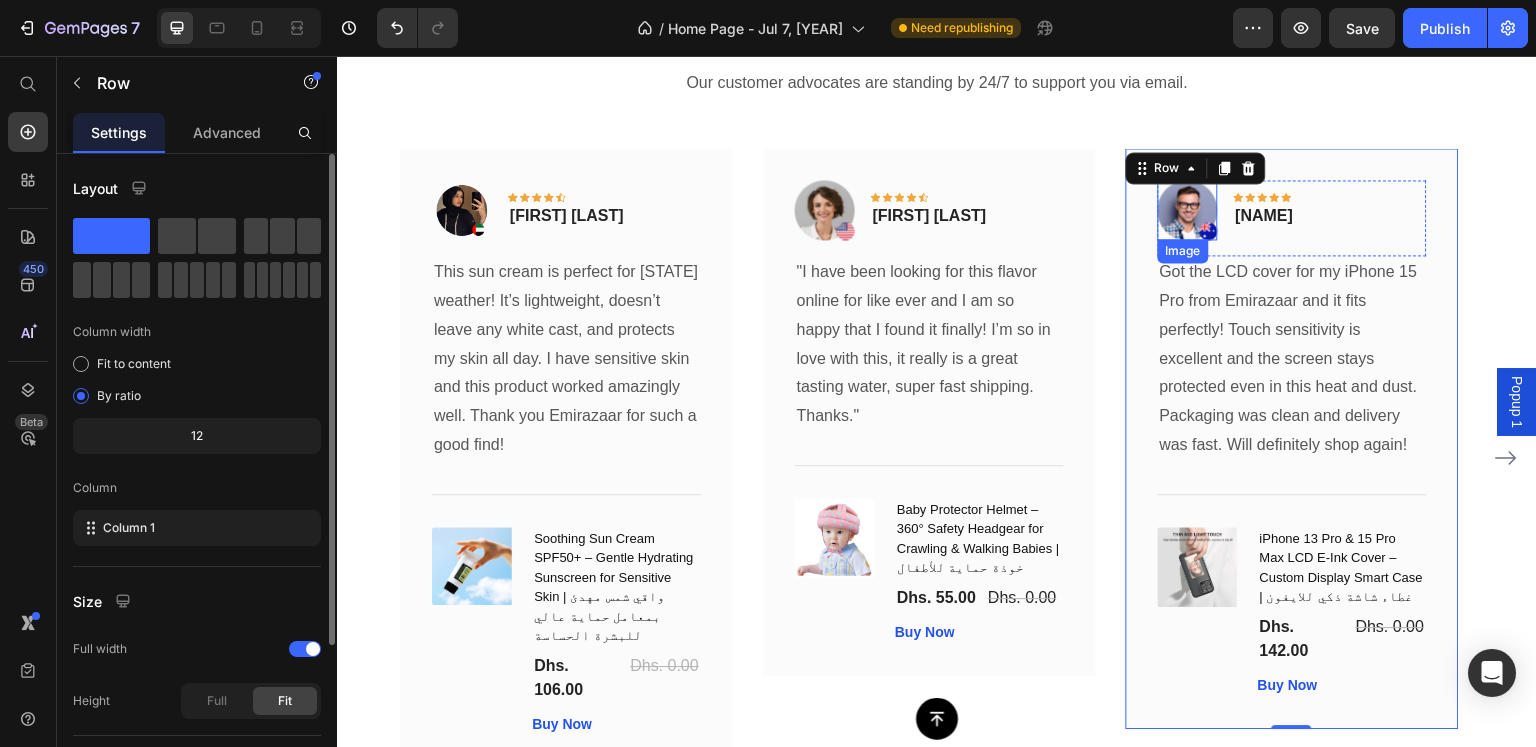 click at bounding box center [1188, 210] 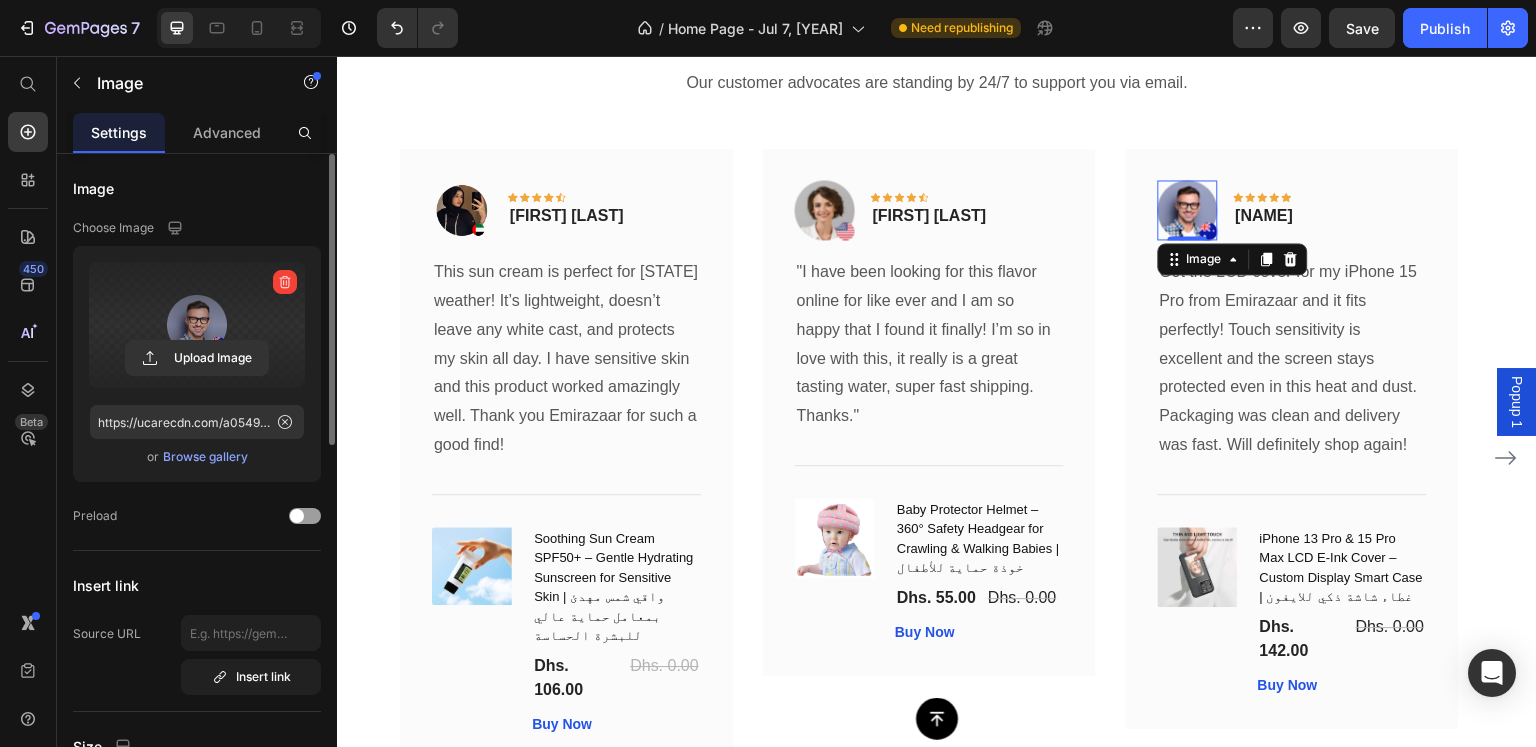 click at bounding box center [197, 325] 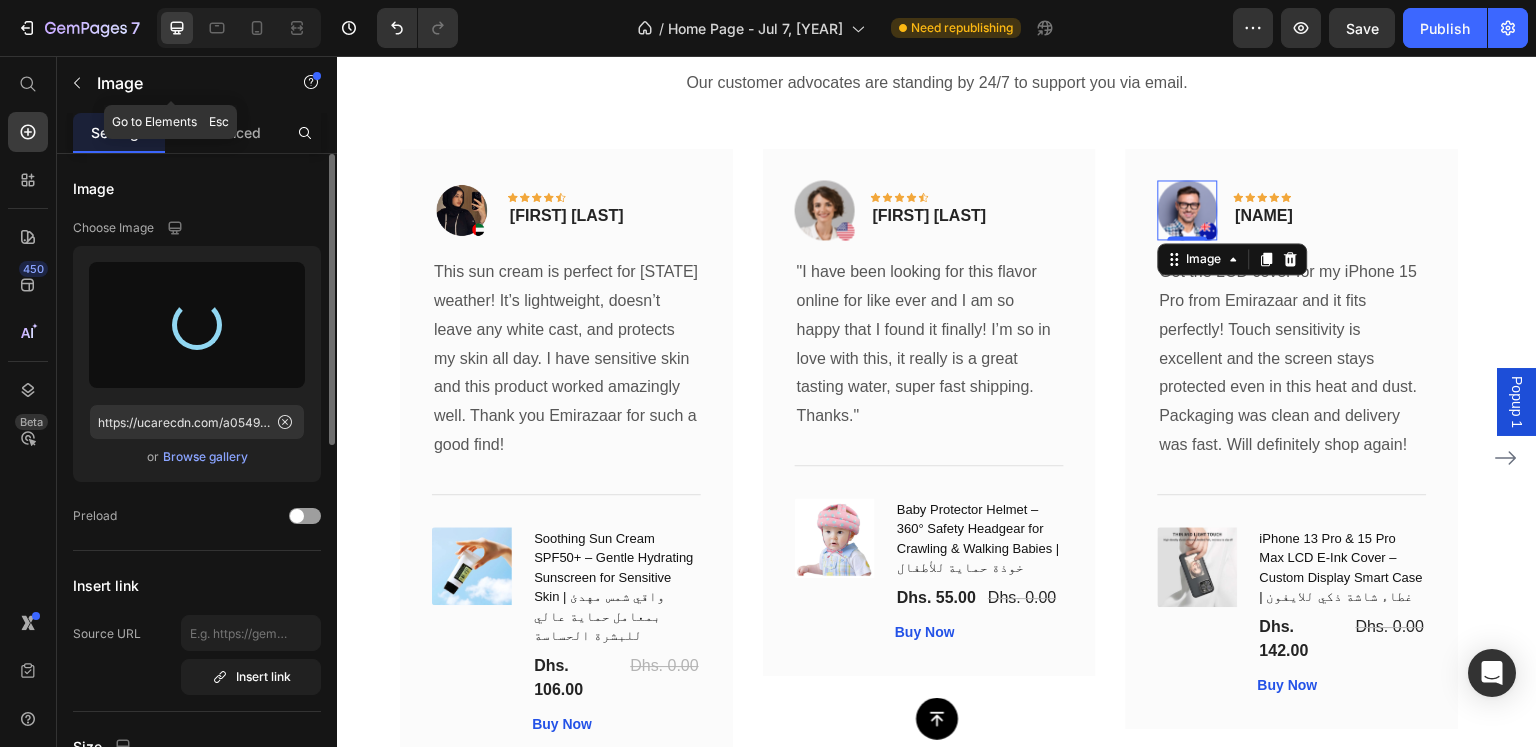 type on "https://cdn.shopify.com/s/files/1/0808/2876/0098/files/gempages_574364321170064193-9363a2ce-af24-41b4-86bb-43c84cccc29e.png" 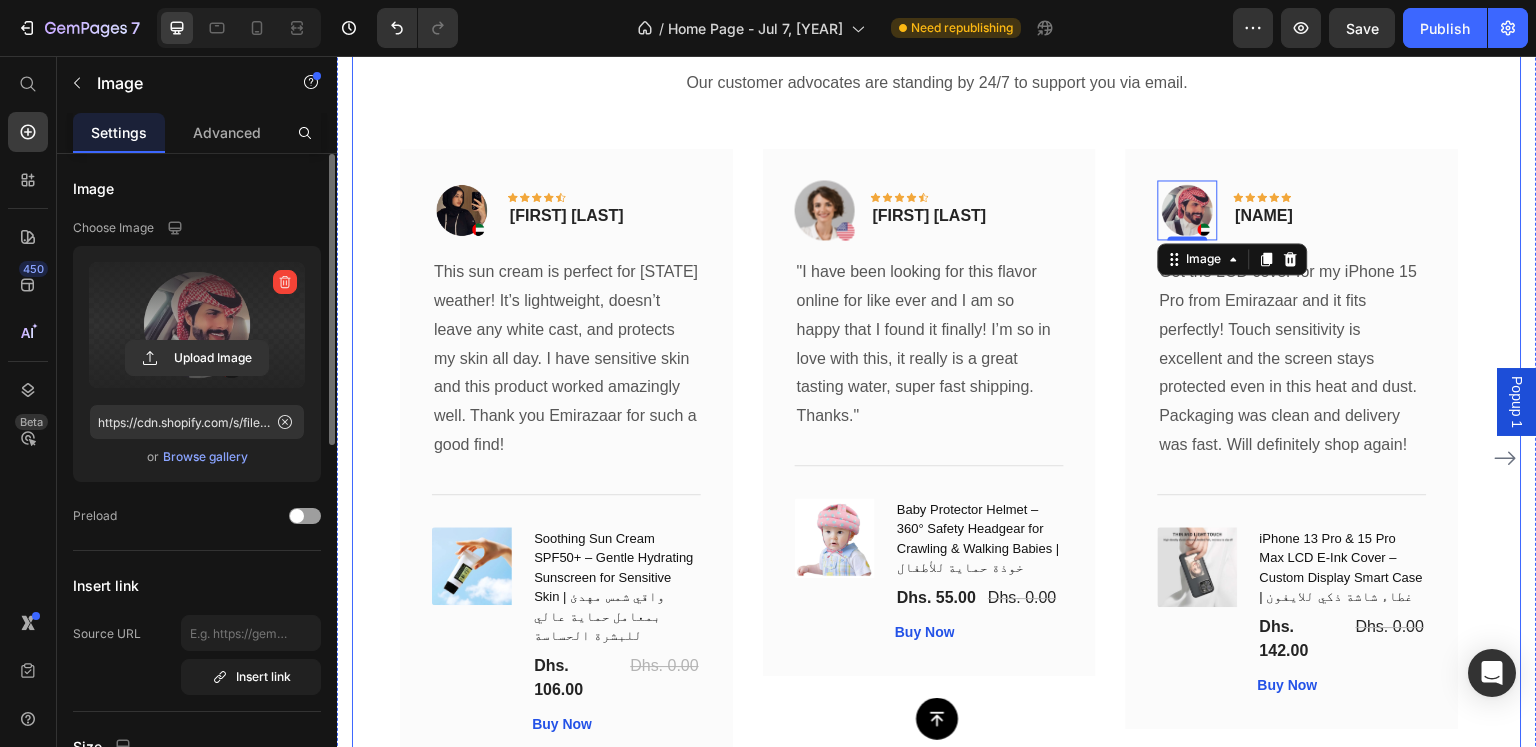 click on "What Our Customers Are Saying Heading Our customer advocates are standing by 24/7 to support you via email. Text block
Image
Icon
Icon
Icon
Icon
Icon Row [FIRST] [LAST] Text block Row This sun cream is perfect for UAE weather! It’s lightweight, doesn’t leave any white cast, and protects my skin all day. I have sensitive skin and this product worked amazingly well. Thank you Emirazaar for such a good find! Text block                Title Line (P) Images & Gallery Soothing Sun Cream SPF50+ – Gentle Hydrating Sunscreen for Sensitive Skin | واقي شمس مهدئ بمعامل حماية عالي للبشرة الحساسة (P) Title Dhs. 106.00 (P) Price Dhs. 0.00 (P) Price Row Buy Now (P) Cart Button Product Row Image
Icon
Icon
Icon
Icon
Icon Row [FIRST] [LAST] Text block Row Thanks." Text block                Title Line (P) Title" at bounding box center (937, 395) 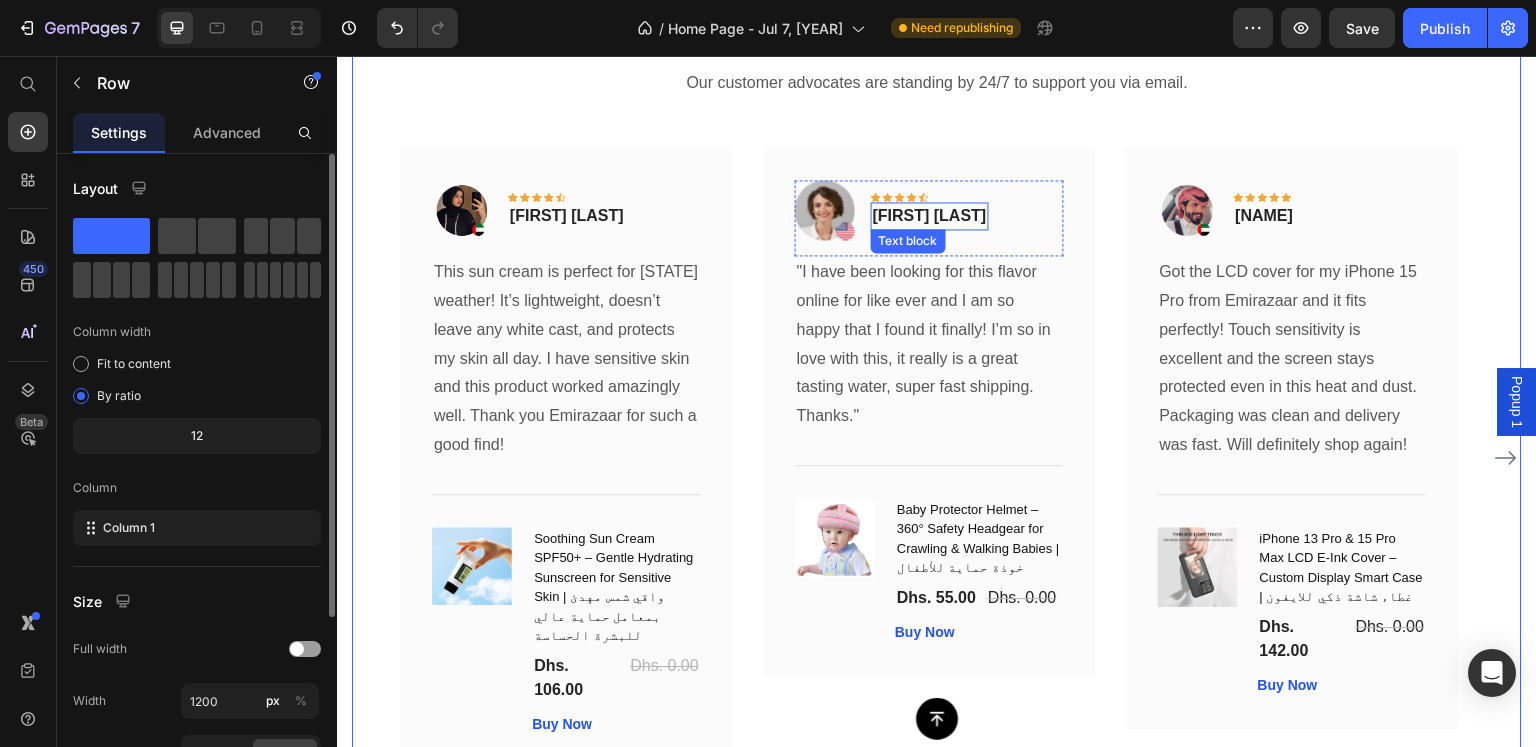 click on "[FIRST] [LAST]" at bounding box center (930, 216) 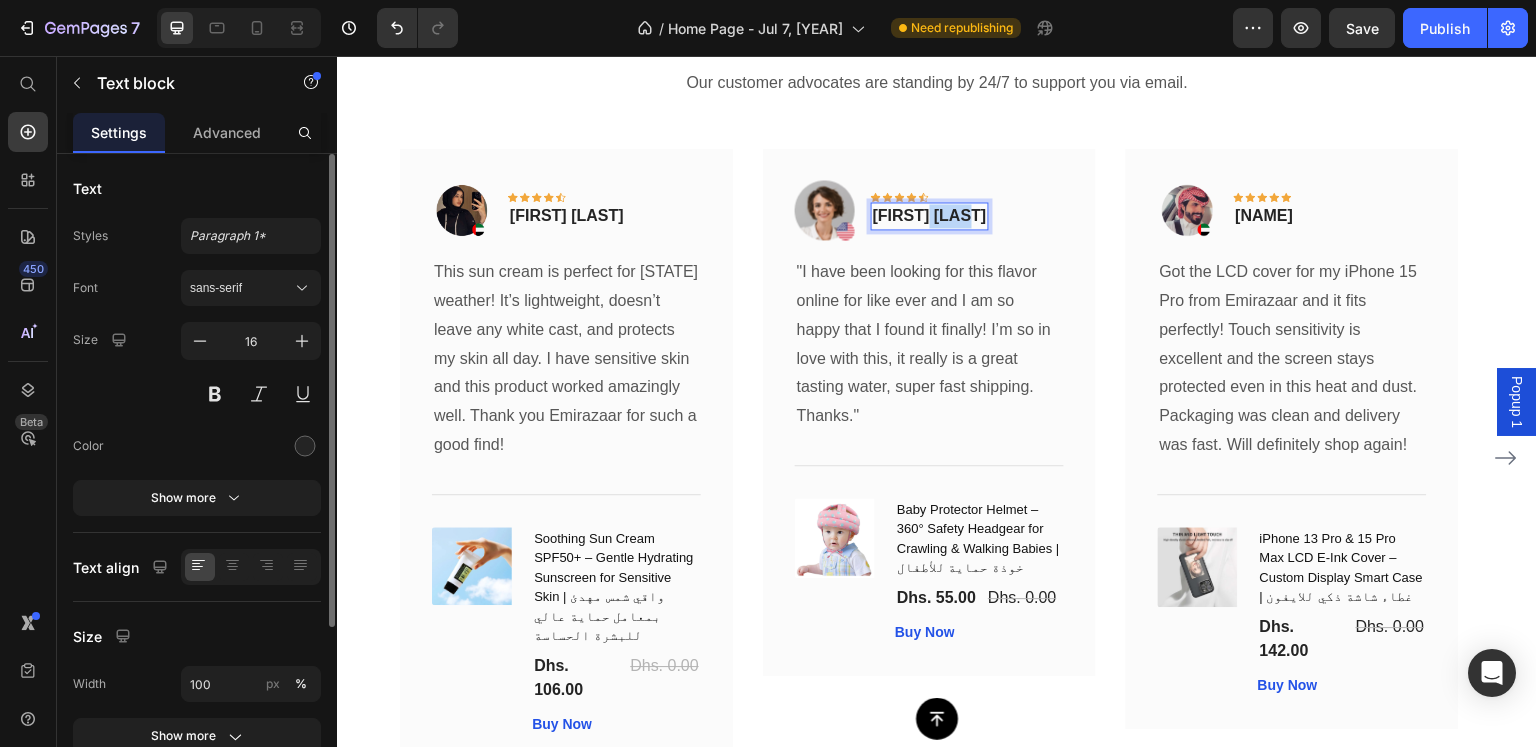 click on "[FIRST] [LAST]" at bounding box center [930, 216] 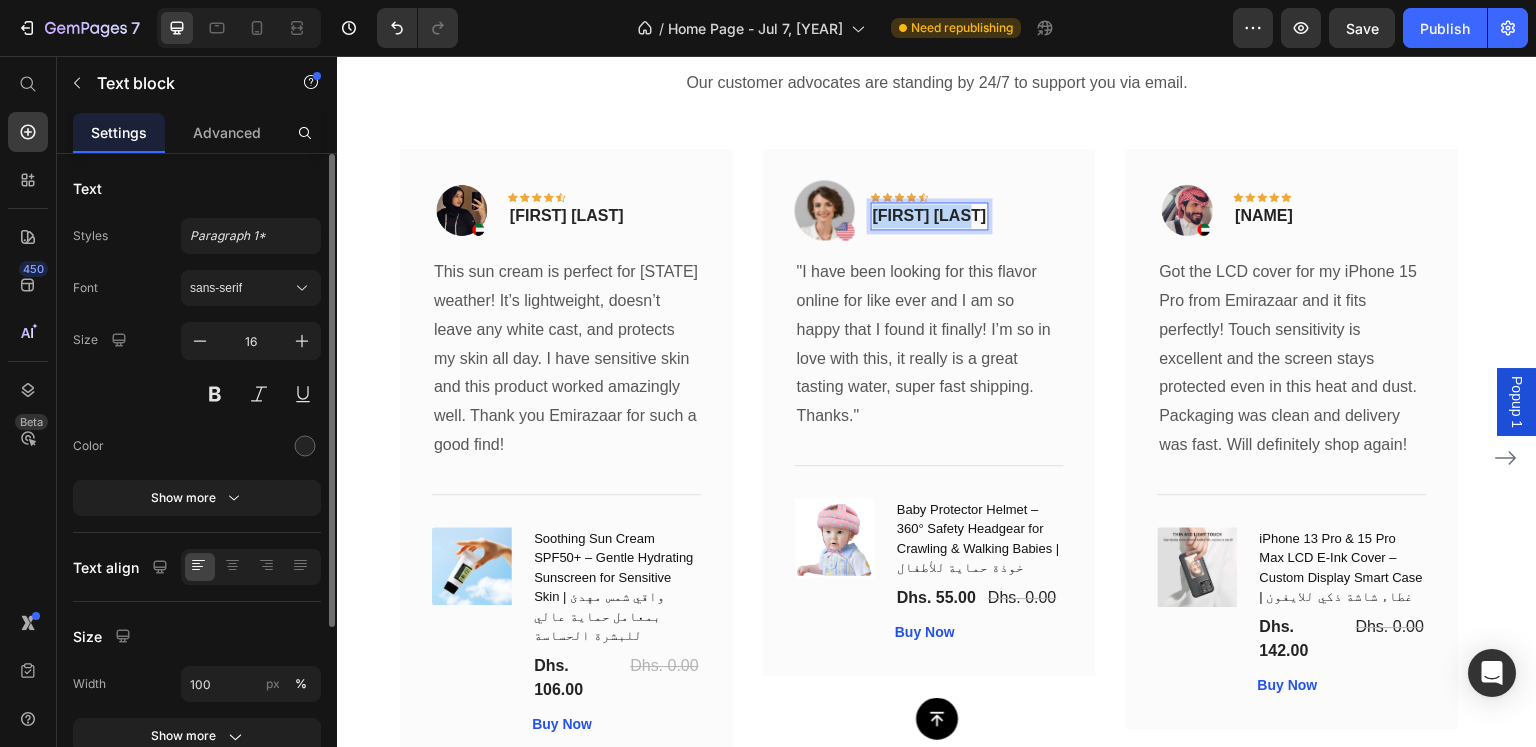 click on "[FIRST] [LAST]" at bounding box center (930, 216) 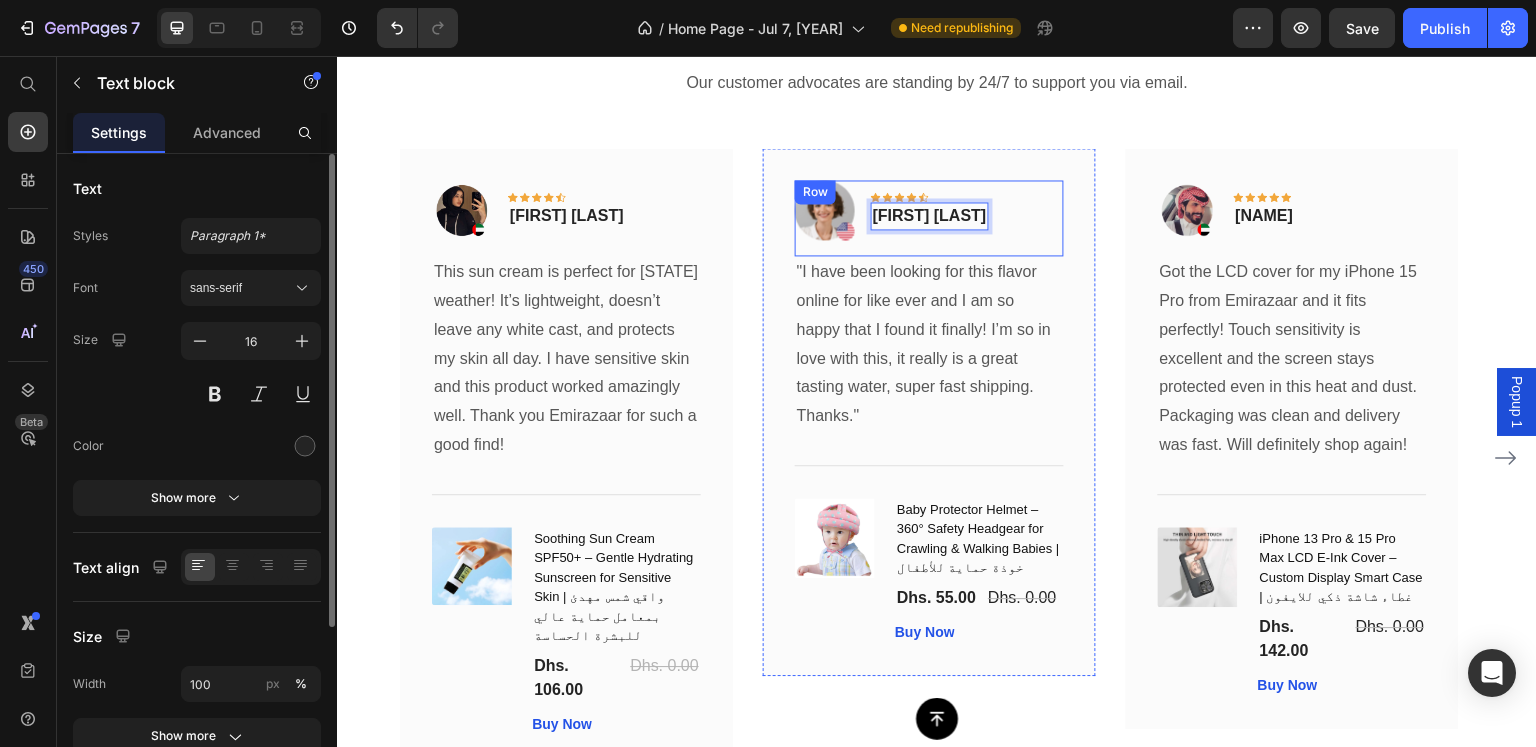 click on "Icon
Icon
Icon
Icon
Icon Row [FIRST] [LAST] Text block   0" at bounding box center [930, 210] 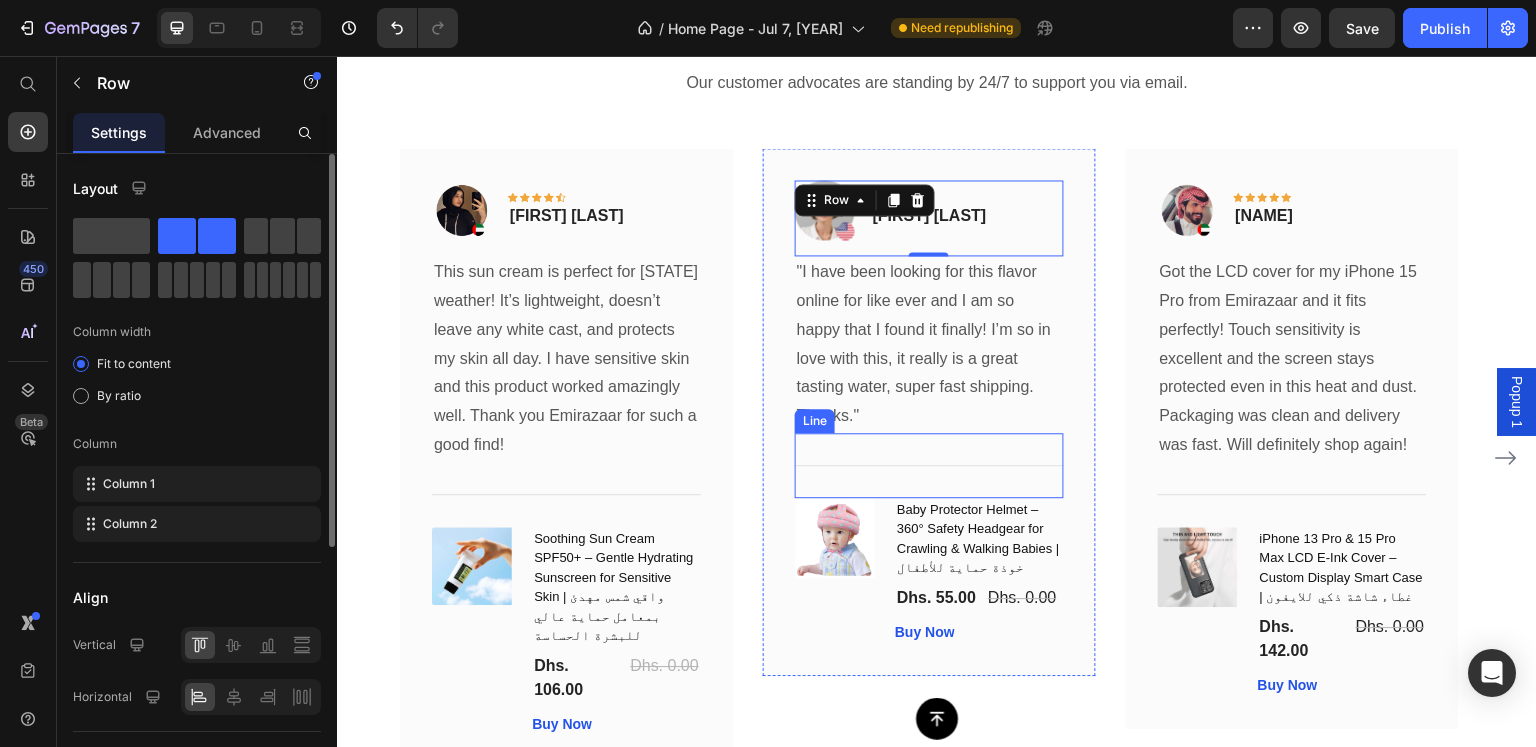 click on "Line" at bounding box center (815, 421) 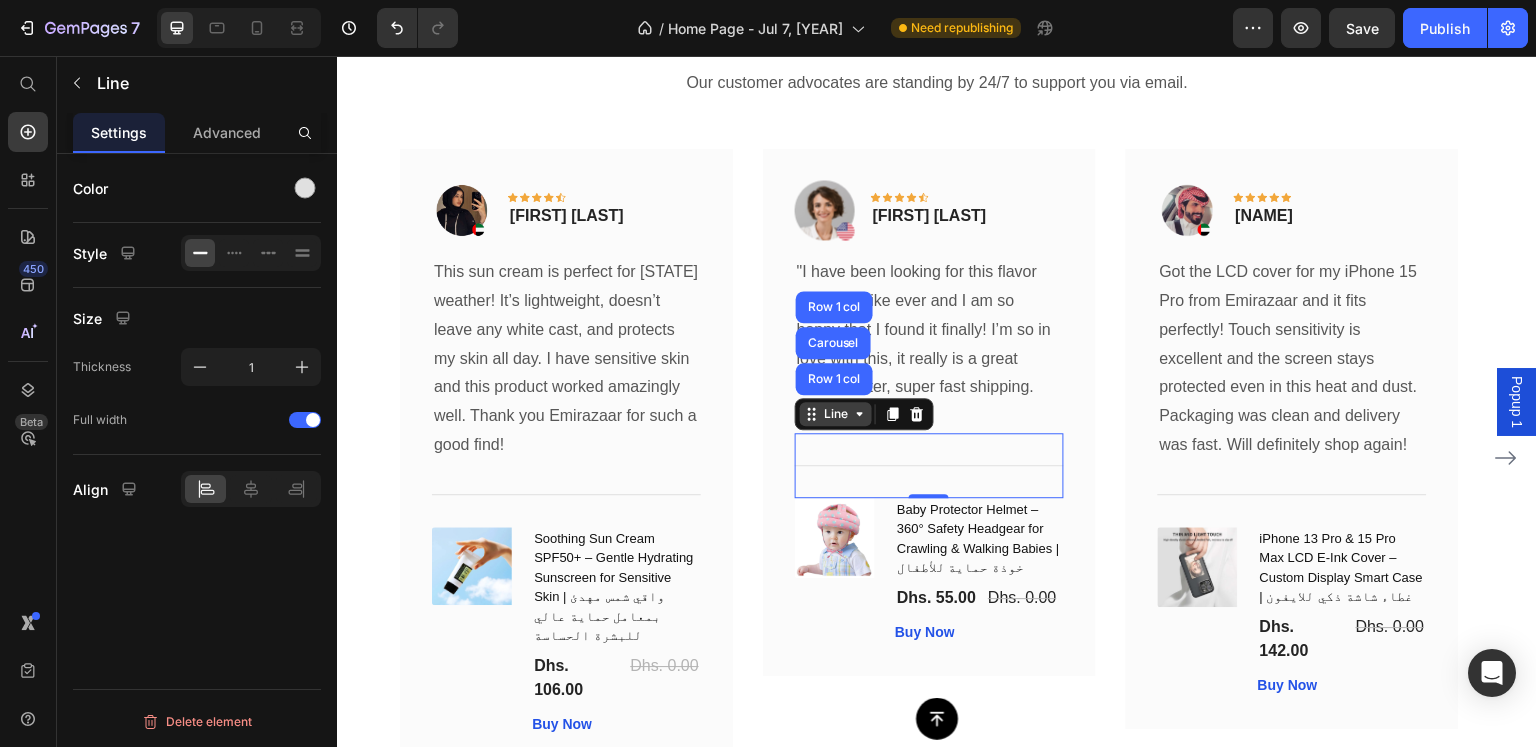 click on "Line" at bounding box center (836, 414) 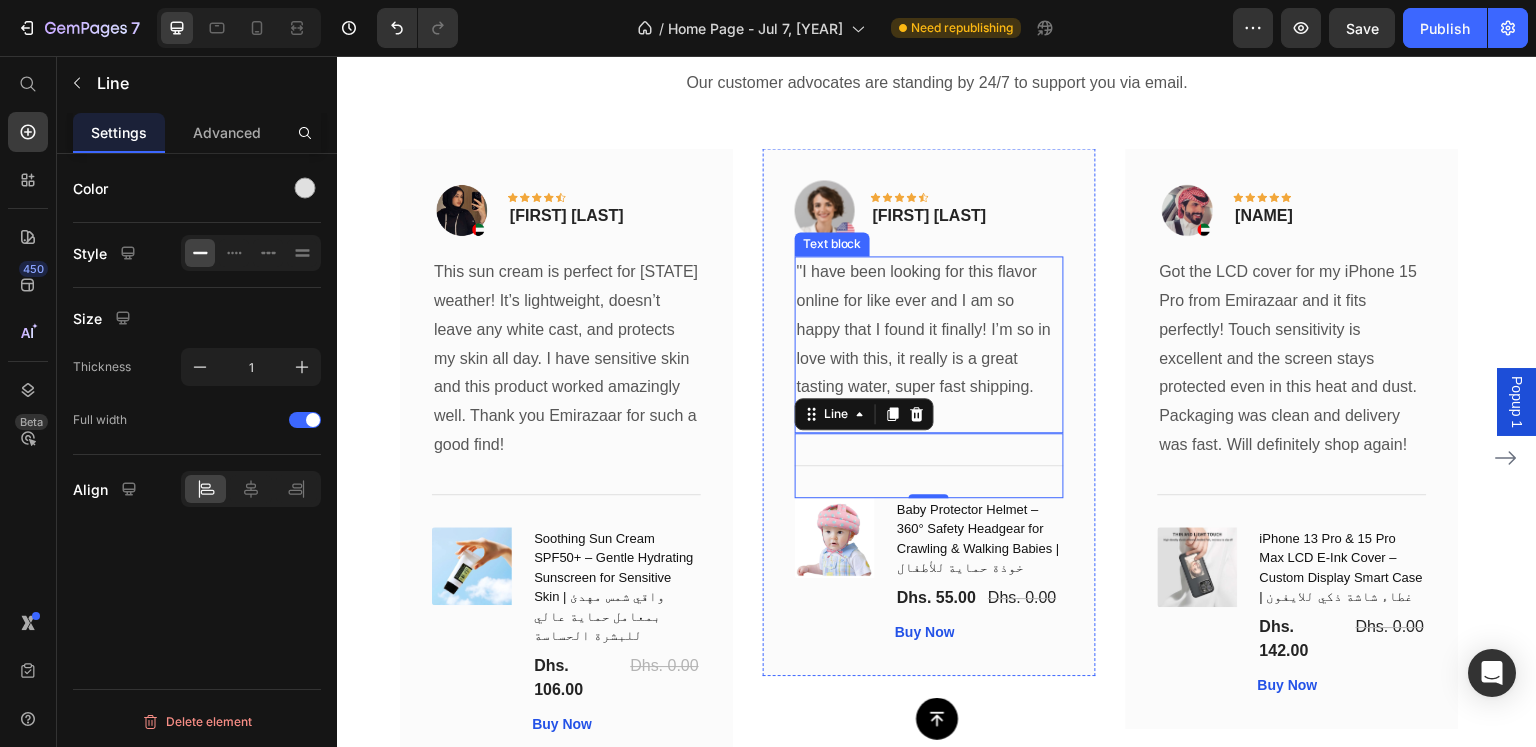 click on ""I have been looking for this flavor online for like ever and I am so happy that I found it finally! I’m so in love with this, it really is a great tasting water, super fast shipping." at bounding box center (929, 330) 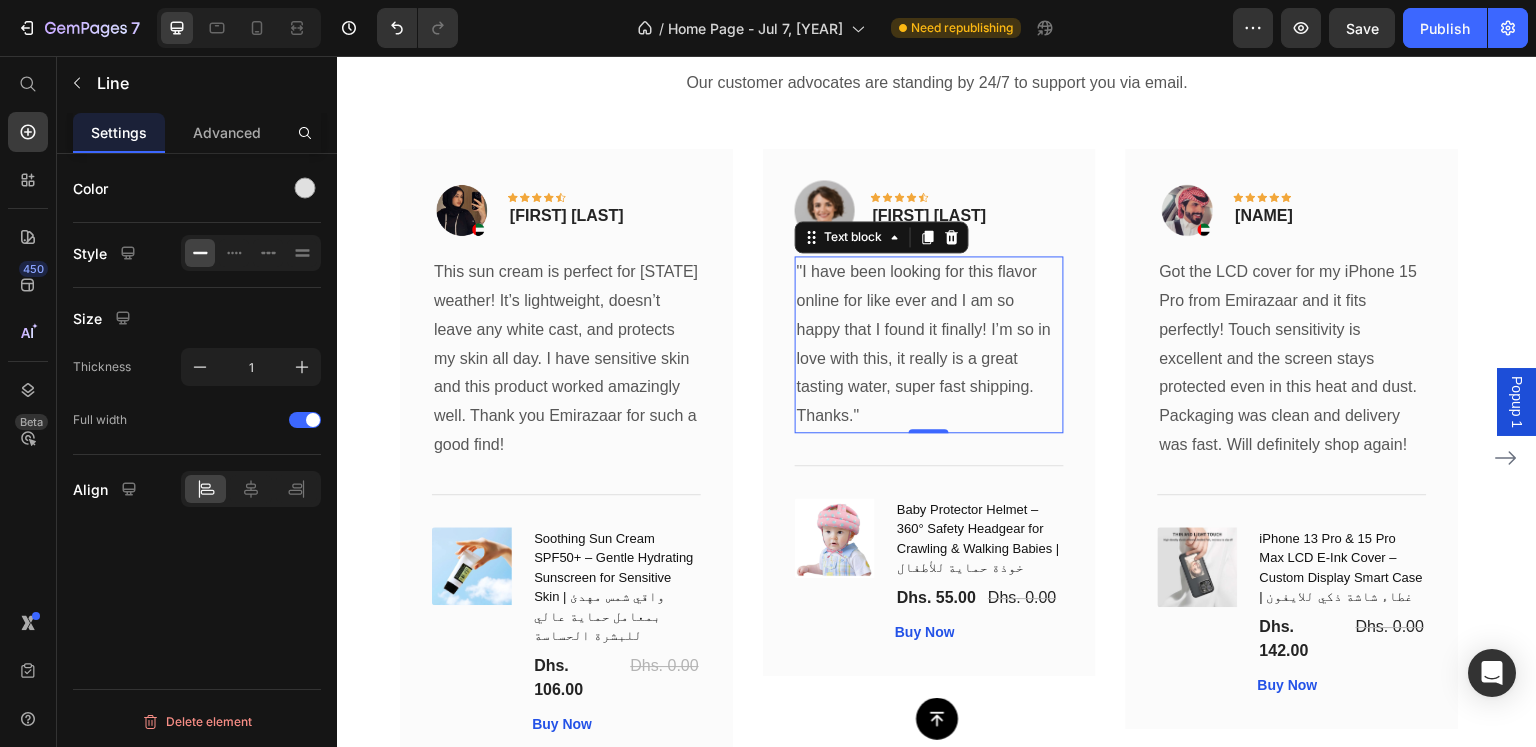 click on ""I have been looking for this flavor online for like ever and I am so happy that I found it finally! I’m so in love with this, it really is a great tasting water, super fast shipping." at bounding box center [929, 330] 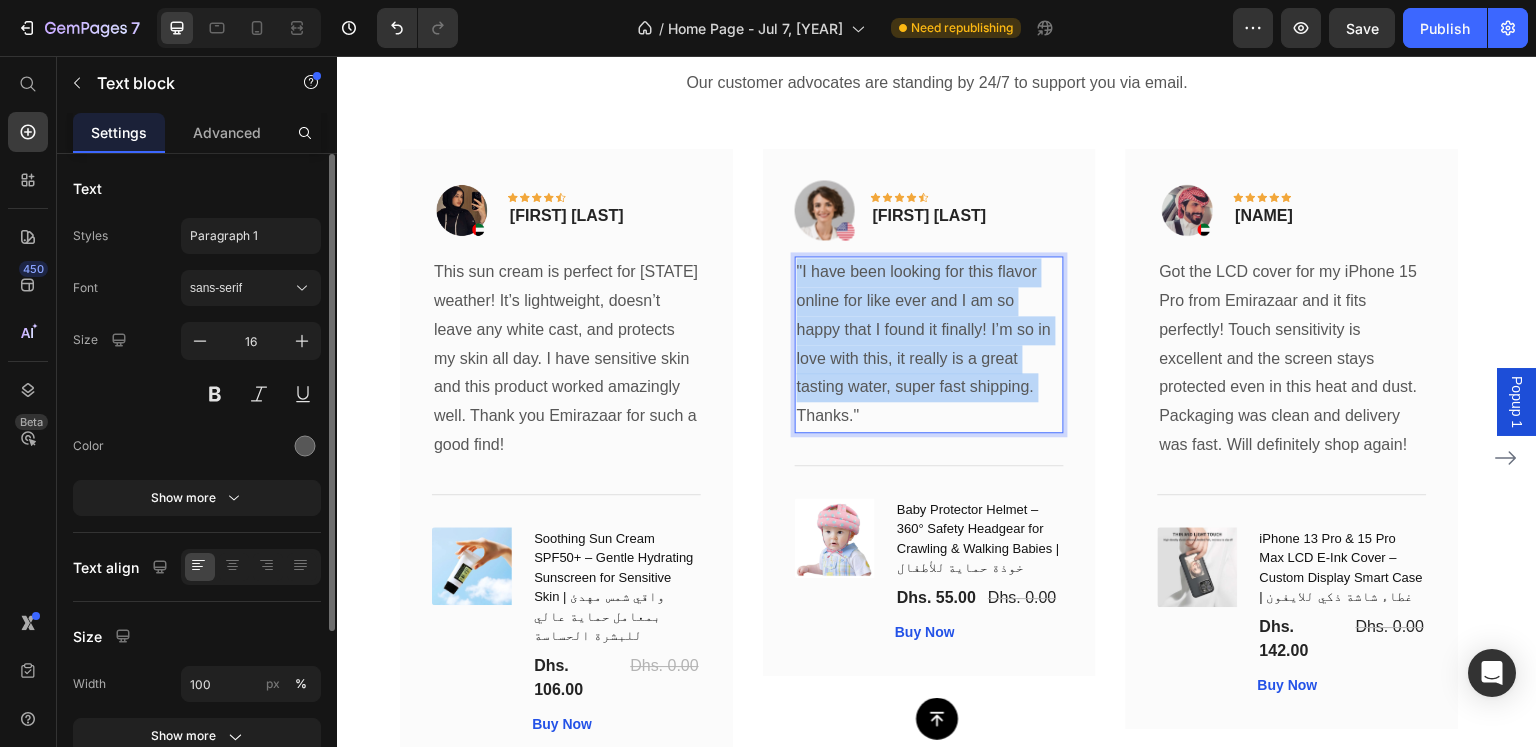 click on ""I have been looking for this flavor online for like ever and I am so happy that I found it finally! I’m so in love with this, it really is a great tasting water, super fast shipping." at bounding box center (929, 330) 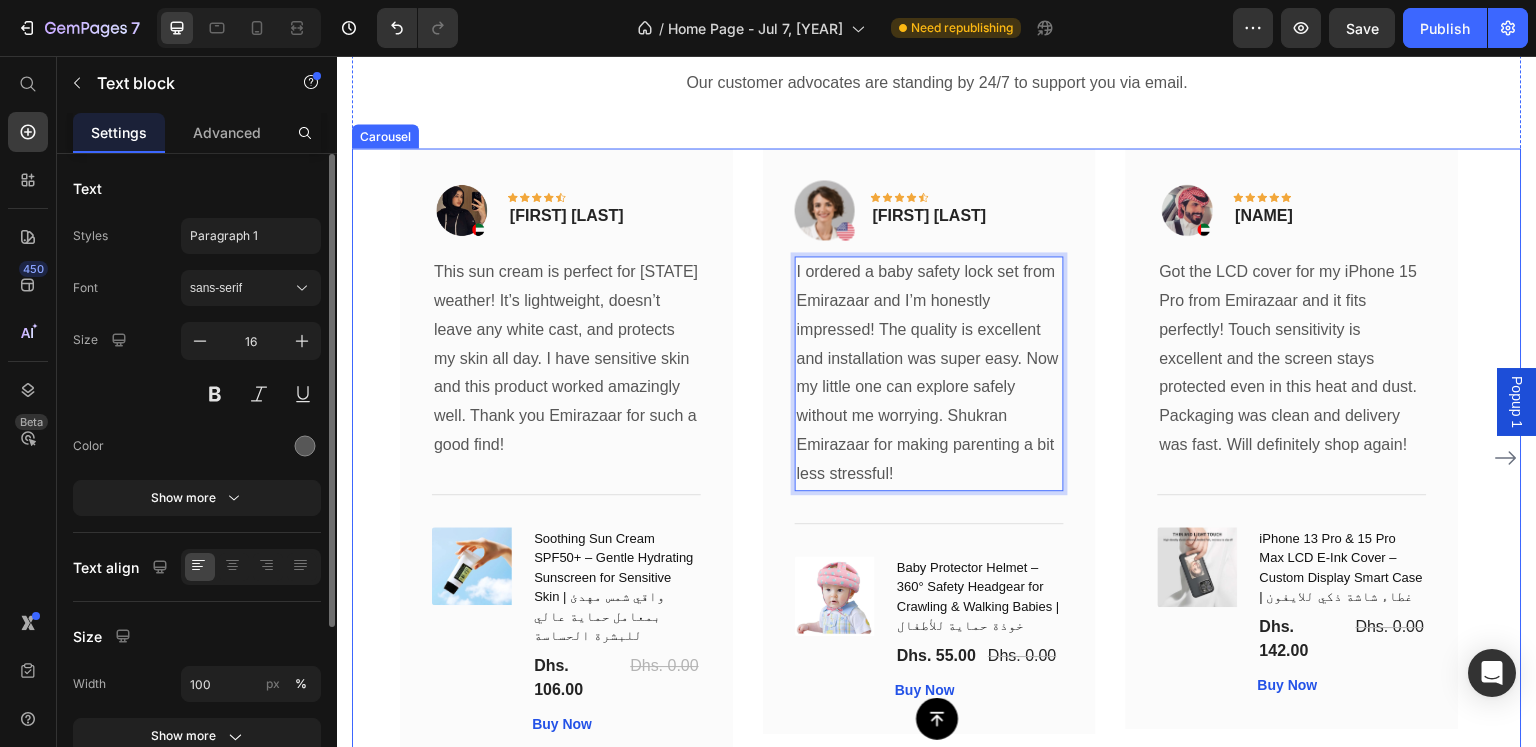 click on "Image
Icon
Icon
Icon
Icon
Icon Row [FIRST] [LAST] Text block Row This sun cream is perfect for UAE weather! It’s lightweight, doesn’t leave any white cast, and protects my skin all day. I have sensitive skin and this product worked amazingly well. Thank you Emirazaar for such a good find! Text block                Title Line (P) Images & Gallery Soothing Sun Cream SPF50+ – Gentle Hydrating Sunscreen for Sensitive Skin | واقي شمس مهدئ بمعامل حماية عالي للبشرة الحساسة (P) Title Dhs. 106.00 (P) Price Dhs. 0.00 (P) Price Row Buy Now (P) Cart Button Product Row Image
Icon
Icon
Icon
Icon
Icon Row [FIRST] [LAST] Text block Row Text block   0                Title Line (P) Images & Gallery (P) Title Dhs. 55.00 (P) Price Dhs. 0.00 (P) Price Row Buy Now (P) Cart Button Product Row Image Icon Icon" at bounding box center [937, 458] 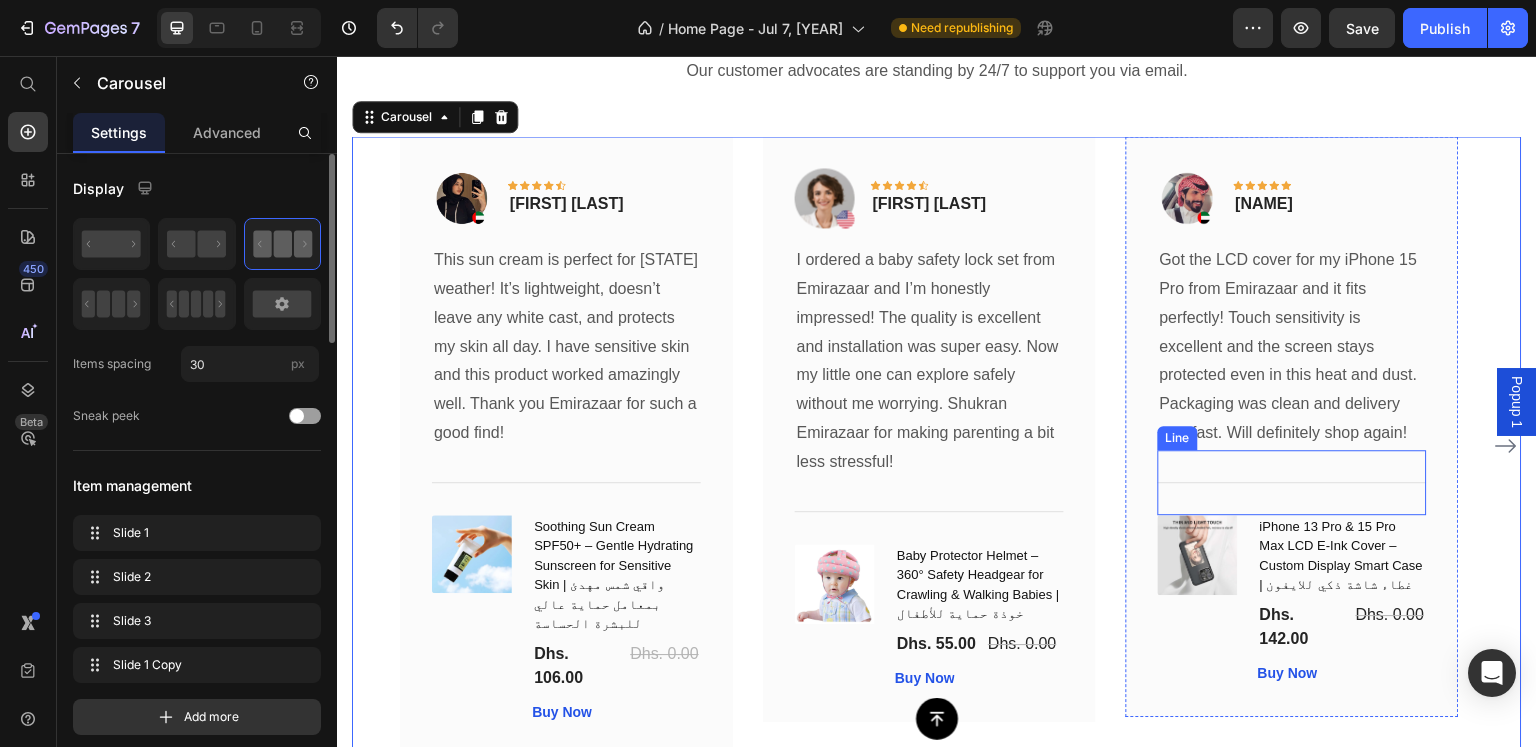 scroll, scrollTop: 5300, scrollLeft: 0, axis: vertical 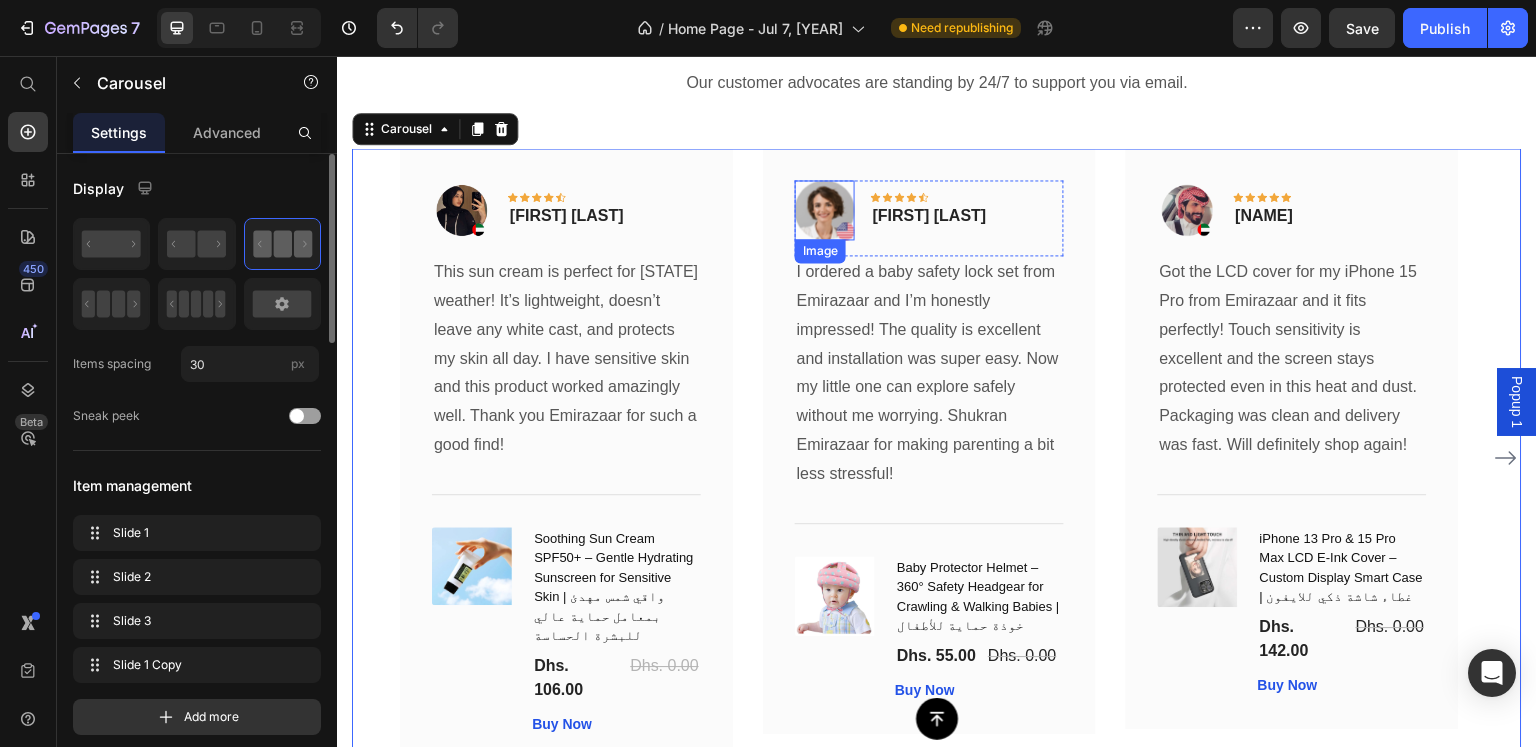 click at bounding box center [825, 210] 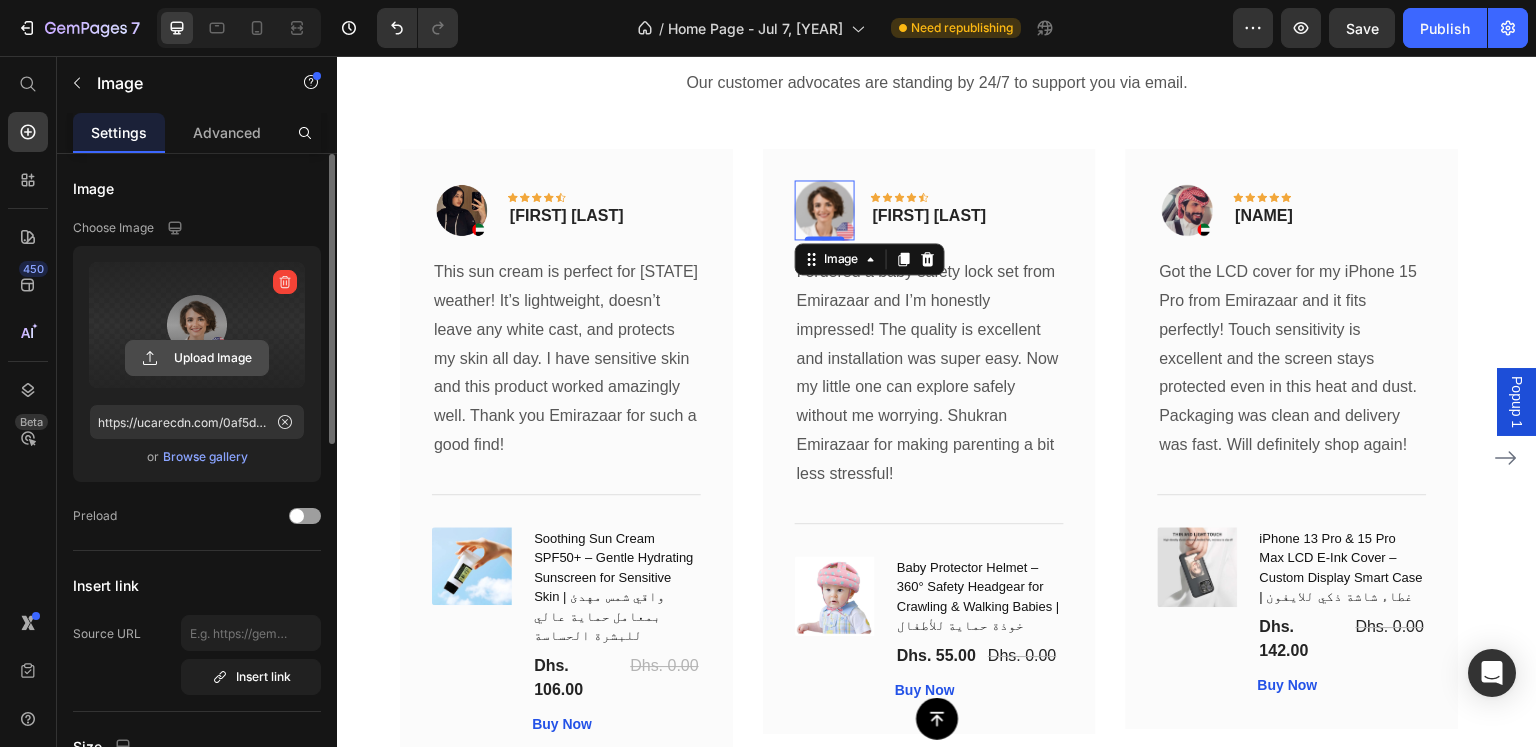 click 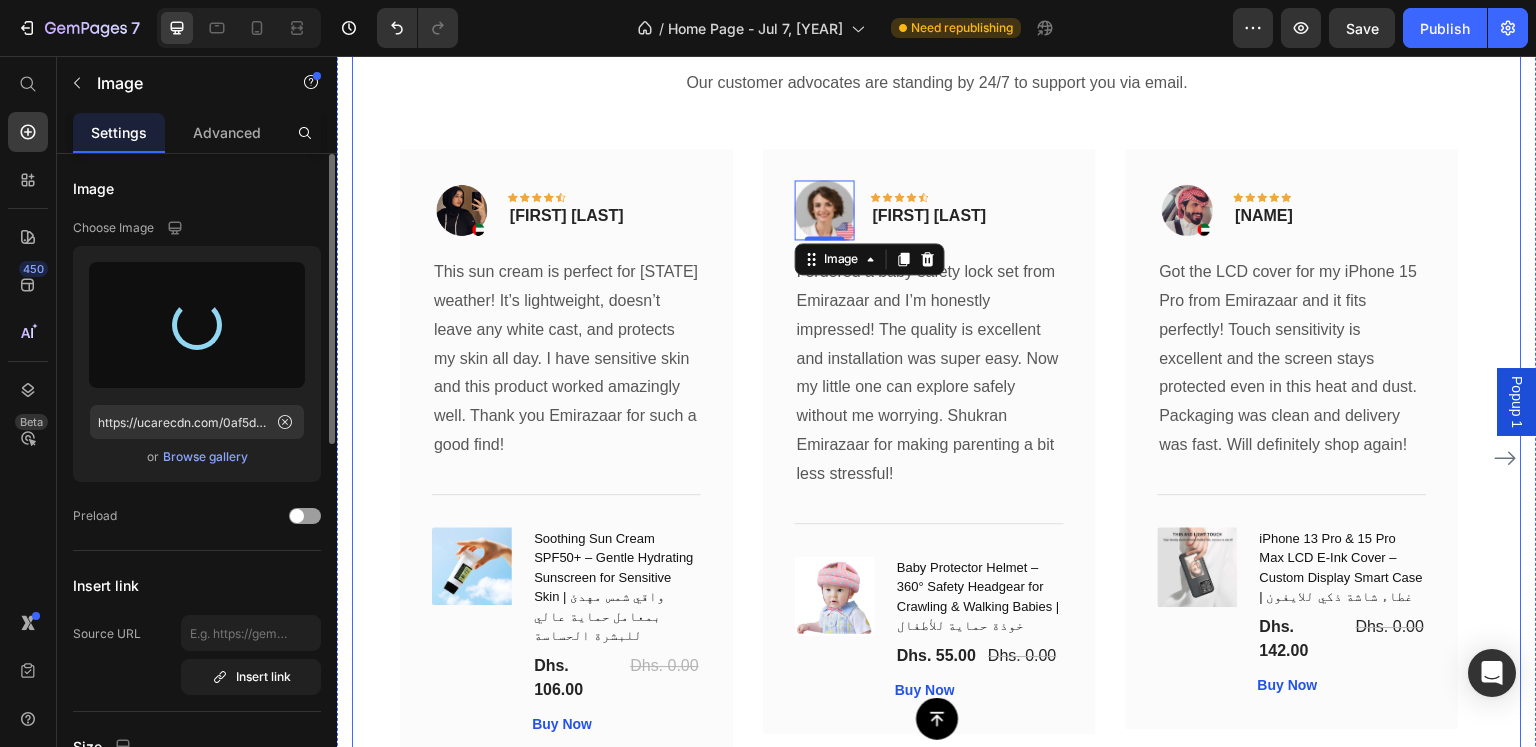 type on "https://cdn.shopify.com/s/files/1/0808/2876/0098/files/gempages_574364321170064193-07bc942e-b16c-4746-8a19-1f39a216861f.png" 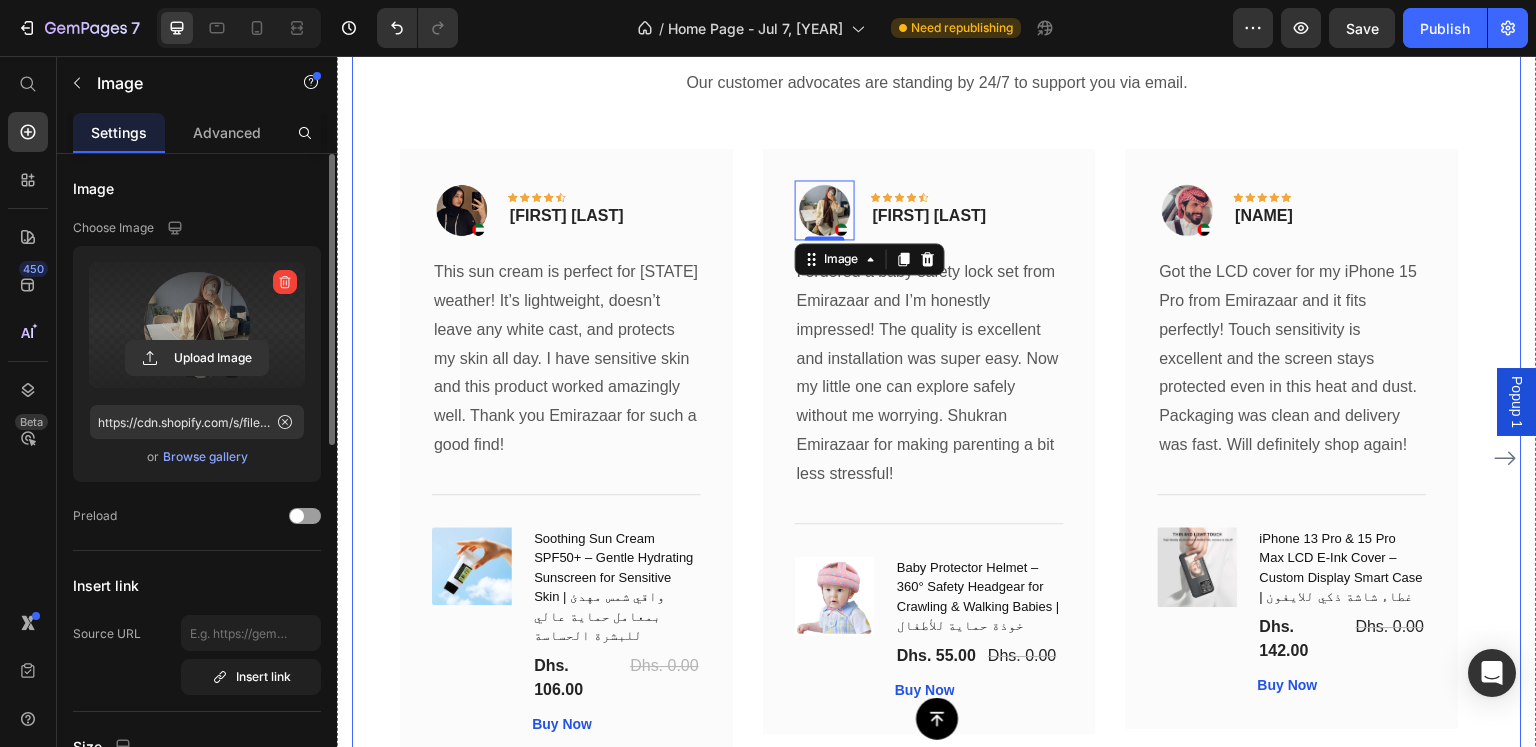 click on "What Our Customers Are Saying Heading Our customer advocates are standing by 24/7 to support you via email. Text block
Image
Icon
Icon
Icon
Icon
Icon Row [FIRST] [LAST] Text block Row This sun cream is perfect for [LOCATION] weather! It’s lightweight, doesn’t leave any white cast, and protects my skin all day. I have sensitive skin and this product worked amazingly well. Thank you Emirazaar for such a good find! Text block                Title Line (P) Images & Gallery Soothing Sun Cream SPF50+ – Gentle Hydrating Sunscreen for Sensitive Skin | واقي شمس مهدئ بمعامل حماية عالي للبشرة الحساسة (P) Title Dhs. 106.00 (P) Price Dhs. 0.00 (P) Price Row Buy Now (P) Cart Button Product Row Image   0
Icon
Icon
Icon
Icon
Icon Row [FIRST] [LAST] Text block Row Text block                Title Line (P) Title" at bounding box center (937, 395) 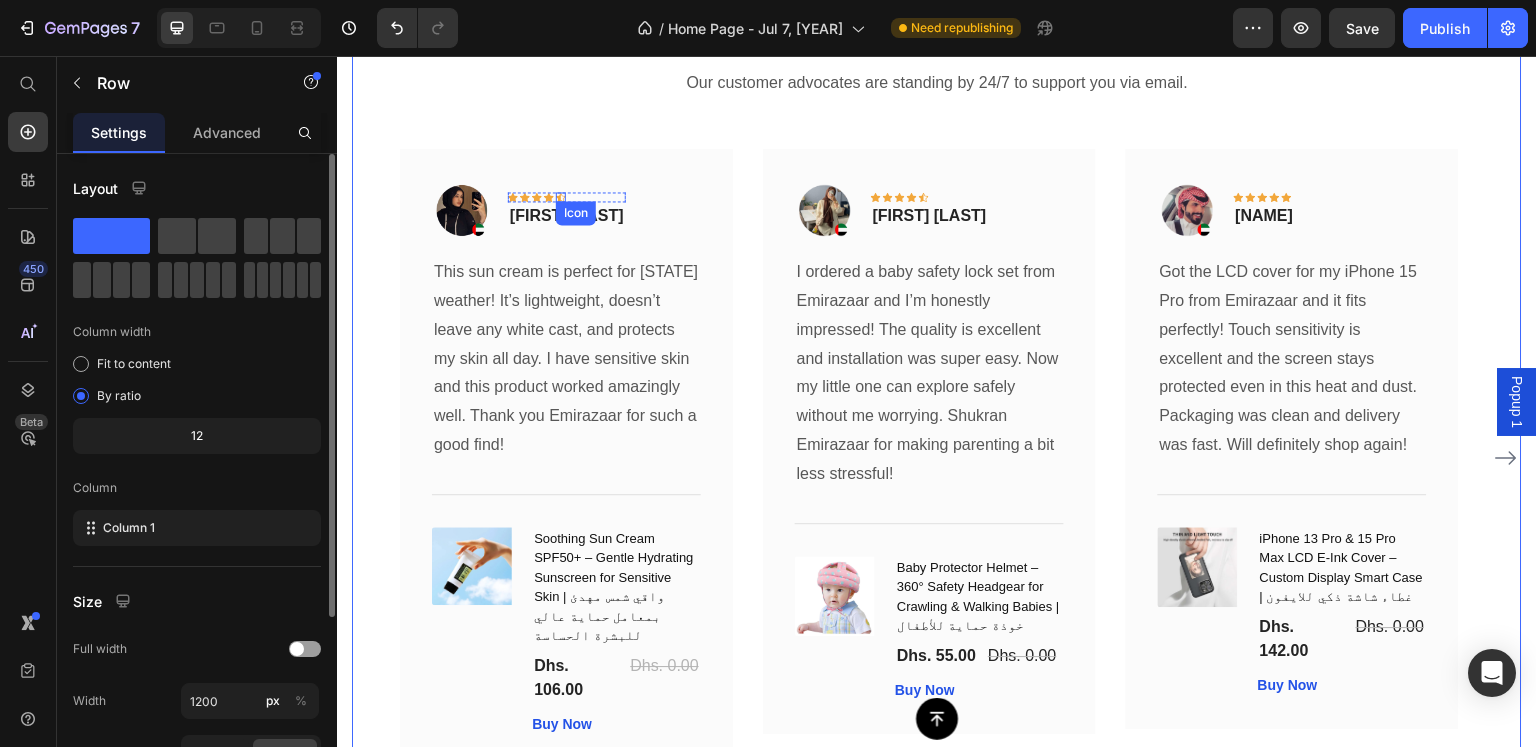click 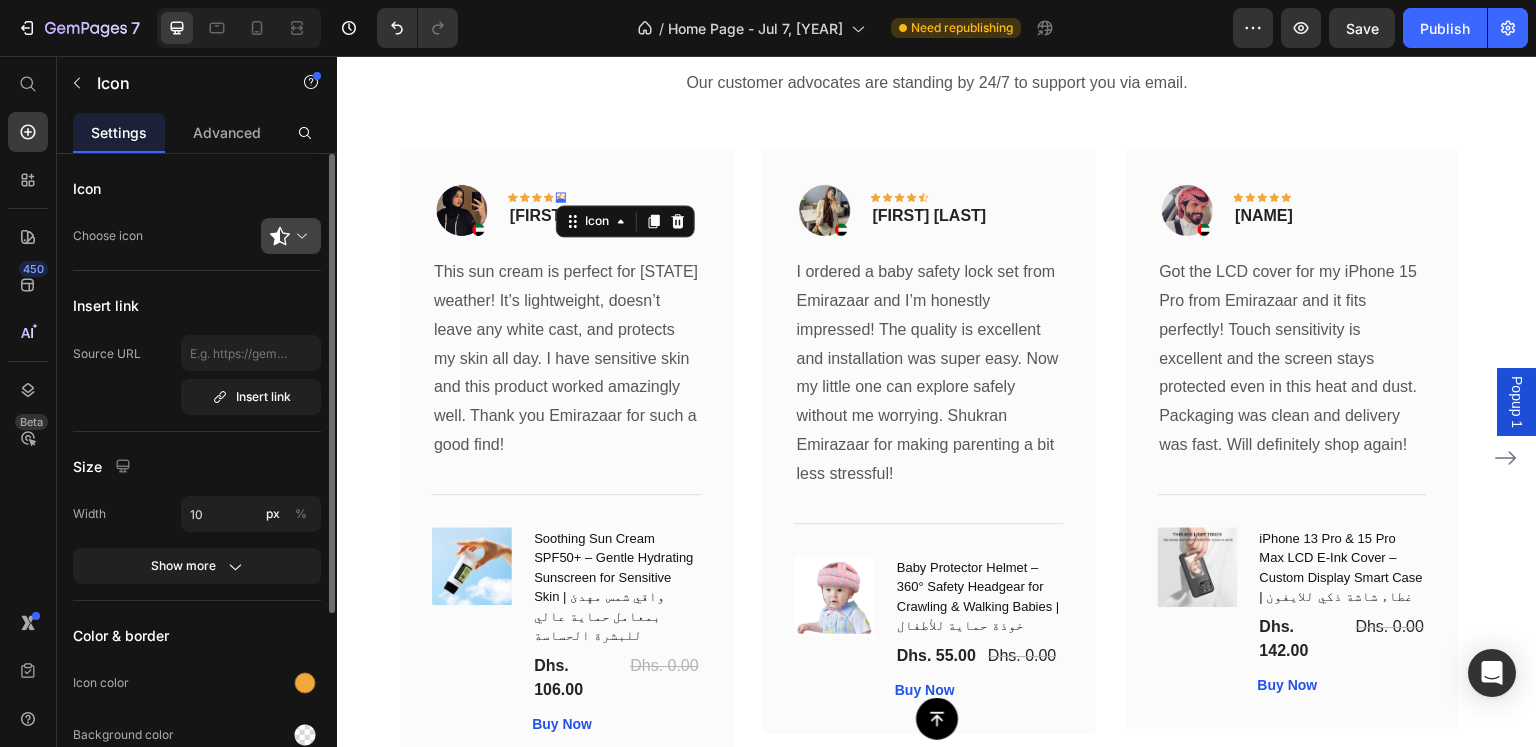 click at bounding box center [299, 236] 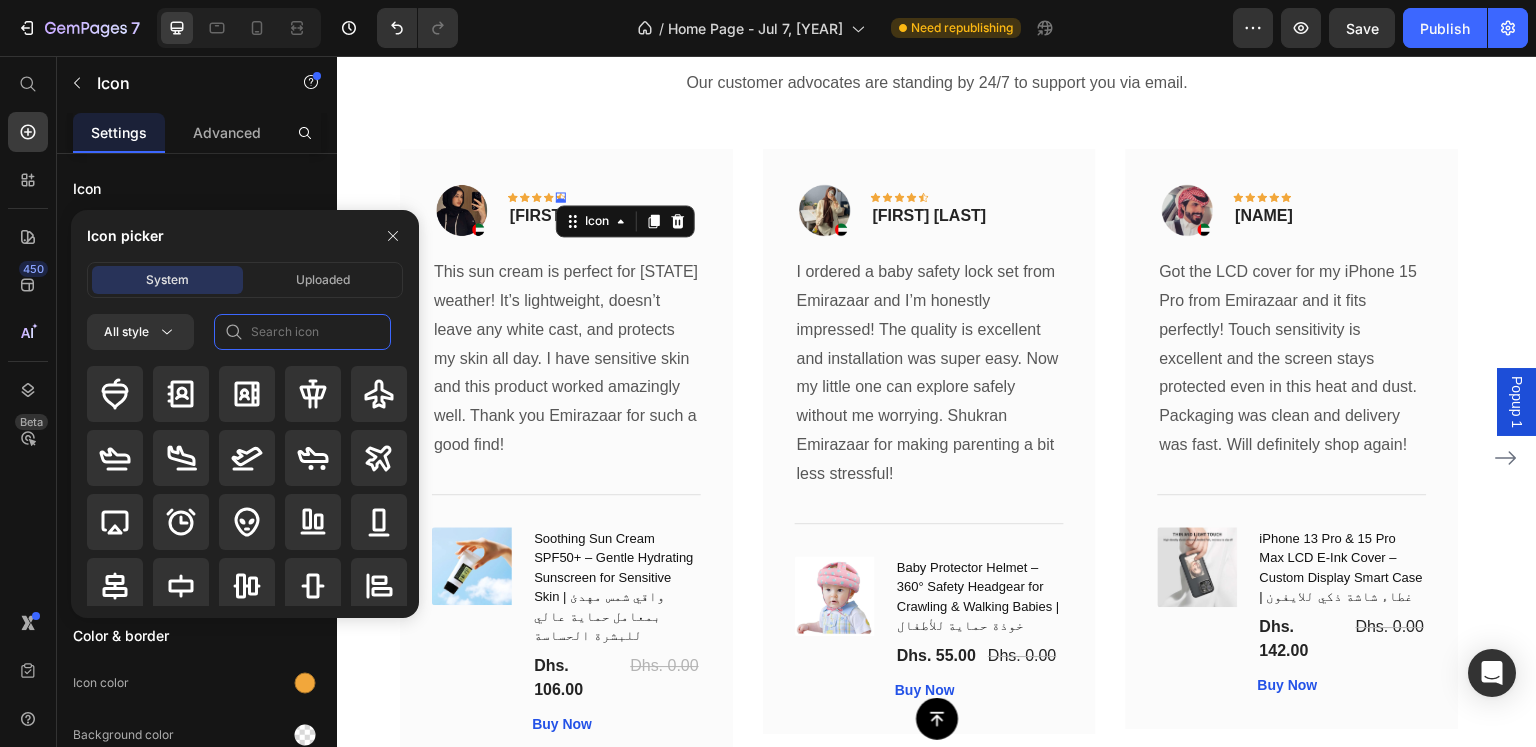 click 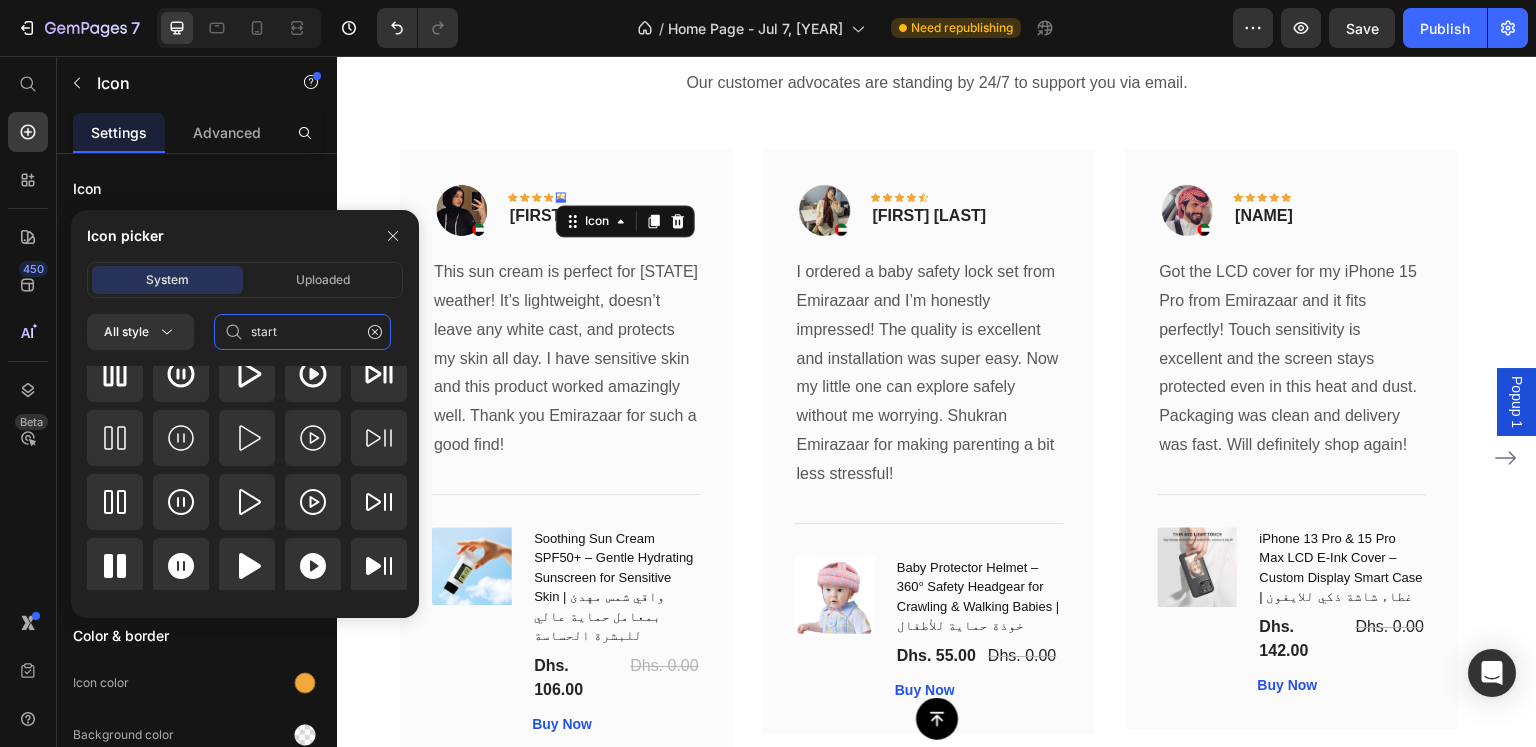 scroll, scrollTop: 24, scrollLeft: 0, axis: vertical 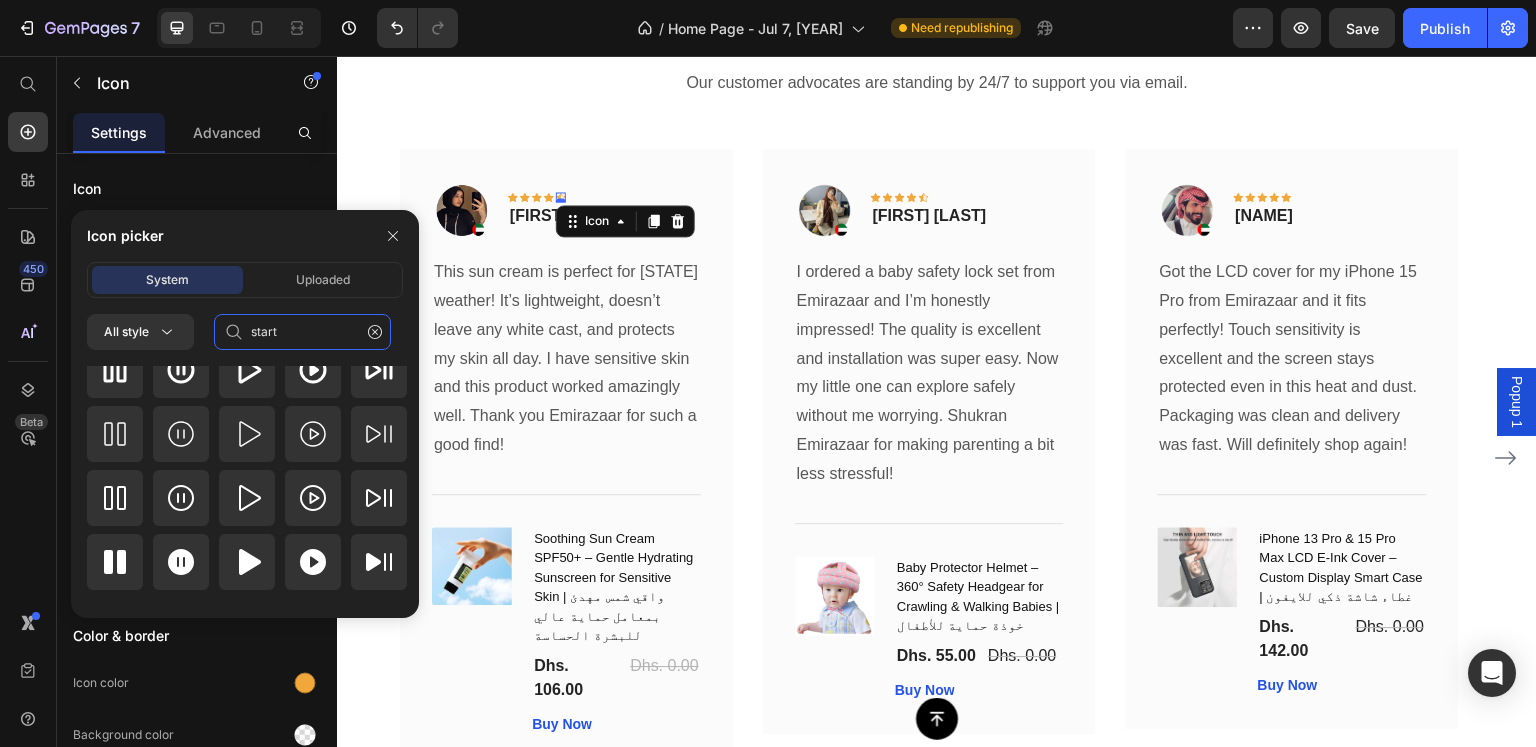 click on "start" 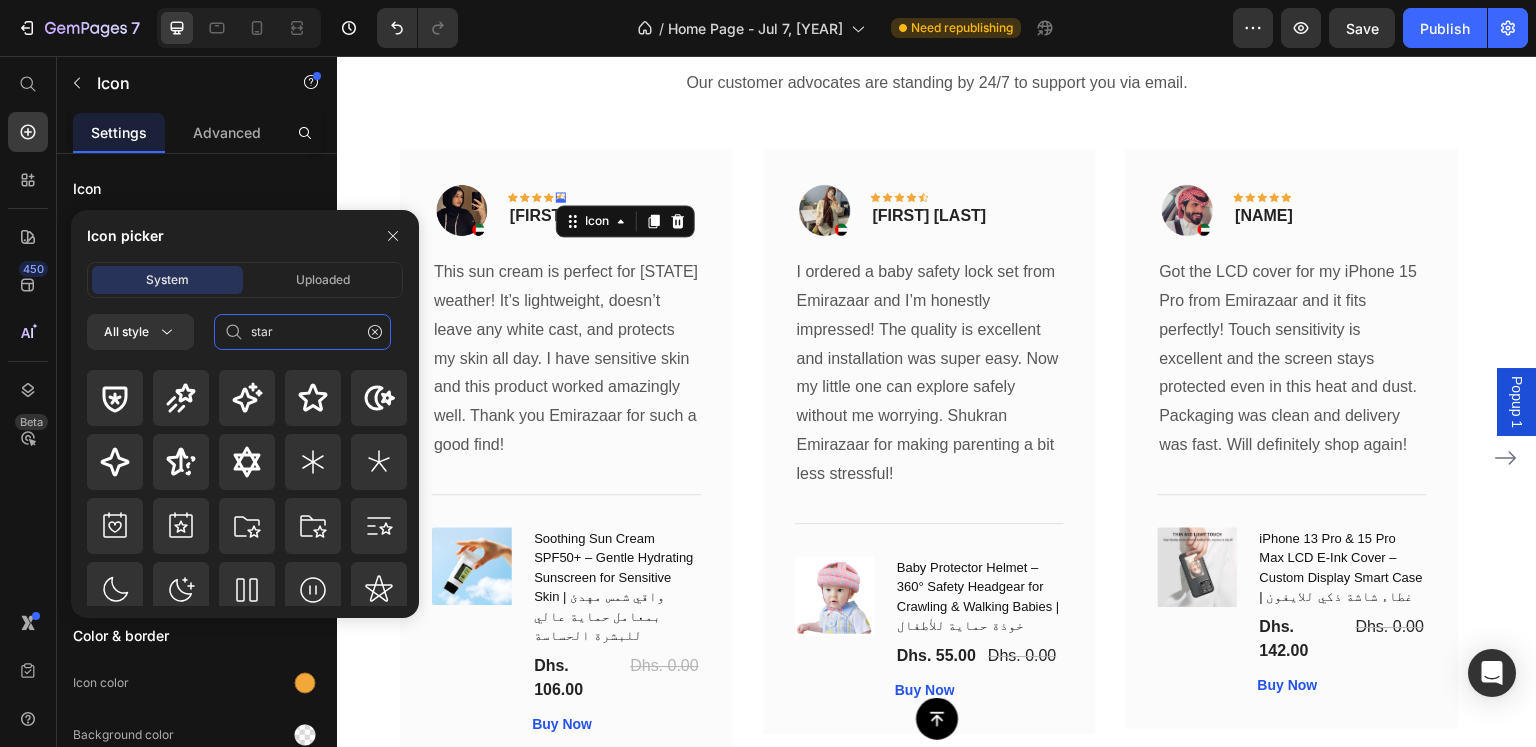 scroll, scrollTop: 200, scrollLeft: 0, axis: vertical 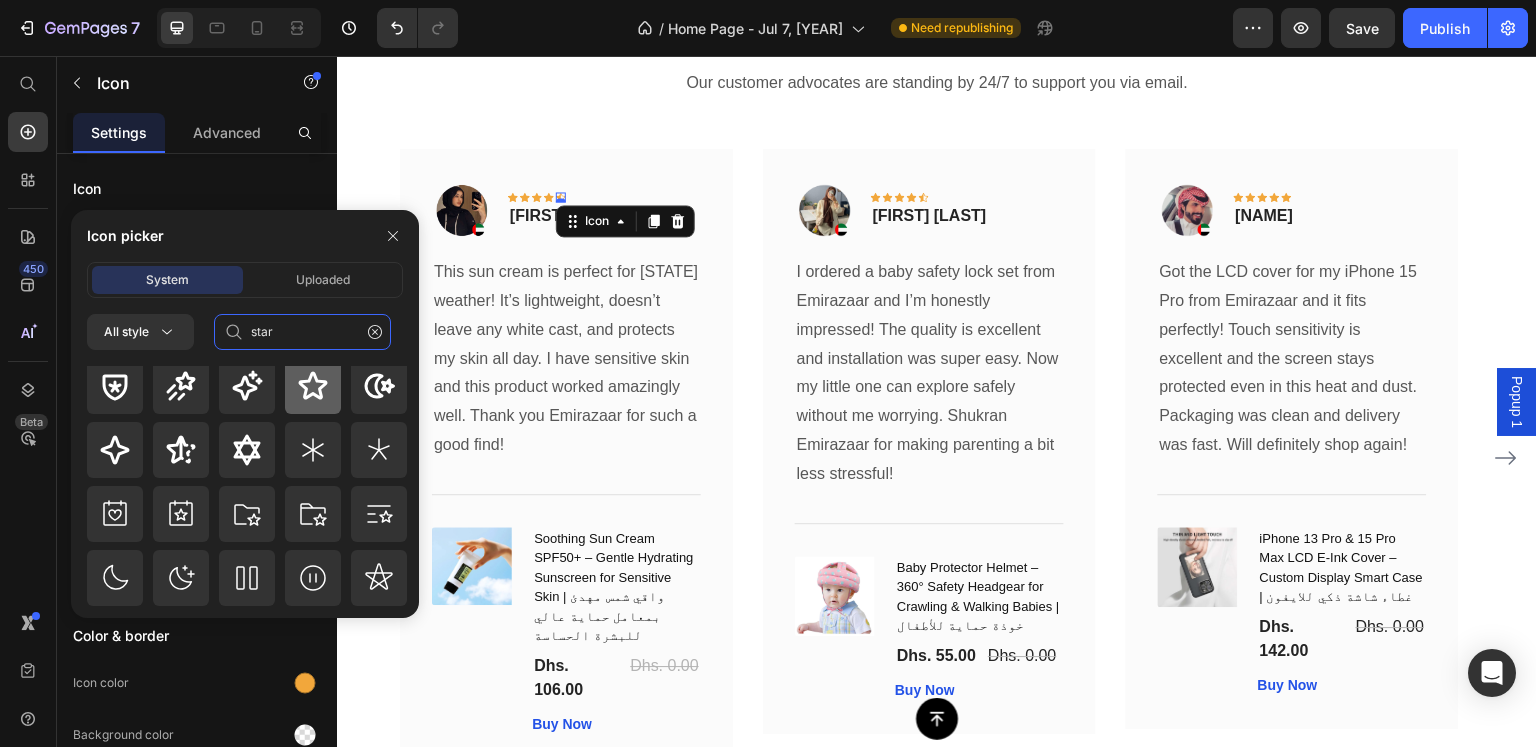 type on "star" 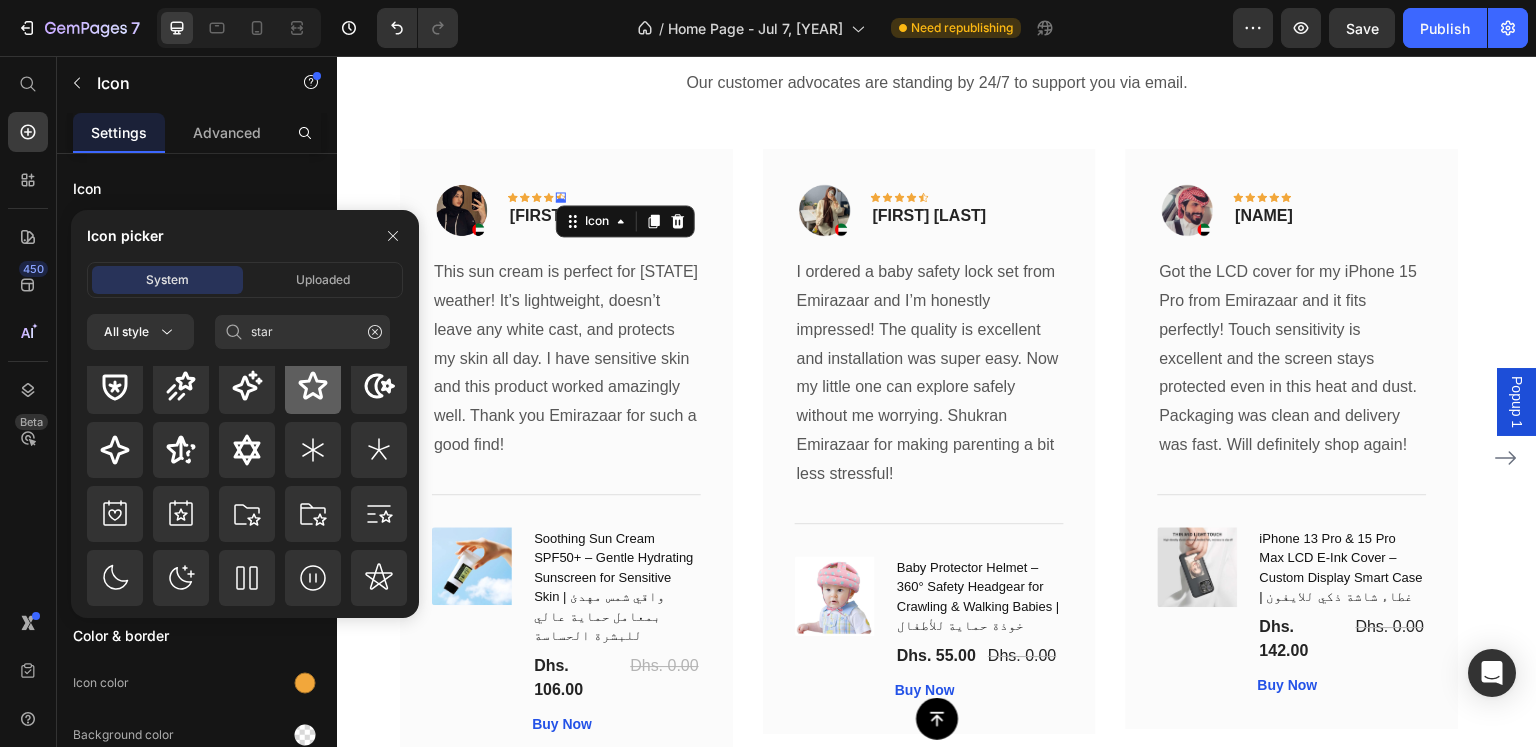 click 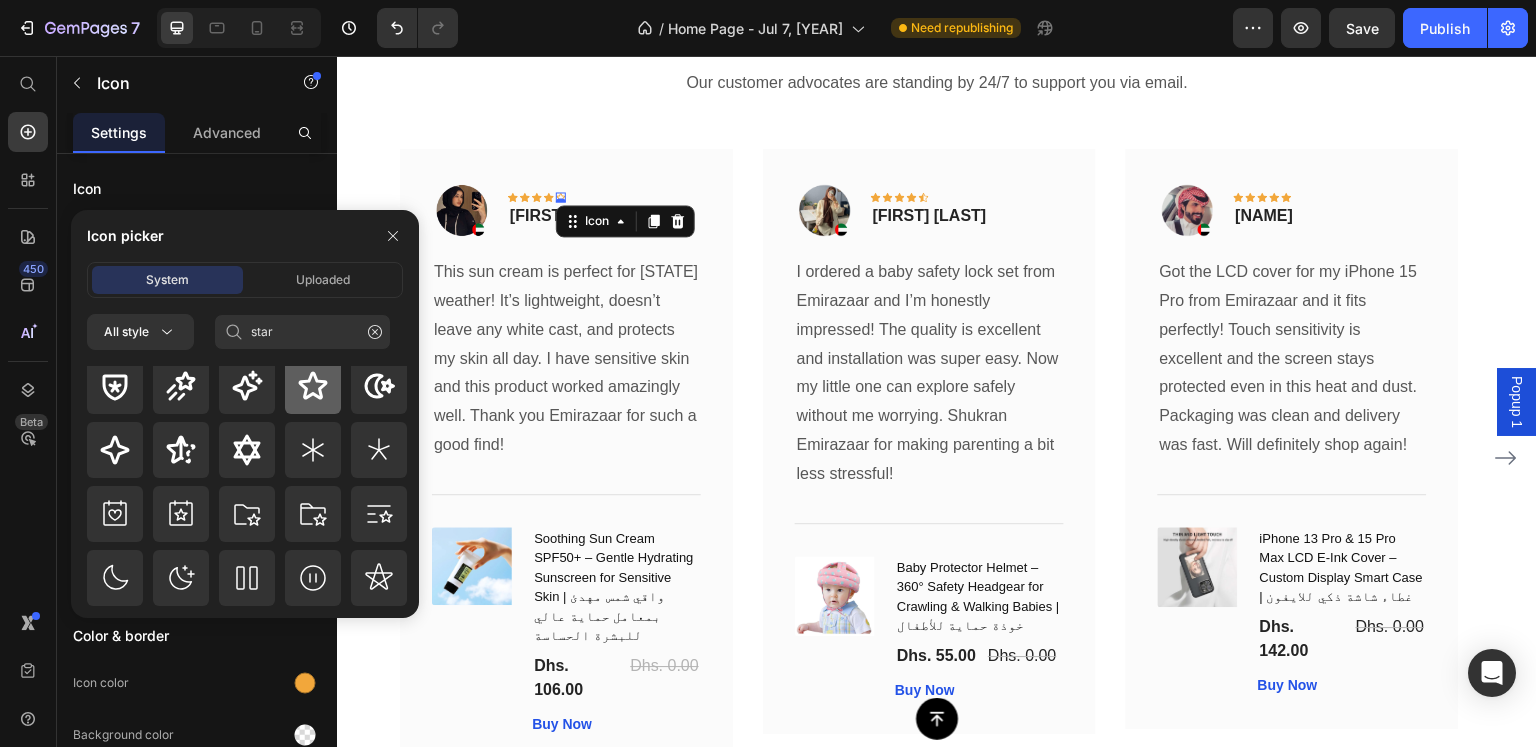 type 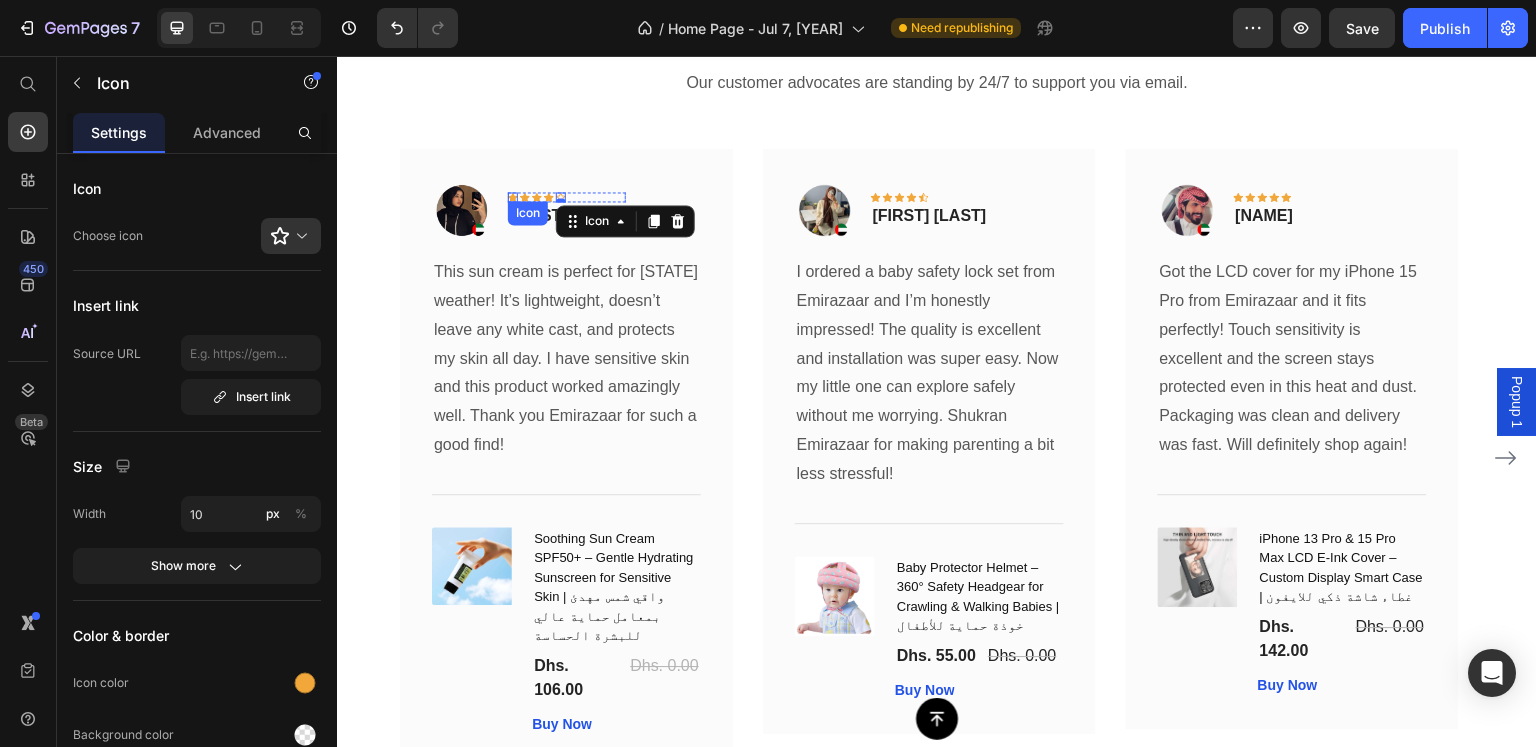 click on "Image
Icon
Icon
Icon
Icon
Icon   0 Row [FIRST] [LAST] Text block Row This sun cream is perfect for UAE weather! It’s lightweight, doesn’t leave any white cast, and protects my skin all day. I have sensitive skin and this product worked amazingly well. Thank you Emirazaar for such a good find! Text block                Title Line (P) Images & Gallery Soothing Sun Cream SPF50+ – Gentle Hydrating Sunscreen for Sensitive Skin | واقي شمس مهدئ بمعامل حماية عالي للبشرة الحساسة (P) Title Dhs. 106.00 (P) Price Dhs. 0.00 (P) Price Row Buy Now (P) Cart Button Product Row" at bounding box center (566, 458) 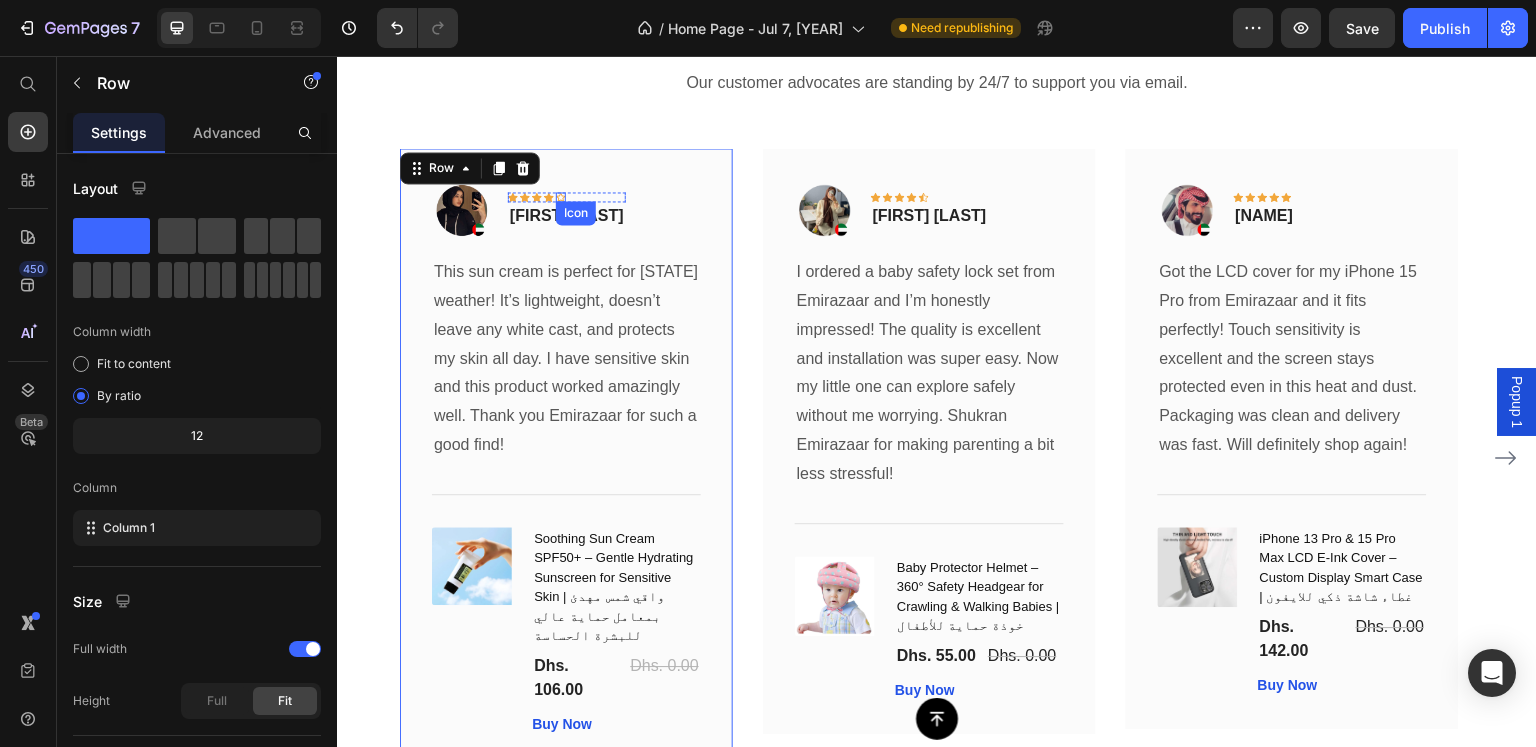 click 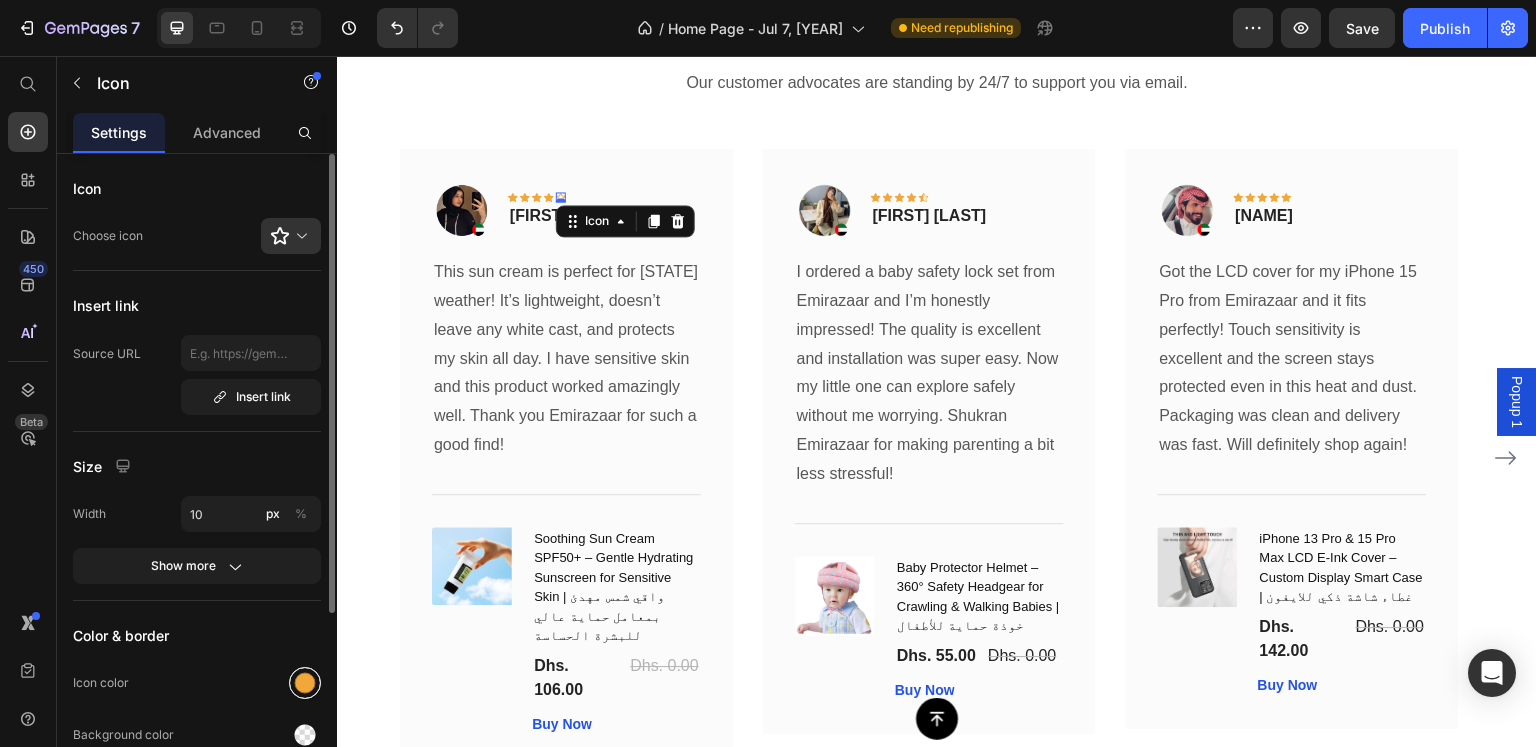 click at bounding box center (305, 683) 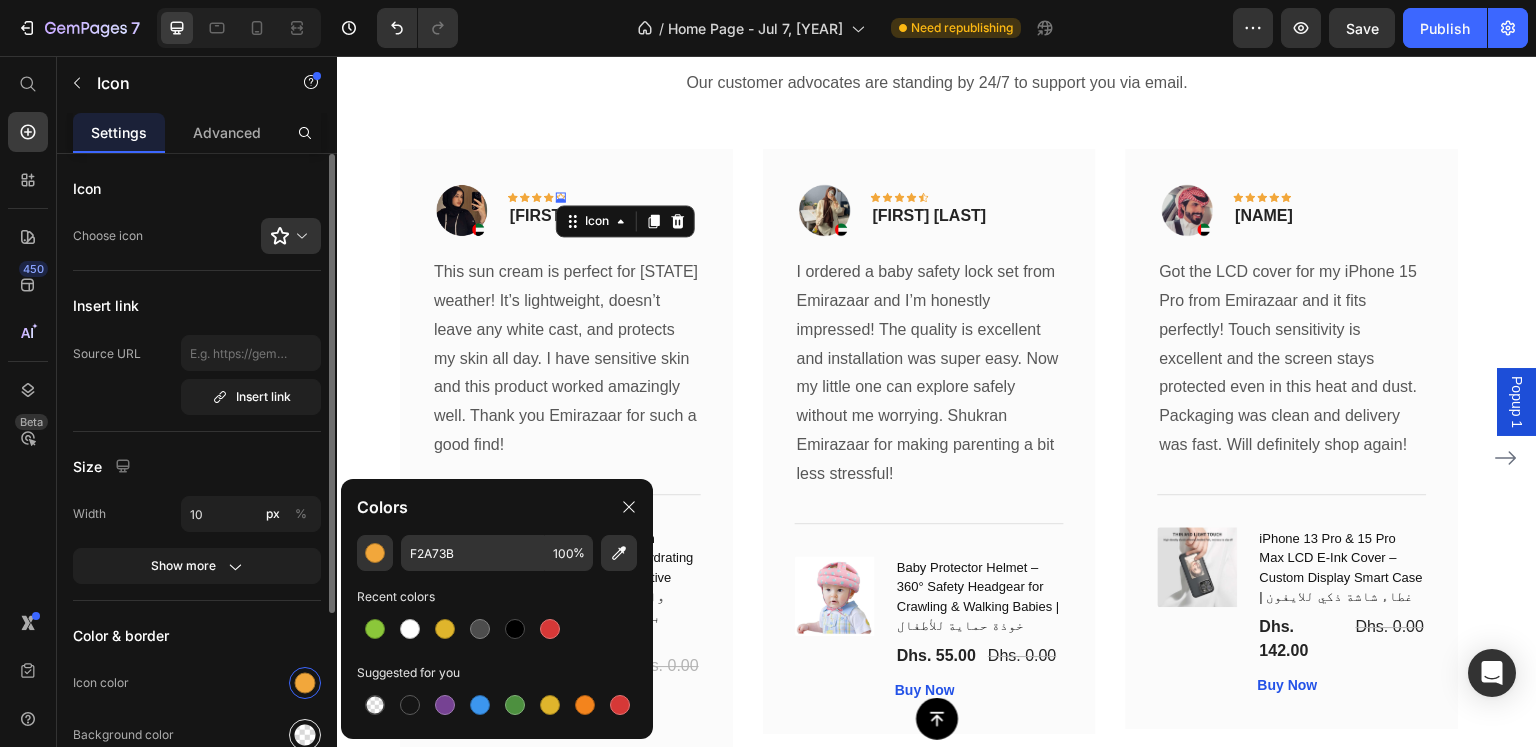 click at bounding box center (305, 735) 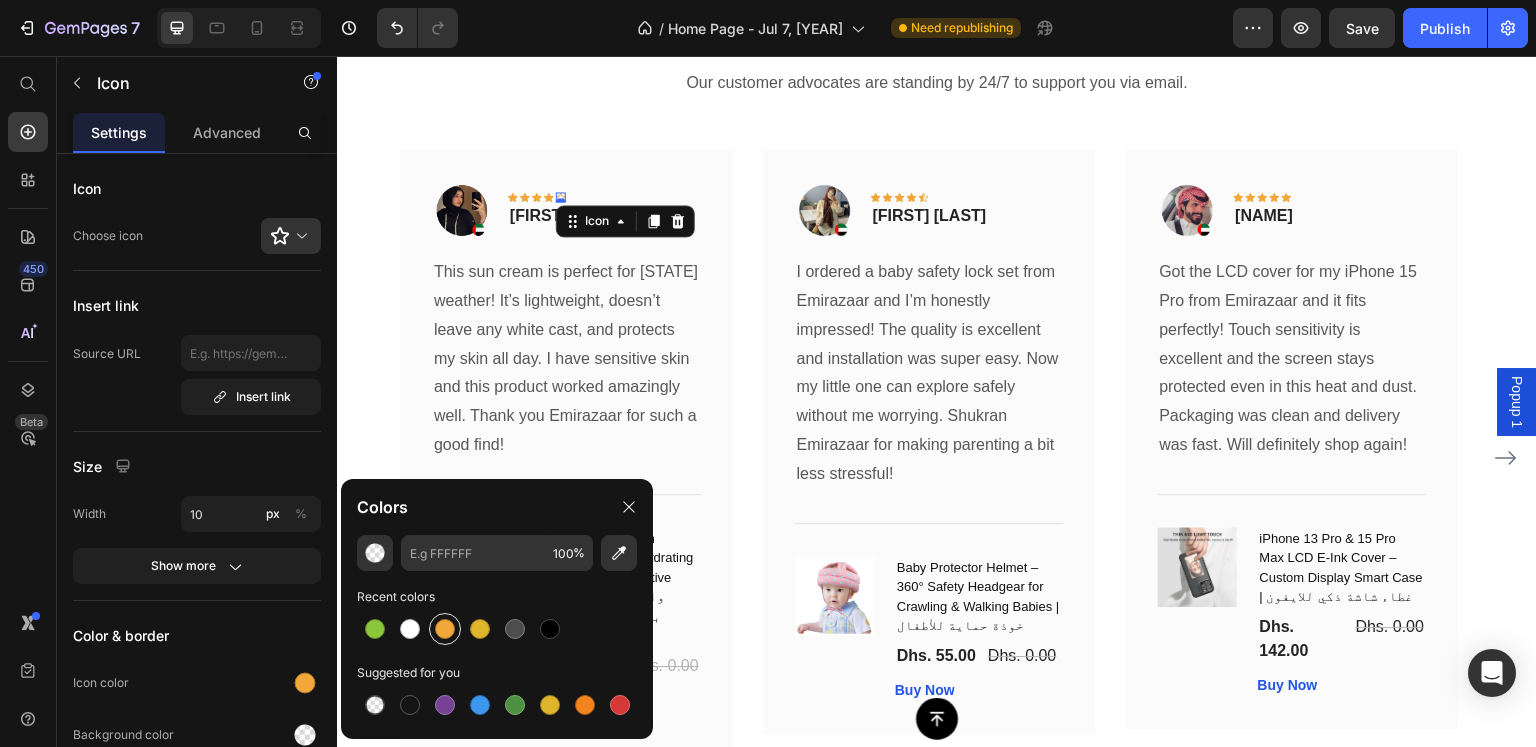 click at bounding box center (445, 629) 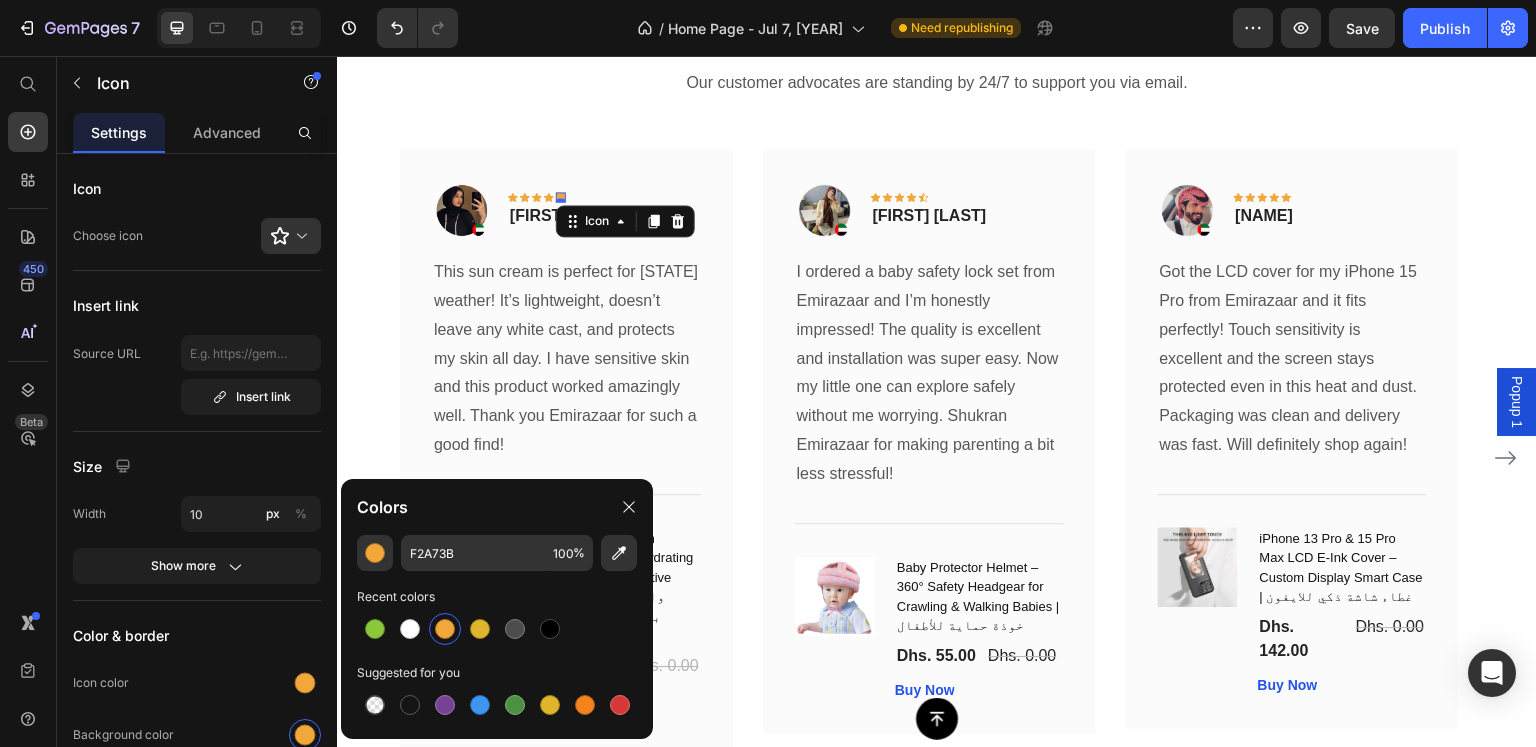 click on "Image
Icon
Icon
Icon
Icon
Icon   0 Row [FIRST] [LAST] Text block Row This sun cream is perfect for UAE weather! It’s lightweight, doesn’t leave any white cast, and protects my skin all day. I have sensitive skin and this product worked amazingly well. Thank you Emirazaar for such a good find! Text block                Title Line (P) Images & Gallery Soothing Sun Cream SPF50+ – Gentle Hydrating Sunscreen for Sensitive Skin | واقي شمس مهدئ بمعامل حماية عالي للبشرة الحساسة (P) Title Dhs. 106.00 (P) Price Dhs. 0.00 (P) Price Row Buy Now (P) Cart Button Product Row" at bounding box center (566, 458) 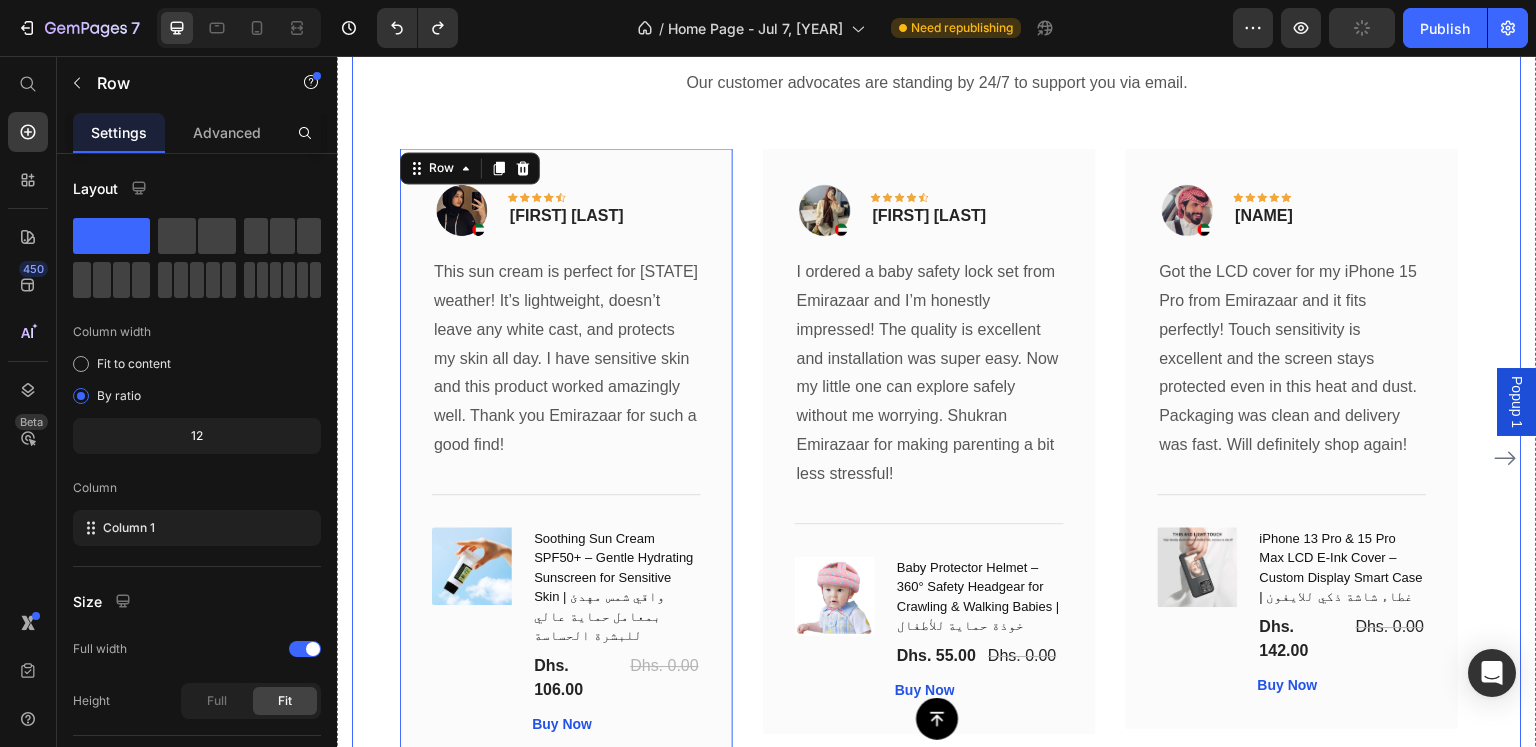 click on "What Our Customers Are Saying Heading Our customer advocates are standing by 24/7 to support you via email. Text block
Image
Icon
Icon
Icon
Icon
Icon Row [FIRST] [LAST] Text block Row This sun cream is perfect for [LOCATION] weather! It’s lightweight, doesn’t leave any white cast, and protects my skin all day. I have sensitive skin and this product worked amazingly well. Thank you Emirazaar for such a good find! Text block                Title Line (P) Images & Gallery Soothing Sun Cream SPF50+ – Gentle Hydrating Sunscreen for Sensitive Skin | واقي شمس مهدئ بمعامل حماية عالي للبشرة الحساسة (P) Title Dhs. 106.00 (P) Price Dhs. 0.00 (P) Price Row Buy Now (P) Cart Button Product Row   0 Image
Icon
Icon
Icon
Icon
Icon Row [FIRST] [LAST] Text block Row Text block                Title Line (P) Title" at bounding box center [937, 395] 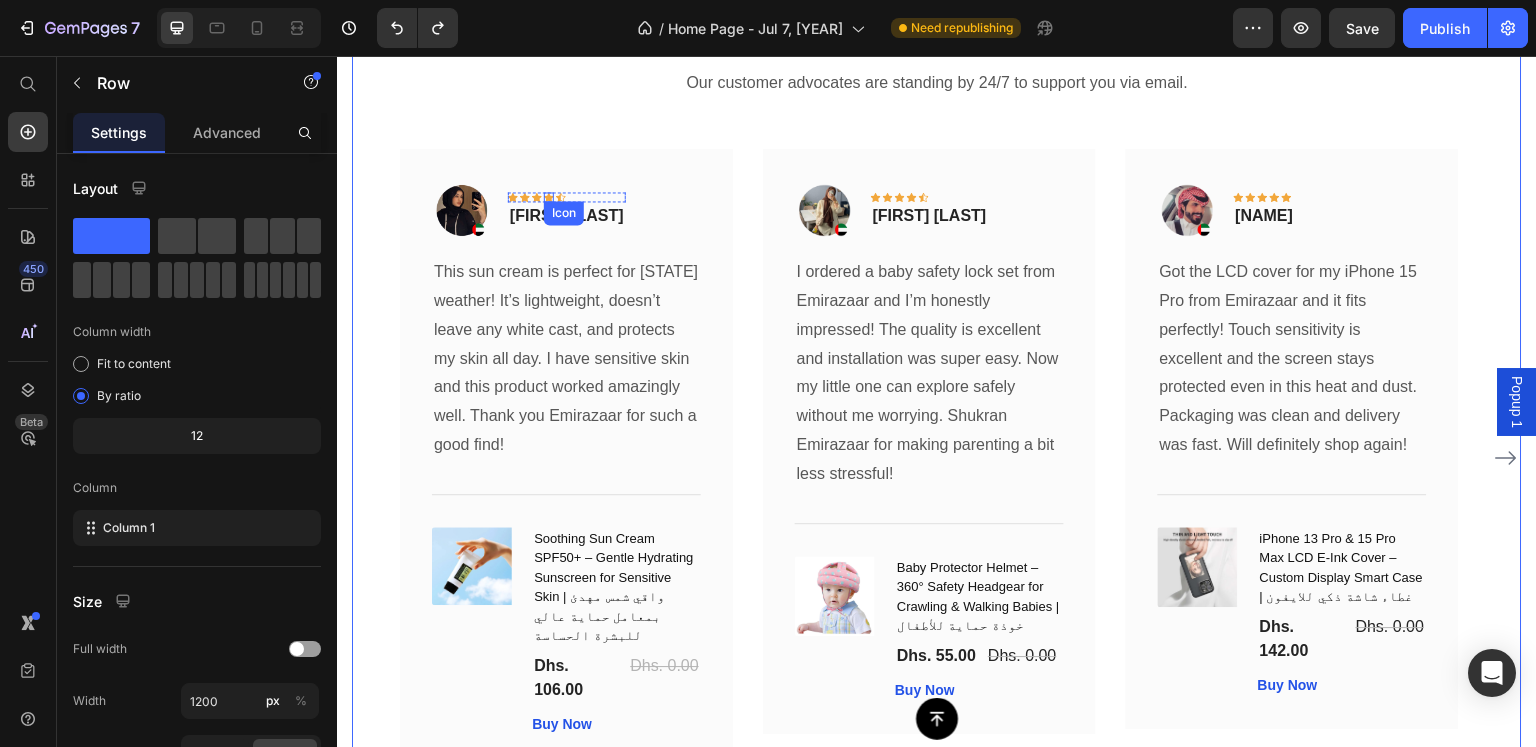 click 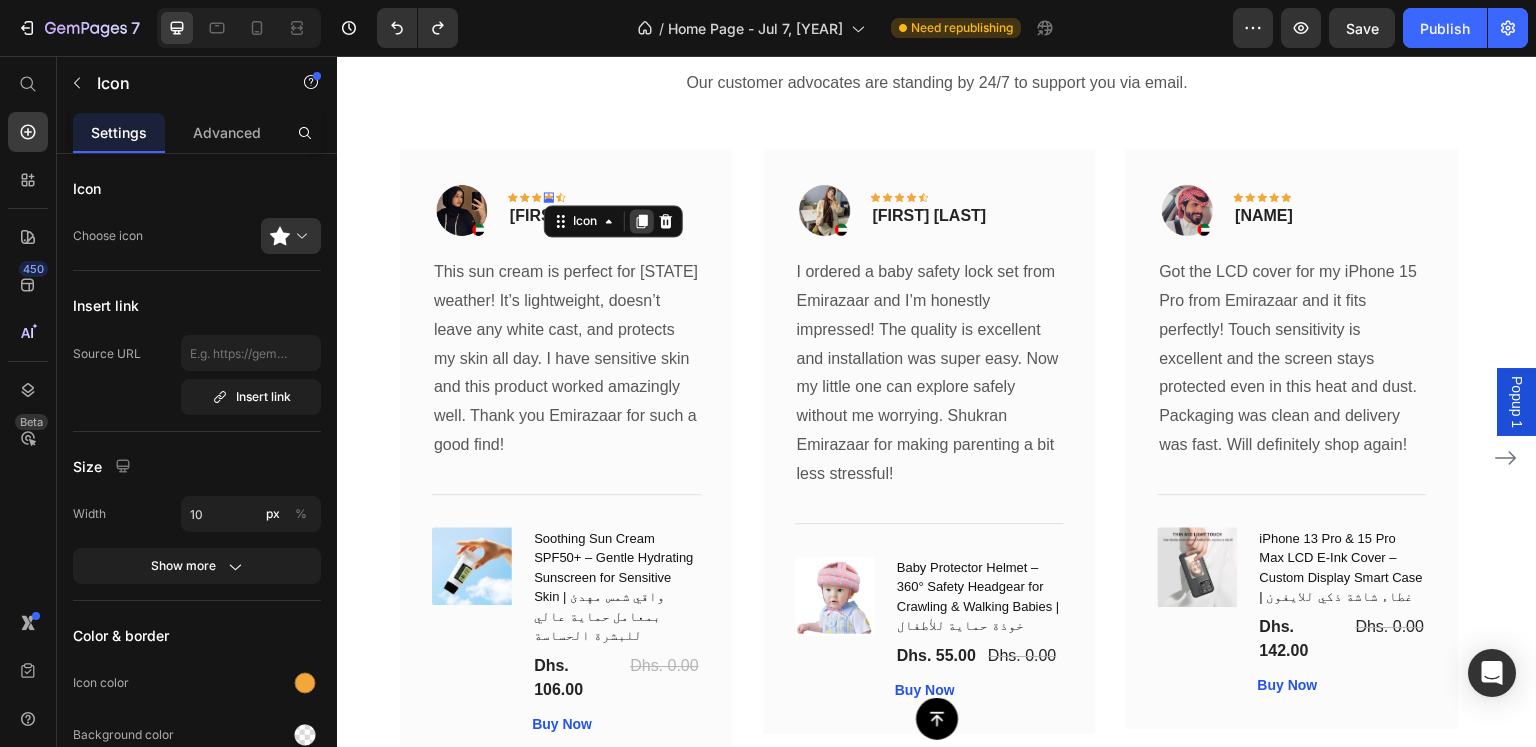click 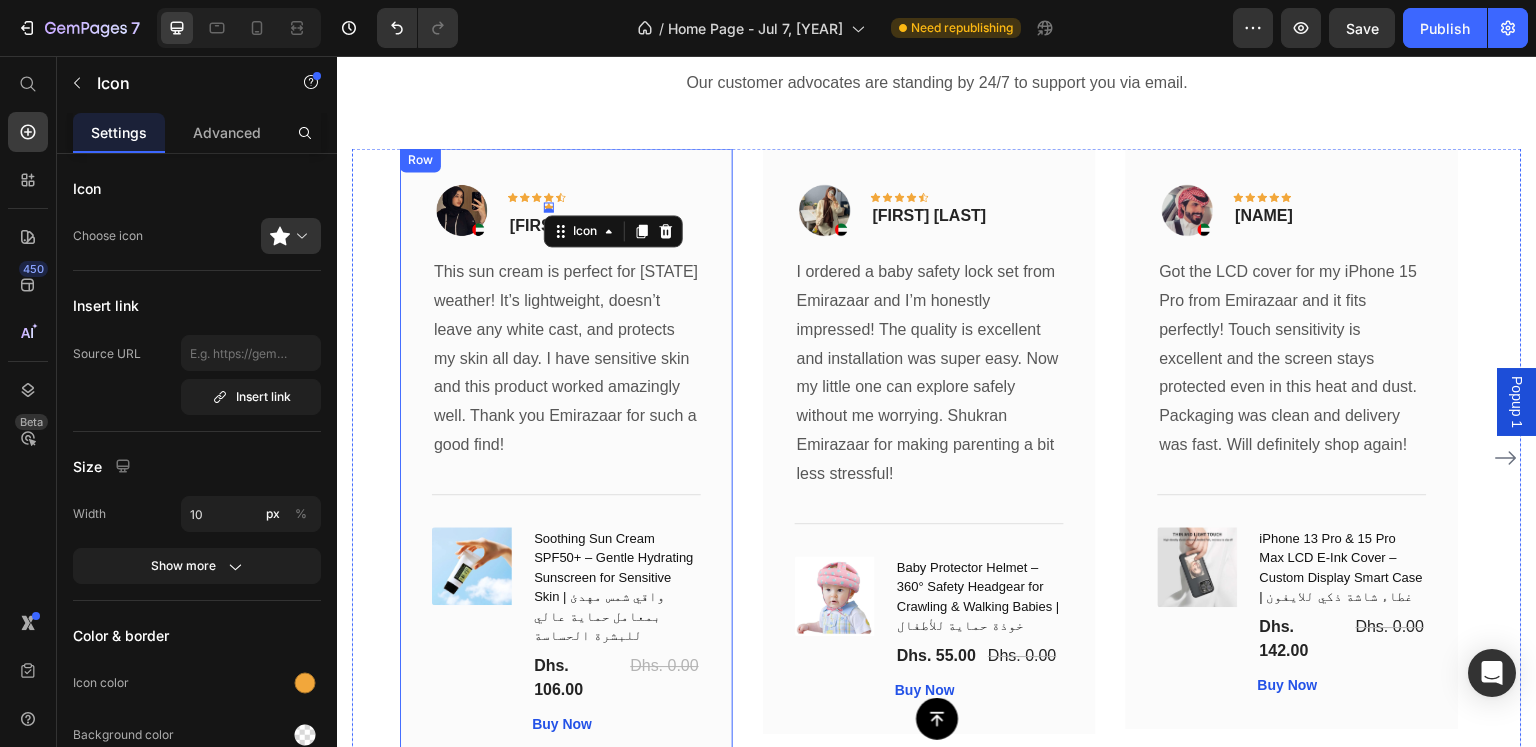 click on "Image
Icon
Icon
Icon
Icon
Icon   0
Icon Row [FIRST] [LAST] Text block Row This sun cream is perfect for [LOCATION] weather! It’s lightweight, doesn’t leave any white cast, and protects my skin all day. I have sensitive skin and this product worked amazingly well. Thank you Emirazaar for such a good find! Text block                Title Line (P) Images & Gallery Soothing Sun Cream SPF50+ – Gentle Hydrating Sunscreen for Sensitive Skin | واقي شمس مهدئ بمعامل حماية عالي للبشرة الحساسة (P) Title Dhs. 106.00 (P) Price Dhs. 0.00 (P) Price Row Buy Now (P) Cart Button Product Row" at bounding box center [566, 458] 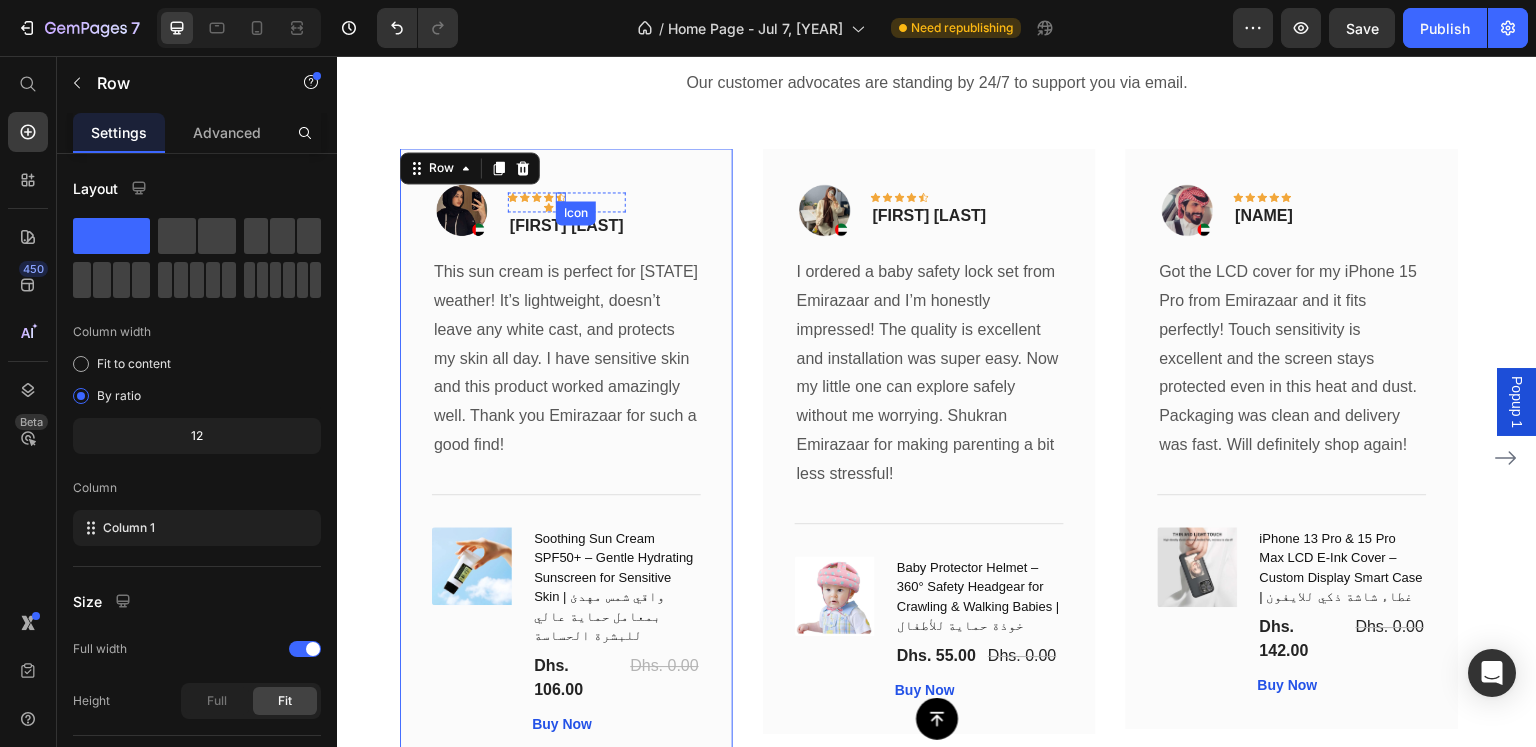 click 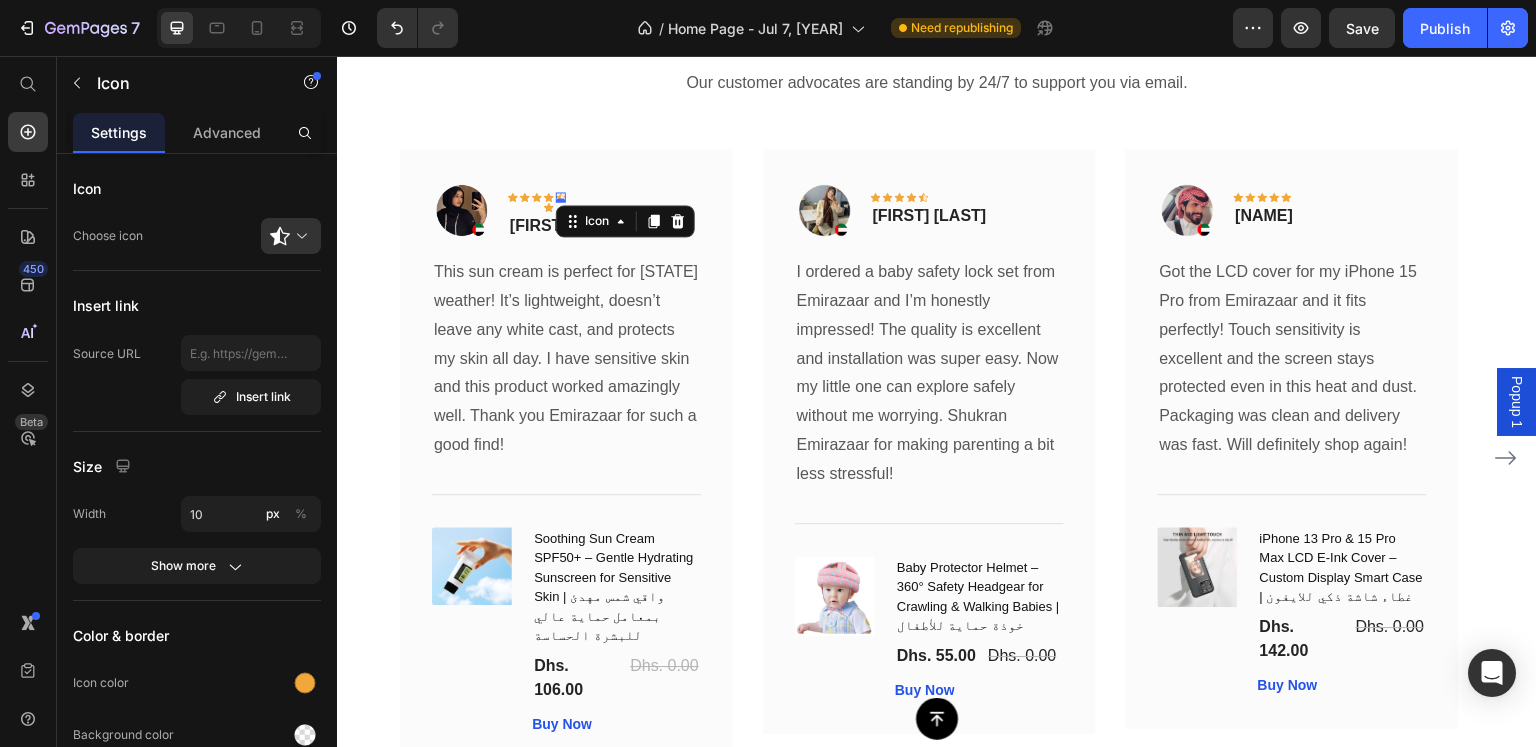 click on "Icon" at bounding box center (625, 221) 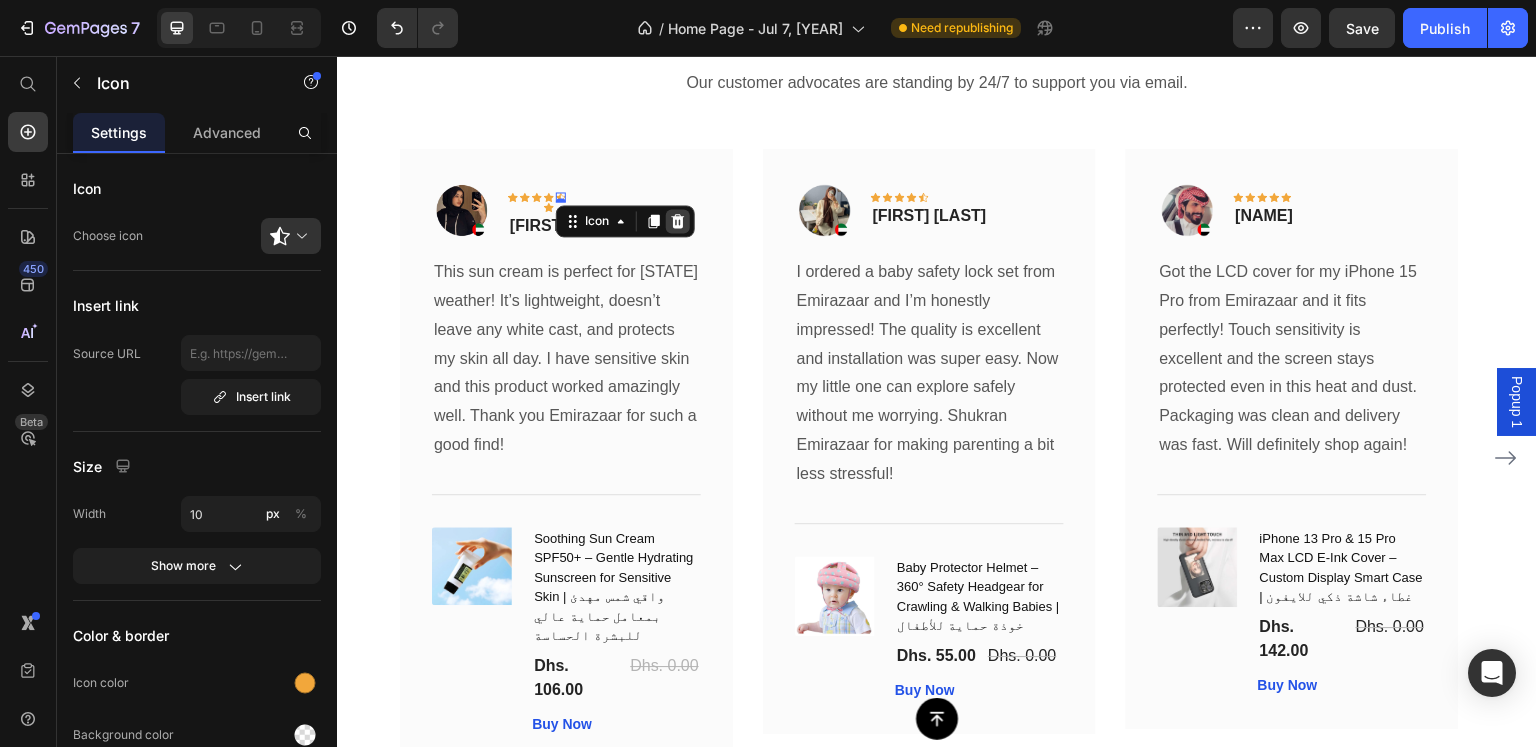 click 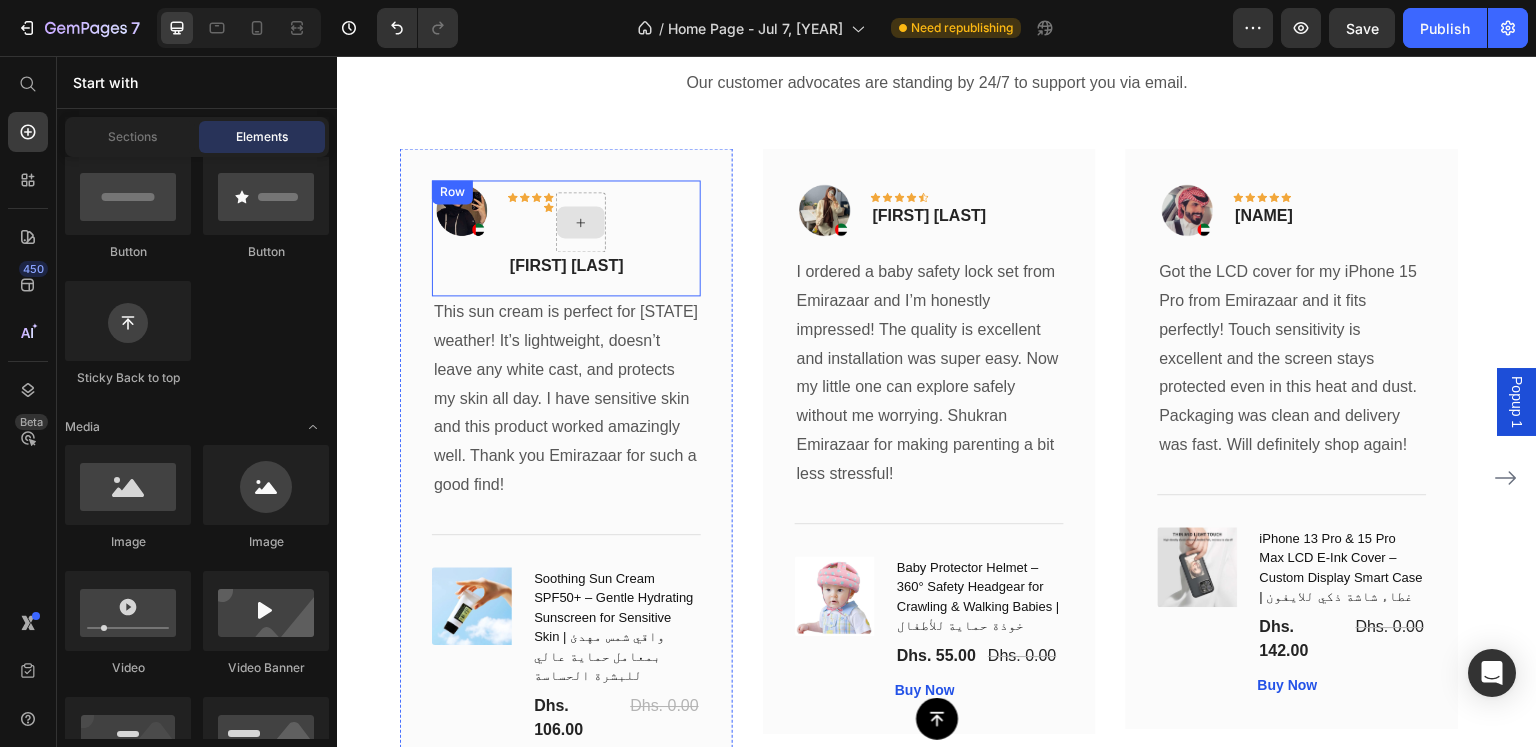 click on "Image
Icon
Icon
Icon
Icon
Icon
Row Layla Al Habsi Text block Row" at bounding box center [566, 238] 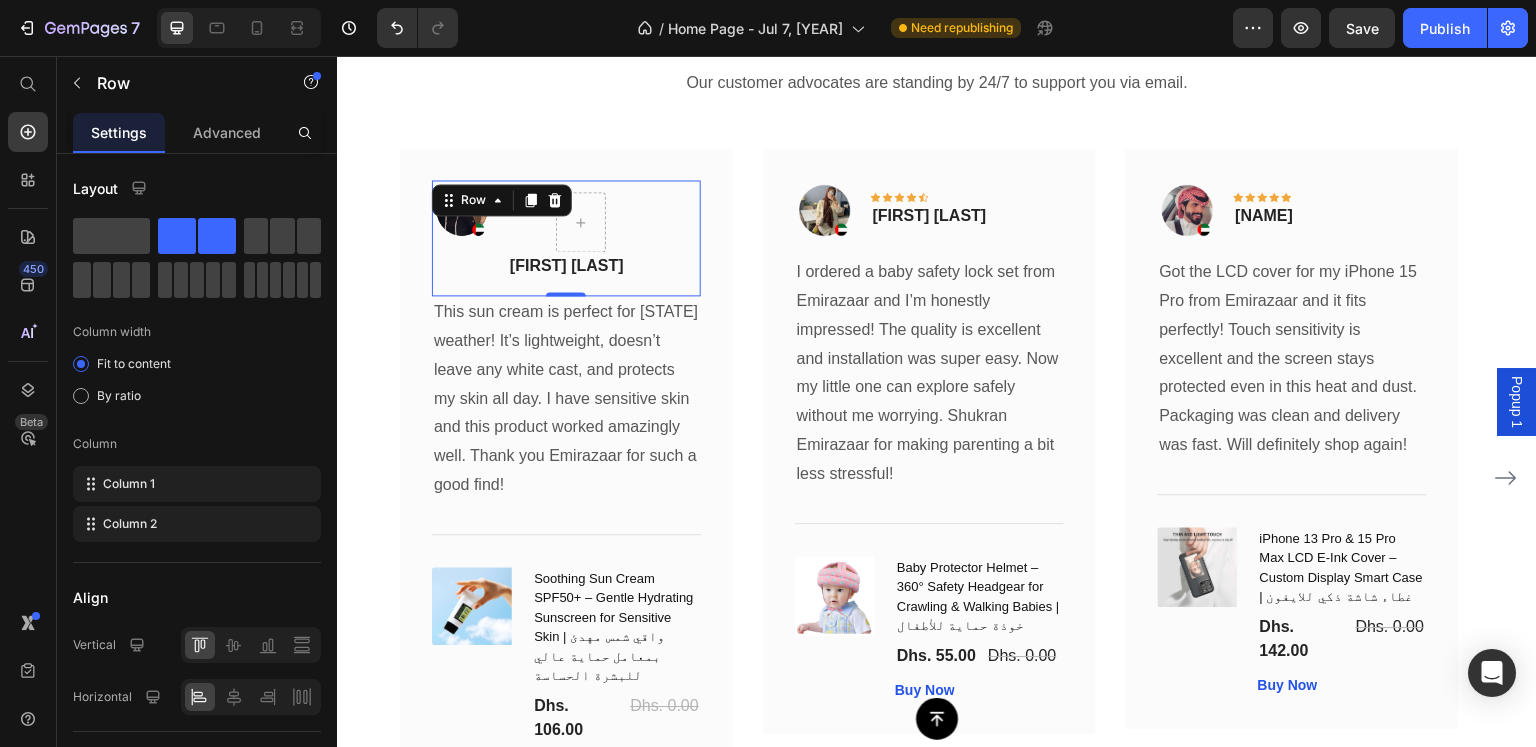 click on "Image
Icon
Icon
Icon
Icon
Icon
Row [FIRST] [LAST] Text block Row   0" at bounding box center [566, 238] 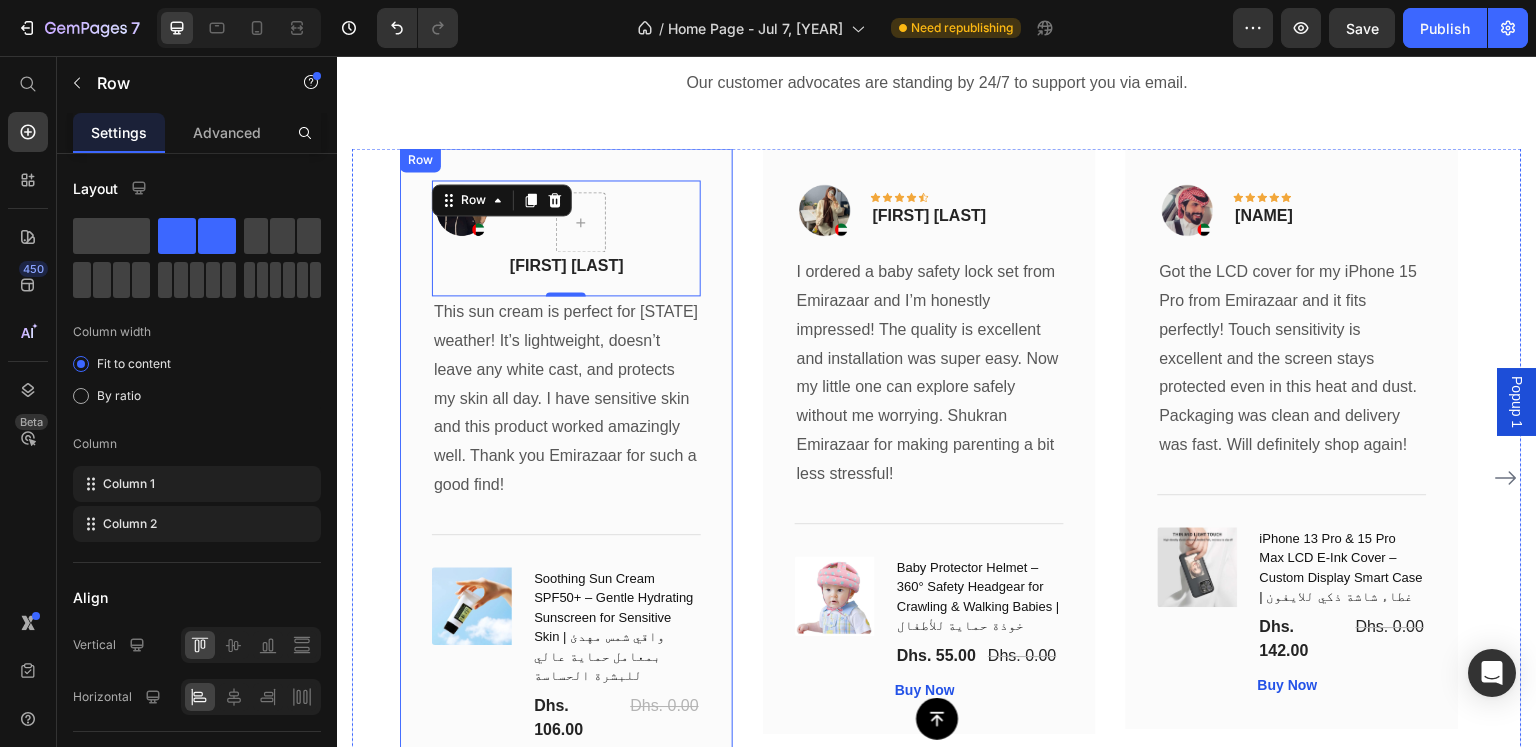 click on "Image
Icon
Icon
Icon
Icon
Icon
Row [FIRST] [LAST] Text block Row   0 This sun cream is perfect for UAE weather! It’s lightweight, doesn’t leave any white cast, and protects my skin all day. I have sensitive skin and this product worked amazingly well. Thank you Emirazaar for such a good find! Text block                Title Line (P) Images & Gallery Soothing Sun Cream SPF50+ – Gentle Hydrating Sunscreen for Sensitive Skin | واقي شمس مهدئ بمعامل حماية عالي للبشرة الحساسة (P) Title Dhs. 106.00 (P) Price Dhs. 0.00 (P) Price Row Buy Now (P) Cart Button Product Row Image
Icon
Icon
Icon
Icon
Icon Row [FIRST] [LAST] Text block Row Text block                Title Line (P) Images & Gallery (P) Title Dhs. 55.00 (P) Price Dhs. 0.00 (P) Price Row Buy Now (P) Cart Button Product Row" at bounding box center [937, 478] 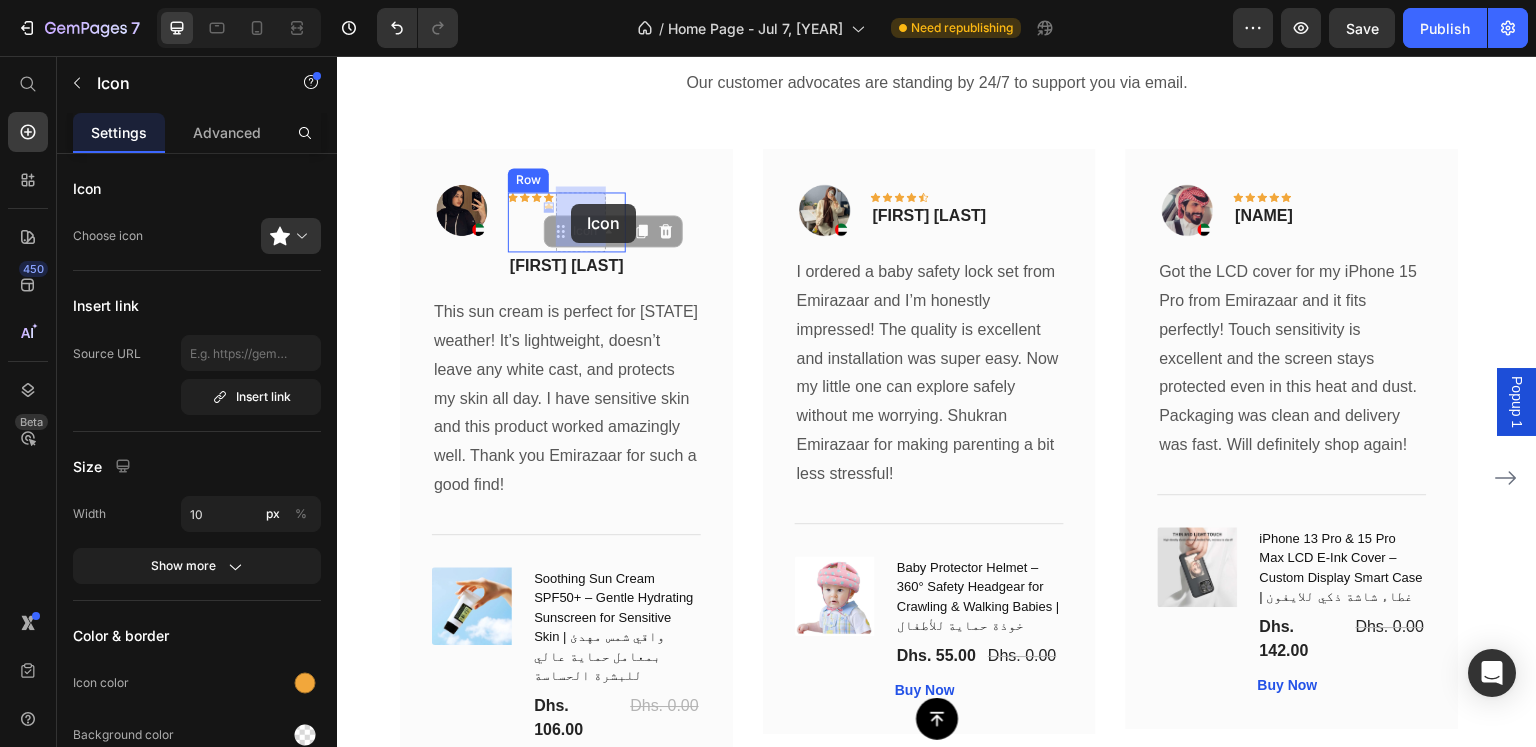drag, startPoint x: 545, startPoint y: 201, endPoint x: 569, endPoint y: 205, distance: 24.33105 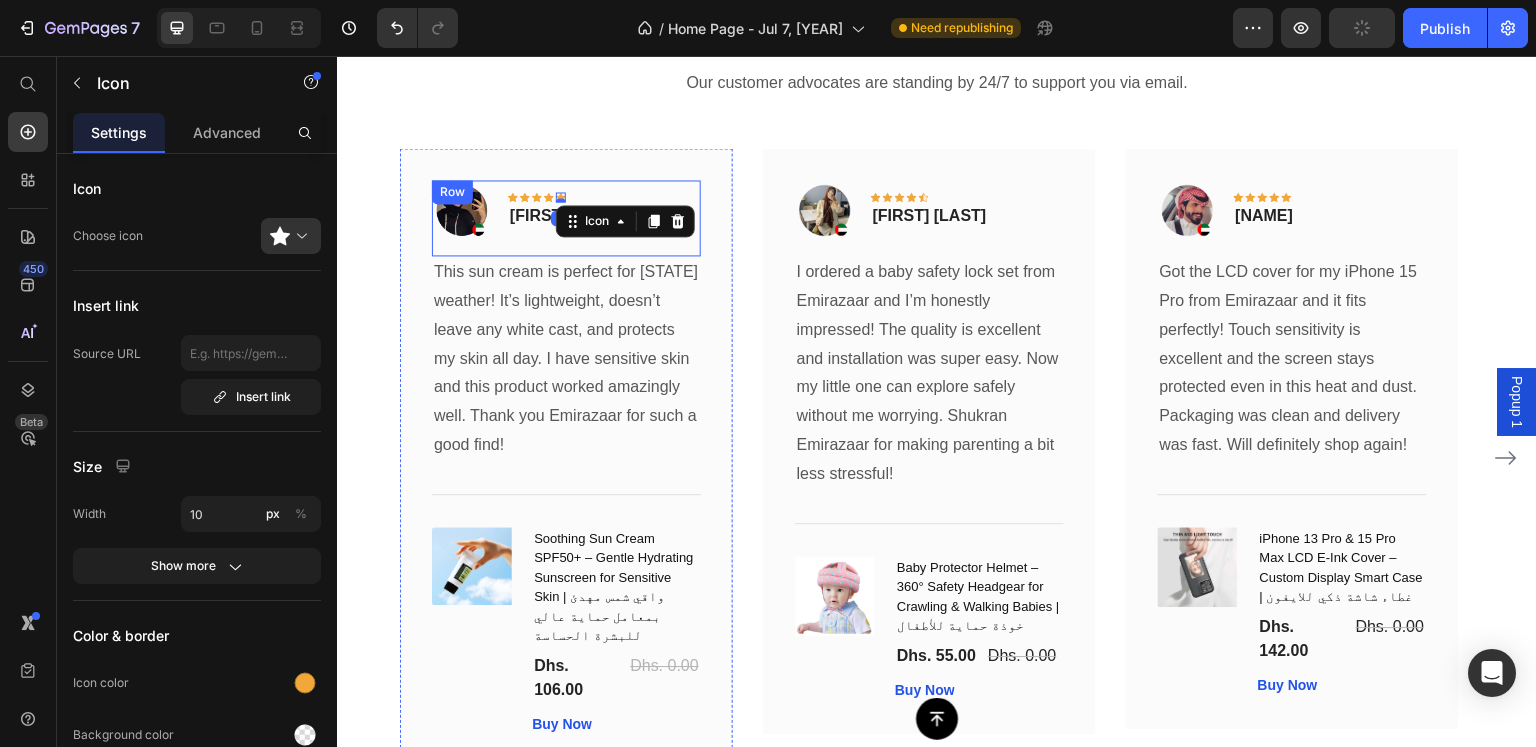 click on "What Our Customers Are Saying Heading Our customer advocates are standing by 24/7 to support you via email. Text block
Image
Icon
Icon
Icon
Icon
Icon   0 Row [FIRST] [LAST] Text block Row This sun cream is perfect for [LOCATION] weather! It’s lightweight, doesn’t leave any white cast, and protects my skin all day. I have sensitive skin and this product worked amazingly well. Thank you Emirazaar for such a good find! Text block                Title Line (P) Images & Gallery Soothing Sun Cream SPF50+ – Gentle Hydrating Sunscreen for Sensitive Skin | واقي شمس مهدئ بمعامل حماية عالي للبشرة الحساسة (P) Title Dhs. 106.00 (P) Price Dhs. 0.00 (P) Price Row Buy Now (P) Cart Button Product Row Image
Icon
Icon
Icon
Icon
Icon Row [FIRST] [LAST] Text block Row Text block                Title Line (P) Title" at bounding box center (937, 395) 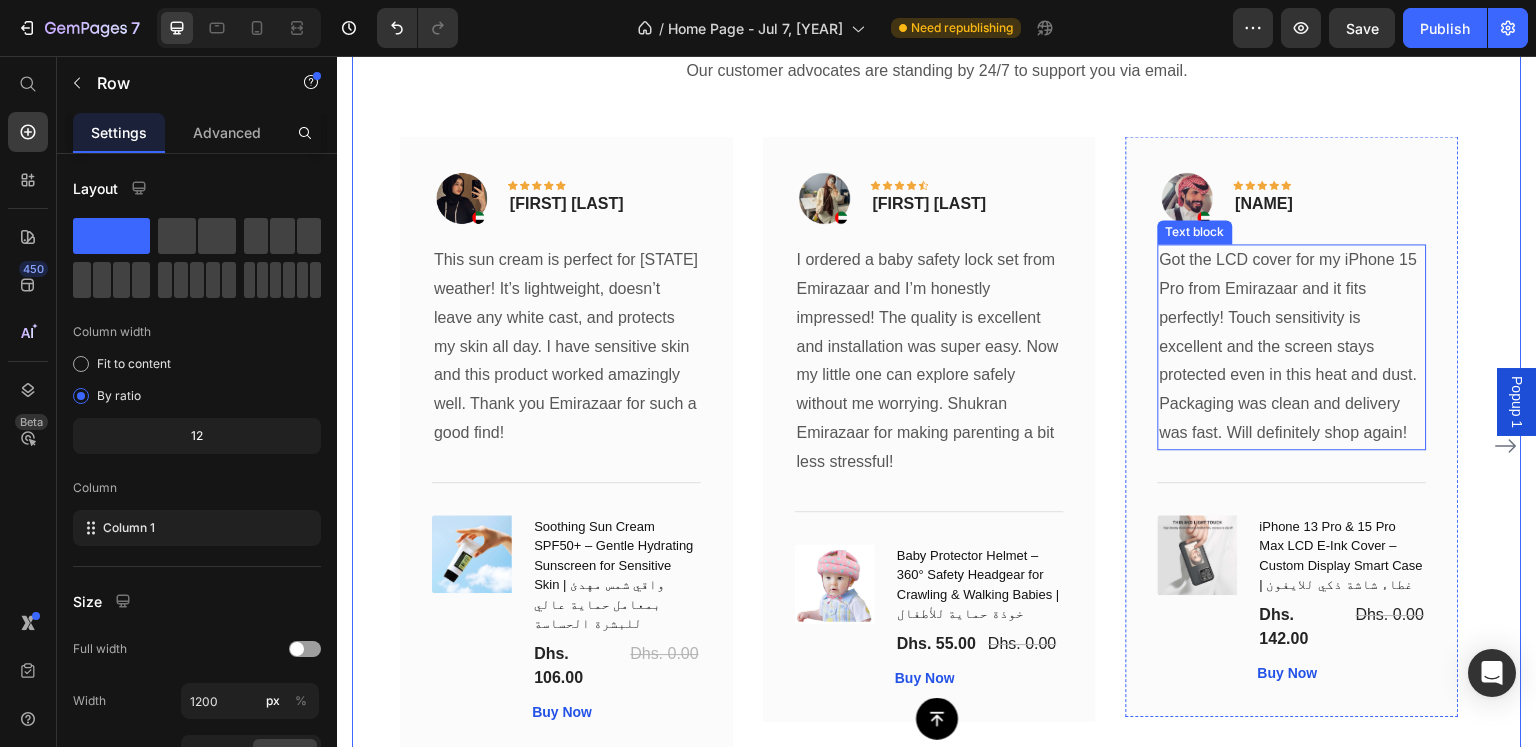 scroll, scrollTop: 5300, scrollLeft: 0, axis: vertical 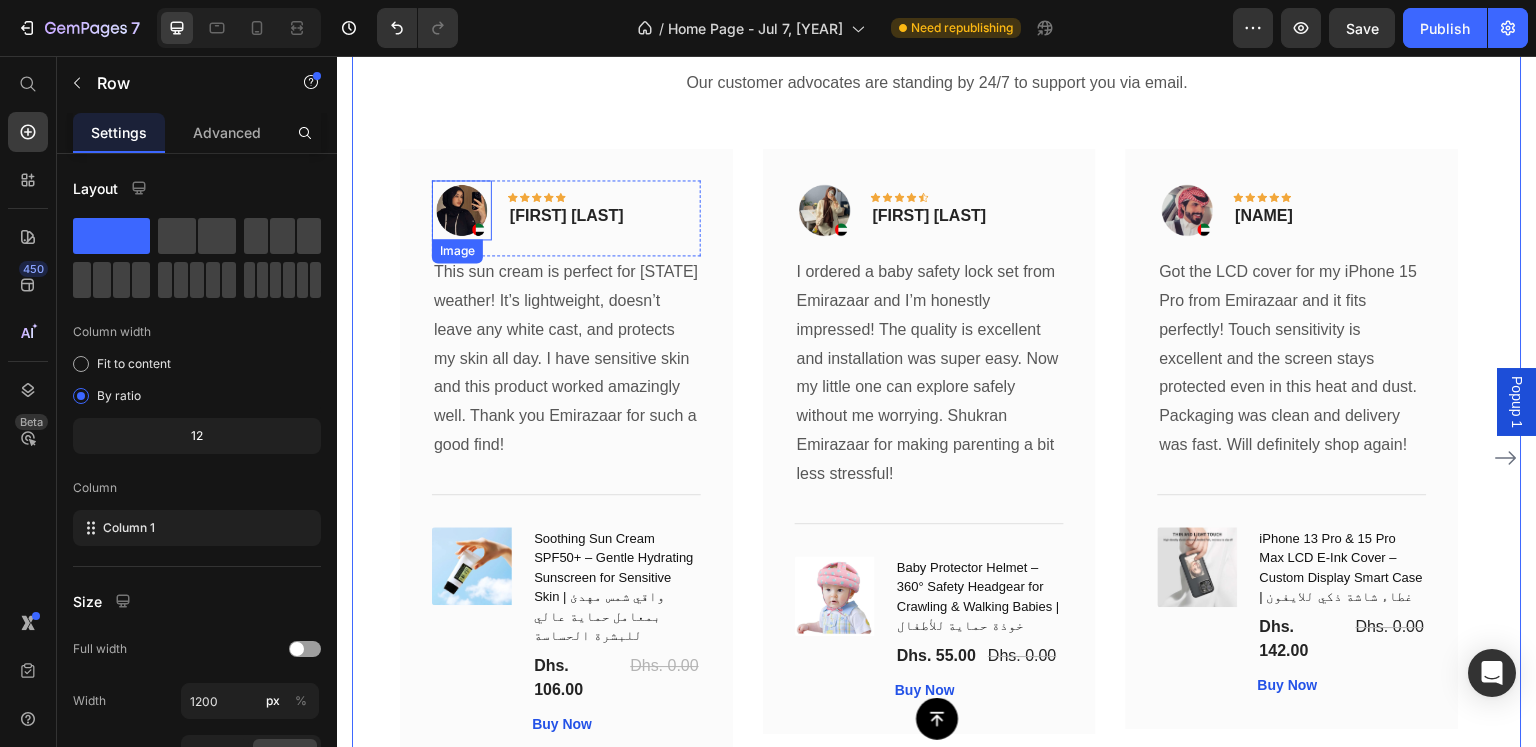 click at bounding box center [462, 210] 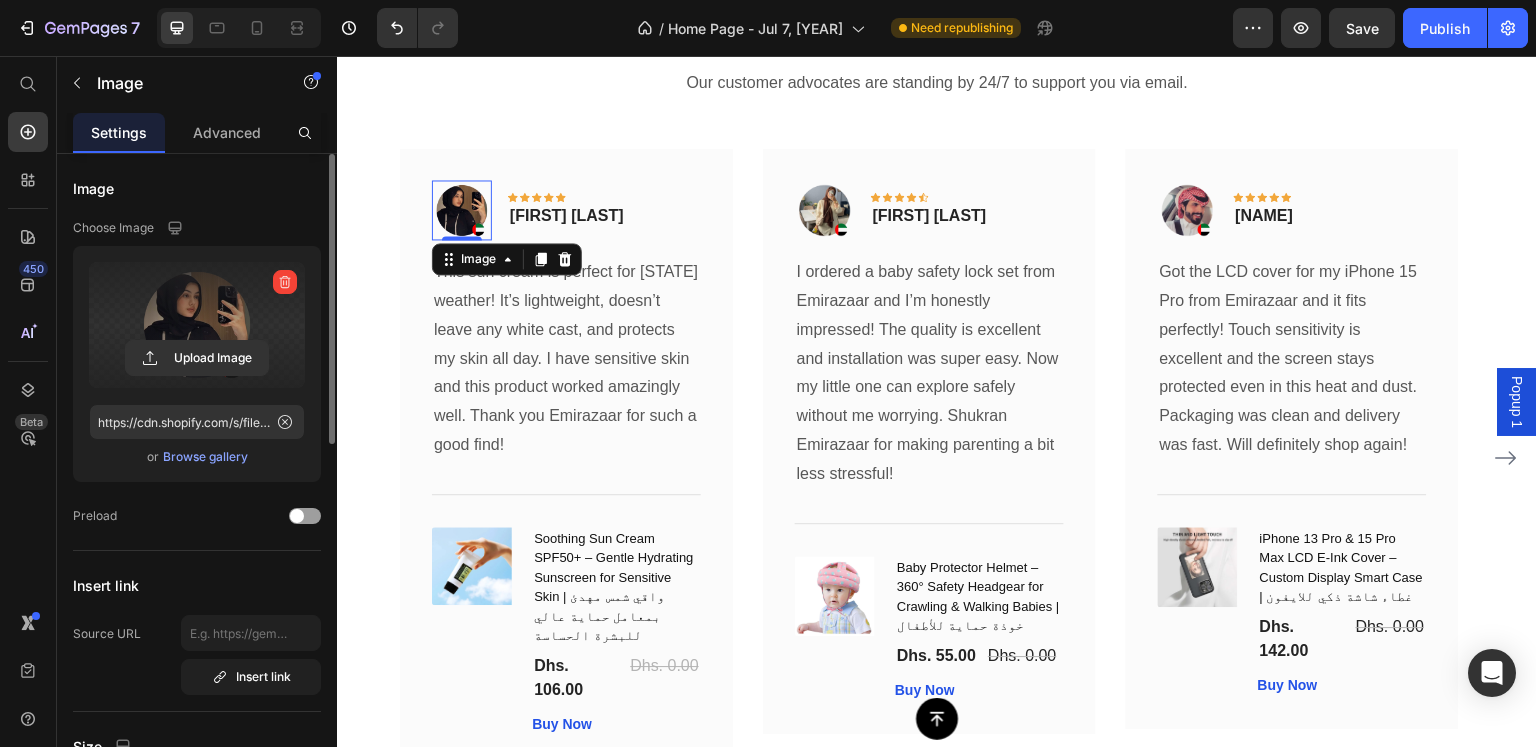 click at bounding box center [197, 325] 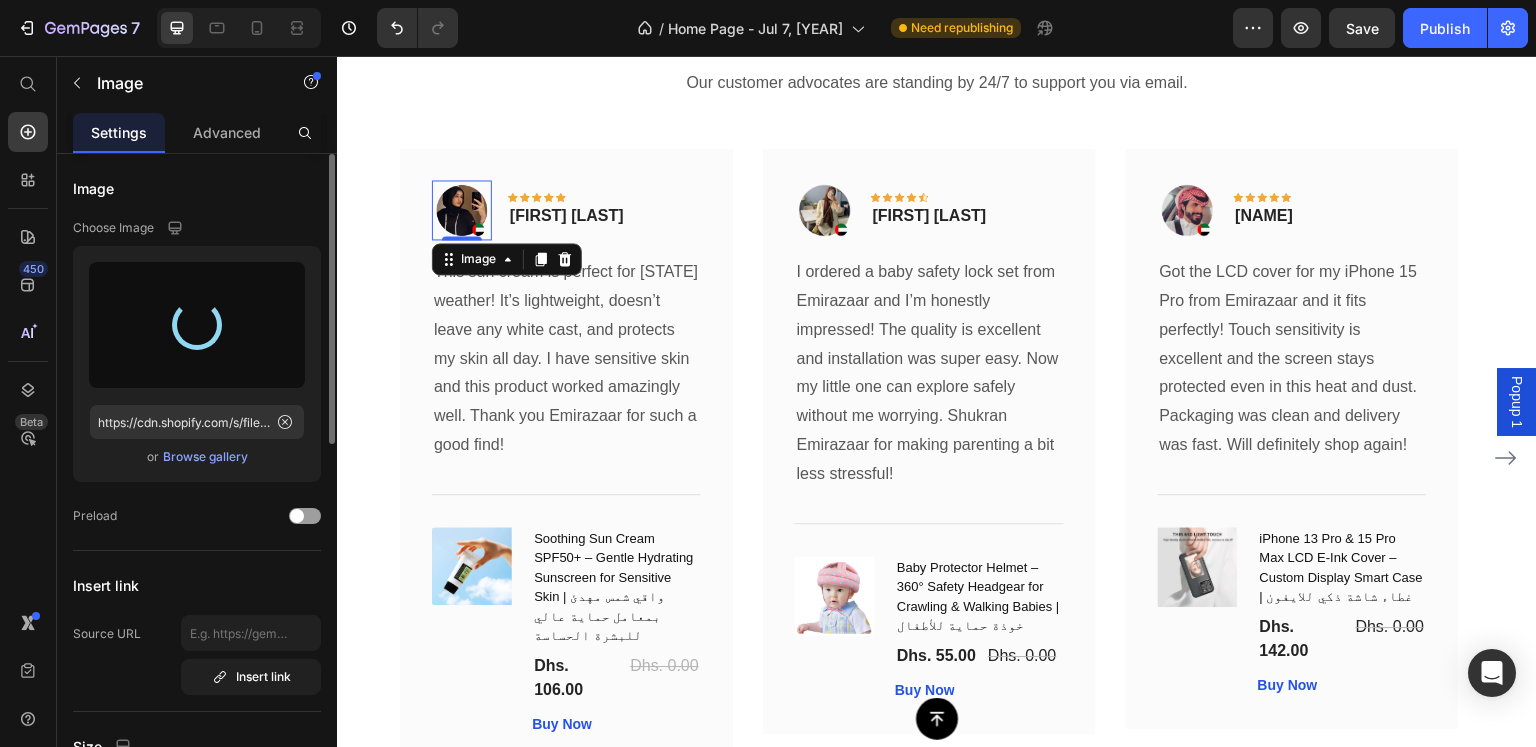 type on "https://cdn.shopify.com/s/files/1/0808/2876/0098/files/gempages_574364321170064193-a80ffd57-bc61-4b0b-8aee-3622bf70e312.png" 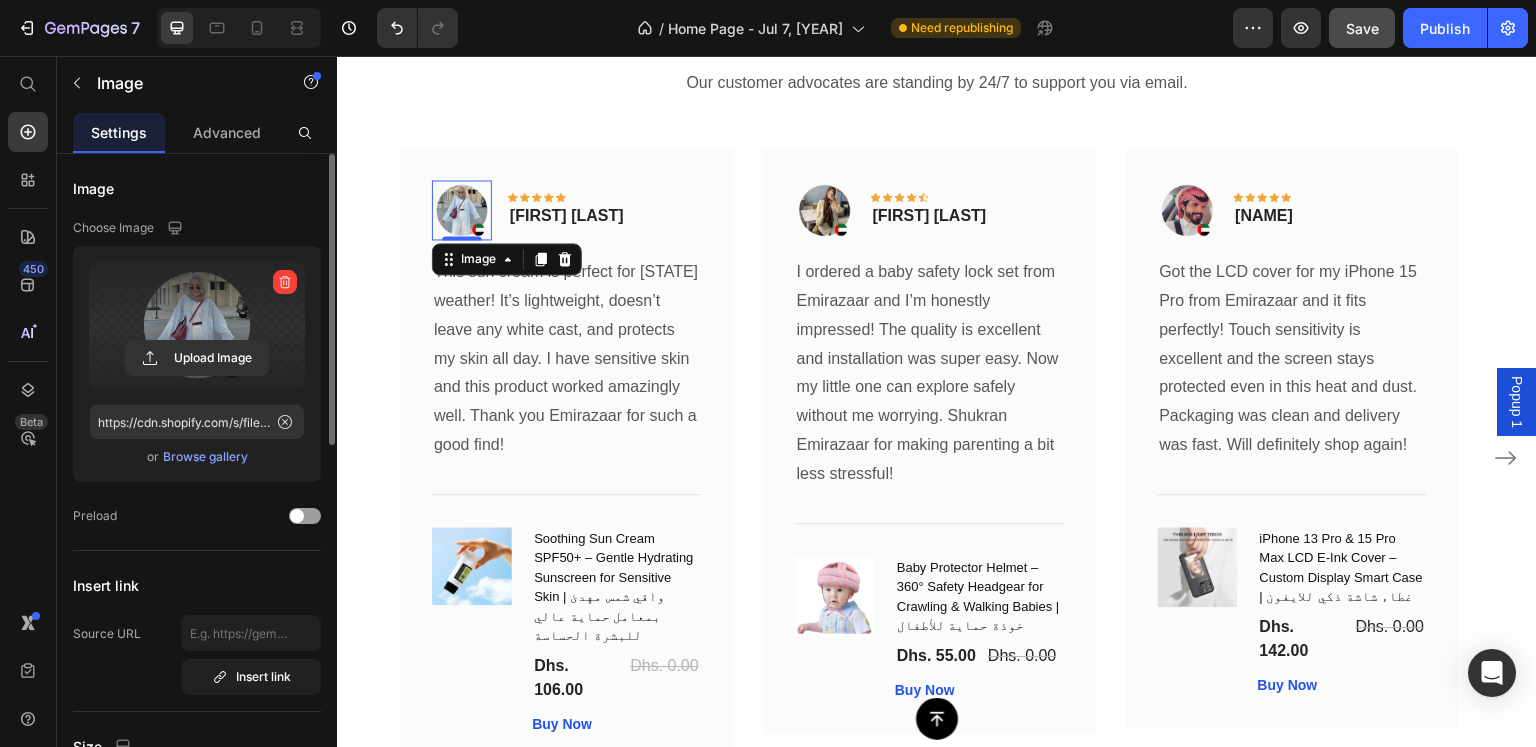 click on "Save" 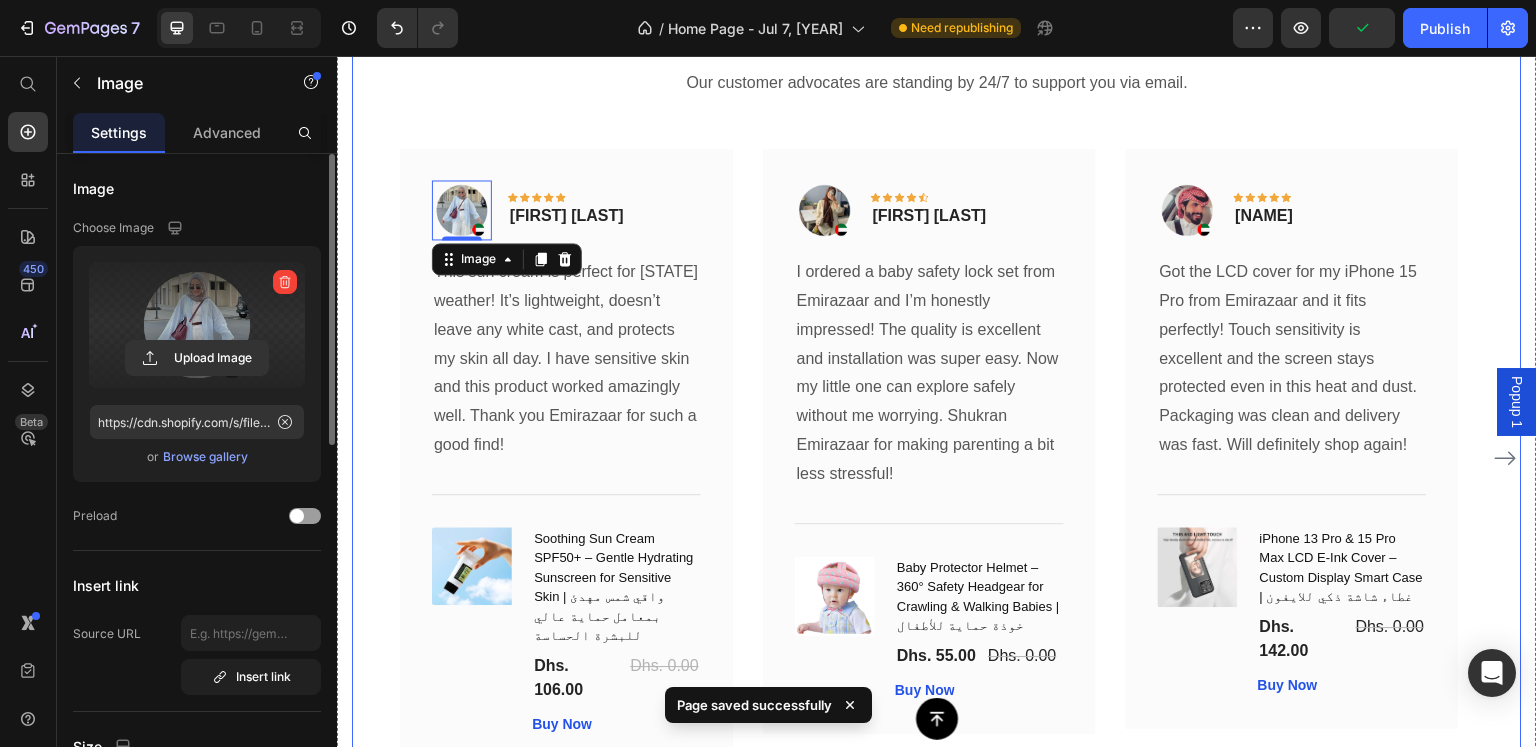 click on "What Our Customers Are Saying Heading Our customer advocates are standing by 24/7 to support you via email. Text block
Image   0
Icon
Icon
Icon
Icon
Icon Row [FIRST] [LAST] Text block Row Text block                Title Line (P) Title" at bounding box center (937, 395) 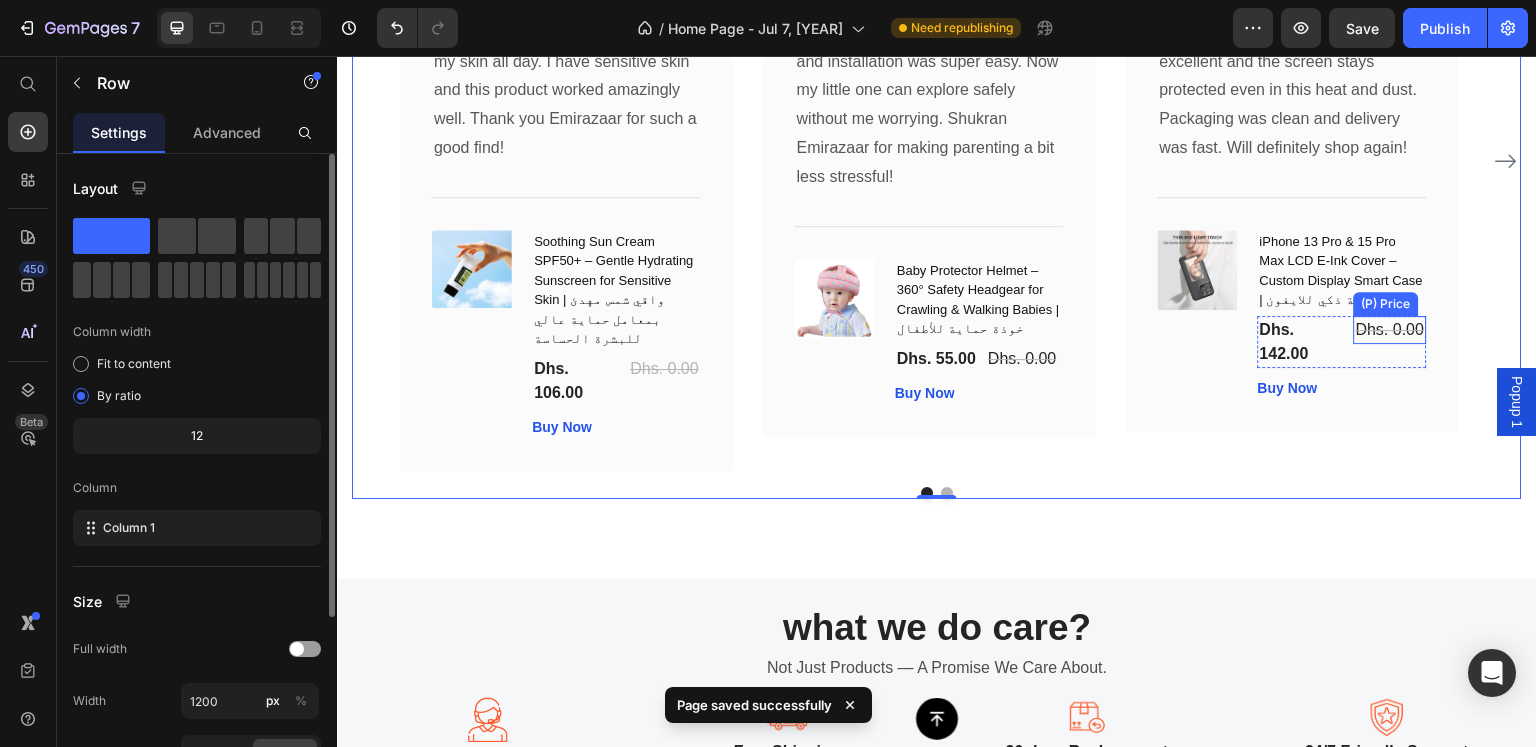scroll, scrollTop: 5600, scrollLeft: 0, axis: vertical 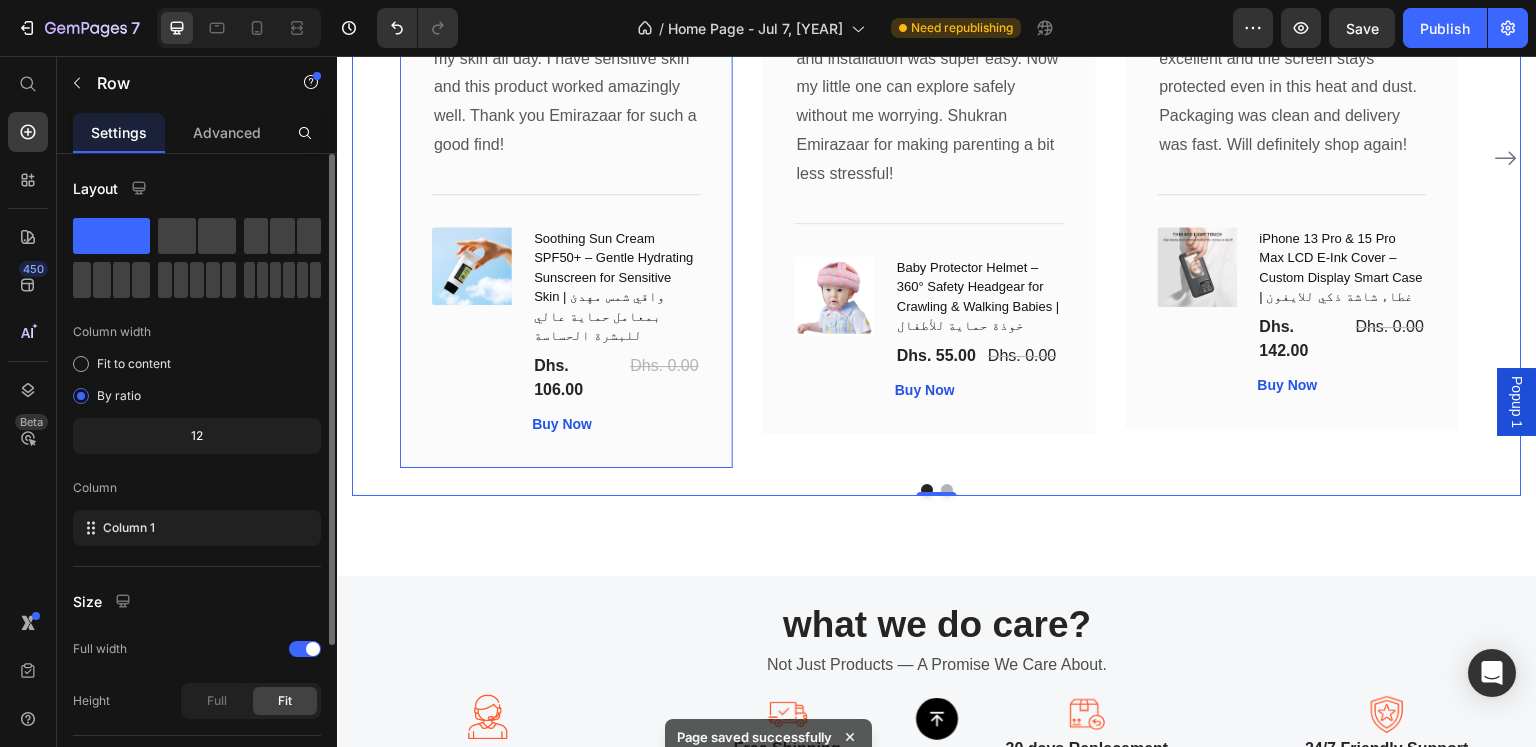 click on "Image
Icon
Icon
Icon
Icon
Icon Row [FIRST] [LAST] Text block Row This sun cream is perfect for [LOCATION] weather! It’s lightweight, doesn’t leave any white cast, and protects my skin all day. I have sensitive skin and this product worked amazingly well. Thank you Emirazaar for such a good find! Text block                Title Line (P) Images & Gallery Soothing Sun Cream SPF50+ – Gentle Hydrating Sunscreen for Sensitive Skin | واقي شمس مهدئ بمعامل حماية عالي للبشرة الحساسة (P) Title Dhs. 106.00 (P) Price Dhs. 0.00 (P) Price Row Buy Now (P) Cart Button Product Row" at bounding box center [566, 158] 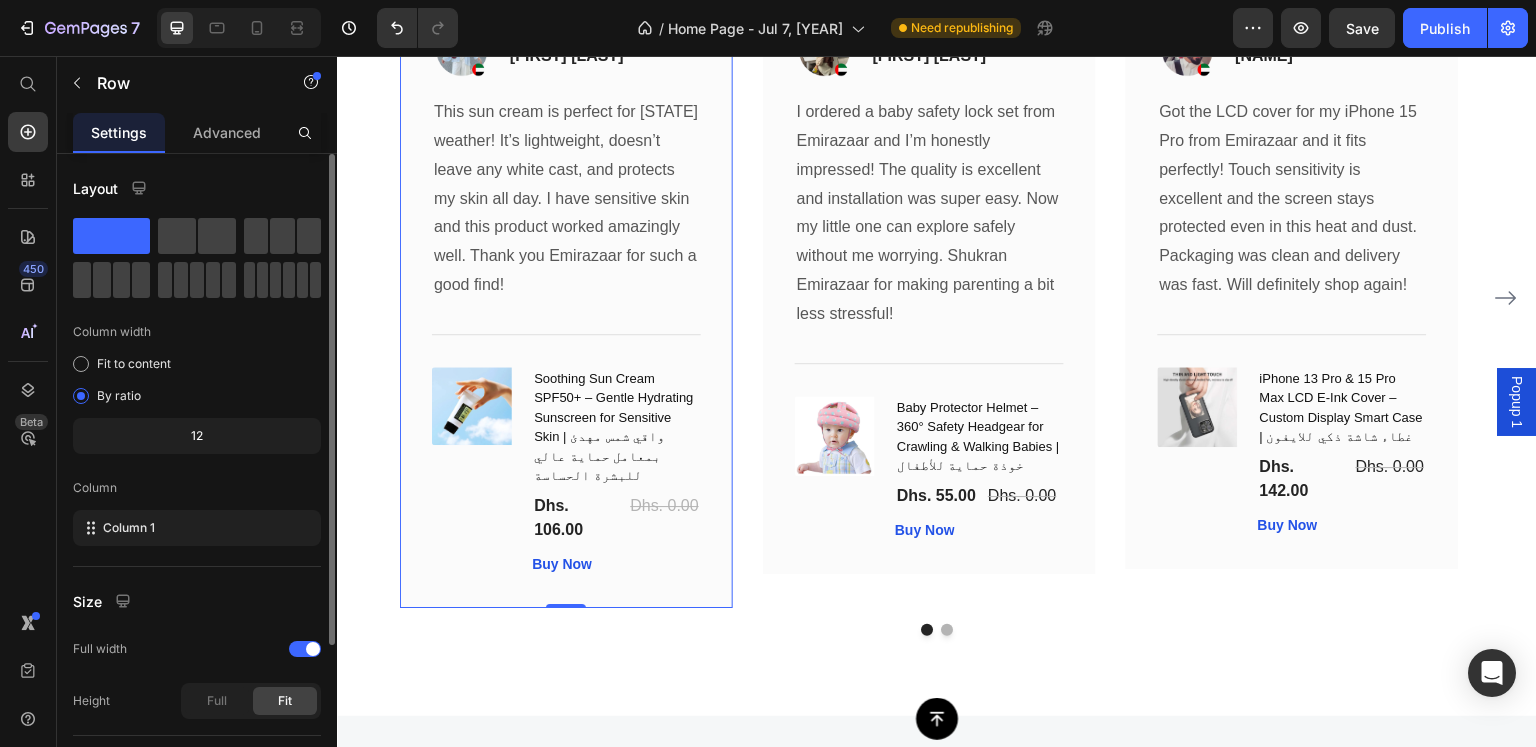 scroll, scrollTop: 5400, scrollLeft: 0, axis: vertical 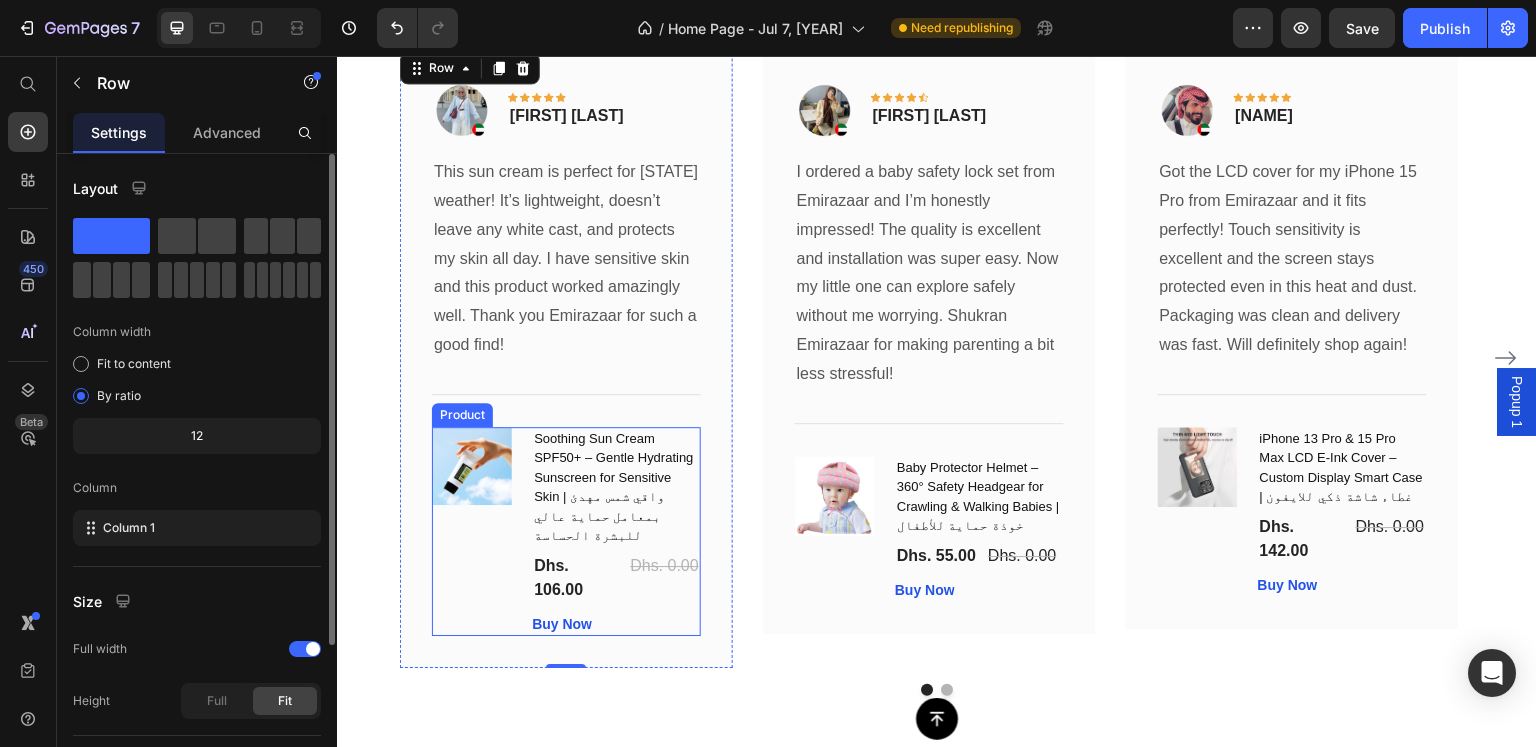 click on "(P) Images & Gallery" at bounding box center [474, 531] 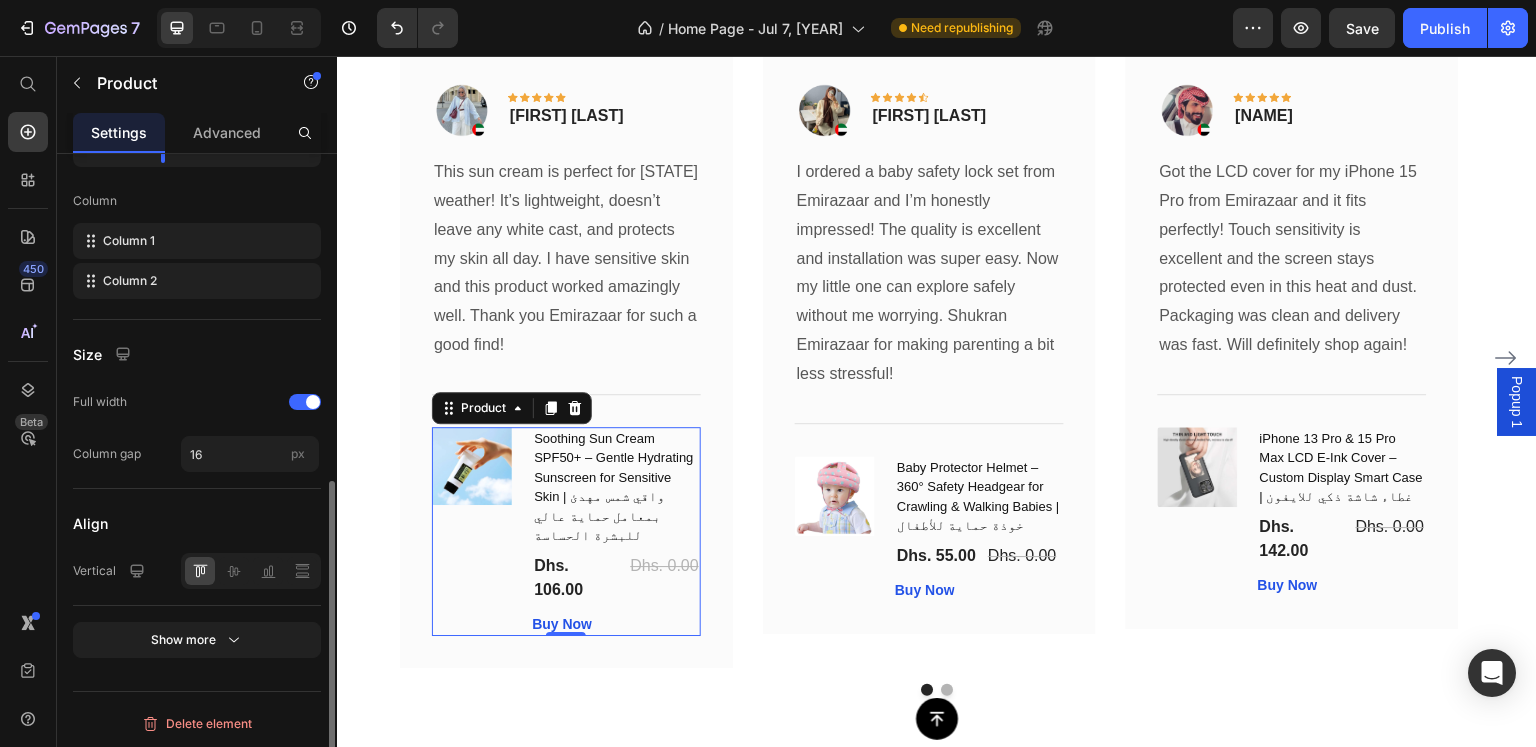 scroll, scrollTop: 355, scrollLeft: 0, axis: vertical 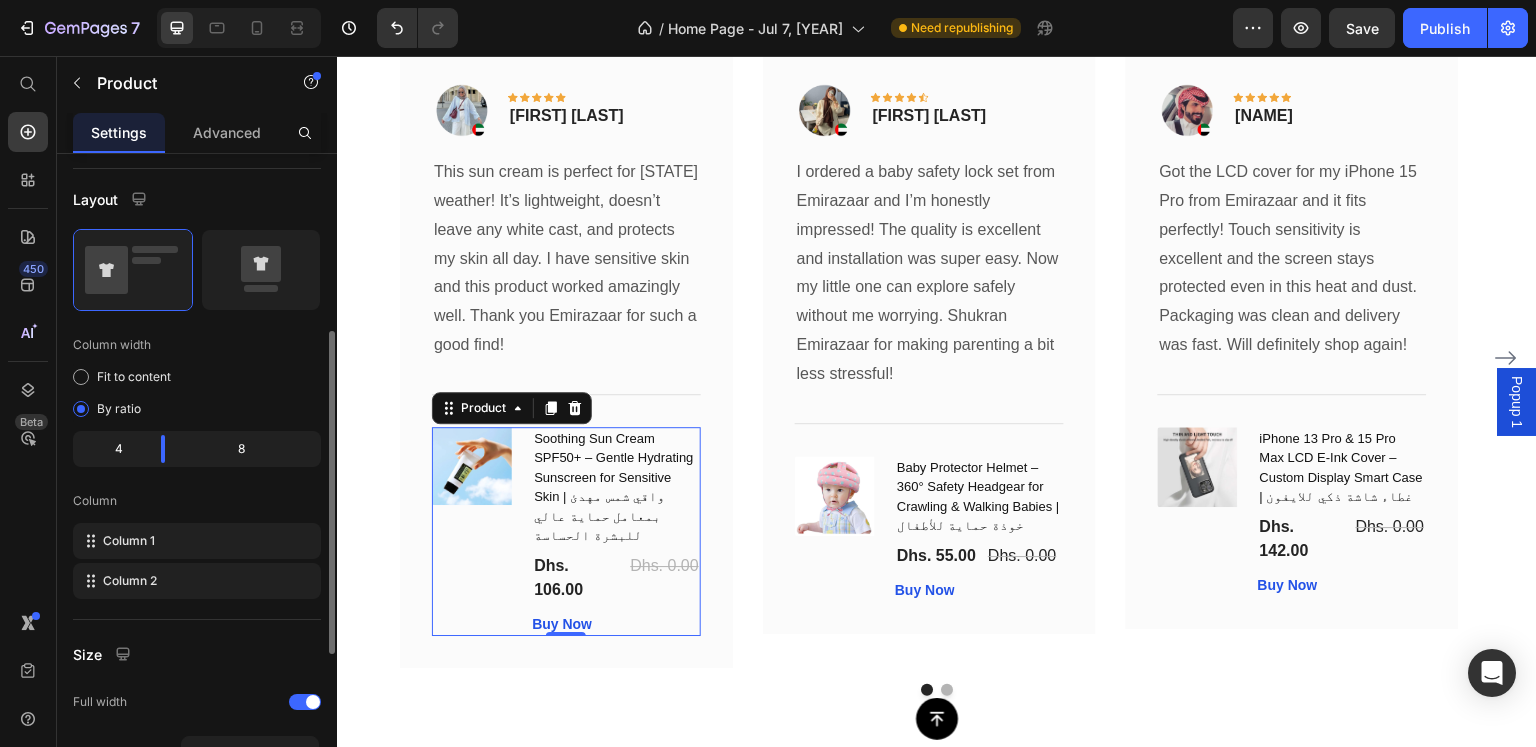 click on "4" 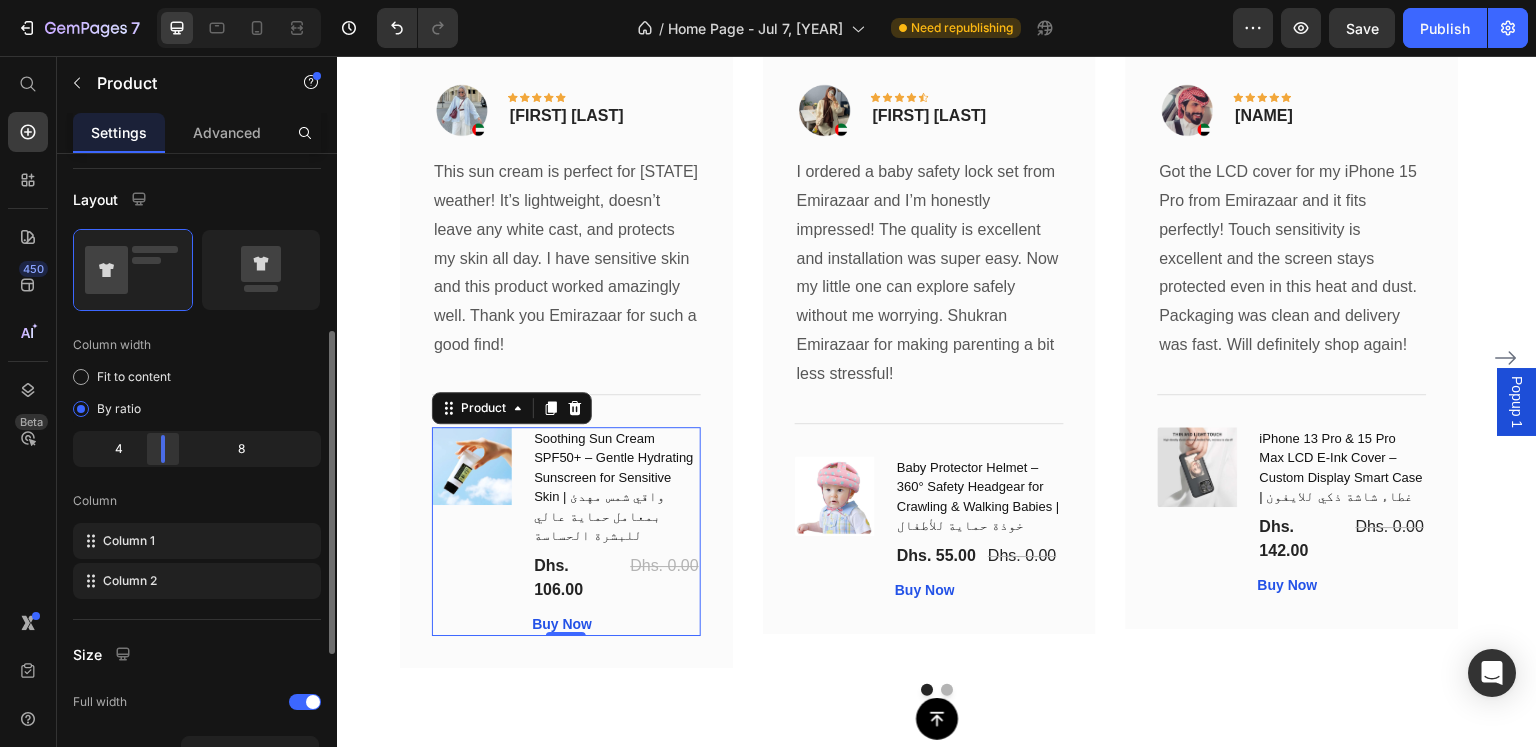 drag, startPoint x: 160, startPoint y: 453, endPoint x: 181, endPoint y: 451, distance: 21.095022 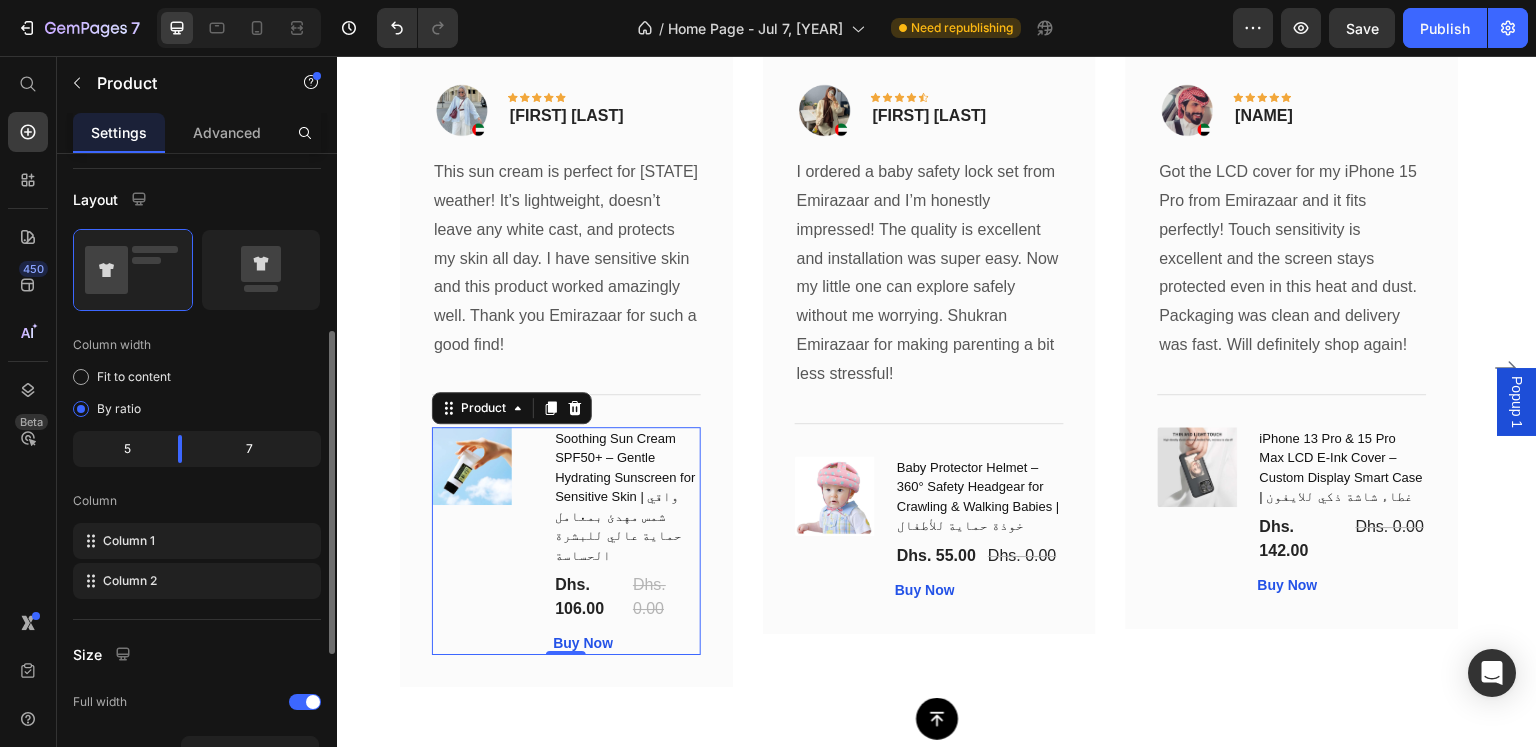scroll, scrollTop: 5409, scrollLeft: 0, axis: vertical 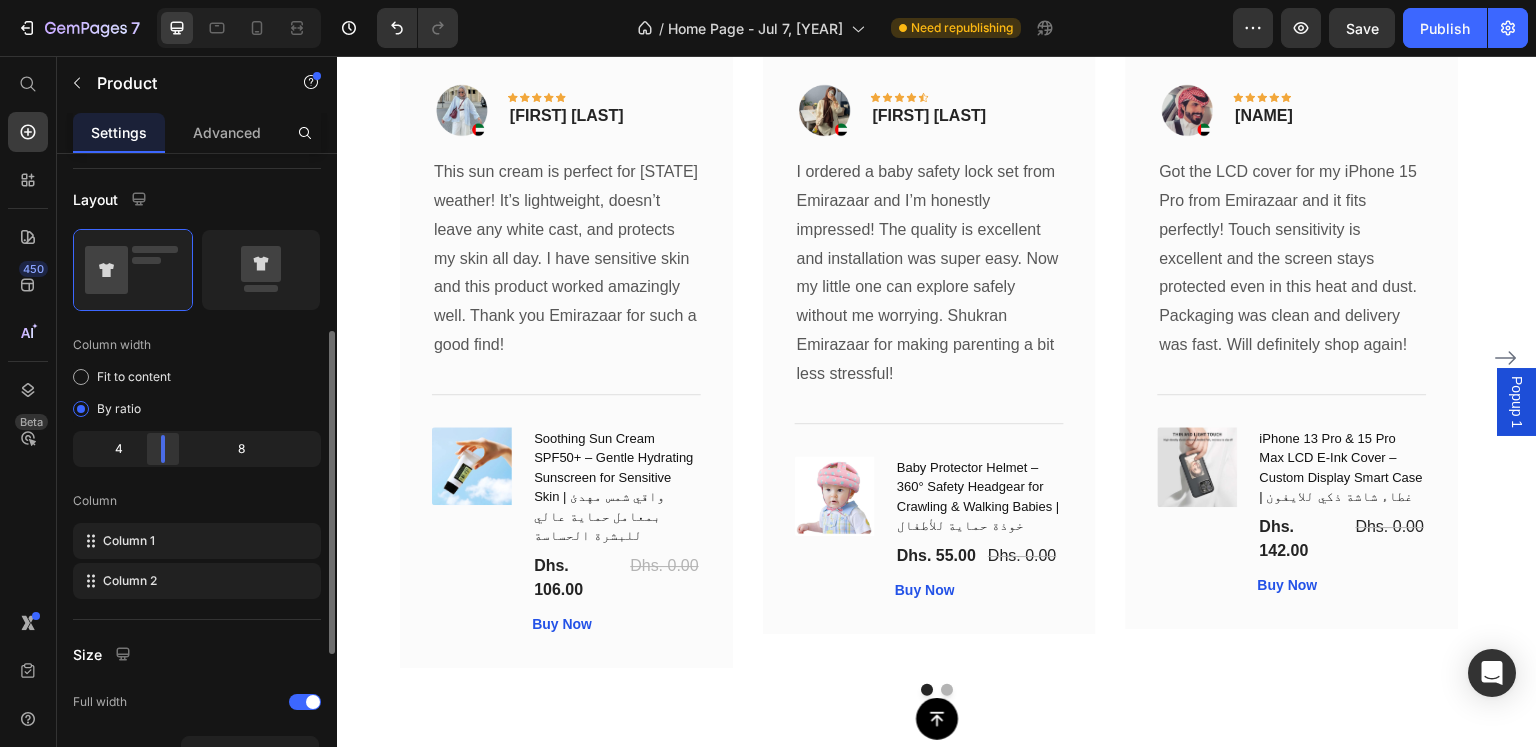 drag, startPoint x: 177, startPoint y: 453, endPoint x: 142, endPoint y: 454, distance: 35.014282 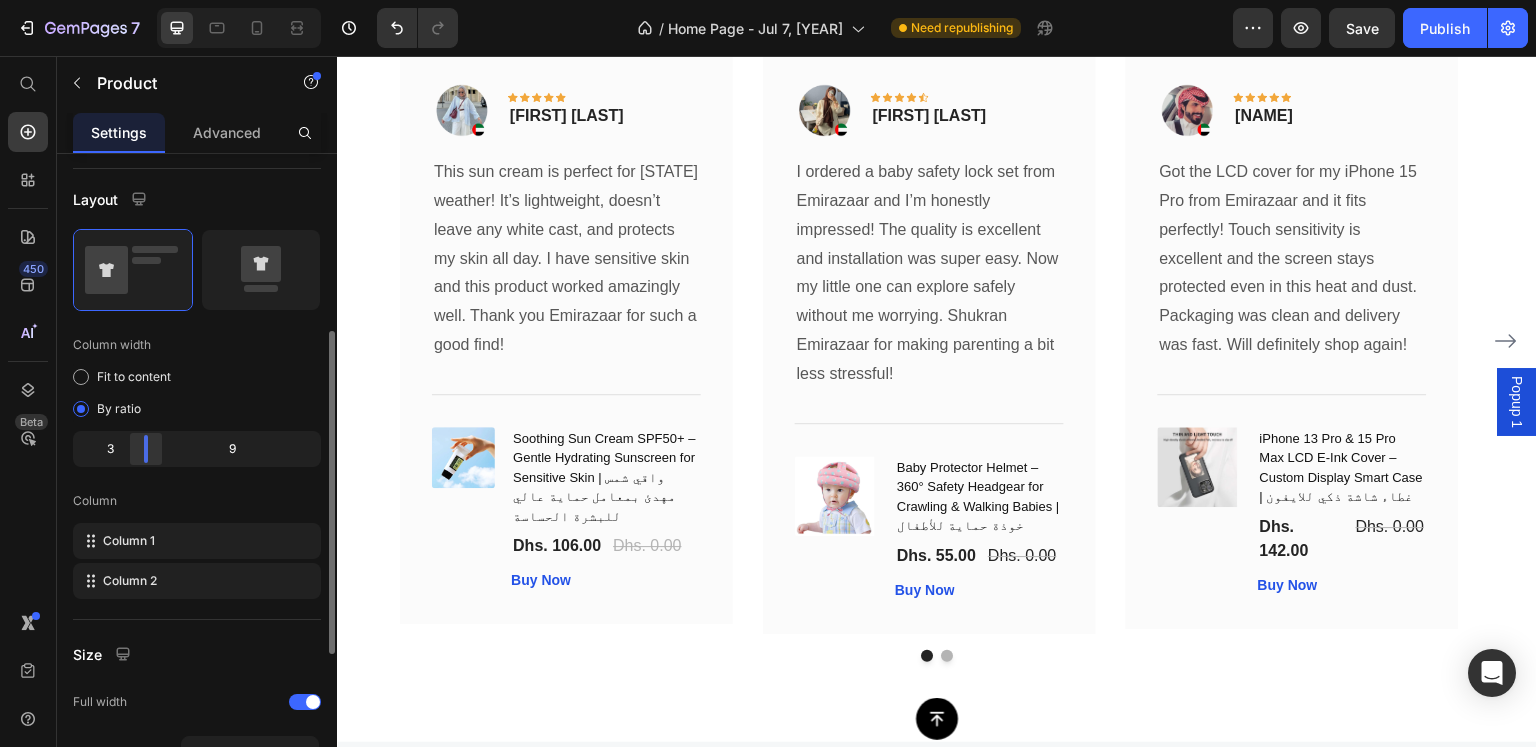 scroll, scrollTop: 5392, scrollLeft: 0, axis: vertical 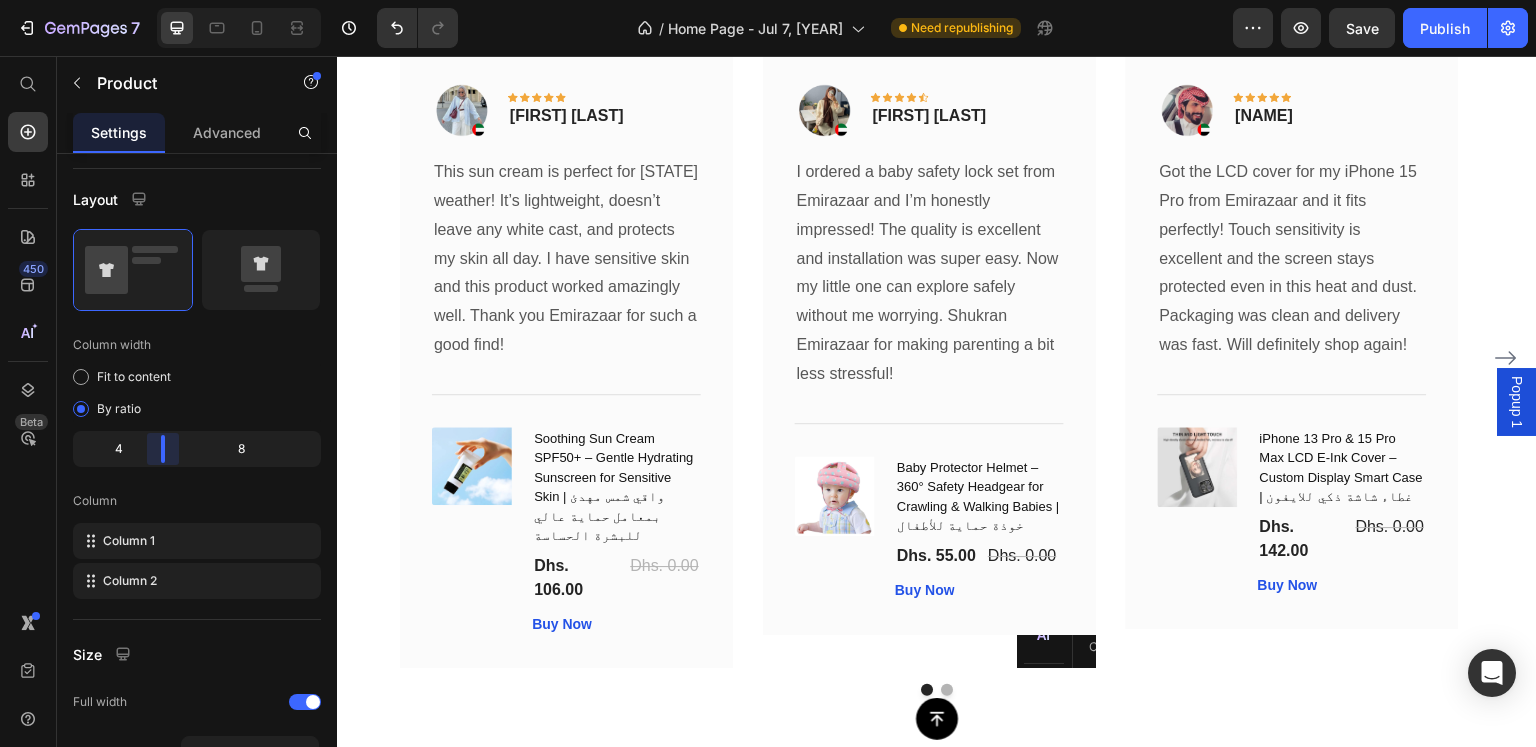 drag, startPoint x: 143, startPoint y: 449, endPoint x: 155, endPoint y: 446, distance: 12.369317 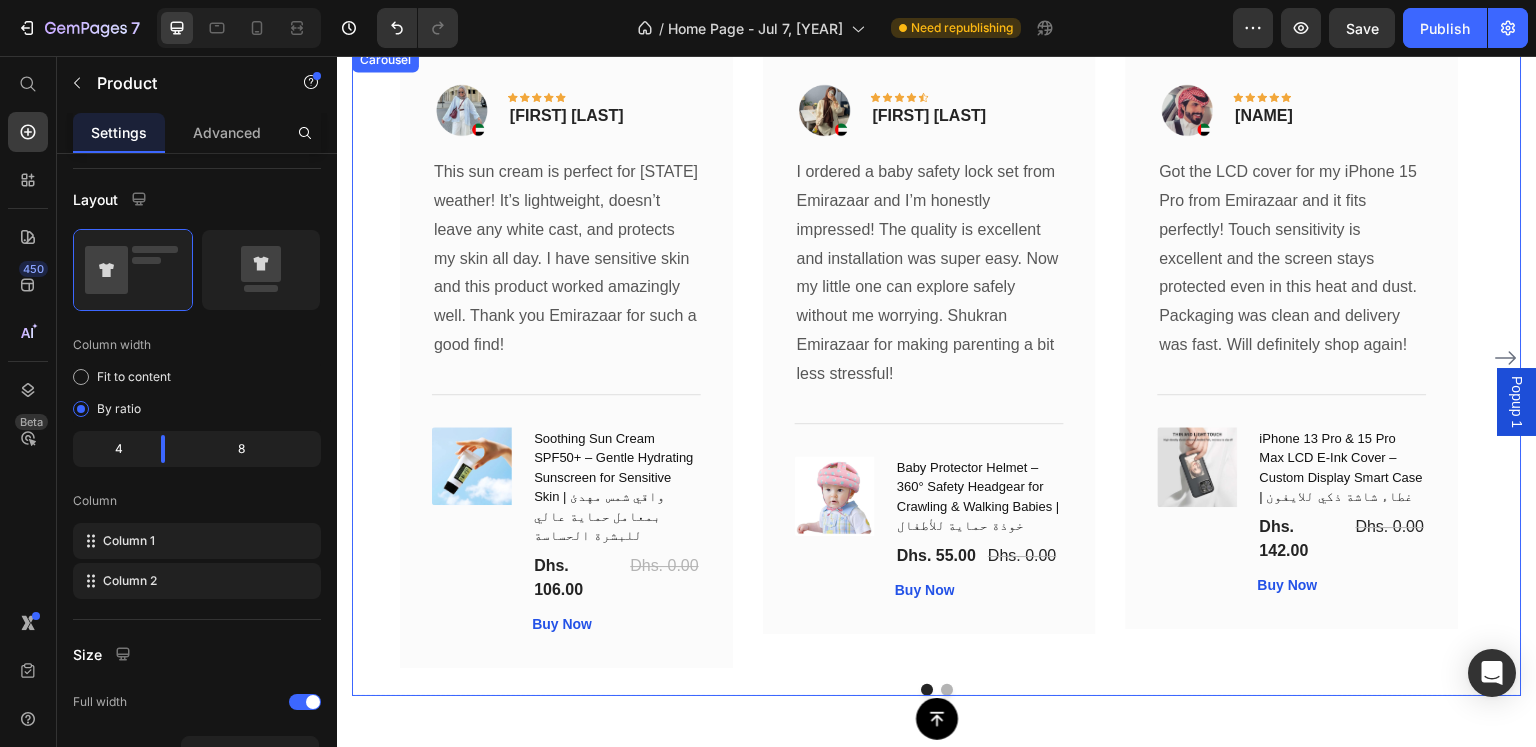 click on "Image
Icon
Icon
Icon
Icon
Icon Row [FIRST] [LAST] Text block Row This sun cream is perfect for UAE weather! It’s lightweight, doesn’t leave any white cast, and protects my skin all day. I have sensitive skin and this product worked amazingly well. Thank you Emirazaar for such a good find! Text block                Title Line (P) Images & Gallery Soothing Sun Cream SPF50+ – Gentle Hydrating Sunscreen for Sensitive Skin | واقي شمس مهدئ بمعامل حماية عالي للبشرة الحساسة (P) Title Dhs. 106.00 (P) Price Dhs. 0.00 (P) Price Row Buy Now (P) Cart Button Product Row Image
Icon
Icon
Icon
Icon
Icon Row [FIRST] [LAST] Text block Row Text block                Title Line (P) Images & Gallery (P) Title Dhs. 55.00 (P) Price Dhs. 0.00 (P) Price Row Buy Now (P) Cart Button Product Row Image" at bounding box center [937, 358] 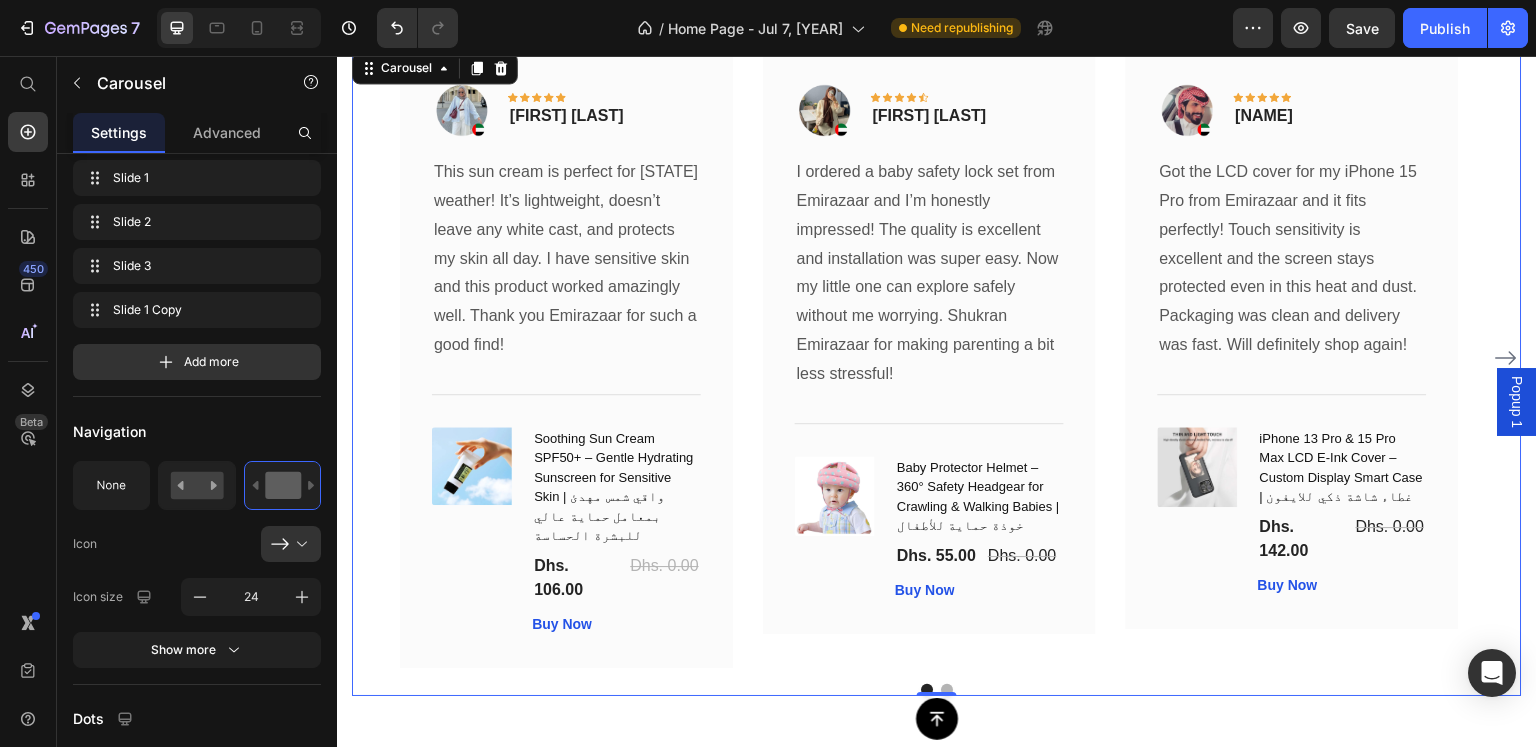 scroll, scrollTop: 0, scrollLeft: 0, axis: both 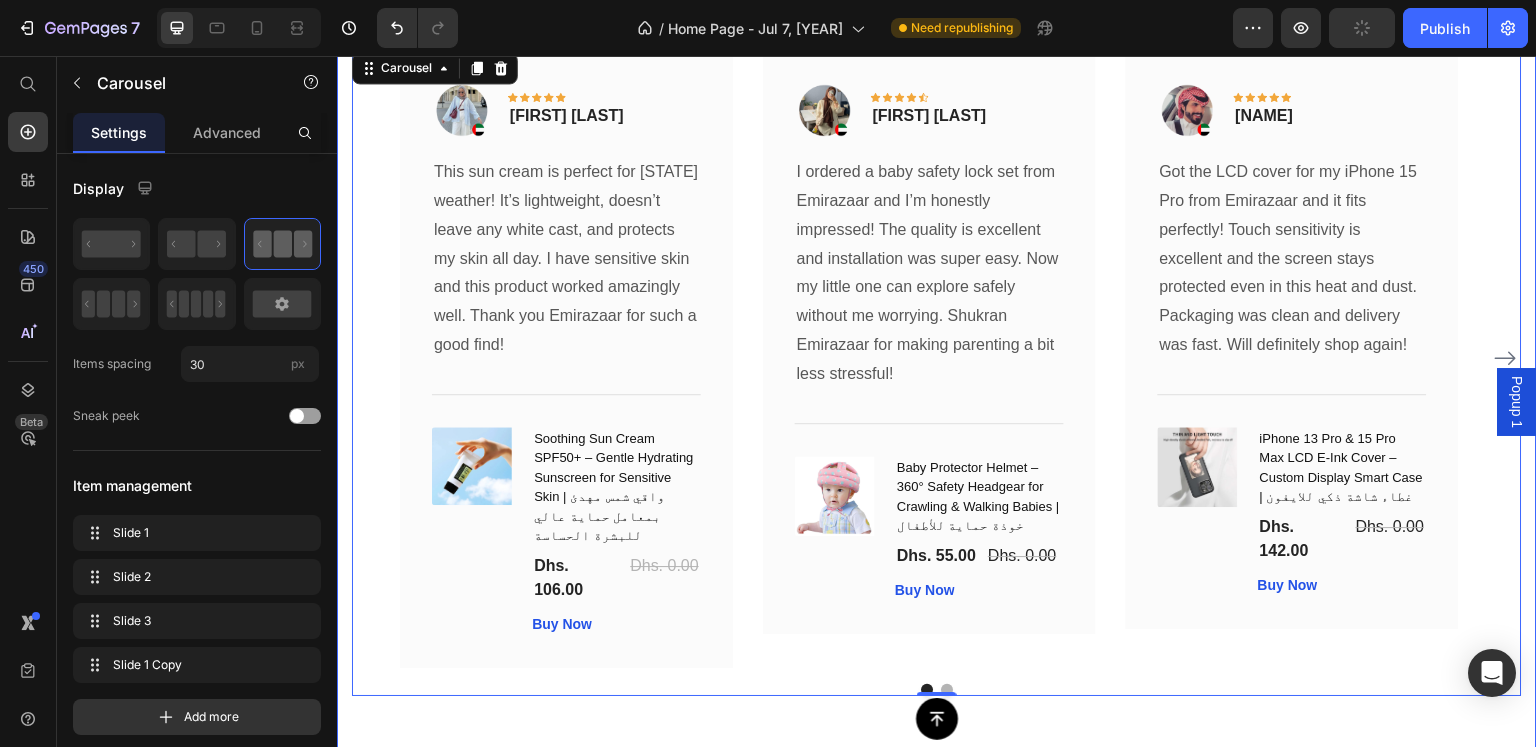 click on "What Our Customers Are Saying Heading Our customer advocates are standing by 24/7 to support you via email. Text block
Image
Icon
Icon
Icon
Icon
Icon Row [FIRST] [LAST] Text block Row This sun cream is perfect for UAE weather! It’s lightweight, doesn’t leave any white cast, and protects my skin all day. I have sensitive skin and this product worked amazingly well. Thank you Emirazaar for such a good find! Text block                Title Line (P) Images & Gallery Soothing Sun Cream SPF50+ – Gentle Hydrating Sunscreen for Sensitive Skin | واقي شمس مهدئ بمعامل حماية عالي للبشرة الحساسة (P) Title Dhs. 106.00 (P) Price Dhs. 0.00 (P) Price Row Buy Now (P) Cart Button Product Row Image
Icon
Icon
Icon
Icon
Icon Row [FIRST] [LAST] Text block Row Text block                Title Line (P) Title Row" at bounding box center [937, 326] 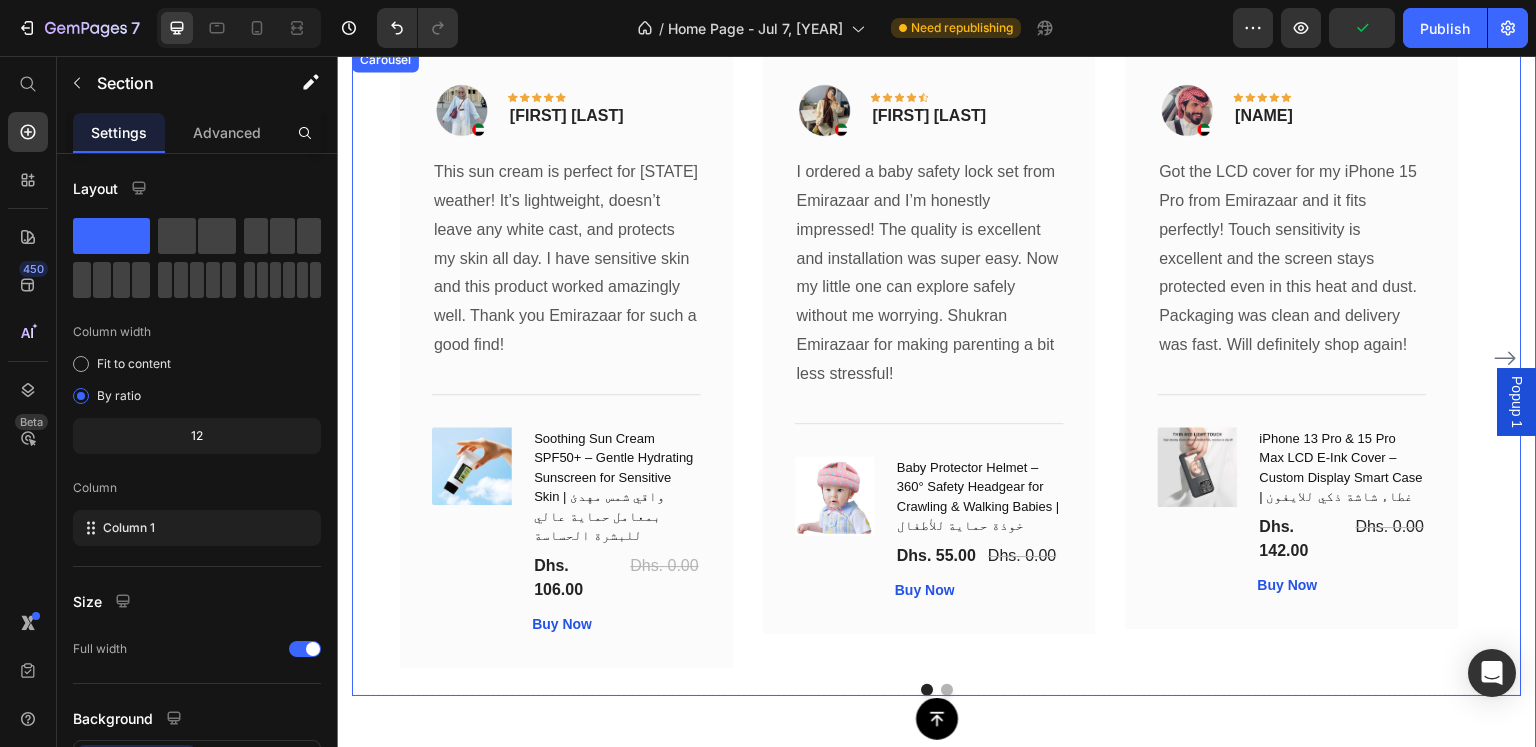 click at bounding box center [937, 690] 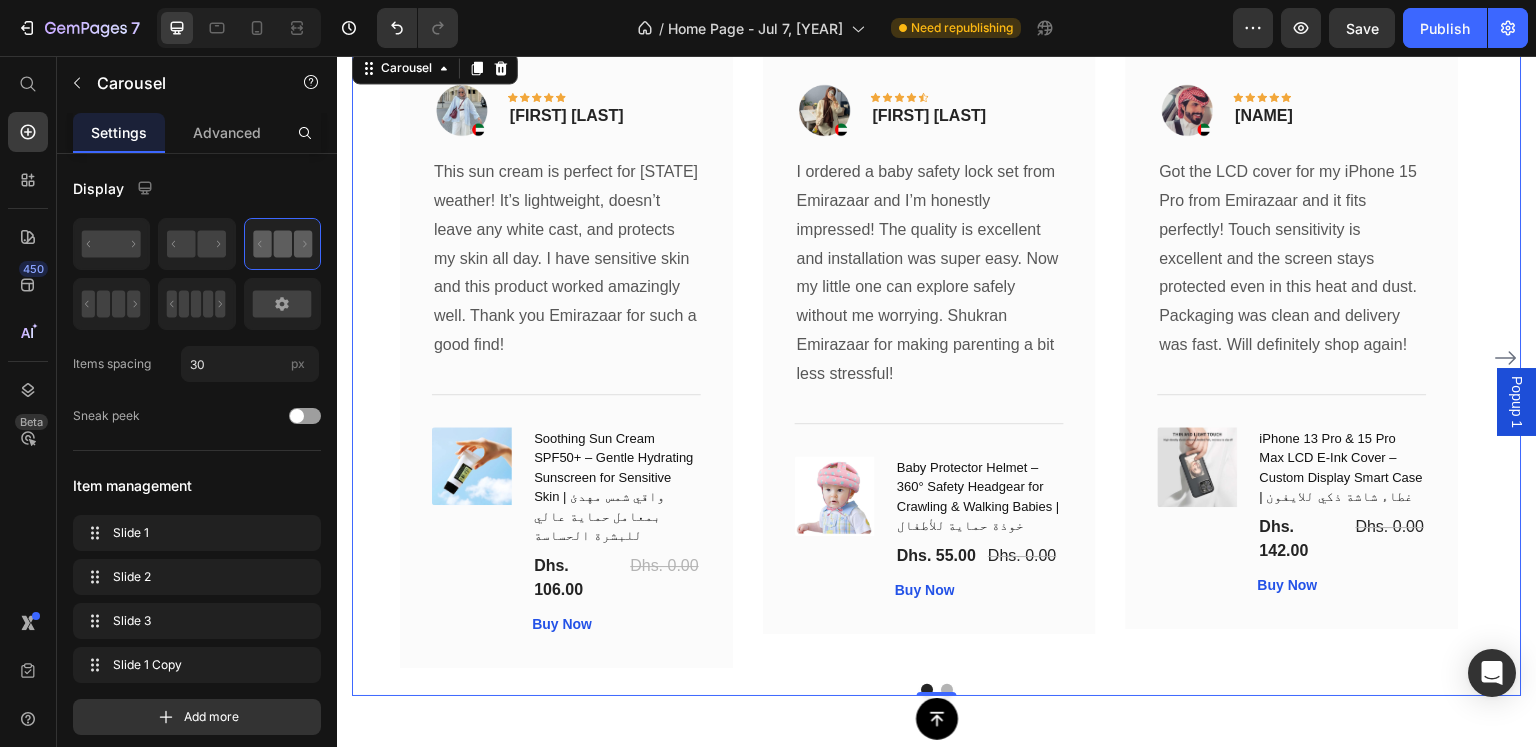 click at bounding box center (1506, 358) 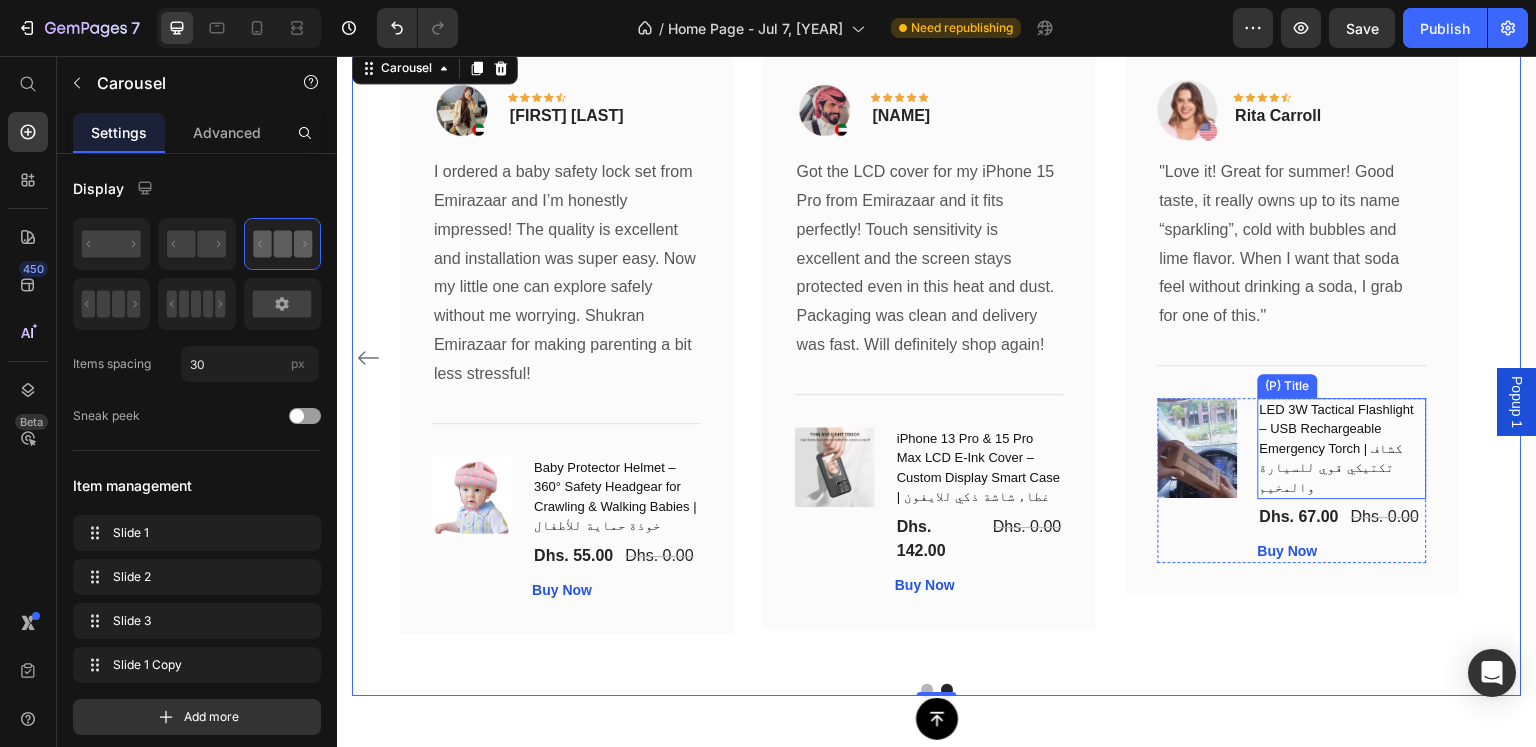 scroll, scrollTop: 5300, scrollLeft: 0, axis: vertical 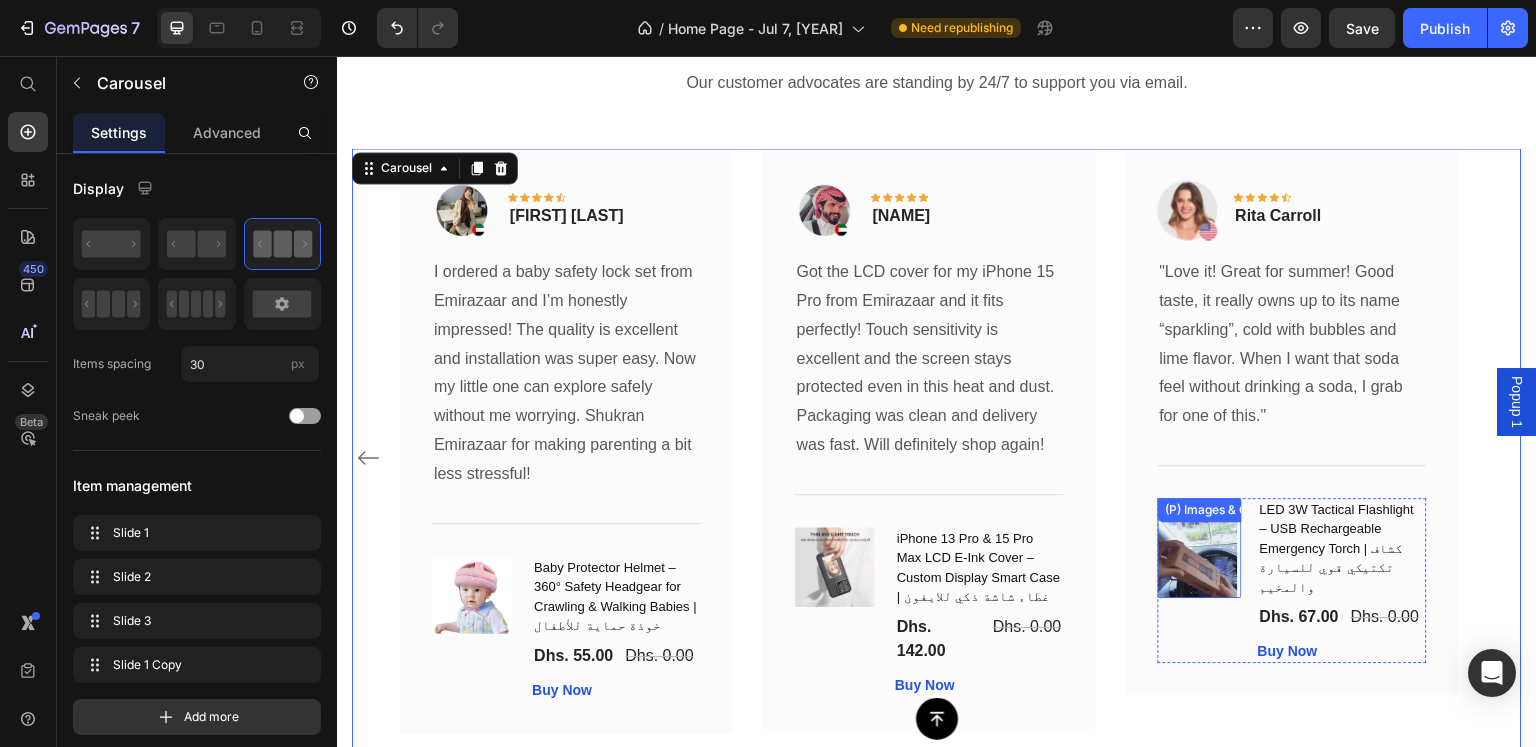 click on "(P) Images & Gallery" at bounding box center (1200, 548) 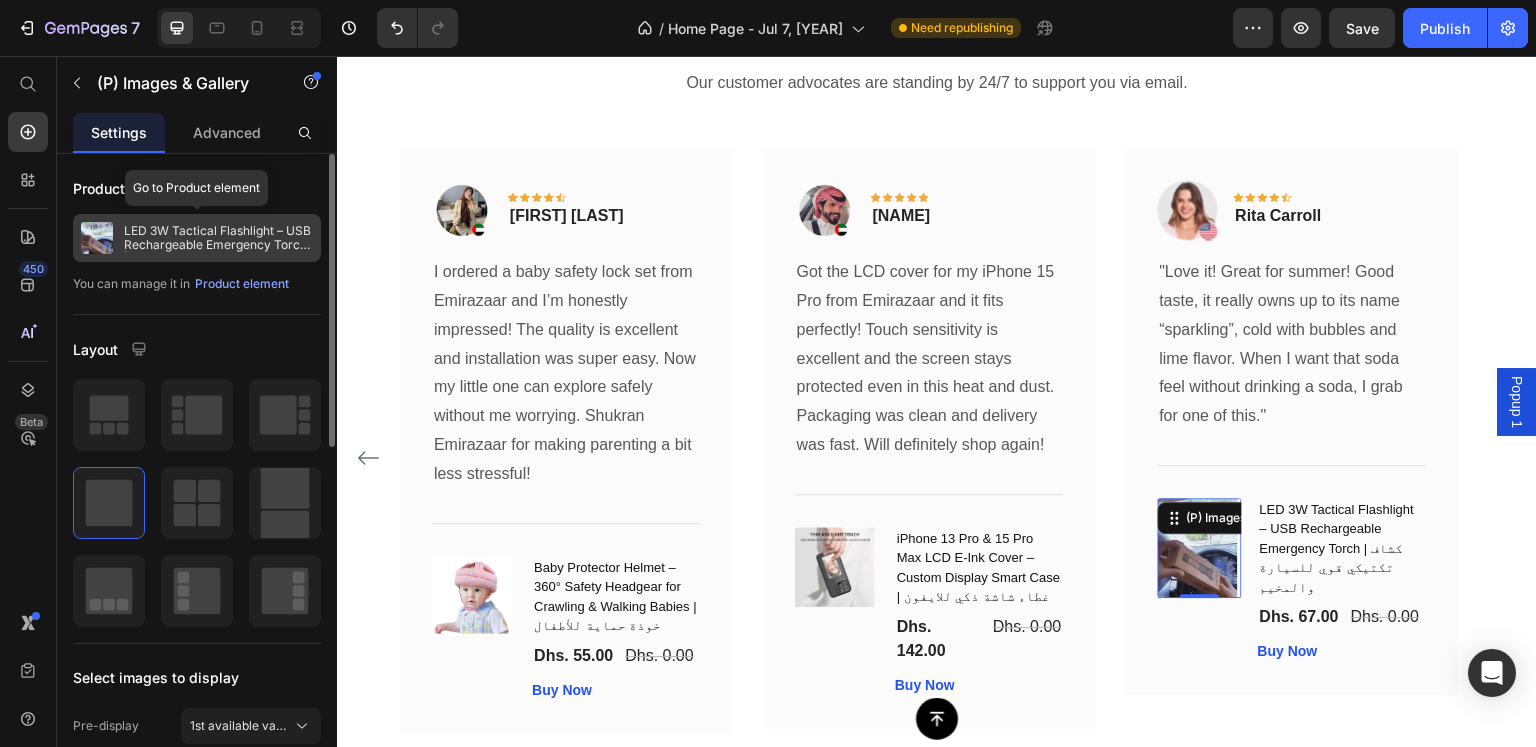 click on "LED 3W Tactical Flashlight – USB Rechargeable Emergency Torch | كشاف تكتيكي قوي للسيارة والمخيم" at bounding box center (218, 238) 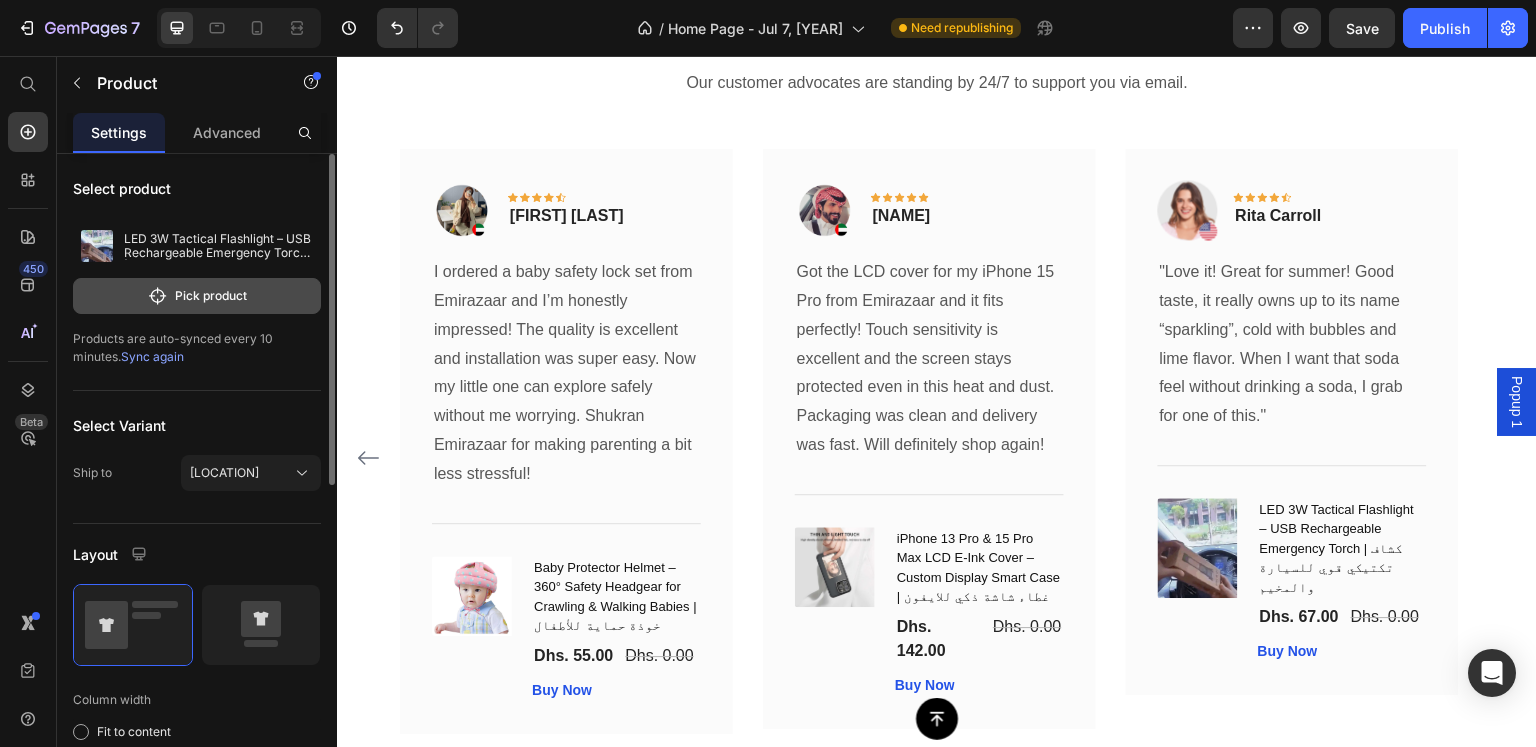 click 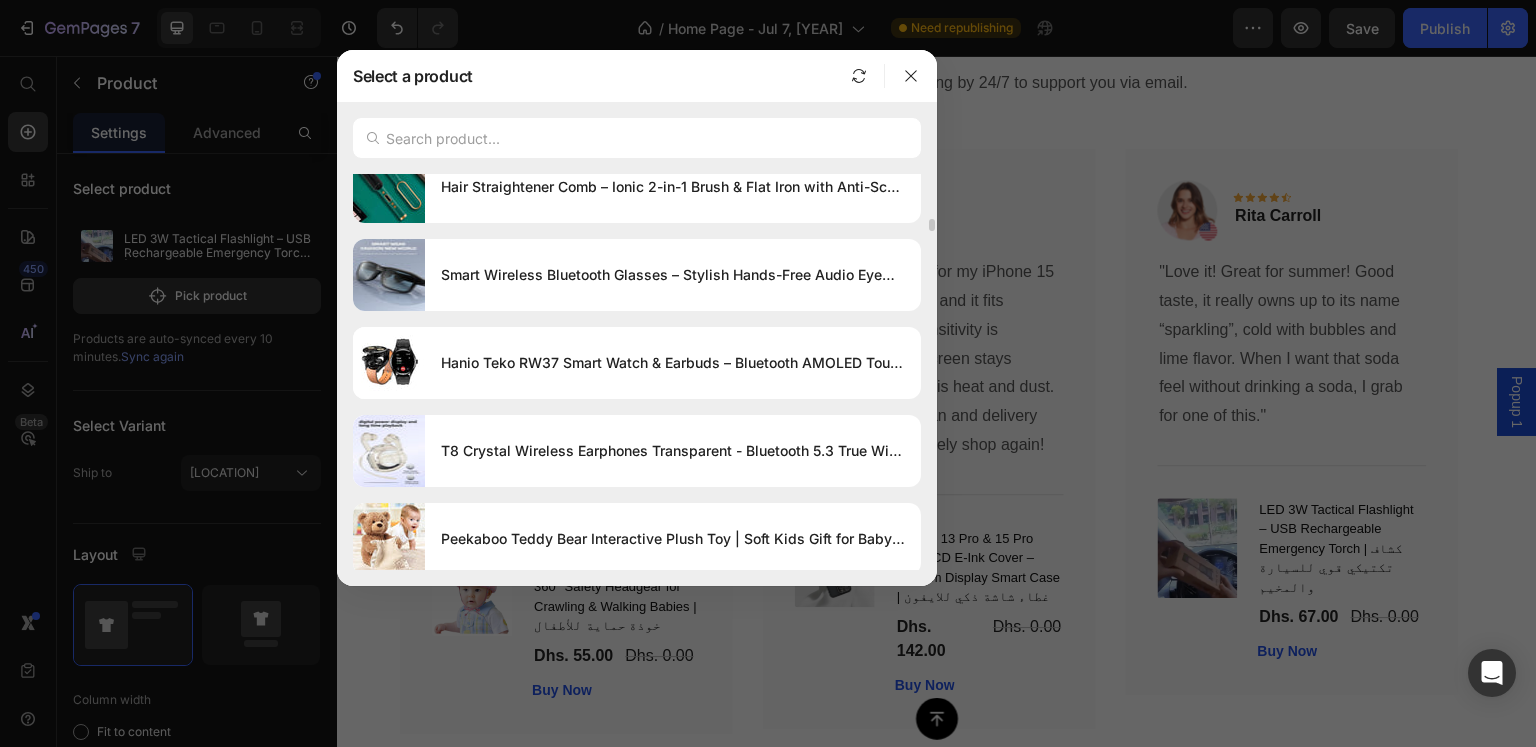 scroll, scrollTop: 10727, scrollLeft: 0, axis: vertical 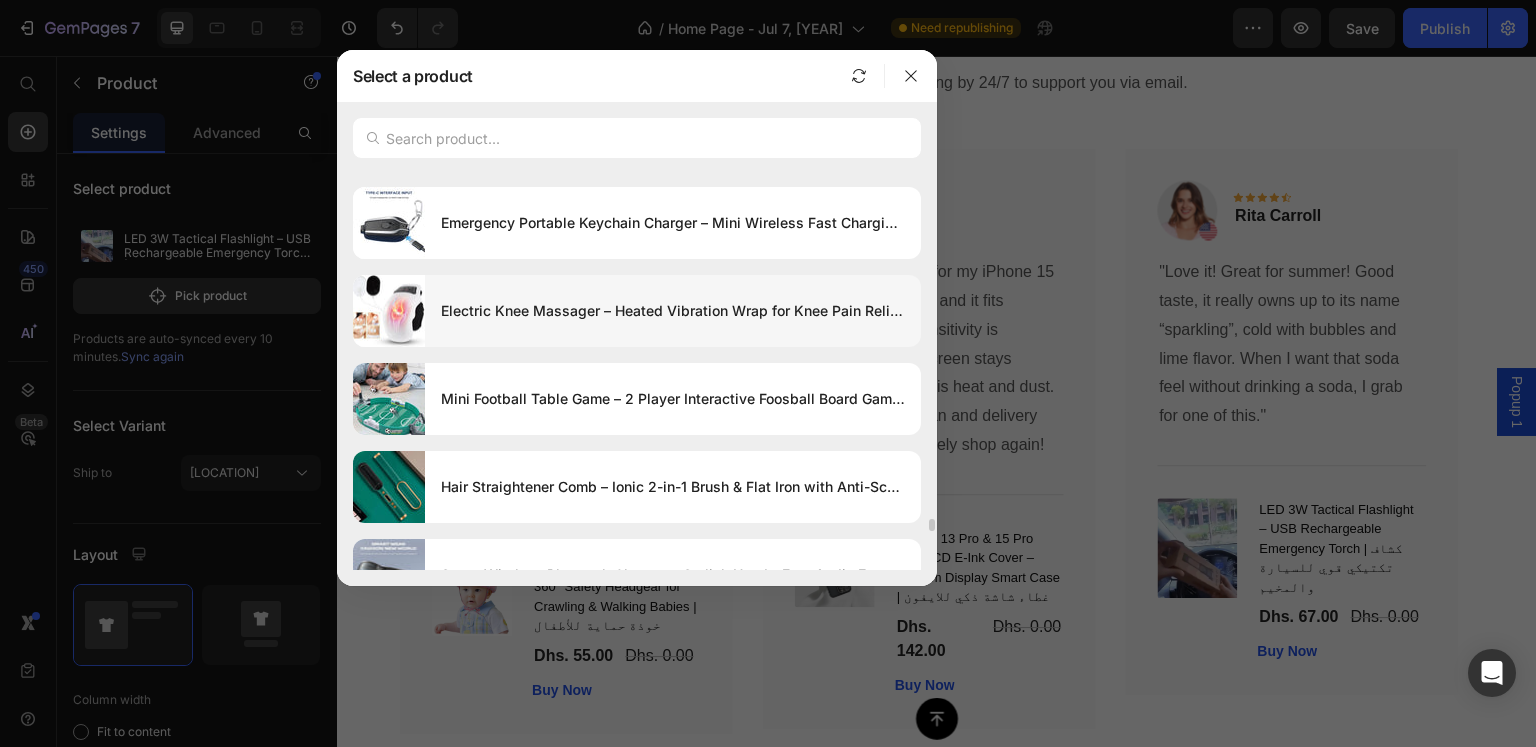click on "Electric Knee Massager – Heated Vibration Wrap for Knee Pain Relief & Circulation Boost | جهاز تدليك الركبة الكهربائي" at bounding box center [673, 311] 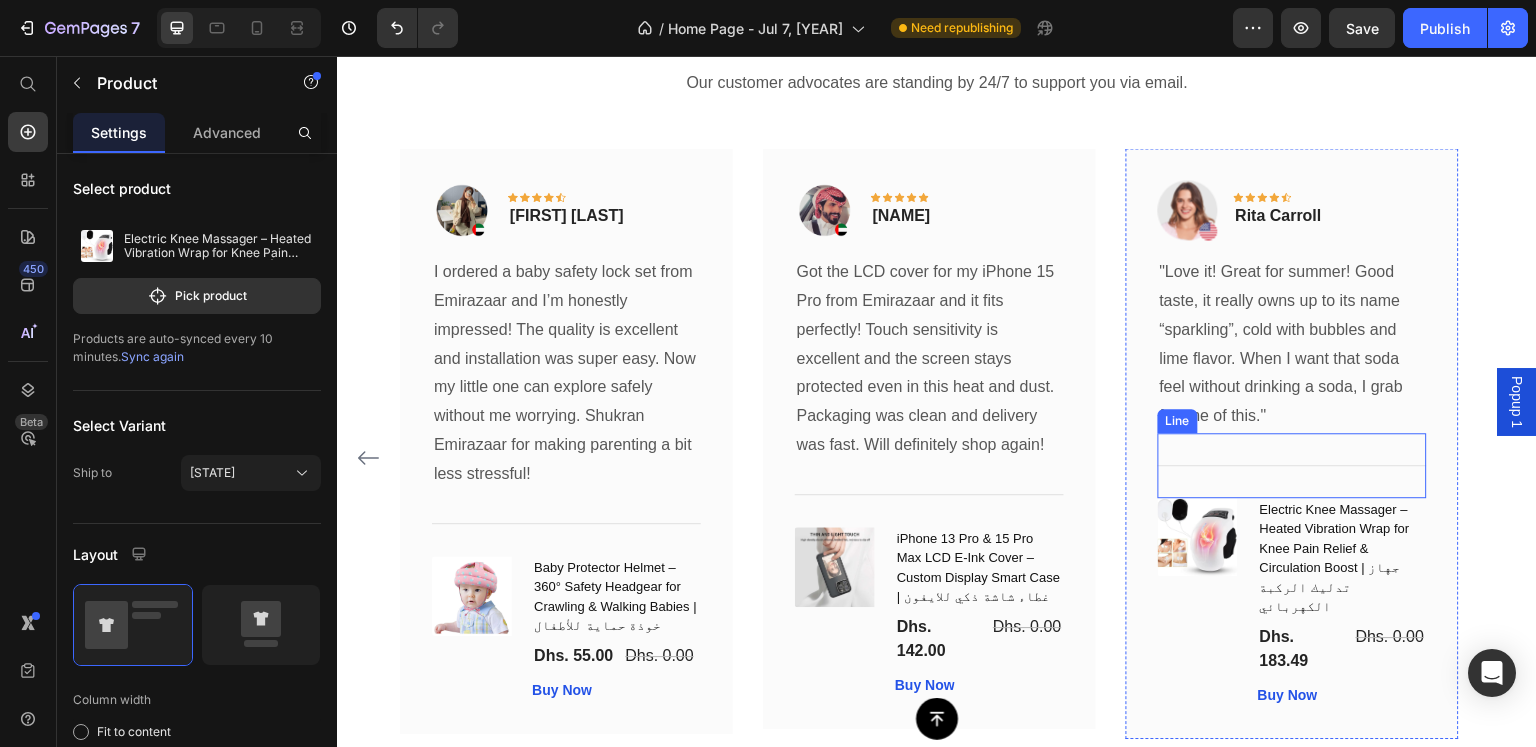 click on ""Love it! Great for summer! Good taste, it really owns up to its name “sparkling”, cold with bubbles and lime flavor. When I want that soda feel without drinking a soda, I grab for one of this."" at bounding box center [1292, 344] 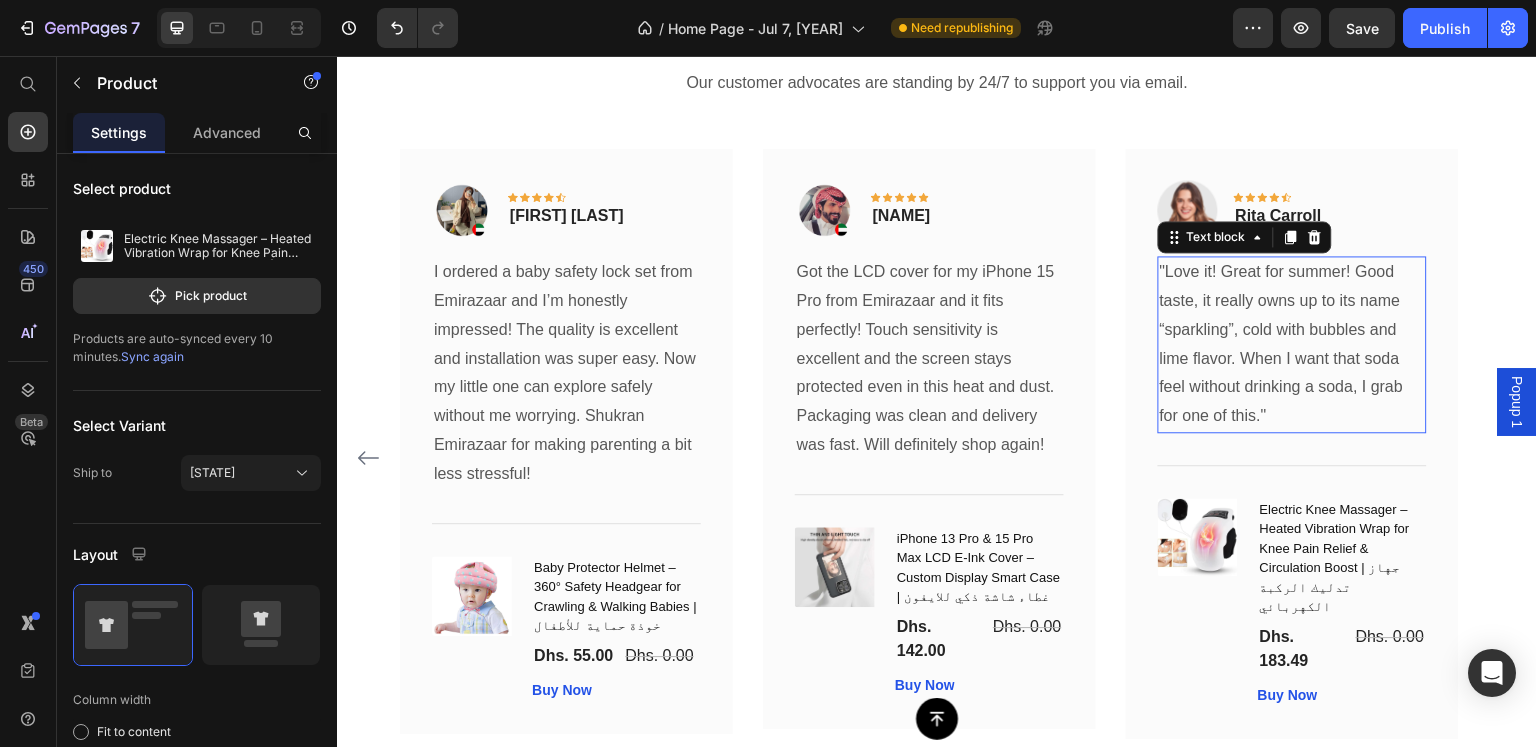 click on ""Love it! Great for summer! Good taste, it really owns up to its name “sparkling”, cold with bubbles and lime flavor. When I want that soda feel without drinking a soda, I grab for one of this."" at bounding box center [1292, 344] 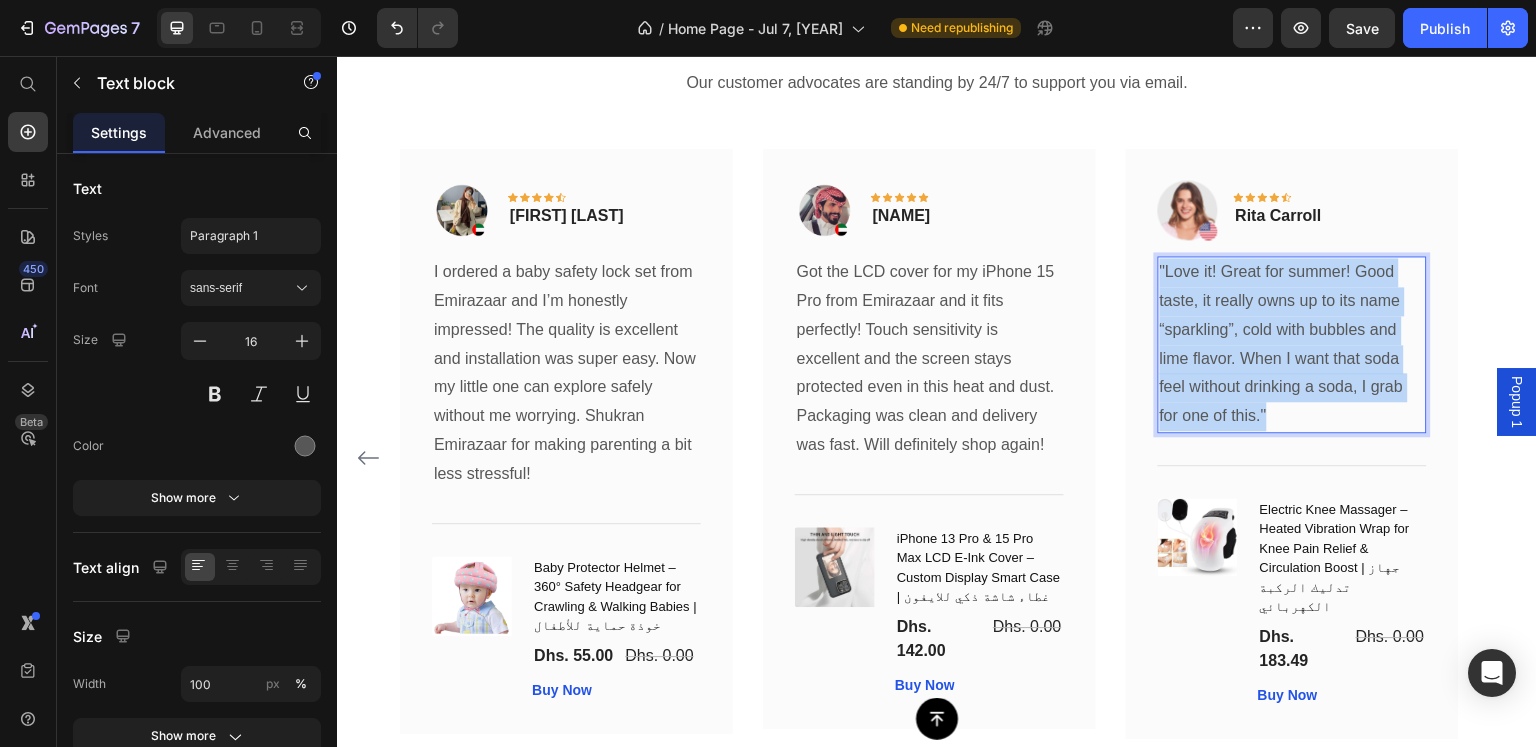 click on ""Love it! Great for summer! Good taste, it really owns up to its name “sparkling”, cold with bubbles and lime flavor. When I want that soda feel without drinking a soda, I grab for one of this."" at bounding box center [1292, 344] 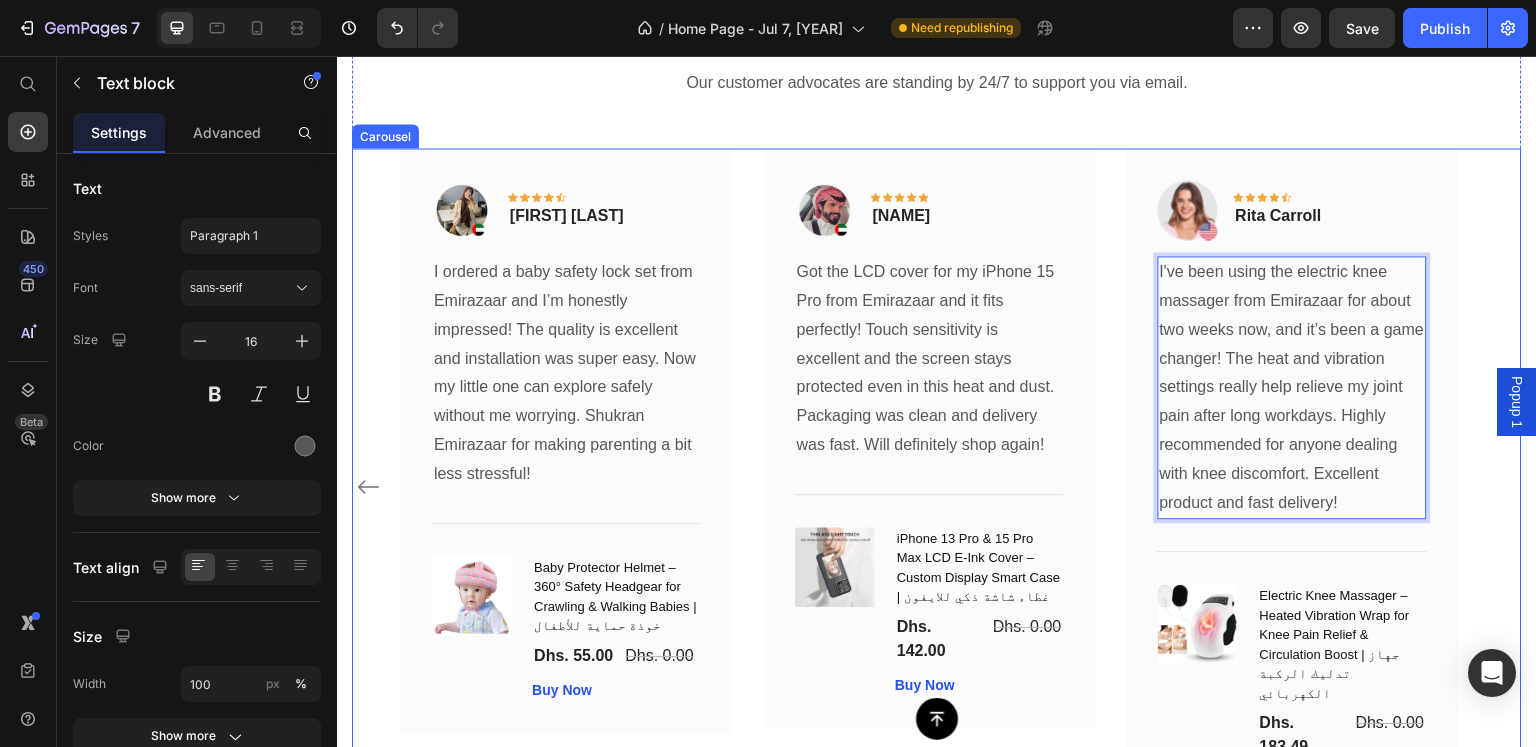 click on "Image
Icon
Icon
Icon
Icon
Icon Row [FIRST] [LAST] Text block Row This sun cream is perfect for UAE weather! It’s lightweight, doesn’t leave any white cast, and protects my skin all day. I have sensitive skin and this product worked amazingly well. Thank you Emirazaar for such a good find! Text block                Title Line (P) Images & Gallery Soothing Sun Cream SPF50+ – Gentle Hydrating Sunscreen for Sensitive Skin | واقي شمس مهدئ بمعامل حماية عالي للبشرة الحساسة (P) Title Dhs. 106.00 (P) Price Dhs. 0.00 (P) Price Row Buy Now (P) Cart Button Product Row Image
Icon
Icon
Icon
Icon
Icon Row [FIRST] [LAST] Text block Row Text block                Title Line (P) Images & Gallery Baby Protector Helmet – 360° Safety Headgear for Crawling & Walking Babies | خوذة حماية للأطفال (P) Title Row" at bounding box center [937, 486] 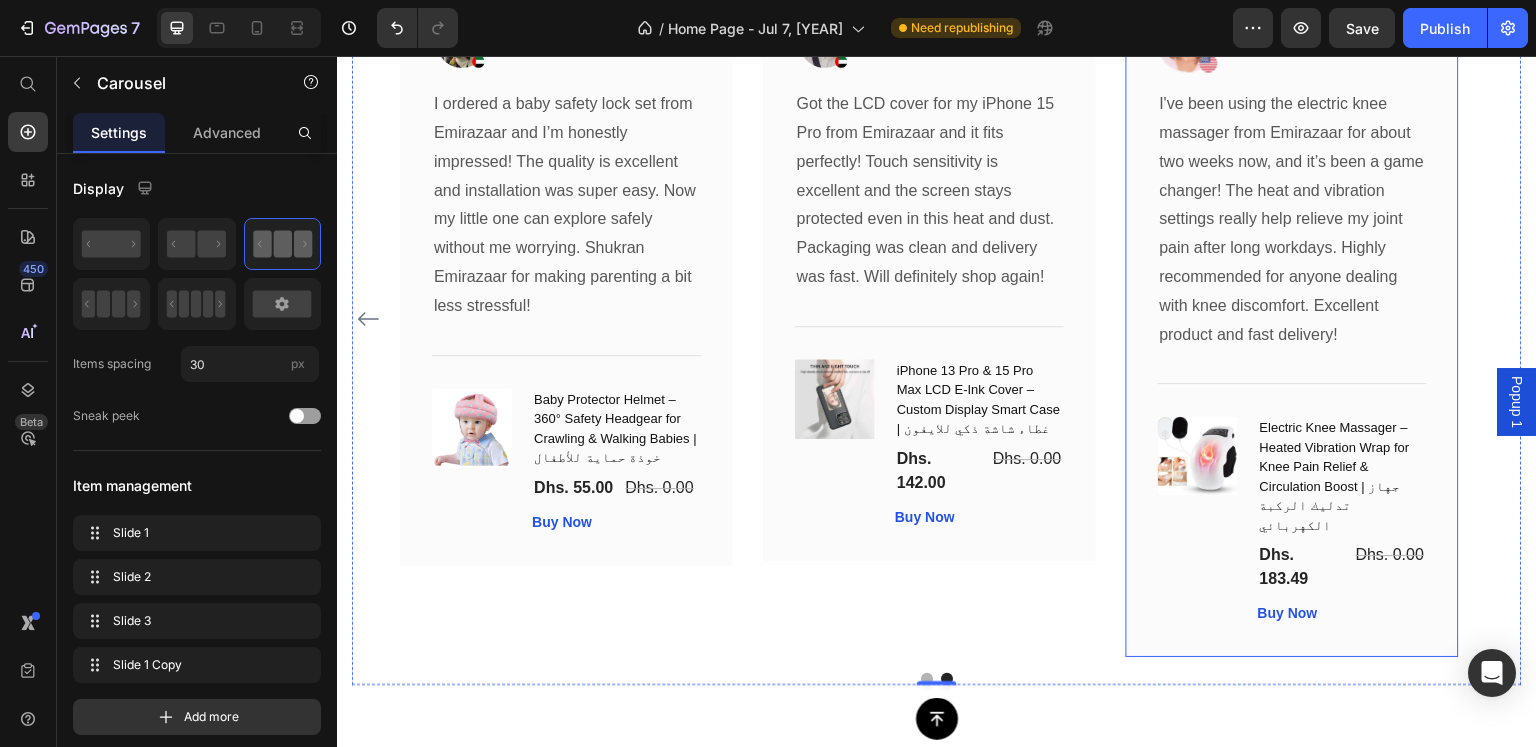 scroll, scrollTop: 5500, scrollLeft: 0, axis: vertical 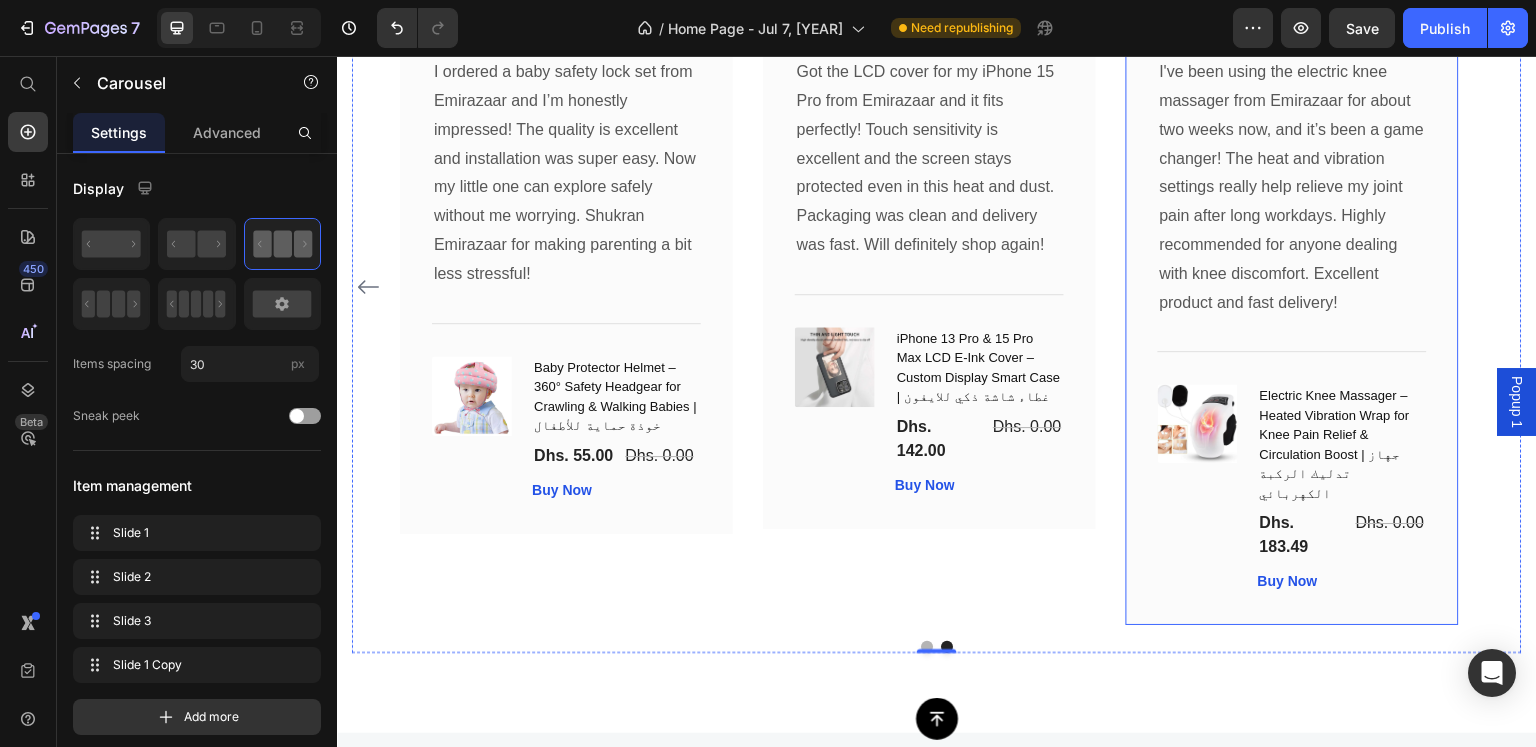 click on "Image
Icon
Icon
Icon
Icon
Icon Row [FIRST] [LAST] Text block Row I've been using the electric knee massager from Emirazaar for about two weeks now, and it’s been a game changer! The heat and vibration settings really help relieve my joint pain after long workdays. Highly recommended for anyone dealing with knee discomfort. Excellent product and fast delivery! Text block                Title Line (P) Images & Gallery Electric Knee Massager – Heated Vibration Wrap for Knee Pain Relief & Circulation Boost | جهاز تدليك الركبة الكهربائي (P) Title Dhs. 183.49 (P) Price Dhs. 0.00 (P) Price Row Buy Now (P) Cart Button Product Row" at bounding box center [1292, 286] 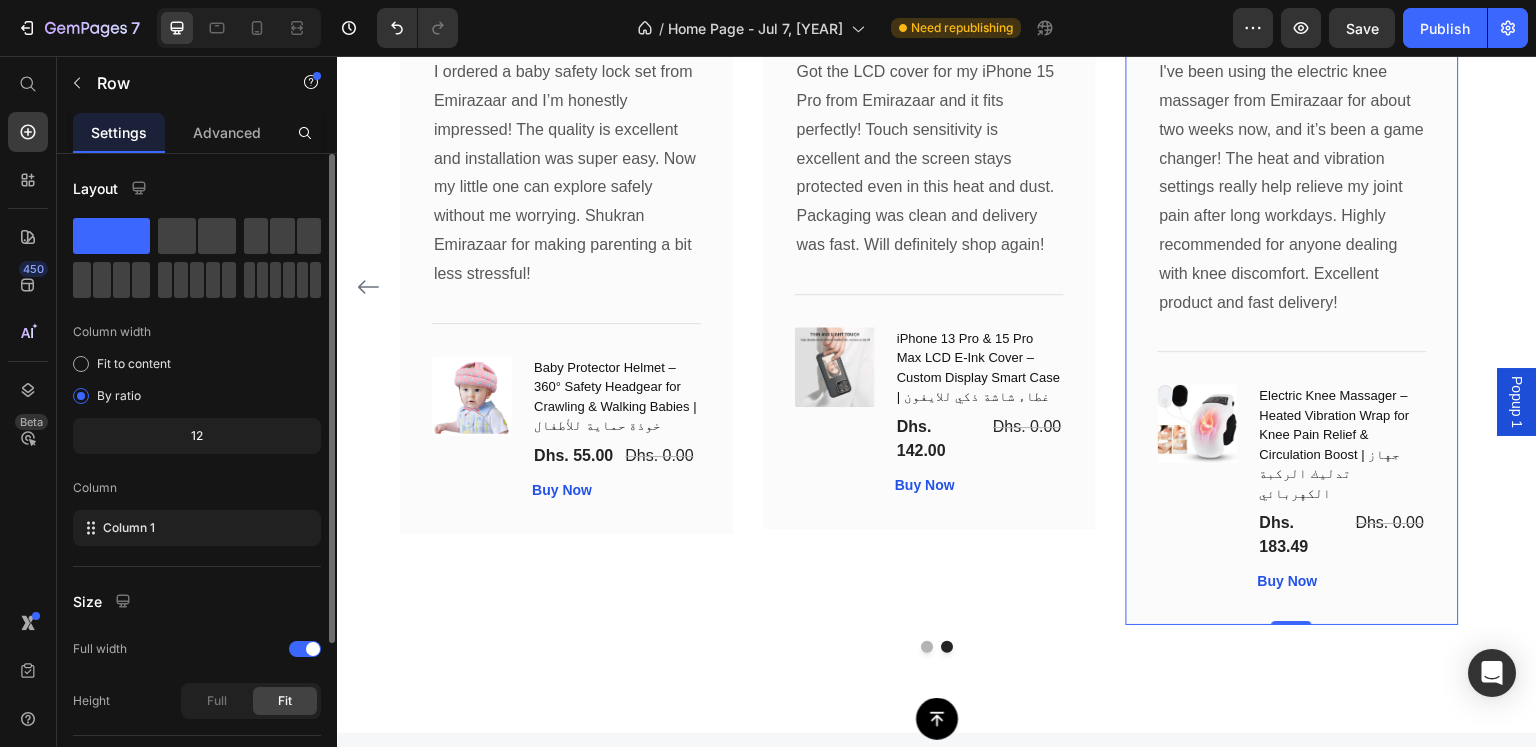 click on "12" 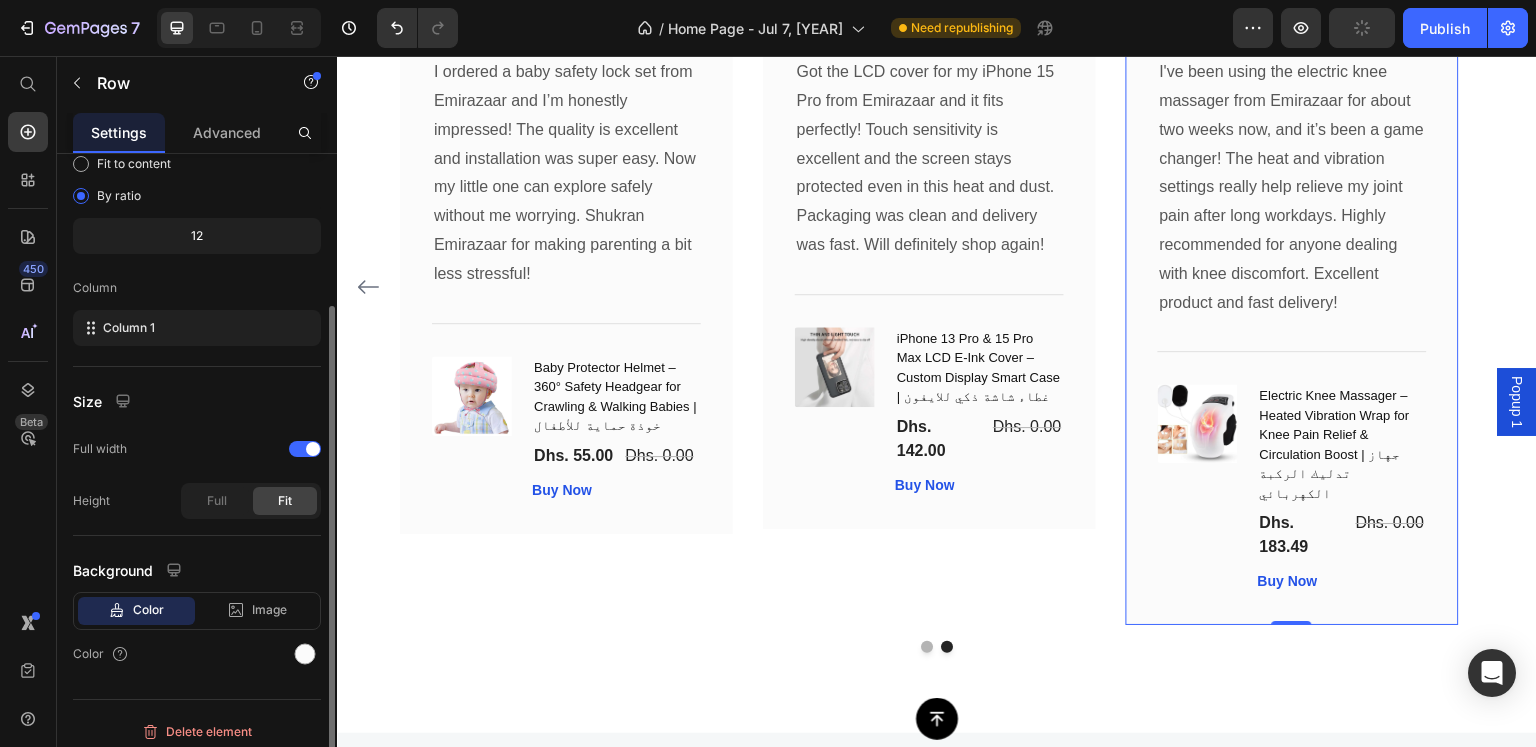 scroll, scrollTop: 208, scrollLeft: 0, axis: vertical 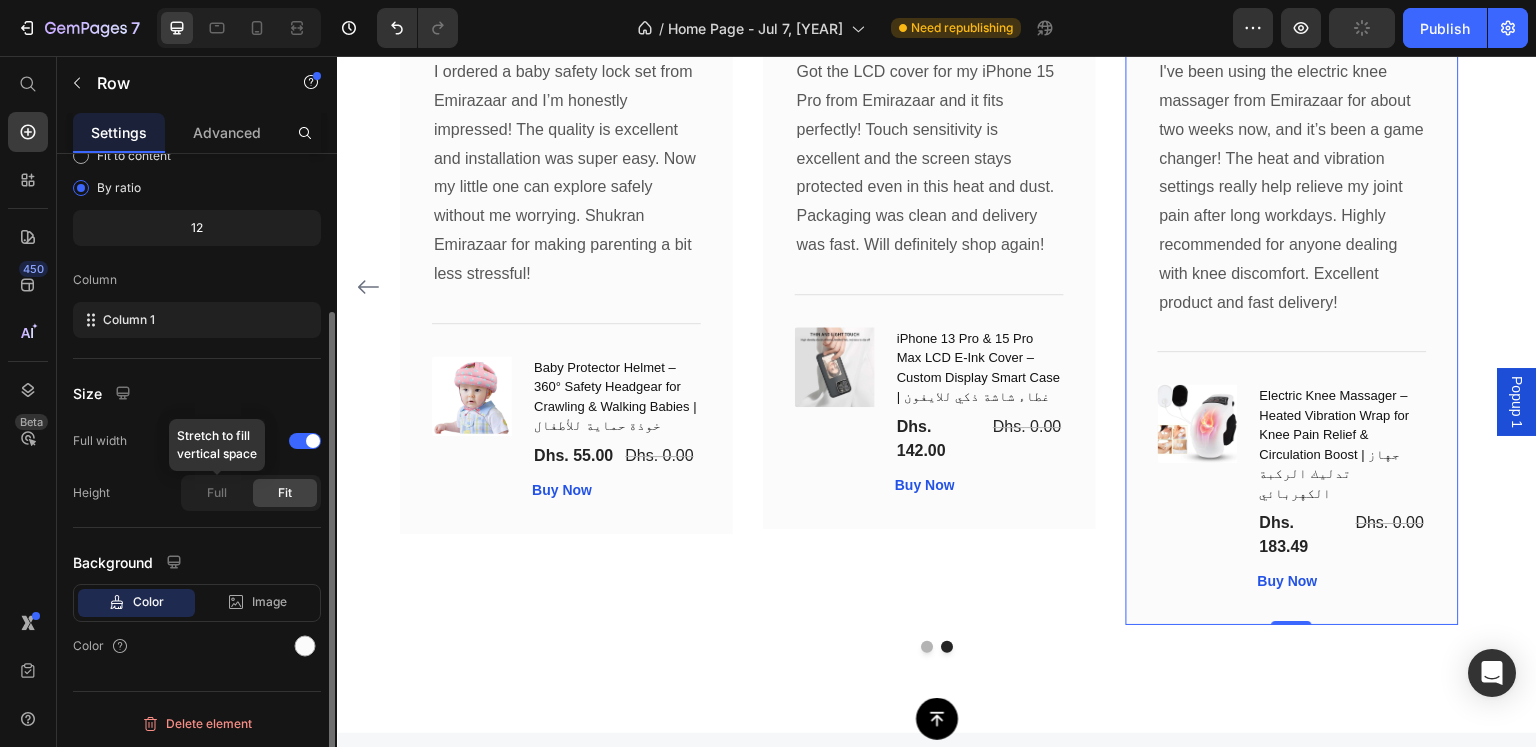 click on "Full" 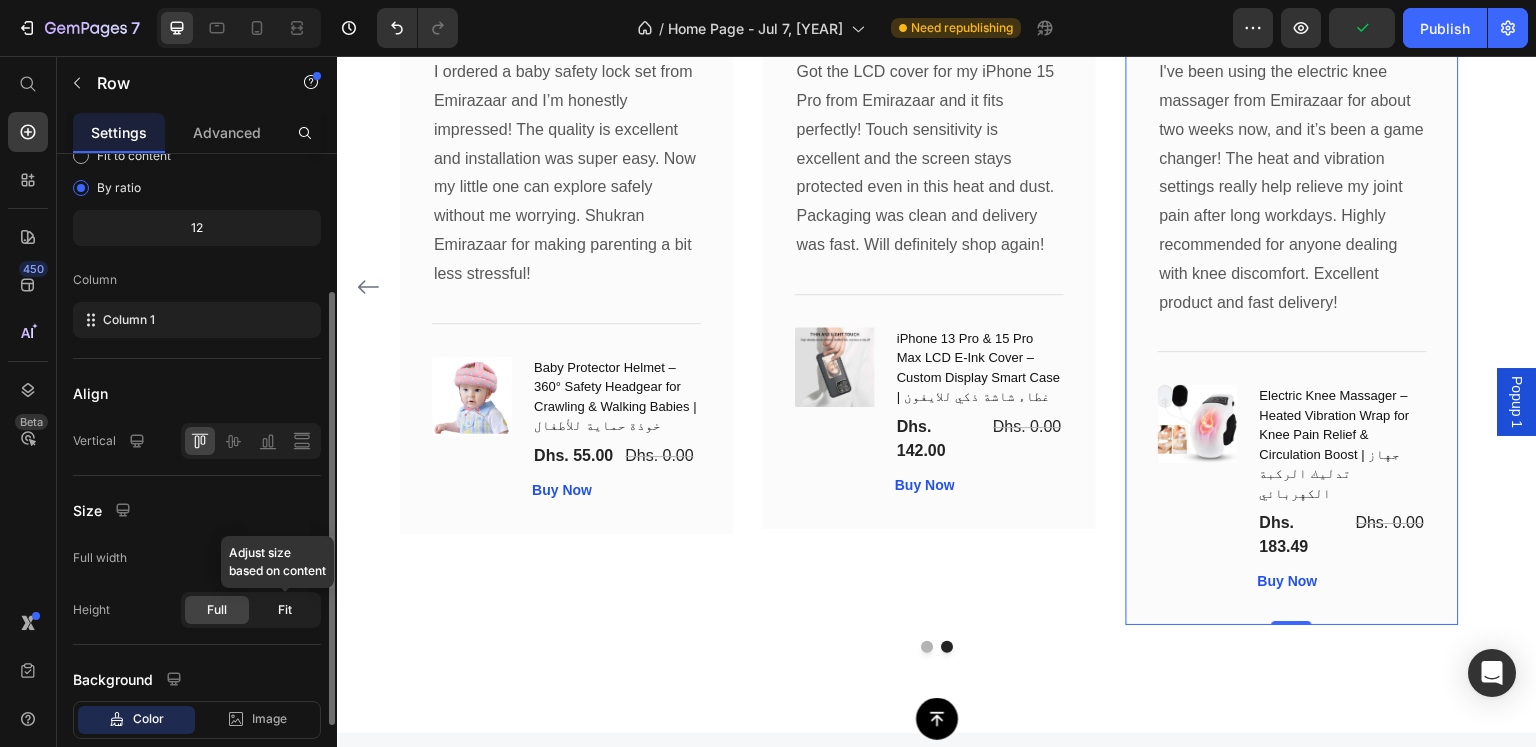 click on "Fit" 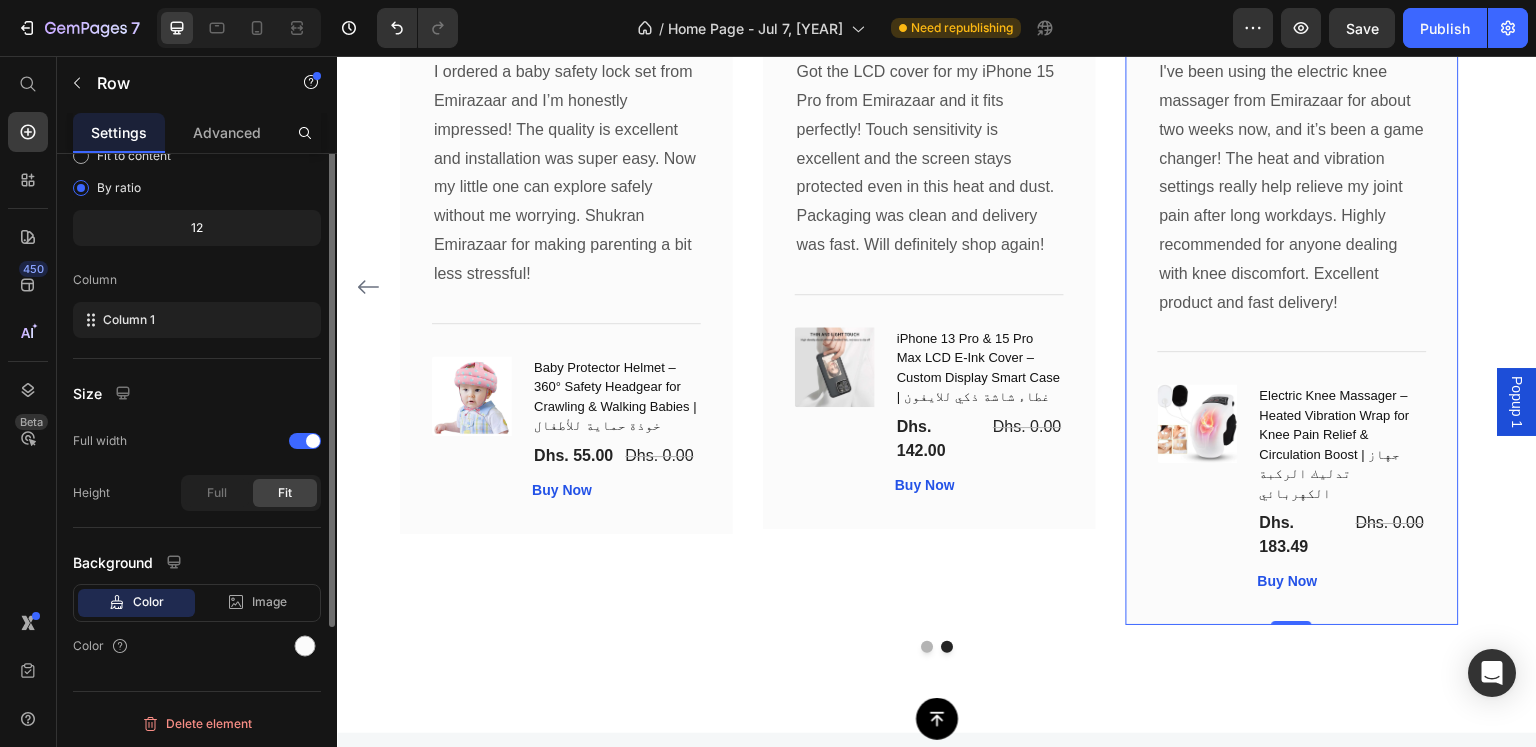 scroll, scrollTop: 8, scrollLeft: 0, axis: vertical 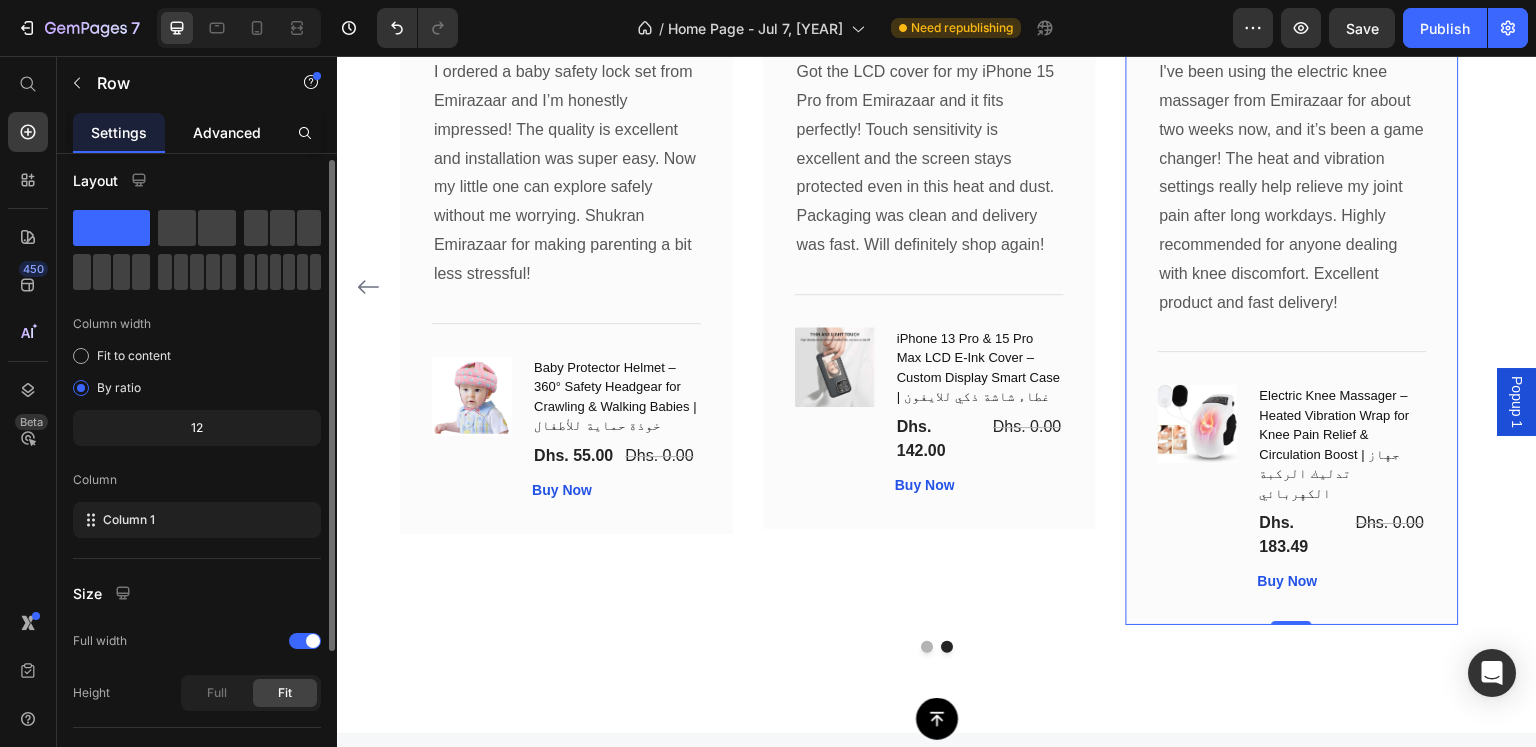 click on "Advanced" 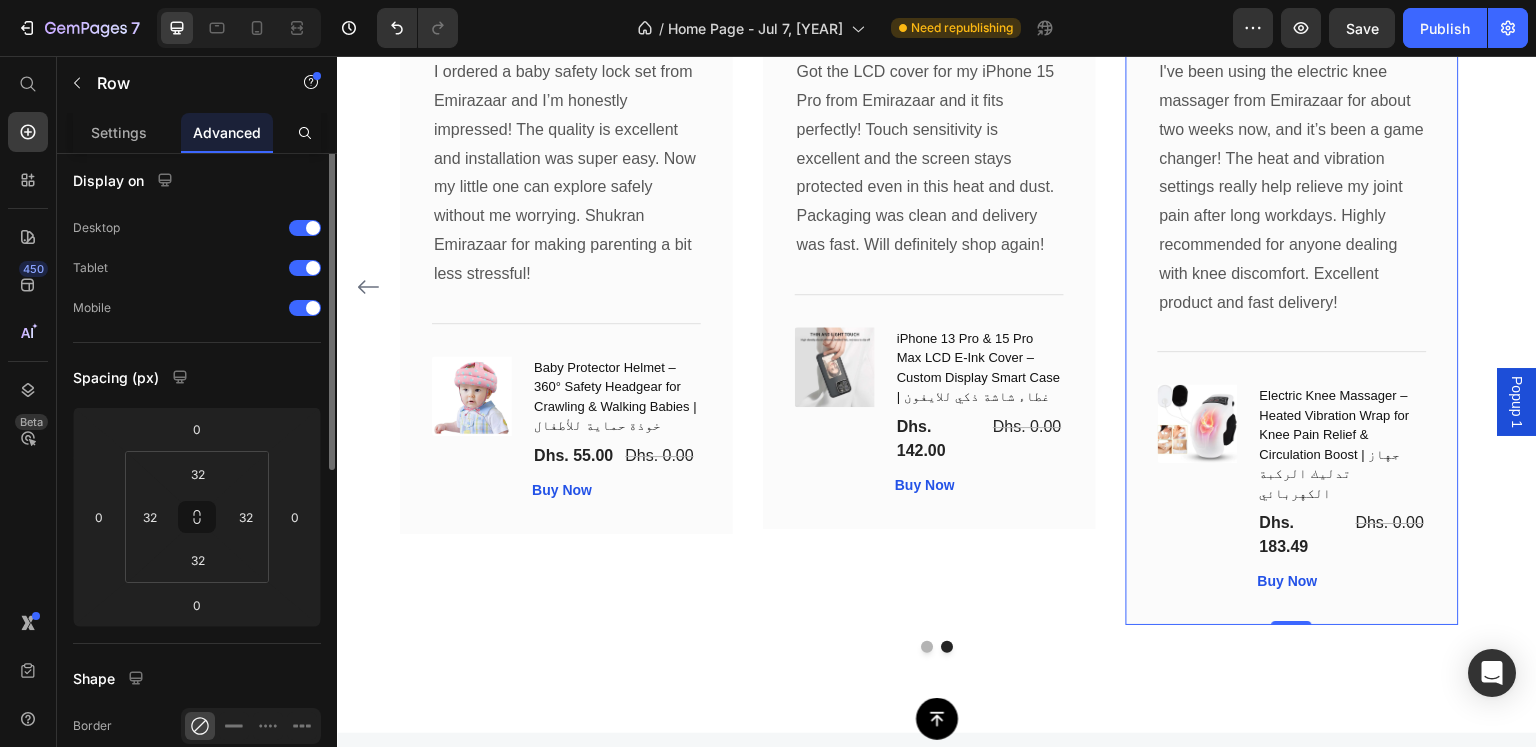 scroll, scrollTop: 0, scrollLeft: 0, axis: both 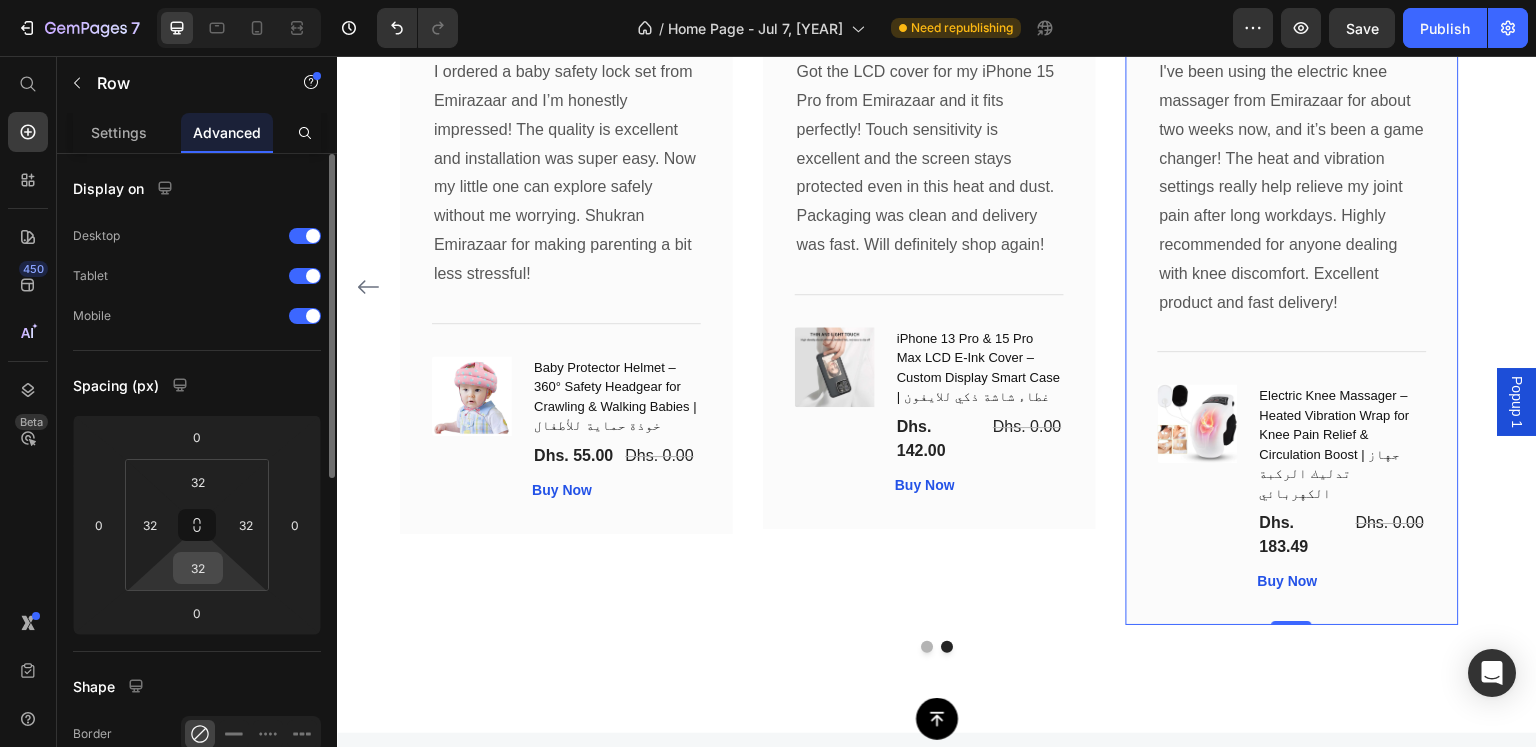 click on "32" at bounding box center (198, 568) 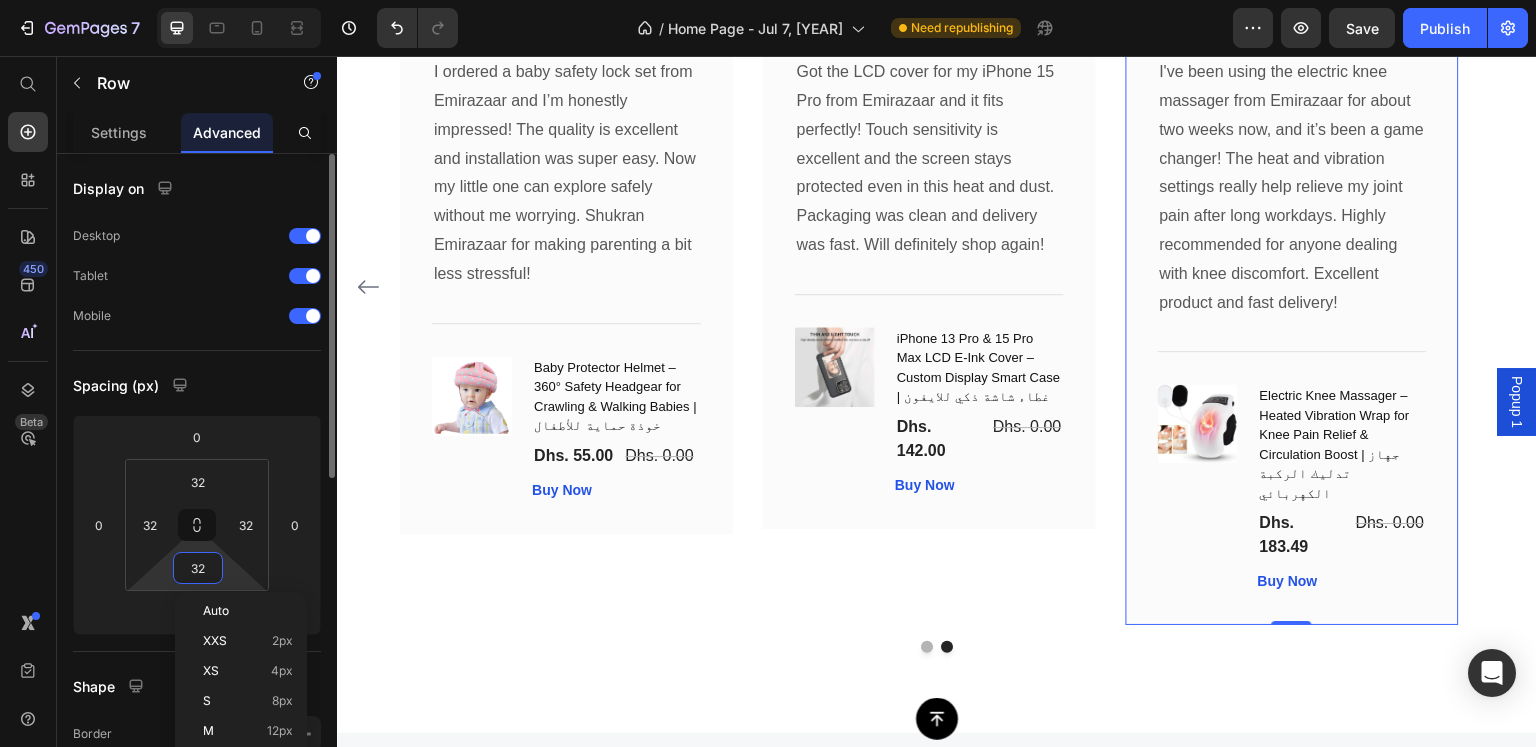 type on "2" 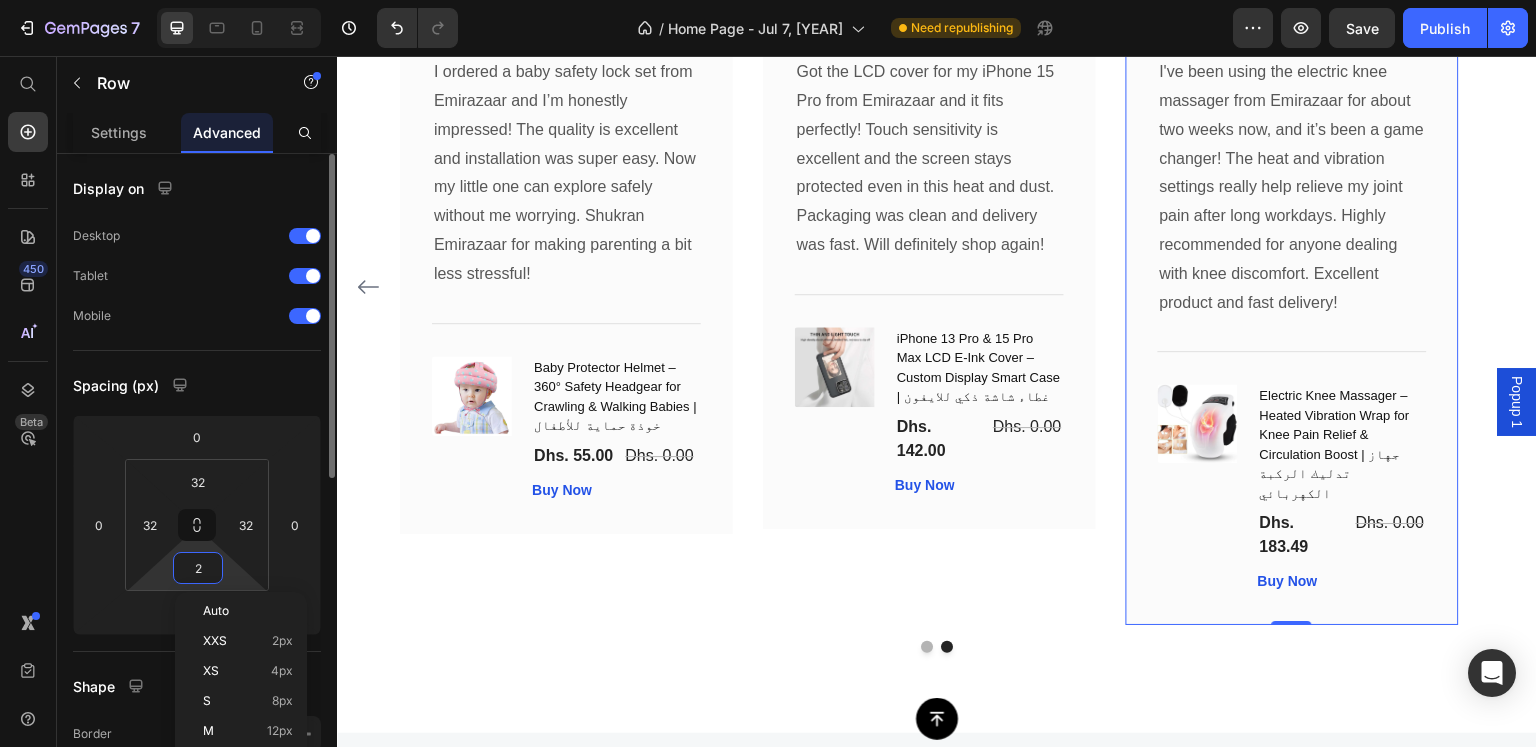 scroll, scrollTop: 5484, scrollLeft: 0, axis: vertical 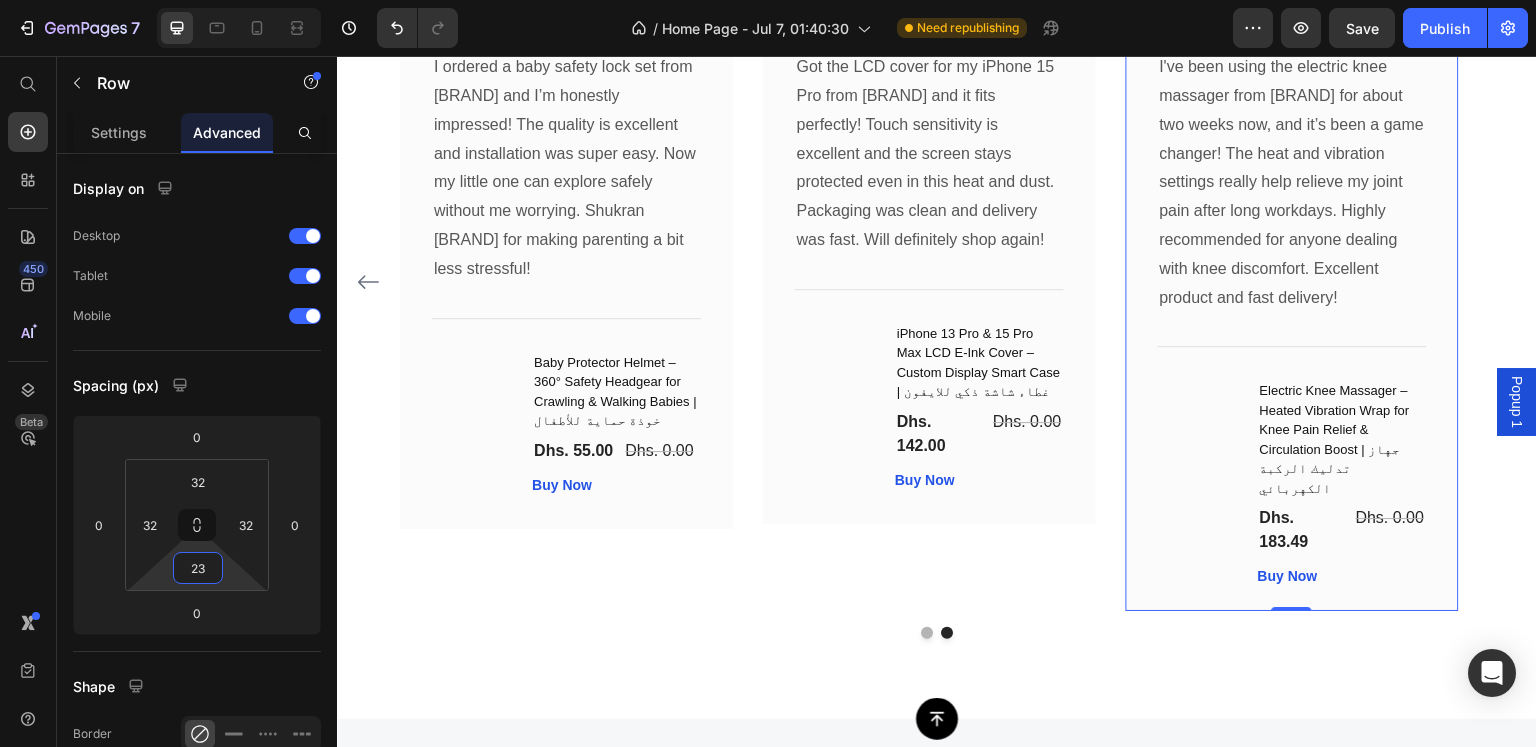 type on "2" 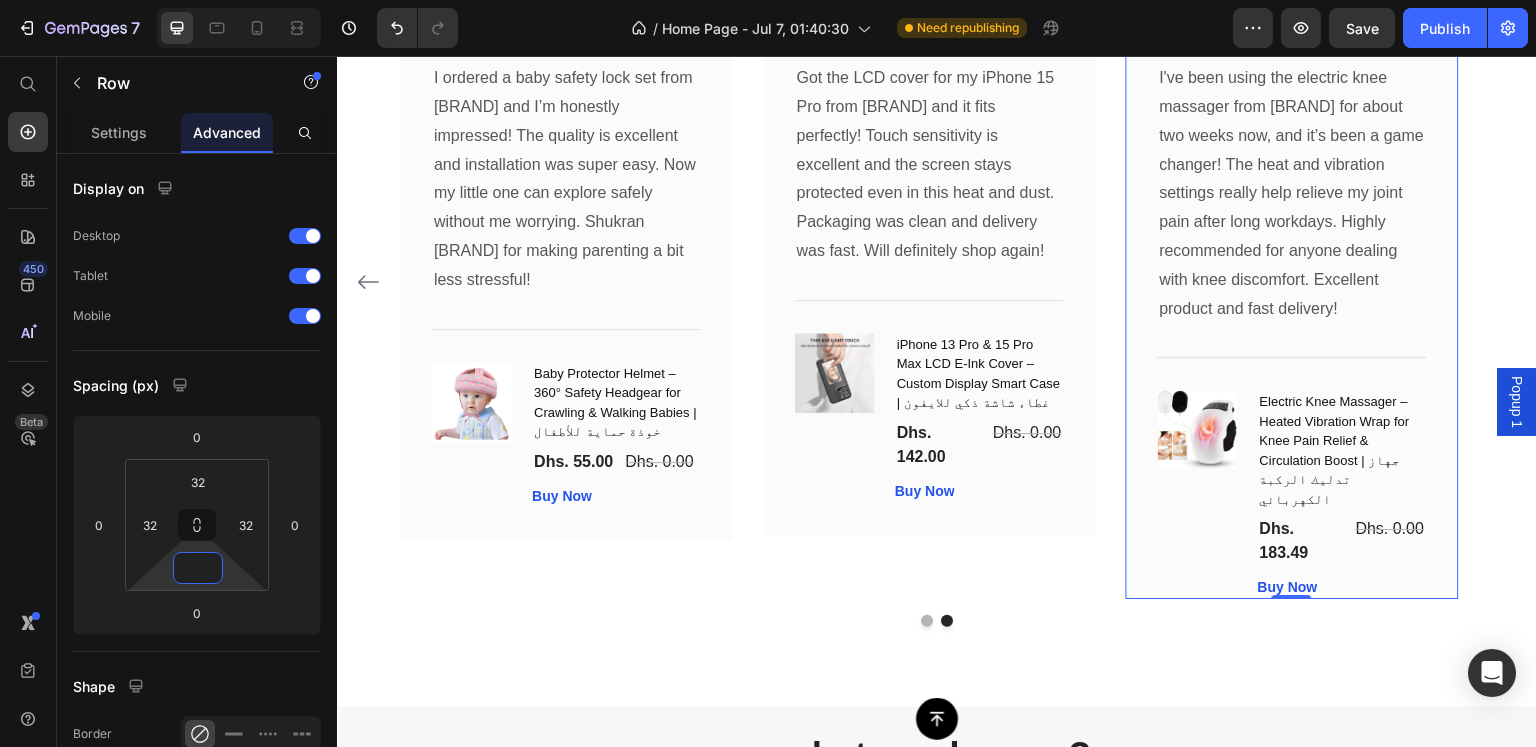 type on "2" 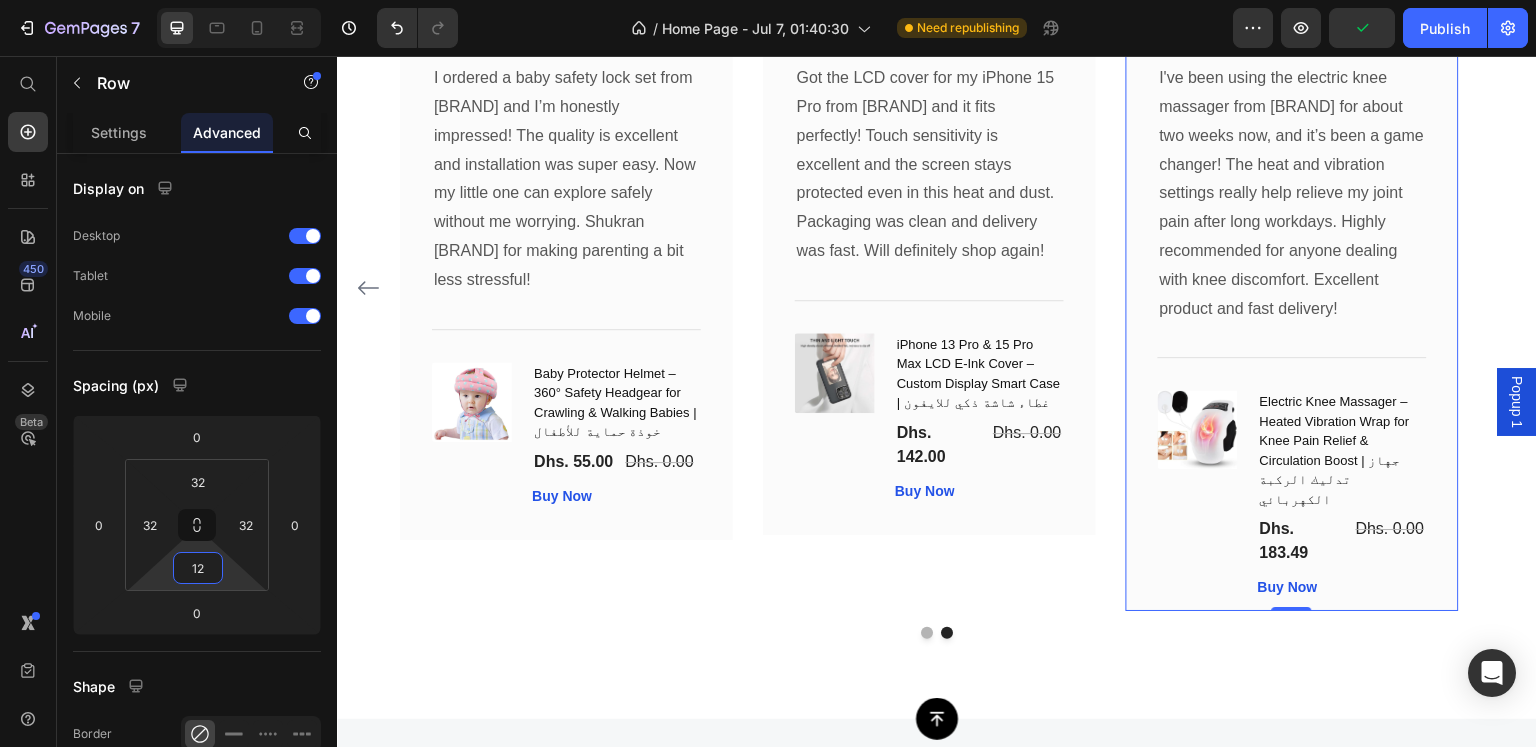 scroll, scrollTop: 5489, scrollLeft: 0, axis: vertical 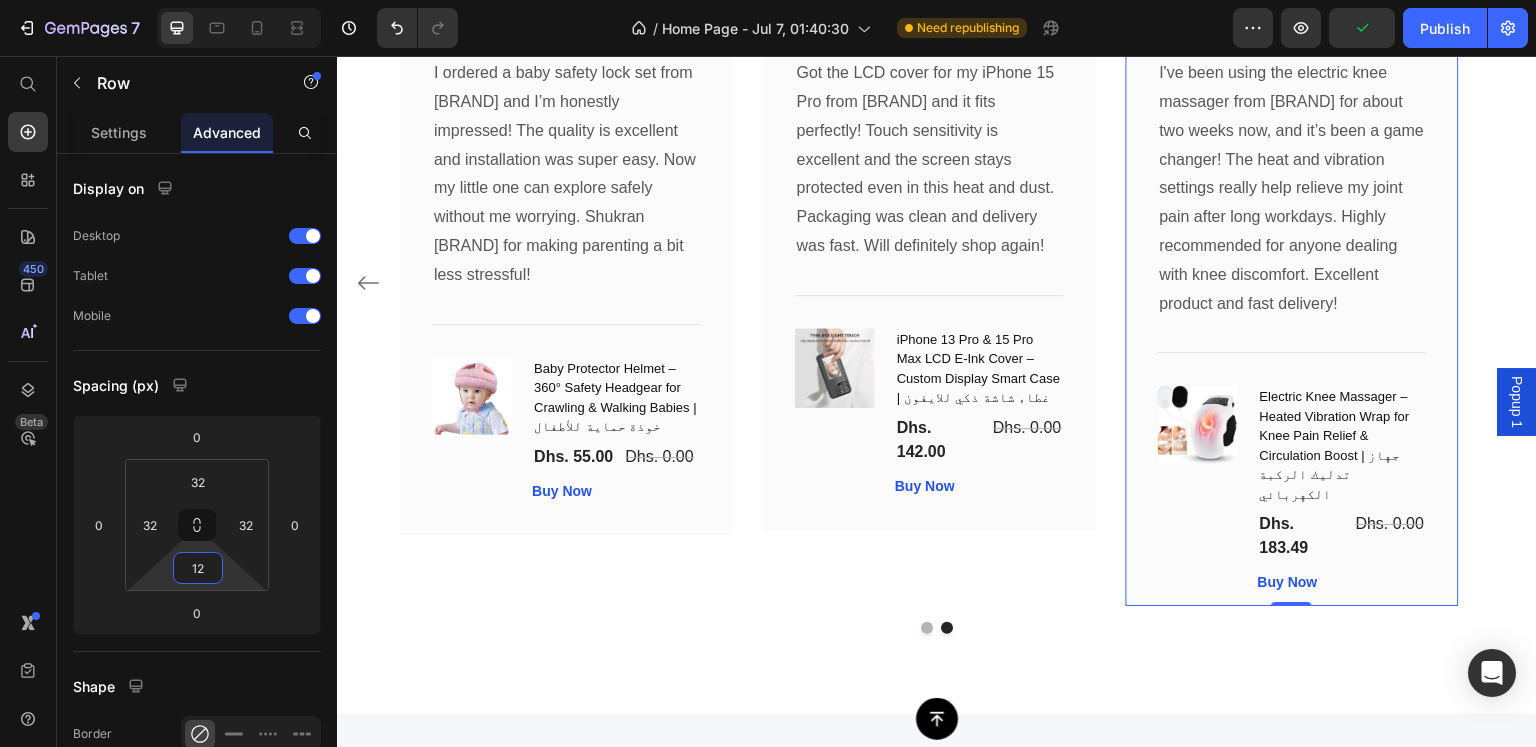 type on "1" 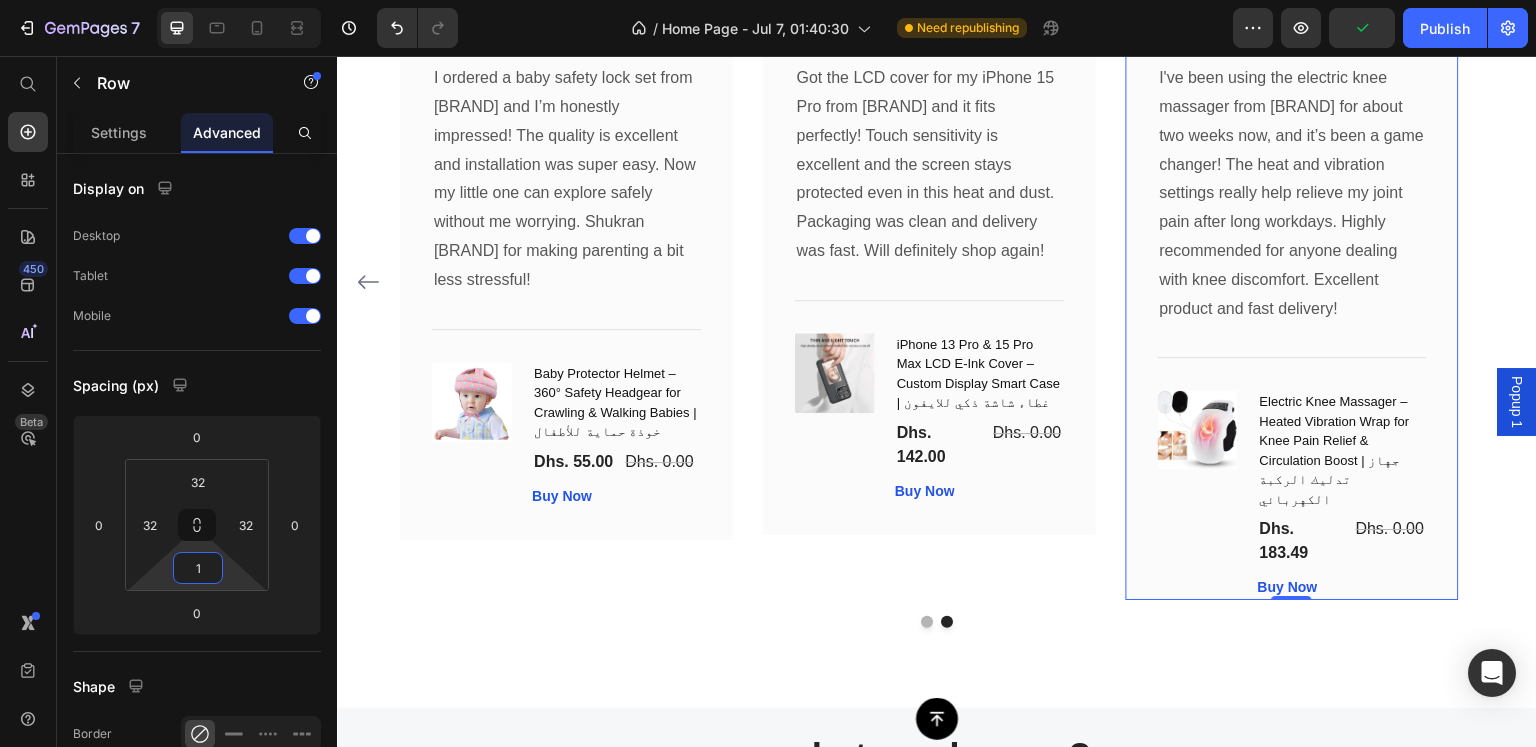 type 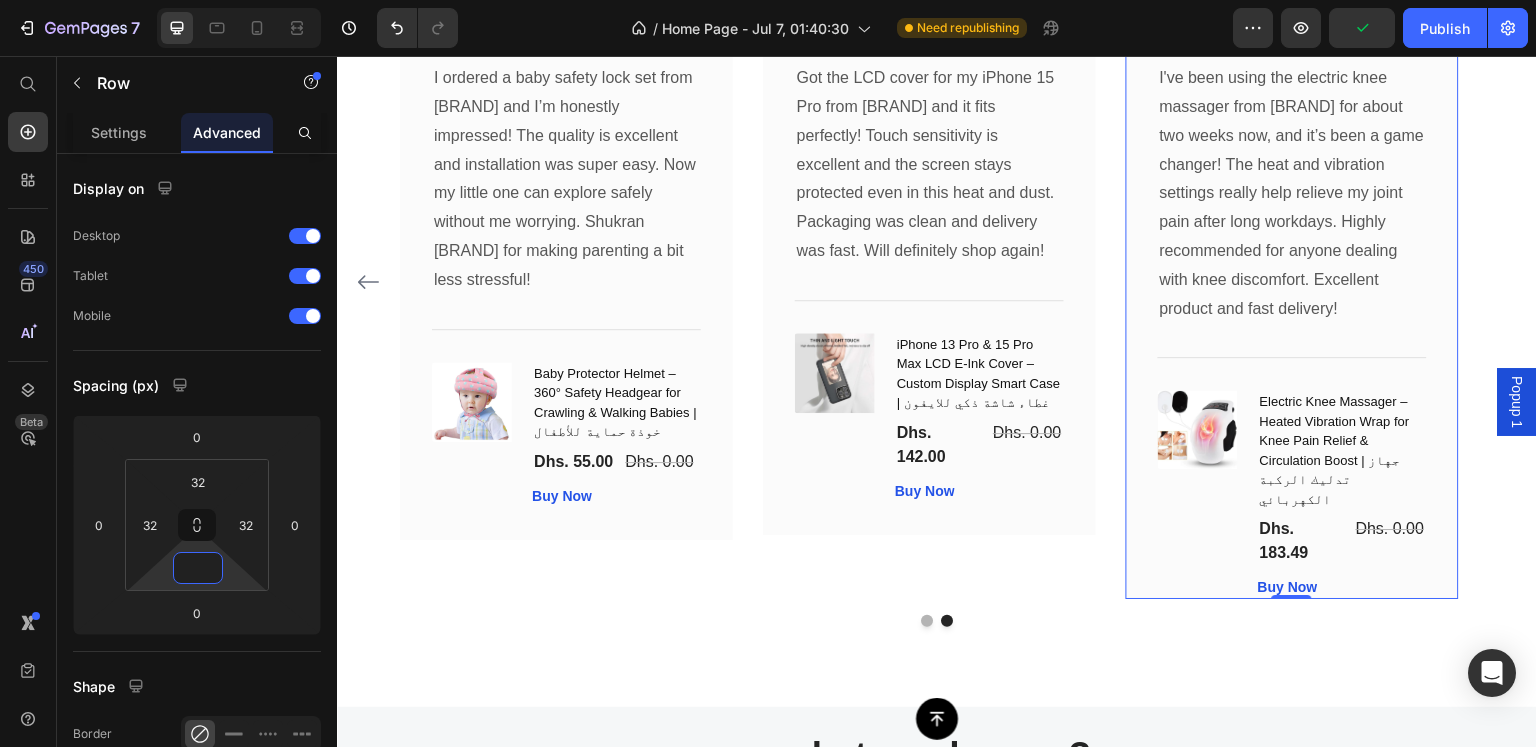 scroll, scrollTop: 5484, scrollLeft: 0, axis: vertical 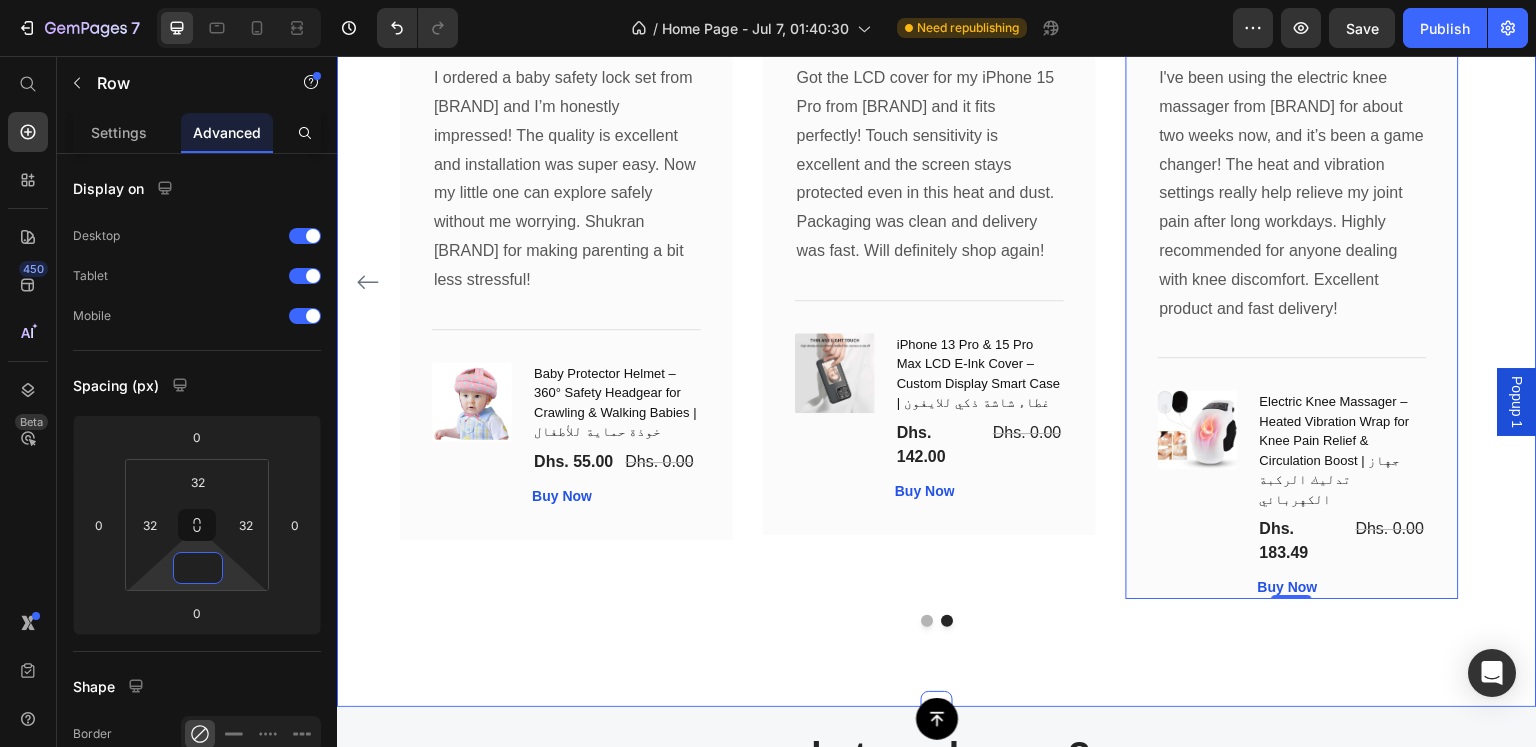 click on "What Our Customers Are Saying Heading Our customer advocates are standing by 24/7 to support you via email. Text block
Image
Icon
Icon
Icon
Icon
Icon Row [FIRST] [LAST] Text block Row This sun cream is perfect for UAE weather! It’s lightweight, doesn’t leave any white cast, and protects my skin all day. I have sensitive skin and this product worked amazingly well. Thank you Emirazaar for such a good find! Text block                Title Line (P) Images & Gallery Soothing Sun Cream SPF50+ – Gentle Hydrating Sunscreen for Sensitive Skin | واقي شمس مهدئ بمعامل حماية عالي للبشرة الحساسة (P) Title Dhs. 106.00 (P) Price Dhs. 0.00 (P) Price Row Buy Now (P) Cart Button Product Row Image
Icon
Icon
Icon
Icon
Icon Row [FIRST] [LAST] Text block Row Text block                Title Line (P) Title Row" at bounding box center (937, 250) 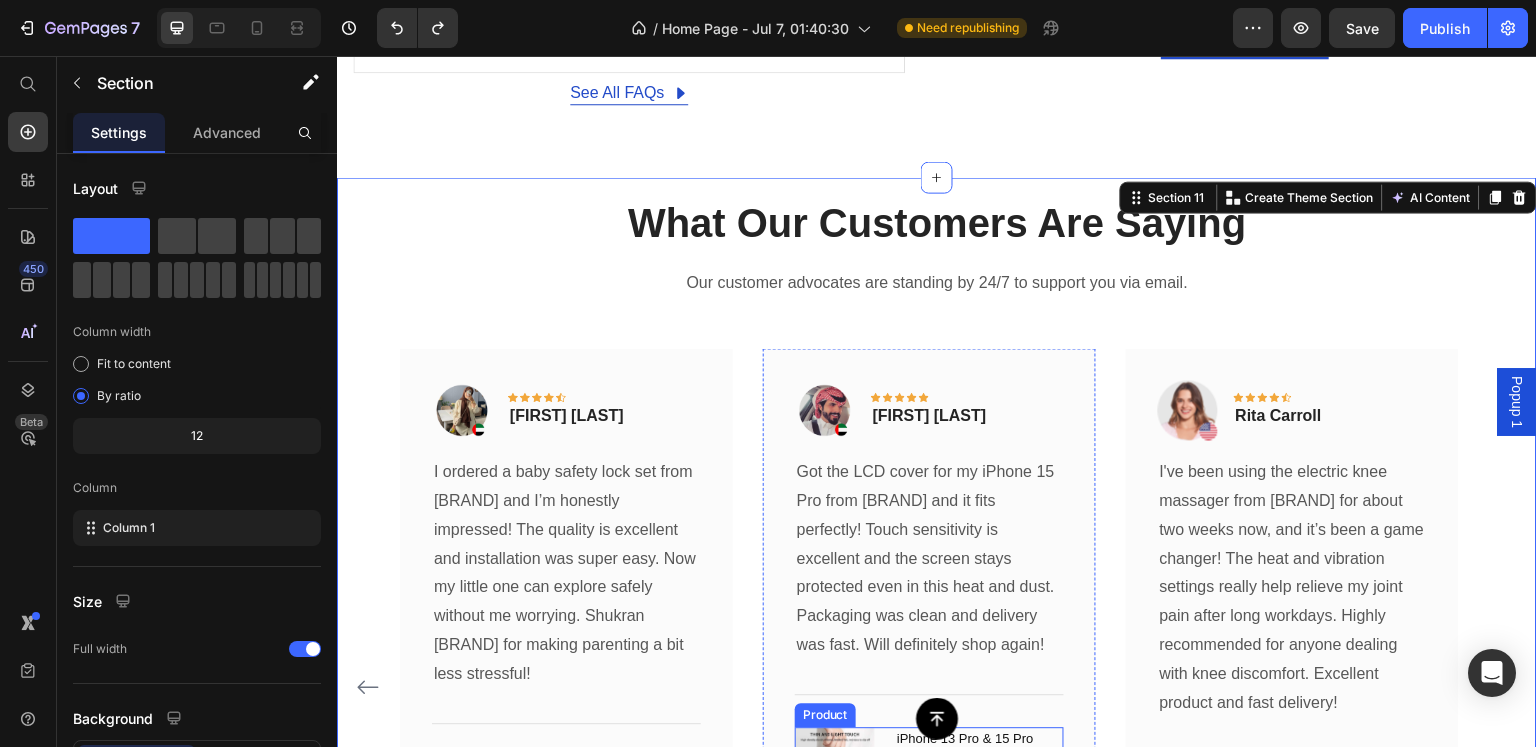 scroll, scrollTop: 5400, scrollLeft: 0, axis: vertical 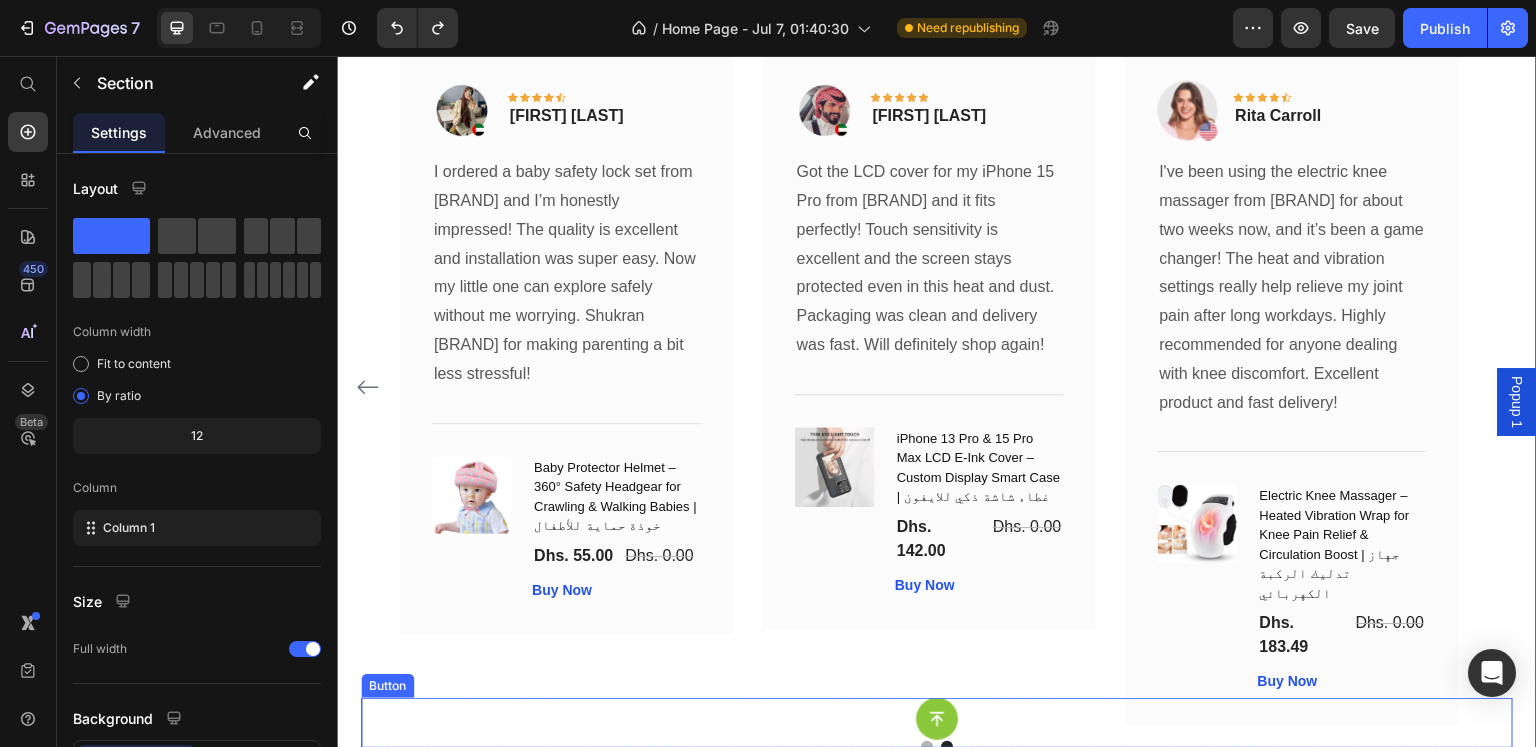 click 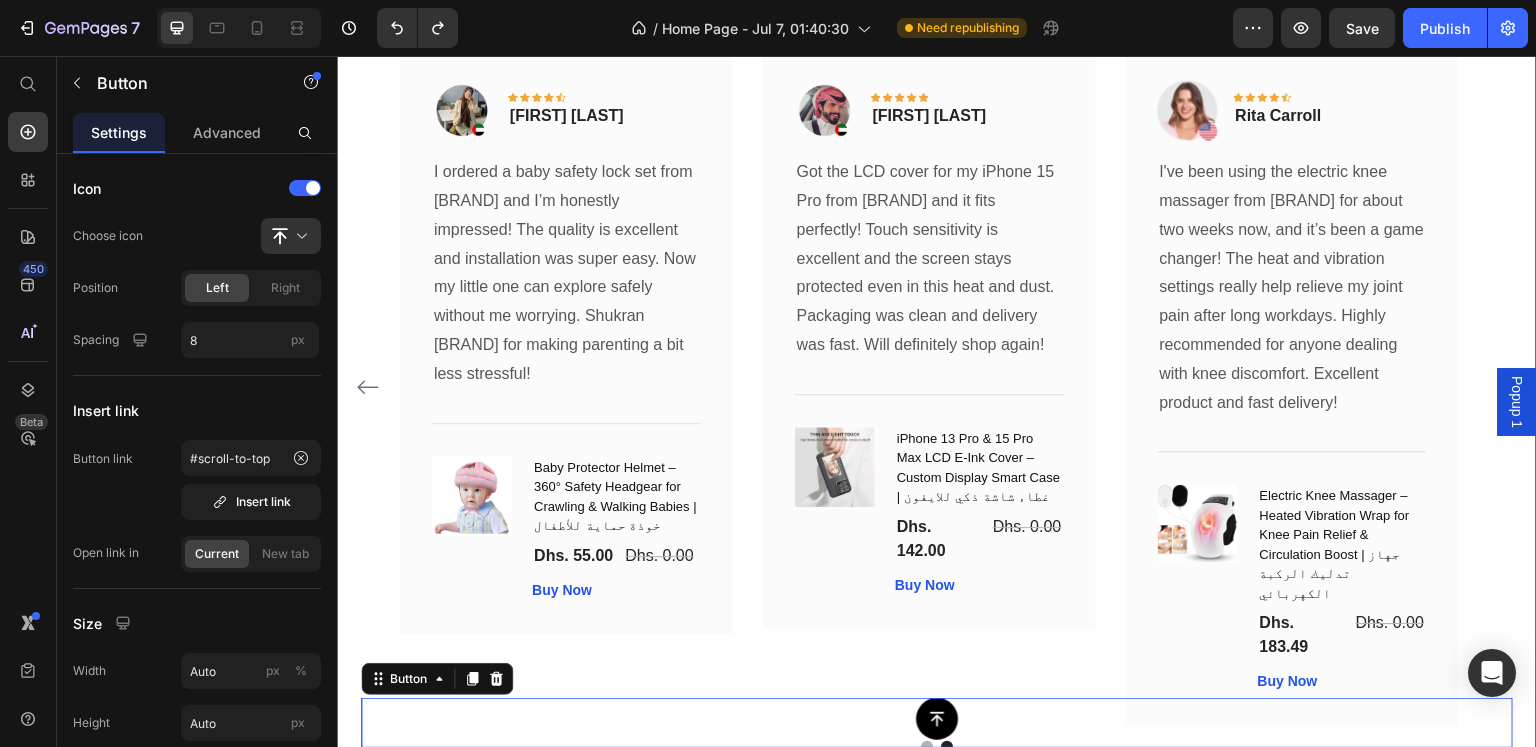 click at bounding box center (368, 387) 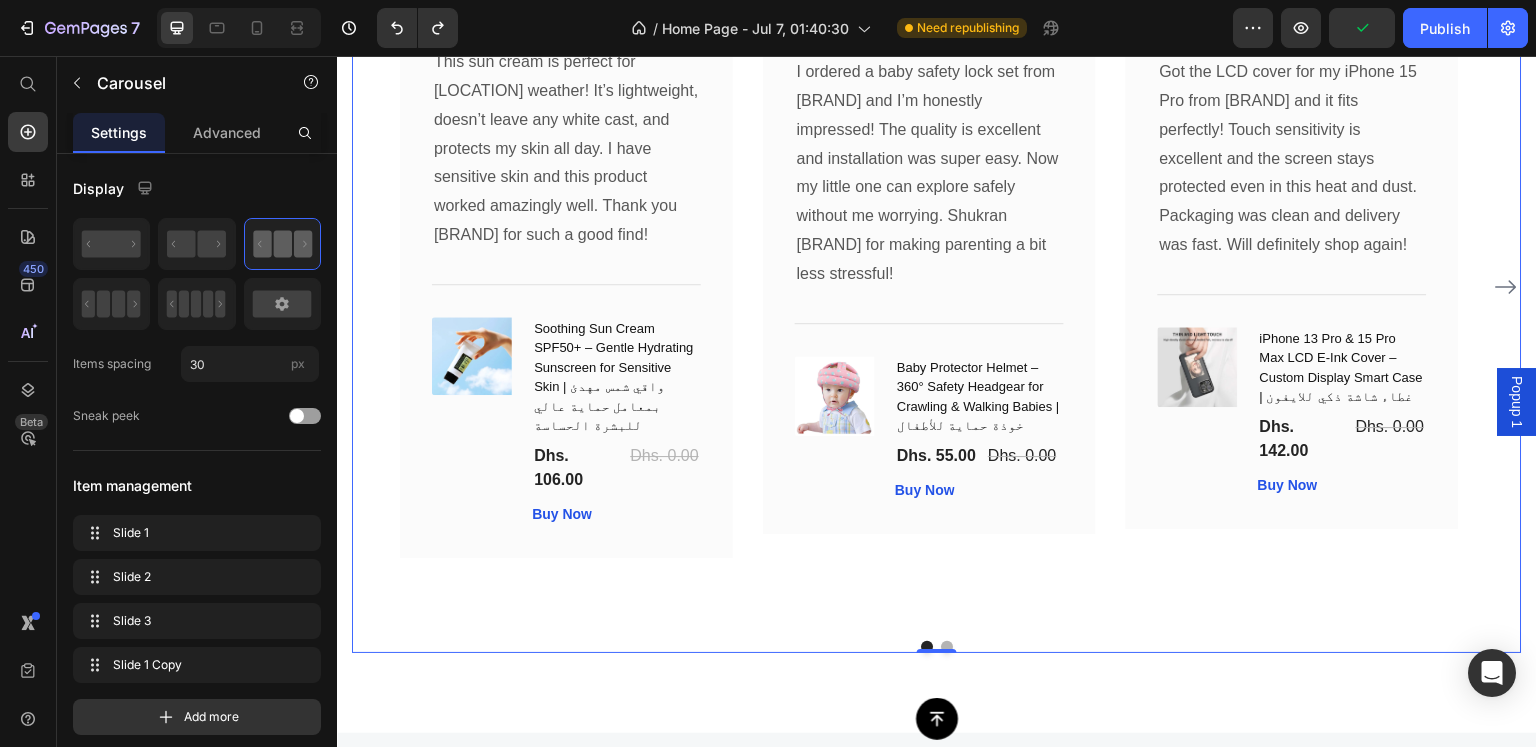 scroll, scrollTop: 5600, scrollLeft: 0, axis: vertical 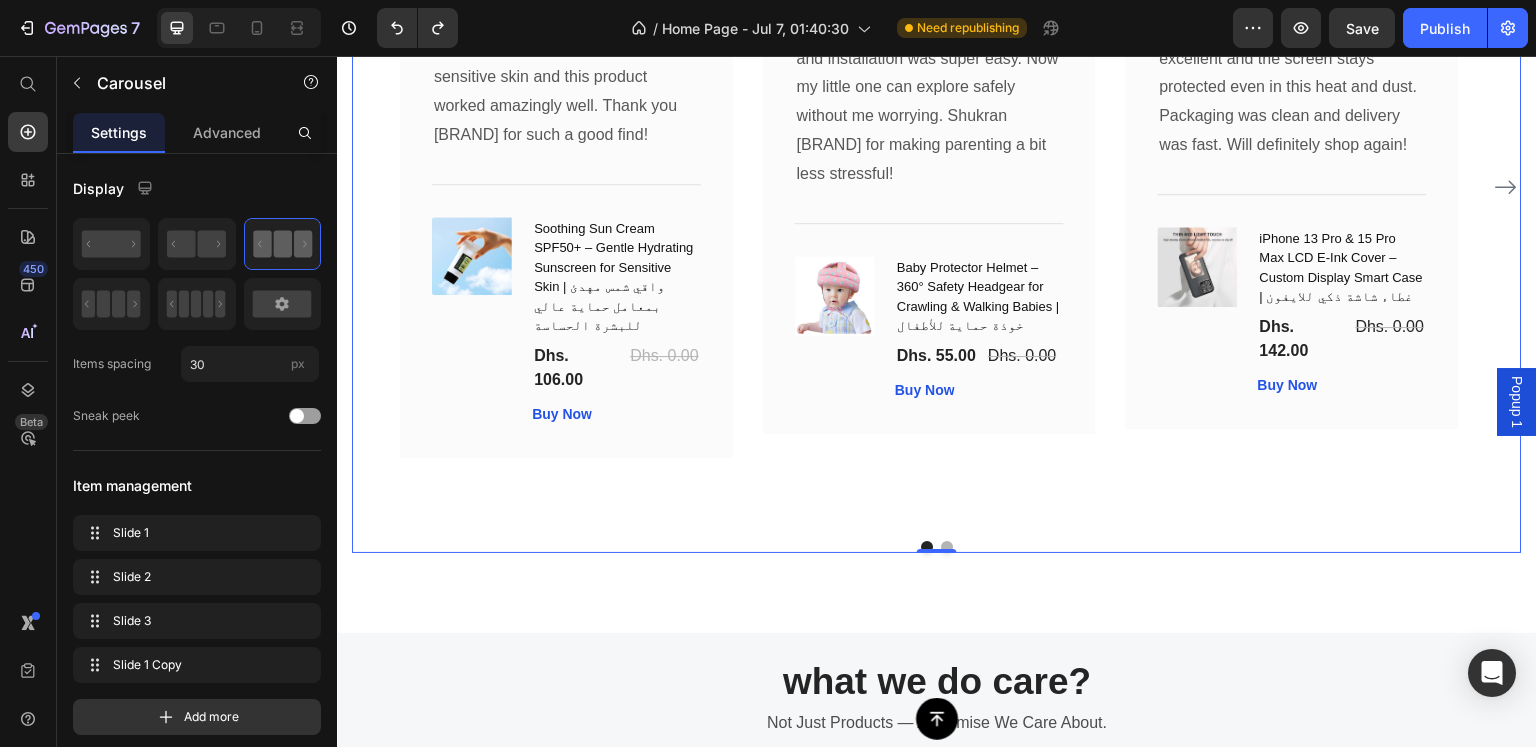 click 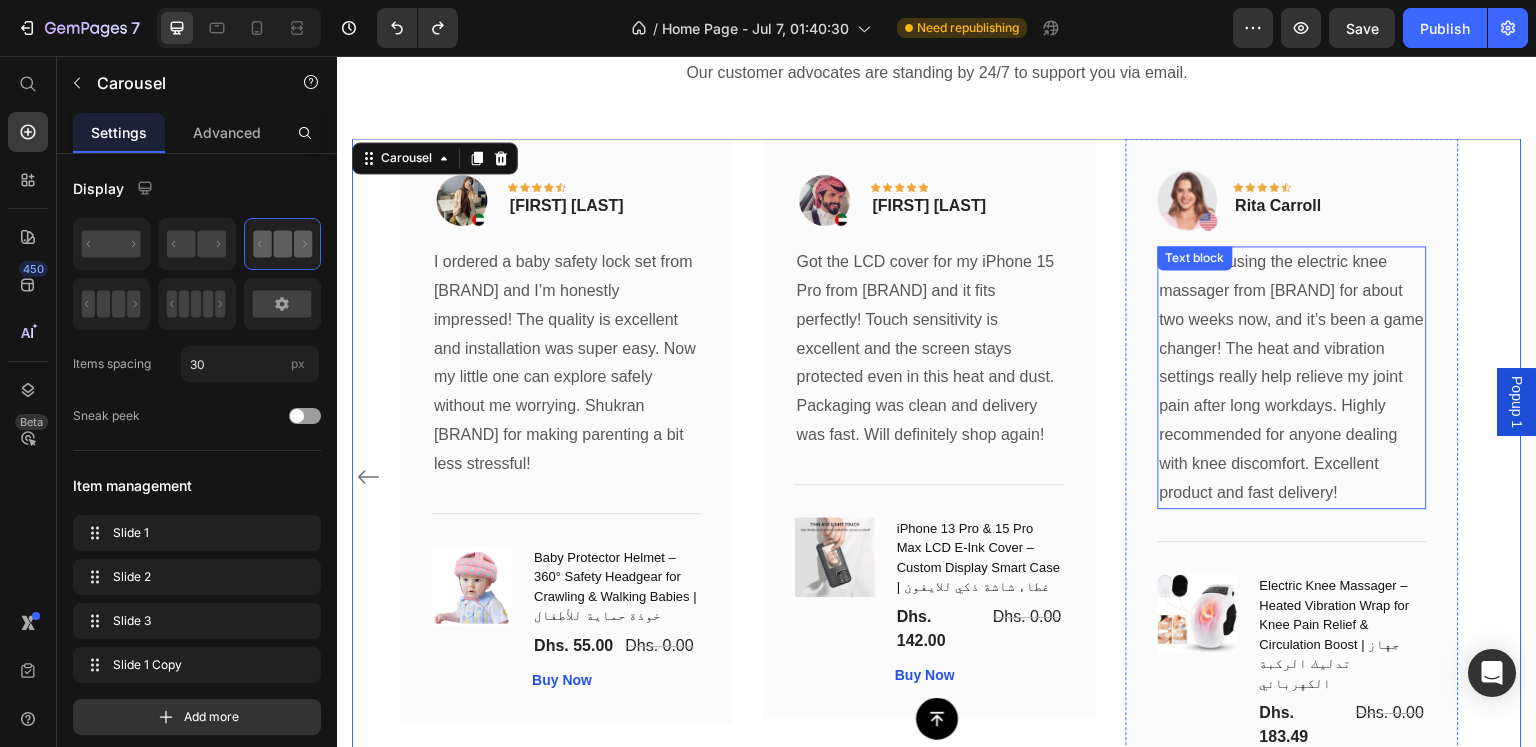 scroll, scrollTop: 5300, scrollLeft: 0, axis: vertical 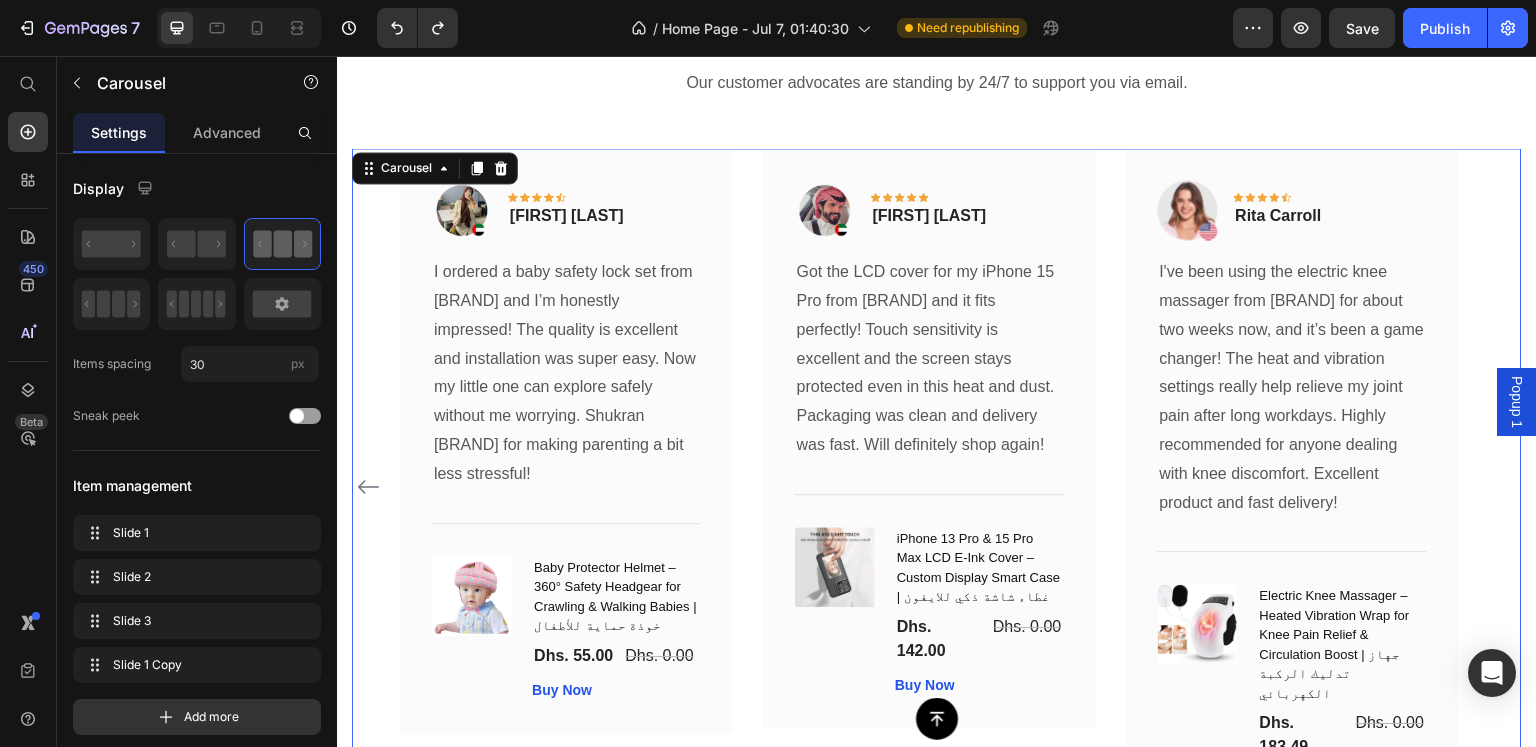 click 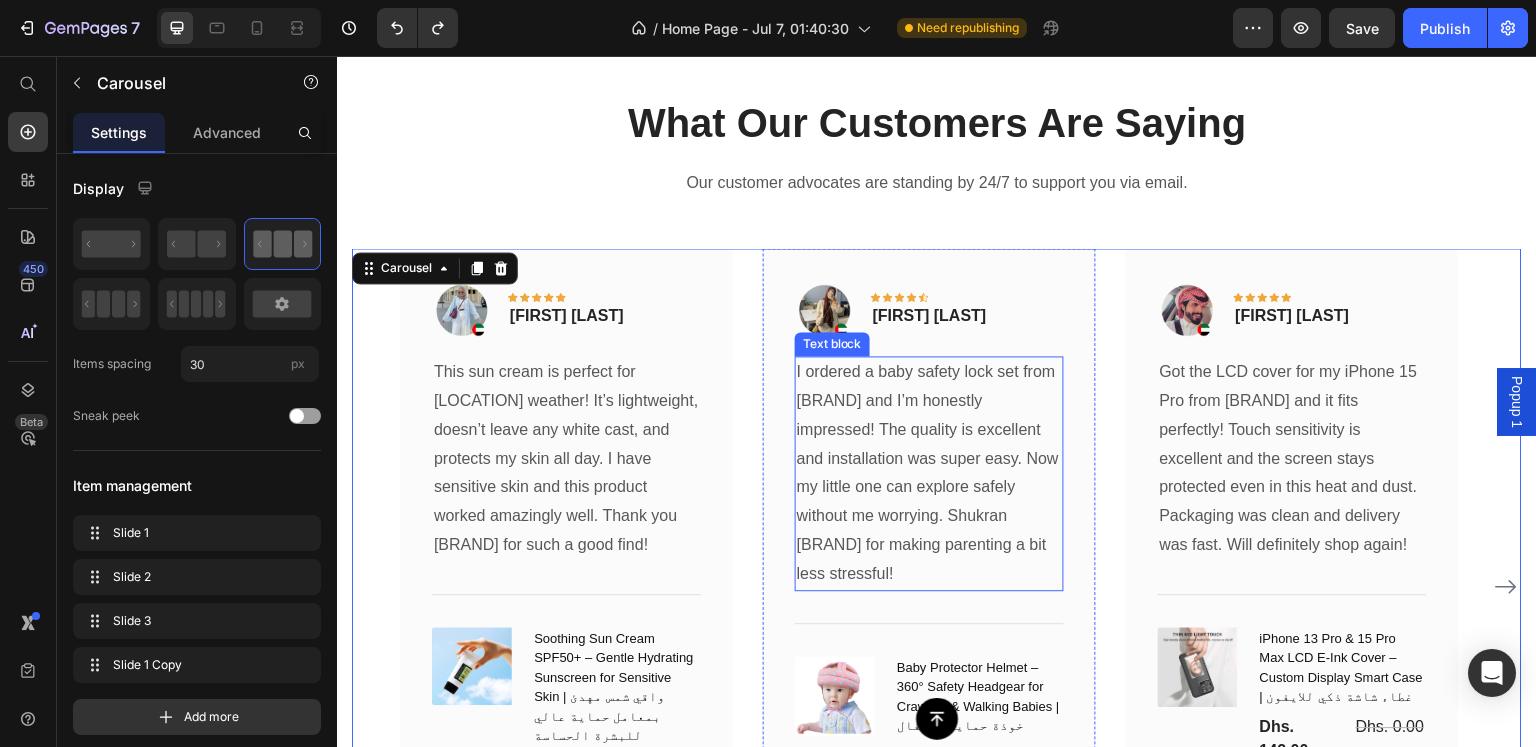 scroll, scrollTop: 5300, scrollLeft: 0, axis: vertical 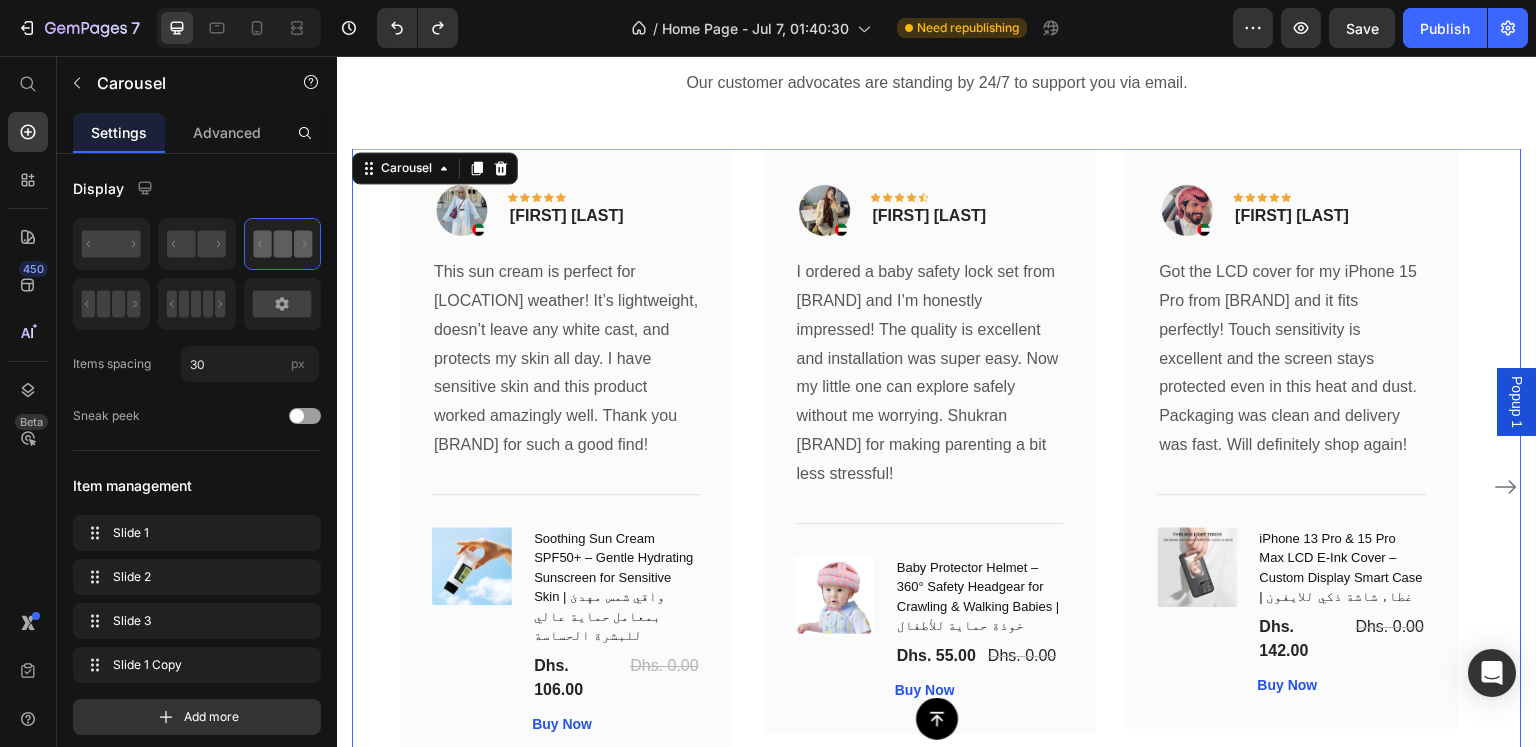 click 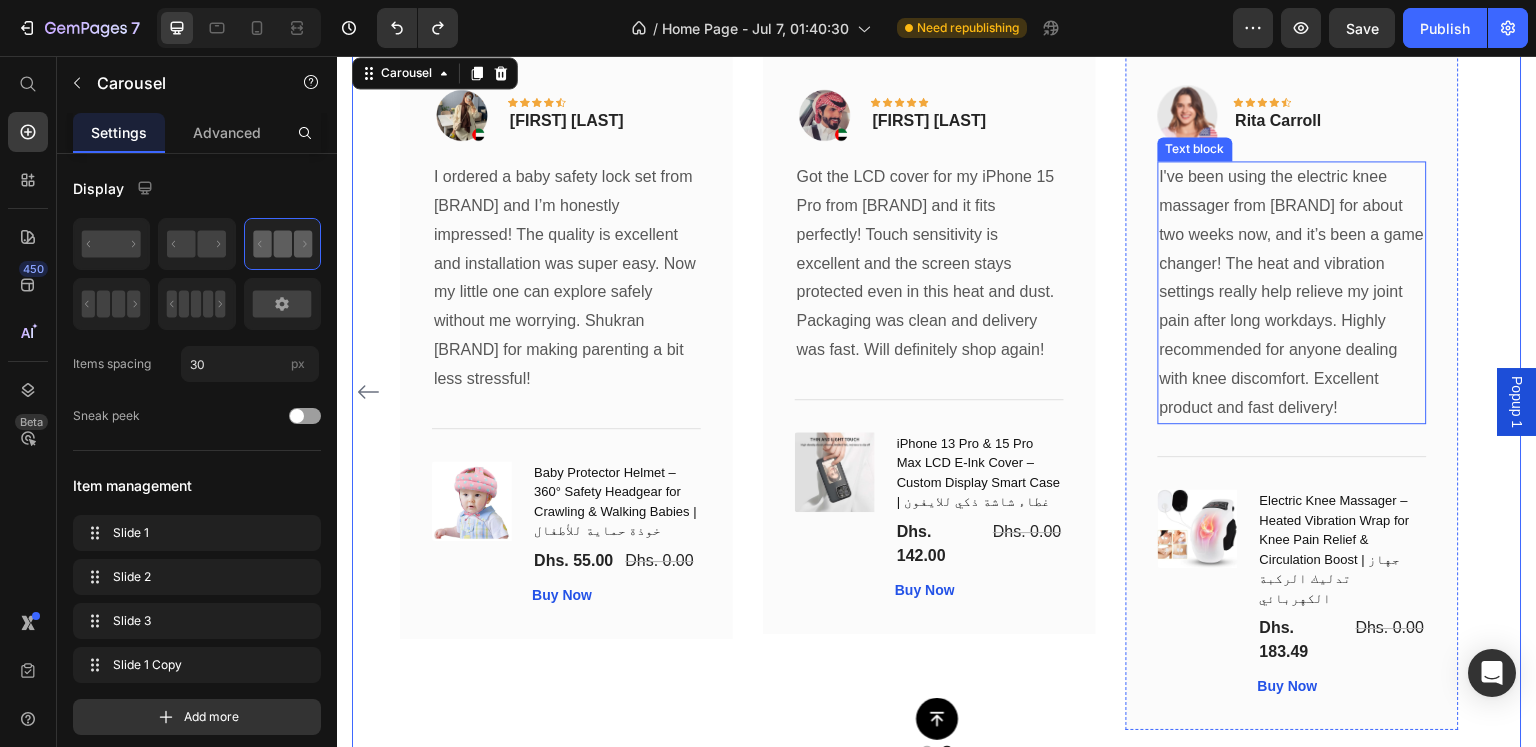 scroll, scrollTop: 5400, scrollLeft: 0, axis: vertical 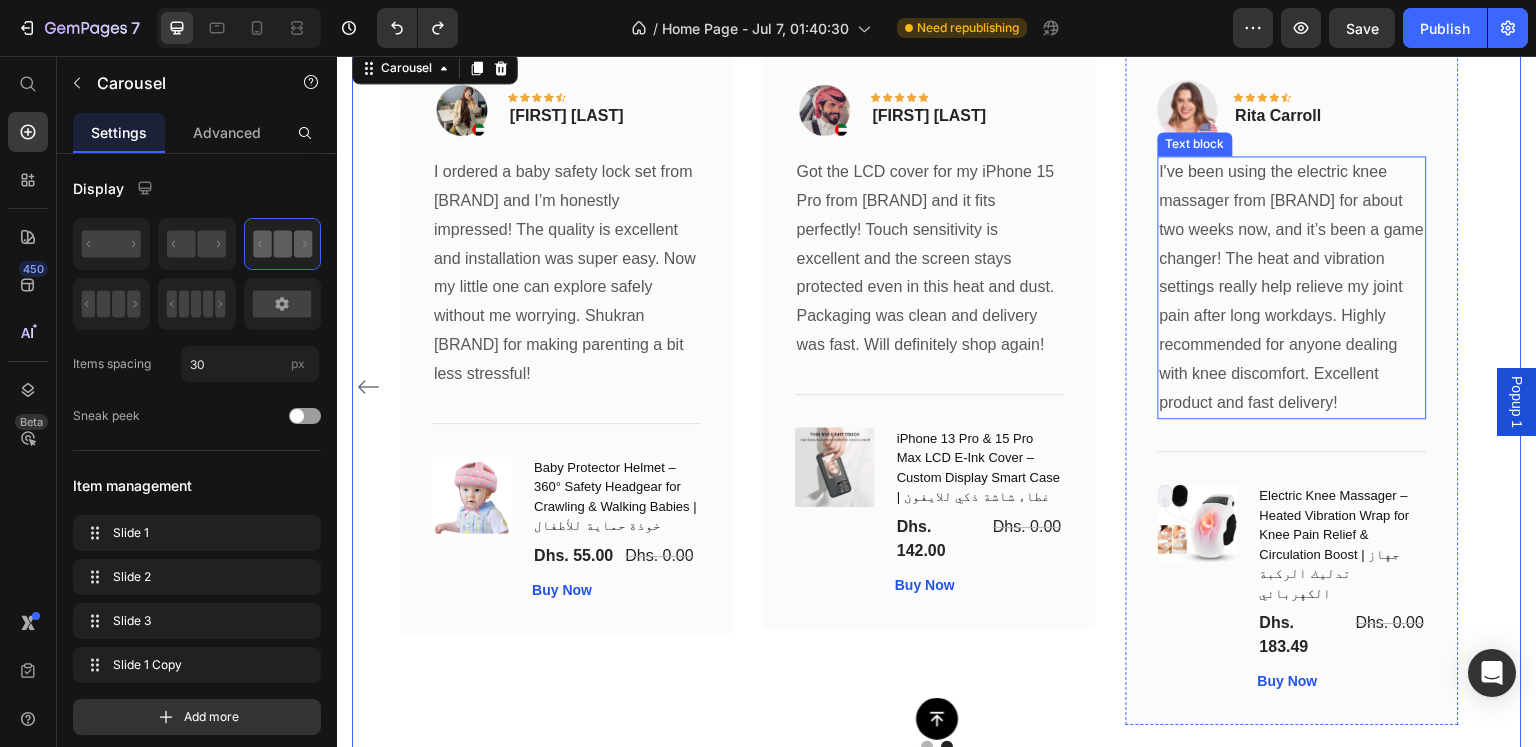 click on "I've been using the electric knee massager from Emirazaar for about two weeks now, and it’s been a game changer! The heat and vibration settings really help relieve my joint pain after long workdays. Highly recommended for anyone dealing with knee discomfort. Excellent product and fast delivery!" at bounding box center (1292, 287) 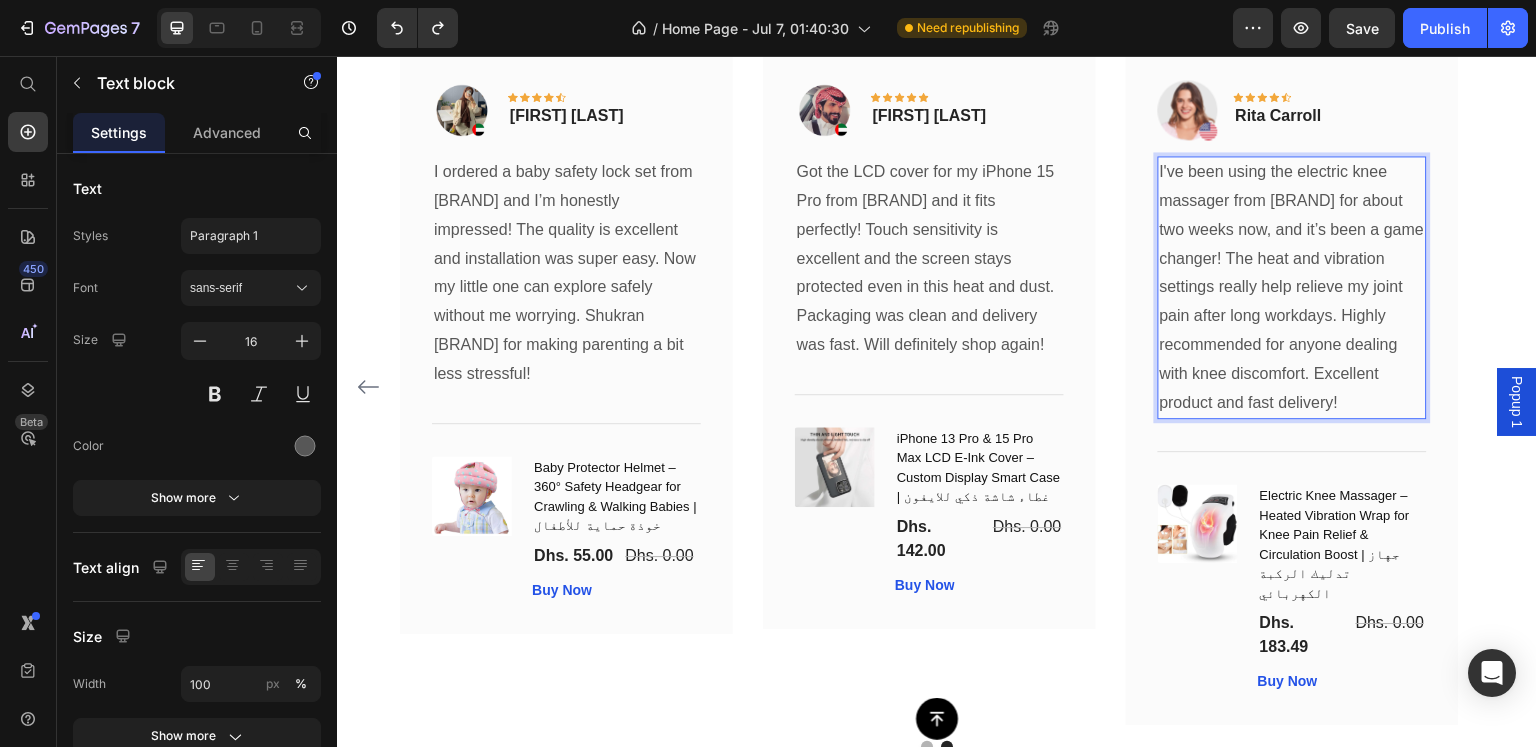 click on "I've been using the electric knee massager from Emirazaar for about two weeks now, and it’s been a game changer! The heat and vibration settings really help relieve my joint pain after long workdays. Highly recommended for anyone dealing with knee discomfort. Excellent product and fast delivery!" at bounding box center [1292, 287] 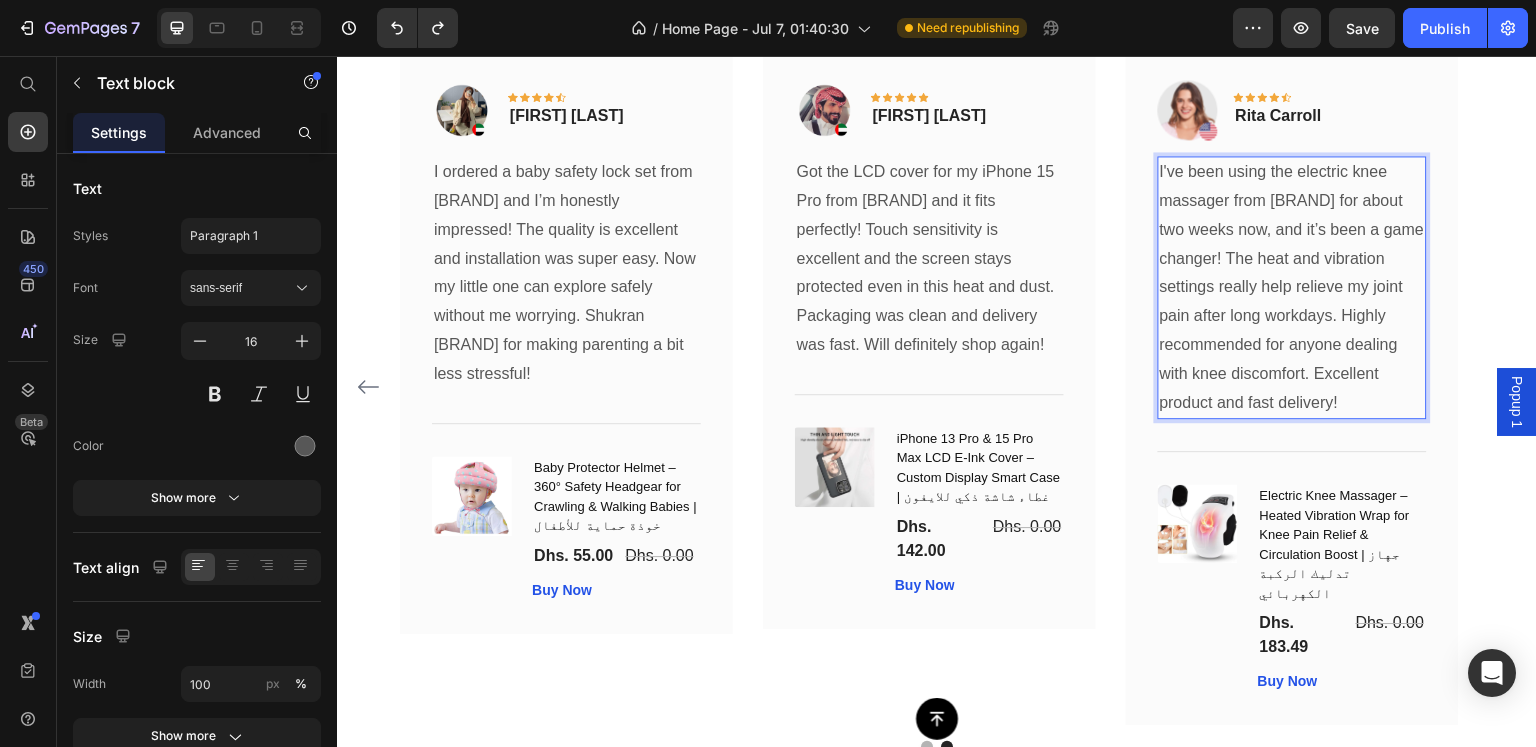 drag, startPoint x: 1316, startPoint y: 371, endPoint x: 1352, endPoint y: 399, distance: 45.607018 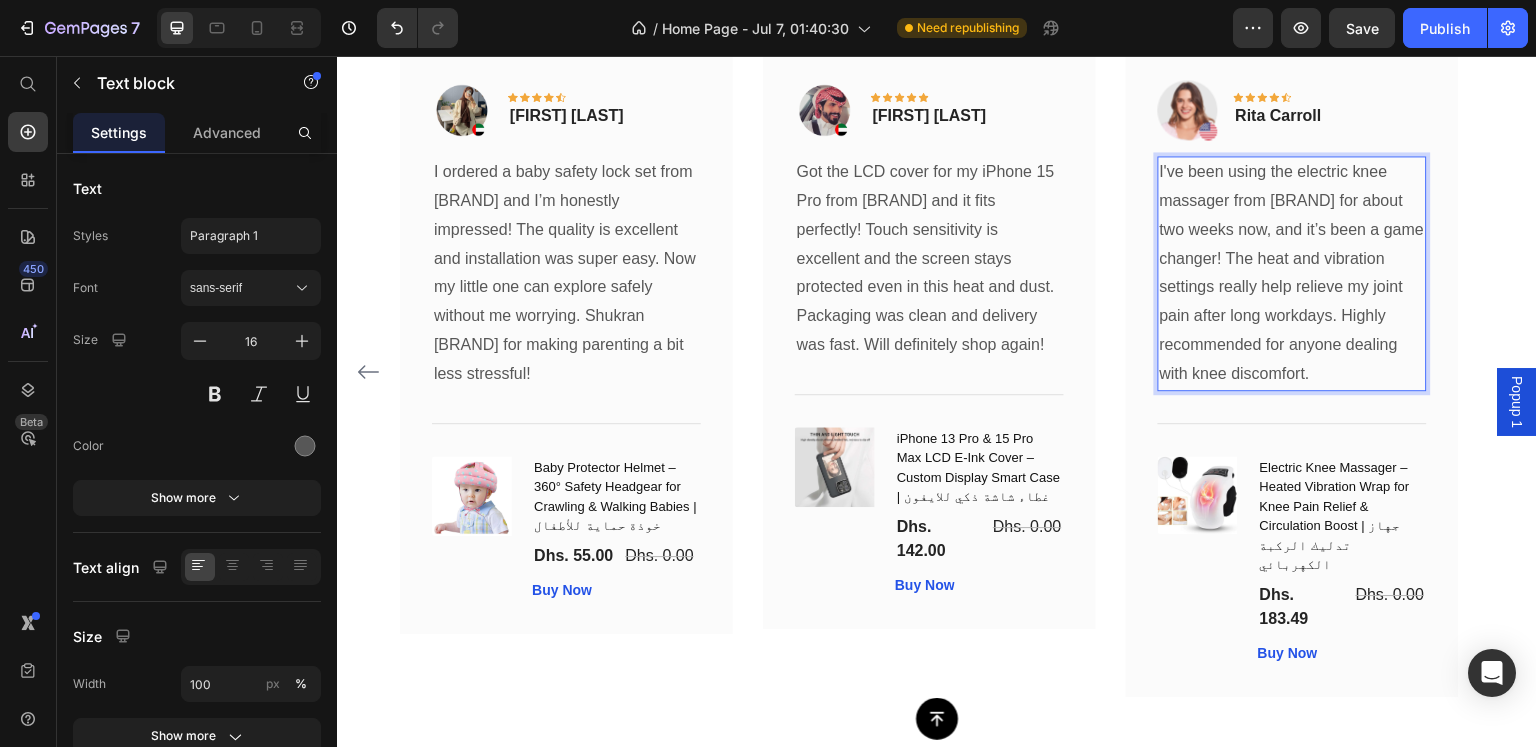 drag, startPoint x: 1348, startPoint y: 340, endPoint x: 1372, endPoint y: 365, distance: 34.655445 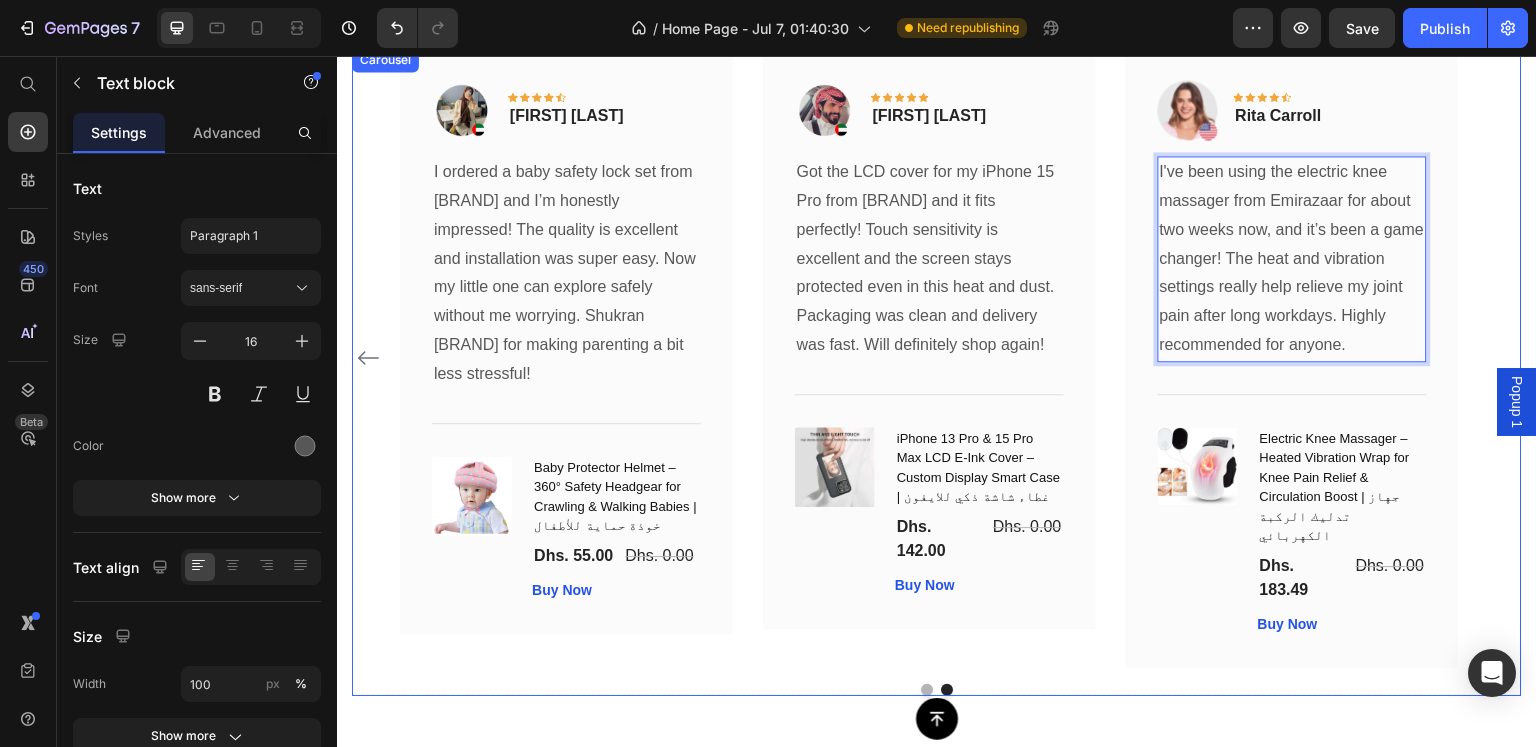 click at bounding box center [937, 690] 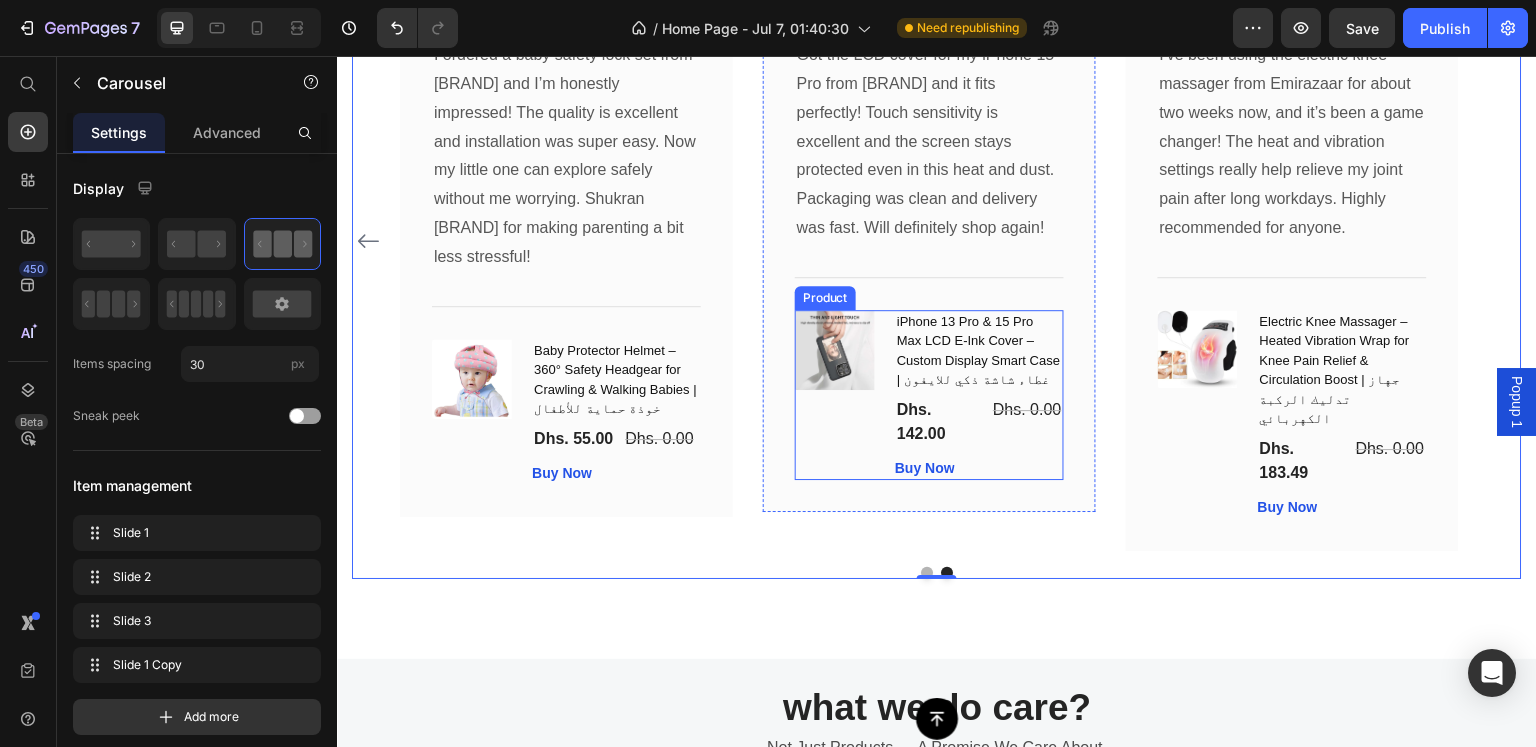 scroll, scrollTop: 5500, scrollLeft: 0, axis: vertical 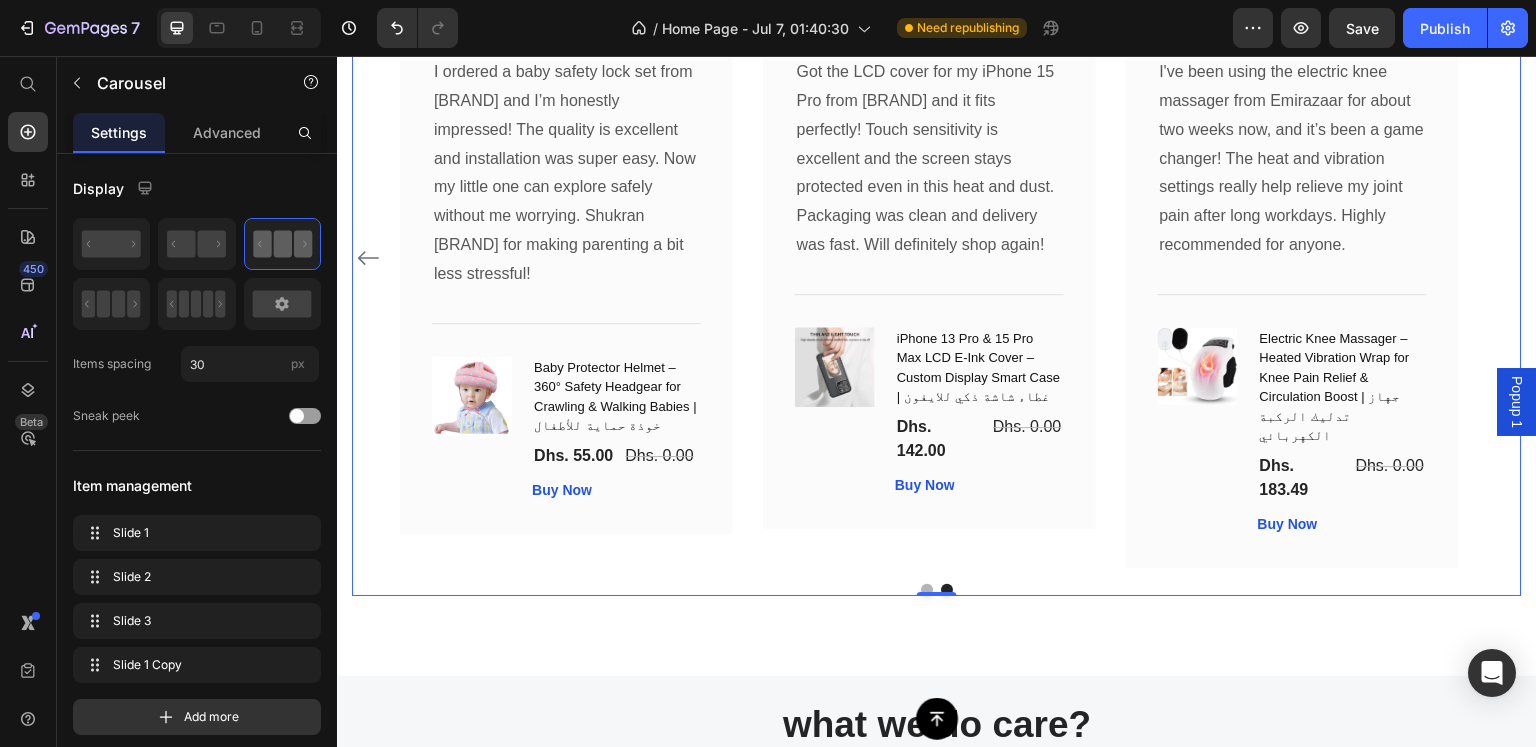 click 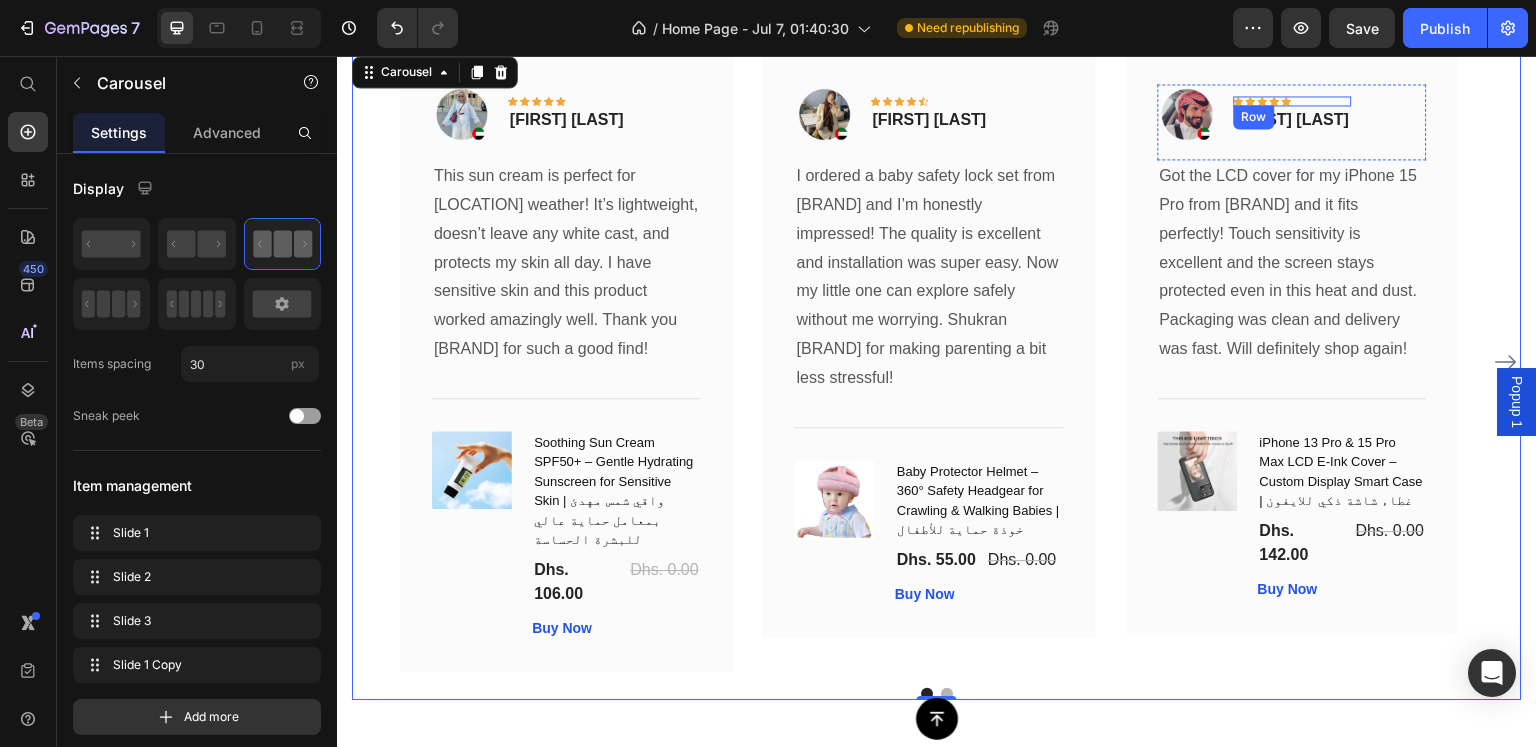 scroll, scrollTop: 5400, scrollLeft: 0, axis: vertical 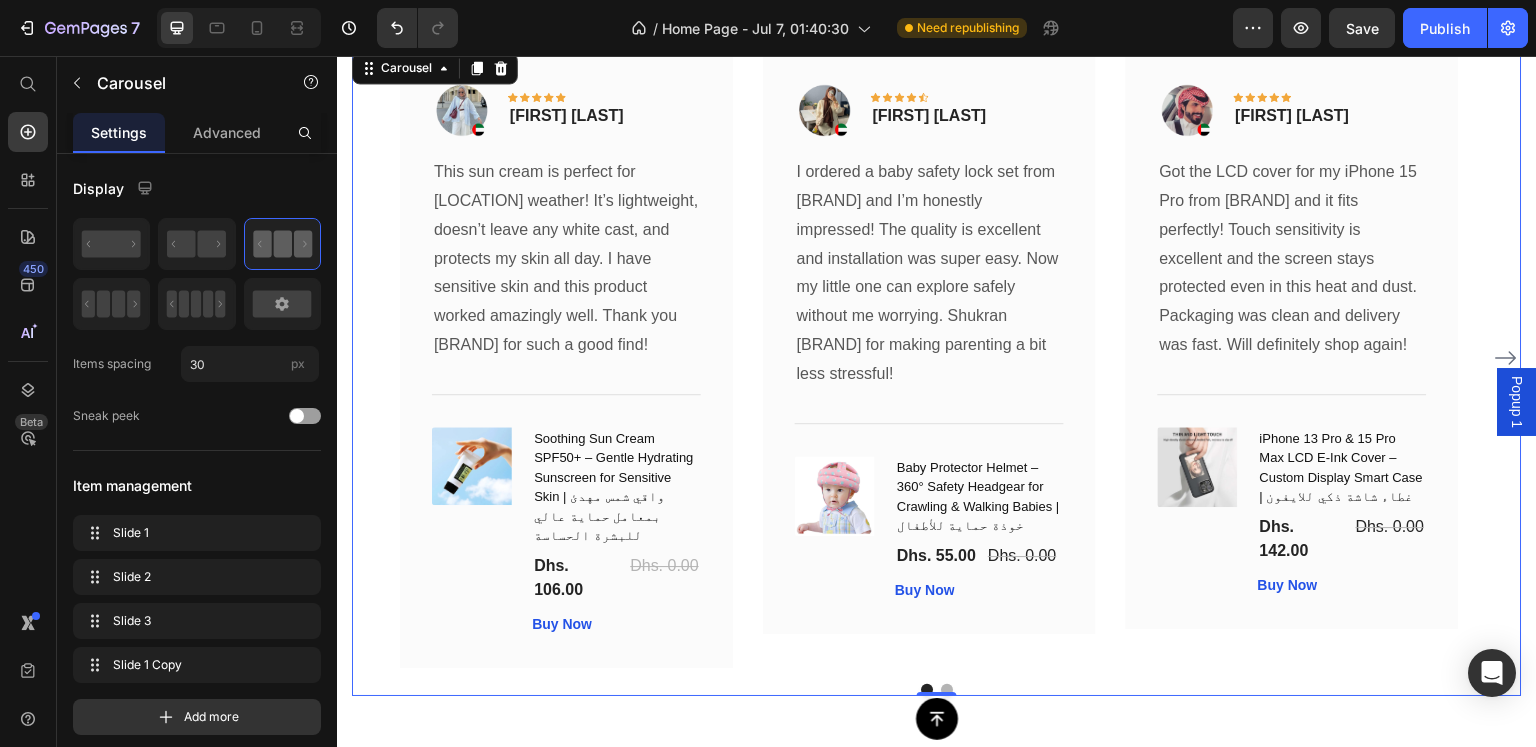 click 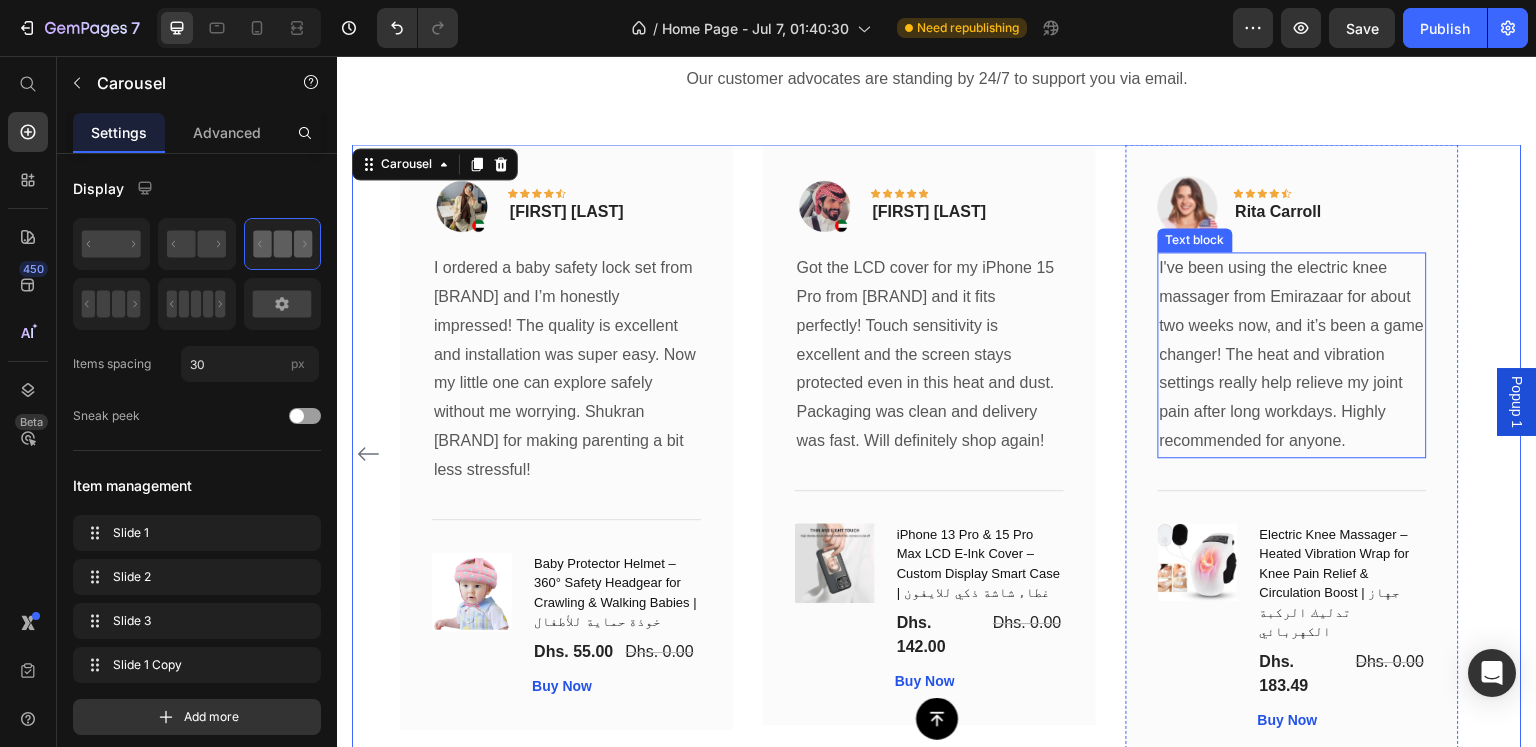 scroll, scrollTop: 5300, scrollLeft: 0, axis: vertical 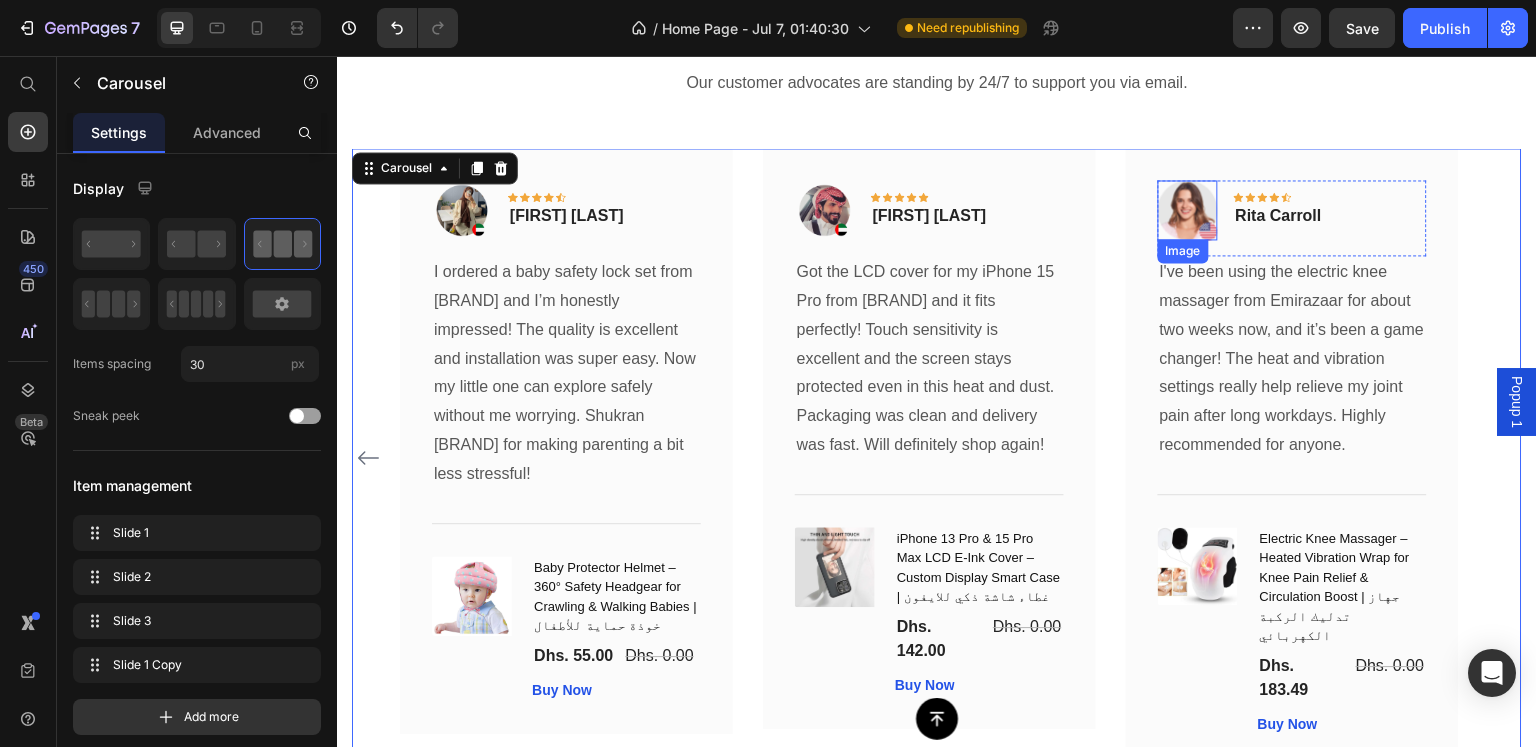 click at bounding box center [1188, 210] 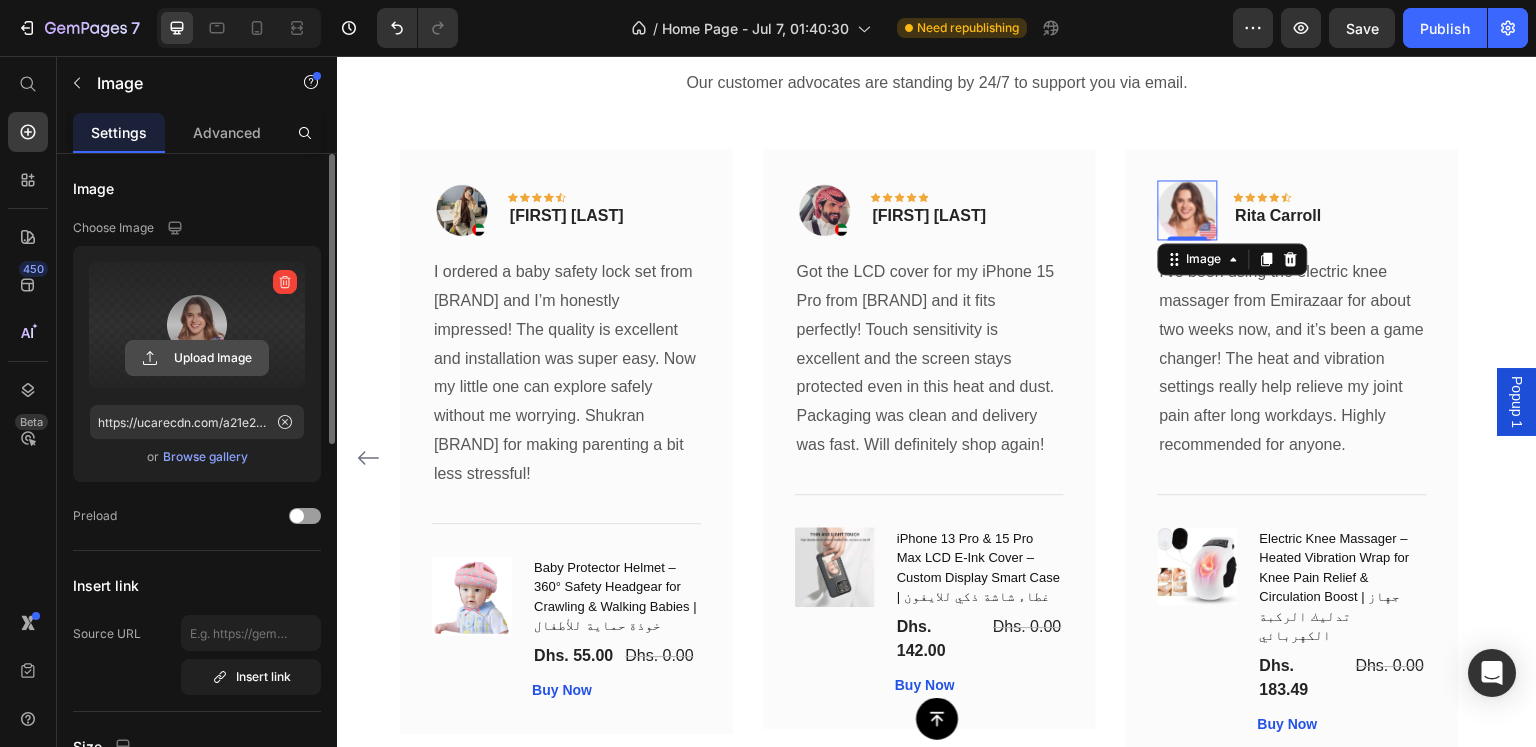click 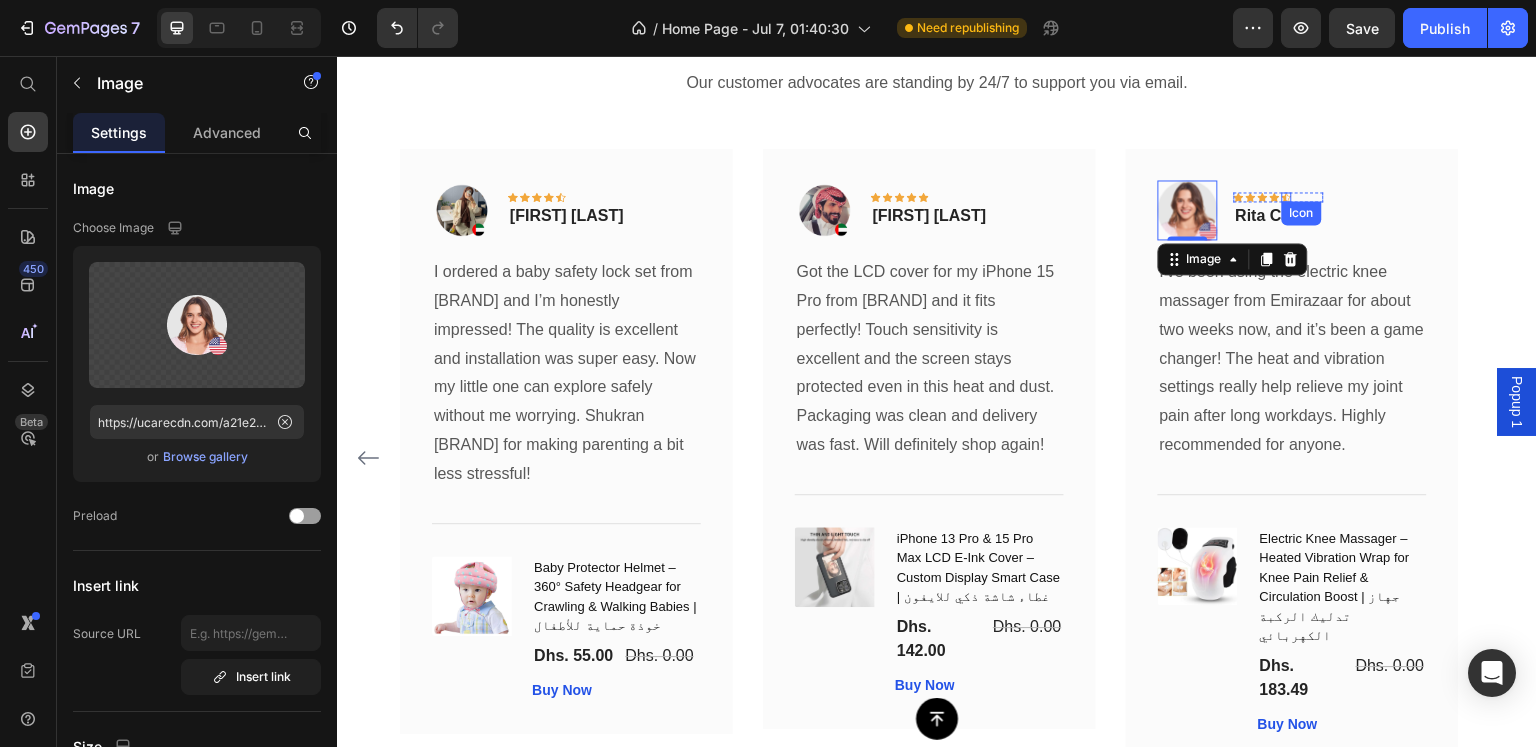 click on "Icon" at bounding box center (1302, 213) 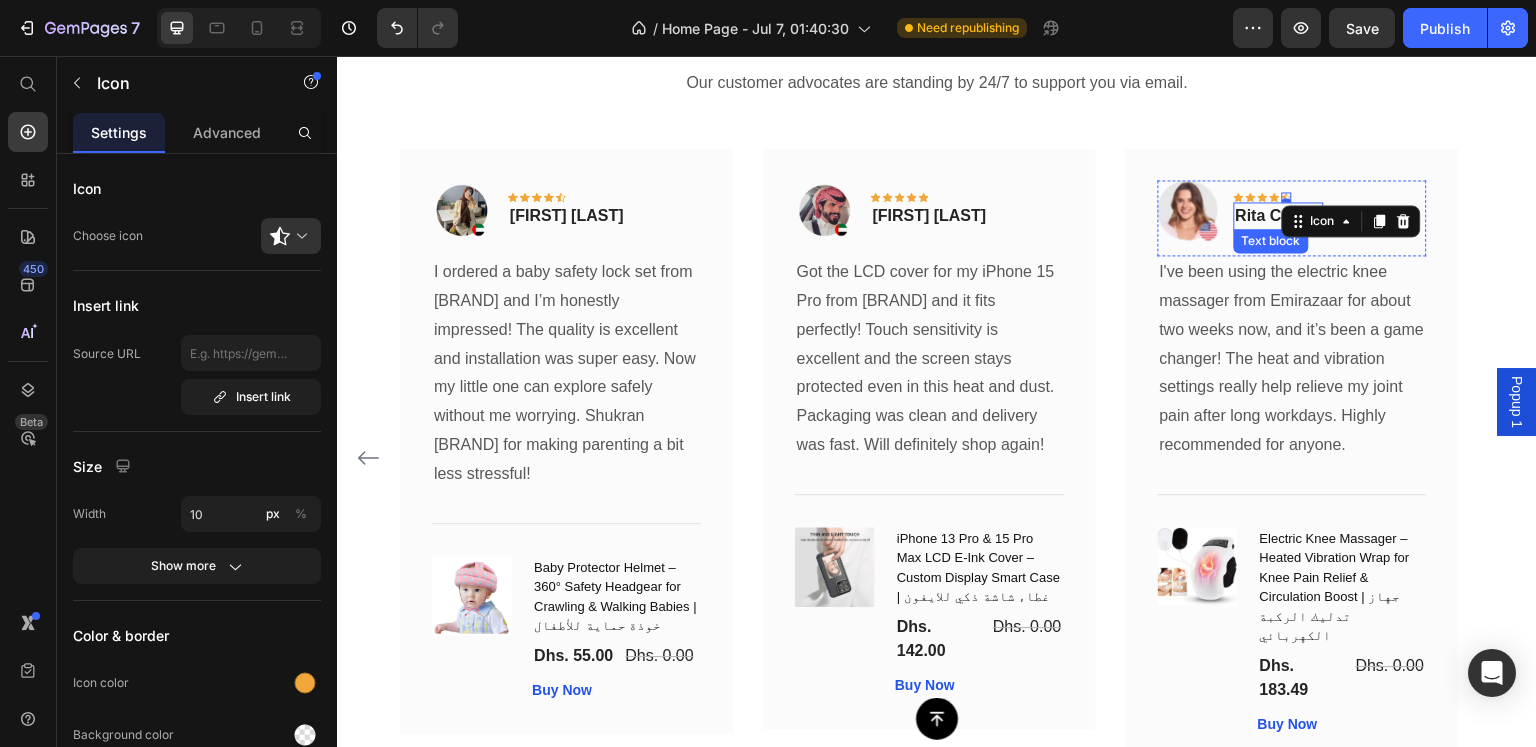 click on "Rita Carroll" at bounding box center (1279, 216) 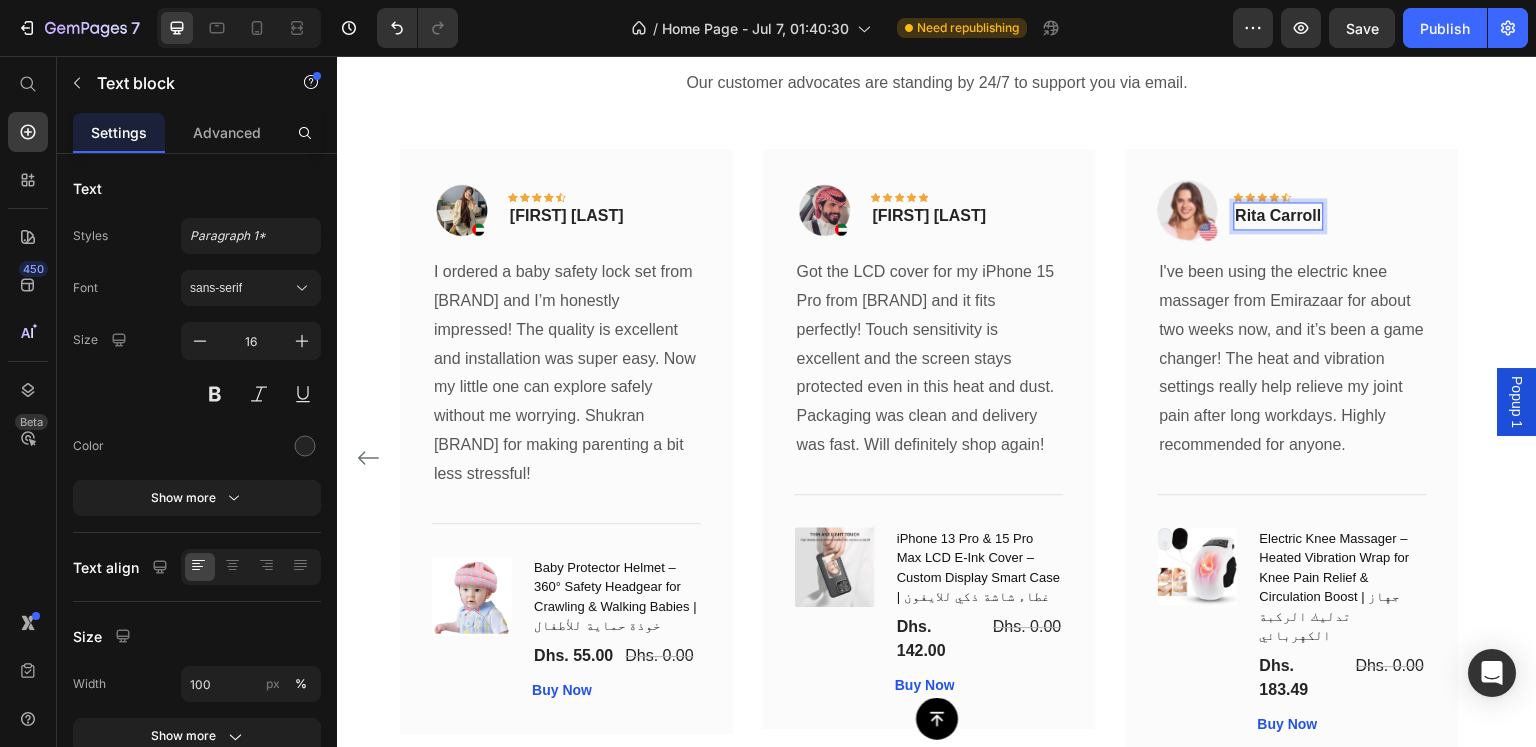 click on "Rita Carroll" at bounding box center [1279, 216] 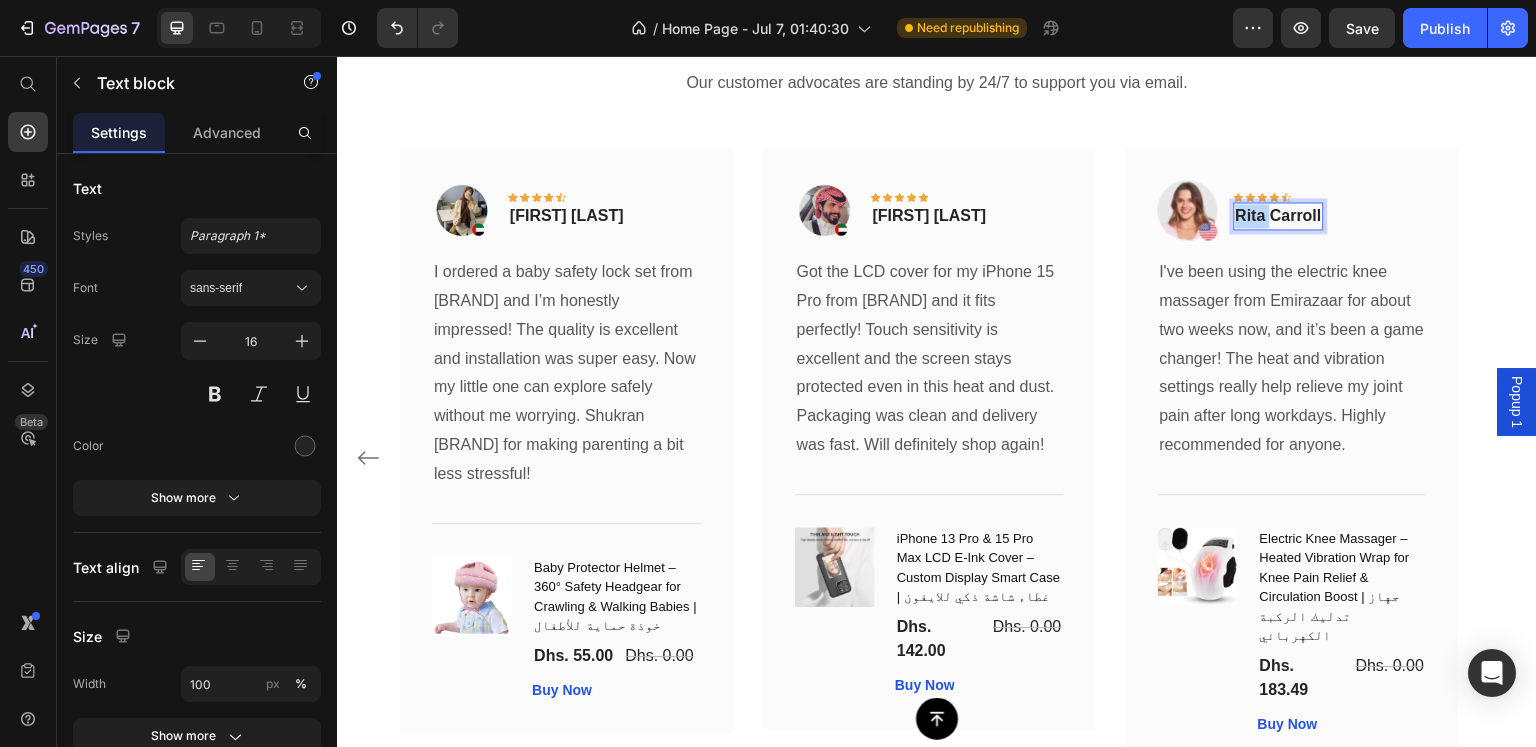 click on "Rita Carroll" at bounding box center (1279, 216) 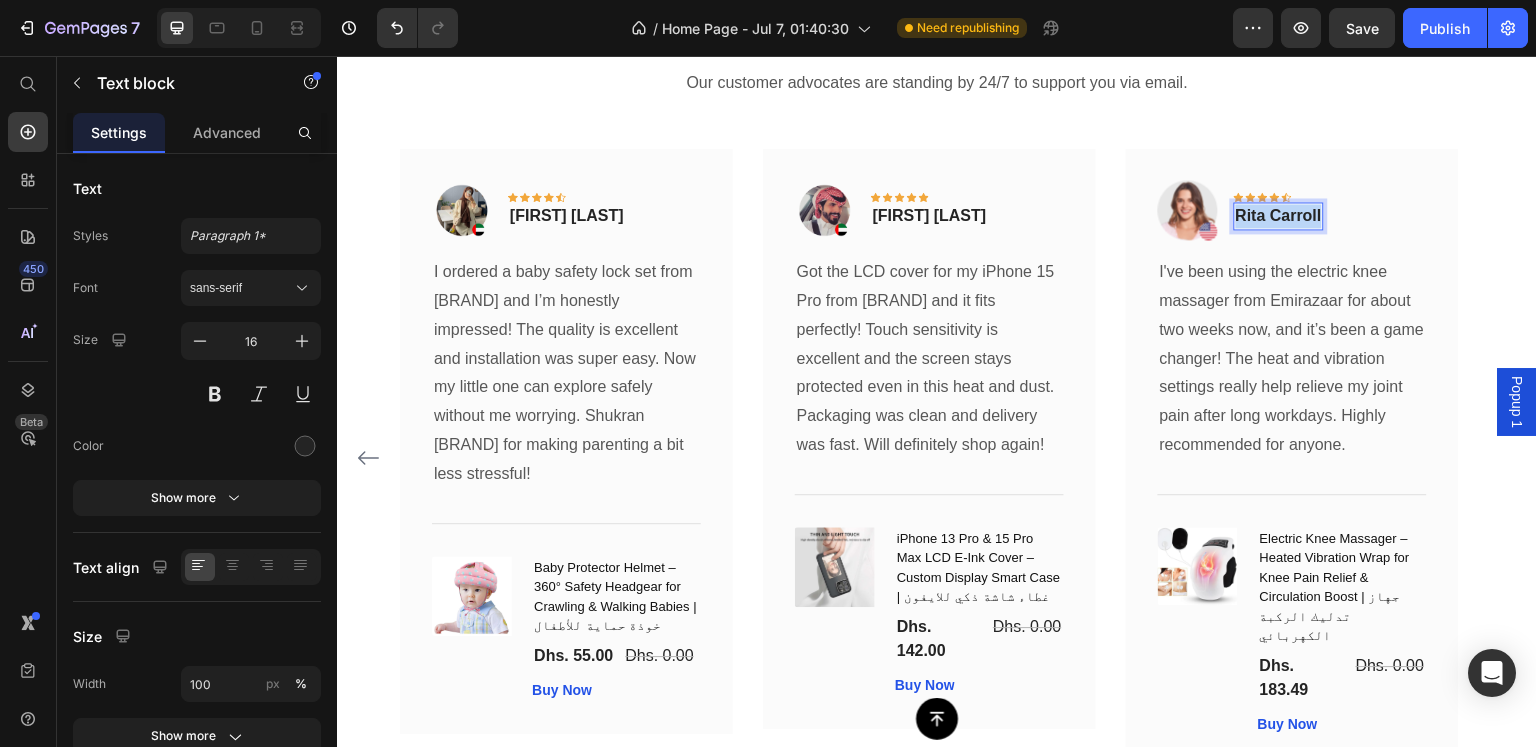 click on "Rita Carroll" at bounding box center [1279, 216] 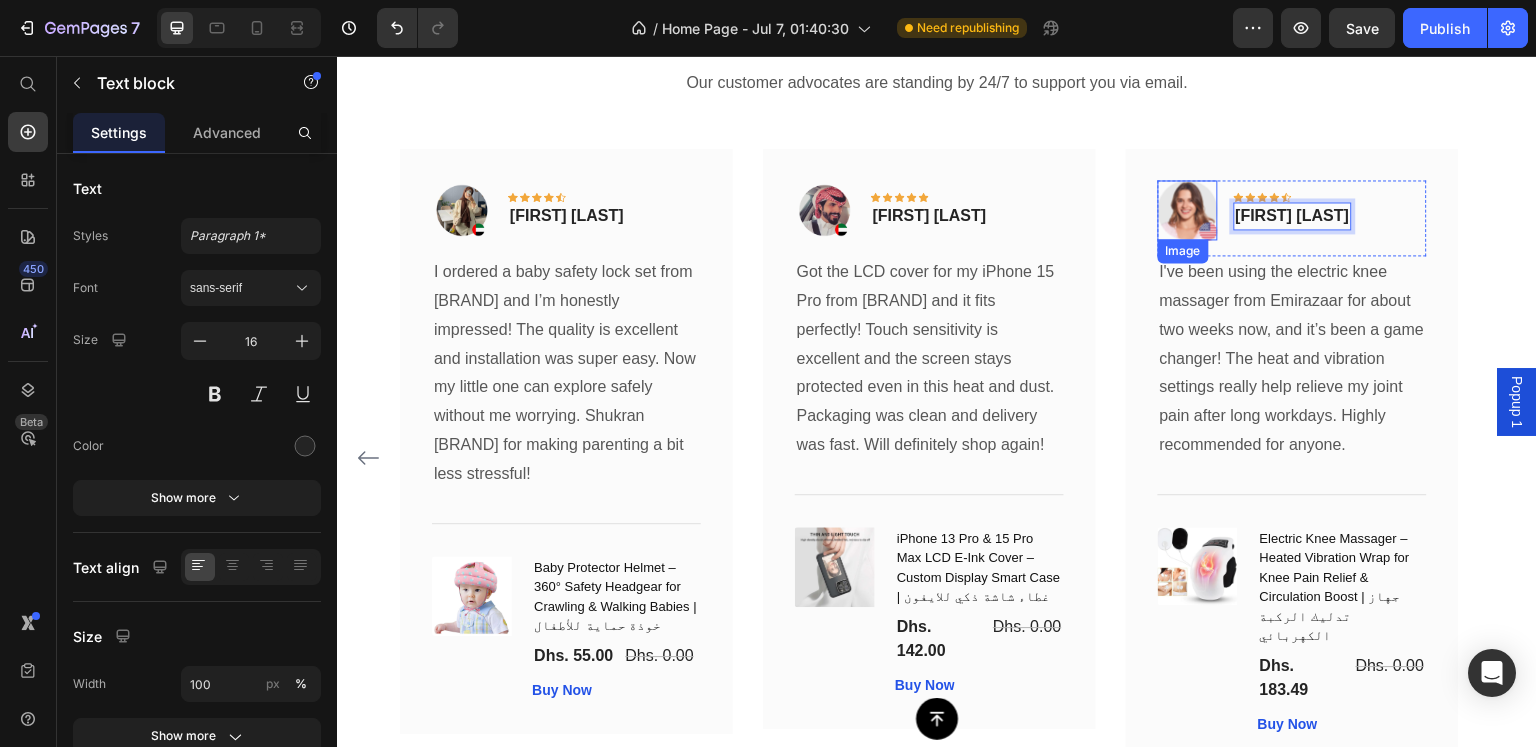 click at bounding box center (1188, 210) 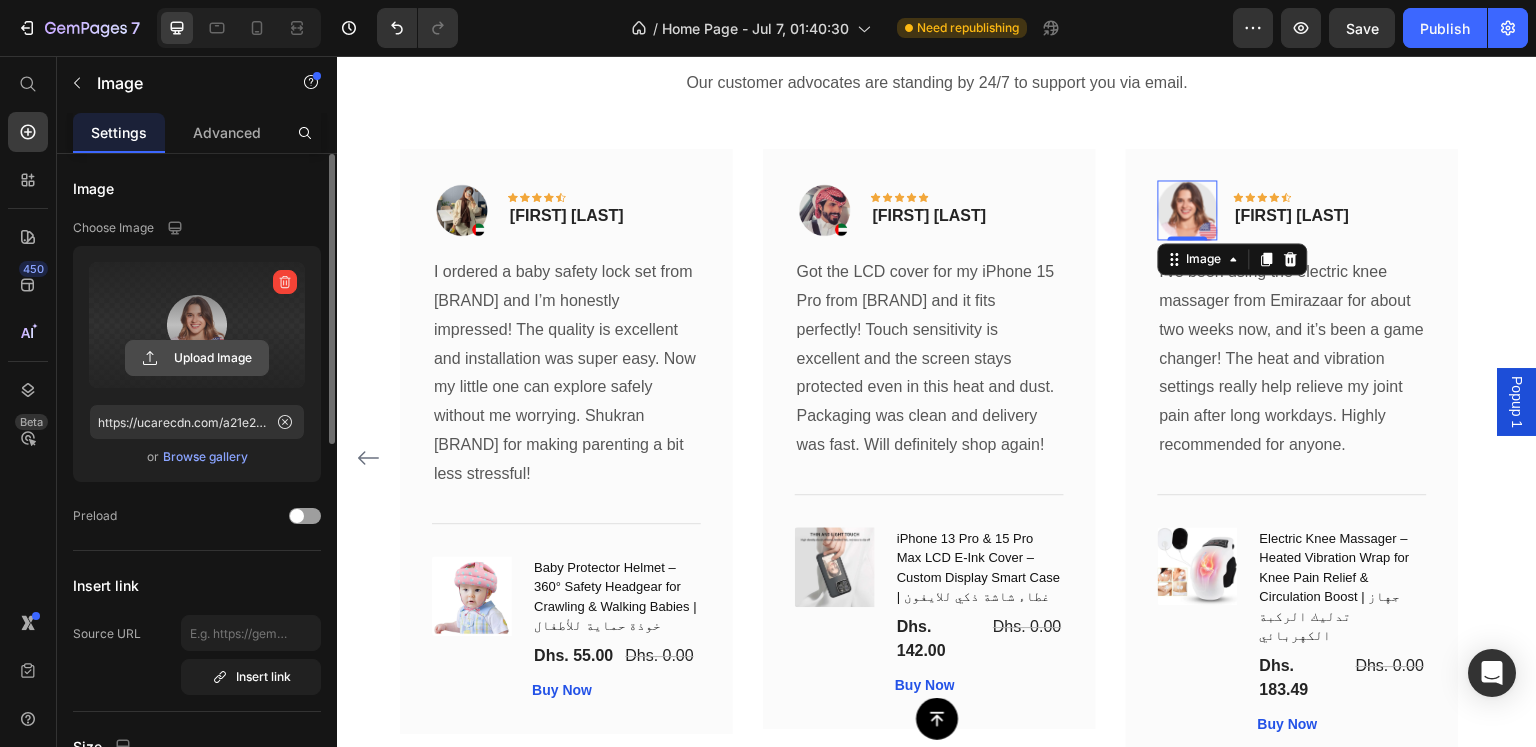 click 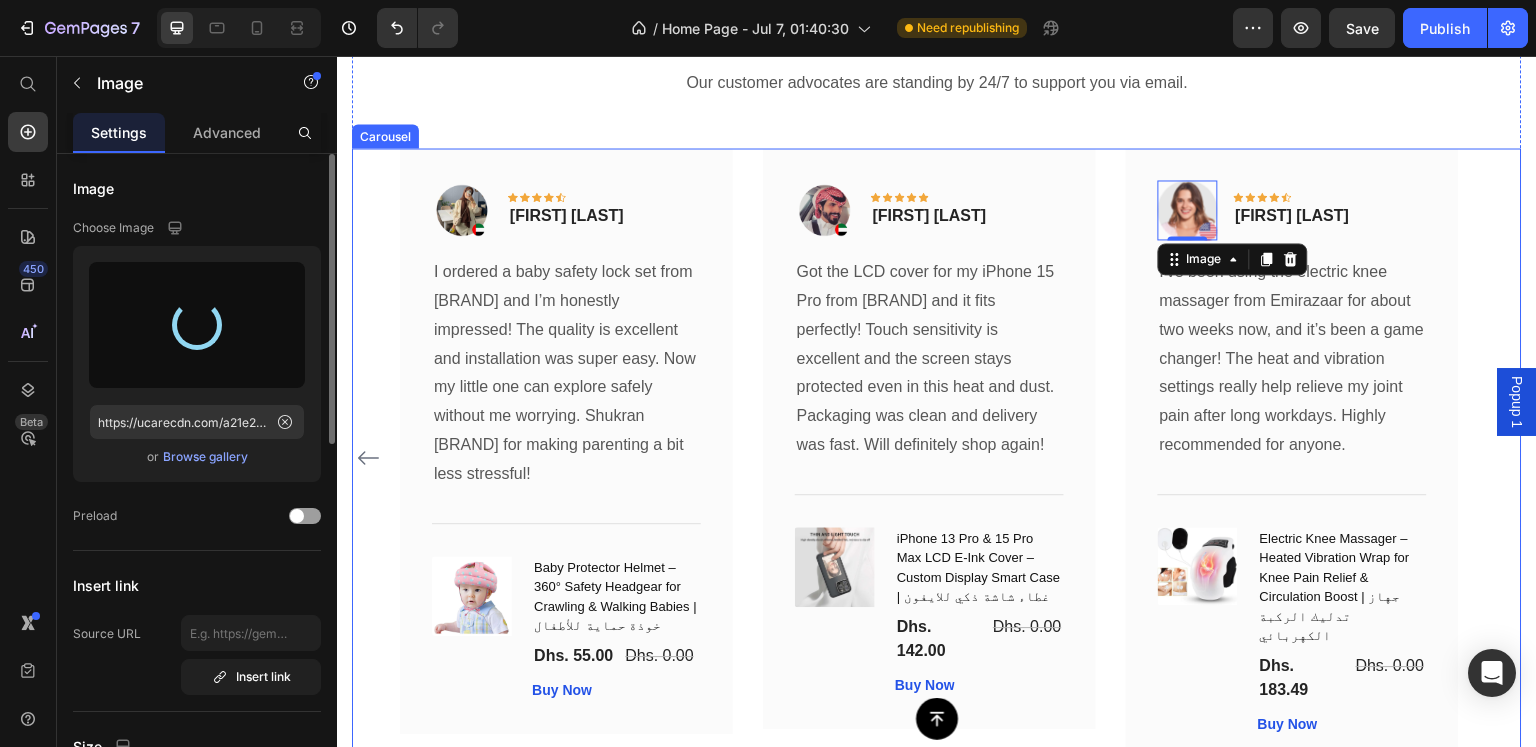 type on "https://cdn.shopify.com/s/files/1/0808/2876/0098/files/gempages_574364321170064193-9efe06fe-dd8d-437f-b0d8-6a85c5720126.png" 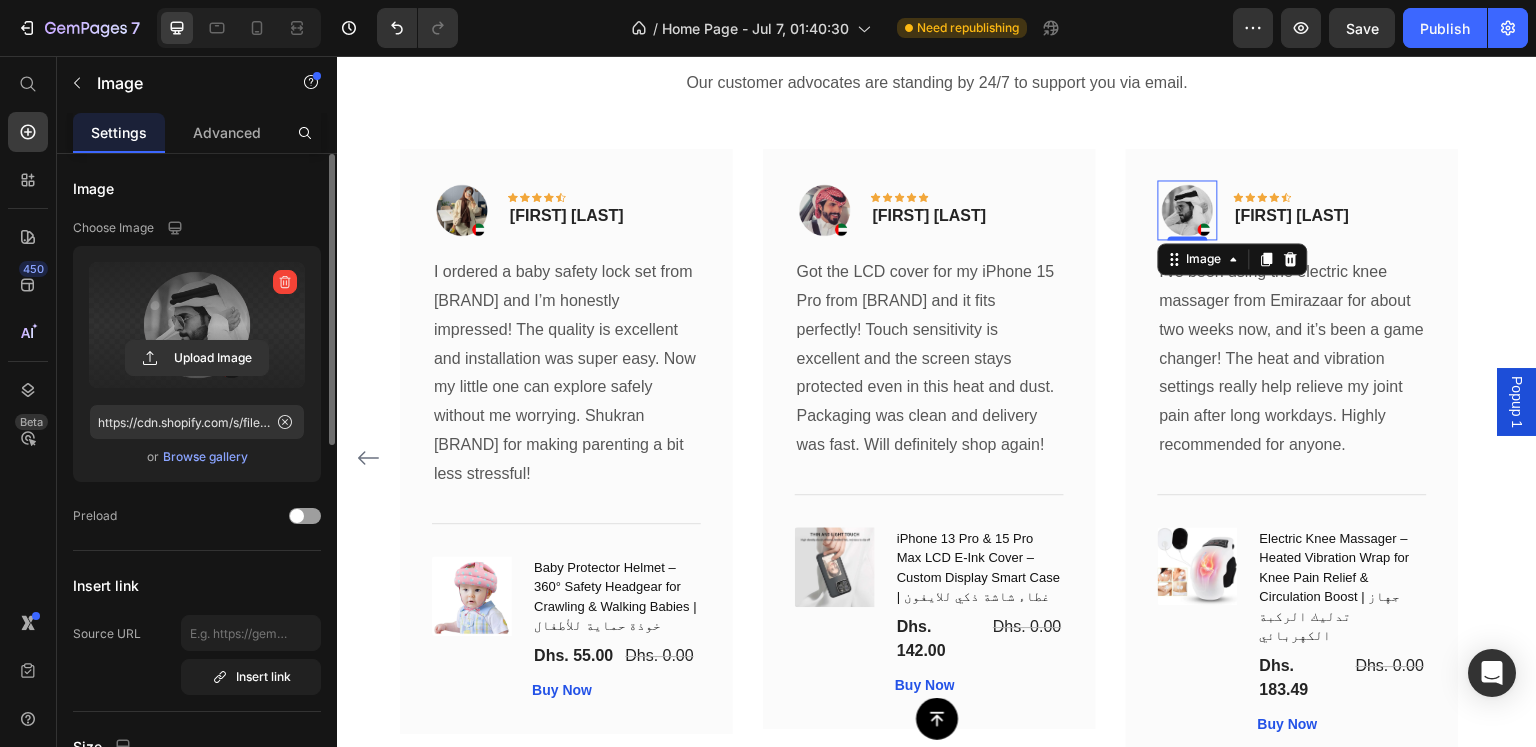 click on "Popup 1" at bounding box center [1517, 402] 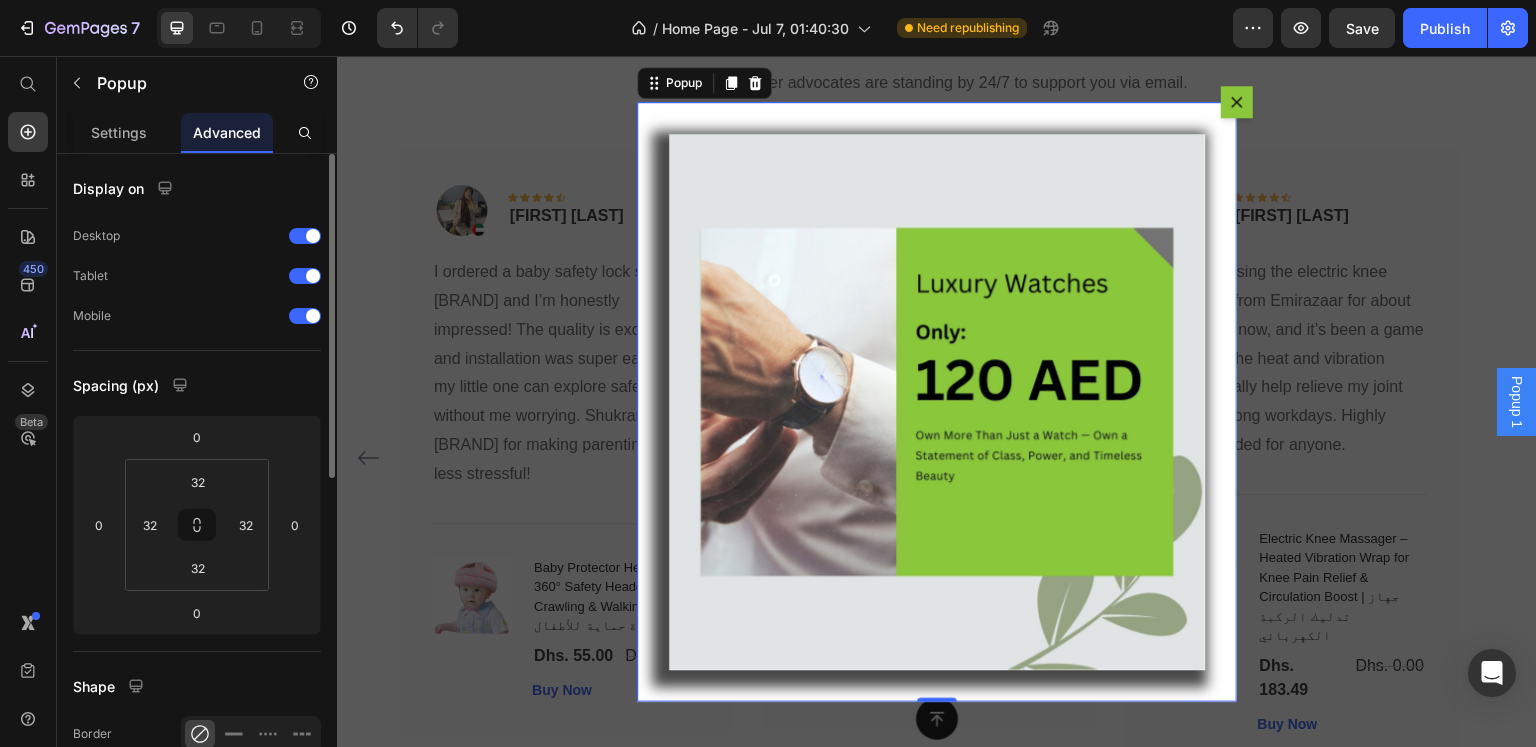 click 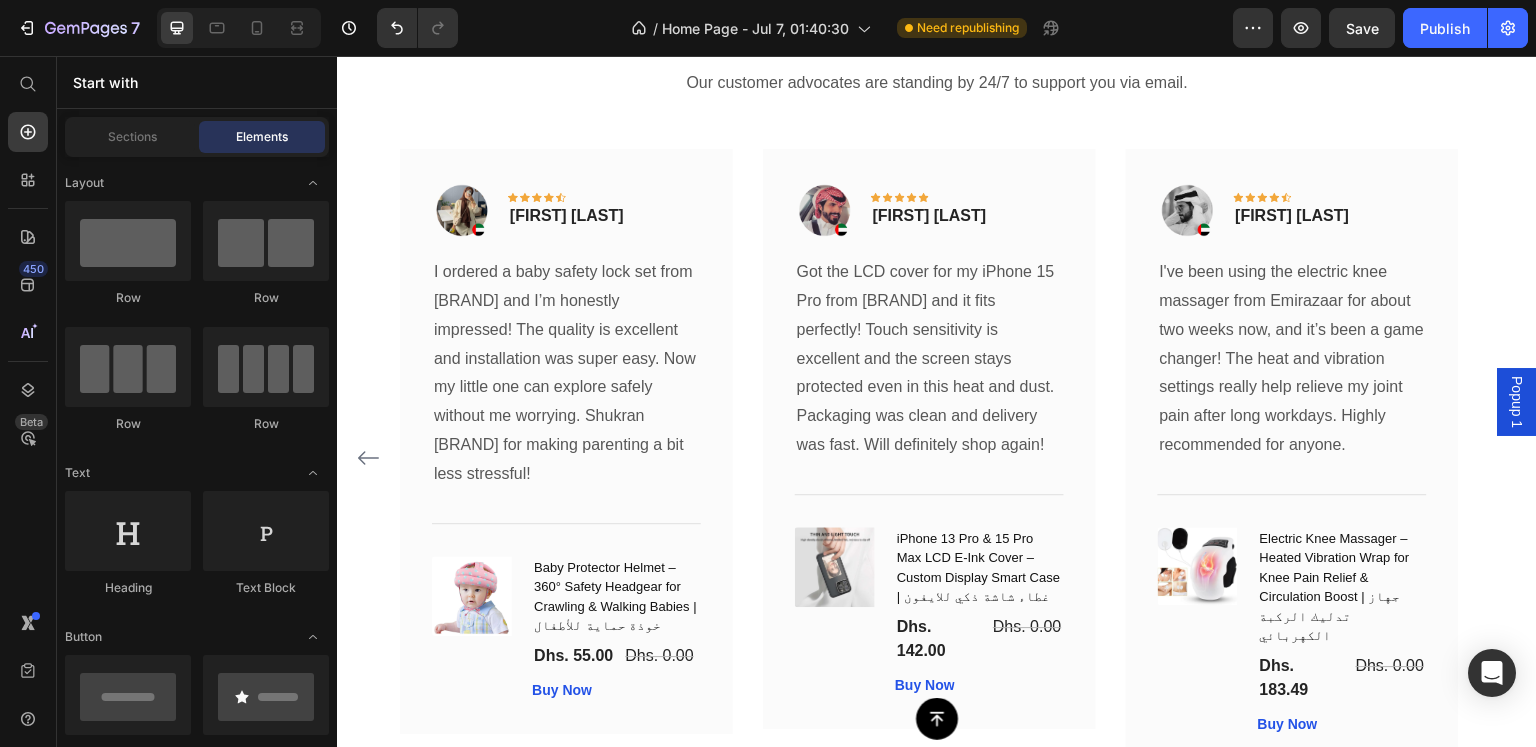 click on "Popup 1" at bounding box center [1517, 402] 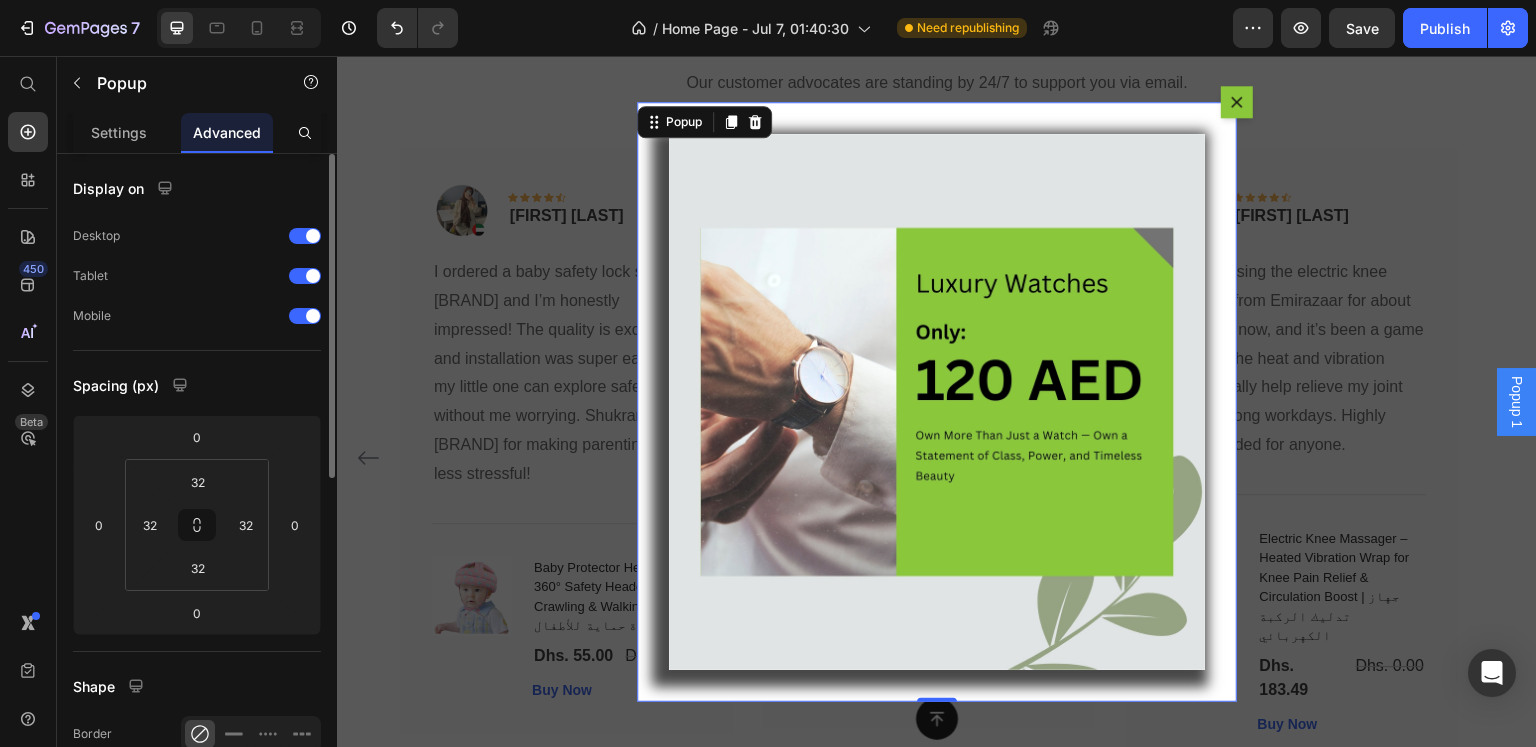 click 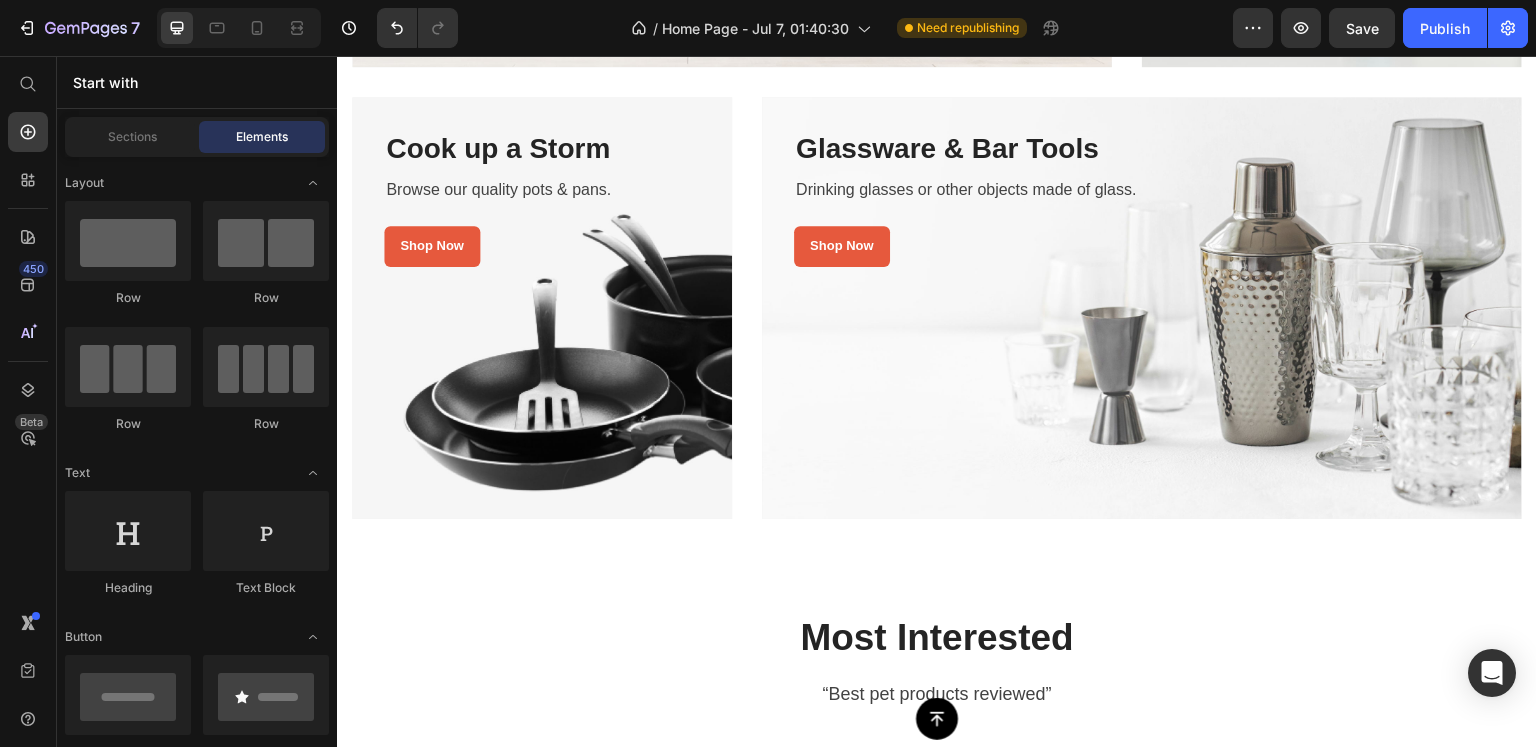 scroll, scrollTop: 1867, scrollLeft: 0, axis: vertical 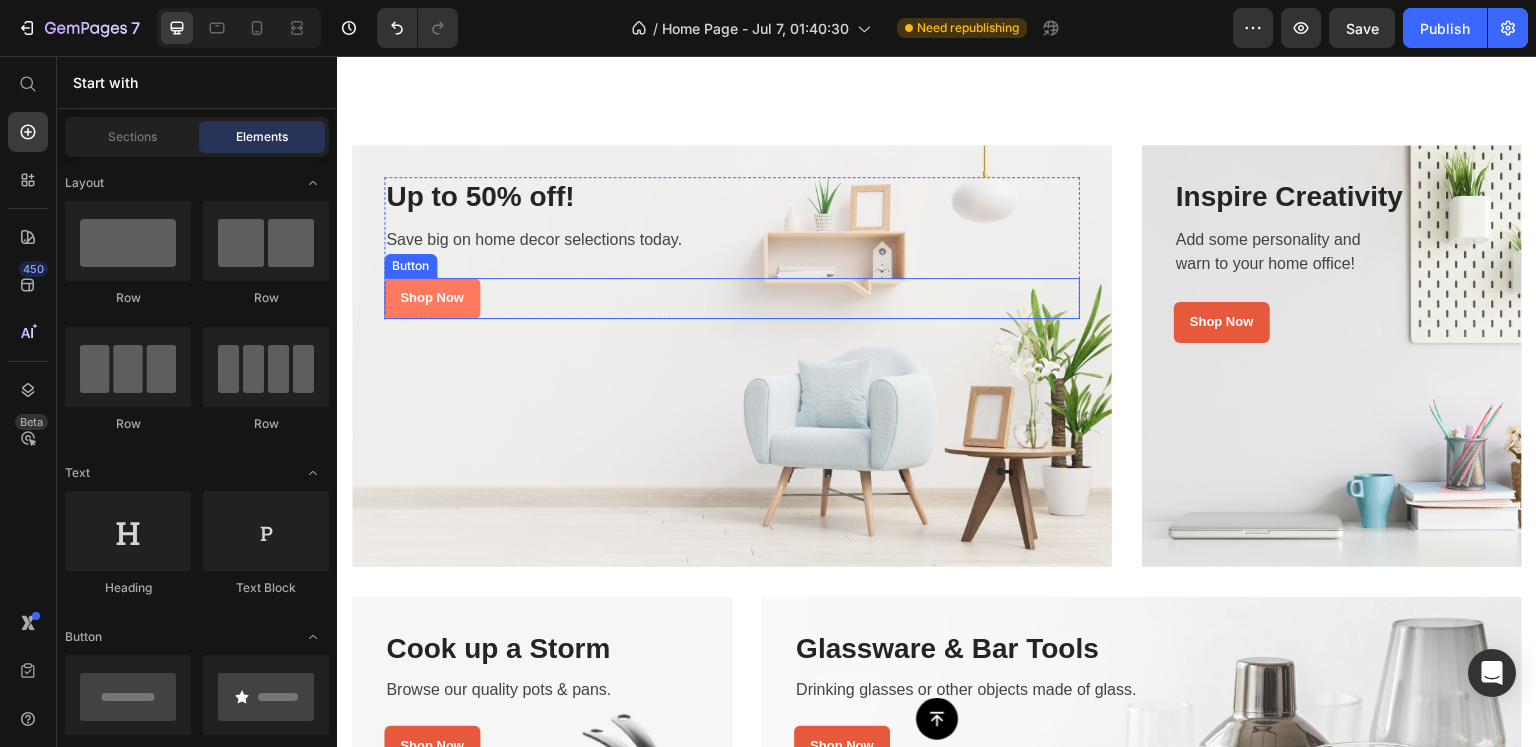 click on "Shop Now" at bounding box center (432, 298) 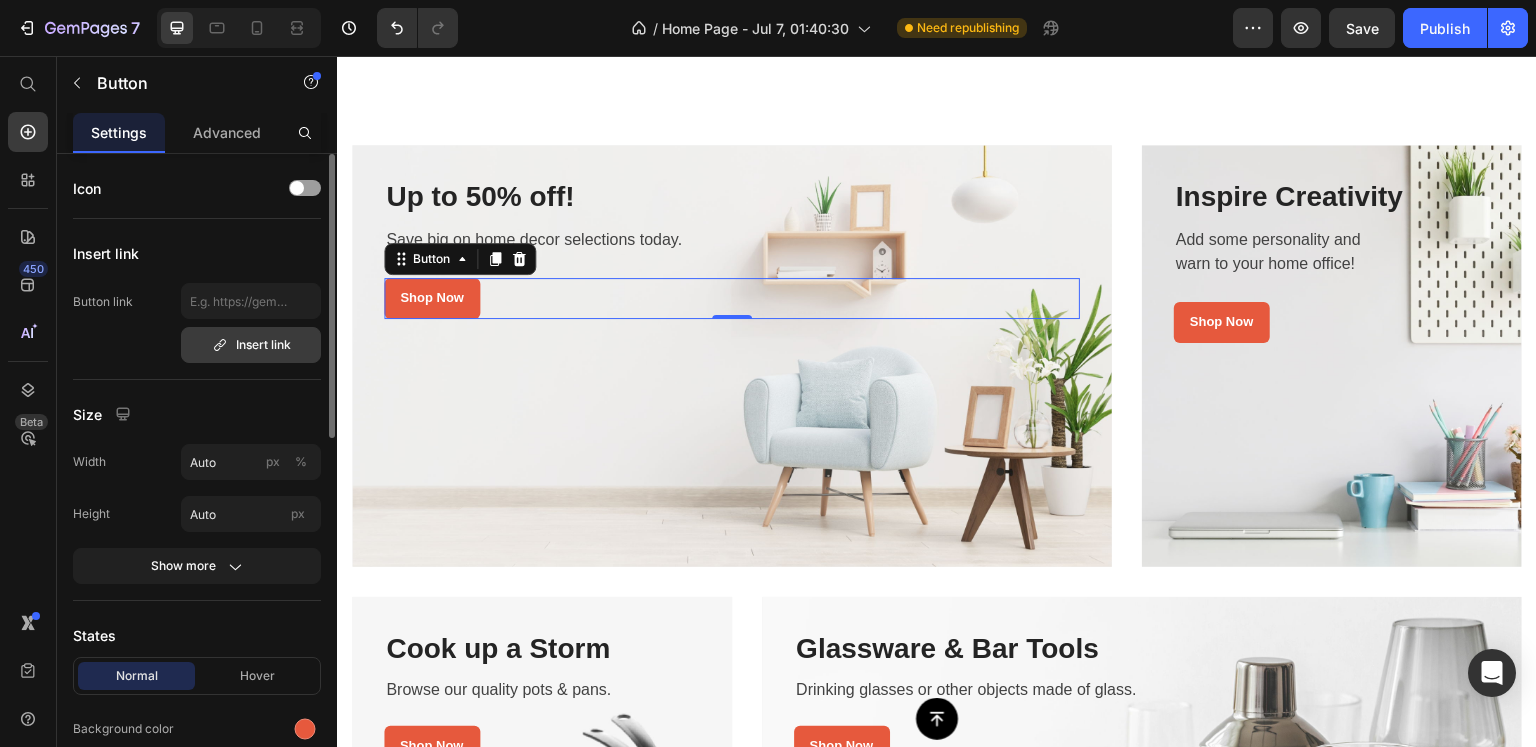 click on "Insert link" at bounding box center [251, 345] 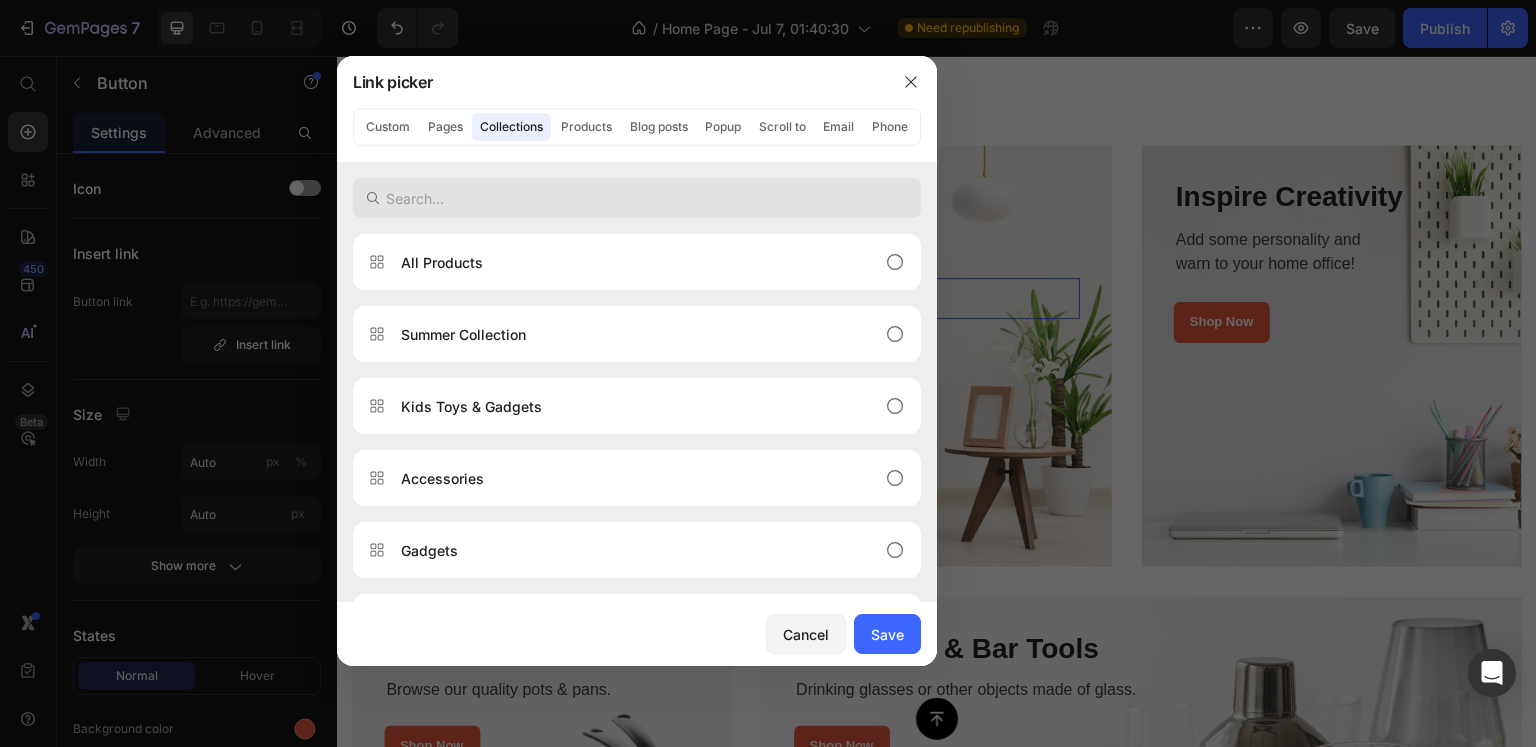 click at bounding box center (637, 198) 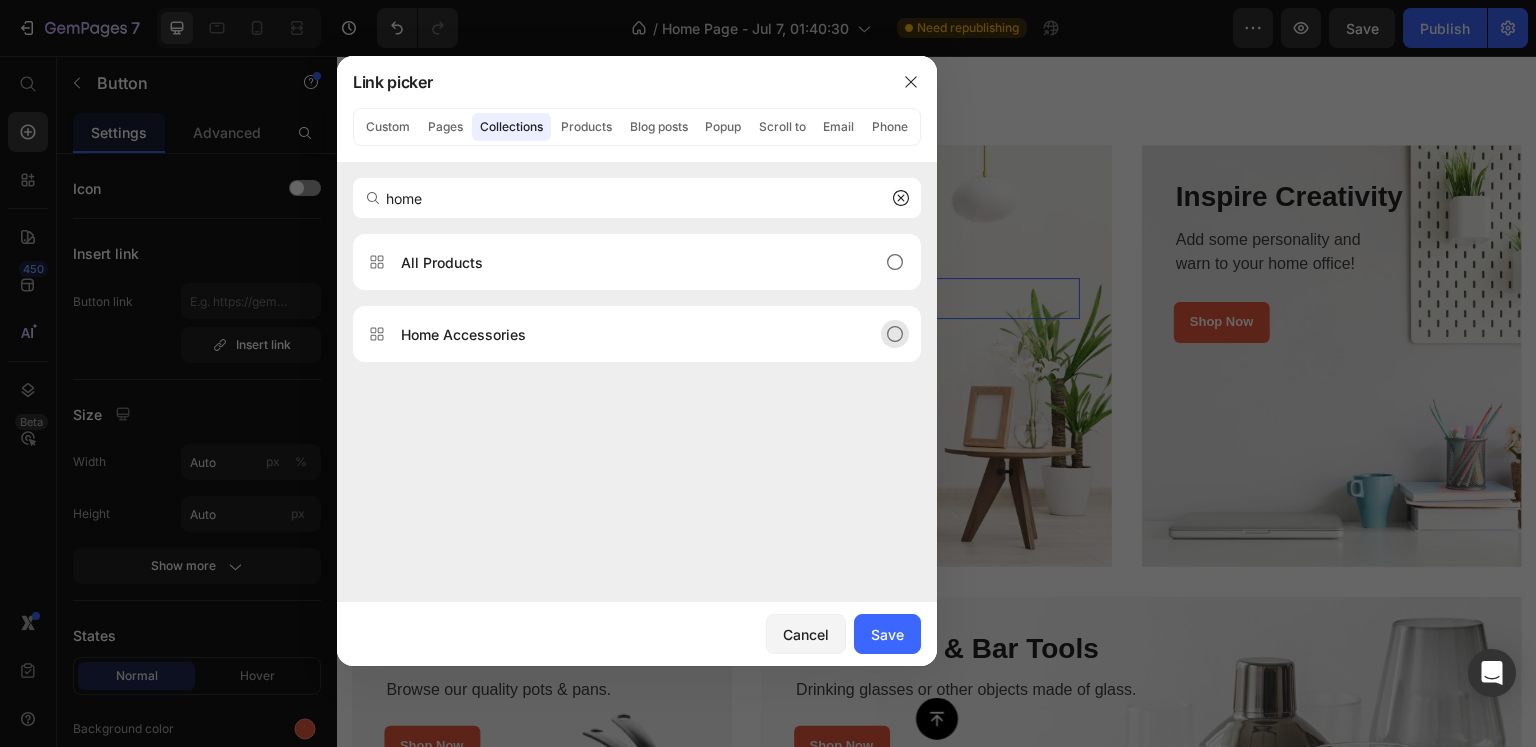 type on "home" 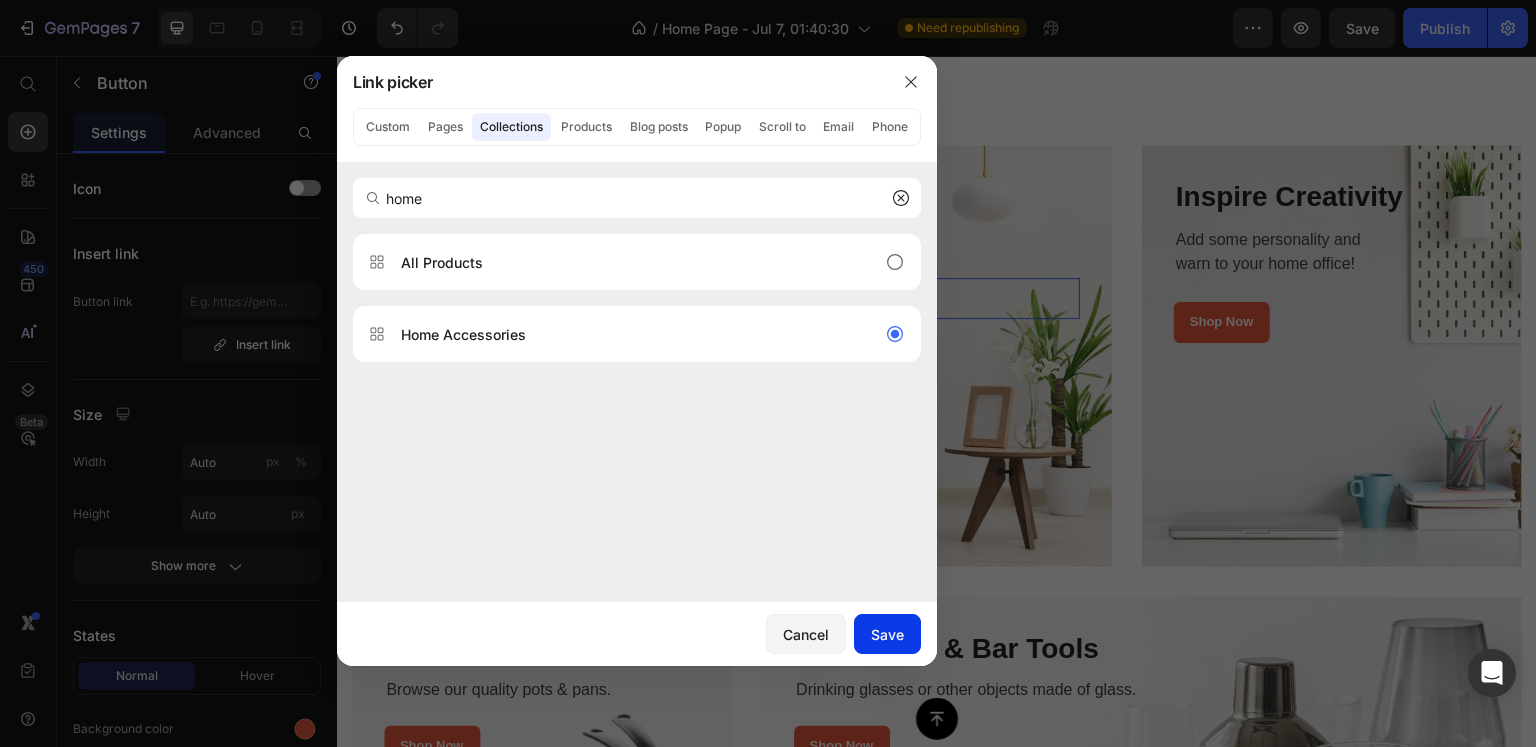click on "Save" at bounding box center (887, 634) 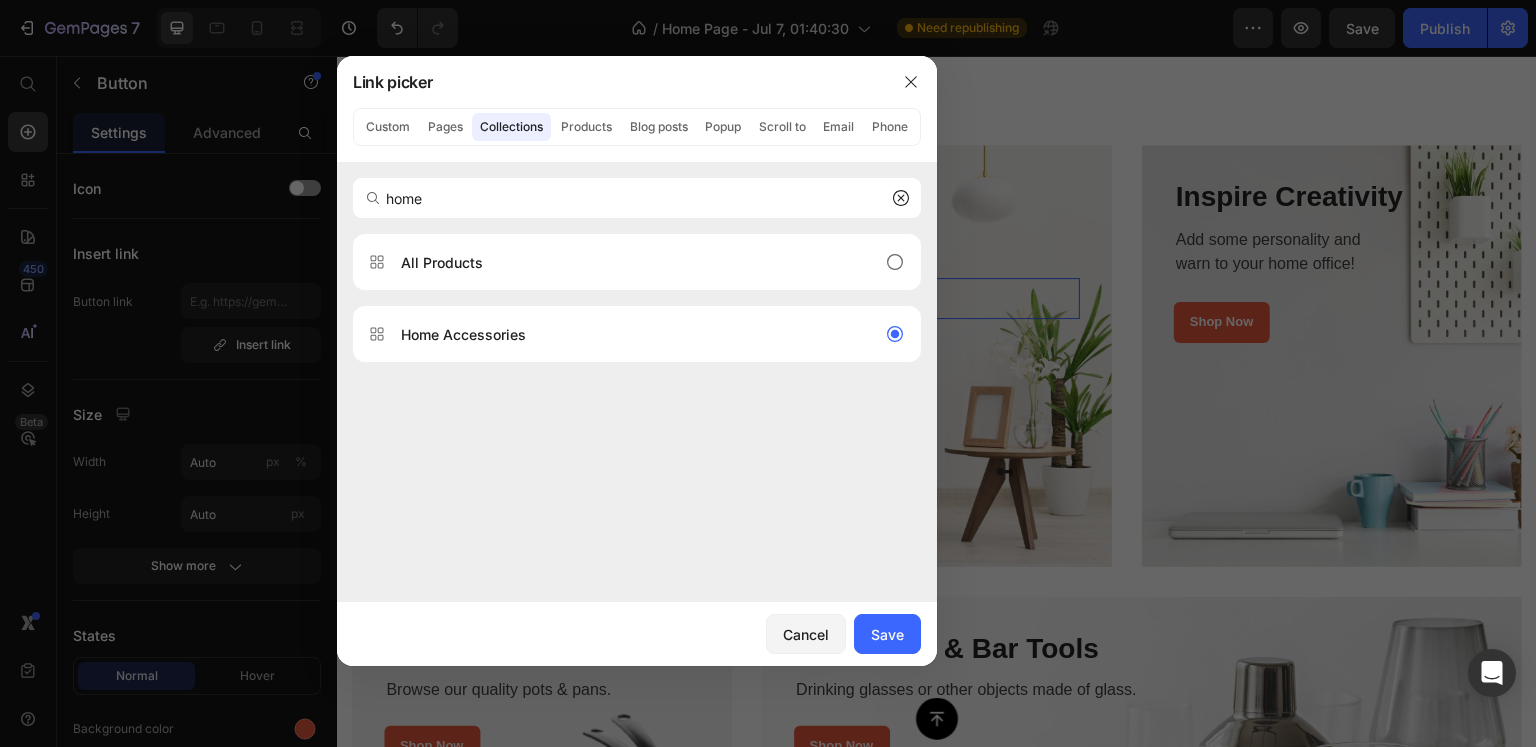 type on "/collections/best-home-gadgets-tools-usa-canada-collection" 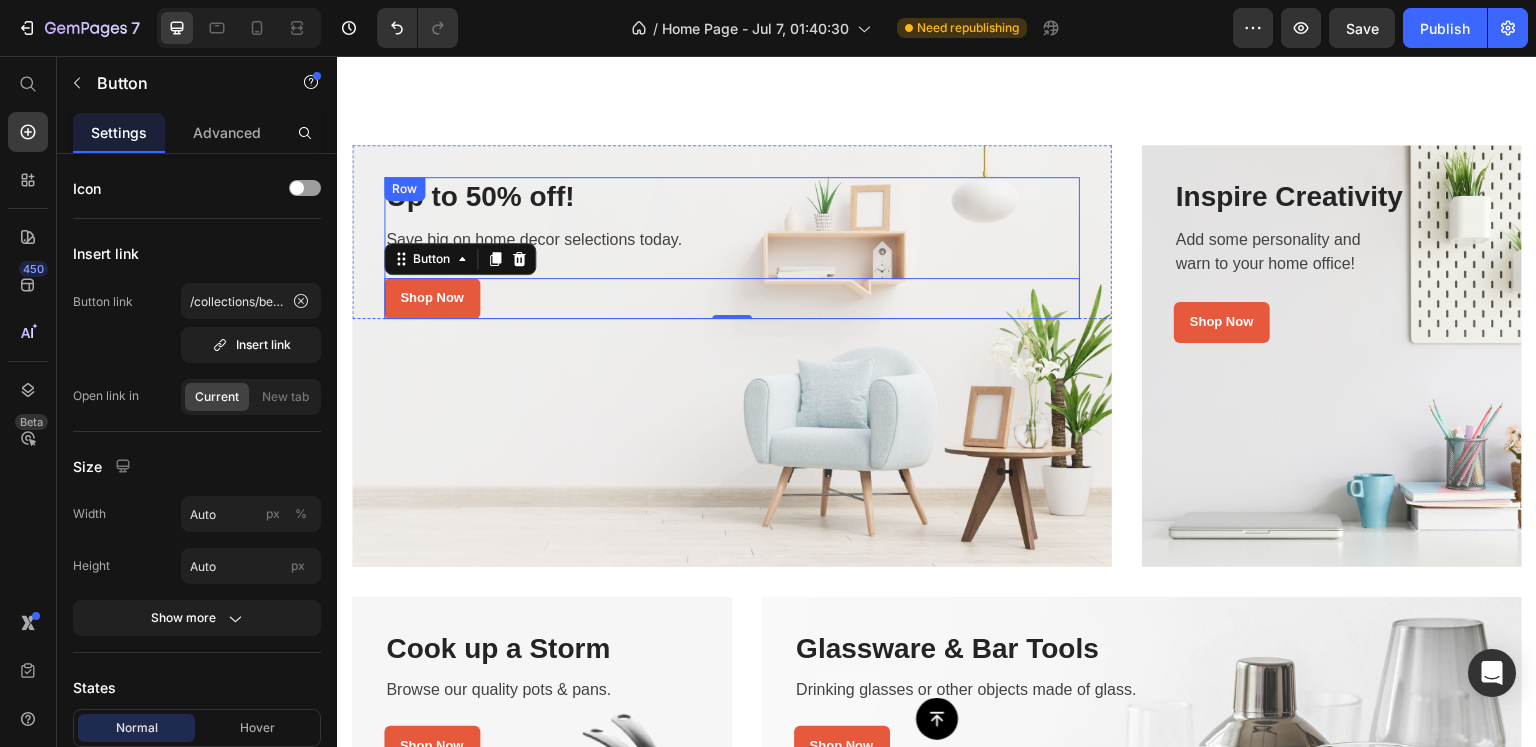 click on "Up to 50% off!" at bounding box center [732, 197] 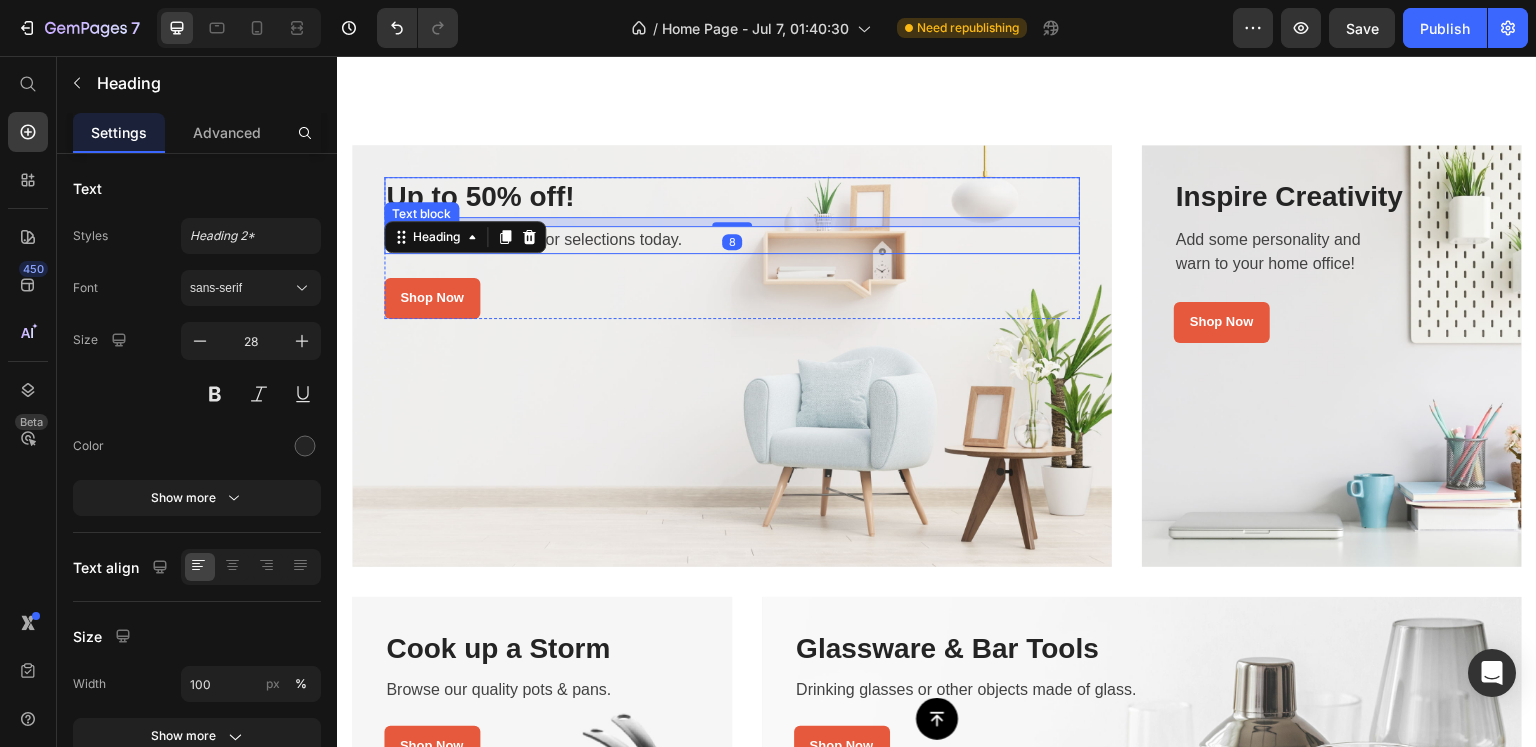 click on "Save big on home decor selections today." at bounding box center [732, 240] 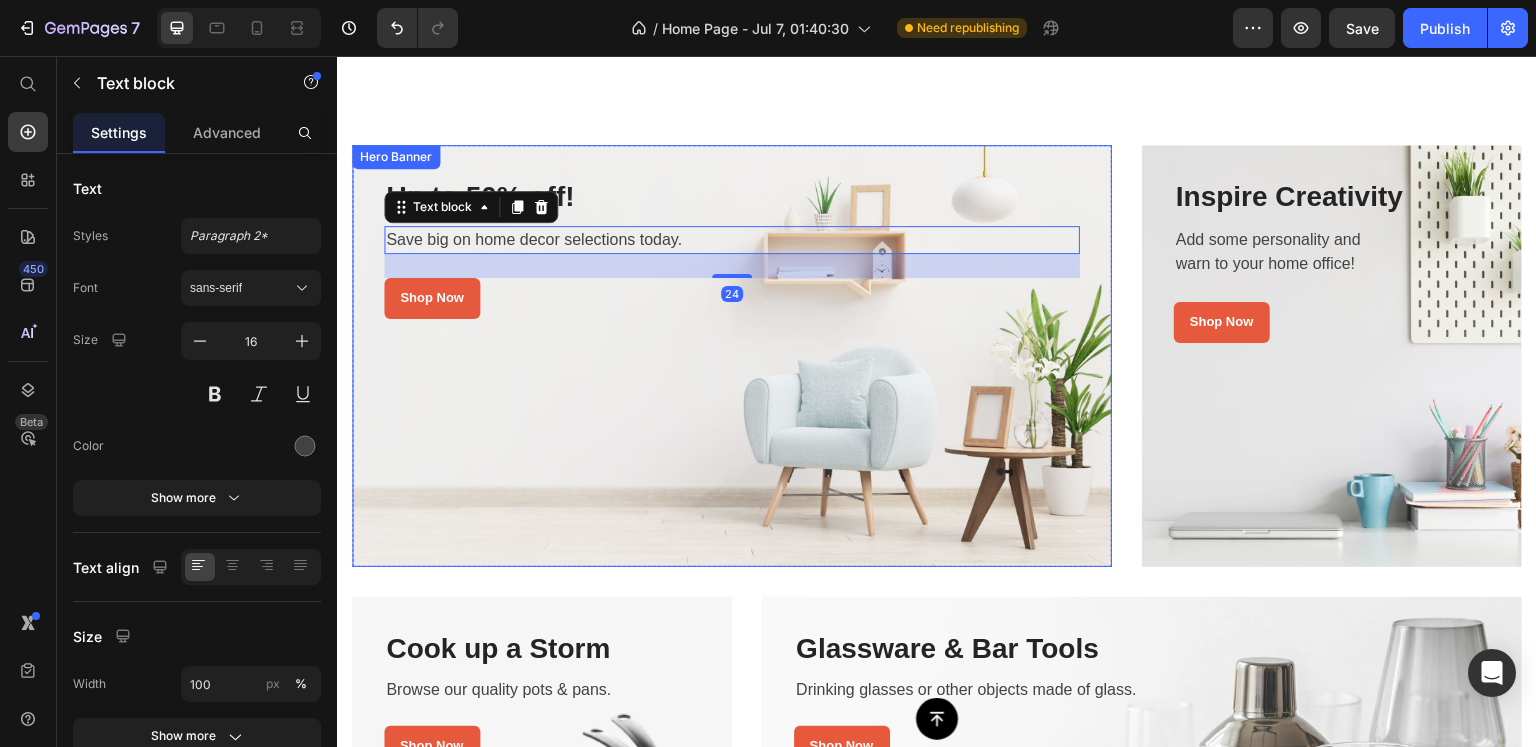 click at bounding box center [732, 356] 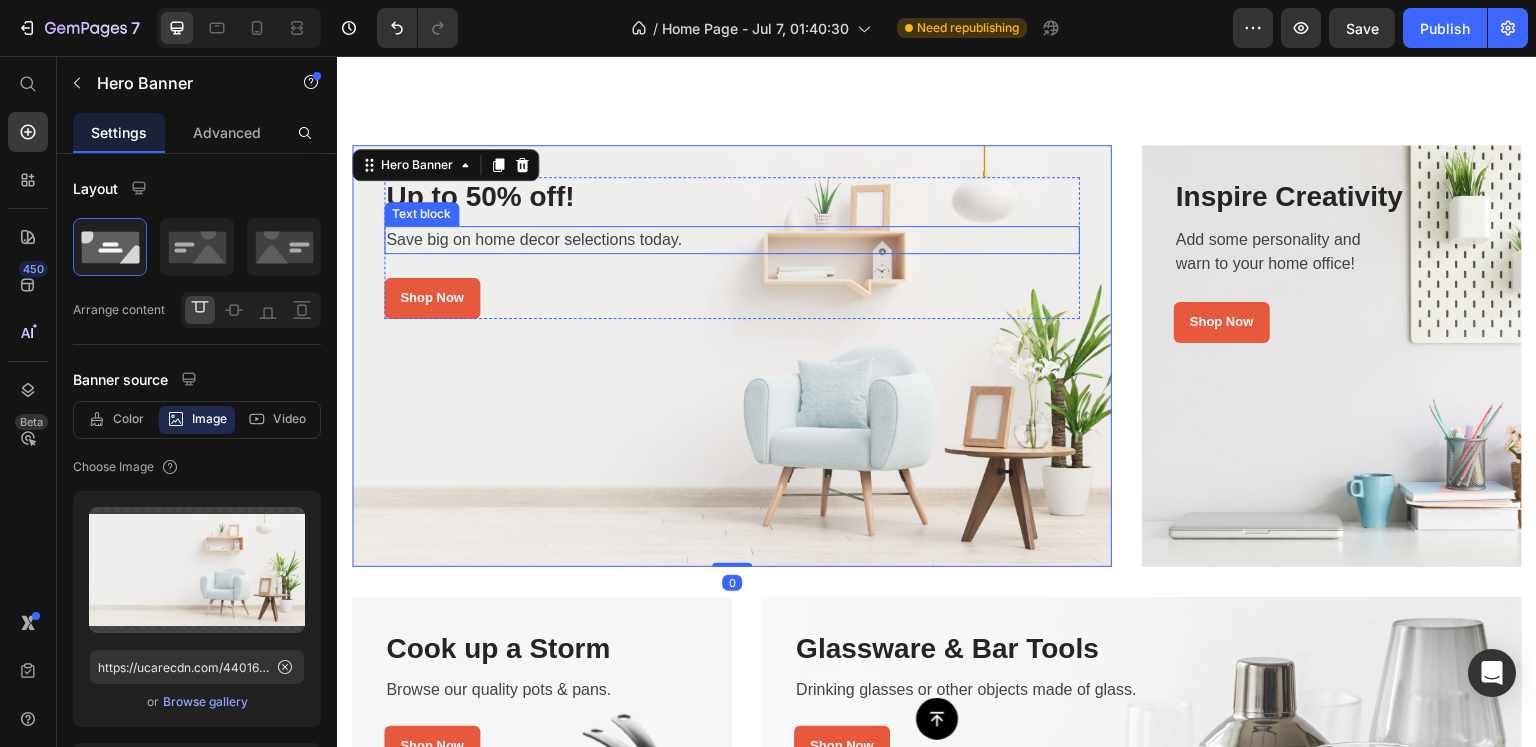 click on "Save big on home decor selections today." at bounding box center [732, 240] 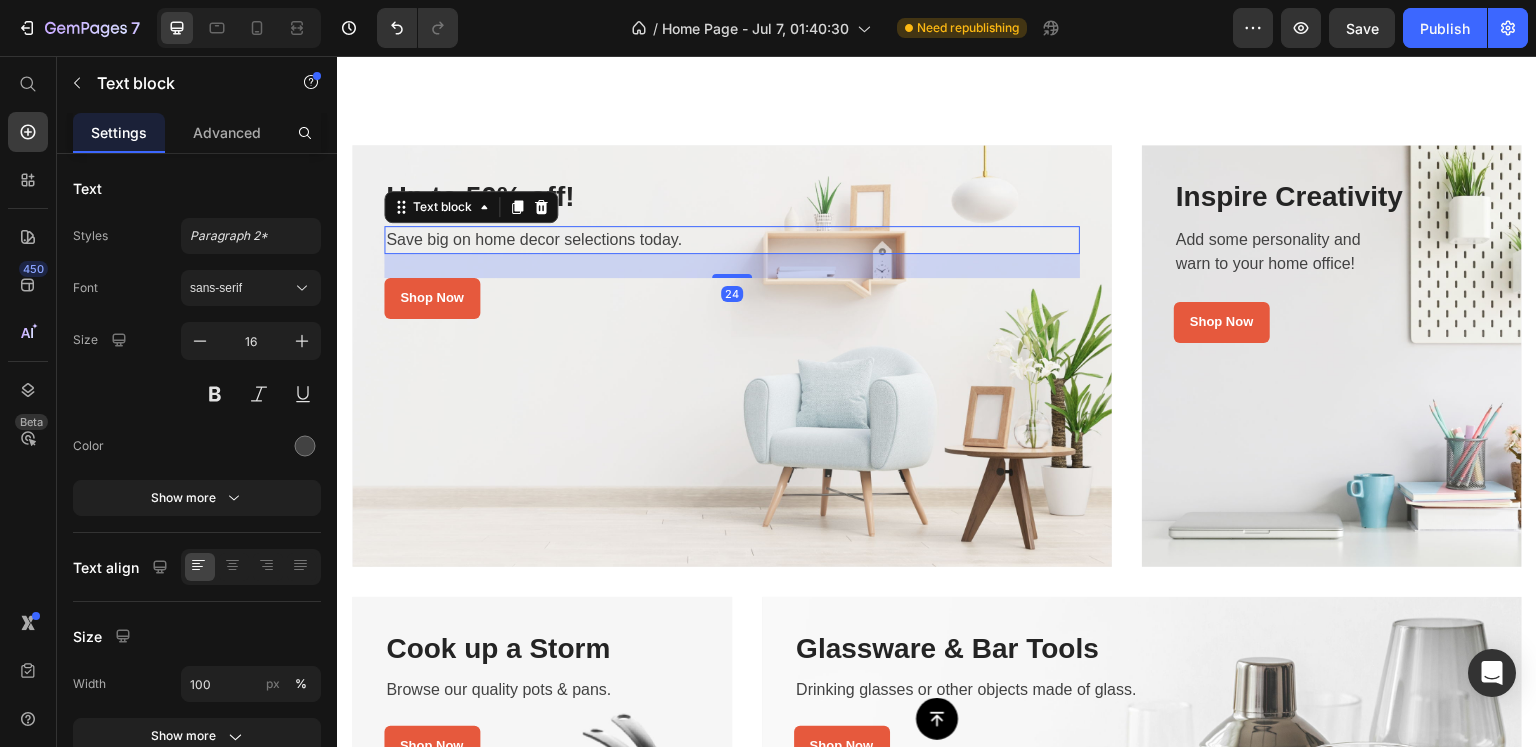 click on "Save big on home decor selections today." at bounding box center (732, 240) 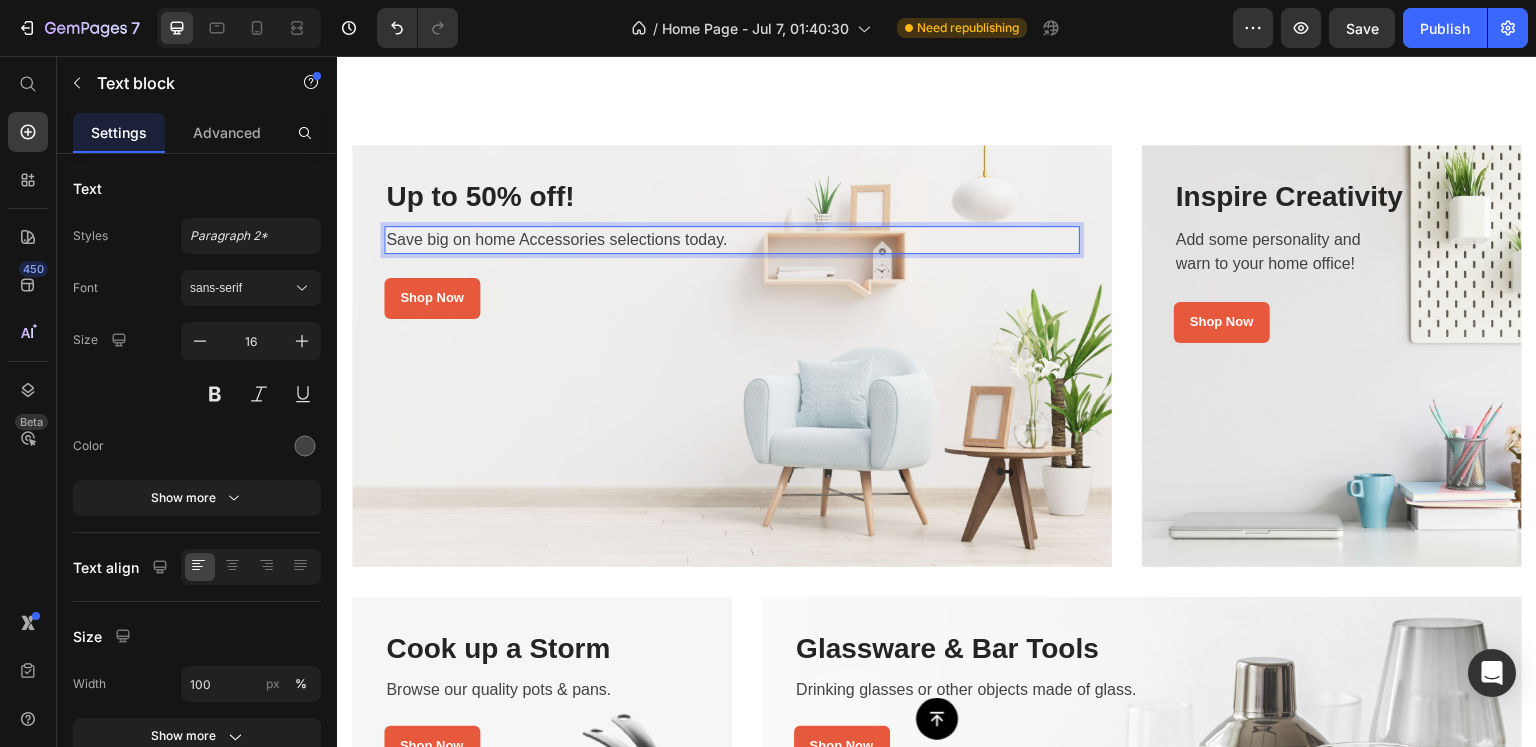 click on "Save big on home Accessories selections today." at bounding box center (732, 240) 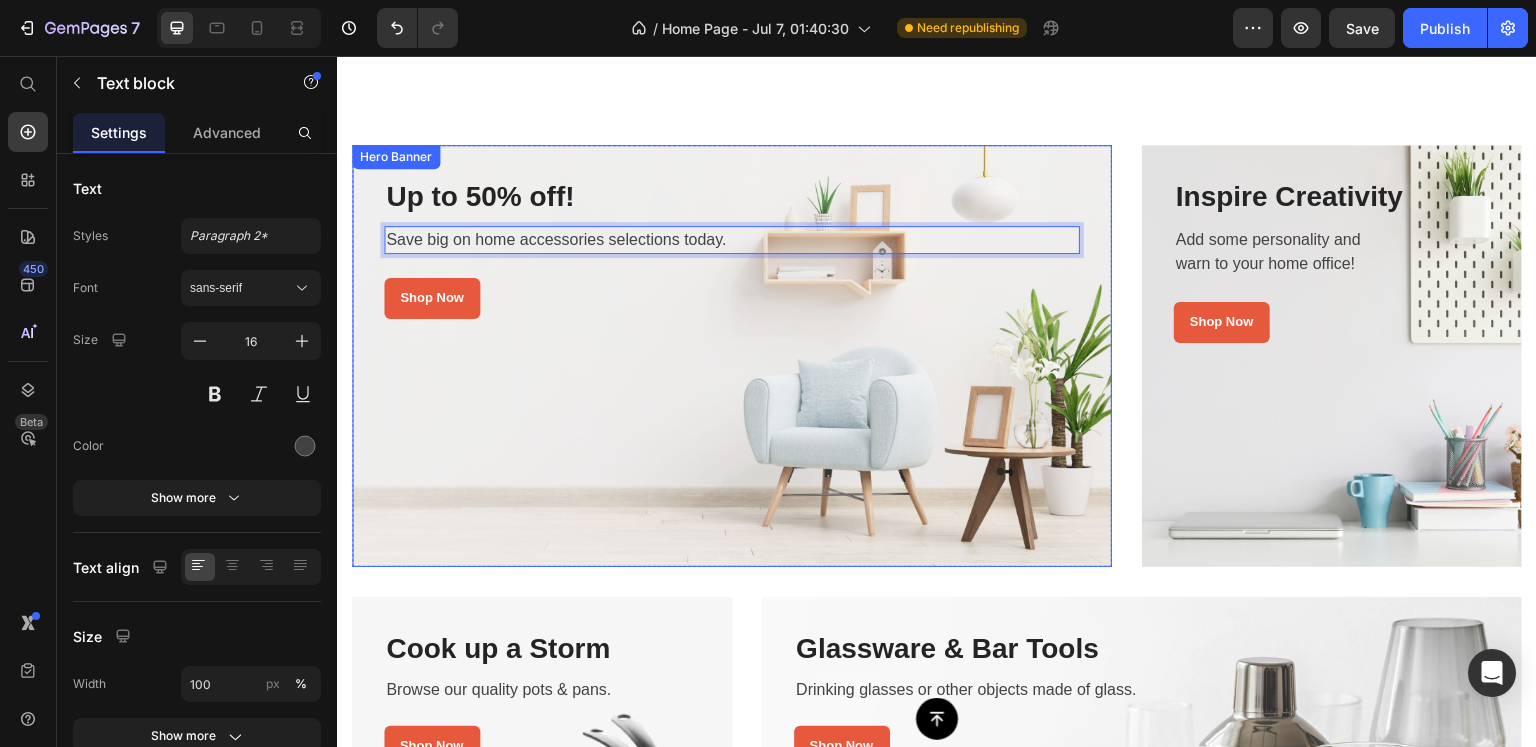 click at bounding box center (732, 356) 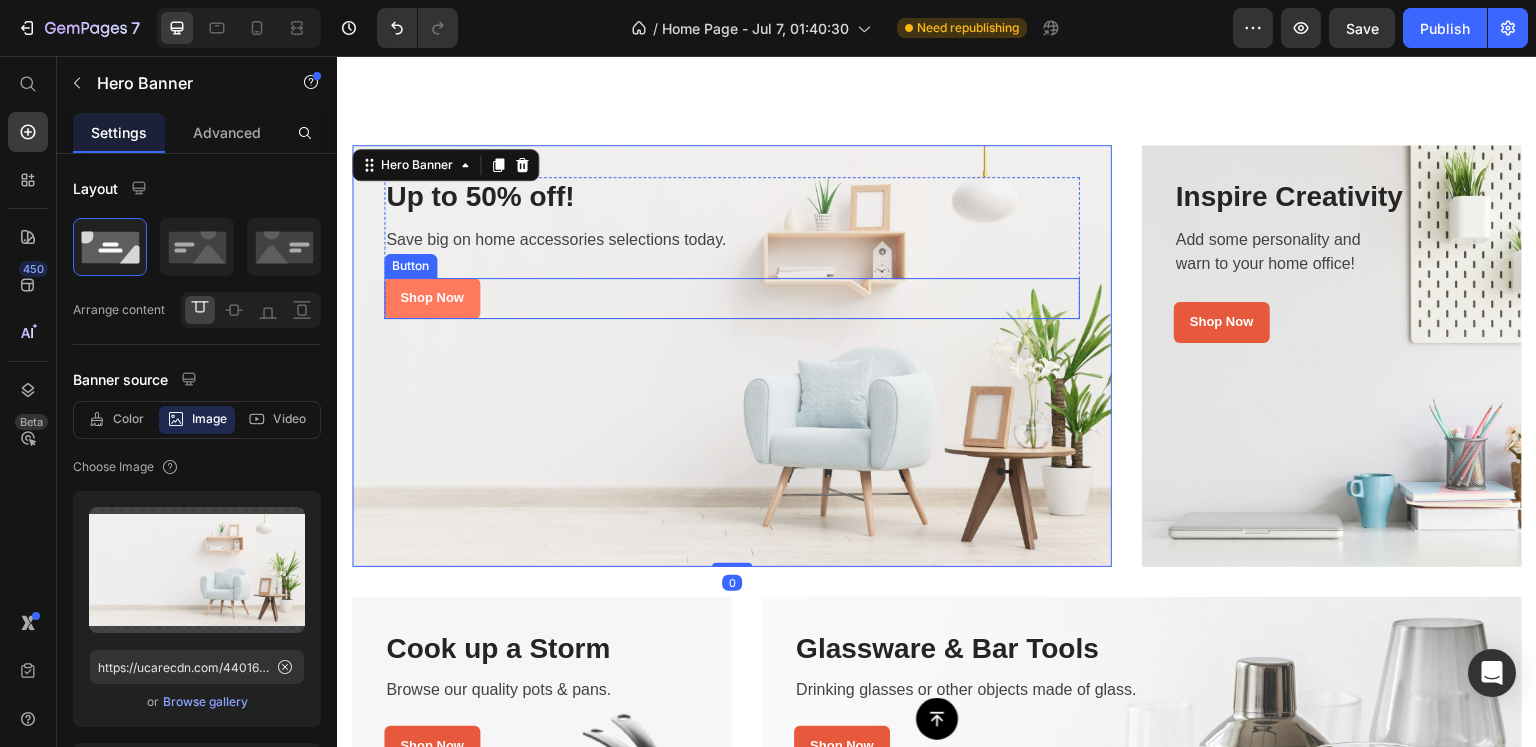 click on "Shop Now" at bounding box center (432, 298) 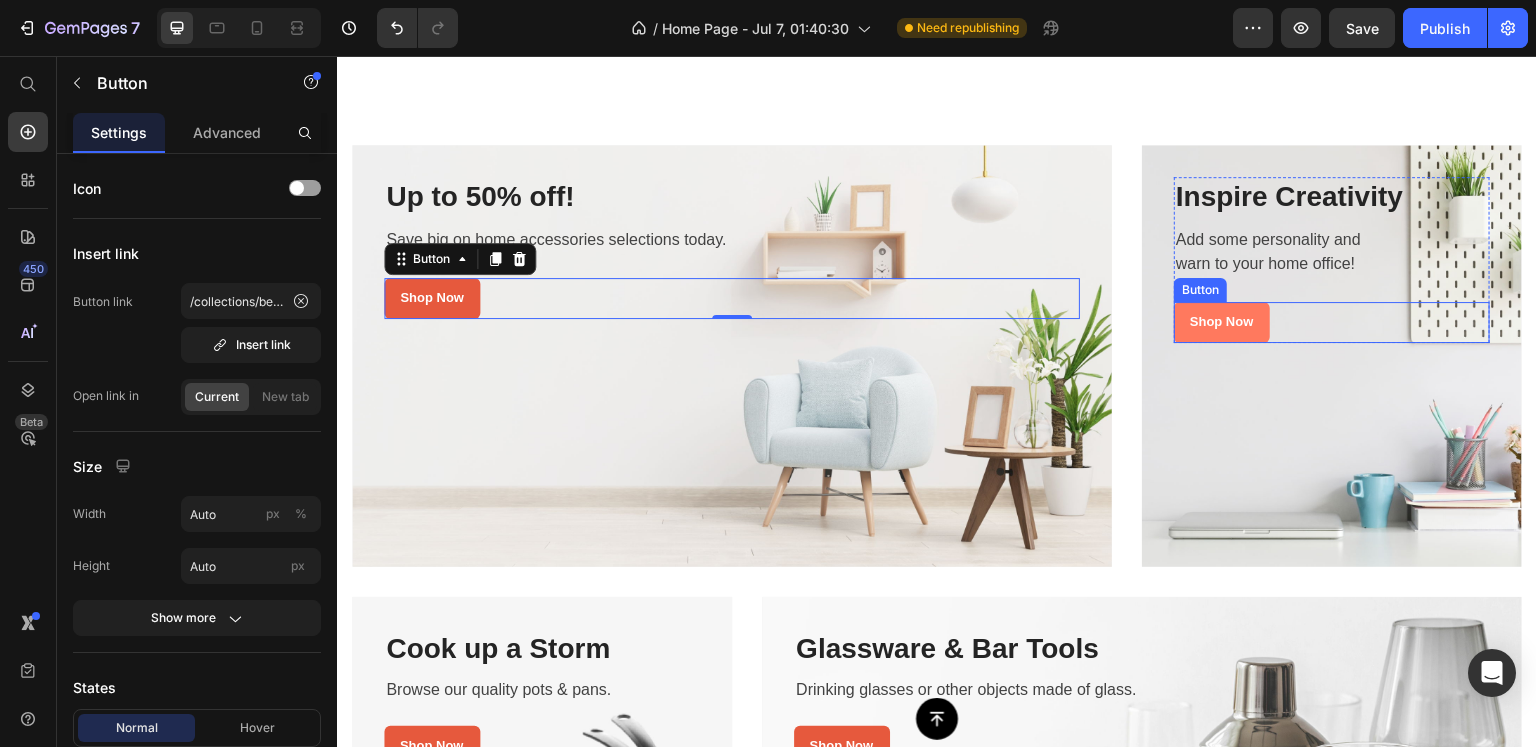 click on "Shop Now" at bounding box center [1222, 322] 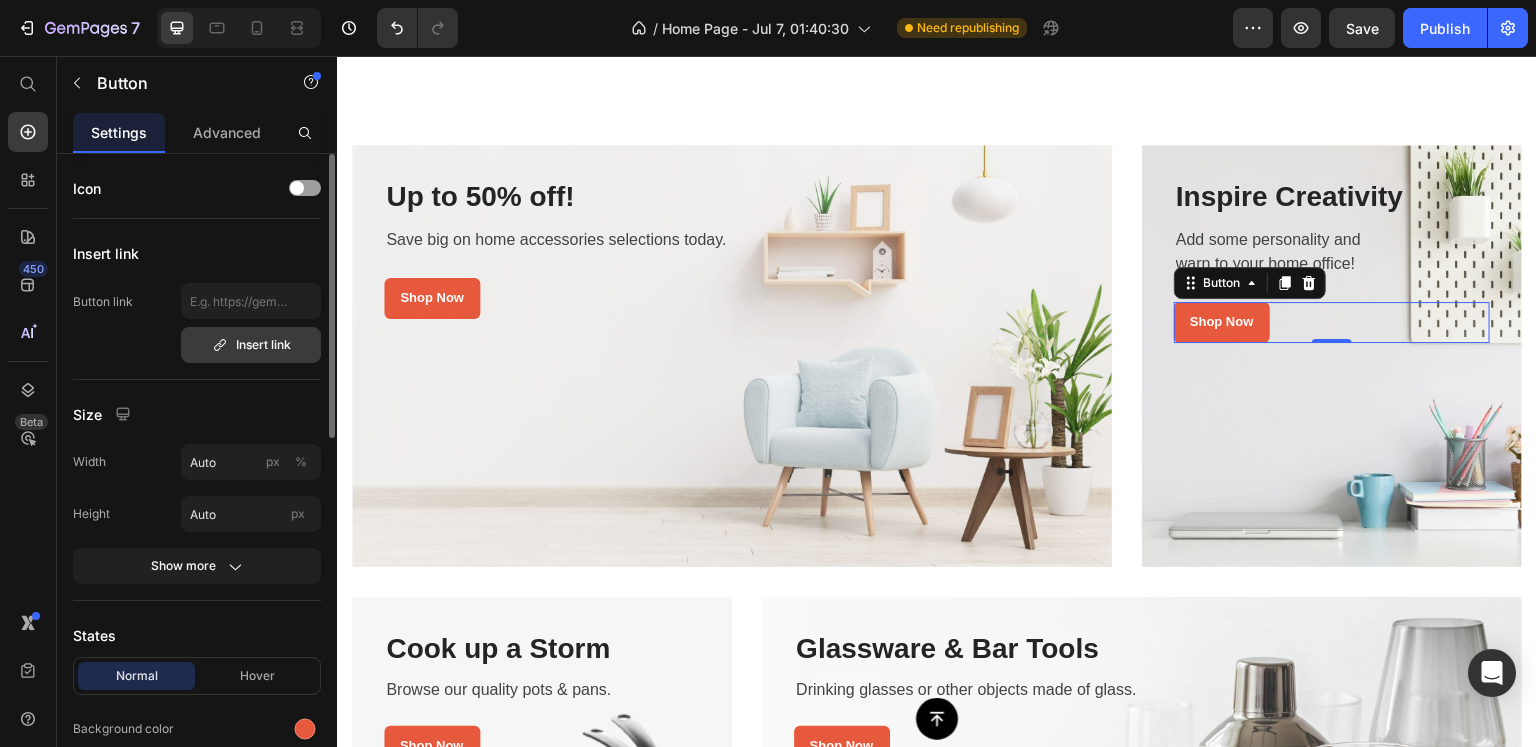 click on "Insert link" at bounding box center (251, 345) 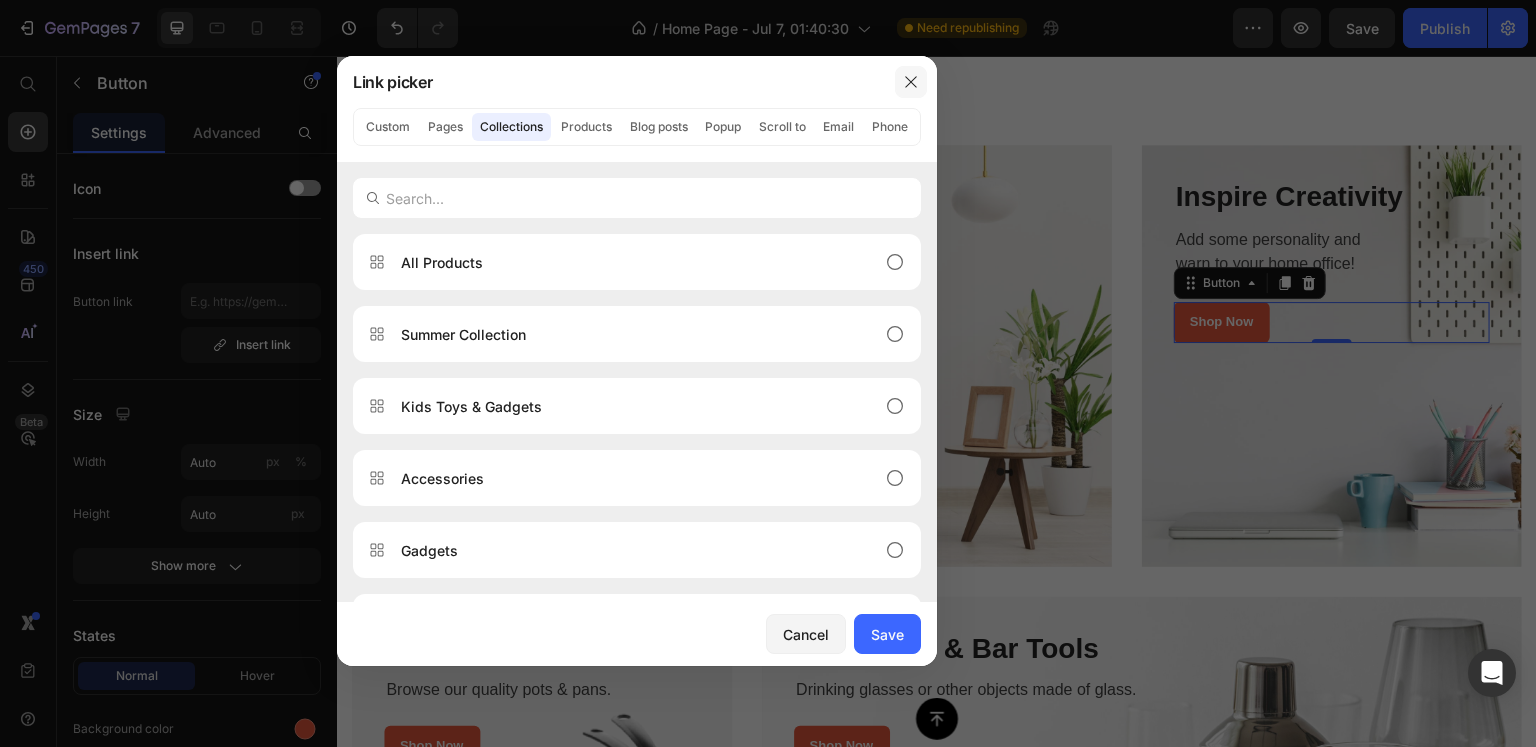 click 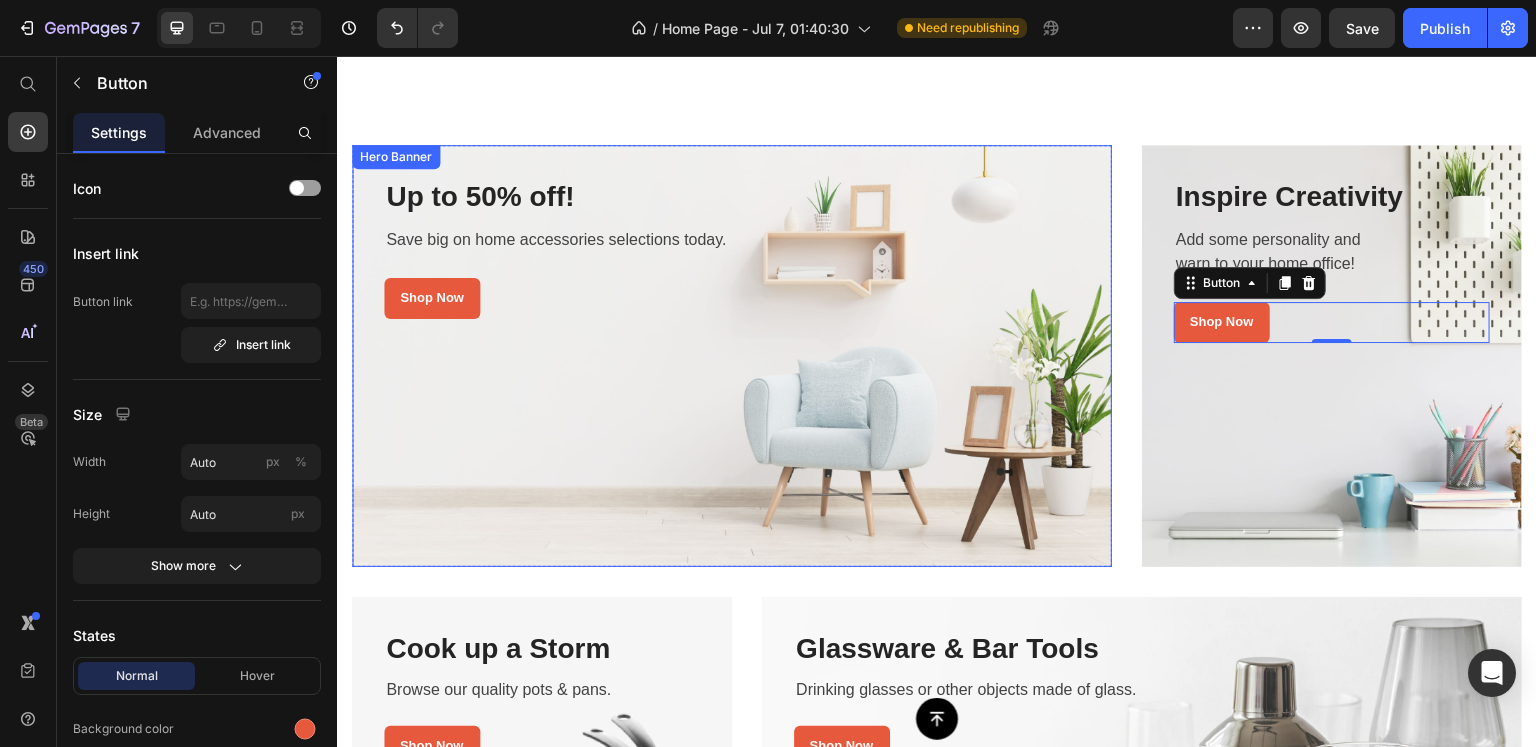 click at bounding box center (732, 356) 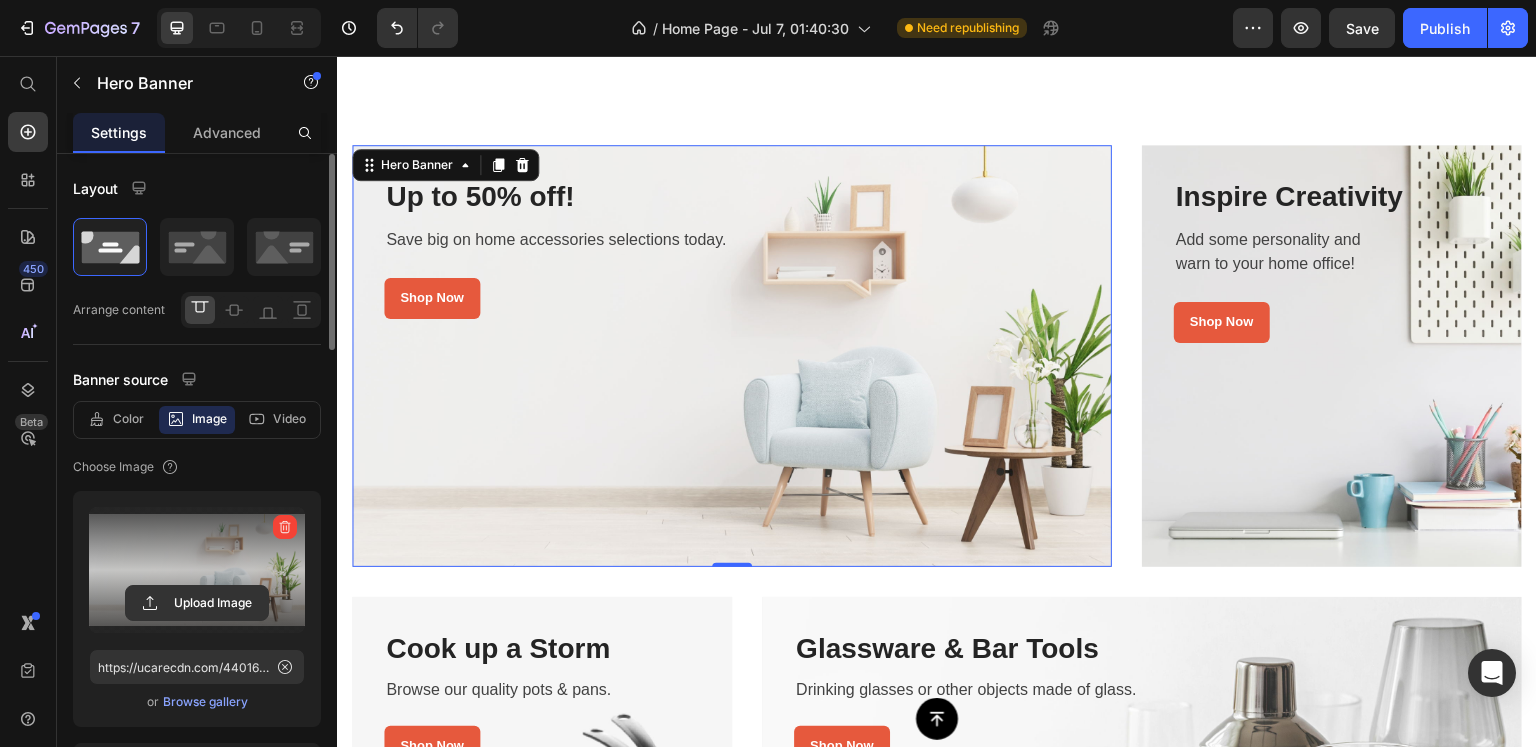 click at bounding box center (197, 570) 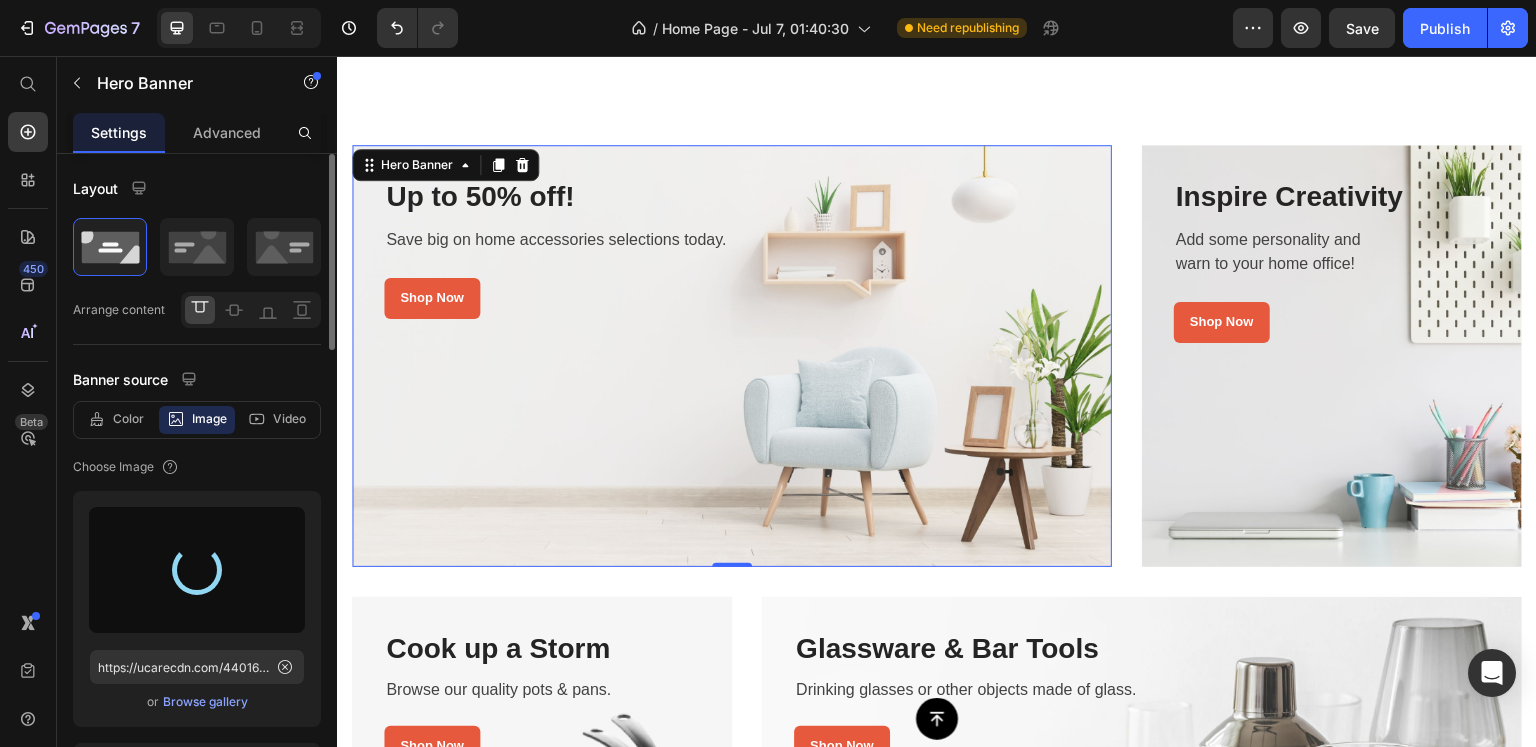 type on "https://cdn.shopify.com/s/files/1/0808/2876/0098/files/gempages_574364321170064193-5980f6bf-d900-4041-b4b7-d429d3681a0f.jpg" 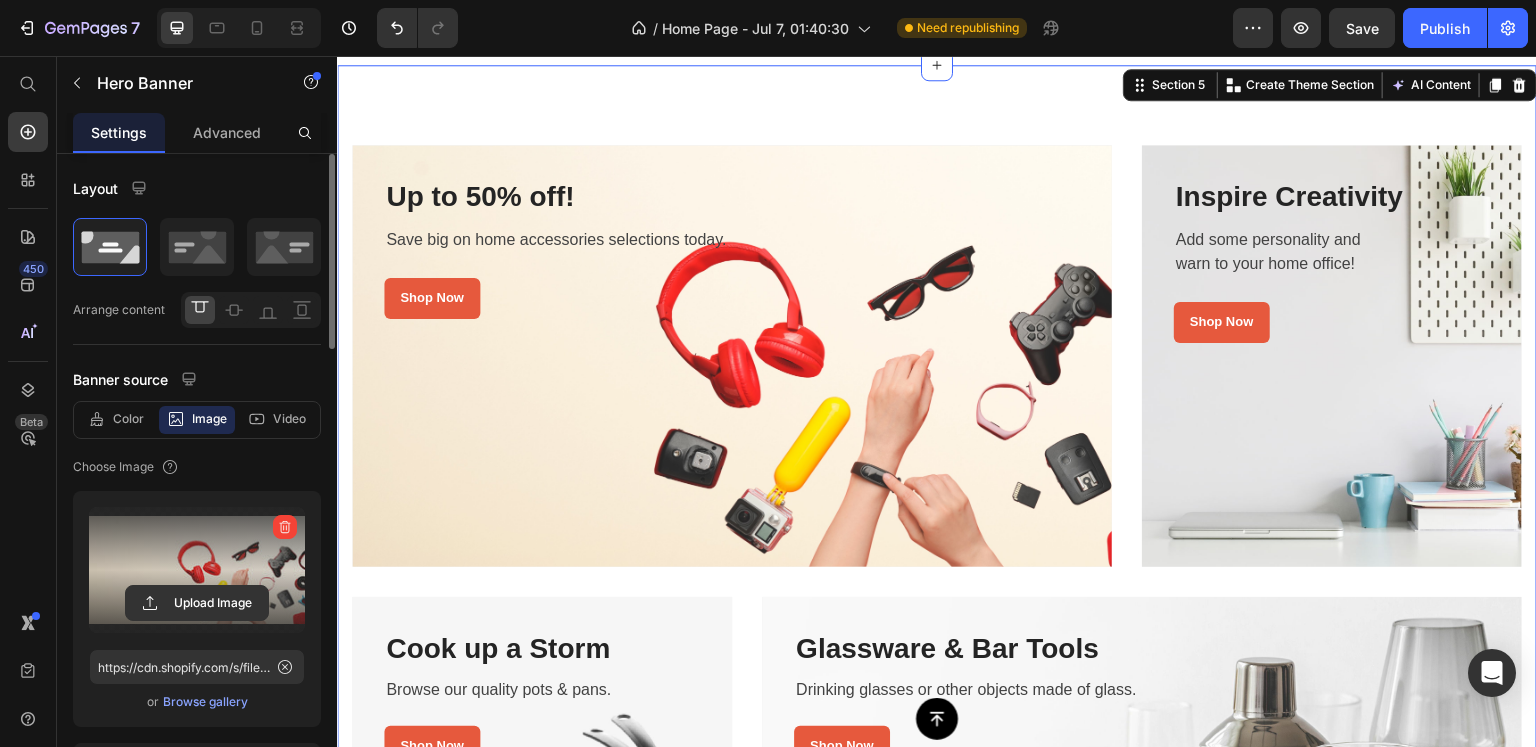 click on "Up to 50% off! Heading Save big on home accessories selections today. Text block Shop Now Button Row Row Hero Banner Row Inspire Creativity Heading Add some personality and  warn to your home office! Text block Shop Now Button Row Row Hero Banner Row Row Cook up a Storm Heading Browse our quality pots & pans. Text block Shop Now Button Row Row Hero Banner Row Glassware & Bar Tools Heading Drinking glasses or other objects made of glass. Text block Shop Now Button Row Row Hero Banner Row Row Section 5   You can create reusable sections Create Theme Section AI Content Write with GemAI What would you like to describe here? Tone and Voice Persuasive Product Show more Generate" at bounding box center [937, 582] 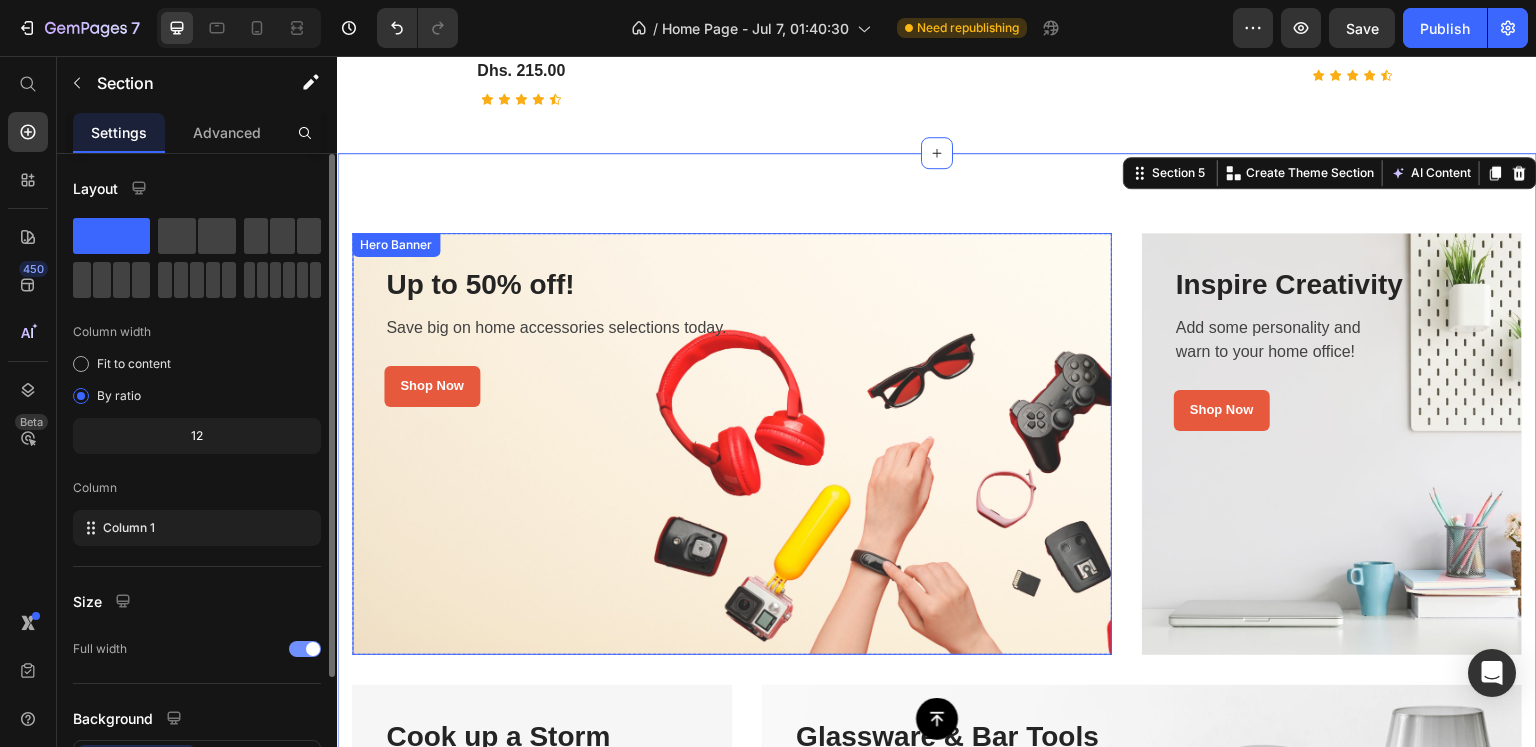 scroll, scrollTop: 1767, scrollLeft: 0, axis: vertical 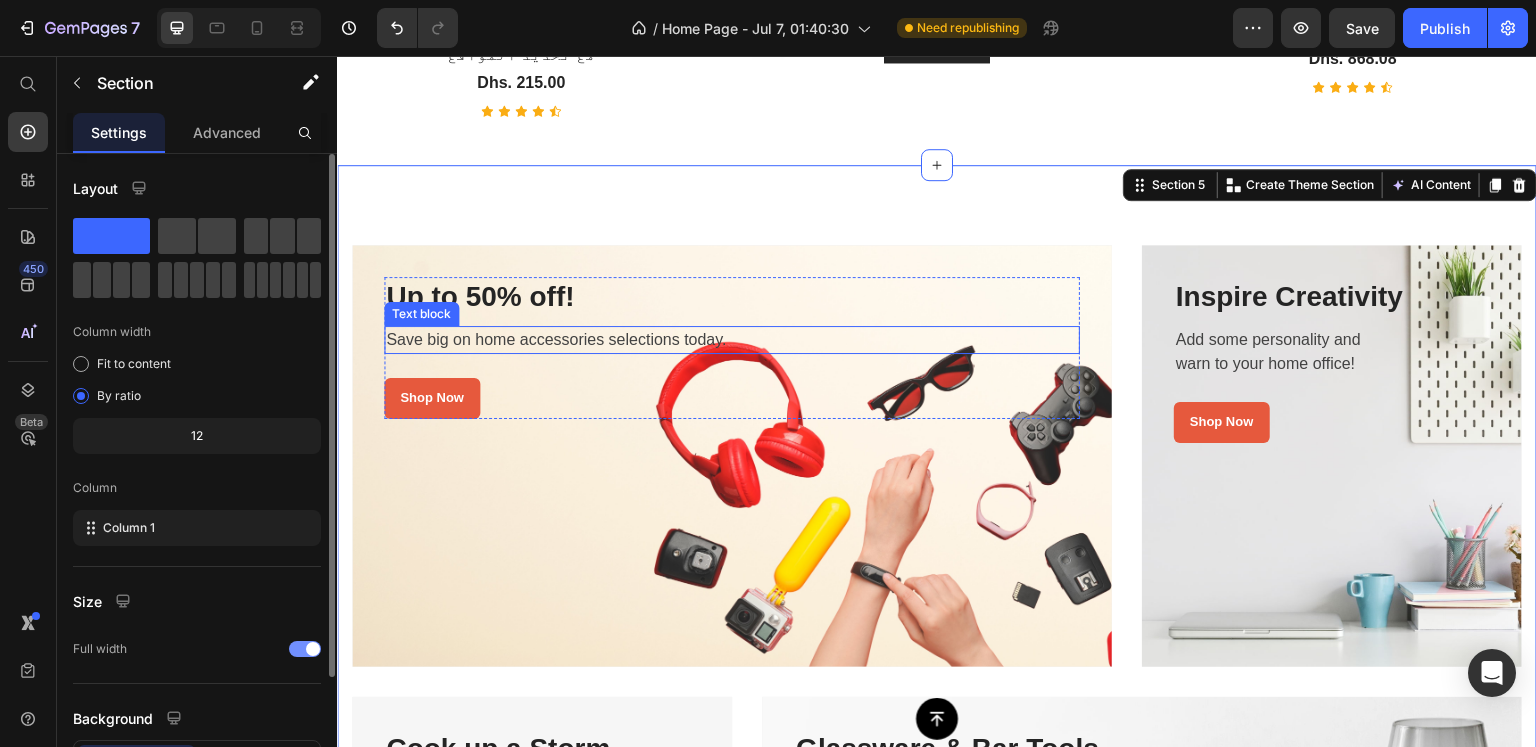 click on "Save big on home accessories selections today." at bounding box center [732, 340] 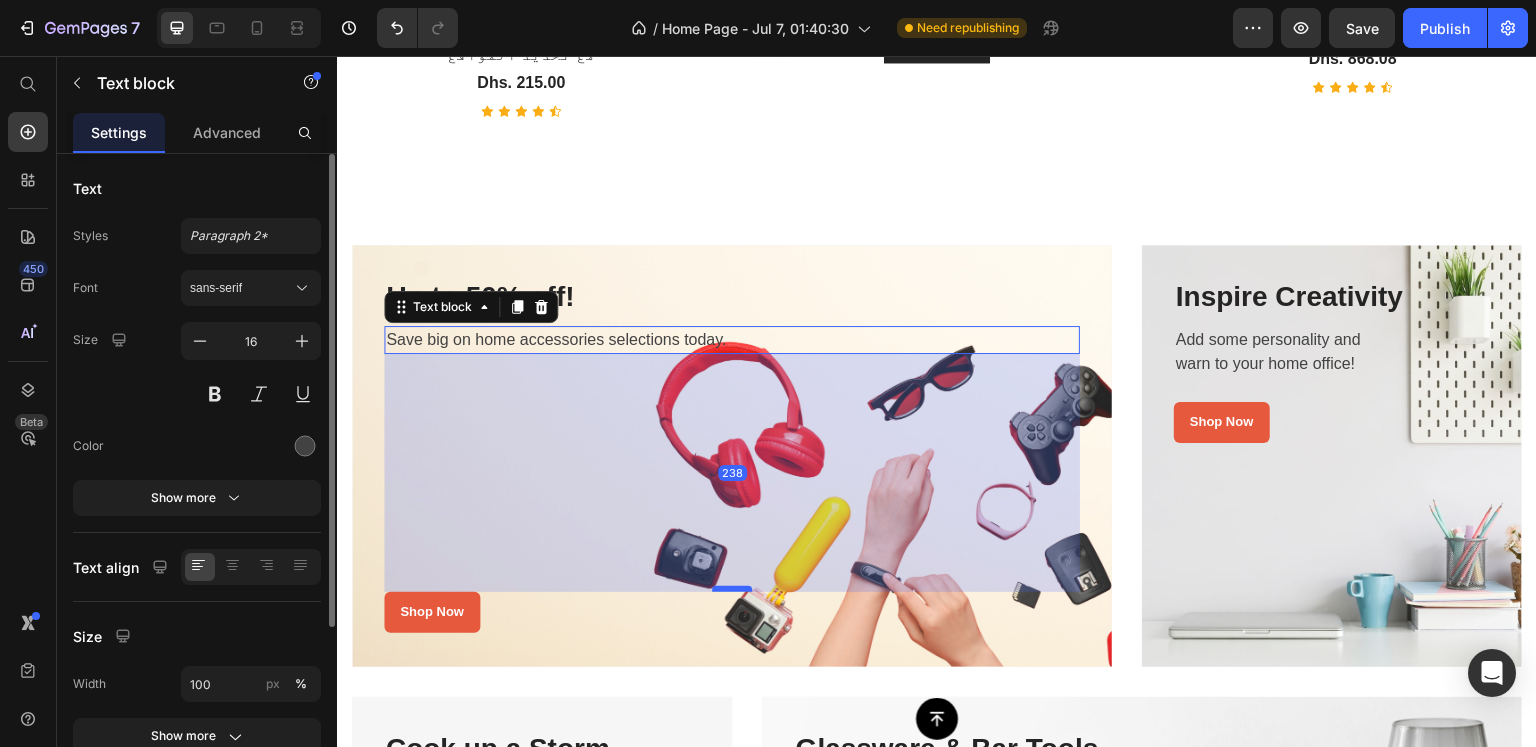 drag, startPoint x: 732, startPoint y: 341, endPoint x: 709, endPoint y: 554, distance: 214.23819 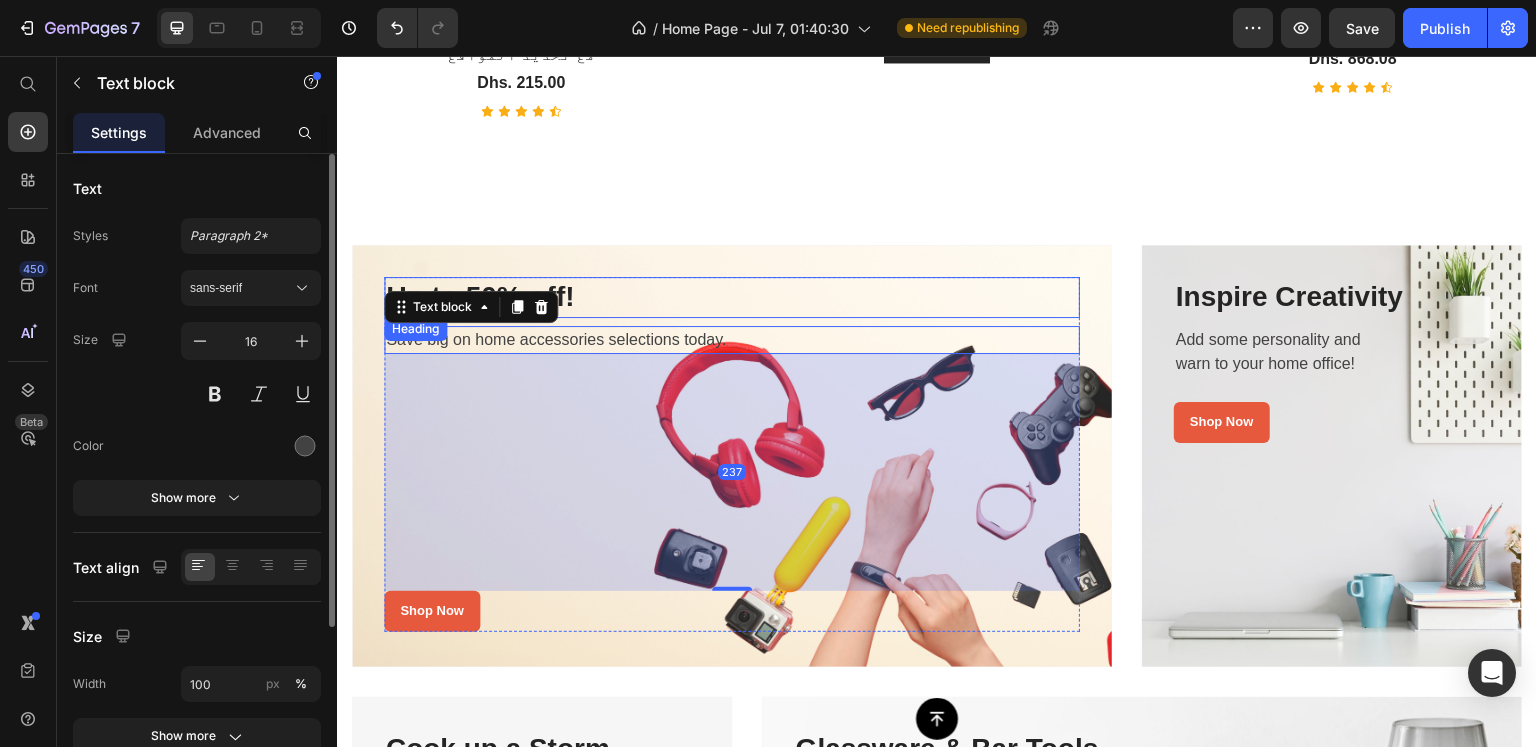 click on "Up to 50% off! Heading Save big on home accessories selections today. Text block   237 Shop Now Button Row Row Hero Banner Row Inspire Creativity Heading Add some personality and  warn to your home office! Text block Shop Now Button Row Row Hero Banner Row Row Cook up a Storm Heading Browse our quality pots & pans. Text block Shop Now Button Row Row Hero Banner Row Glassware & Bar Tools Heading Drinking glasses or other objects made of glass. Text block Shop Now Button Row Row Hero Banner Row Row Section 5" at bounding box center [937, 682] 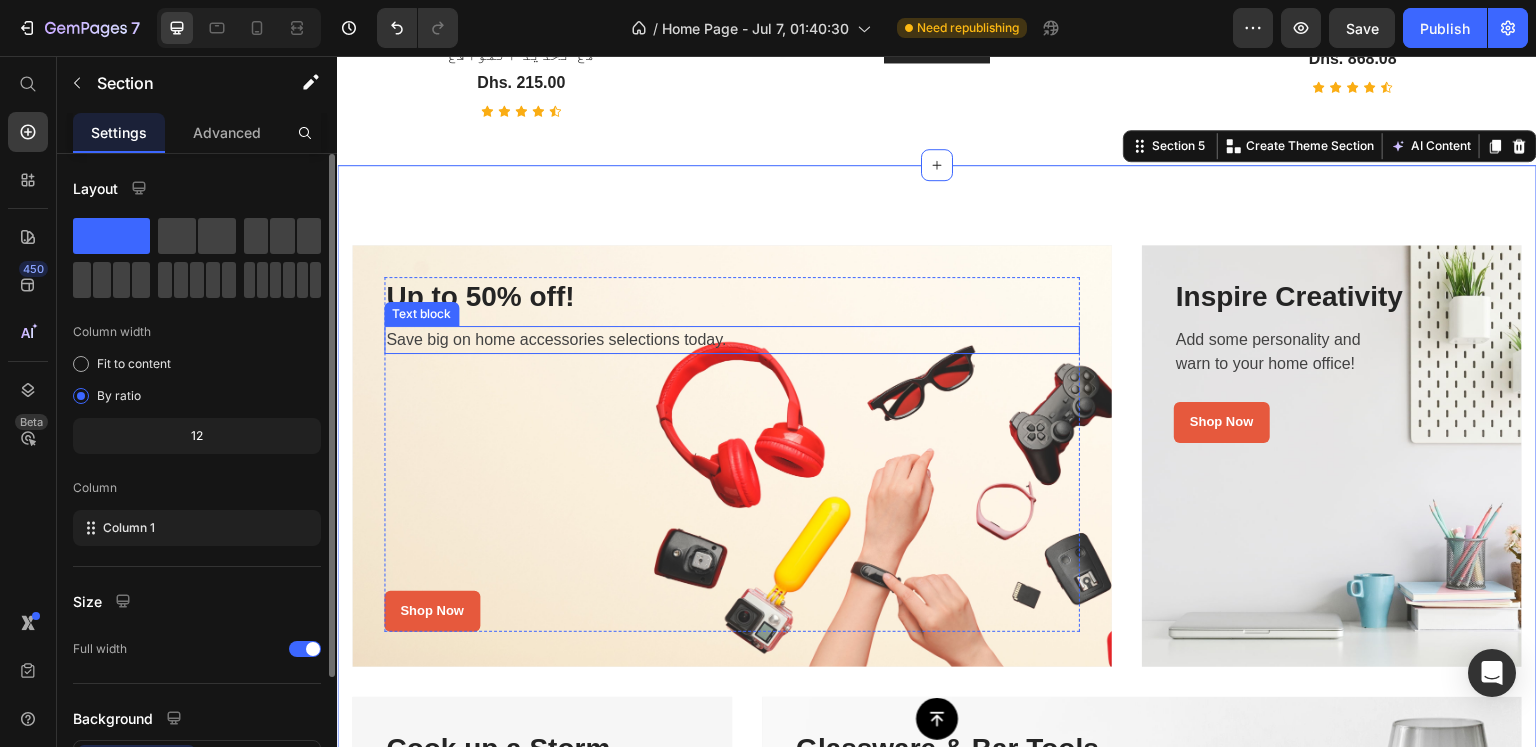 click on "Save big on home accessories selections today." at bounding box center [732, 340] 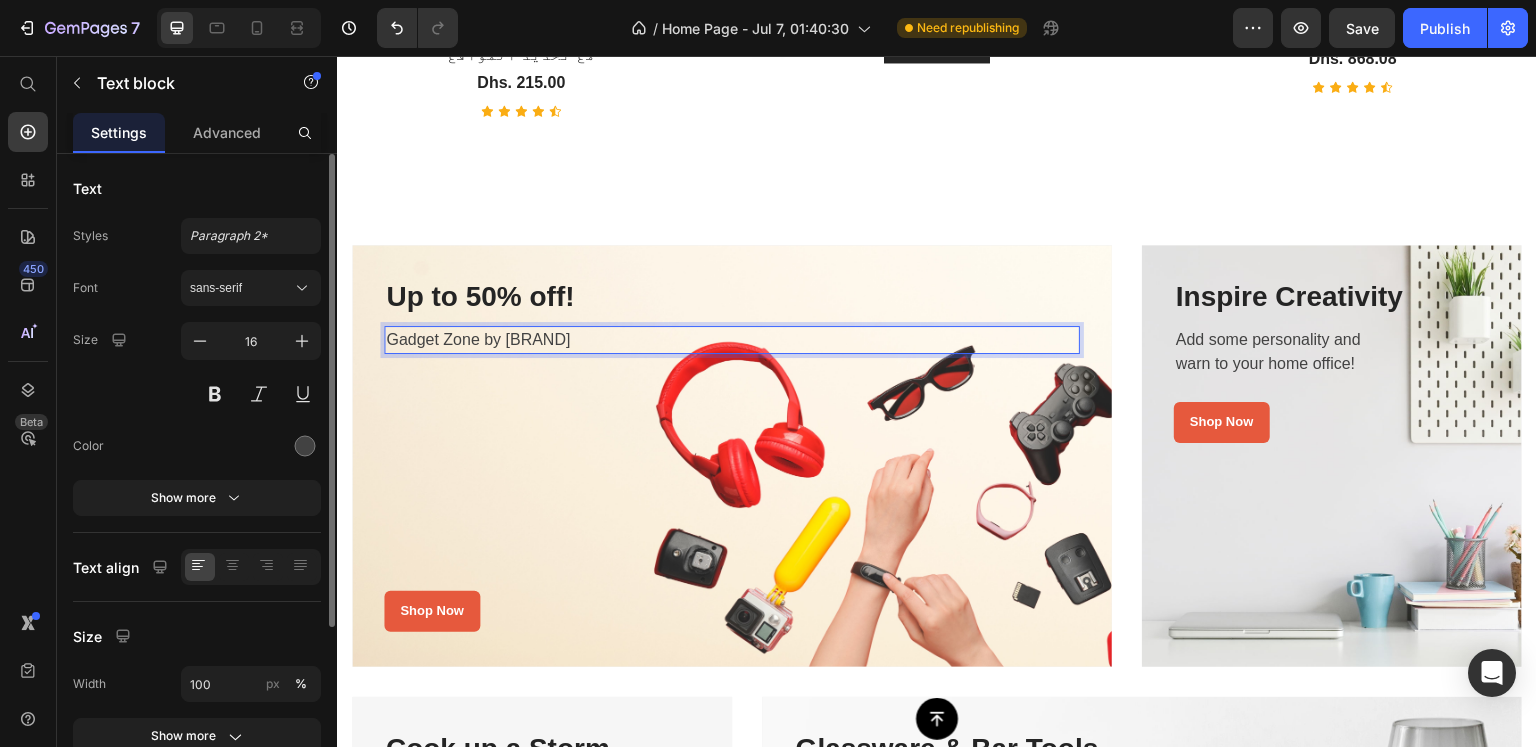 click on "Gadget Zone by Emirazaar" at bounding box center (732, 340) 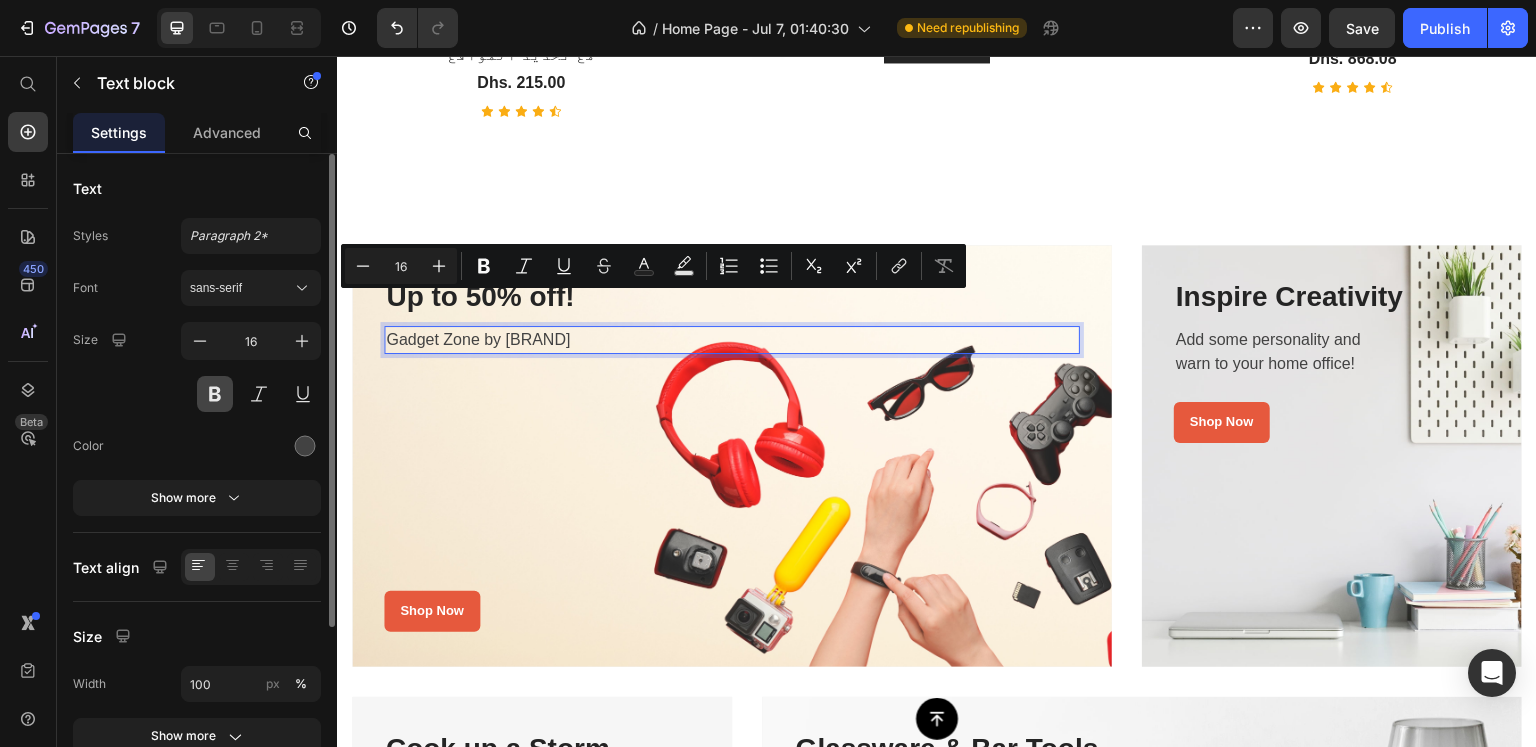 click at bounding box center [215, 394] 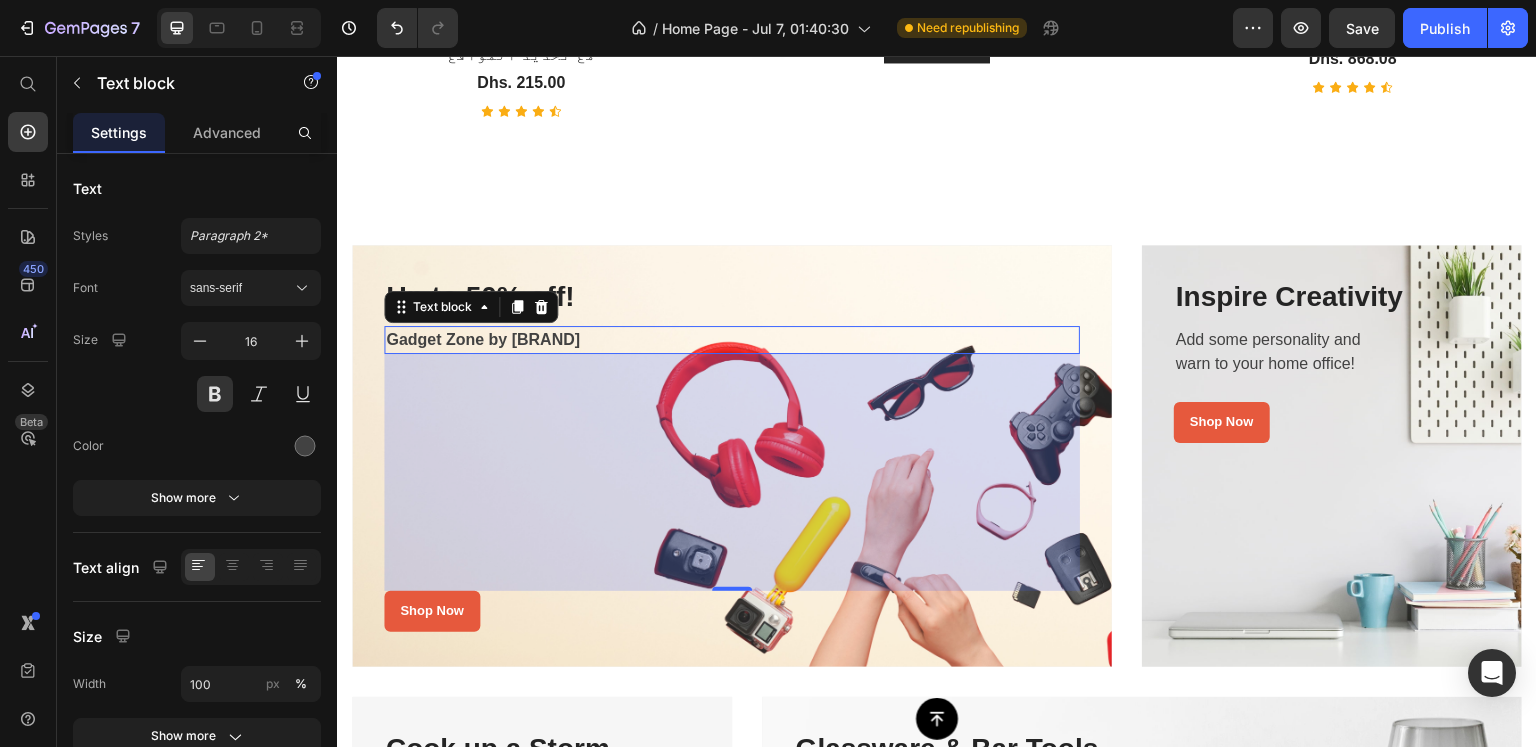 click on "Up to 50% off! Heading Gadget Zone by Emirazaar Text block   237 Shop Now Button Row Row Hero Banner Row Inspire Creativity Heading Add some personality and  warn to your home office! Text block Shop Now Button Row Row Hero Banner Row Row Cook up a Storm Heading Browse our quality pots & pans. Text block Shop Now Button Row Row Hero Banner Row Glassware & Bar Tools Heading Drinking glasses or other objects made of glass. Text block Shop Now Button Row Row Hero Banner Row Row Section 5" at bounding box center [937, 682] 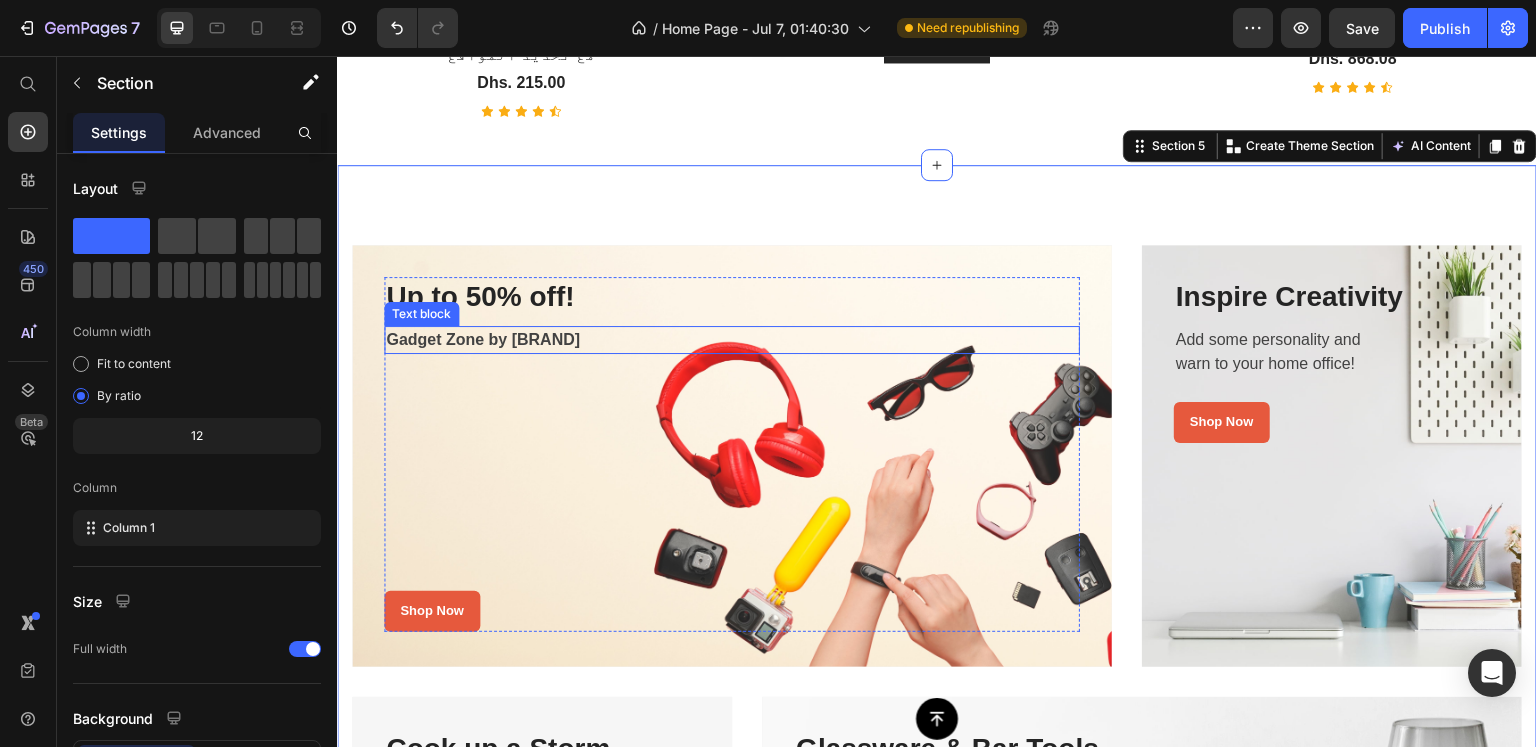 click on "Gadget Zone by Emirazaar" at bounding box center [732, 340] 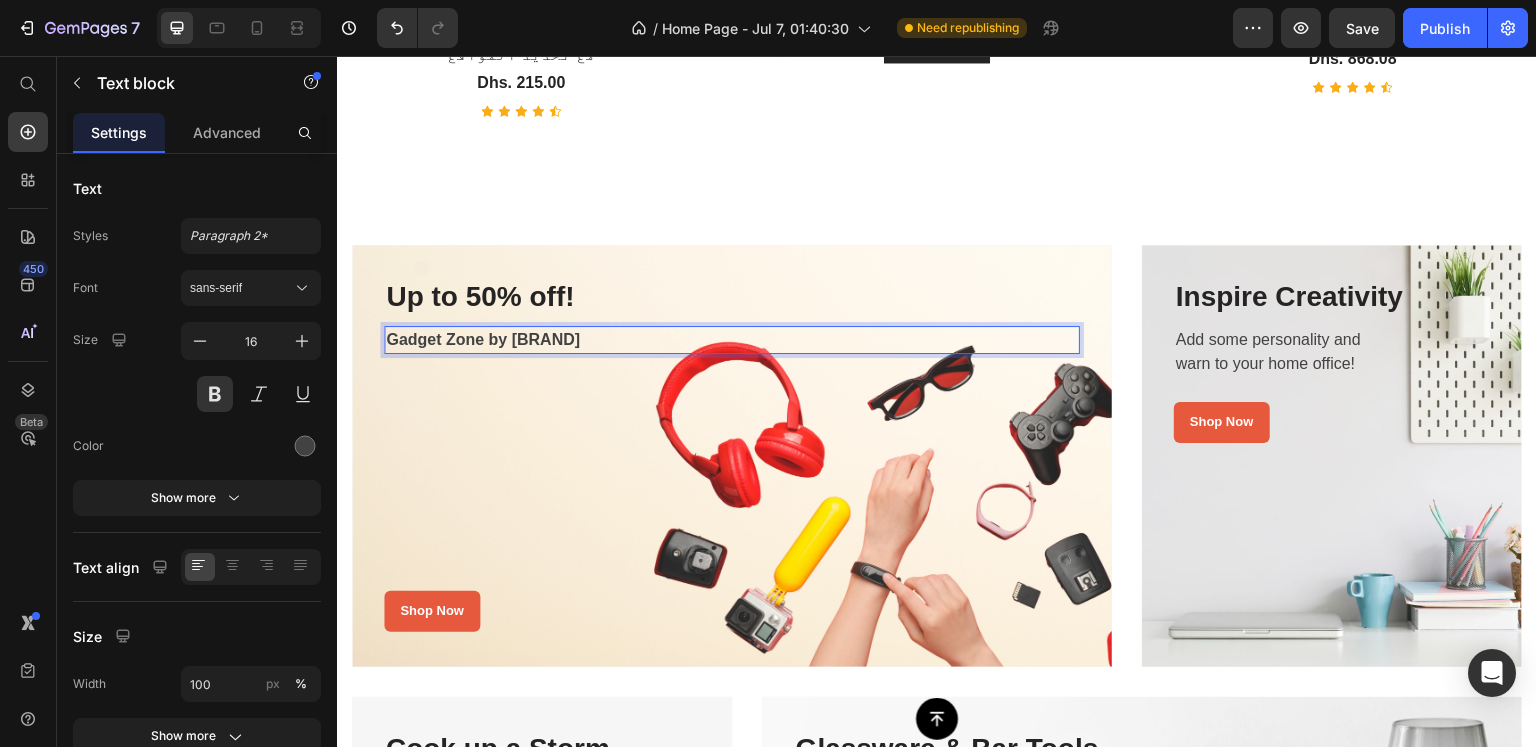 click on "Gadget Zone by Emirazaar" at bounding box center (732, 340) 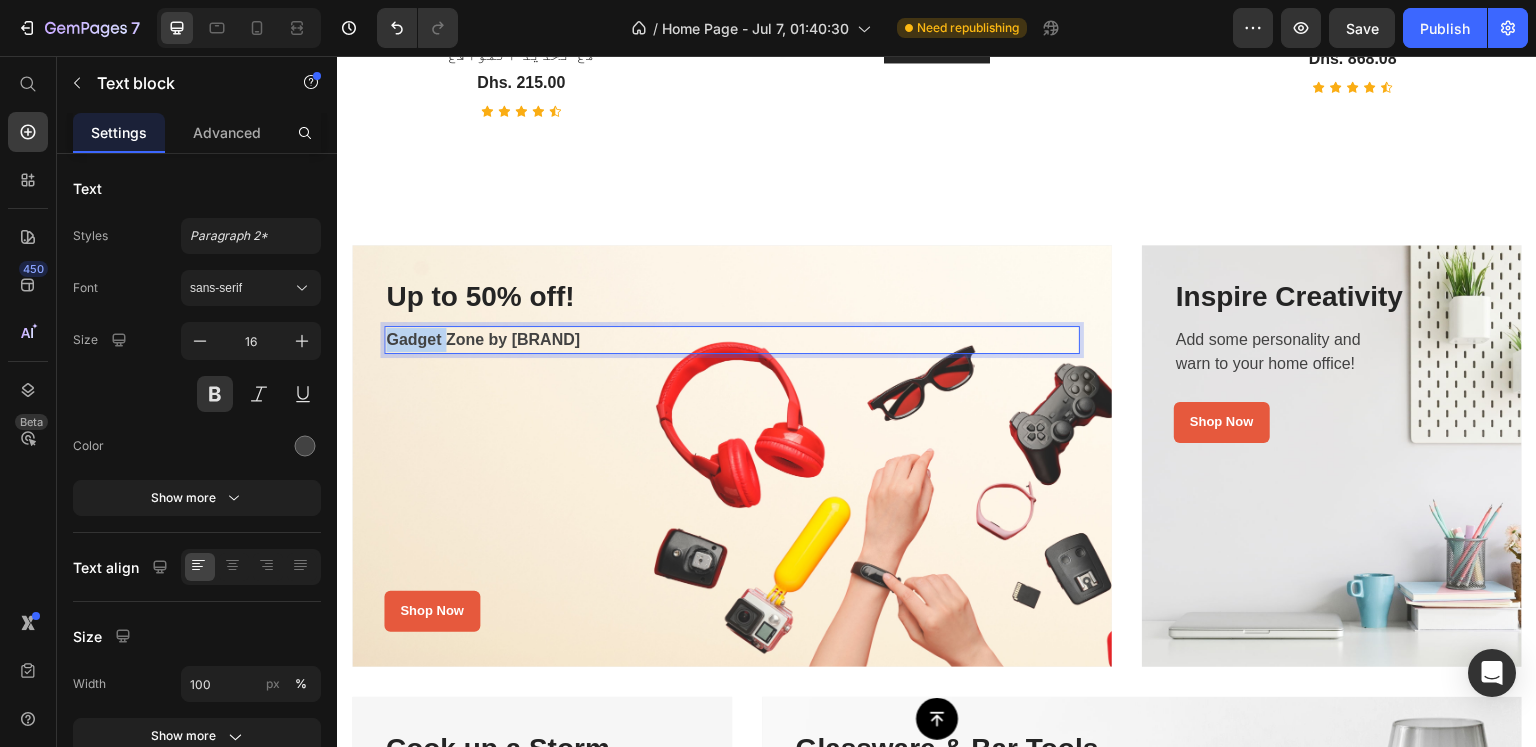 click on "Gadget Zone by Emirazaar" at bounding box center (732, 340) 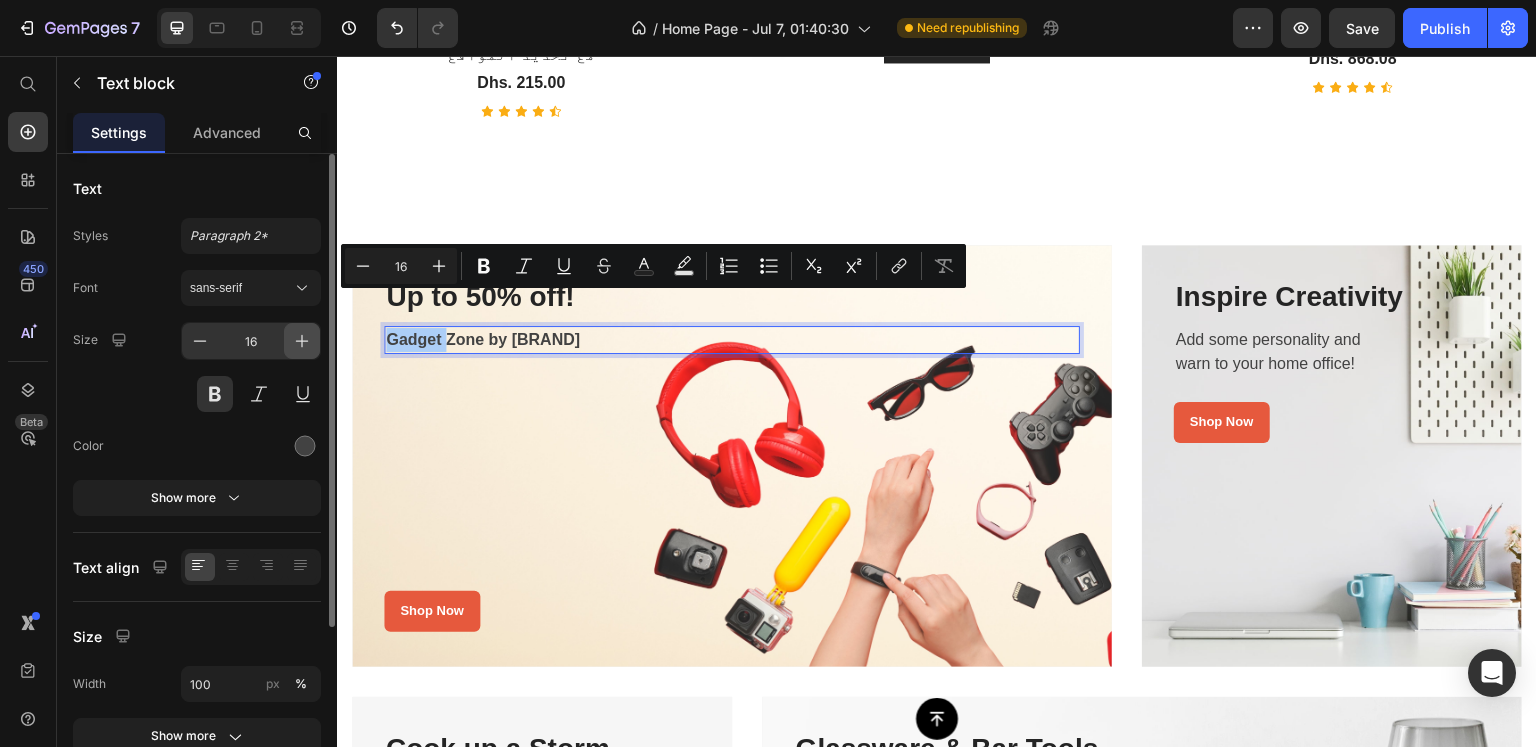 click at bounding box center (302, 341) 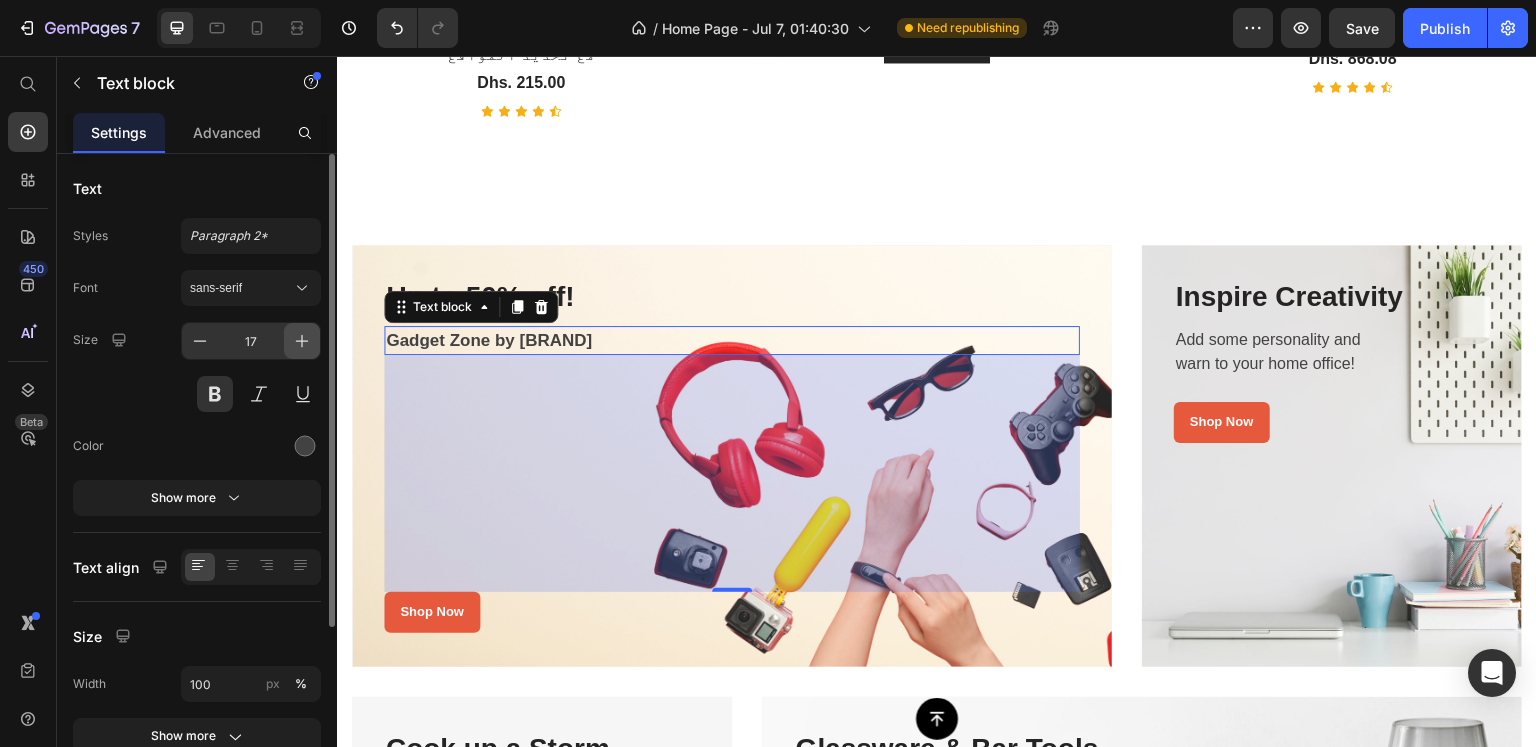 click at bounding box center [302, 341] 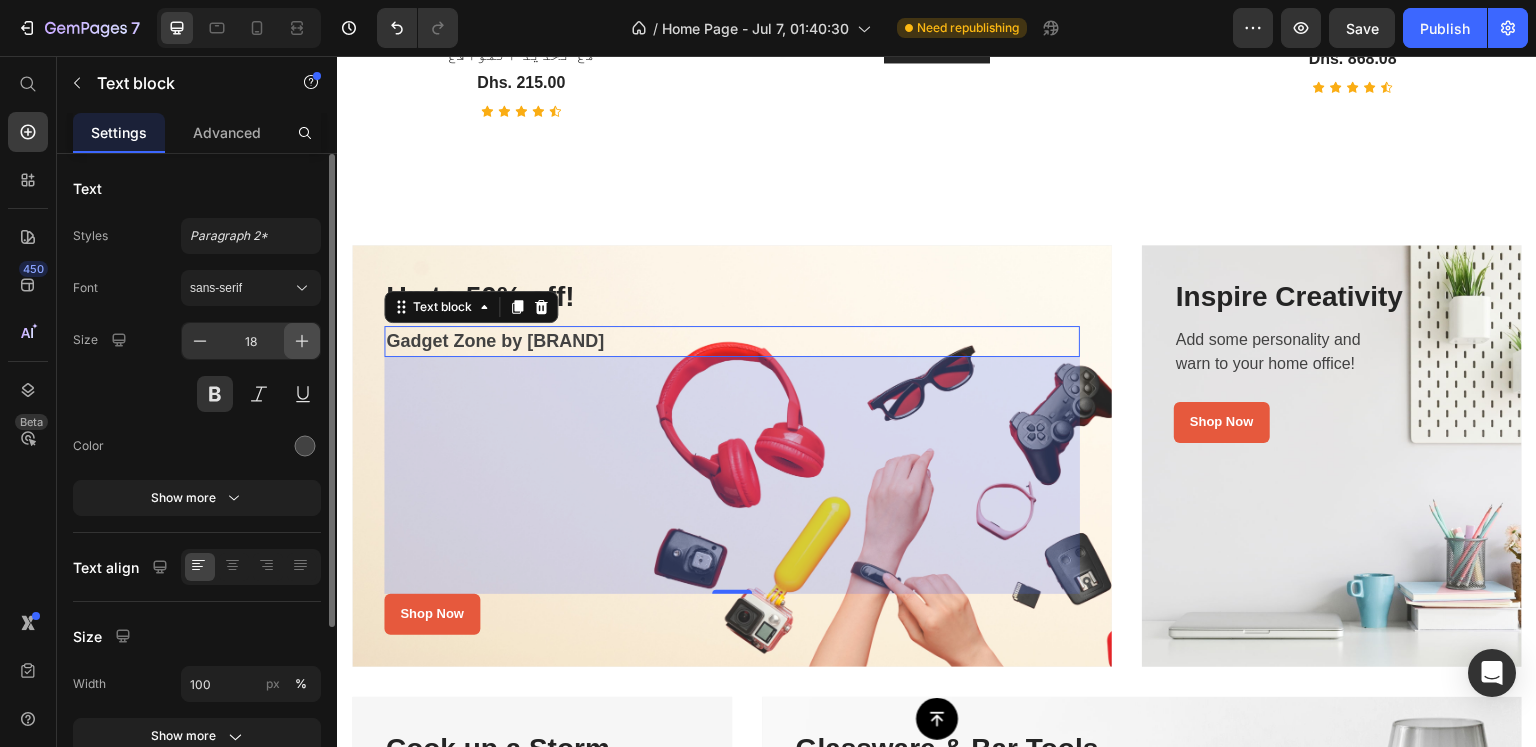 click at bounding box center (302, 341) 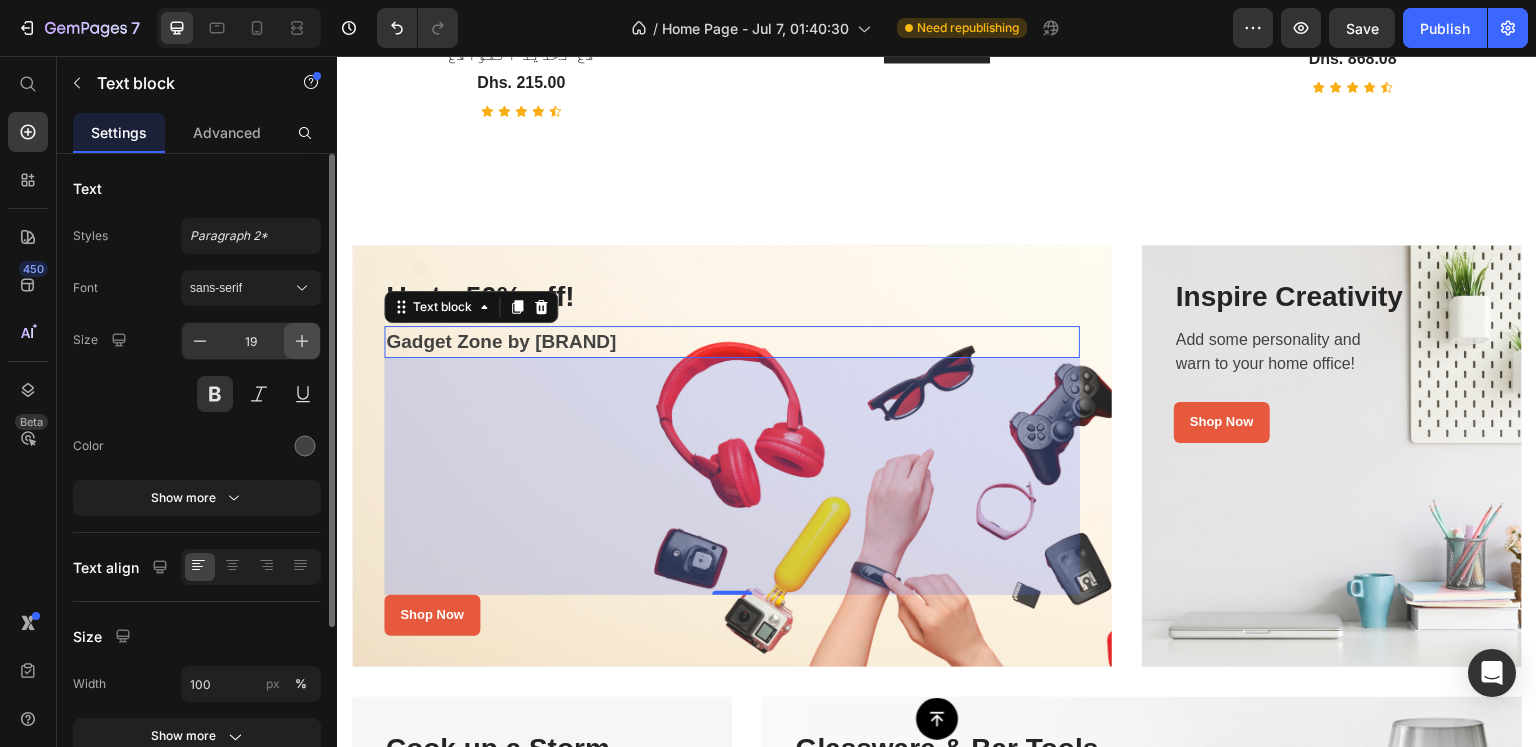 click at bounding box center [302, 341] 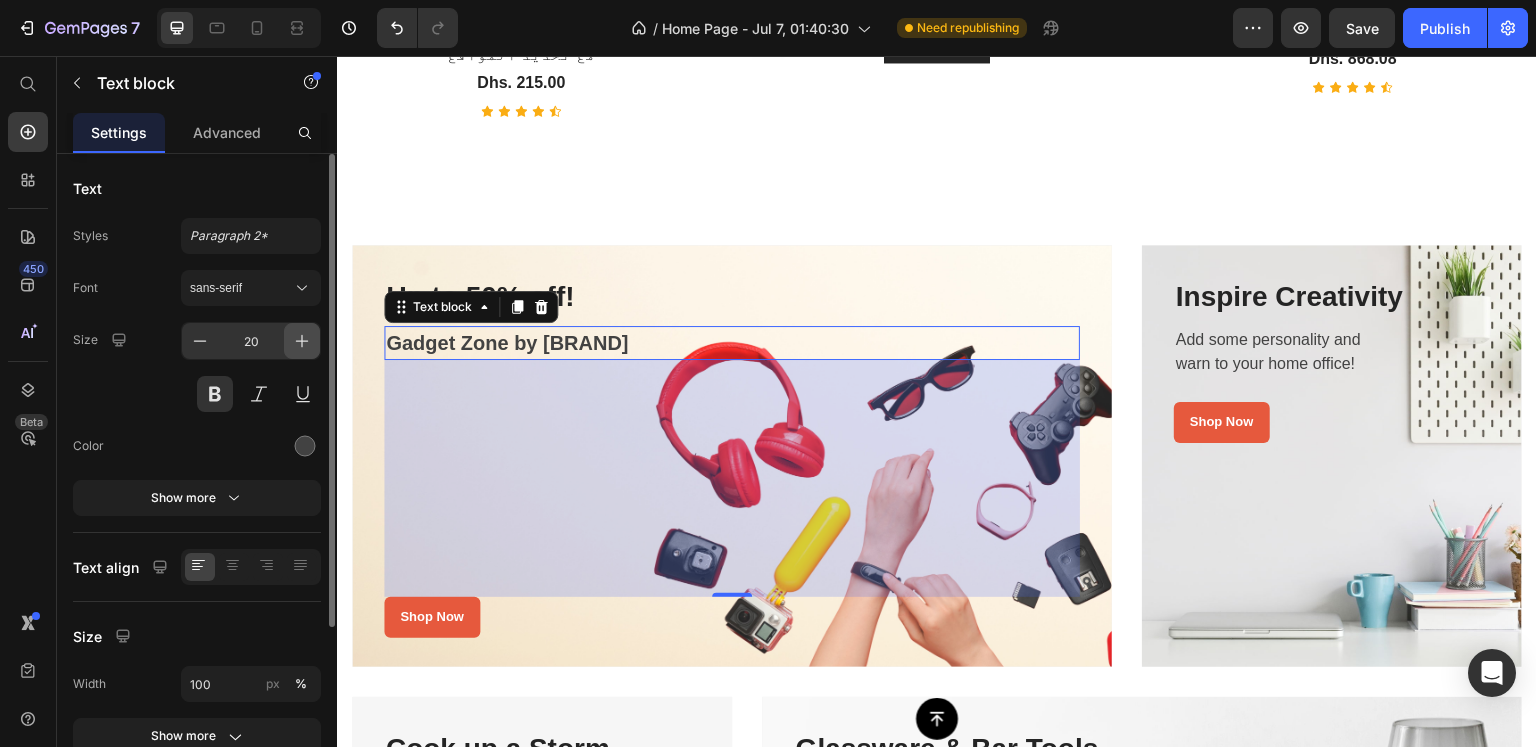 click at bounding box center (302, 341) 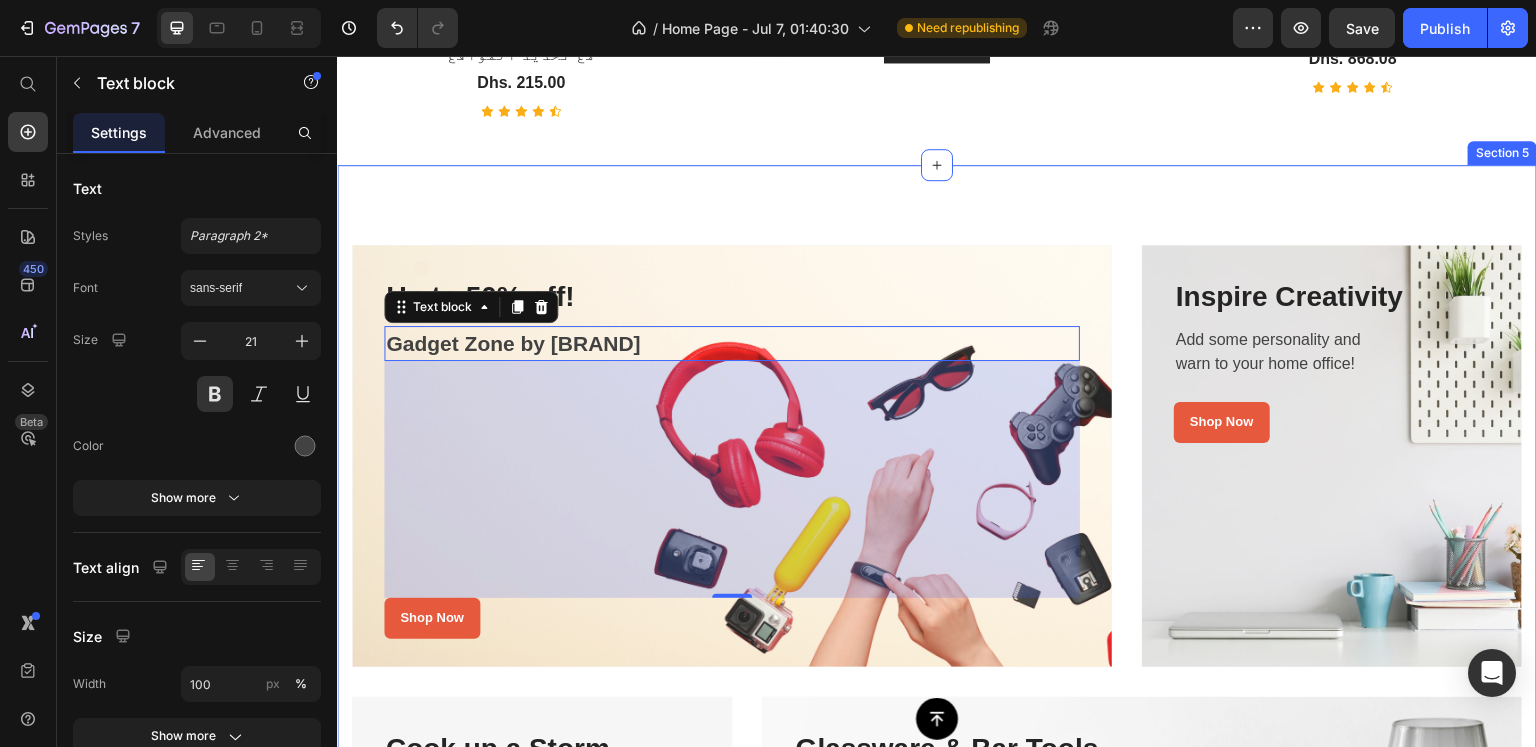 click on "Explore Our Best Sellers Heading Bestsellers That Never Disappoint. Text block
(P) Images & Gallery Smart Watch with Gravity & Heart Rate Sensor | ساعة ذكية مع حساس الحركة ونبض القلب ضد الماء (P) Title Dhs. 189.00 (P) Price
Icon
Icon
Icon
Icon
Icon Icon List Hoz Product
(P) Images & Gallery X9S Android Smartwatch with GPS, WIFI & Camera | ساعة ذكية تعمل بنظام أندرويد مع تحديد المواقع (P) Title Dhs. 215.00 (P) Price
Icon
Icon
Icon
Icon
Icon Icon List Hoz Product Row Smart Watches Text block DON'T MISS LUCK UP TO  50% Heading Shop Now Button Hero Banner
(P) Images & Gallery Ultra-Thin Calendar Quartz Watch | ساعة أنيقة فاخرة بتصميم رفيع (P) Title Dhs. 74.00 (P) Price
Icon" at bounding box center (937, -426) 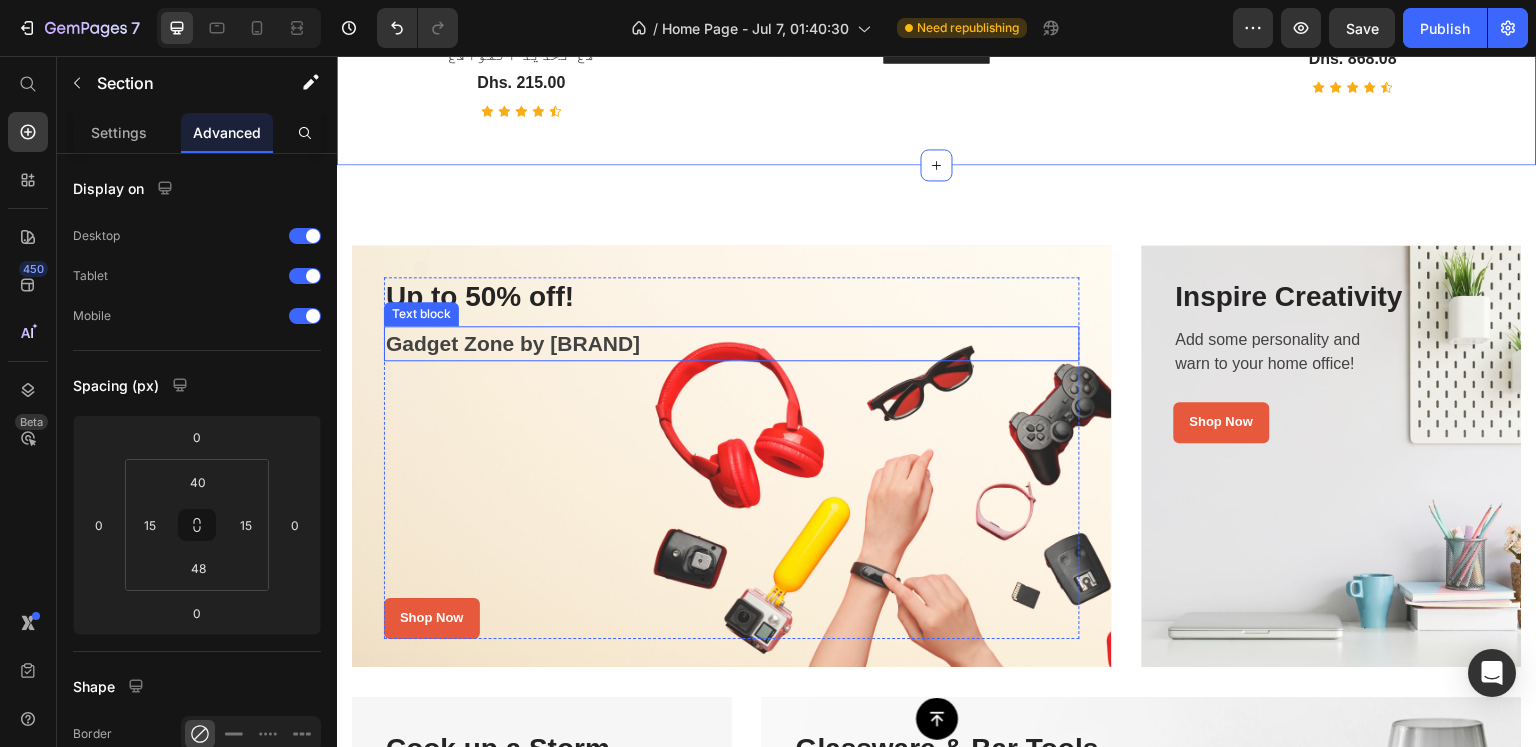 click on "Gadget Zone by Emirazaar" at bounding box center [732, 344] 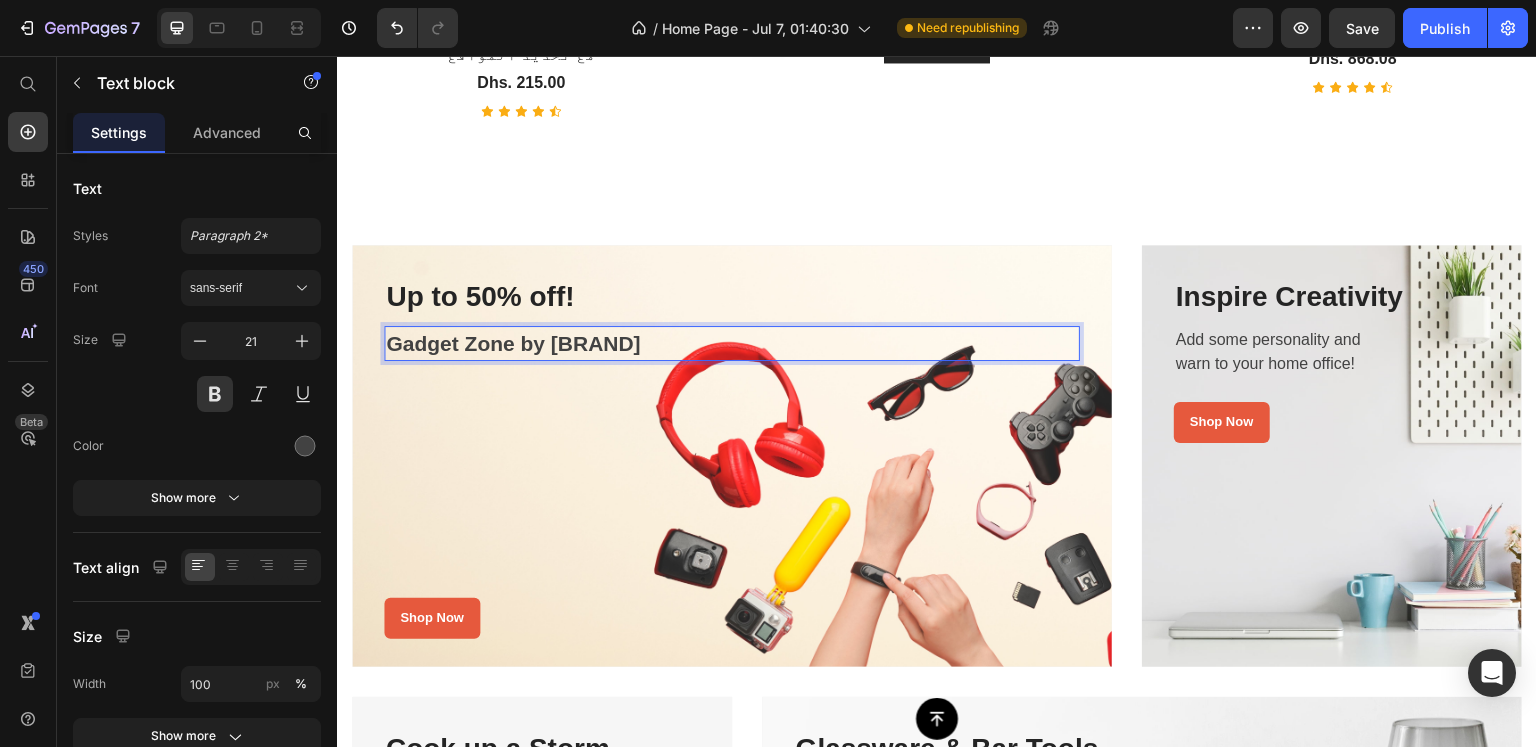 click on "Gadget Zone by Emirazaar" at bounding box center (732, 344) 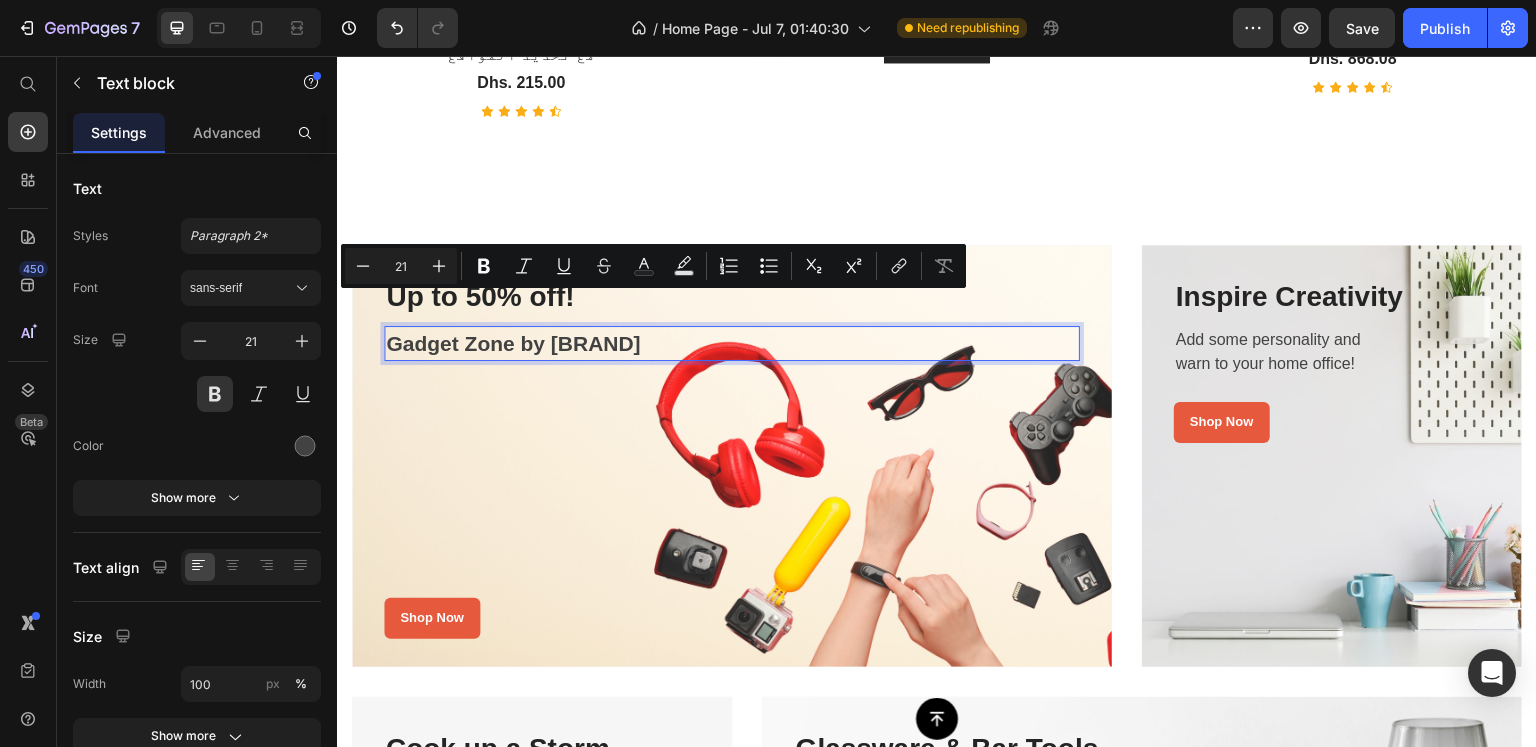 click on "Gadget Zone by Emirazaar" at bounding box center (732, 344) 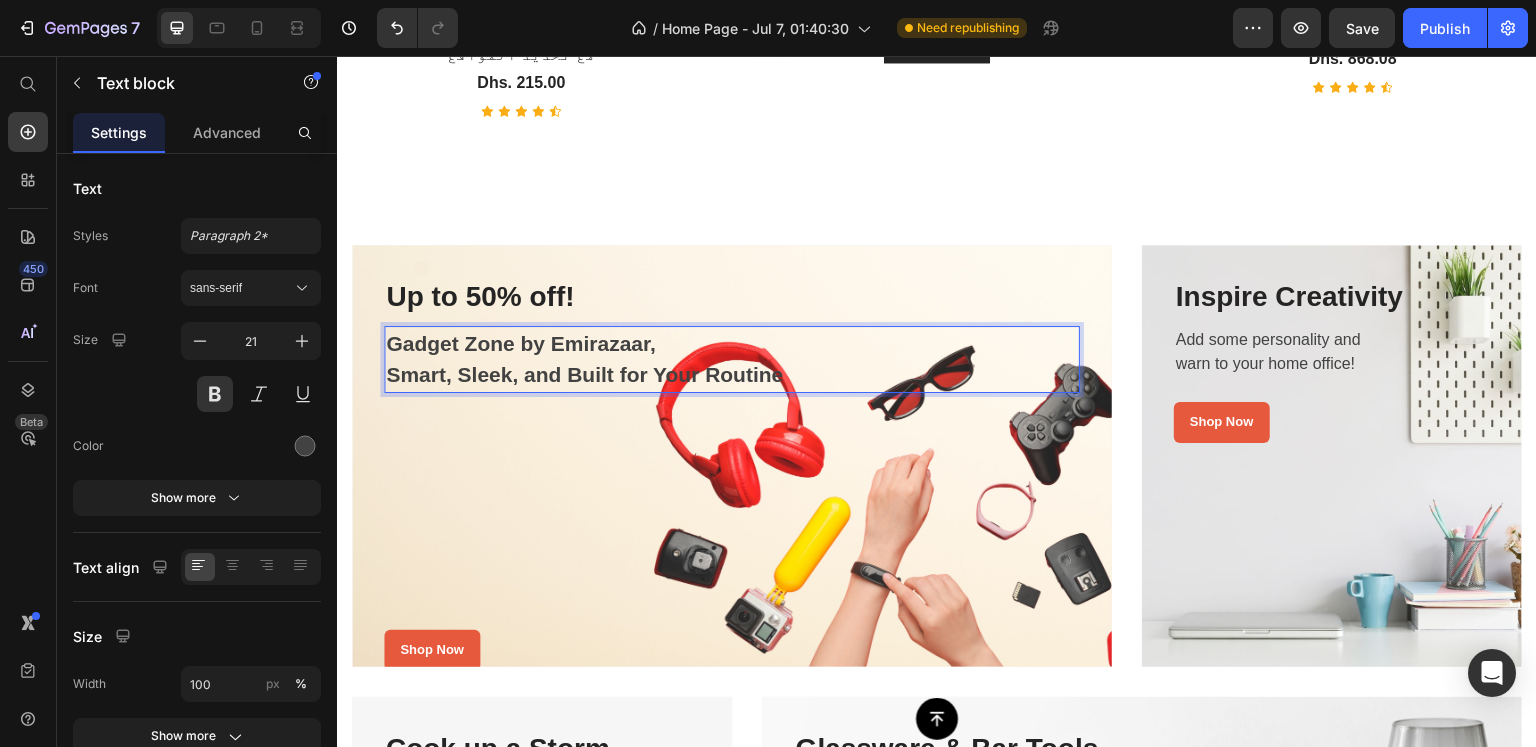 click on "Smart, Sleek, and Built for Your Routine" at bounding box center (732, 375) 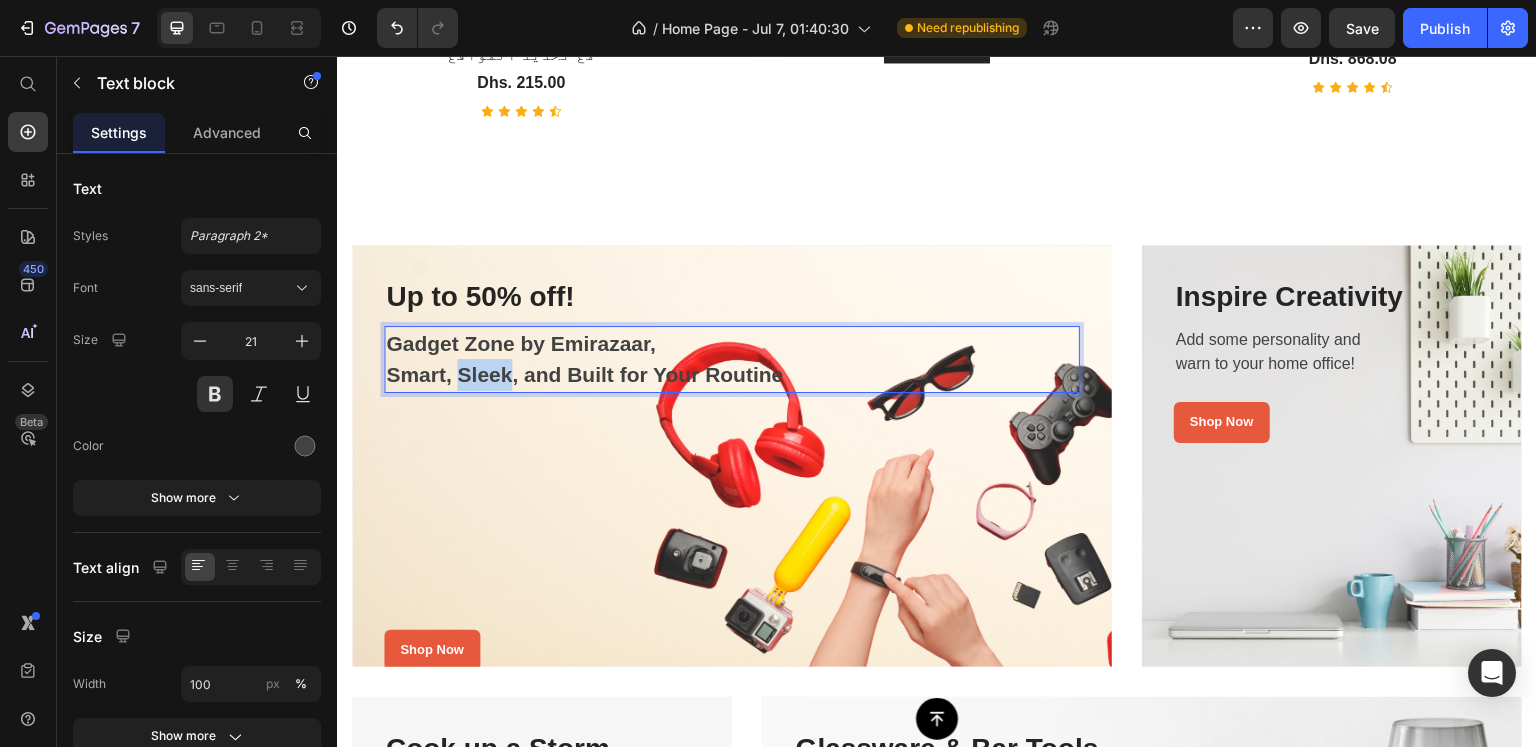 click on "Smart, Sleek, and Built for Your Routine" at bounding box center [732, 375] 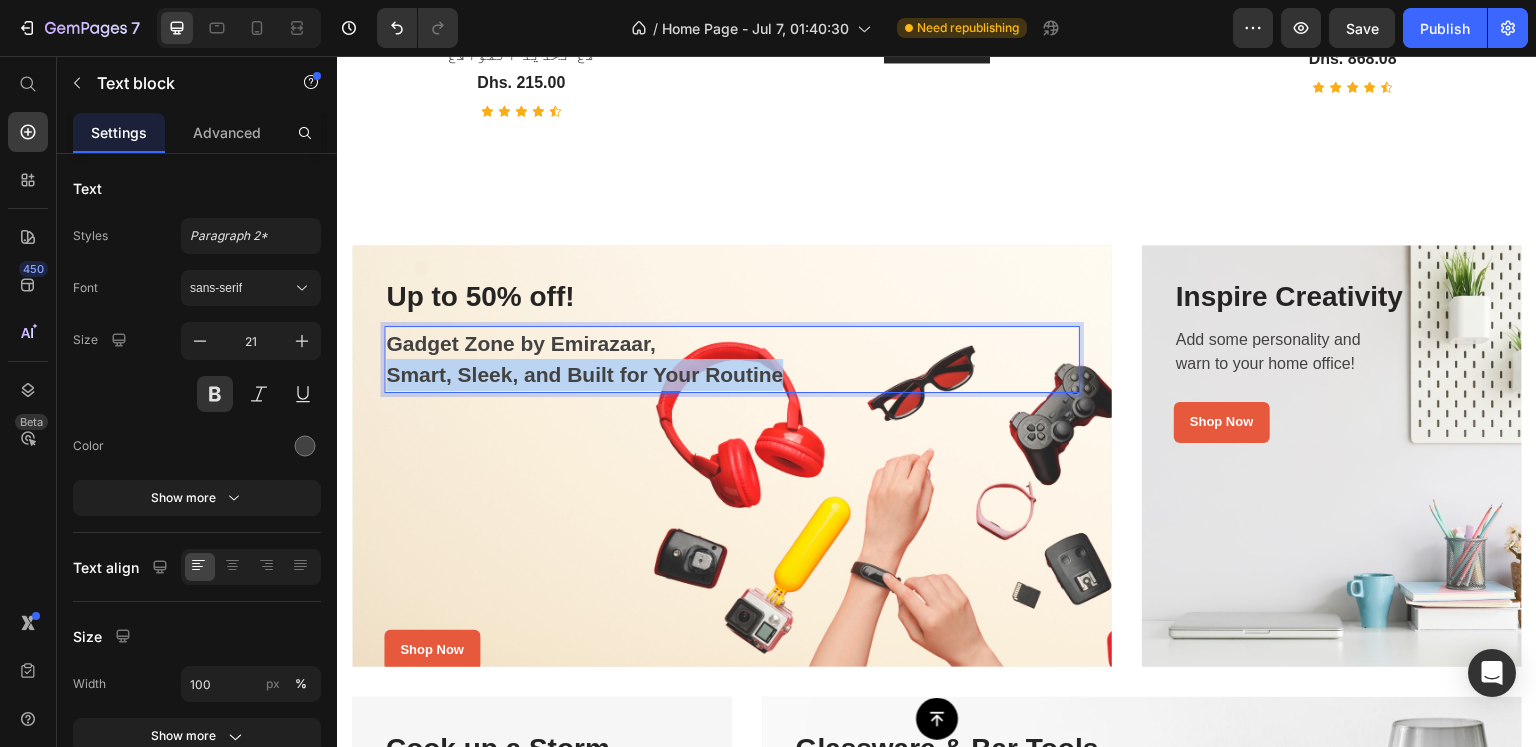 click on "Smart, Sleek, and Built for Your Routine" at bounding box center [732, 375] 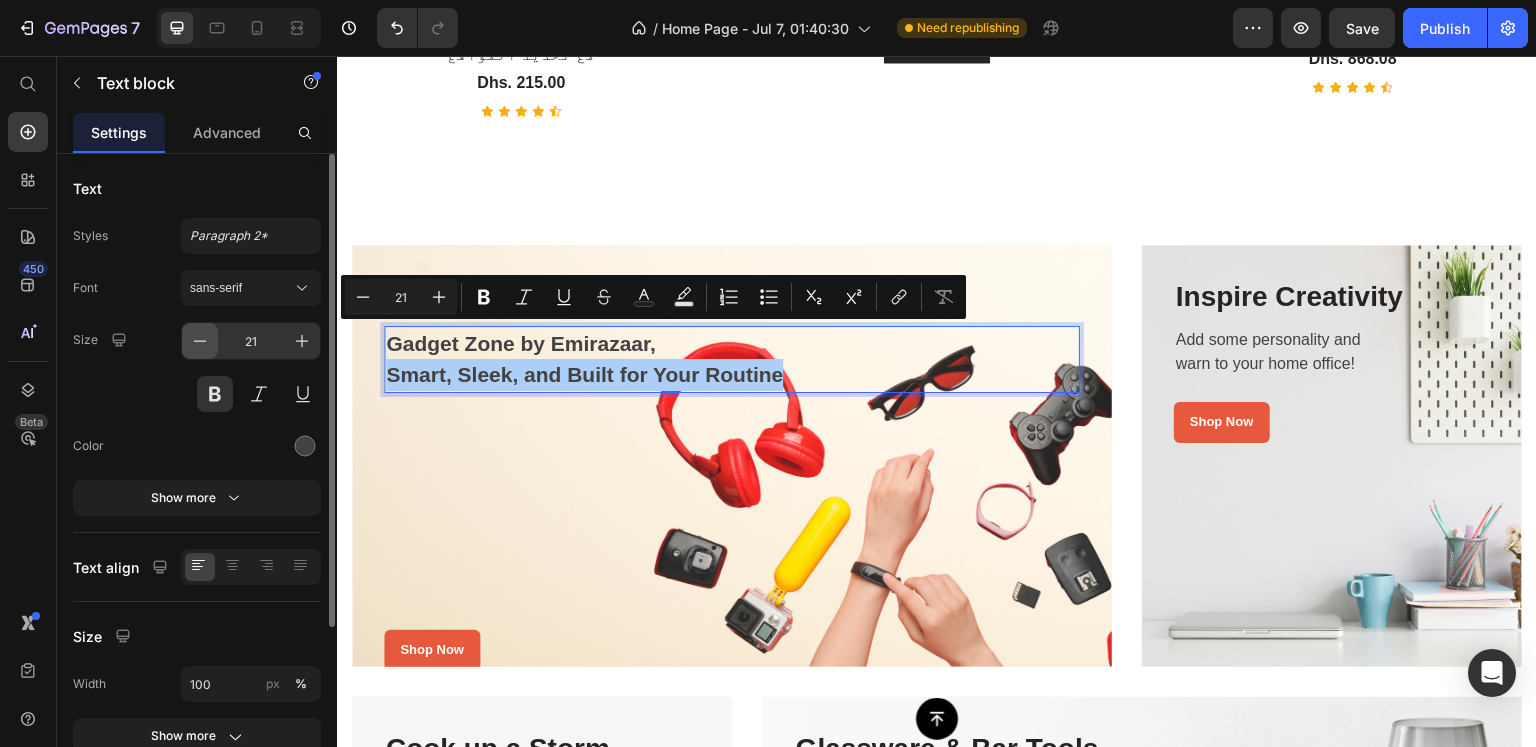 click at bounding box center [200, 341] 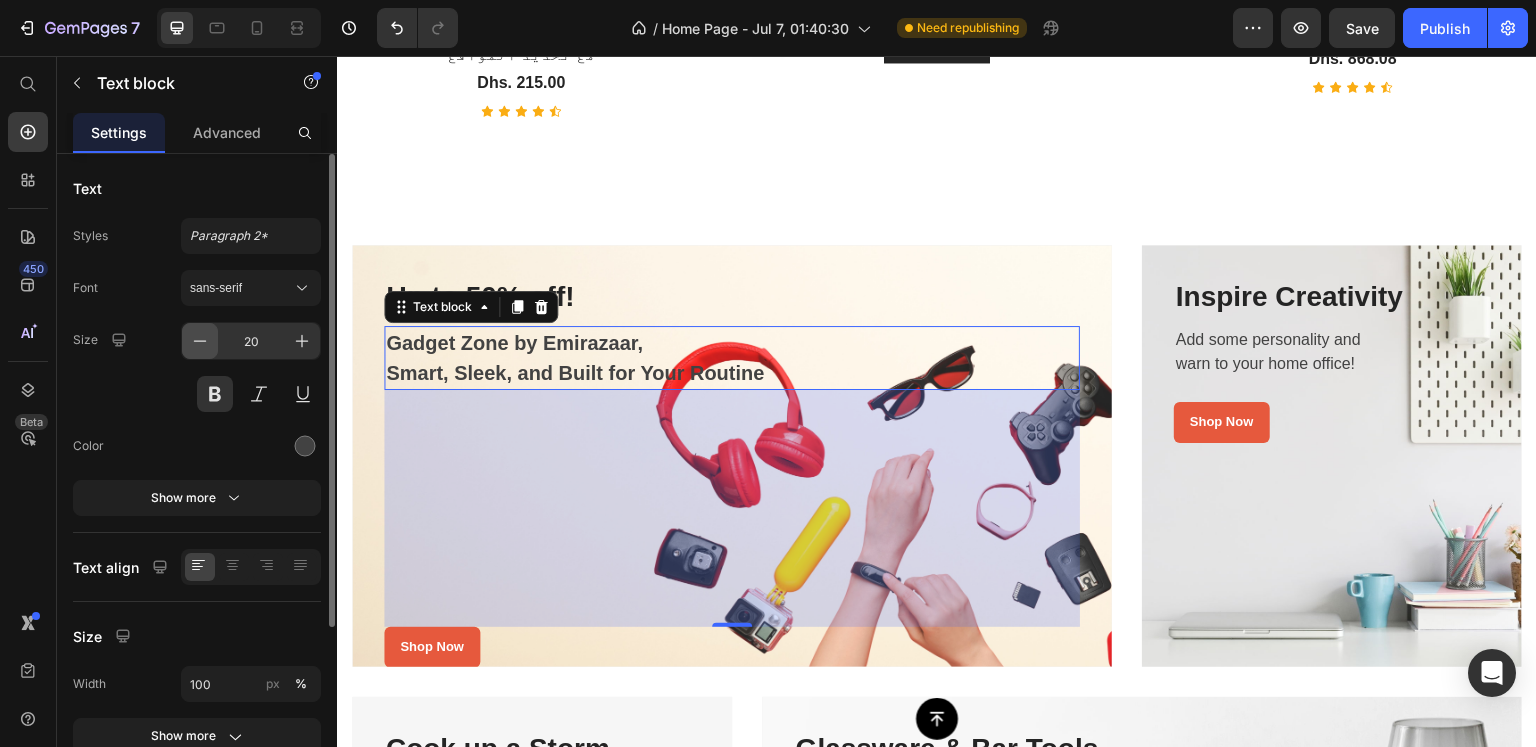 click at bounding box center (200, 341) 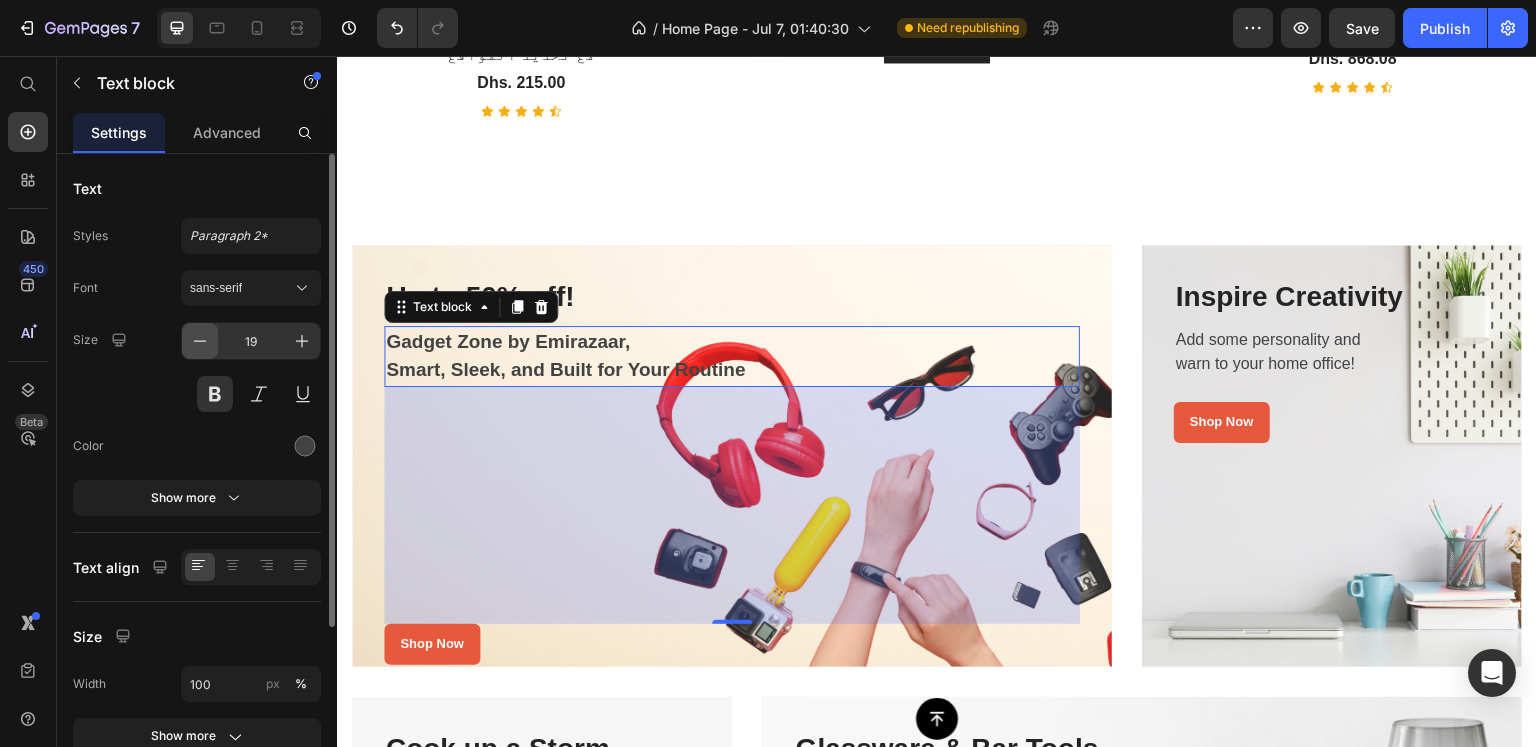 click at bounding box center [200, 341] 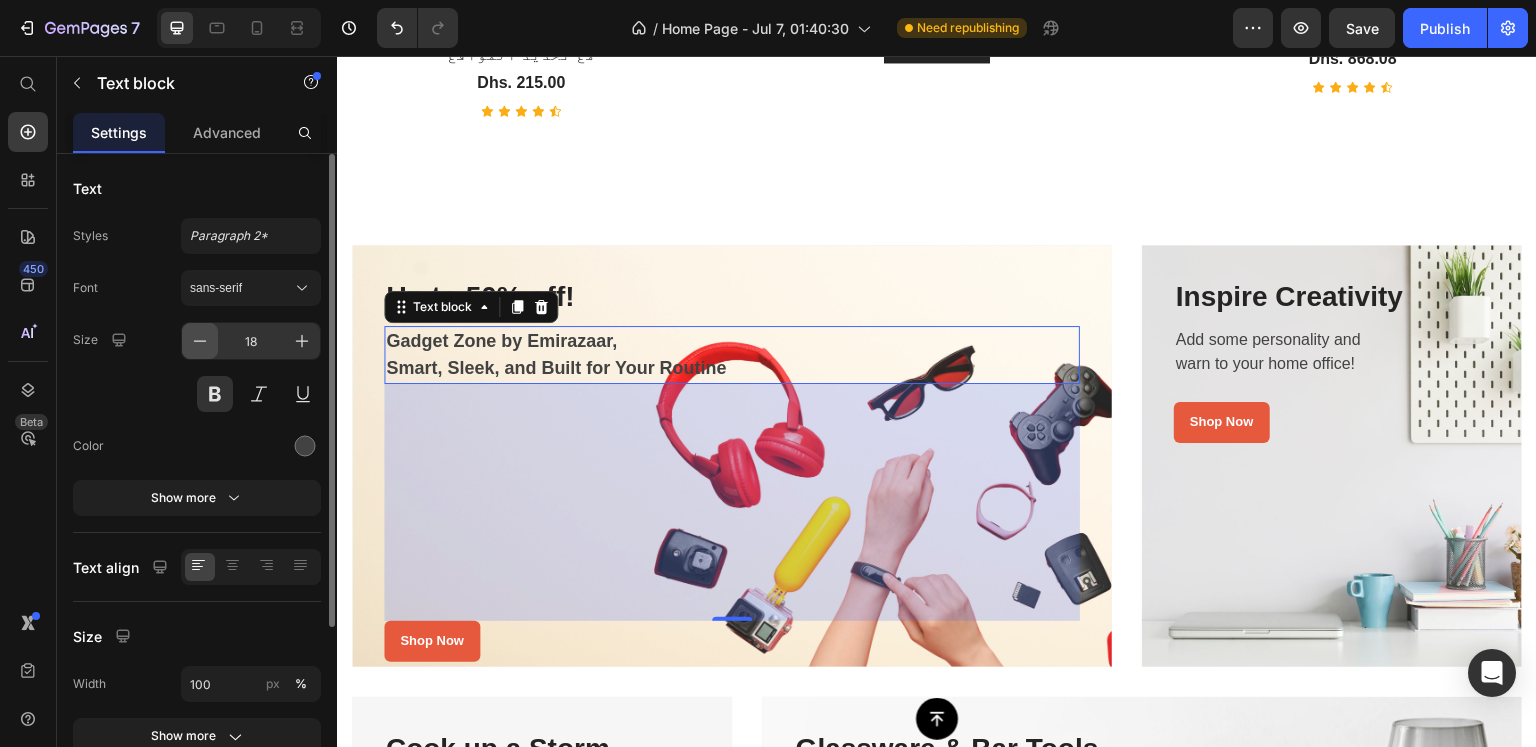 type 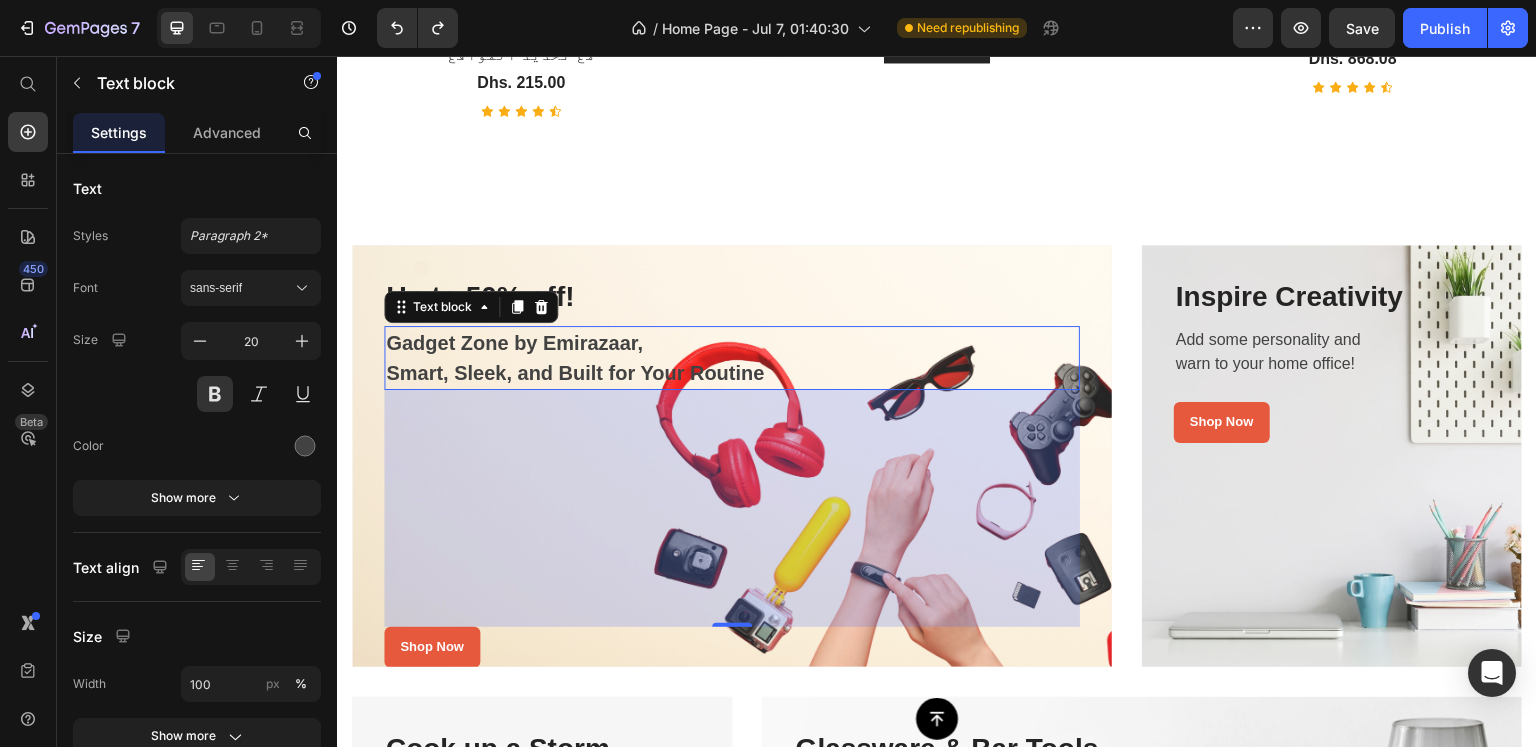 type on "21" 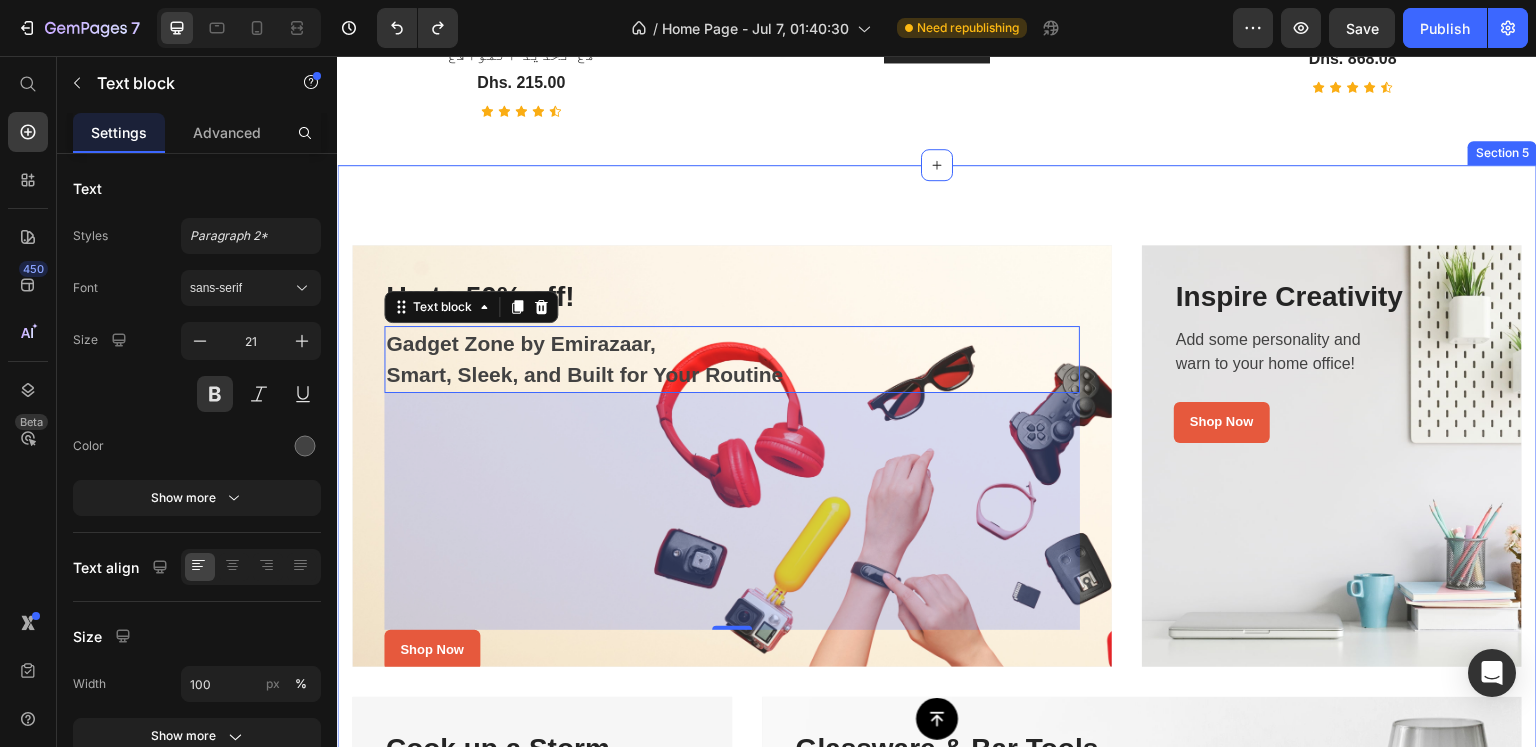 click on "Up to 50% off! Heading Gadget Zone by Emirazaar, Smart, Sleek, and Built for Your Routine Text block   237 Shop Now Button Row Row Hero Banner Row Inspire Creativity Heading Add some personality and  warn to your home office! Text block Shop Now Button Row Row Hero Banner Row Row Cook up a Storm Heading Browse our quality pots & pans. Text block Shop Now Button Row Row Hero Banner Row Glassware & Bar Tools Heading Drinking glasses or other objects made of glass. Text block Shop Now Button Row Row Hero Banner Row Row Section 5" at bounding box center [937, 682] 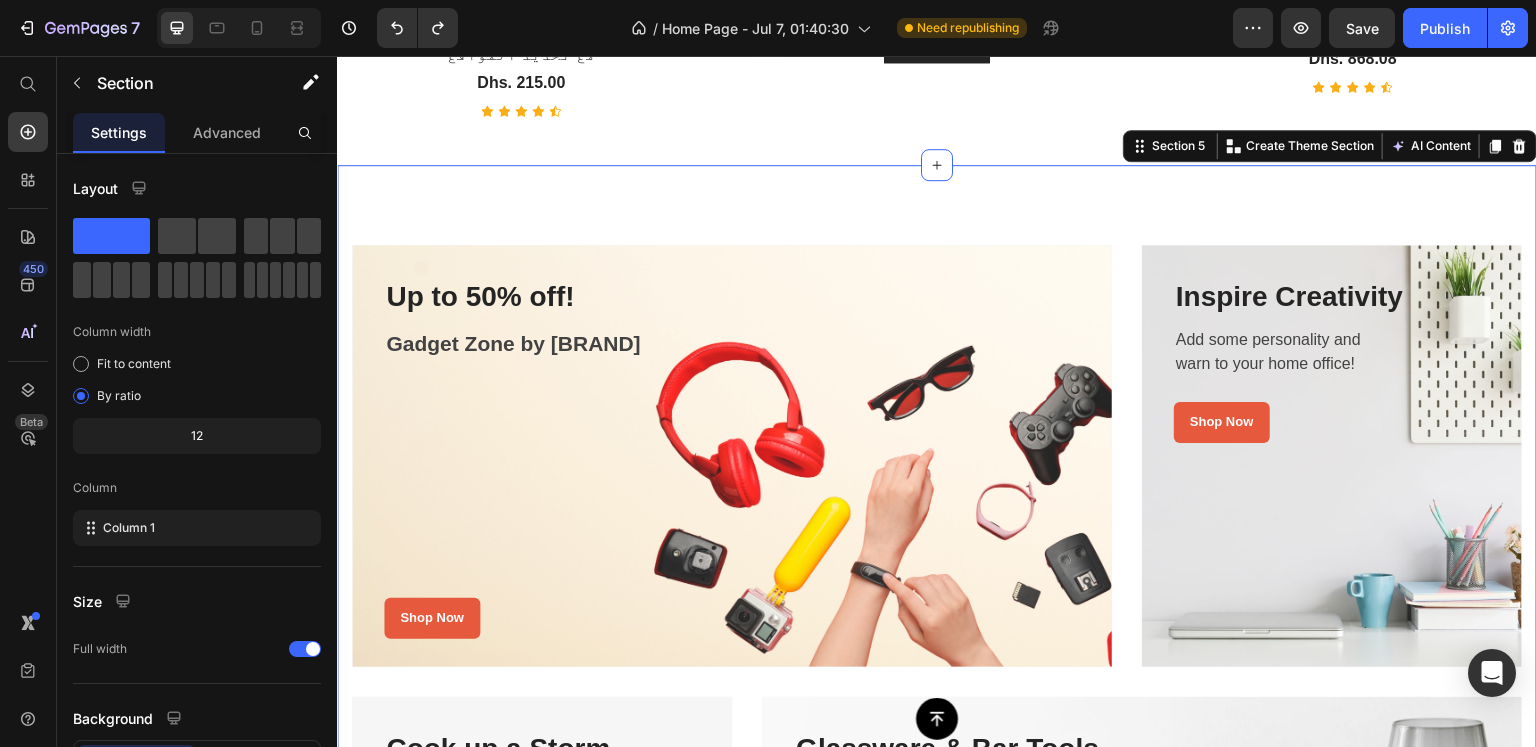 click on "Up to 50% off! Heading Gadget Zone by Emirazaar Text block Shop Now Button Row Row Hero Banner Row Inspire Creativity Heading Add some personality and  warn to your home office! Text block Shop Now Button Row Row Hero Banner Row Row Cook up a Storm Heading Browse our quality pots & pans. Text block Shop Now Button Row Row Hero Banner Row Glassware & Bar Tools Heading Drinking glasses or other objects made of glass. Text block Shop Now Button Row Row Hero Banner Row Row Section 5   You can create reusable sections Create Theme Section AI Content Write with GemAI What would you like to describe here? Tone and Voice Persuasive Product LED 3W Tactical Flashlight – USB Rechargeable Emergency Torch | كشاف تكتيكي قوي للسيارة والمخيم Show more Generate" at bounding box center (937, 682) 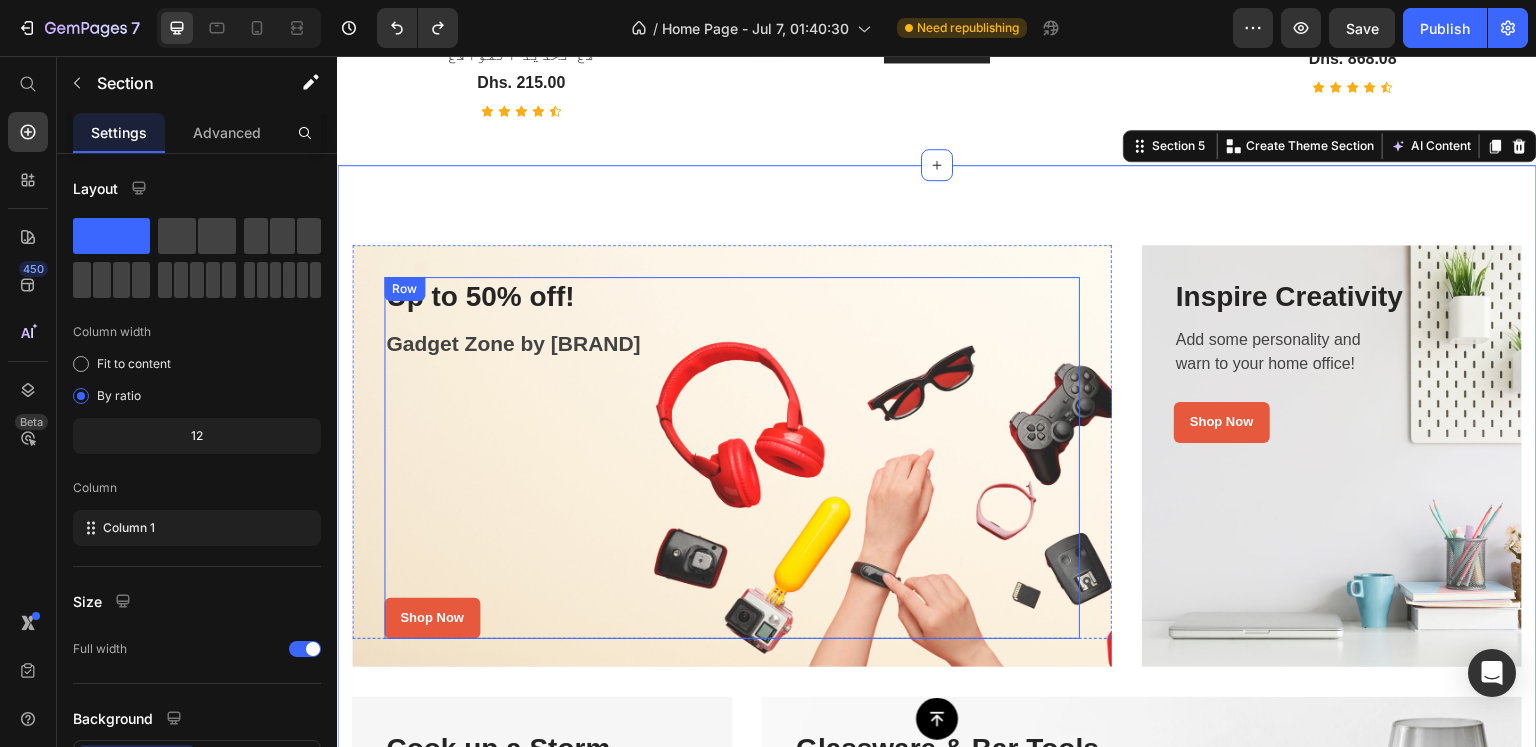 click on "Header
Button Sticky Explore Our Best Sellers Heading Bestsellers That Never Disappoint. Text block
(P) Images & Gallery Smart Watch with Gravity & Heart Rate Sensor | ساعة ذكية مع حساس الحركة ونبض القلب ضد الماء (P) Title Dhs. 189.00 (P) Price
Icon
Icon
Icon
Icon
Icon Icon List Hoz Product
(P) Images & Gallery X9S Android Smartwatch with GPS, WIFI & Camera | ساعة ذكية تعمل بنظام أندرويد مع تحديد المواقع (P) Title Dhs. 215.00 (P) Price
Icon
Icon
Icon
Icon
Icon Icon List Hoz Product Row Smart Watches Text block DON'T MISS LUCK UP TO  50% Heading Shop Now Button Hero Banner
(P) Images & Gallery Ultra-Thin Calendar Quartz Watch | ساعة أنيقة فاخرة بتصميم رفيع (P) Title Icon" at bounding box center (937, 1688) 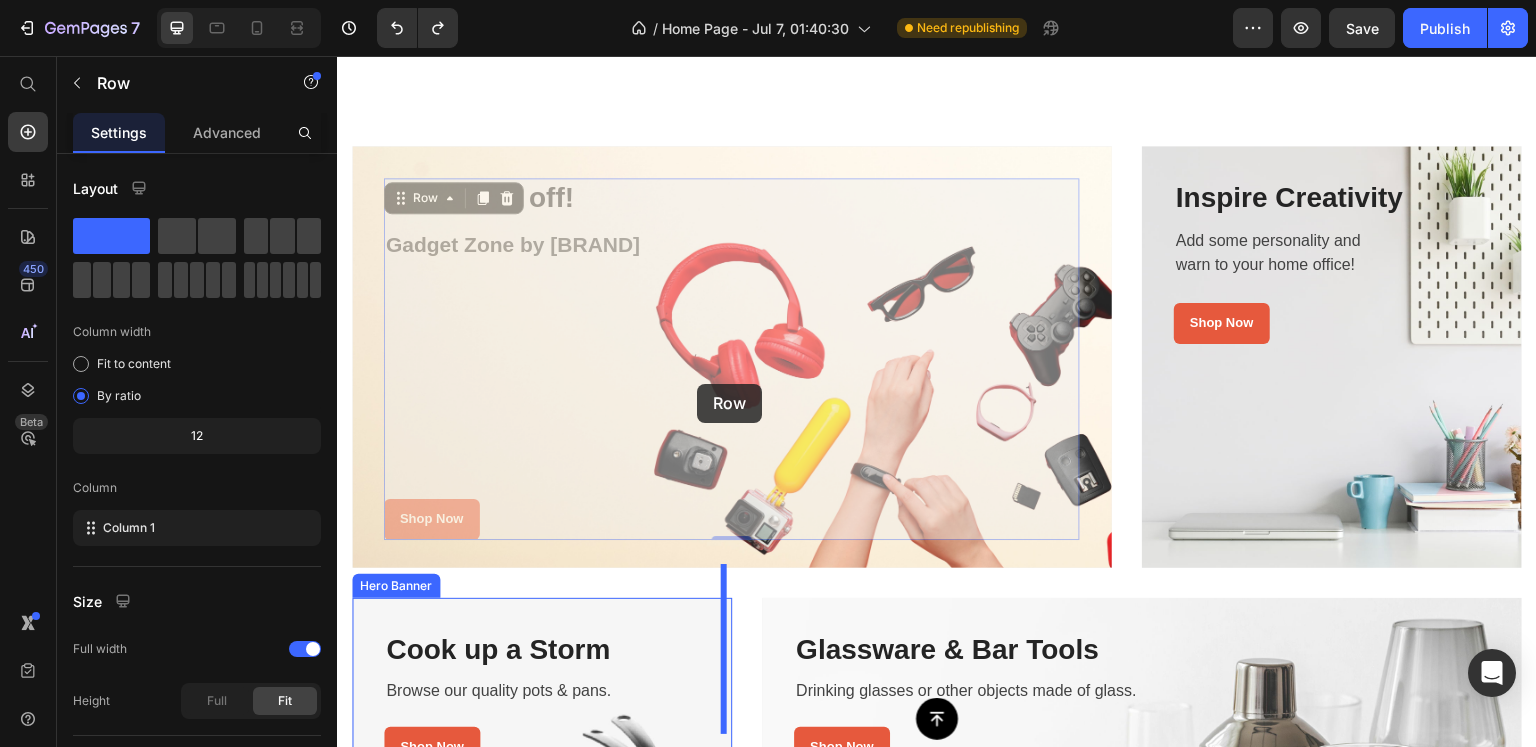 scroll, scrollTop: 1865, scrollLeft: 0, axis: vertical 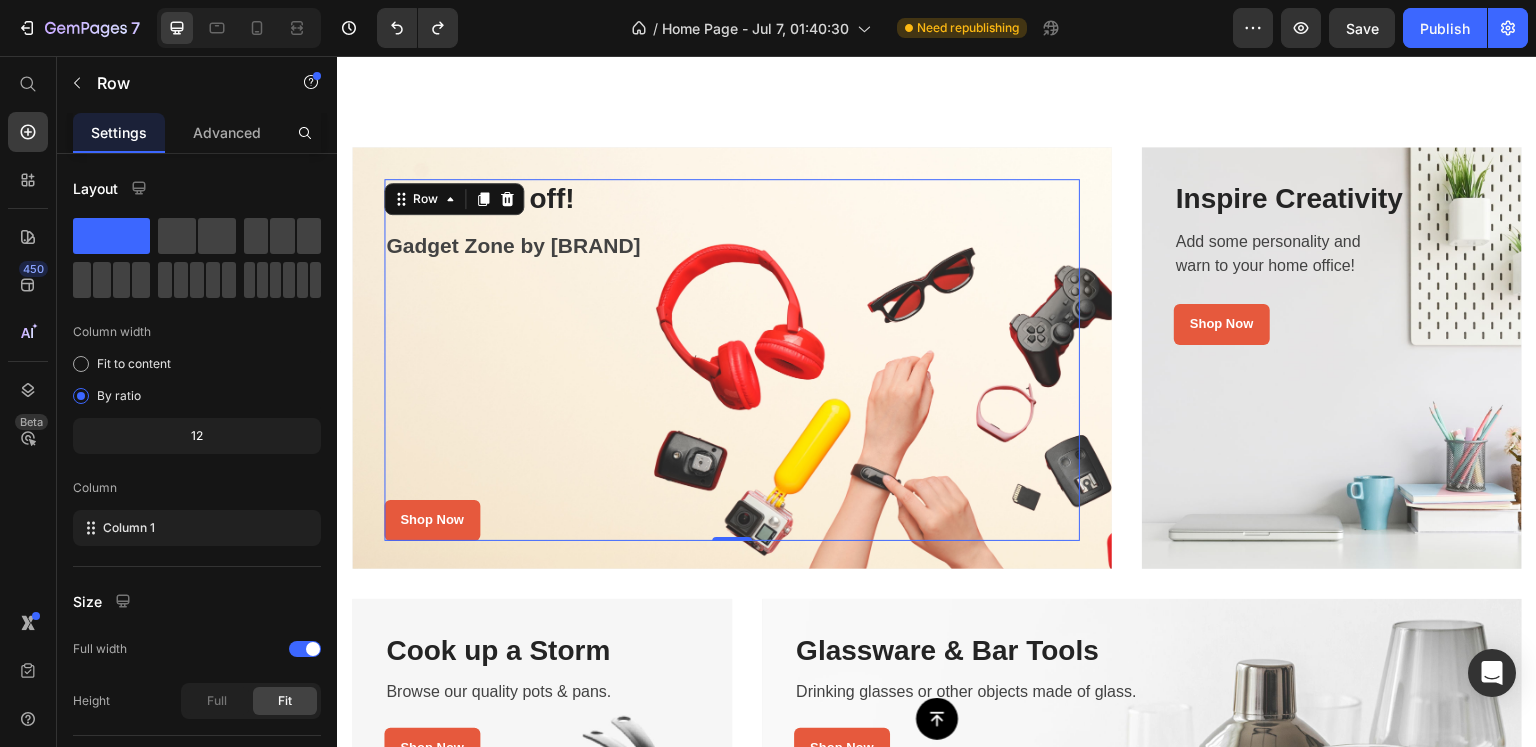 click on "Gadget Zone by Emirazaar" at bounding box center [732, 246] 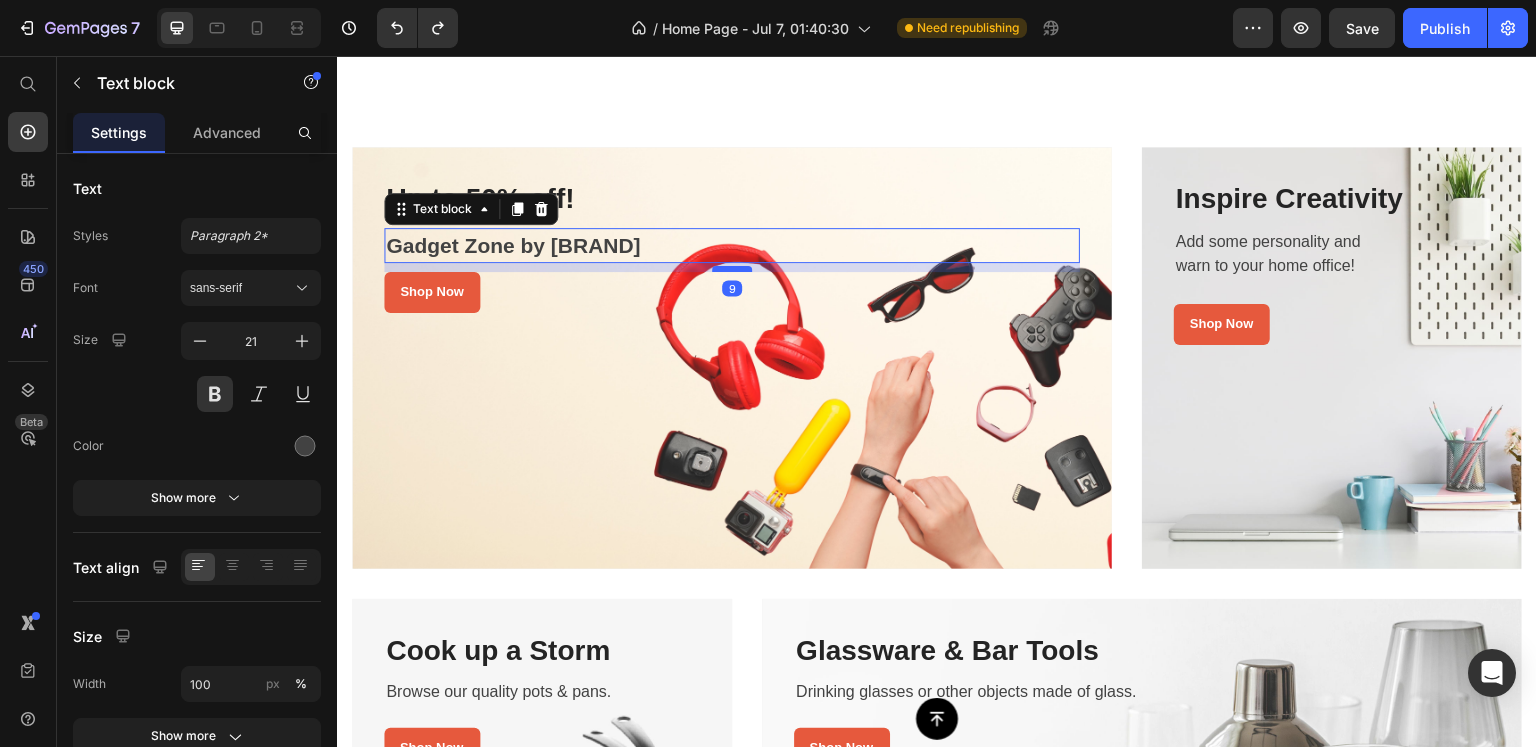 drag, startPoint x: 741, startPoint y: 459, endPoint x: 727, endPoint y: 231, distance: 228.42941 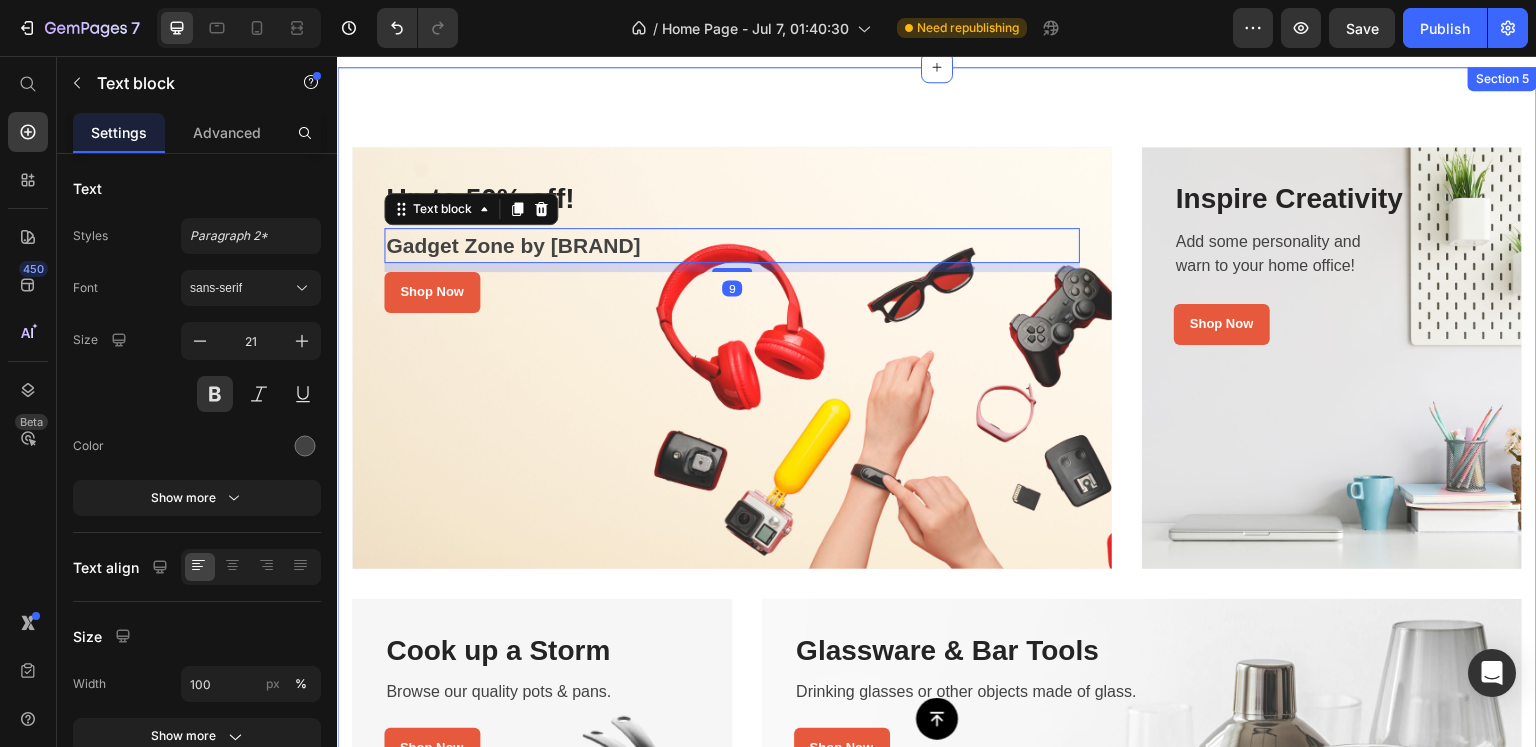 click on "Up to 50% off! Heading Gadget Zone by Emirazaar Text block   9 Shop Now Button Row Row Hero Banner Row Inspire Creativity Heading Add some personality and  warn to your home office! Text block Shop Now Button Row Row Hero Banner Row Row Cook up a Storm Heading Browse our quality pots & pans. Text block Shop Now Button Row Row Hero Banner Row Glassware & Bar Tools Heading Drinking glasses or other objects made of glass. Text block Shop Now Button Row Row Hero Banner Row Row Section 5" at bounding box center (937, 584) 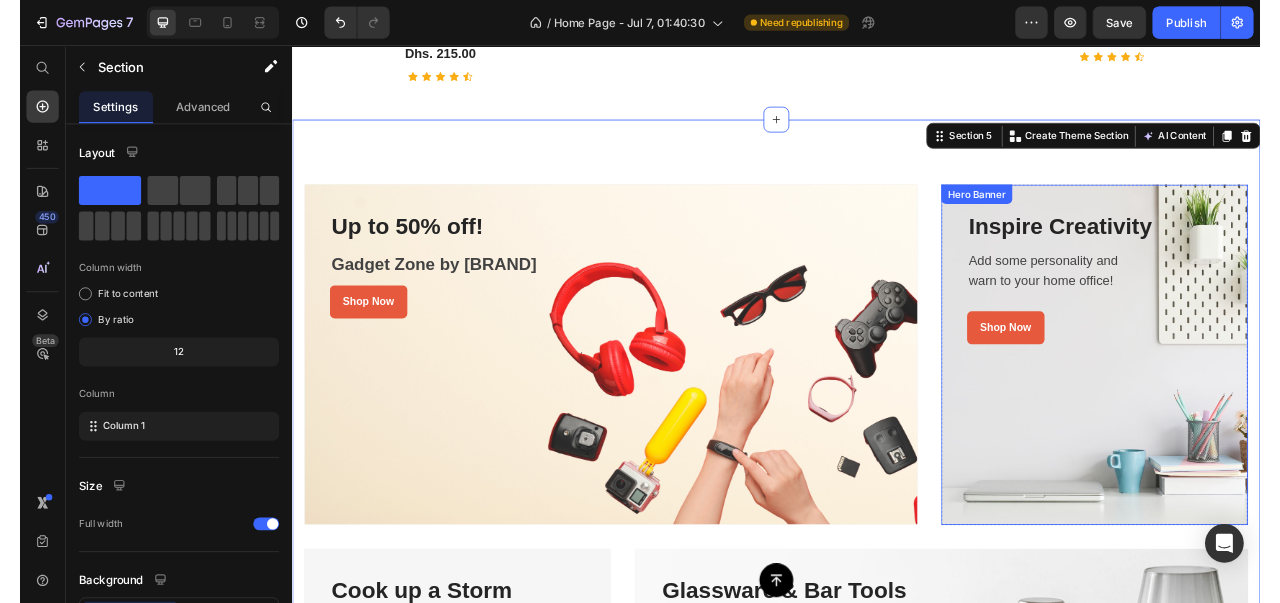 scroll, scrollTop: 1765, scrollLeft: 0, axis: vertical 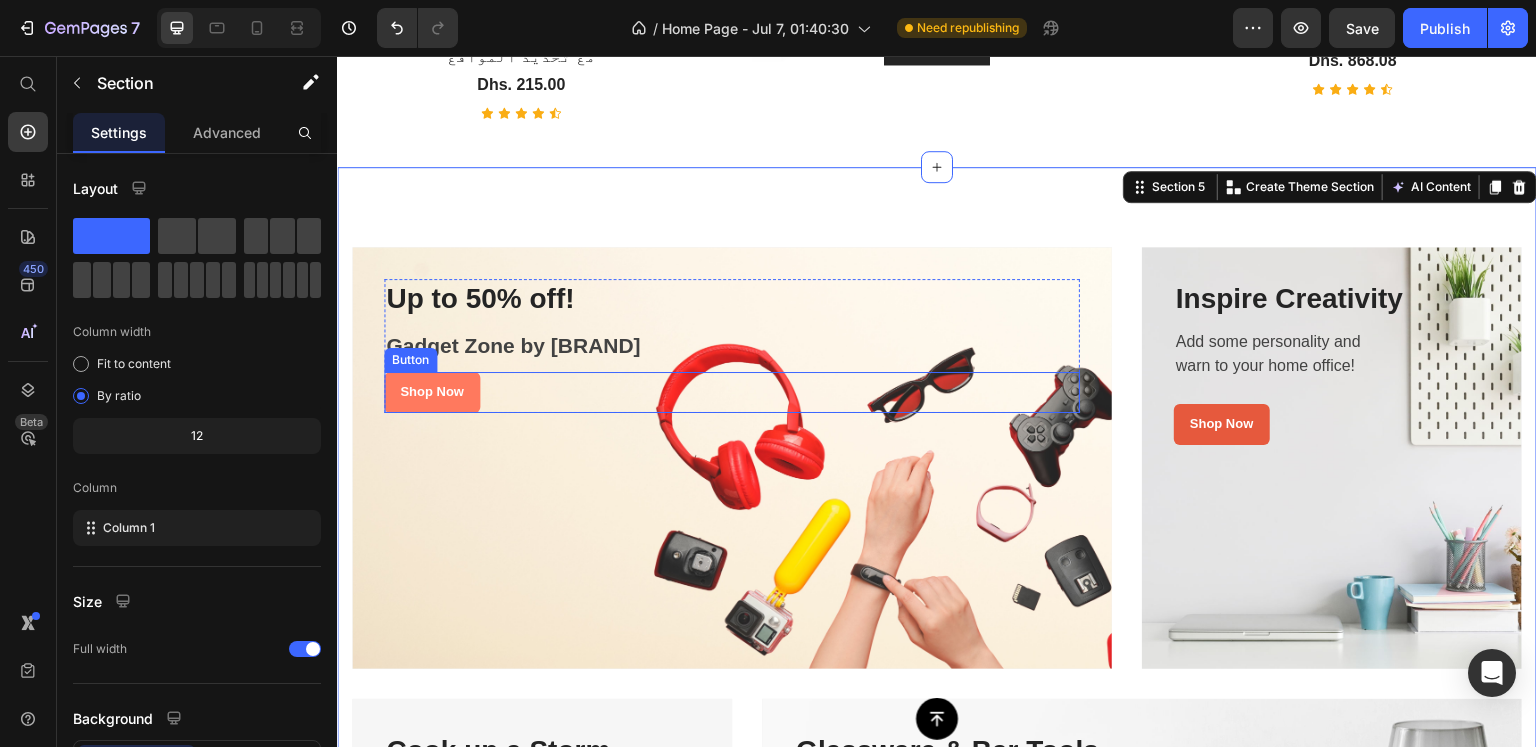 click on "Shop Now" at bounding box center [432, 392] 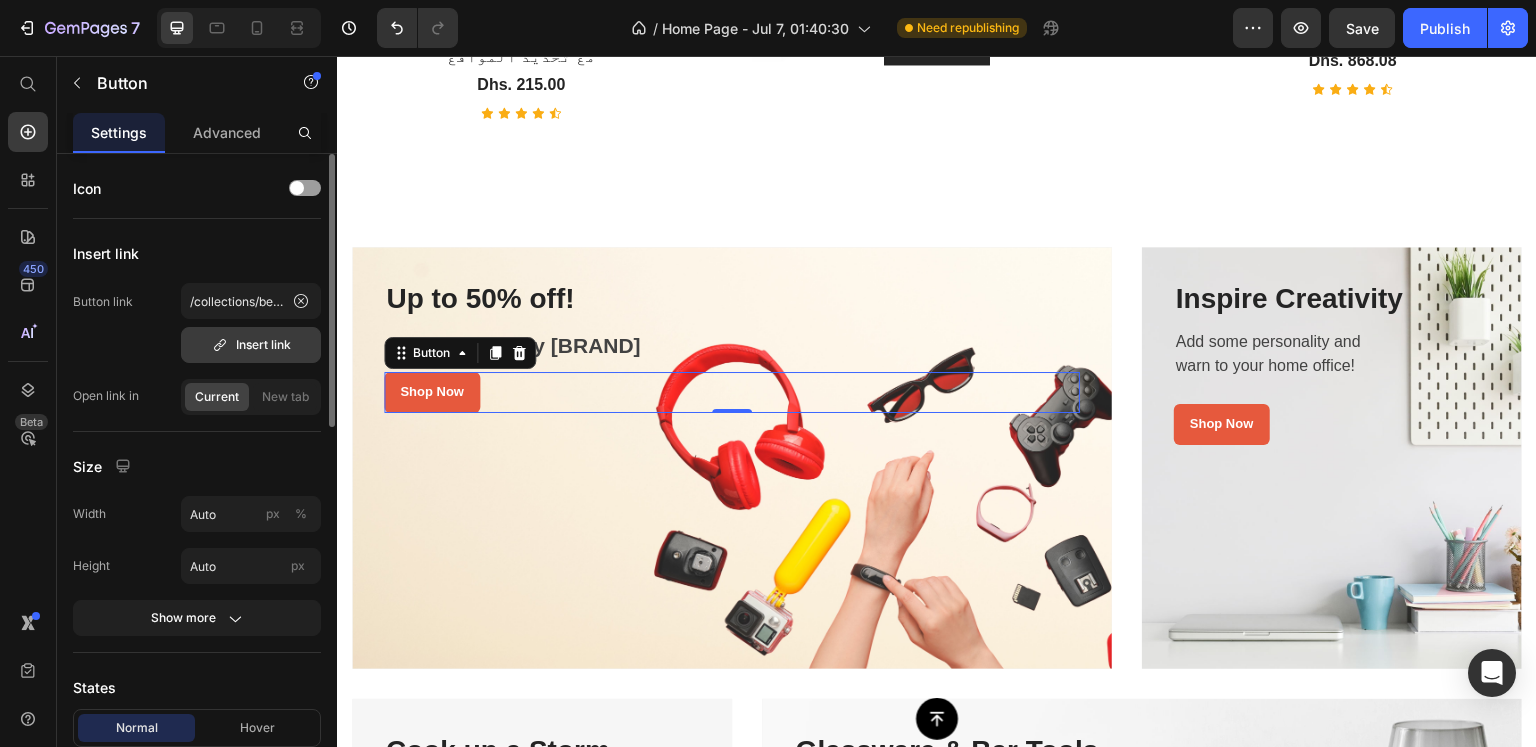 click on "Insert link" at bounding box center (251, 345) 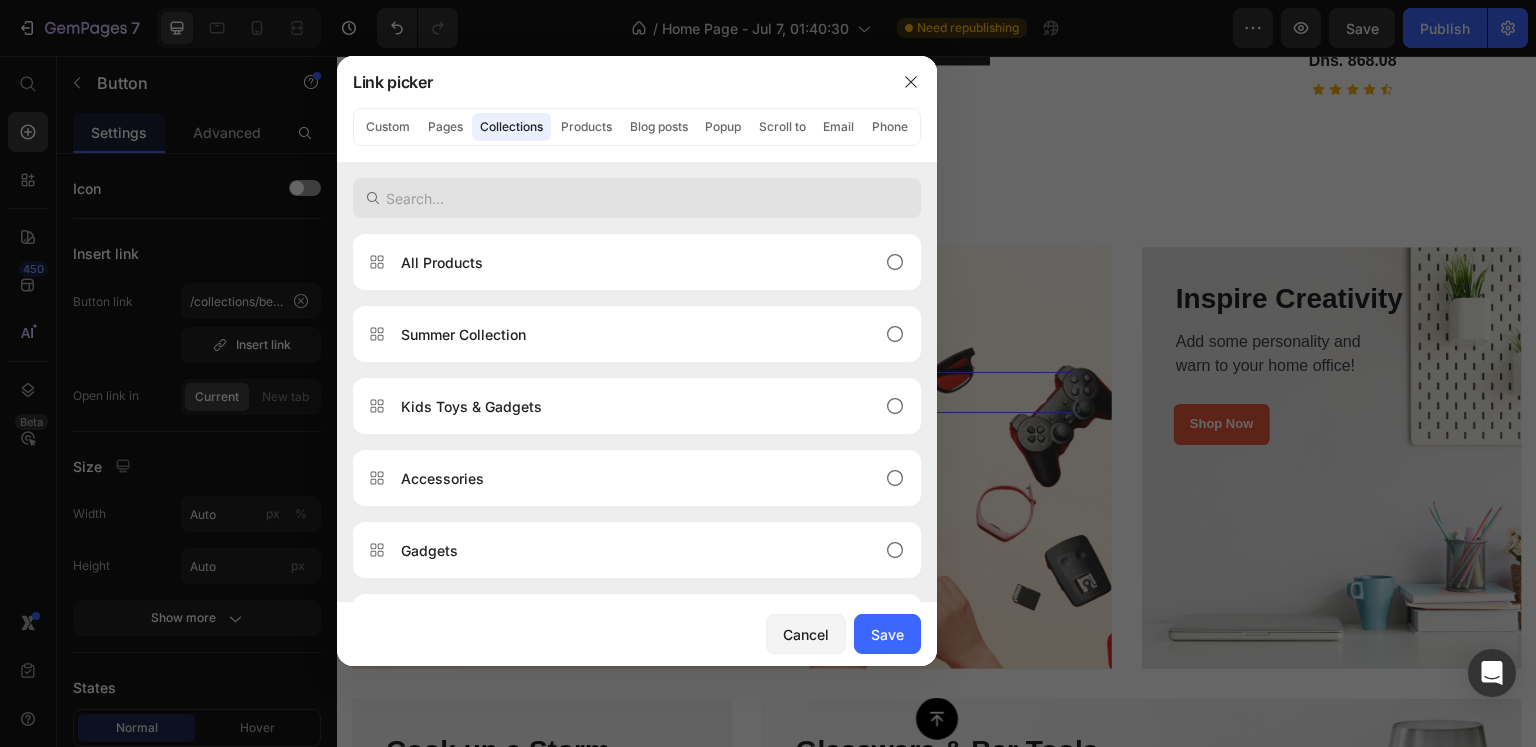 click at bounding box center (637, 198) 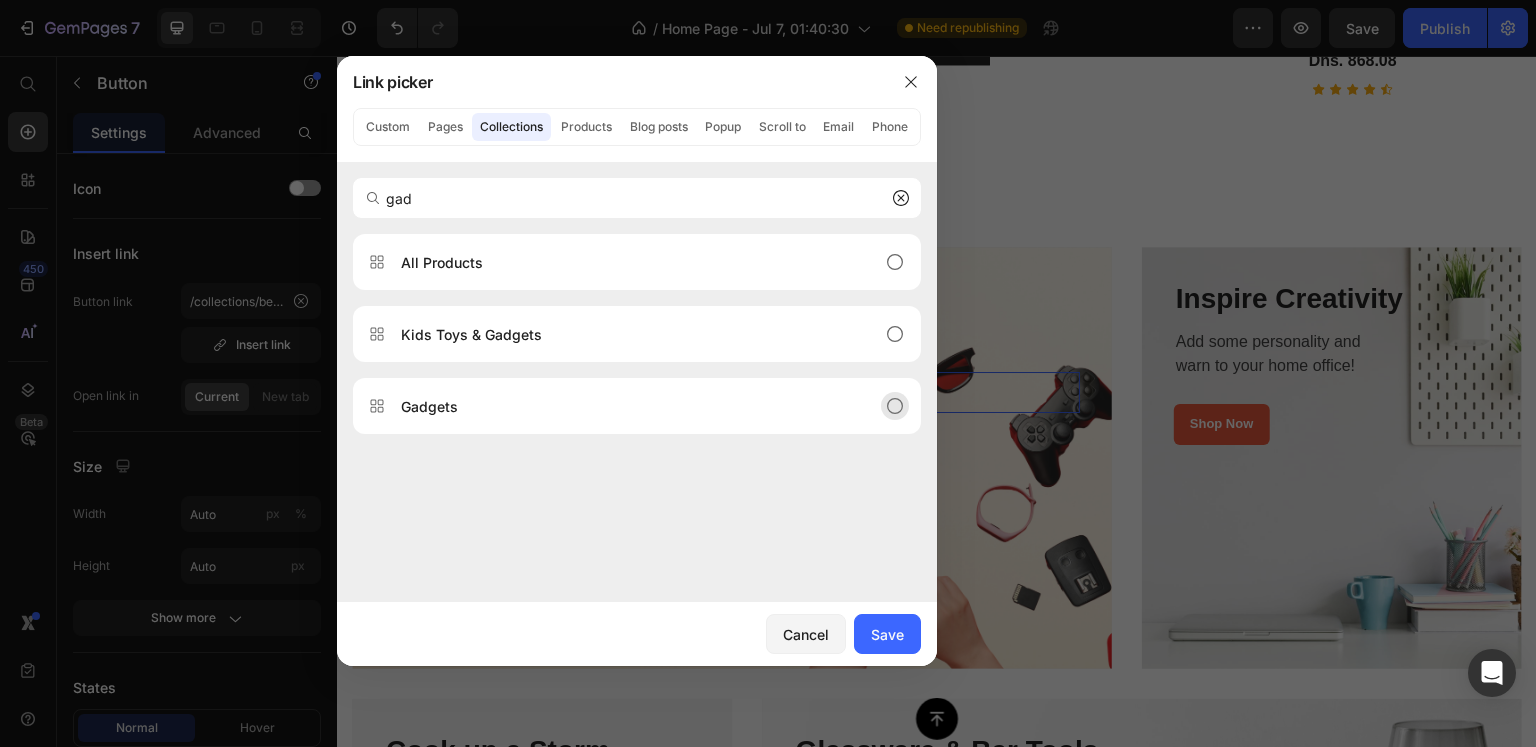 type on "gad" 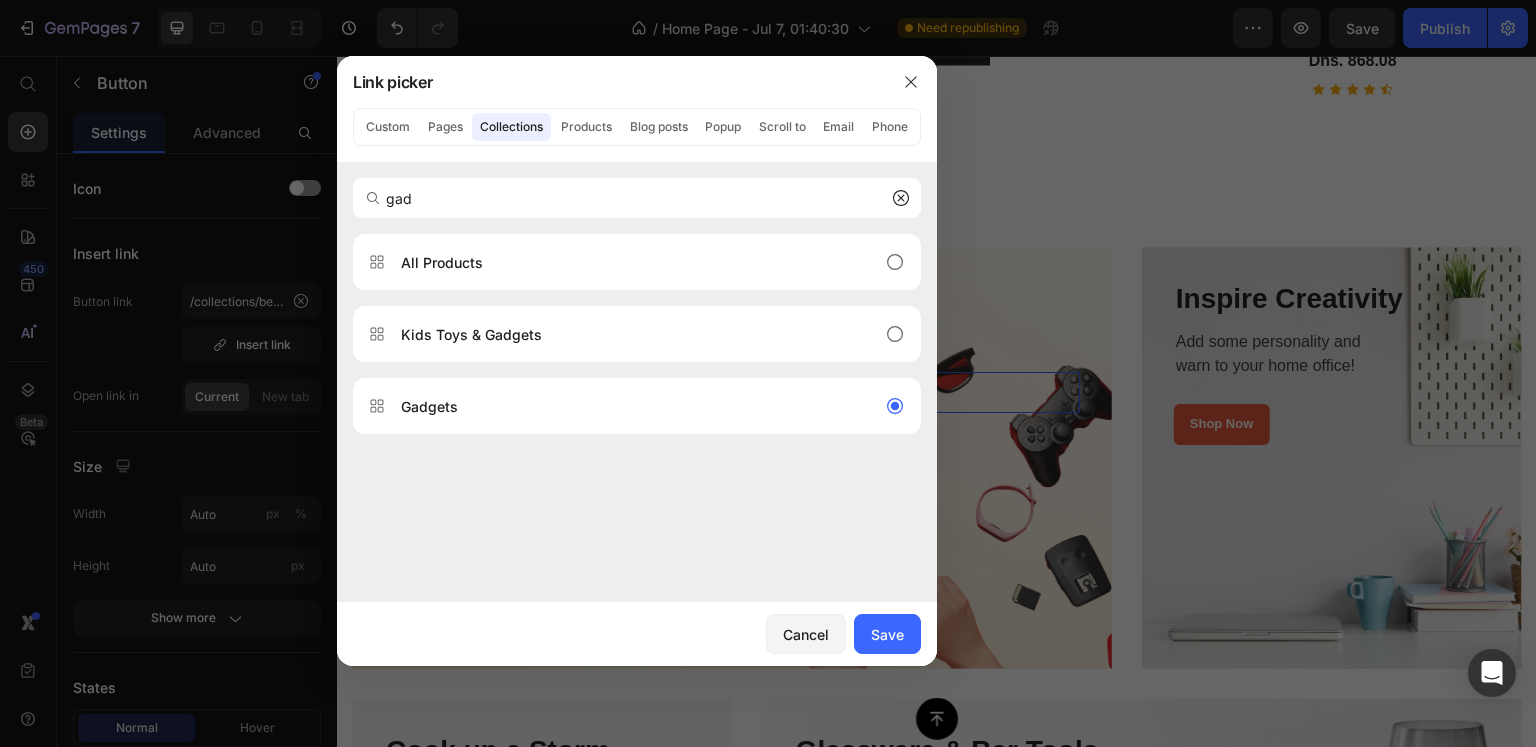click on "Cancel Save" at bounding box center (637, 634) 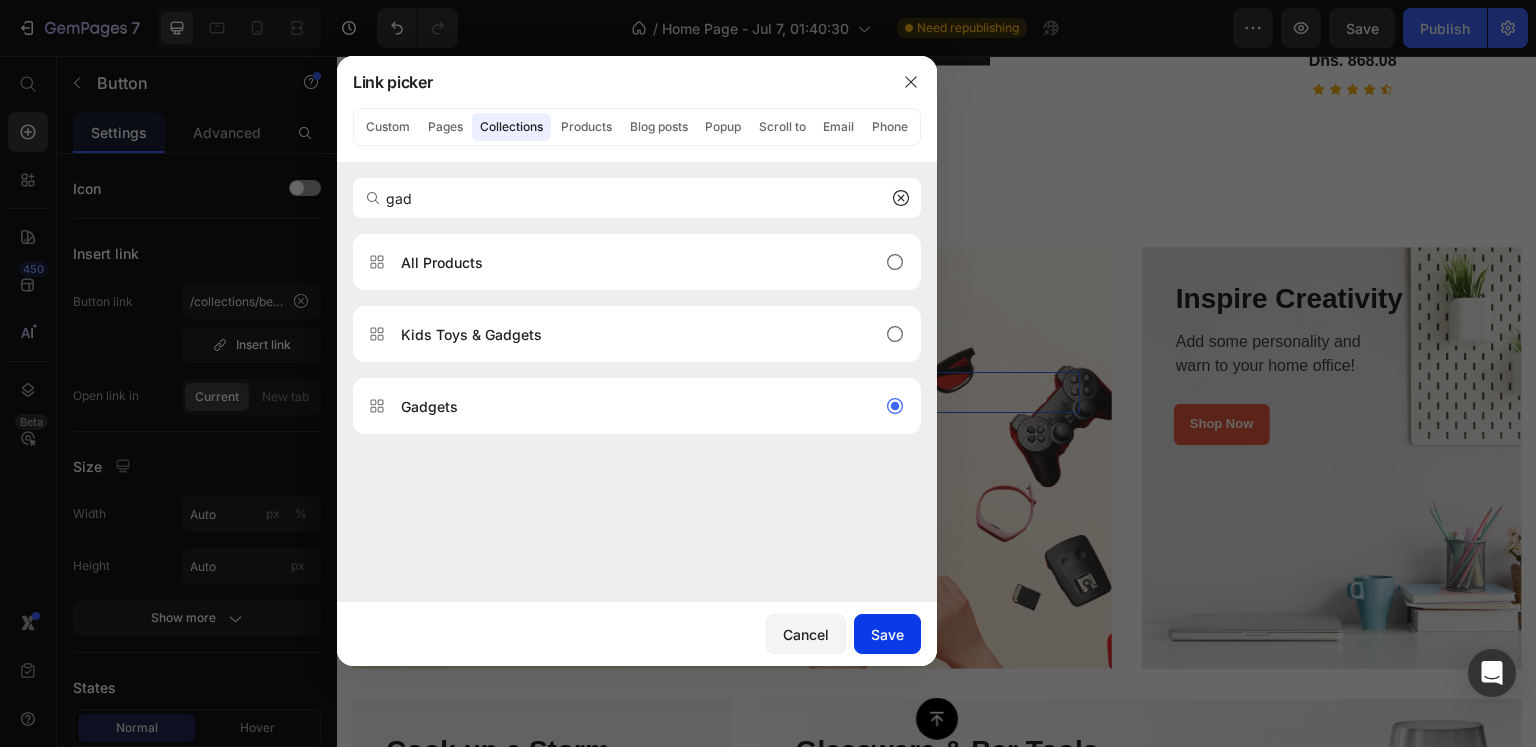 click on "Save" 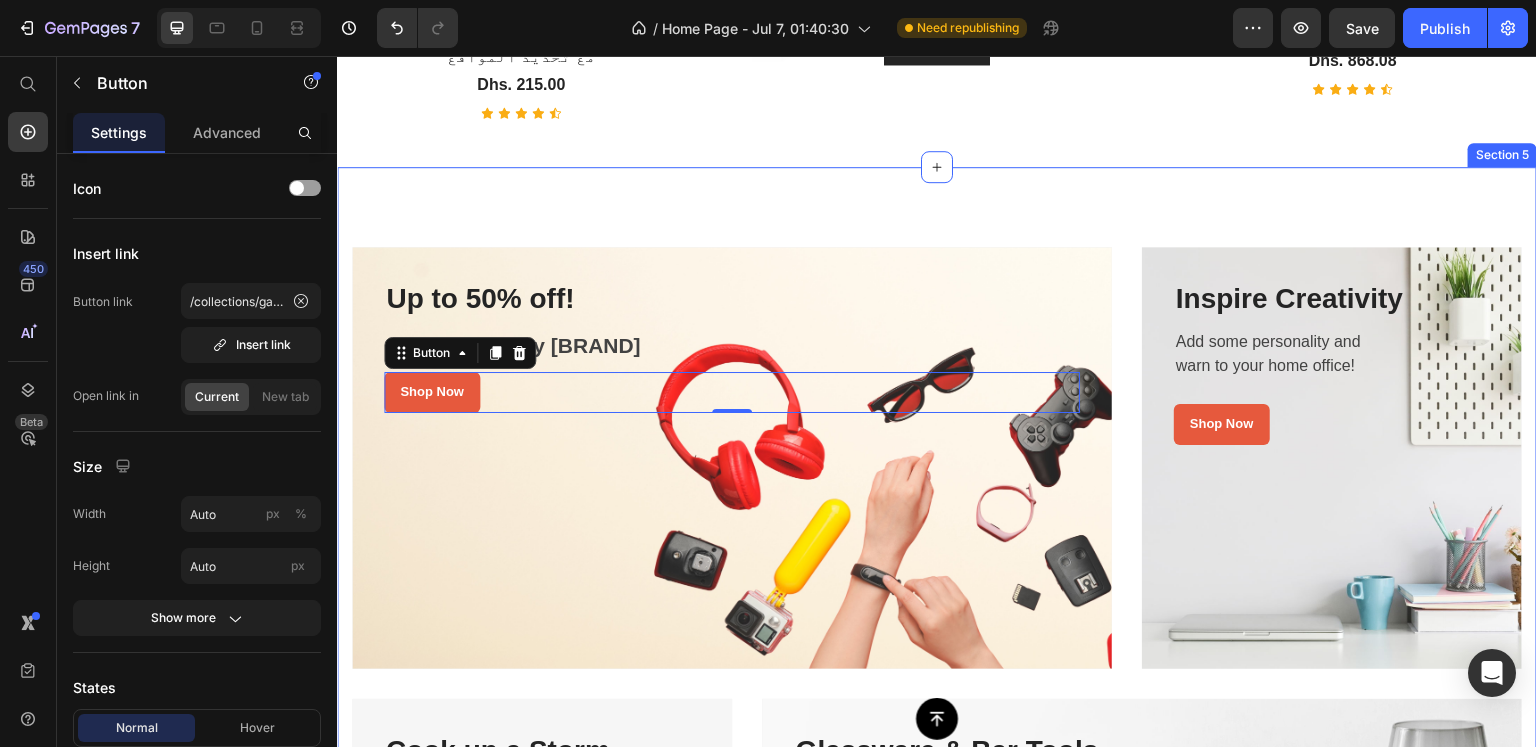 click on "Up to 50% off! Heading Gadget Zone by Emirazaar Text block Shop Now Button   0 Row Row Hero Banner Row Inspire Creativity Heading Add some personality and  warn to your home office! Text block Shop Now Button Row Row Hero Banner Row Row Cook up a Storm Heading Browse our quality pots & pans. Text block Shop Now Button Row Row Hero Banner Row Glassware & Bar Tools Heading Drinking glasses or other objects made of glass. Text block Shop Now Button Row Row Hero Banner Row Row Section 5" at bounding box center [937, 684] 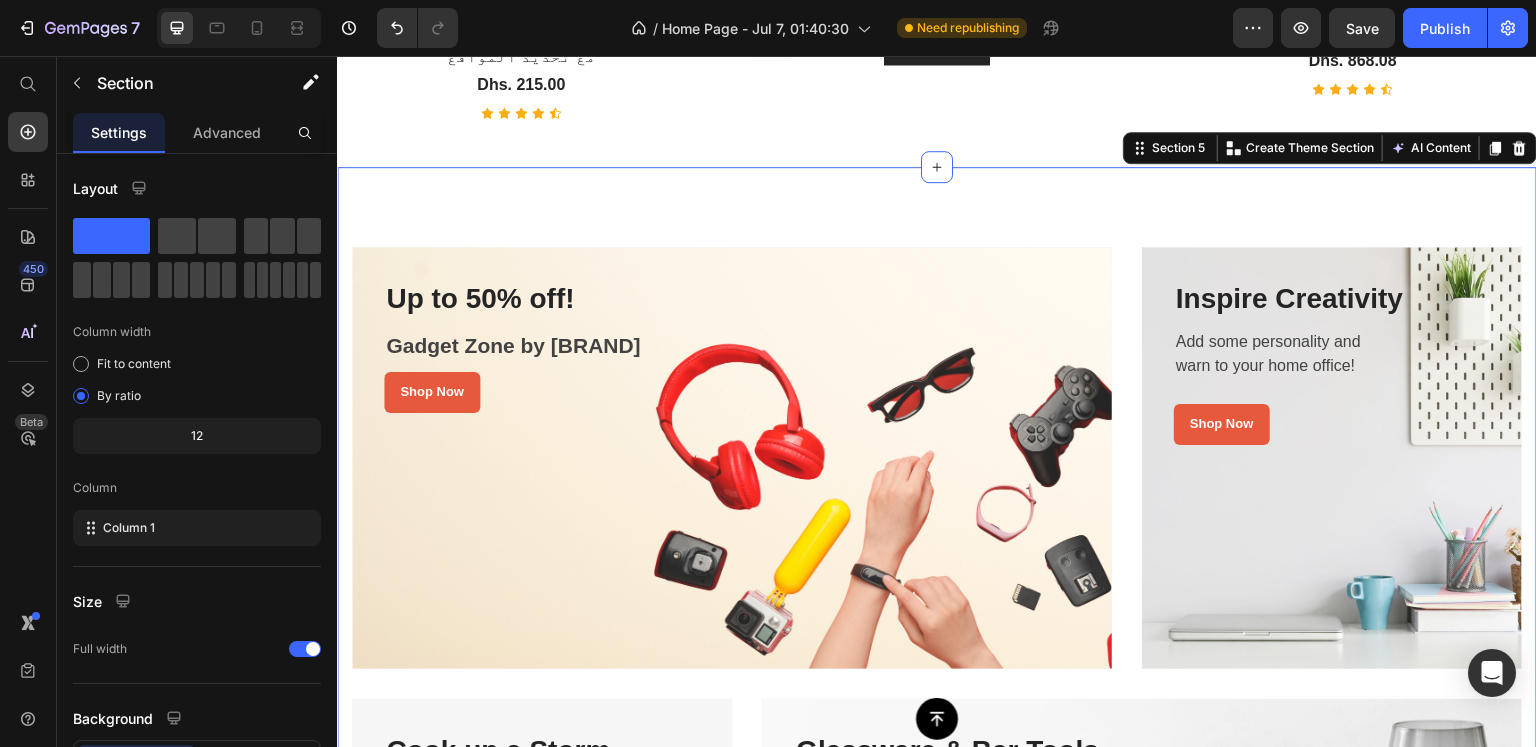 click on "Up to 50% off! Heading Gadget Zone by Emirazaar Text block Shop Now Button Row Row Hero Banner Row Inspire Creativity Heading Add some personality and  warn to your home office! Text block Shop Now Button Row Row Hero Banner Row Row Cook up a Storm Heading Browse our quality pots & pans. Text block Shop Now Button Row Row Hero Banner Row Glassware & Bar Tools Heading Drinking glasses or other objects made of glass. Text block Shop Now Button Row Row Hero Banner Row Row Section 5   You can create reusable sections Create Theme Section AI Content Write with GemAI What would you like to describe here? Tone and Voice Persuasive Product LED 3W Tactical Flashlight – USB Rechargeable Emergency Torch | كشاف تكتيكي قوي للسيارة والمخيم Show more Generate" at bounding box center [937, 684] 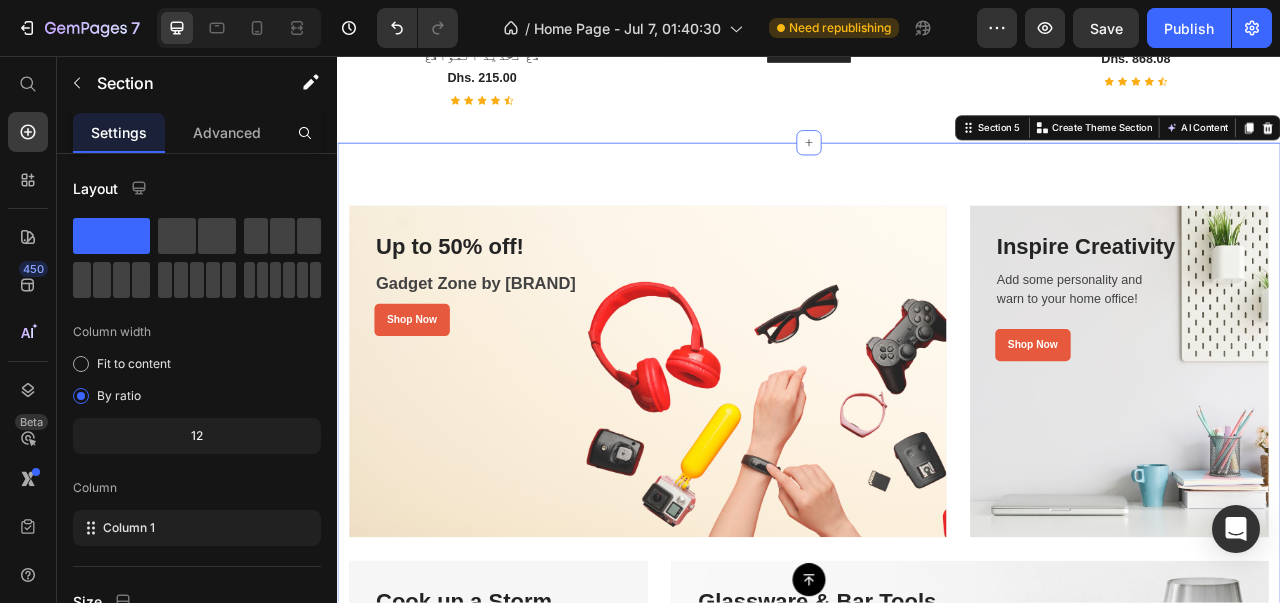 scroll, scrollTop: 1766, scrollLeft: 0, axis: vertical 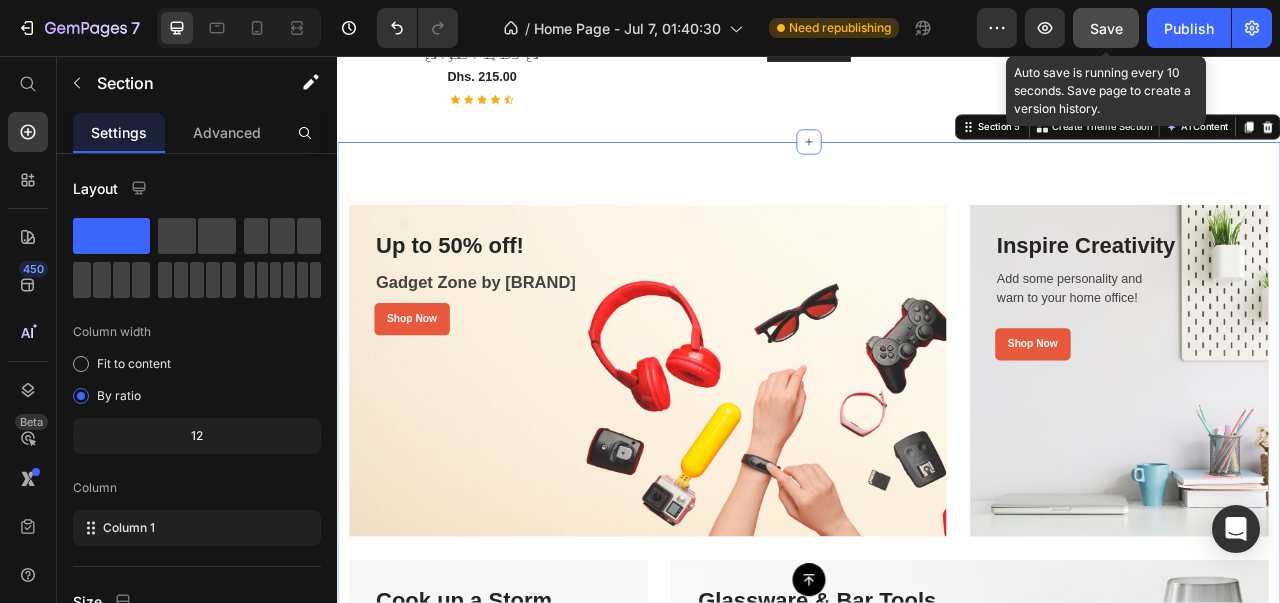 click on "Save" 